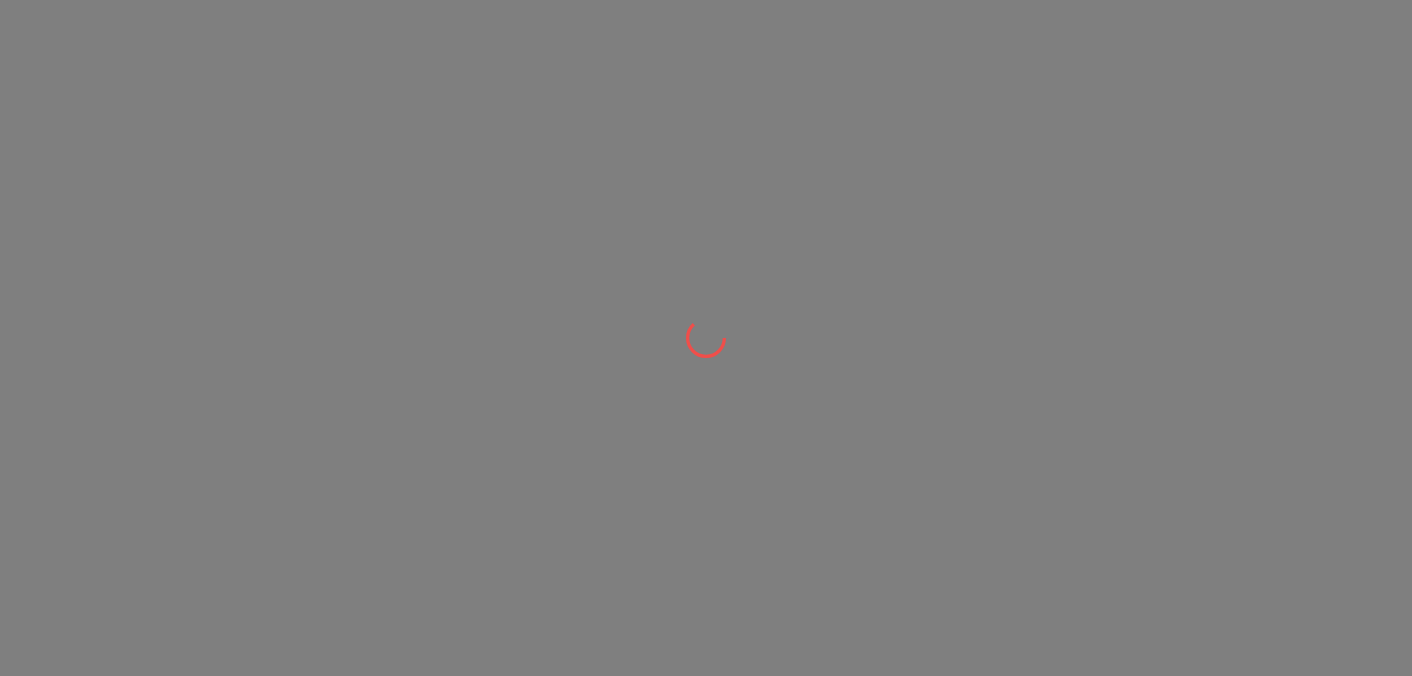 scroll, scrollTop: 0, scrollLeft: 0, axis: both 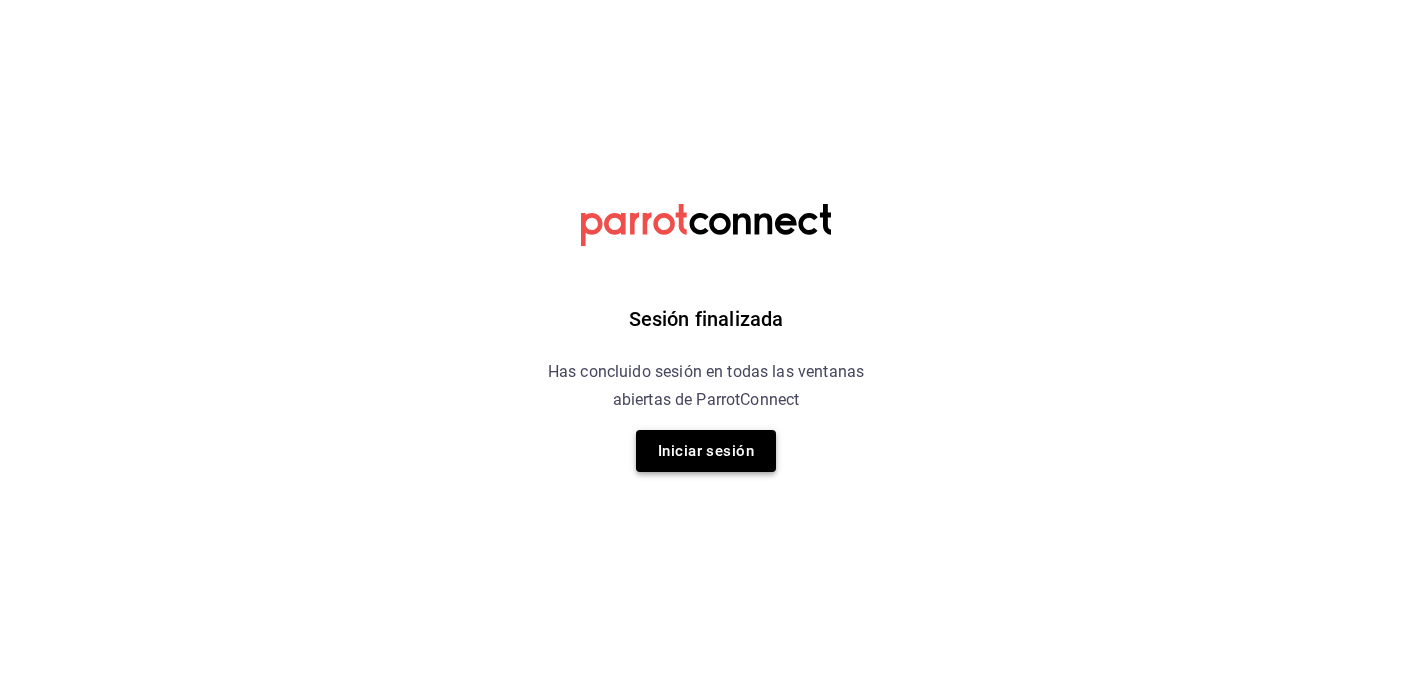 click on "Iniciar sesión" at bounding box center [706, 451] 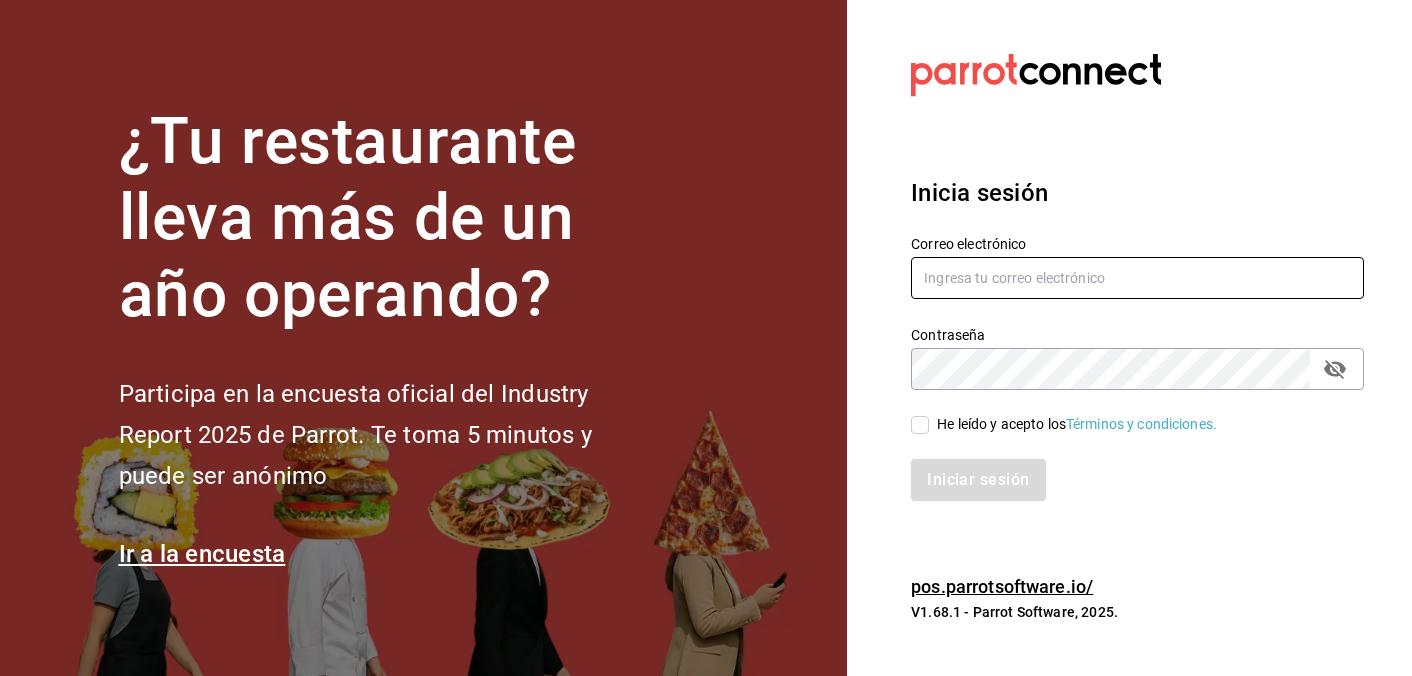 type on "[EMAIL]" 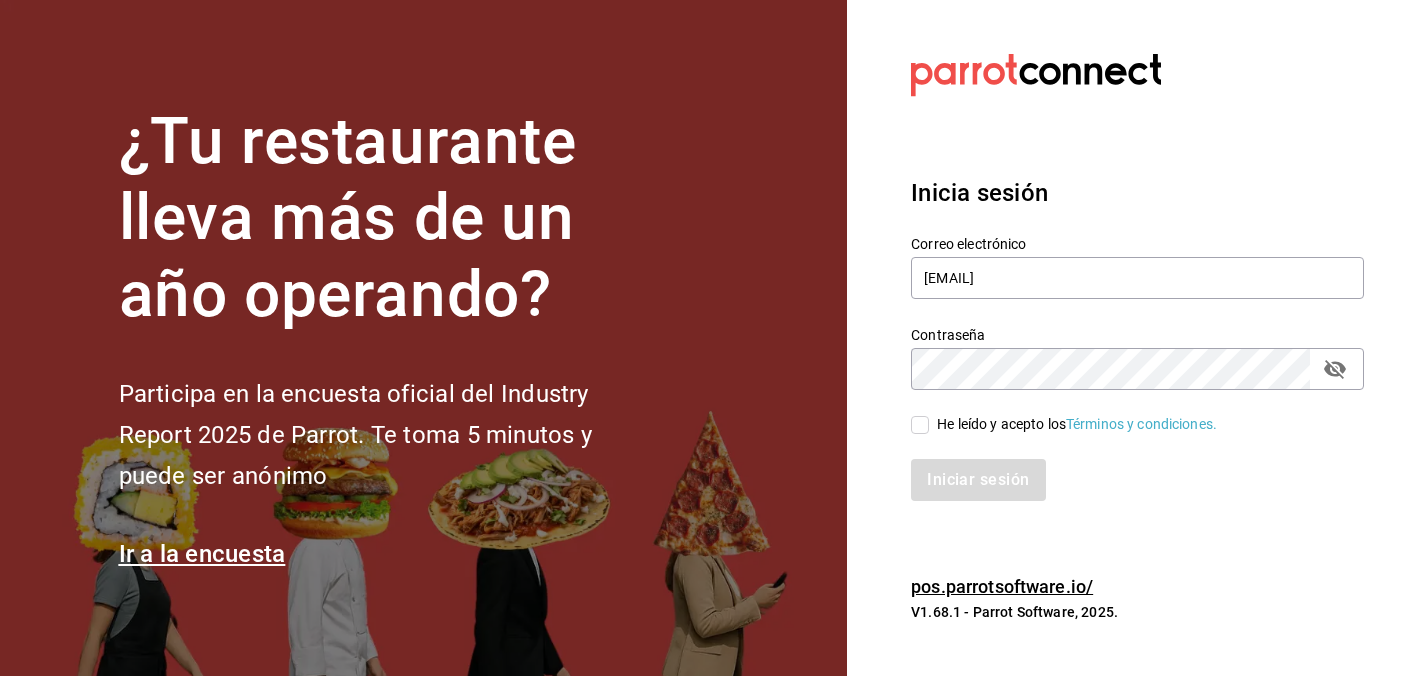 click on "He leído y acepto los  Términos y condiciones." at bounding box center [920, 425] 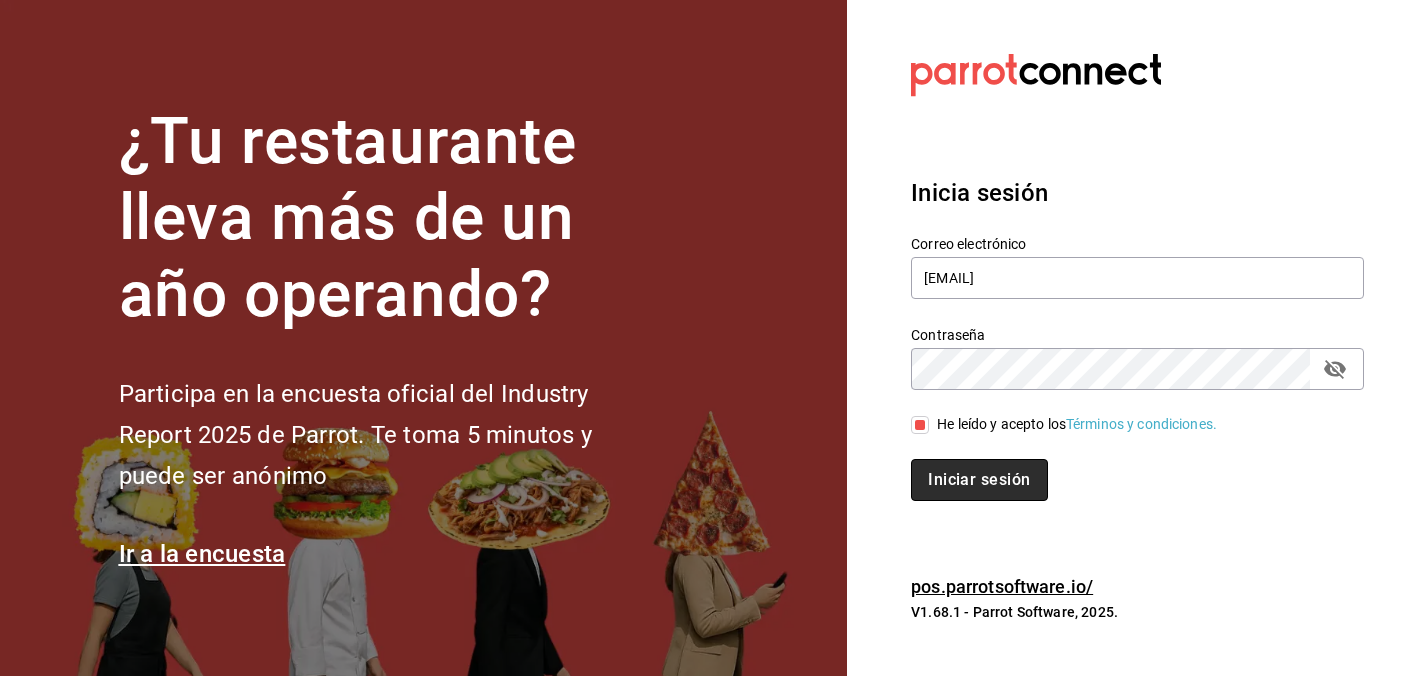 click on "Iniciar sesión" at bounding box center [979, 480] 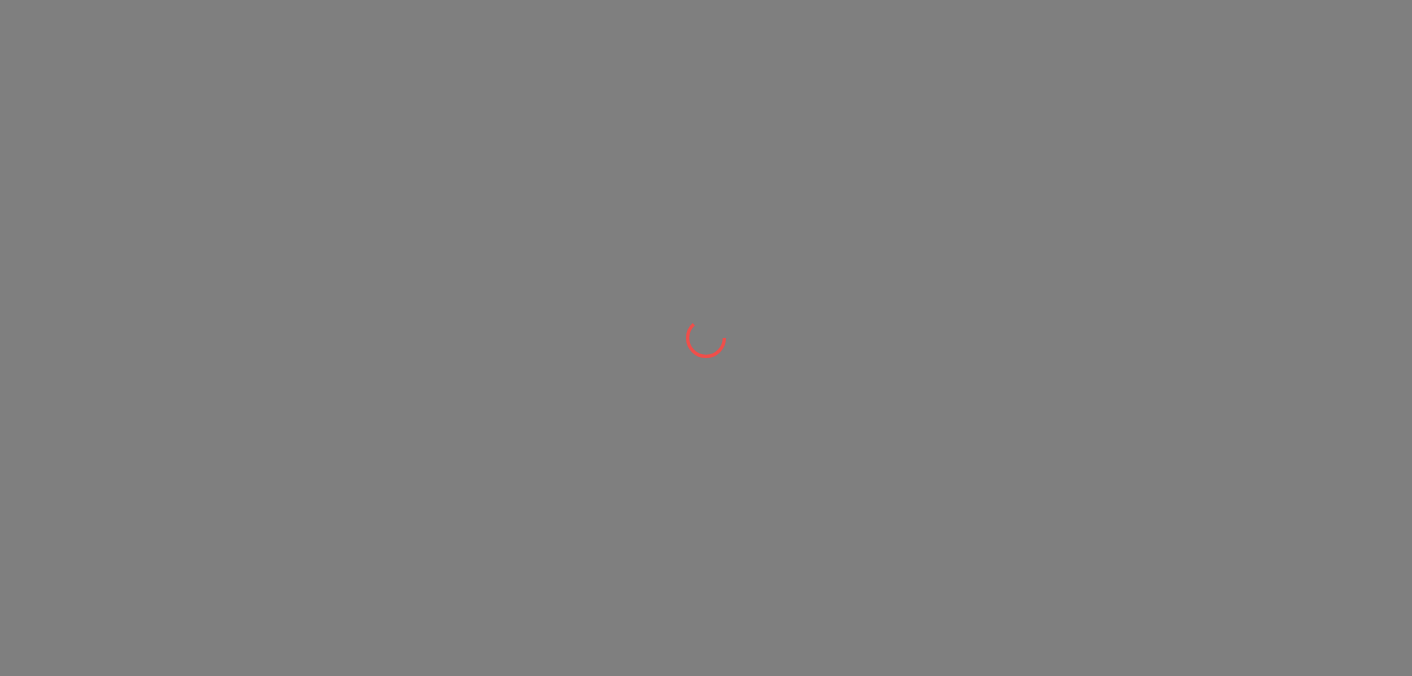 scroll, scrollTop: 0, scrollLeft: 0, axis: both 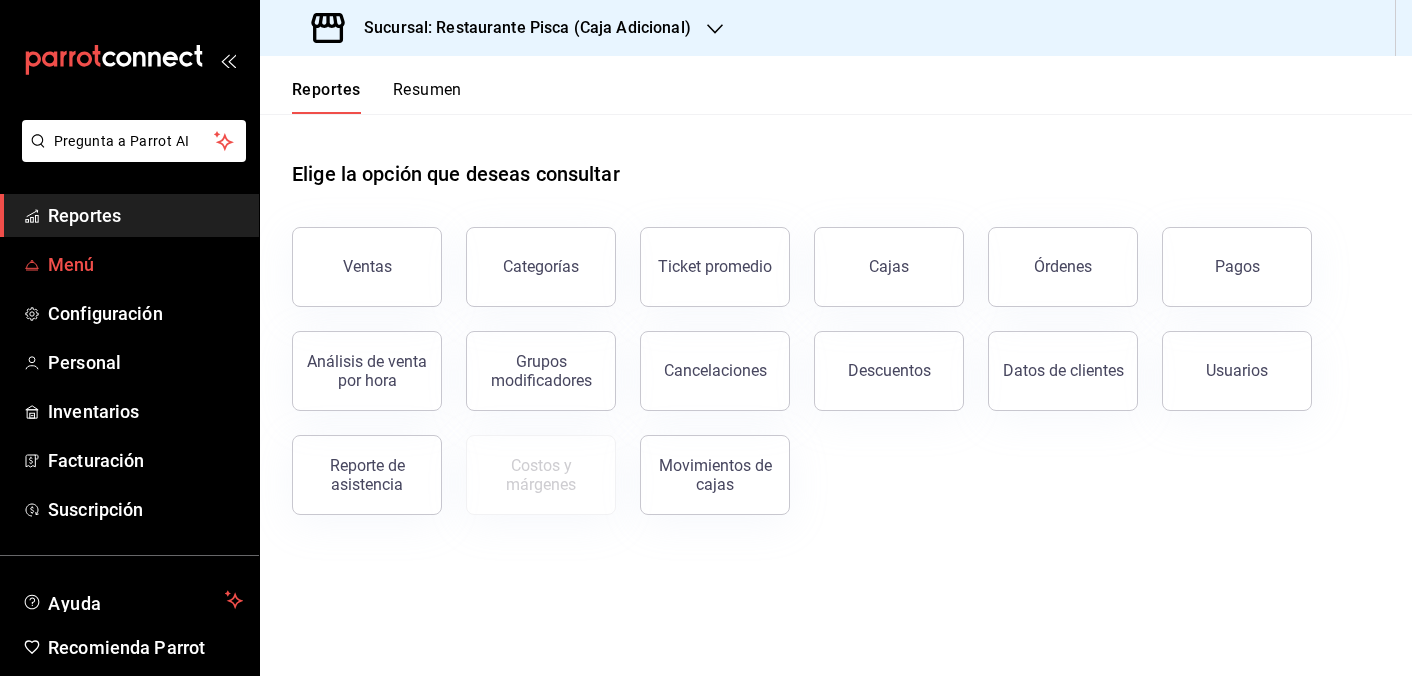 click on "Menú" at bounding box center [145, 264] 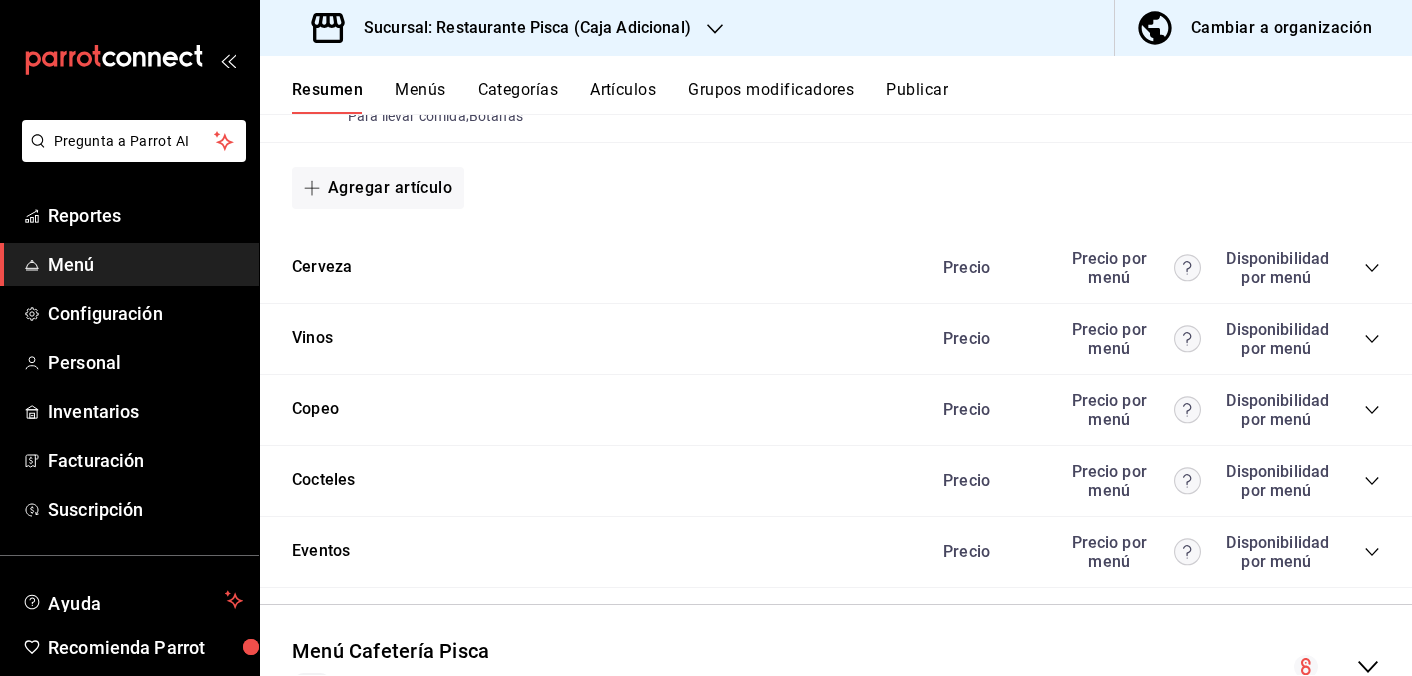scroll, scrollTop: 934, scrollLeft: 0, axis: vertical 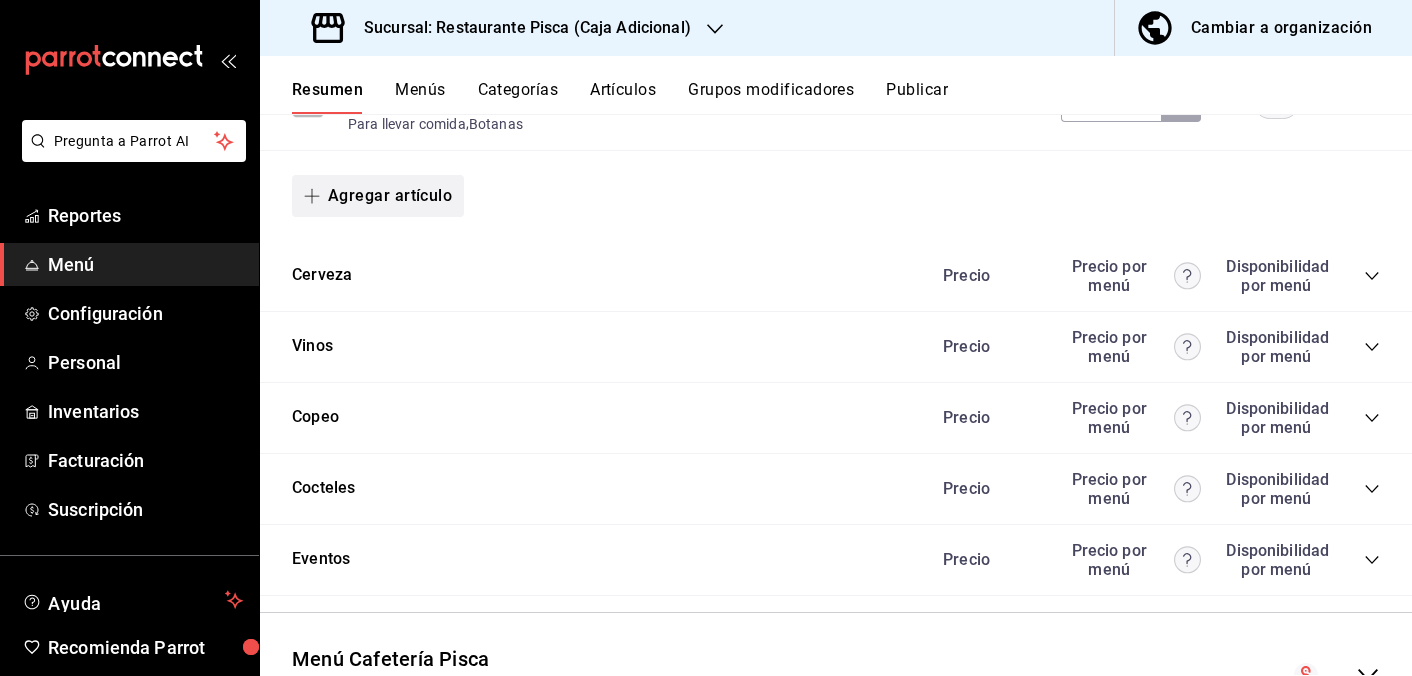 click on "Agregar artículo" at bounding box center (378, 196) 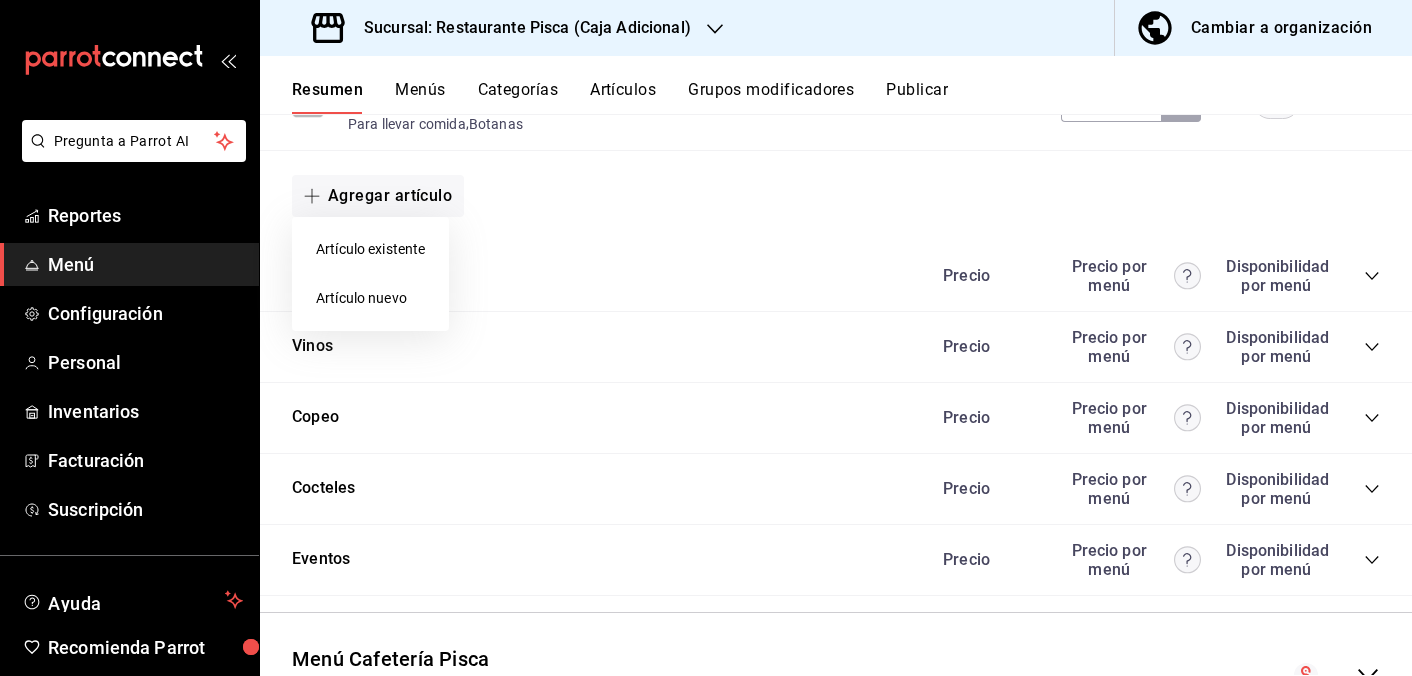 click at bounding box center [706, 338] 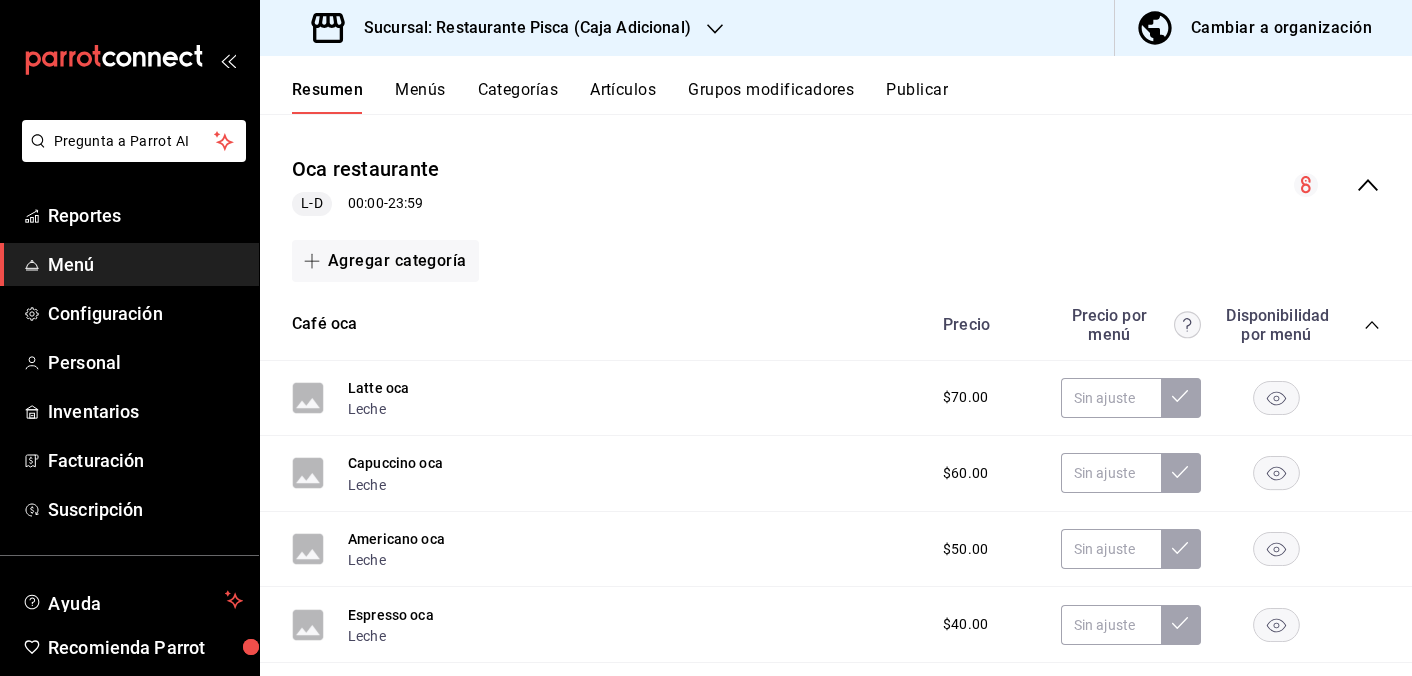 scroll, scrollTop: 0, scrollLeft: 0, axis: both 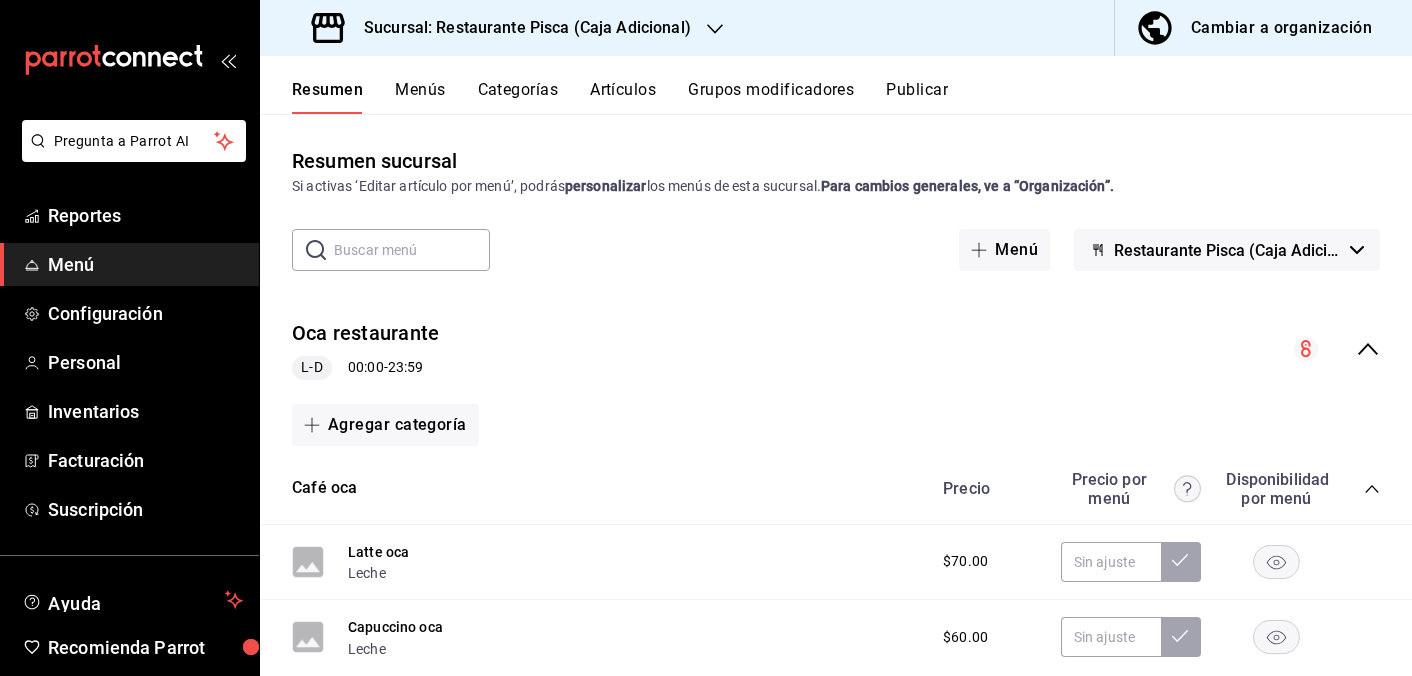 click on "Menús" at bounding box center (420, 97) 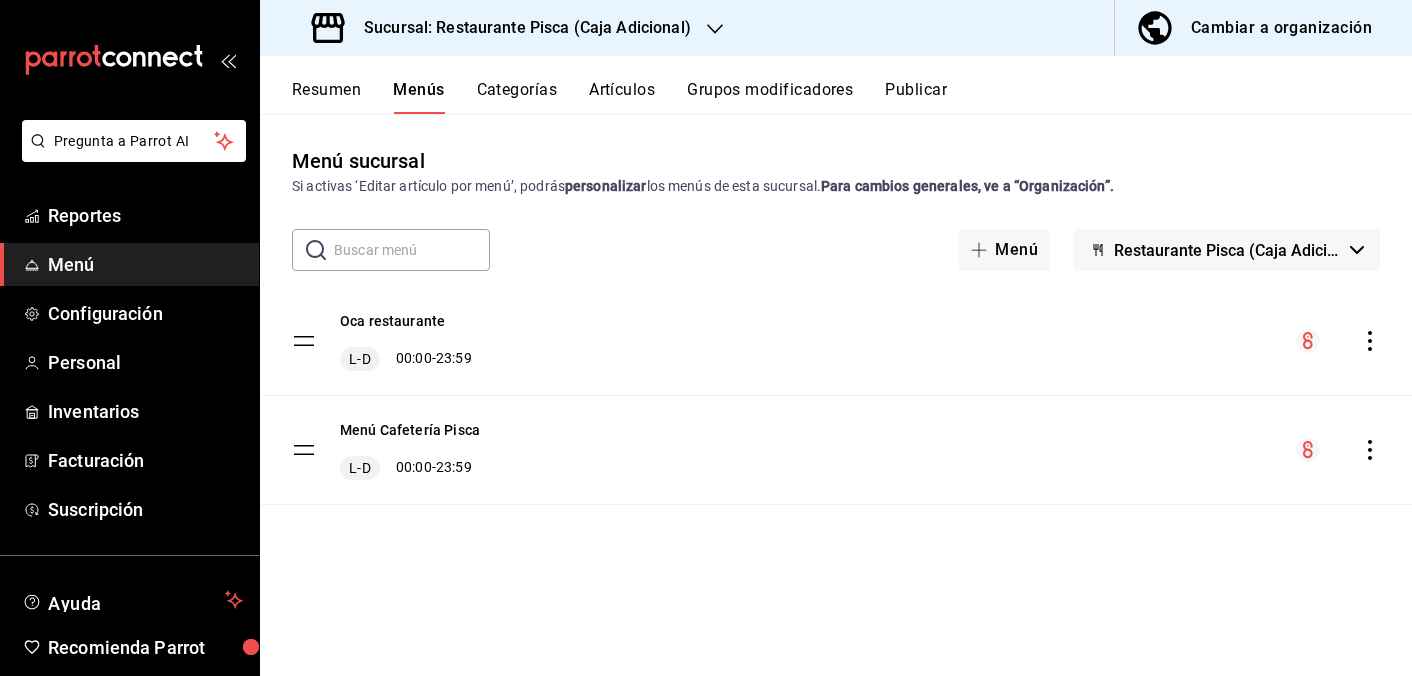 click on "Categorías" at bounding box center (517, 97) 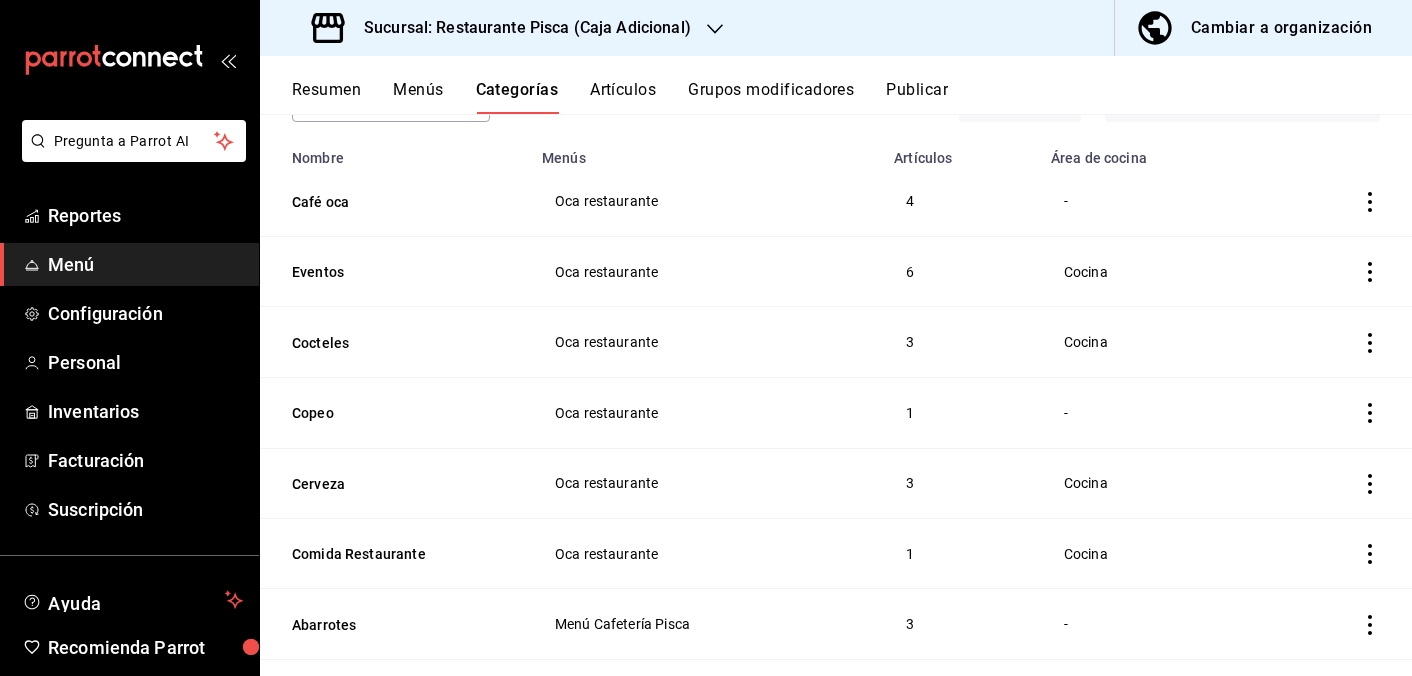 scroll, scrollTop: 151, scrollLeft: 0, axis: vertical 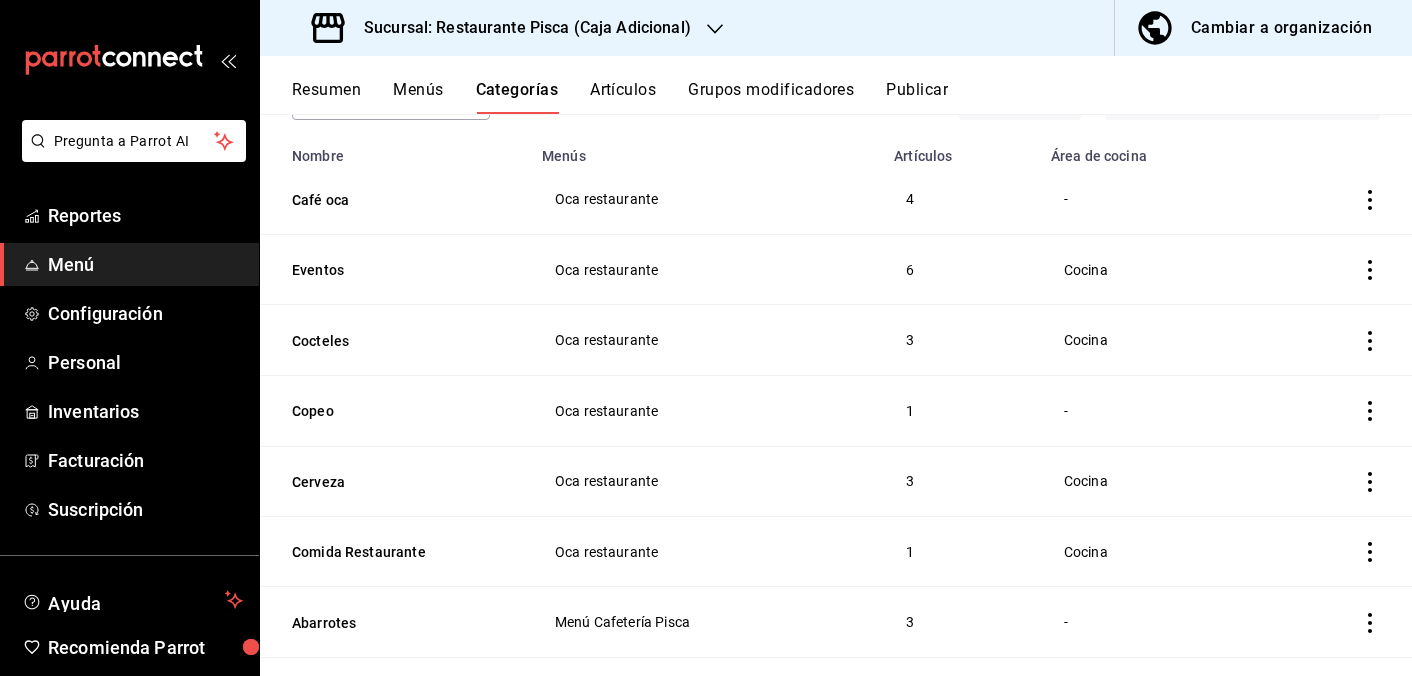 click 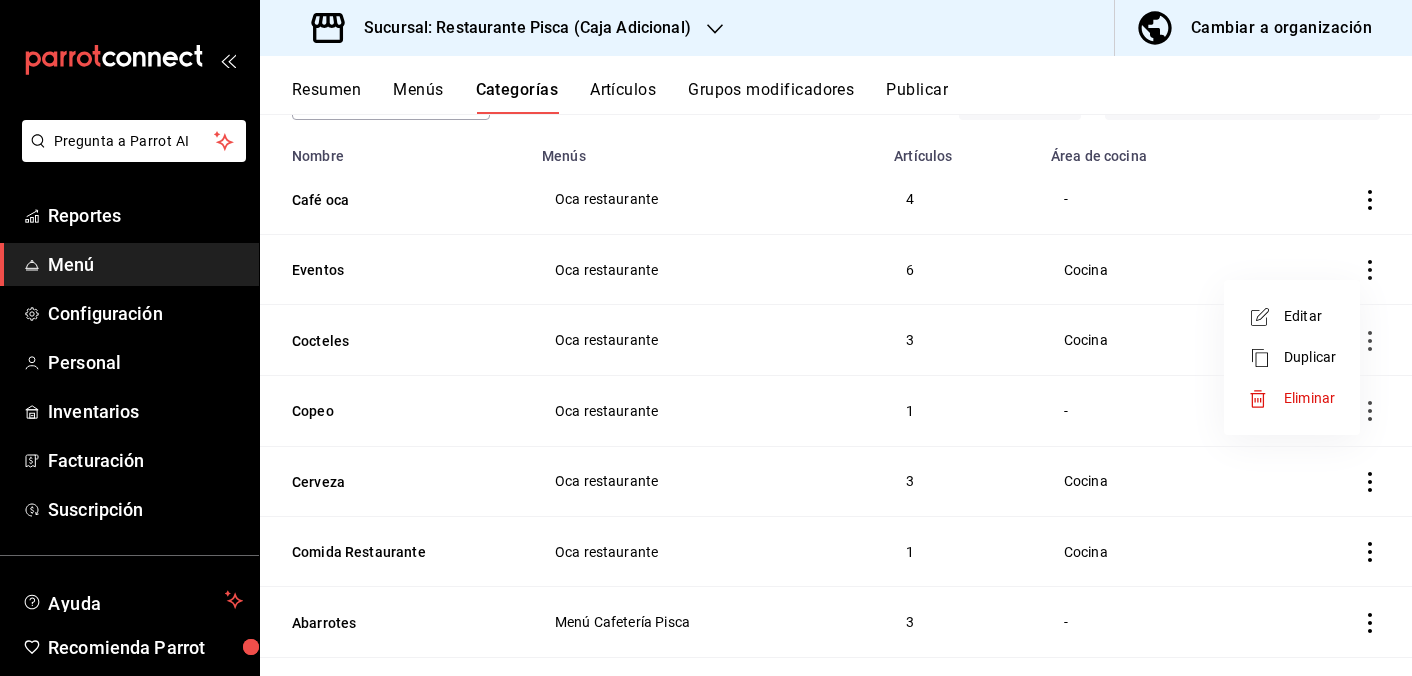 click on "Editar" at bounding box center (1310, 316) 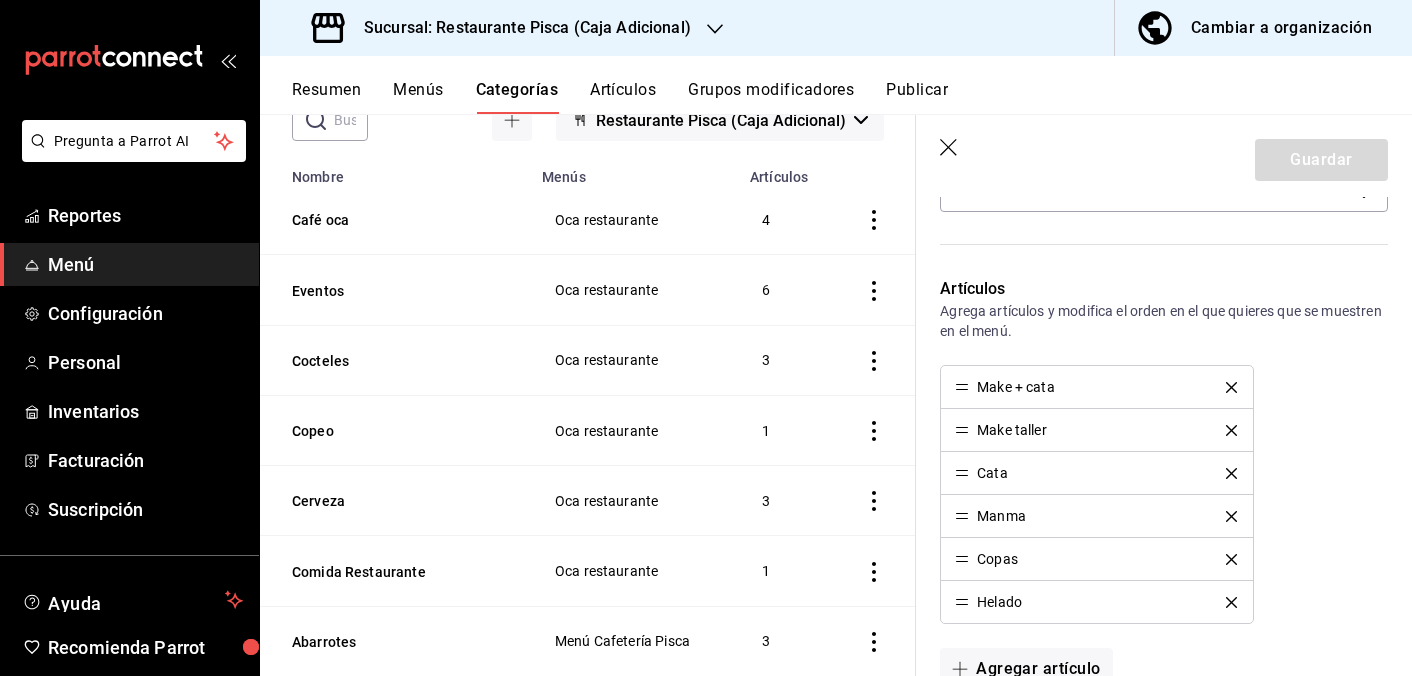 scroll, scrollTop: 421, scrollLeft: 0, axis: vertical 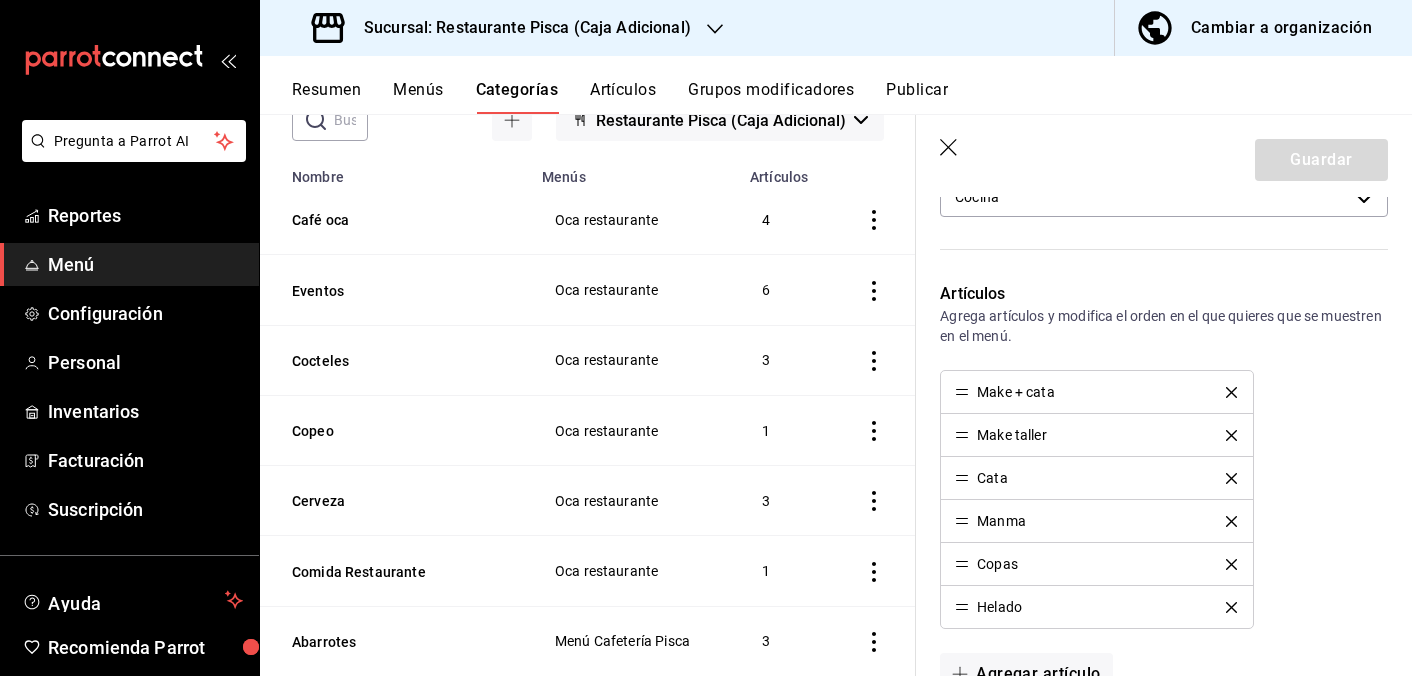 click on "Grupos modificadores" at bounding box center (771, 97) 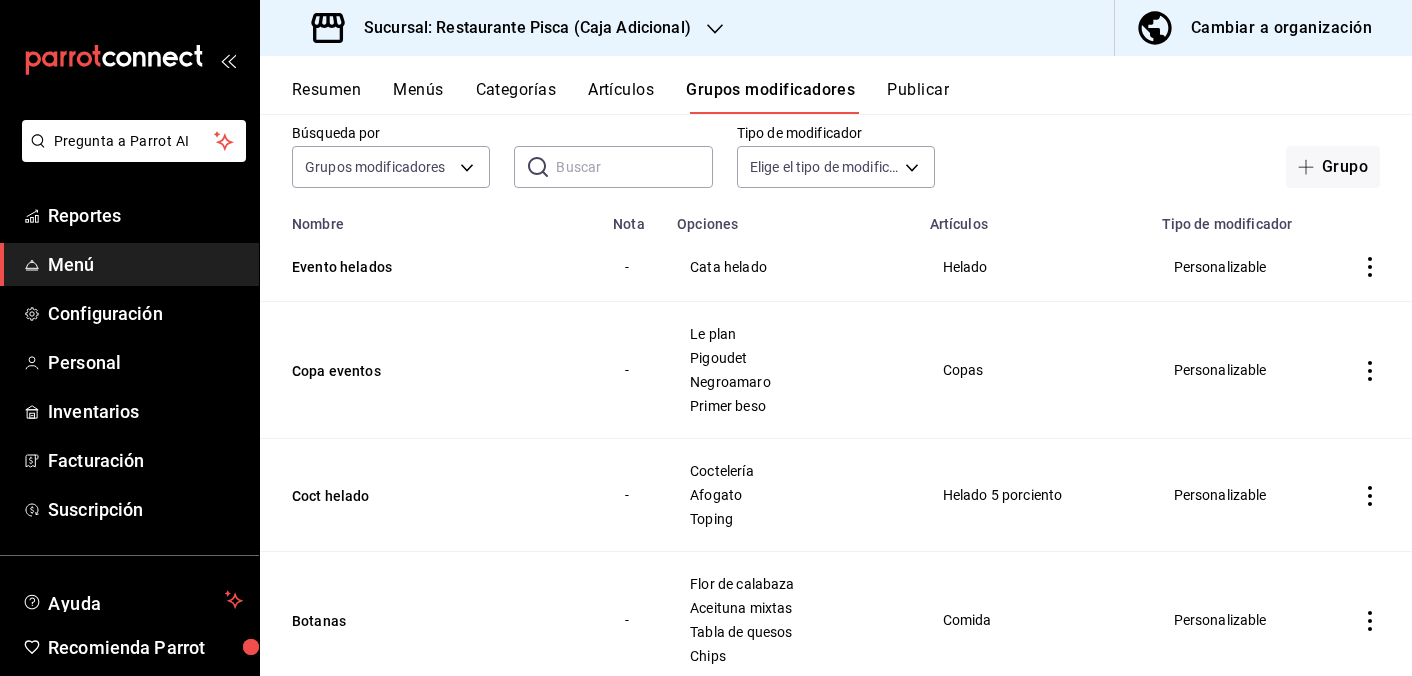 scroll, scrollTop: 107, scrollLeft: 0, axis: vertical 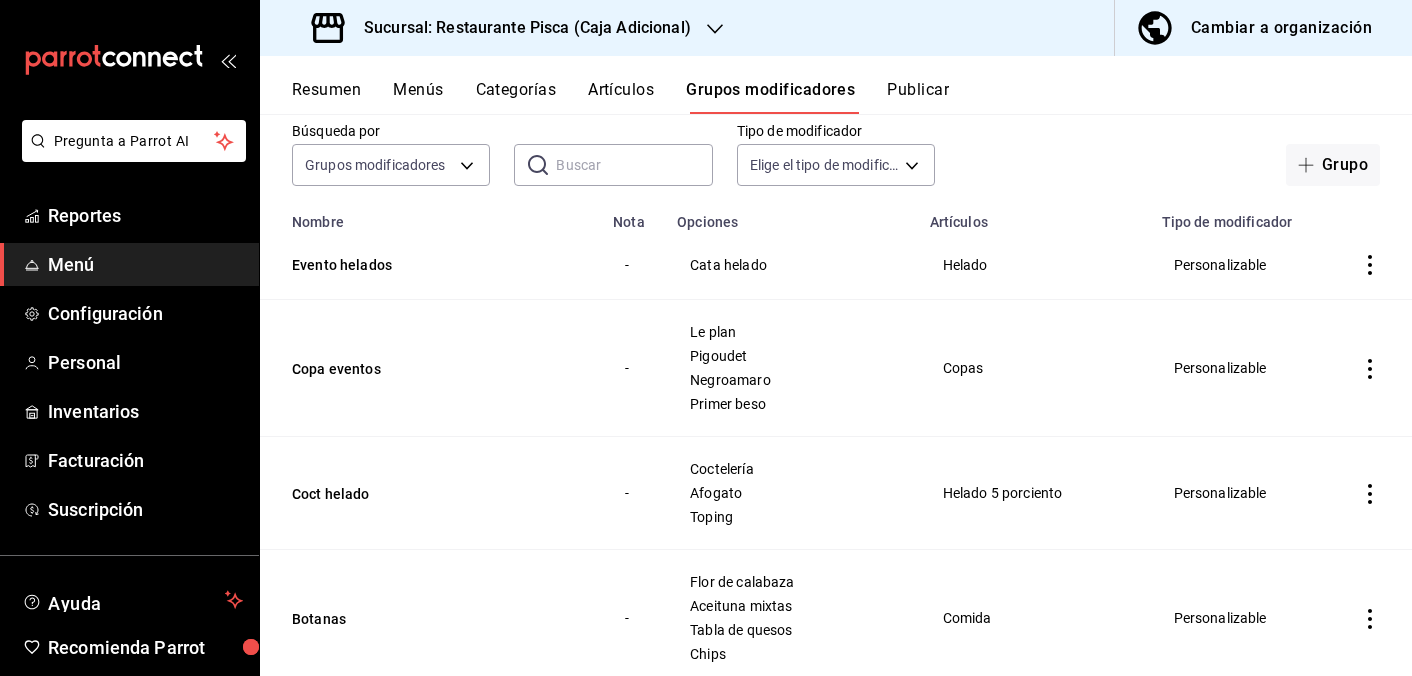 click 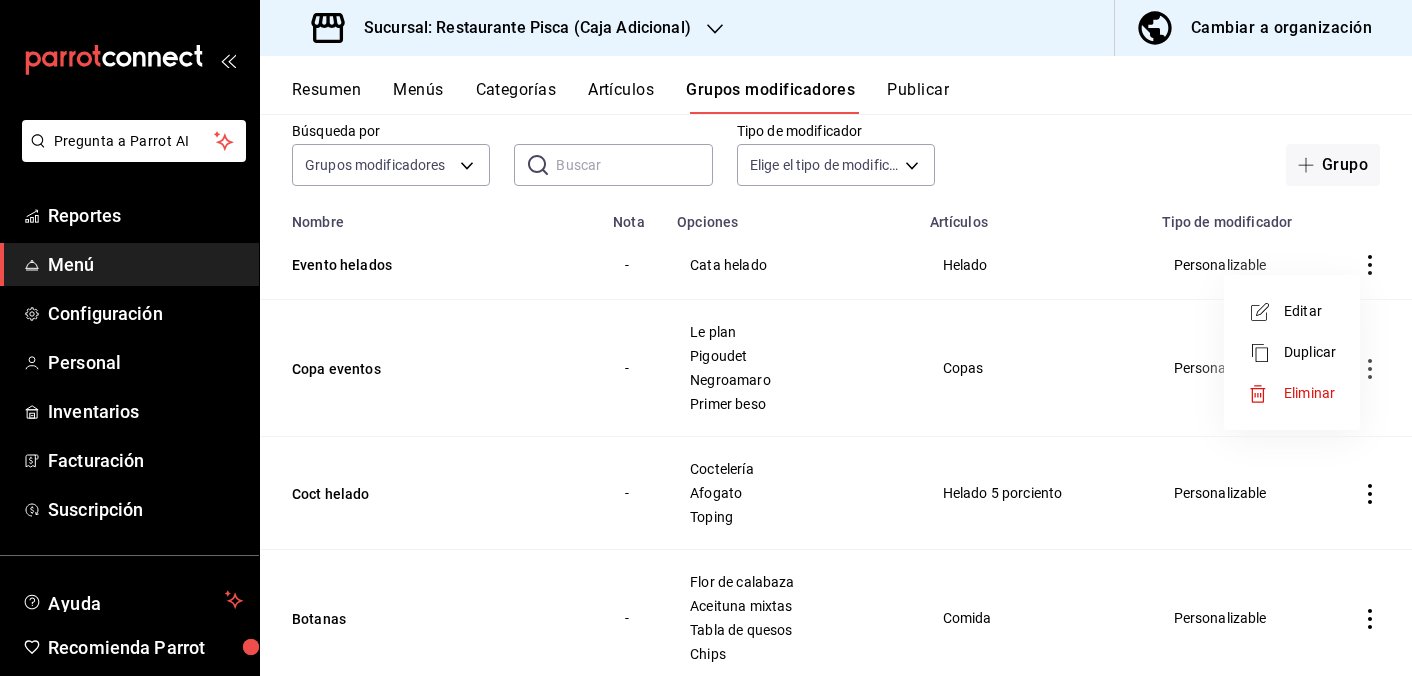 click on "Editar" at bounding box center [1292, 311] 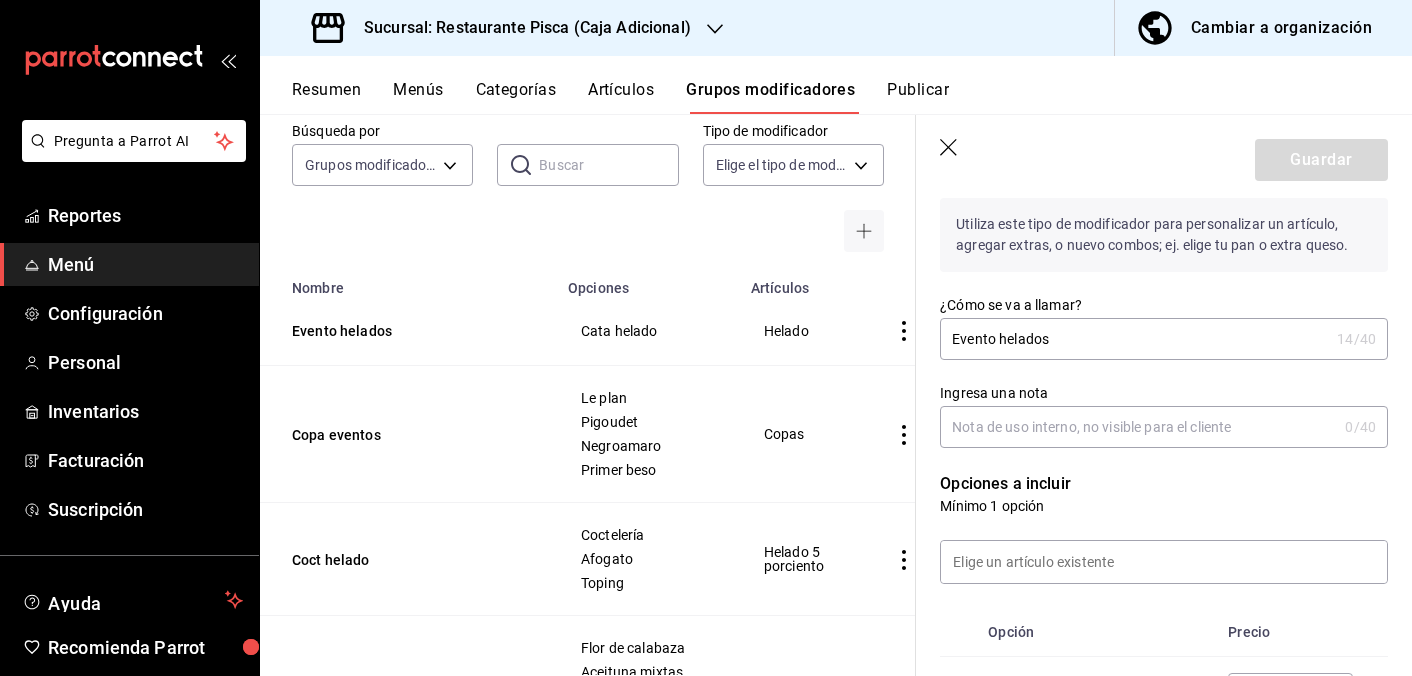 scroll, scrollTop: 0, scrollLeft: 0, axis: both 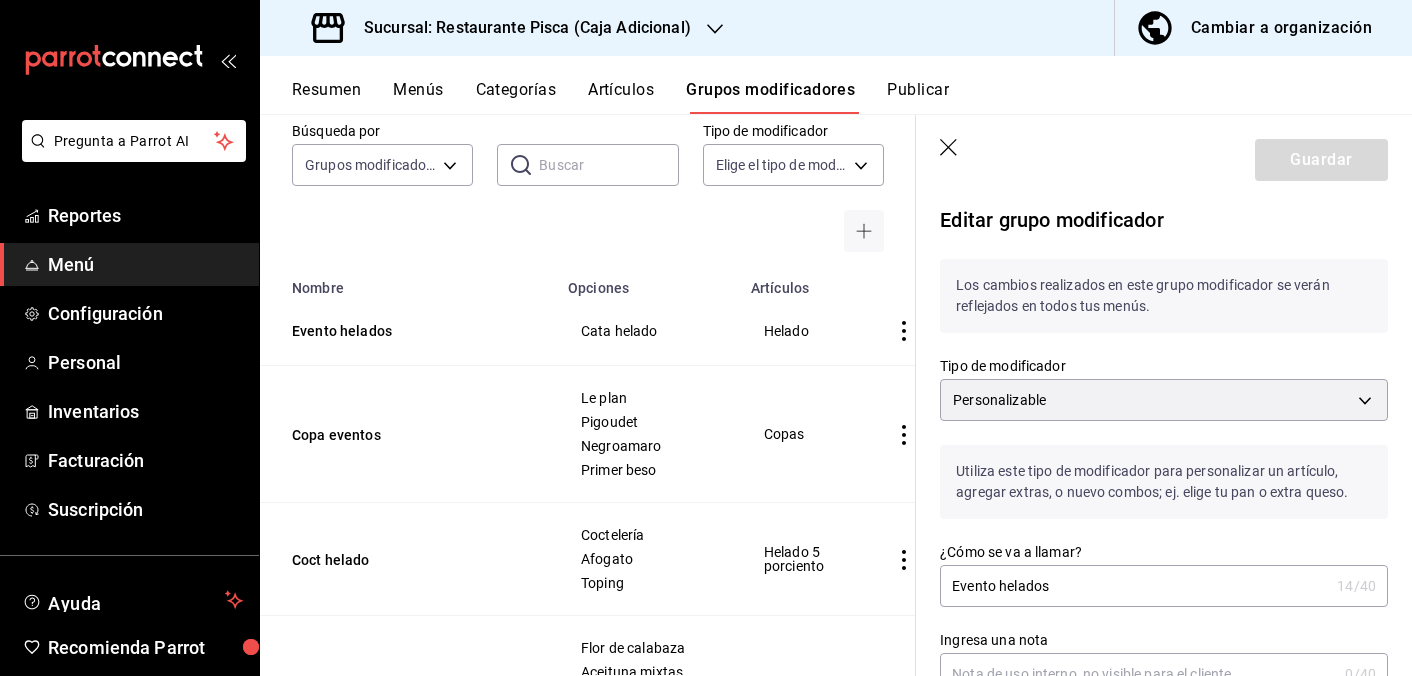 click 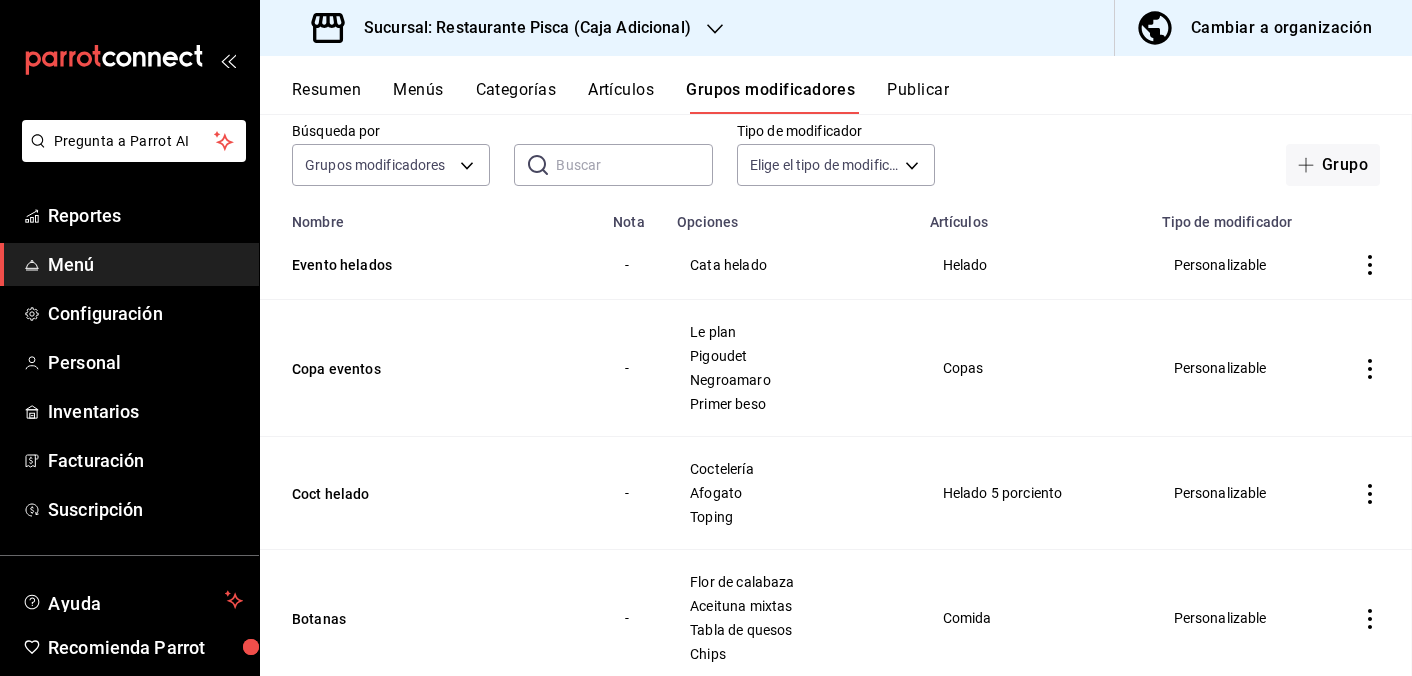 scroll, scrollTop: 0, scrollLeft: 0, axis: both 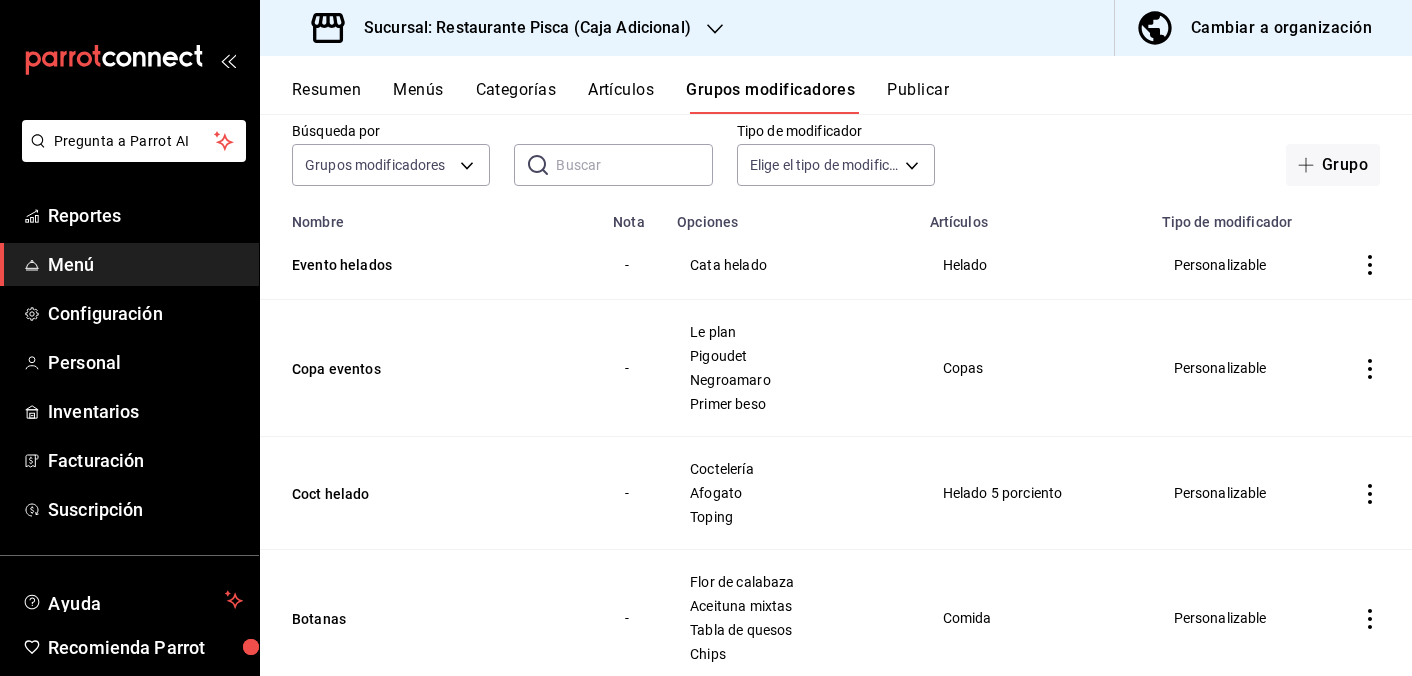 click 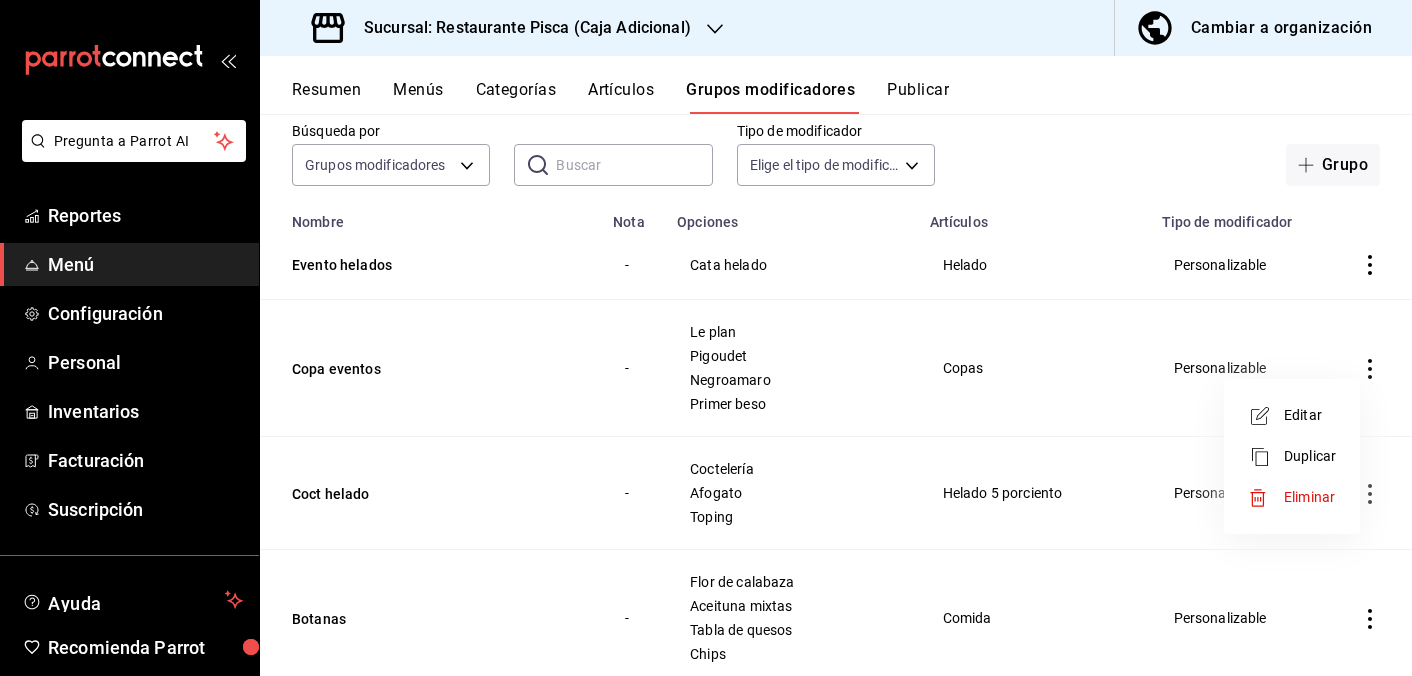 click on "Editar" at bounding box center (1292, 415) 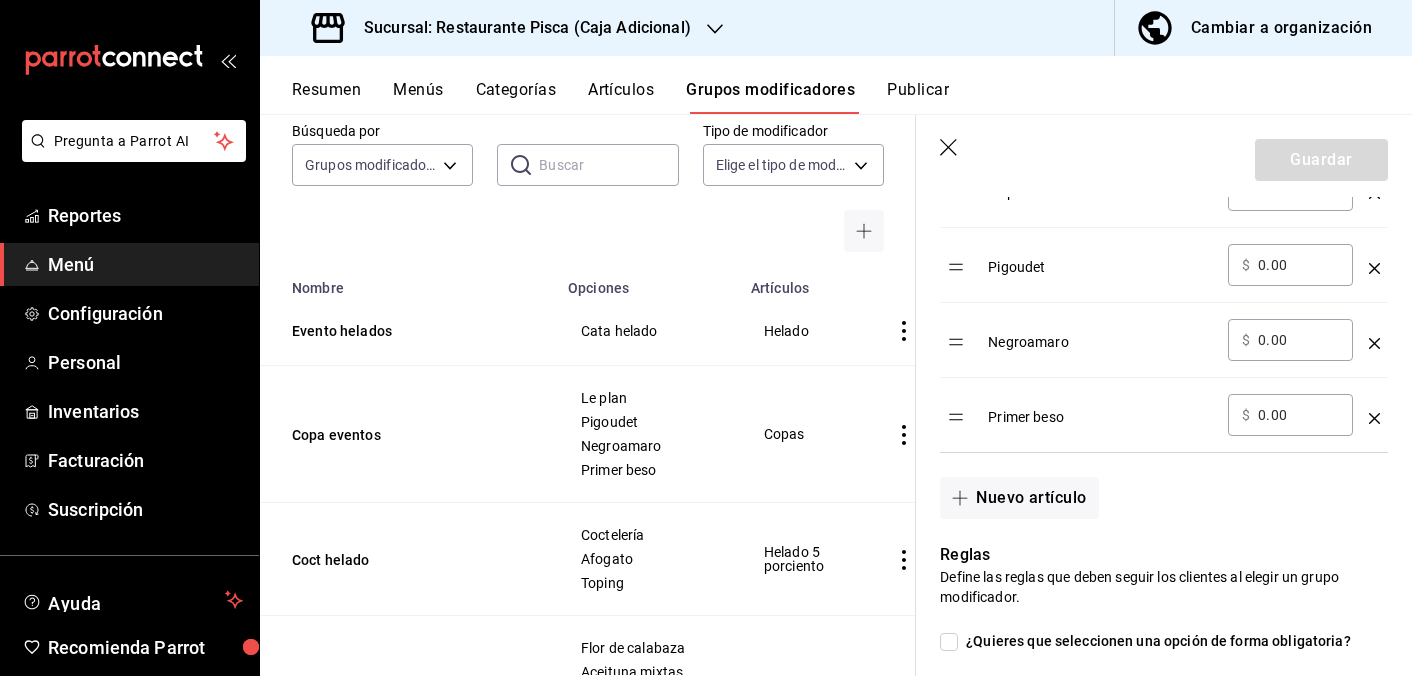 scroll, scrollTop: 780, scrollLeft: 0, axis: vertical 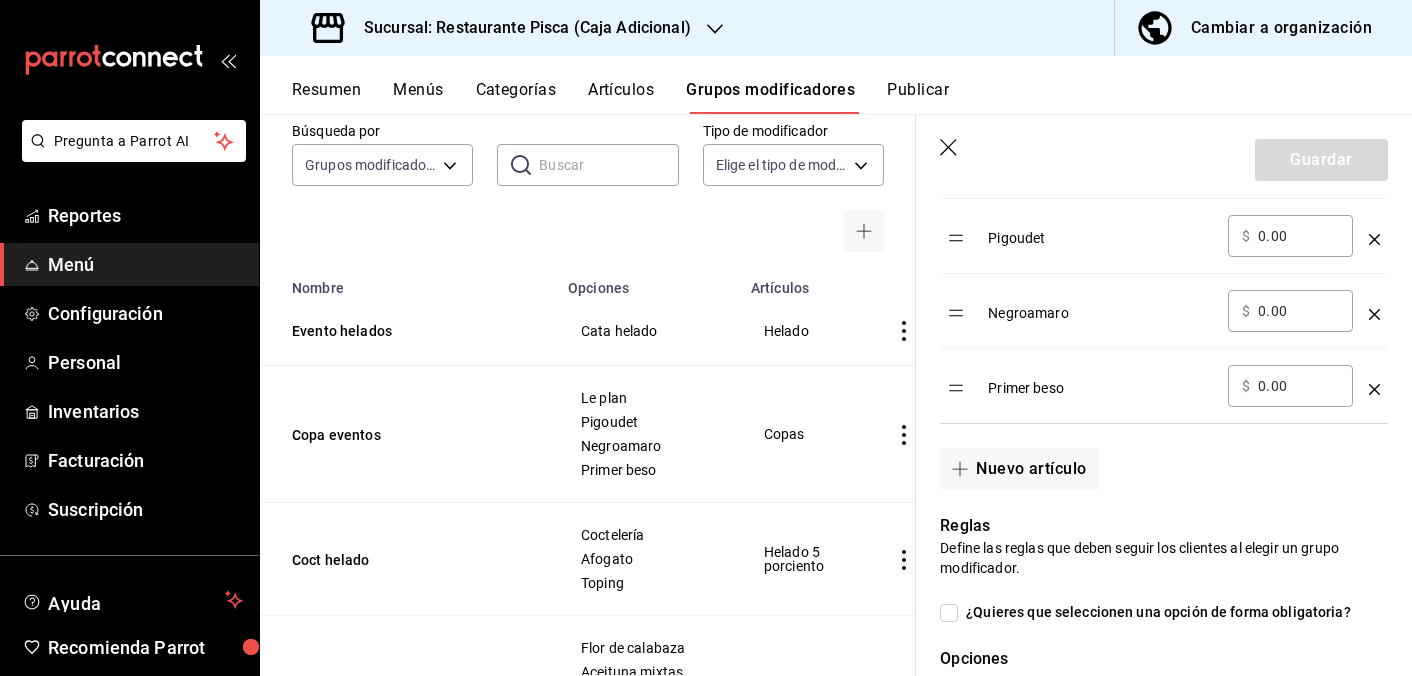 click 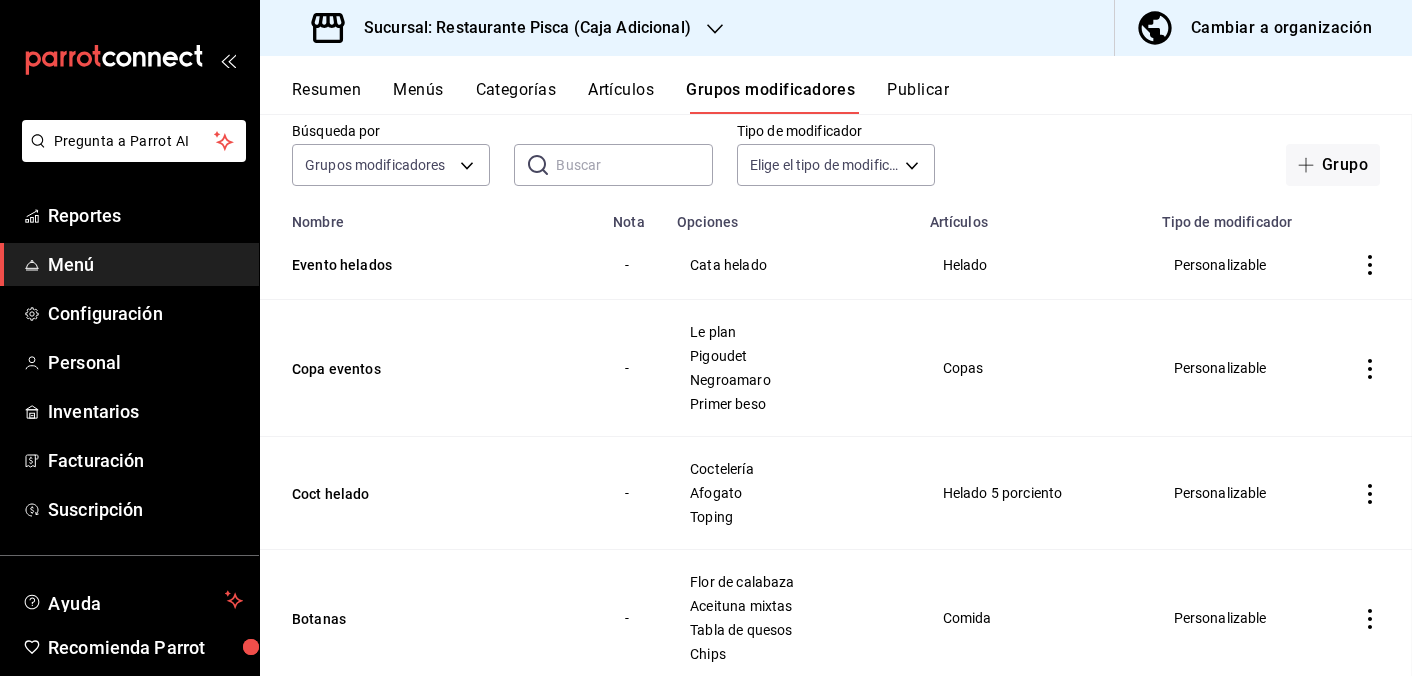 scroll, scrollTop: 0, scrollLeft: 0, axis: both 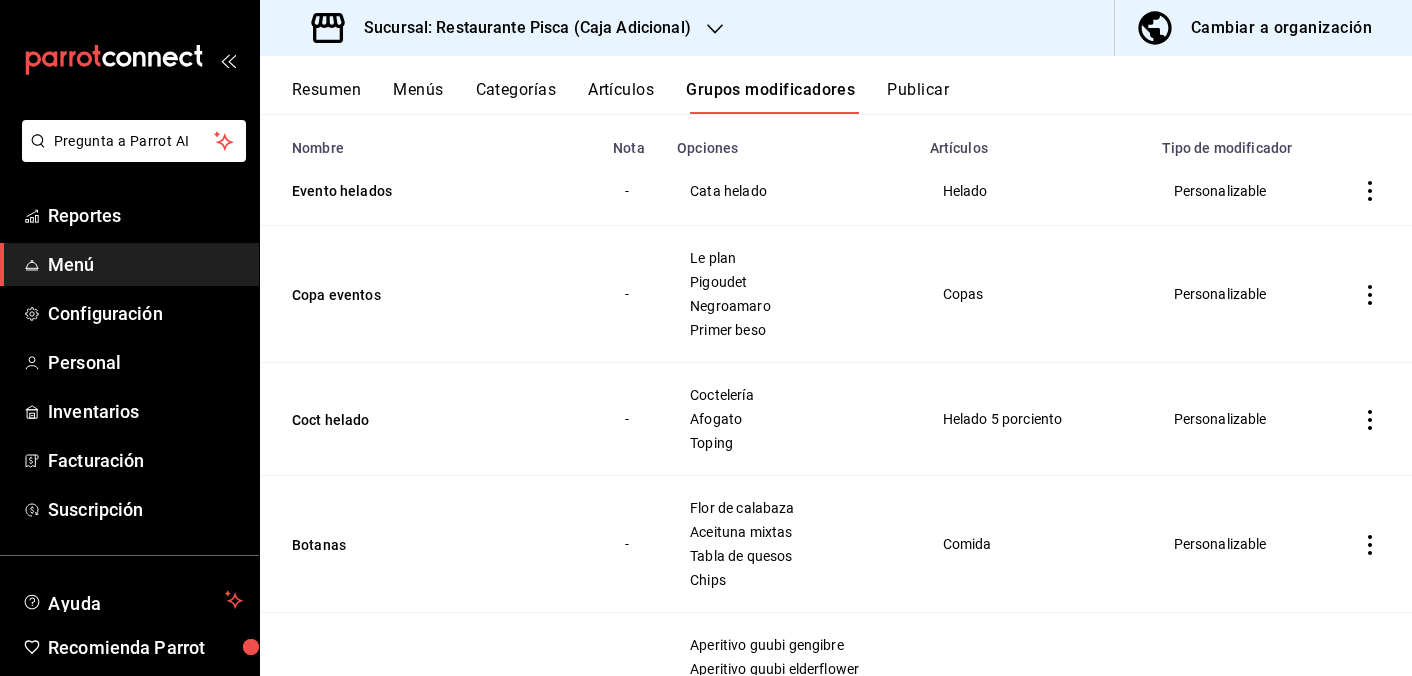 click 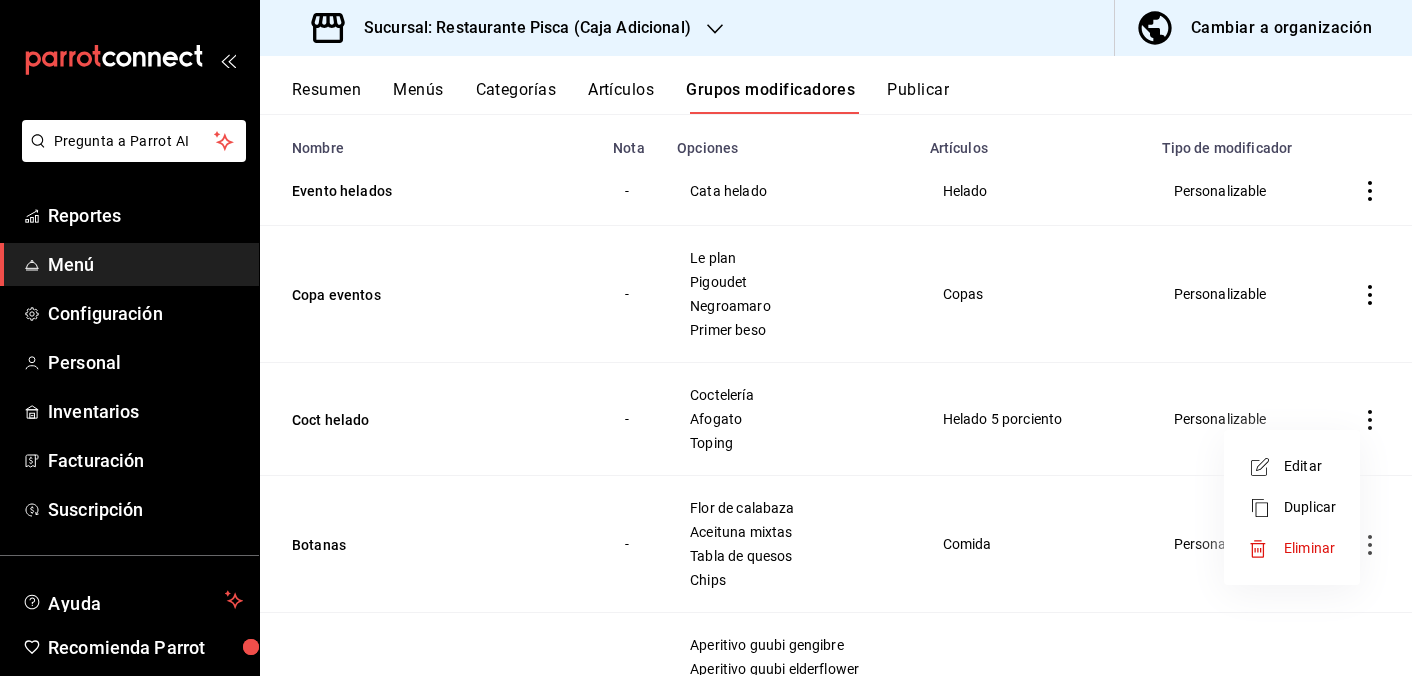 click on "Editar" at bounding box center (1310, 466) 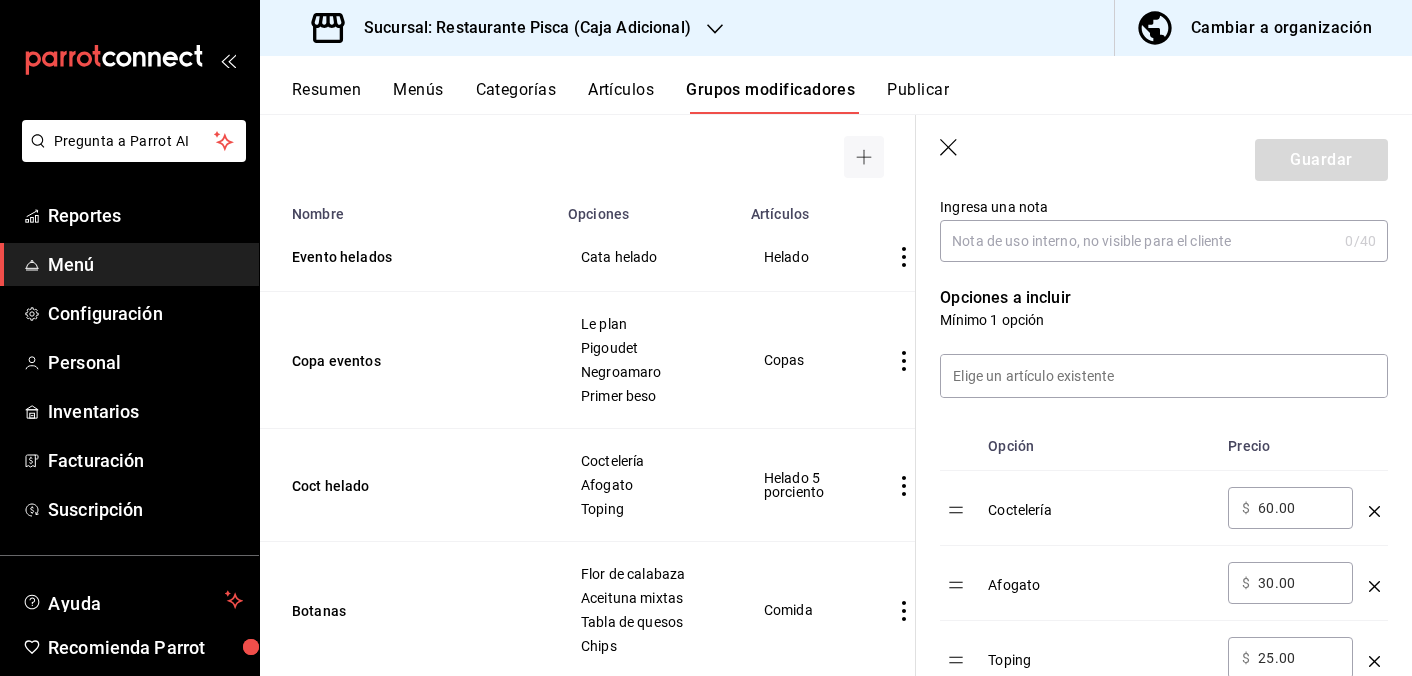 scroll, scrollTop: 436, scrollLeft: 0, axis: vertical 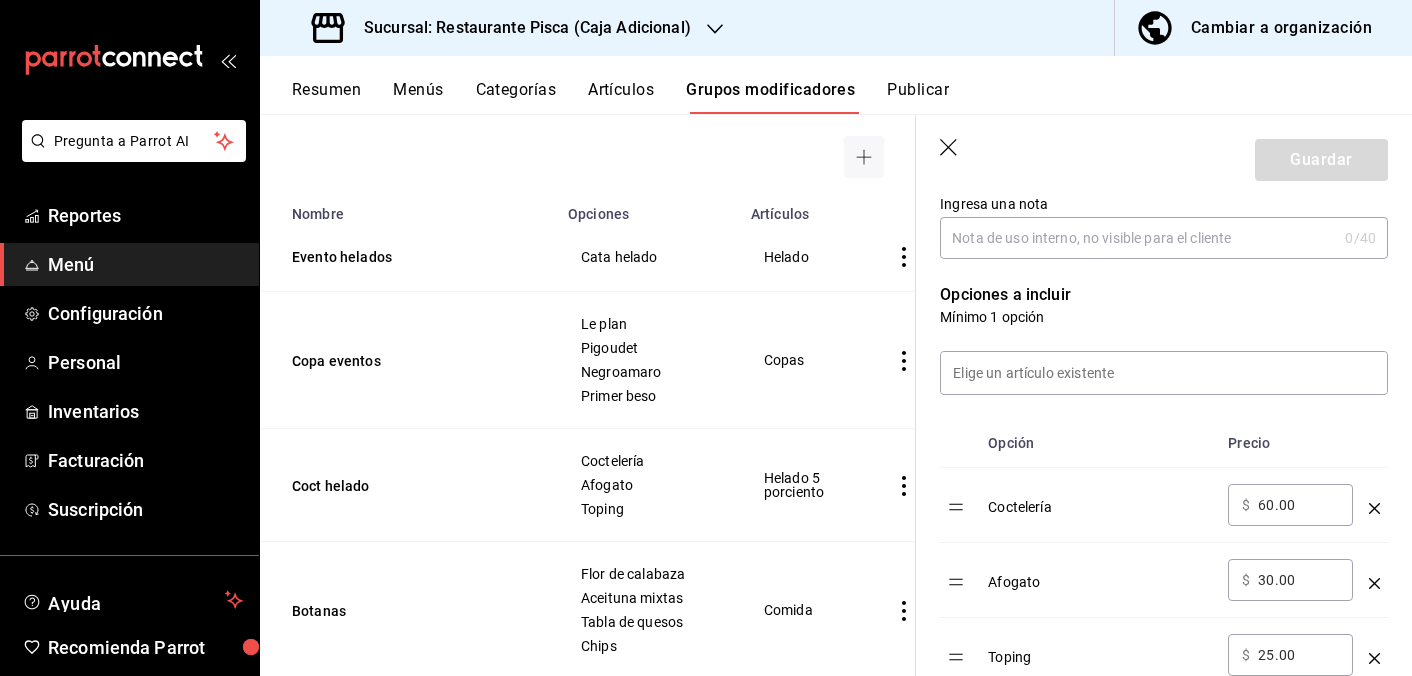 click on "Copa eventos" at bounding box center [408, 360] 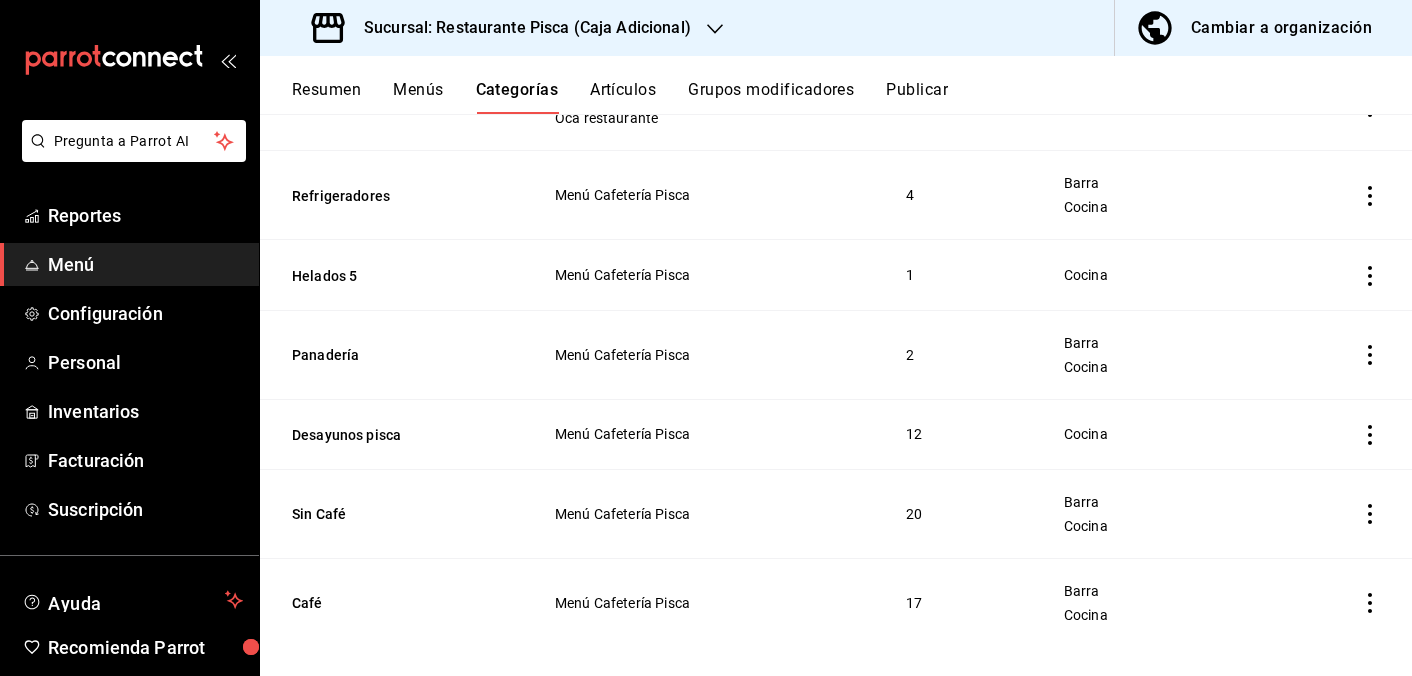 scroll, scrollTop: 757, scrollLeft: 0, axis: vertical 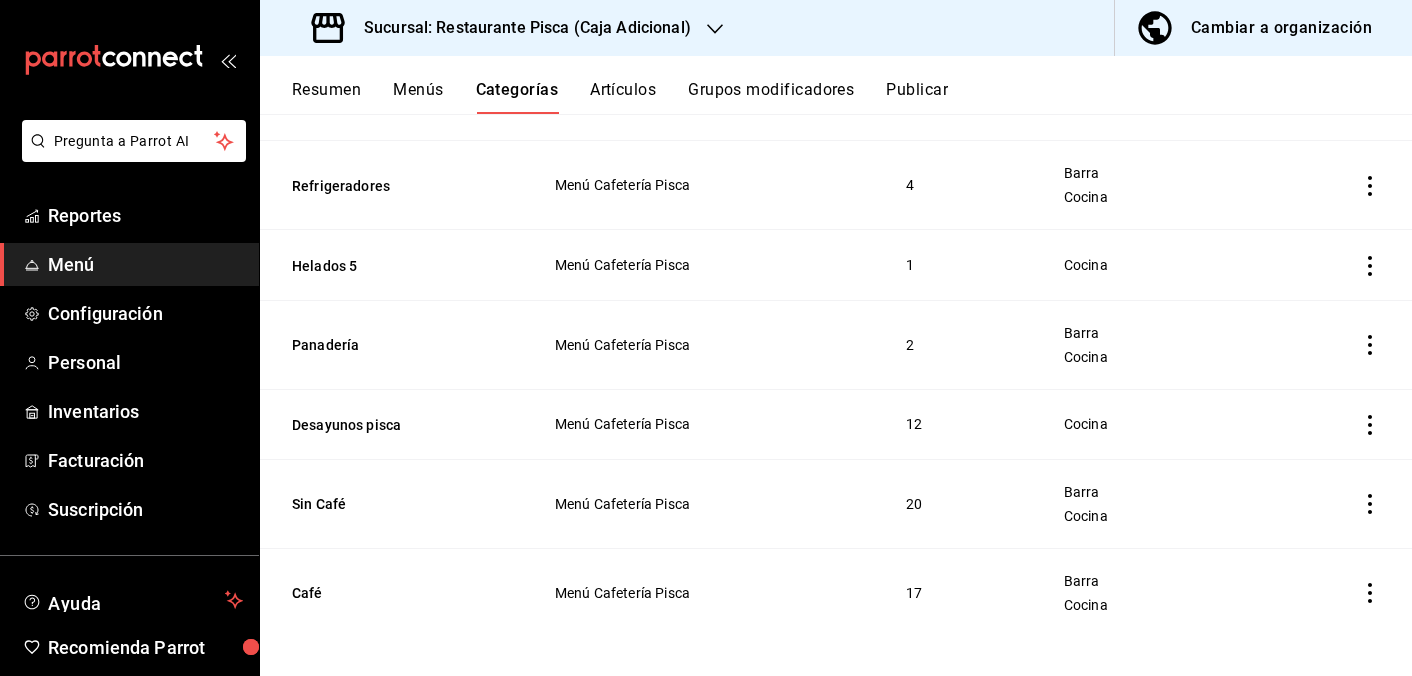 click 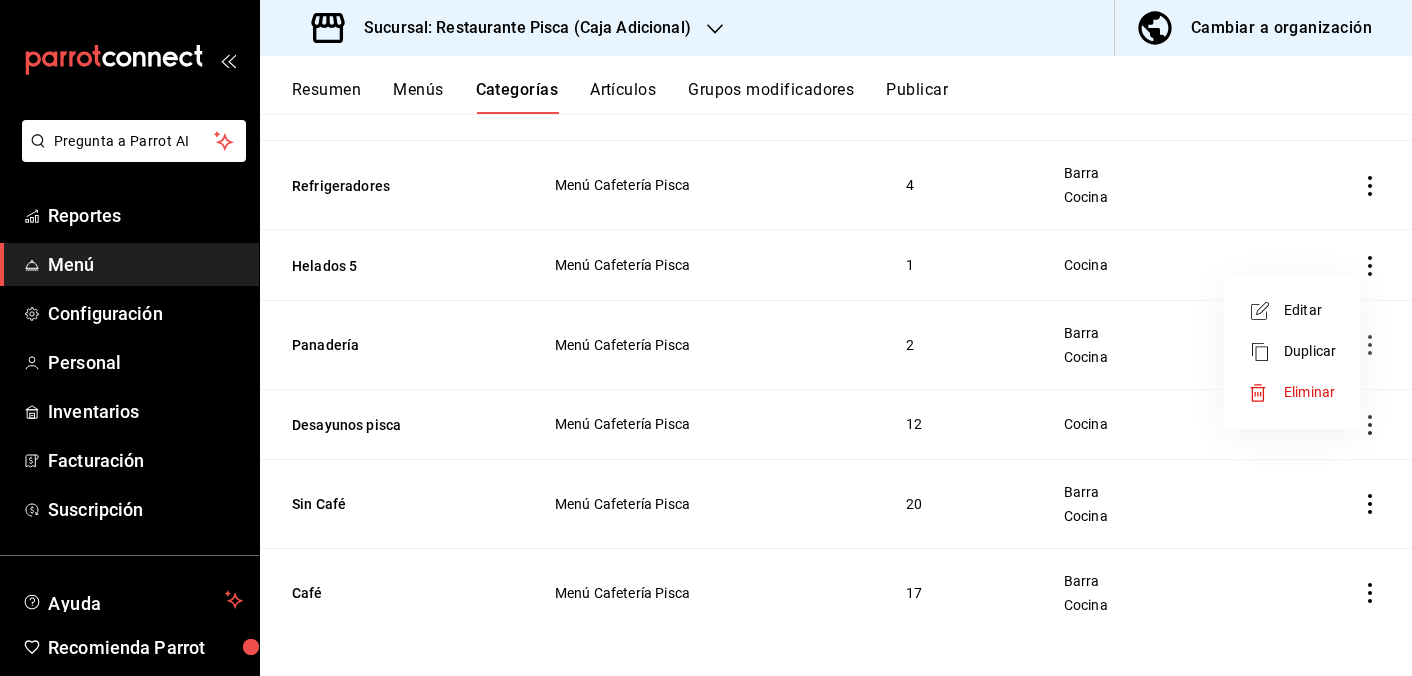 click on "Editar" at bounding box center (1310, 310) 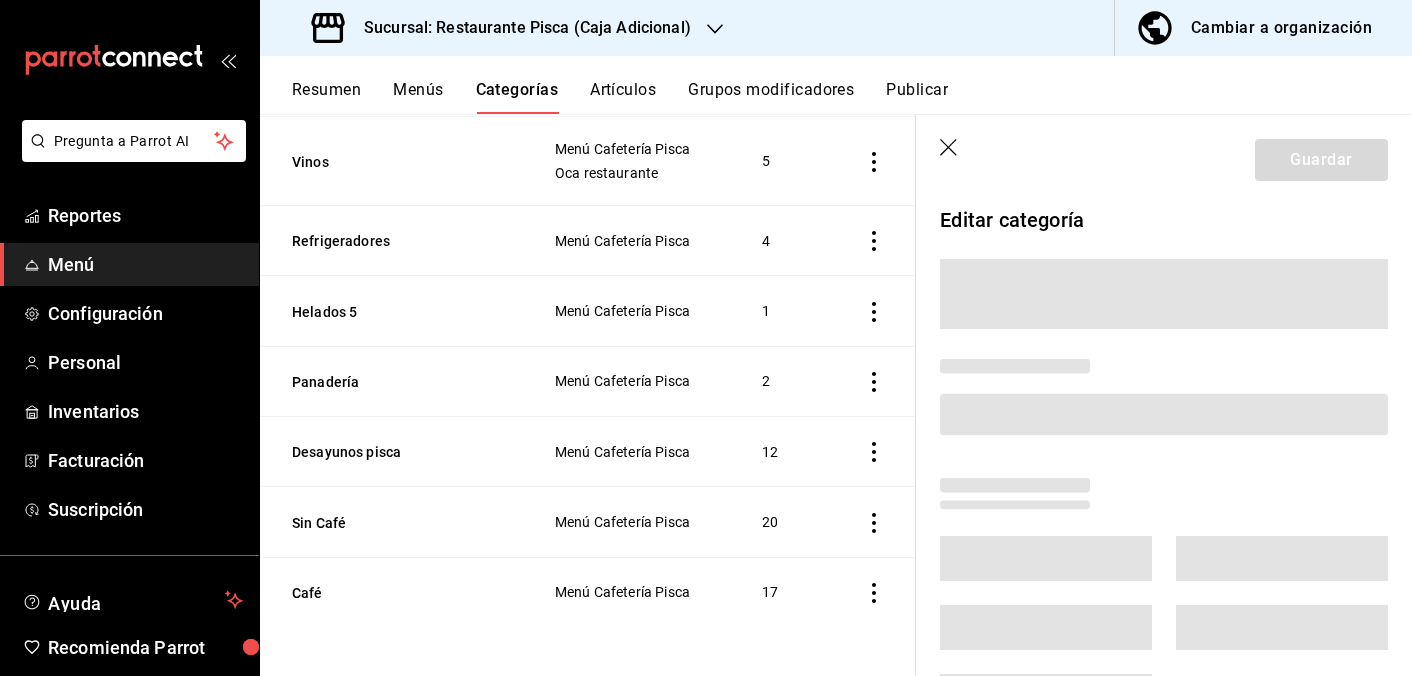 scroll, scrollTop: 684, scrollLeft: 0, axis: vertical 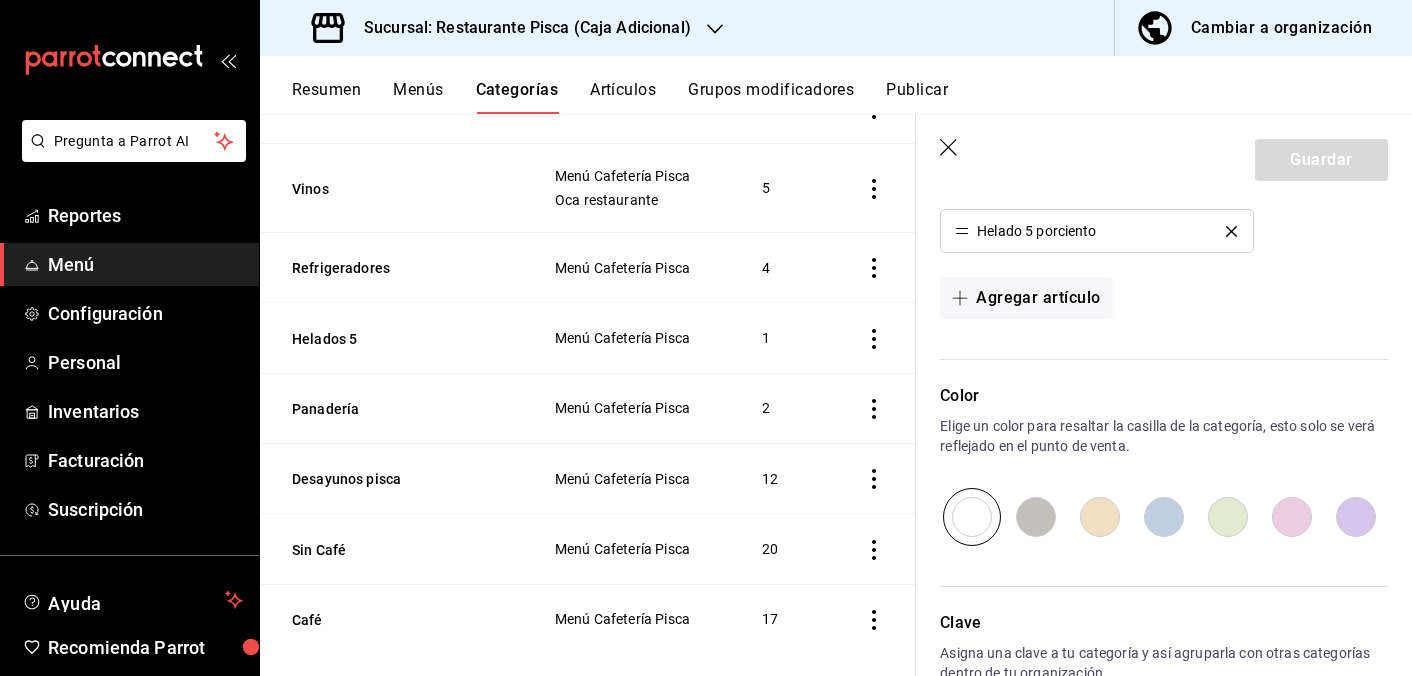 click on "Desayunos pisca" at bounding box center (395, 478) 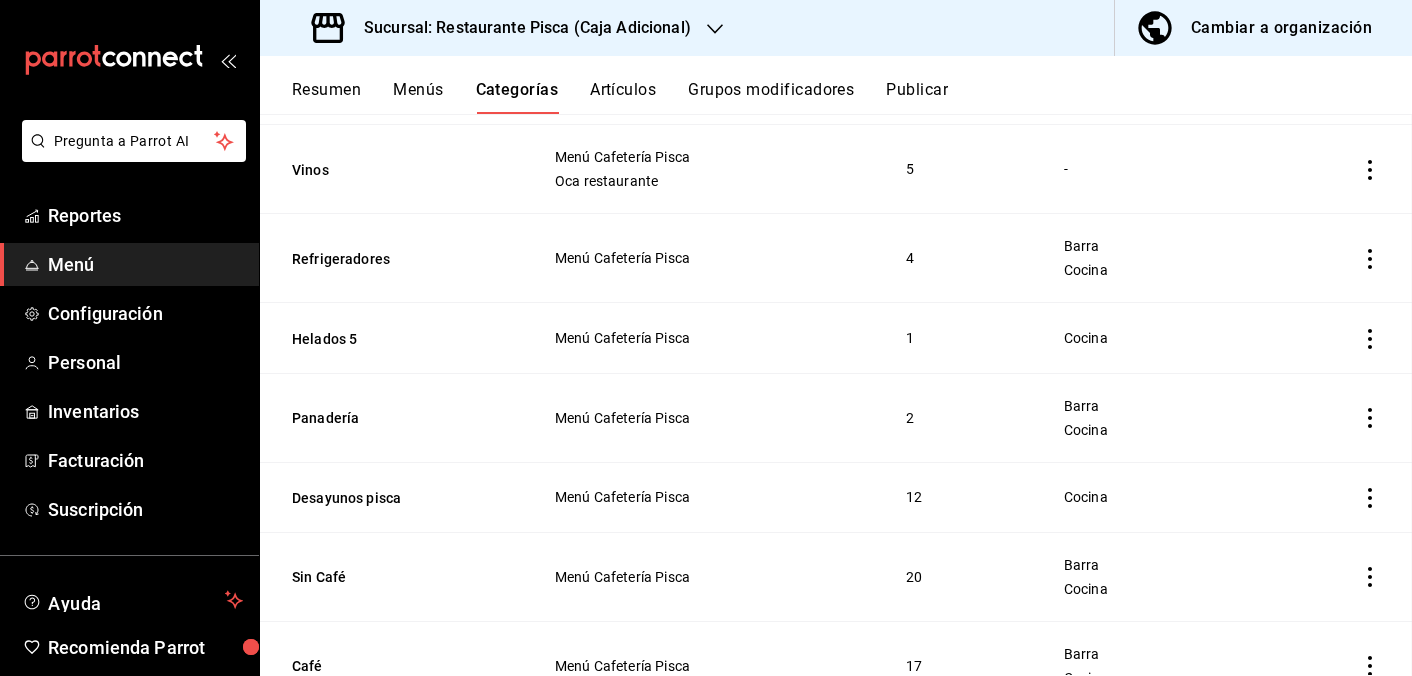 scroll, scrollTop: 764, scrollLeft: 0, axis: vertical 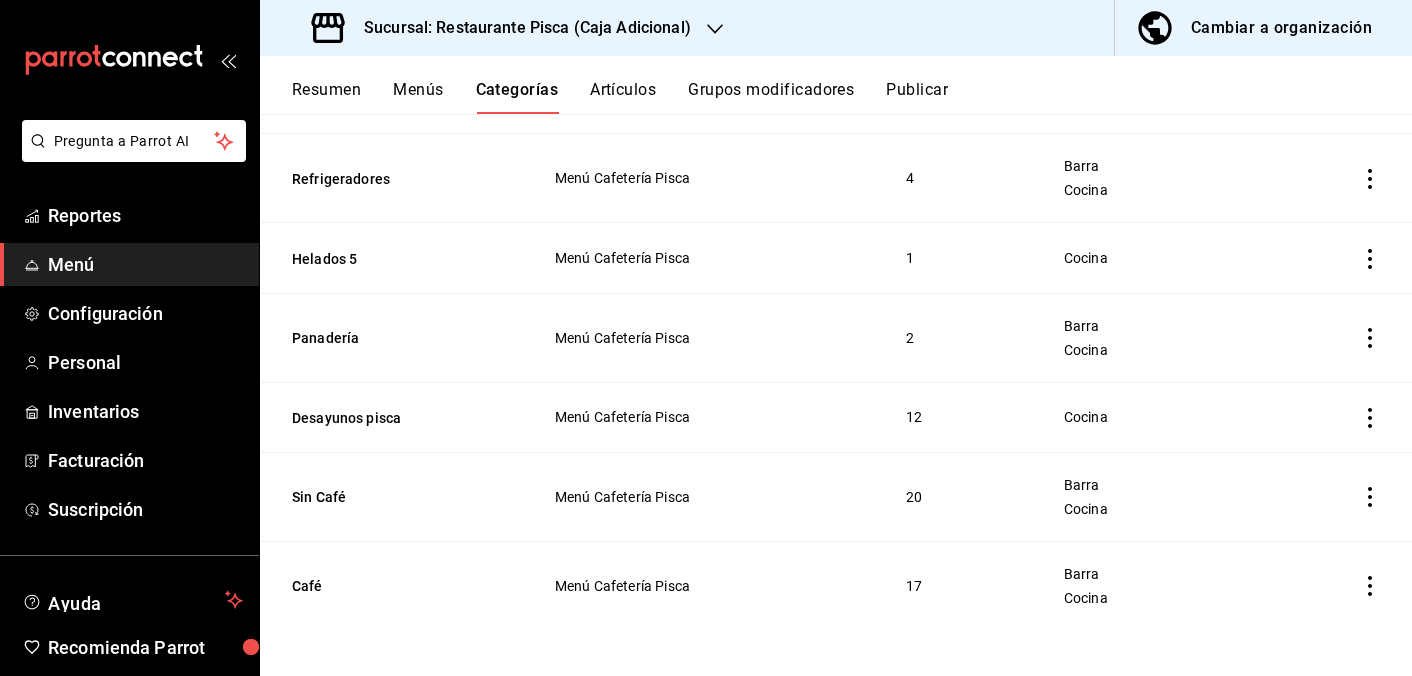 click 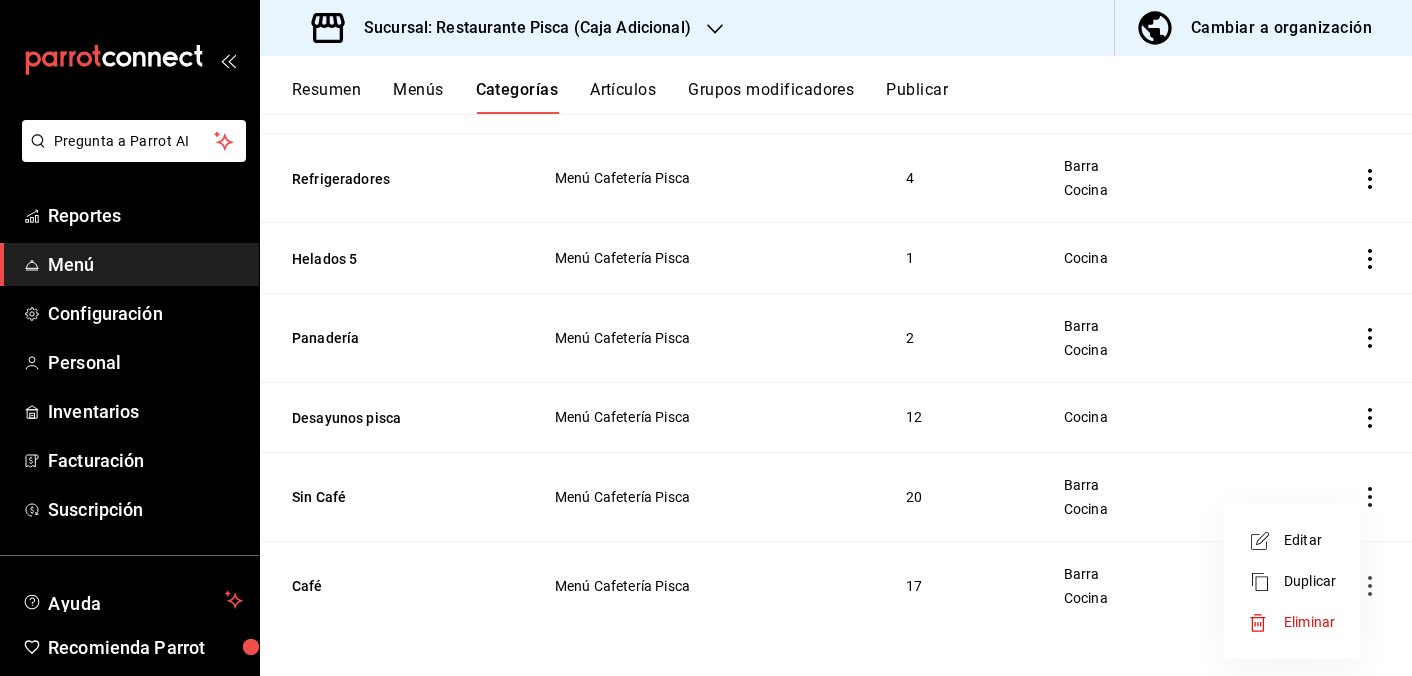 click at bounding box center (1266, 541) 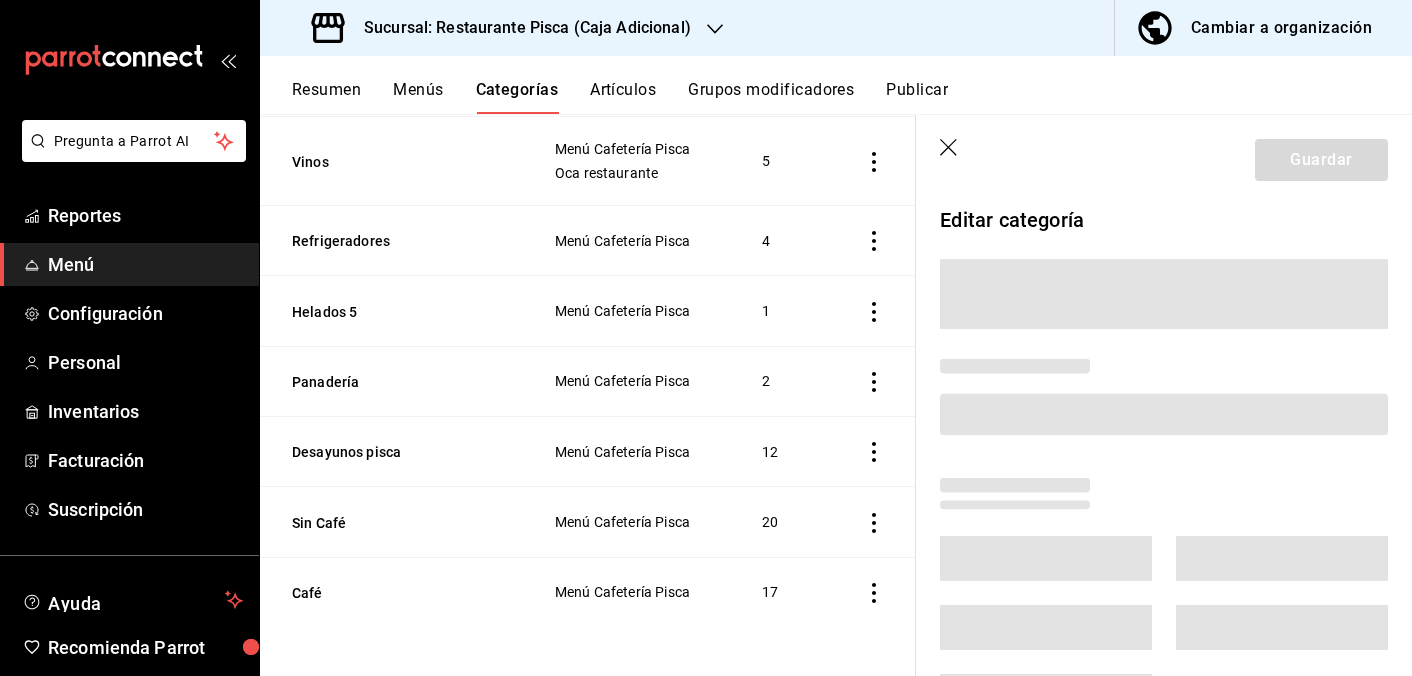 scroll, scrollTop: 684, scrollLeft: 0, axis: vertical 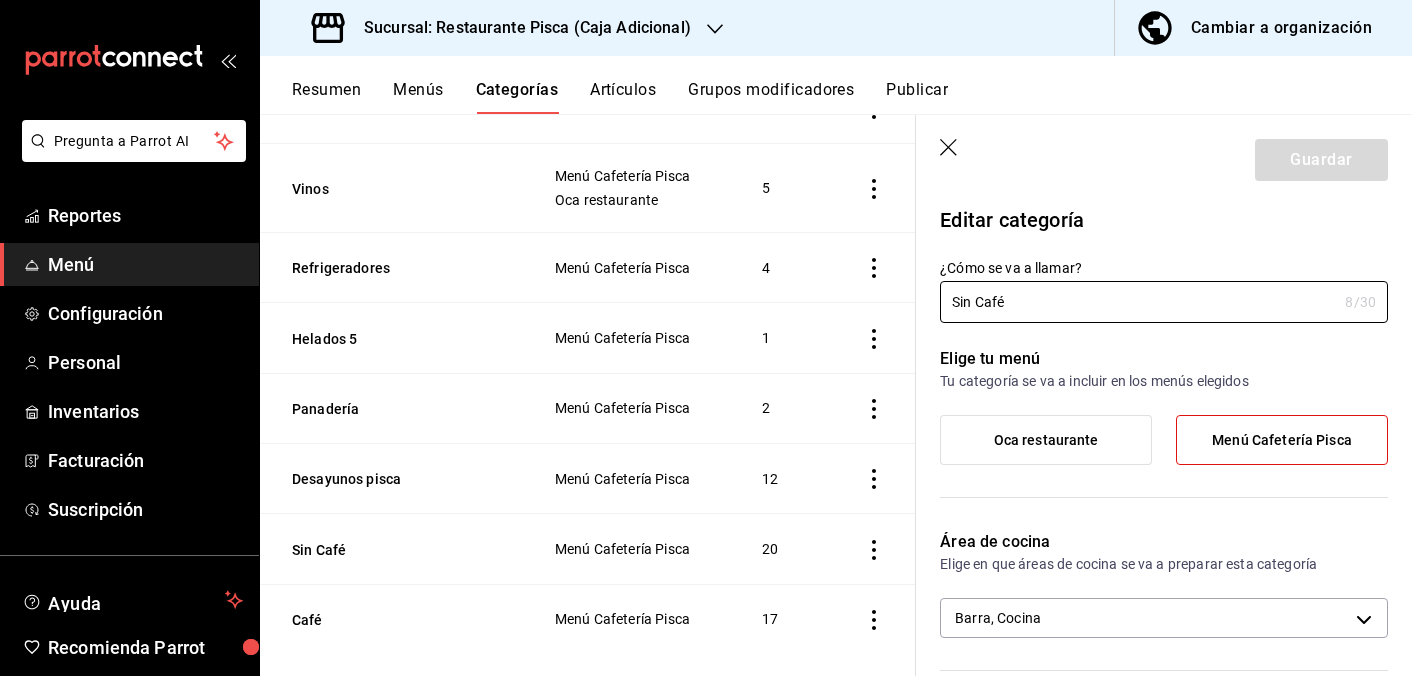 click on "Guardar" at bounding box center (1164, 156) 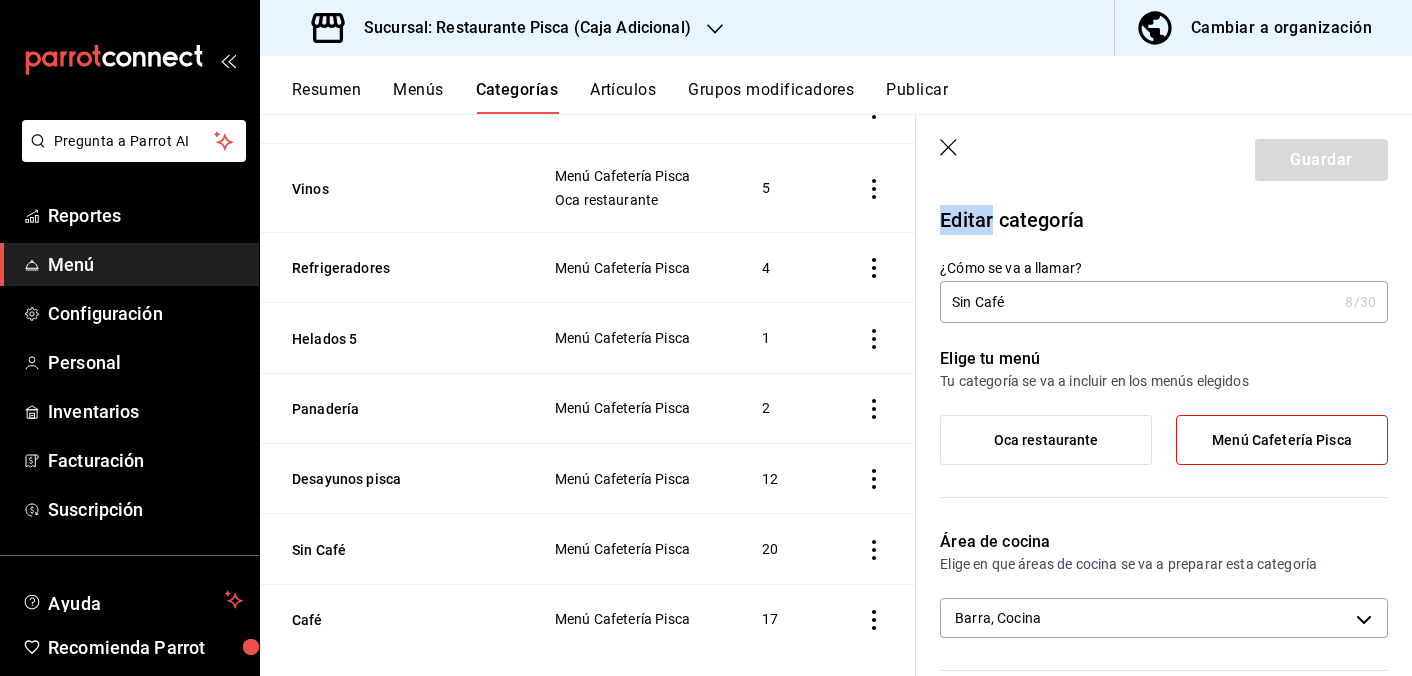 click on "Guardar" at bounding box center [1164, 156] 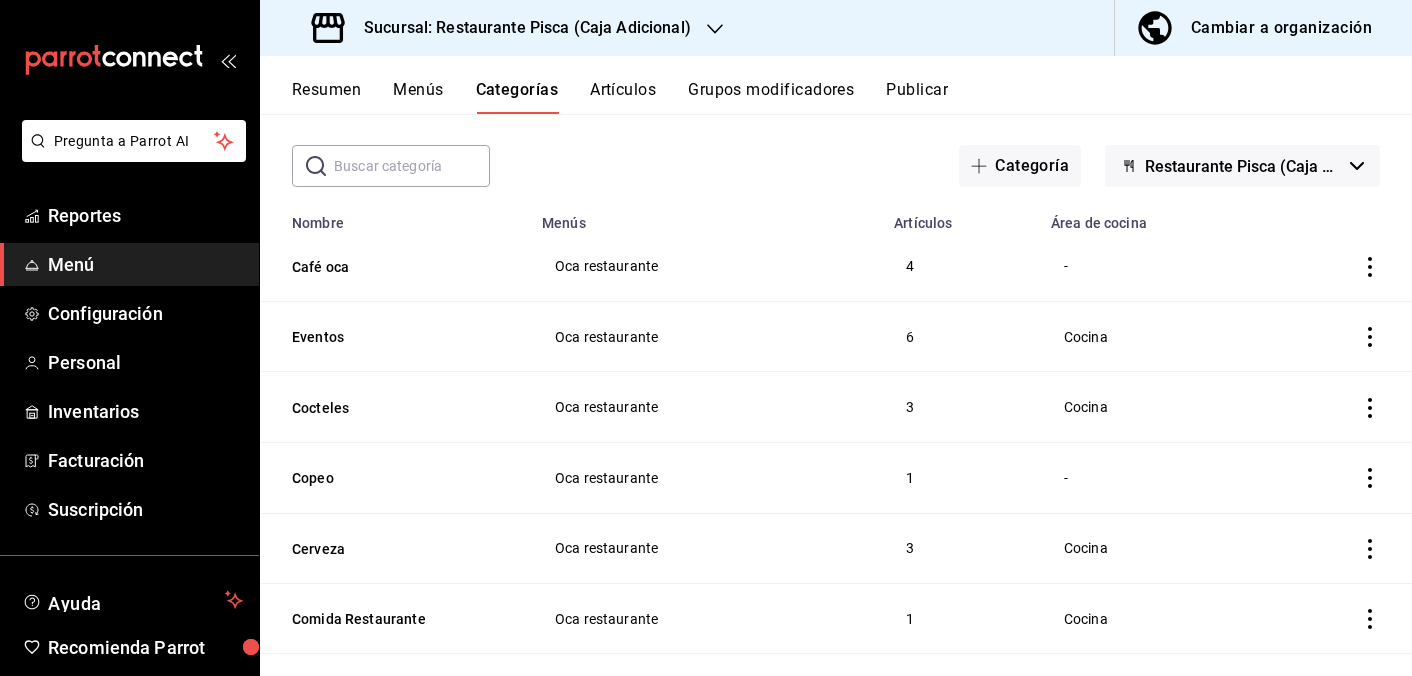 scroll, scrollTop: 0, scrollLeft: 0, axis: both 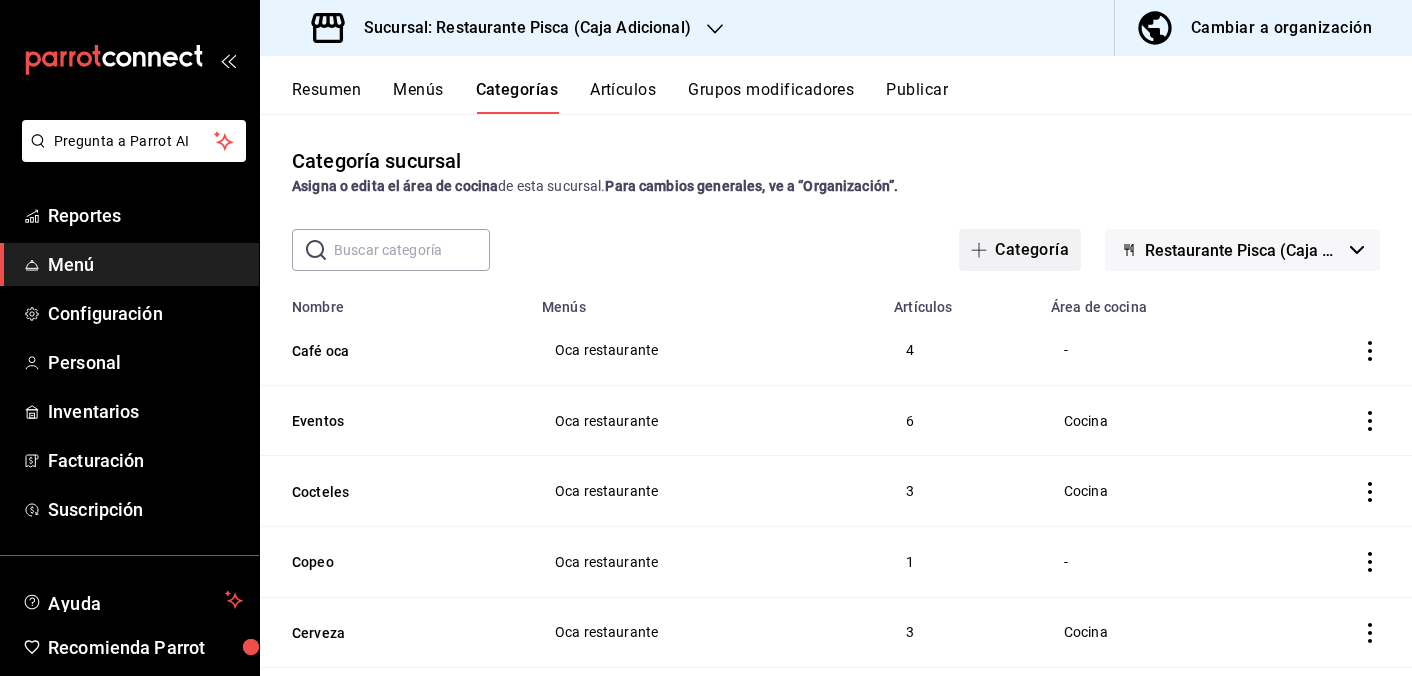 click on "Categoría" at bounding box center [1020, 250] 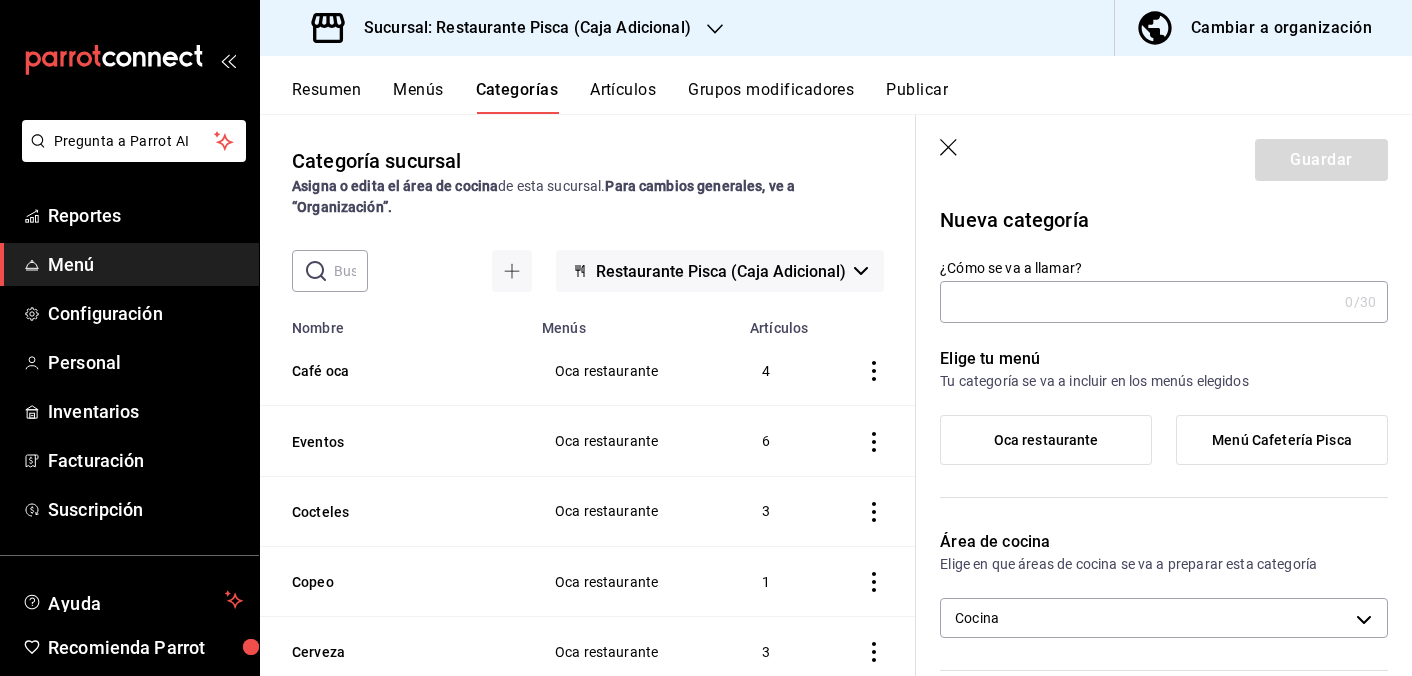 click on "¿Cómo se va a llamar?" at bounding box center (1138, 302) 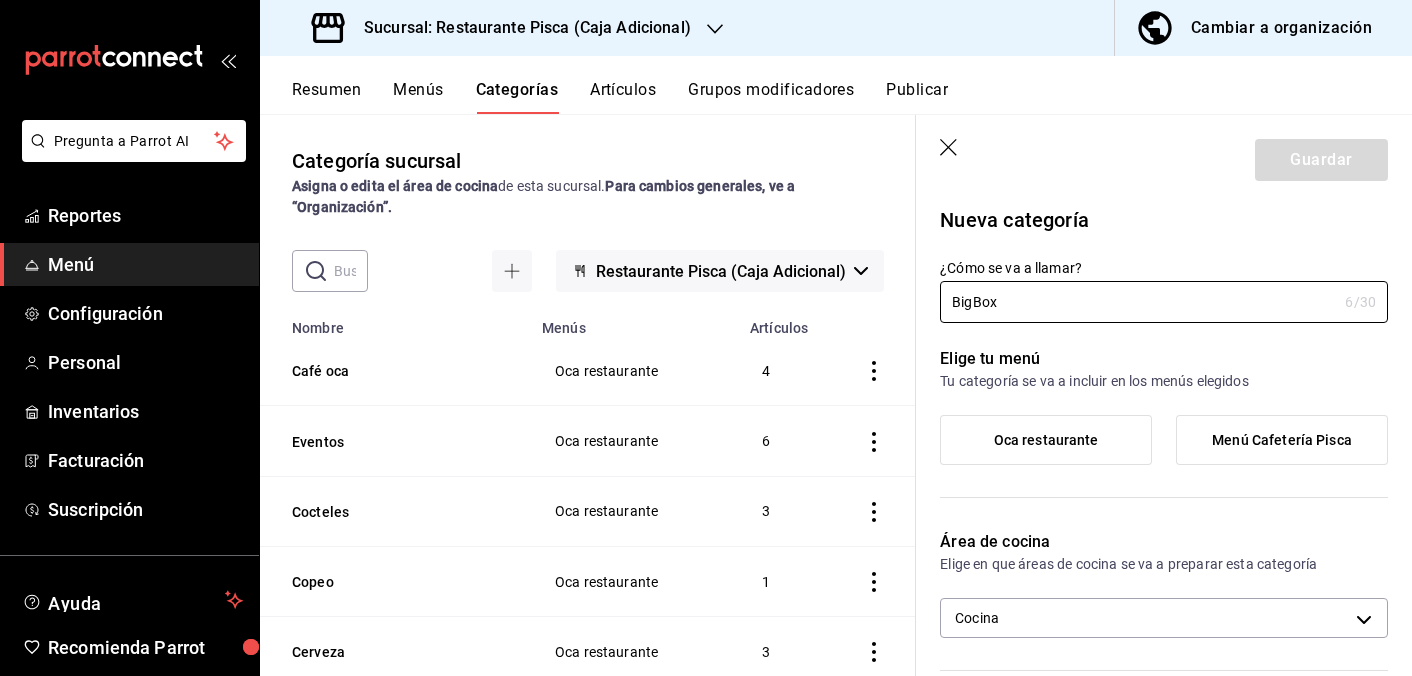 type on "BigBox" 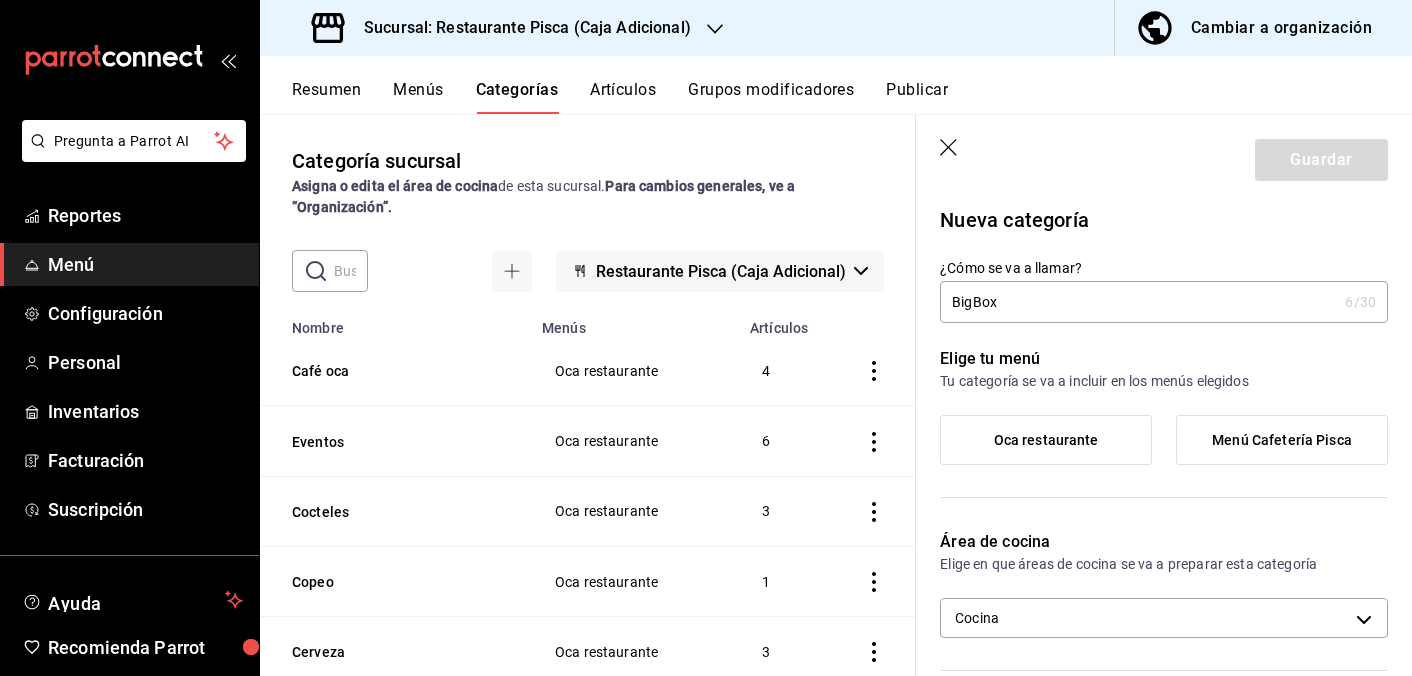 click on "Oca restaurante" at bounding box center (1046, 440) 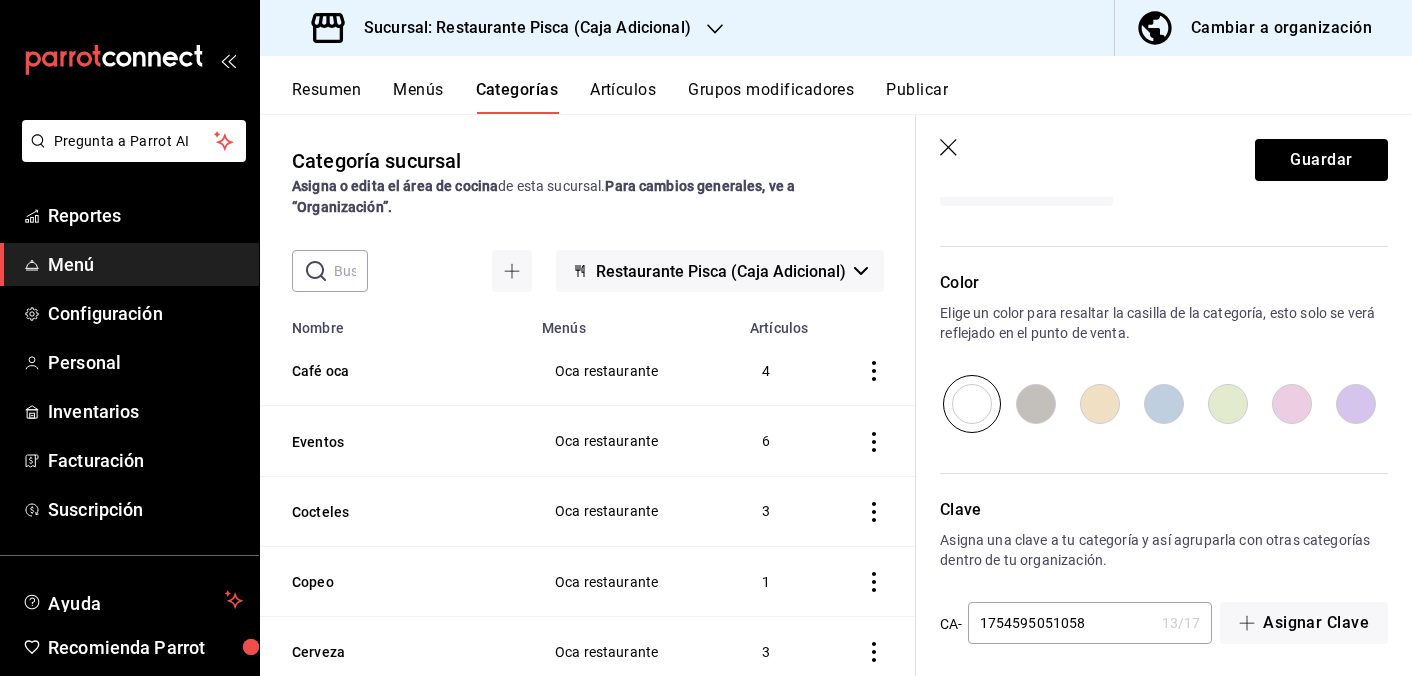 scroll, scrollTop: 637, scrollLeft: 0, axis: vertical 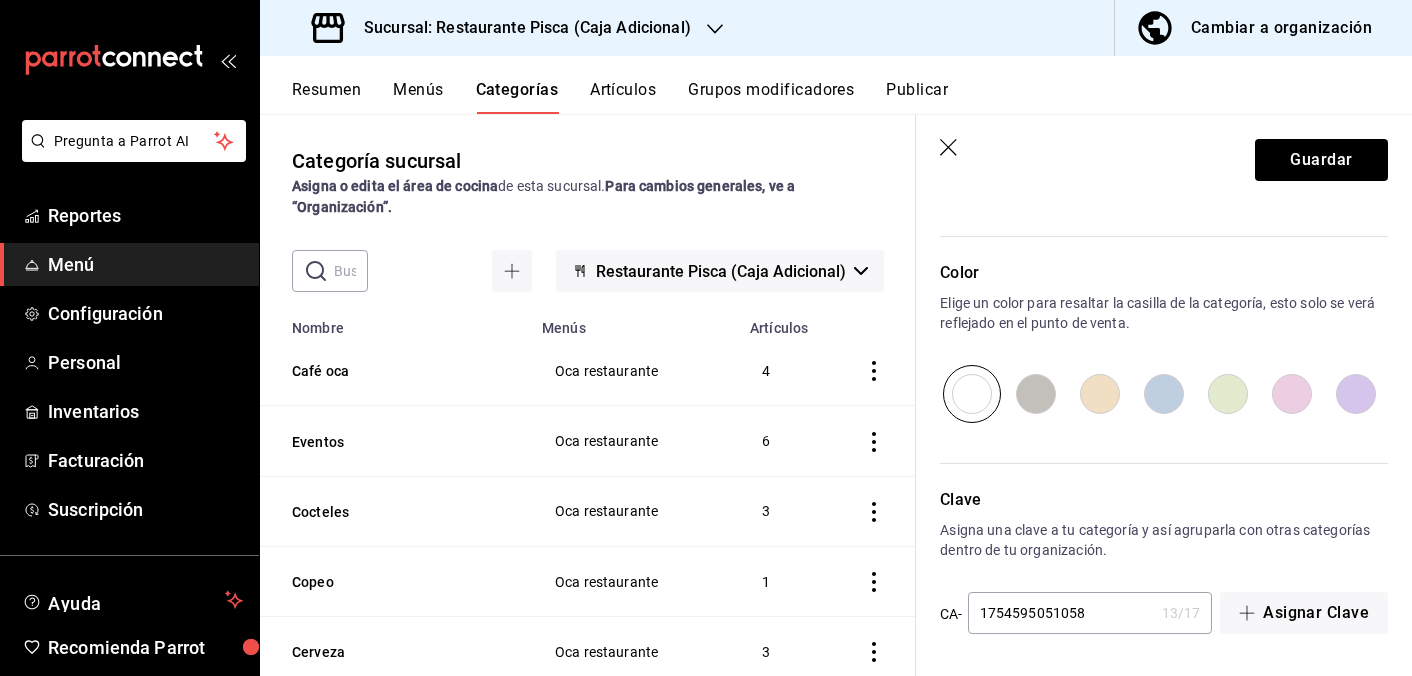 click at bounding box center (1356, 394) 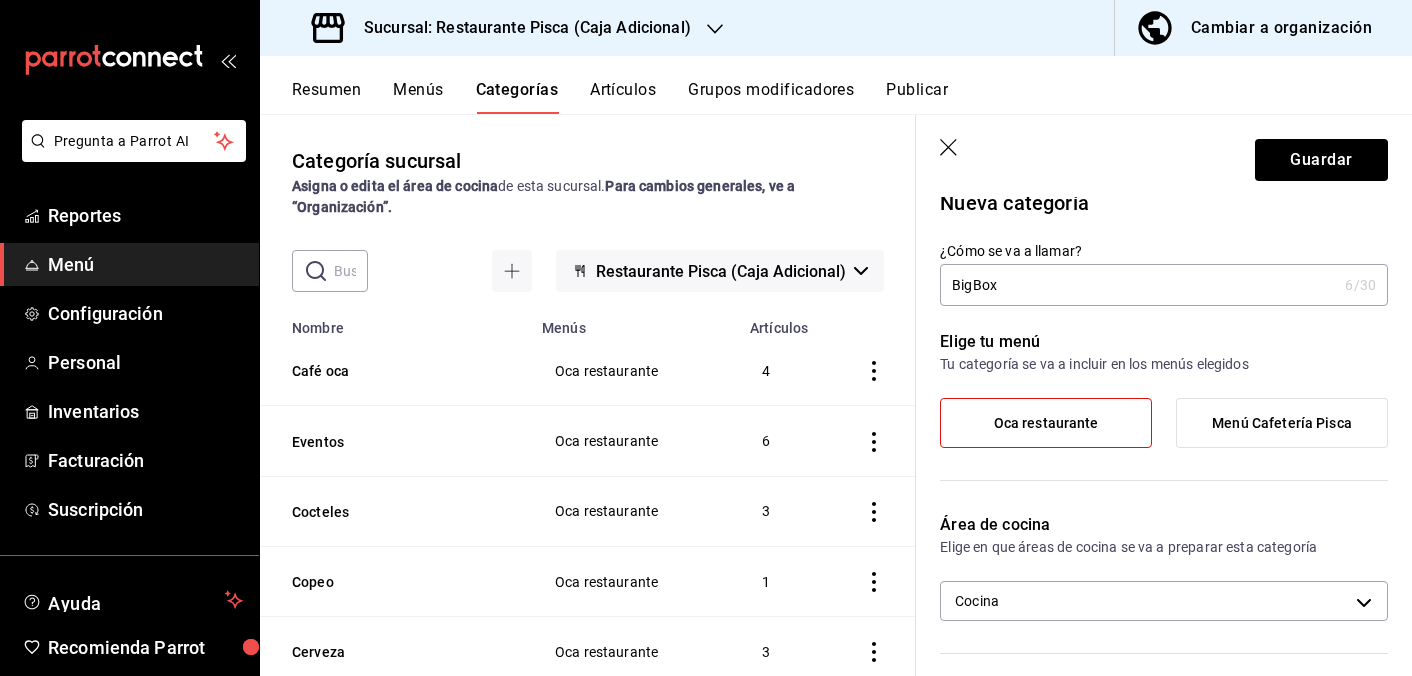 scroll, scrollTop: 0, scrollLeft: 0, axis: both 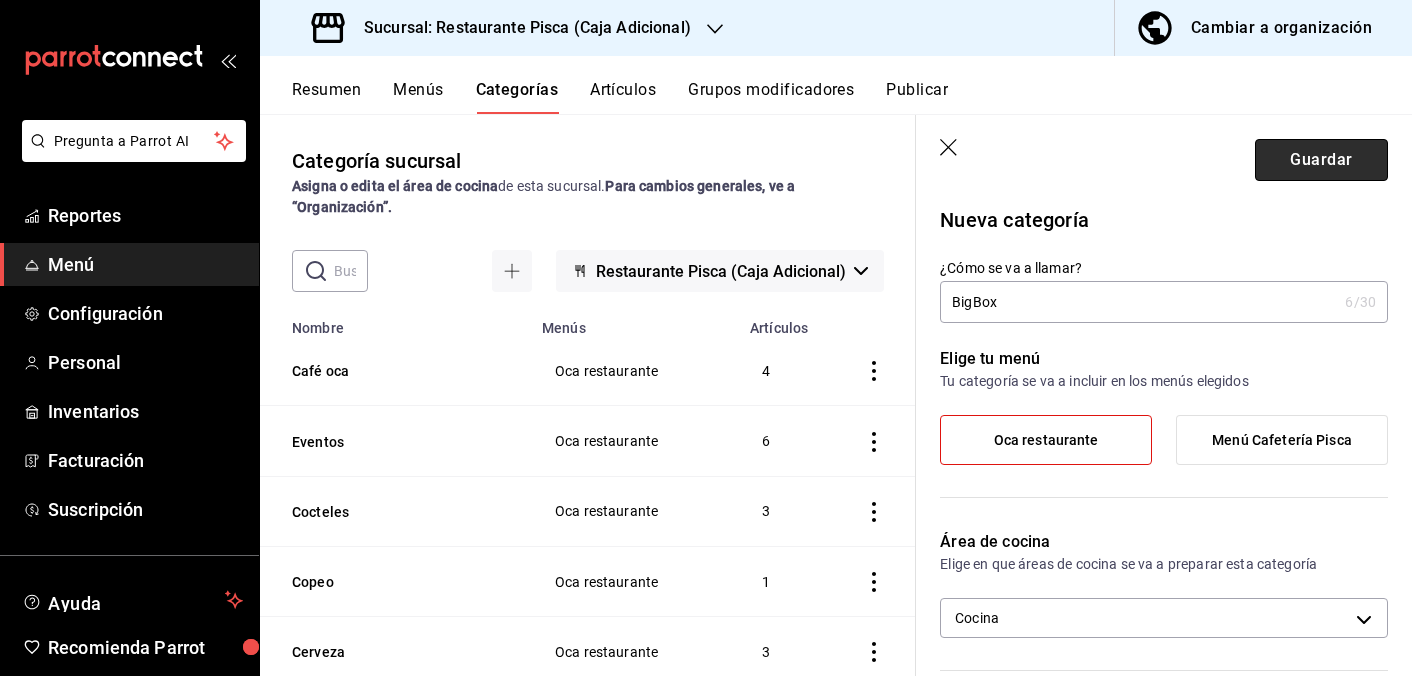 click on "Guardar" at bounding box center [1321, 160] 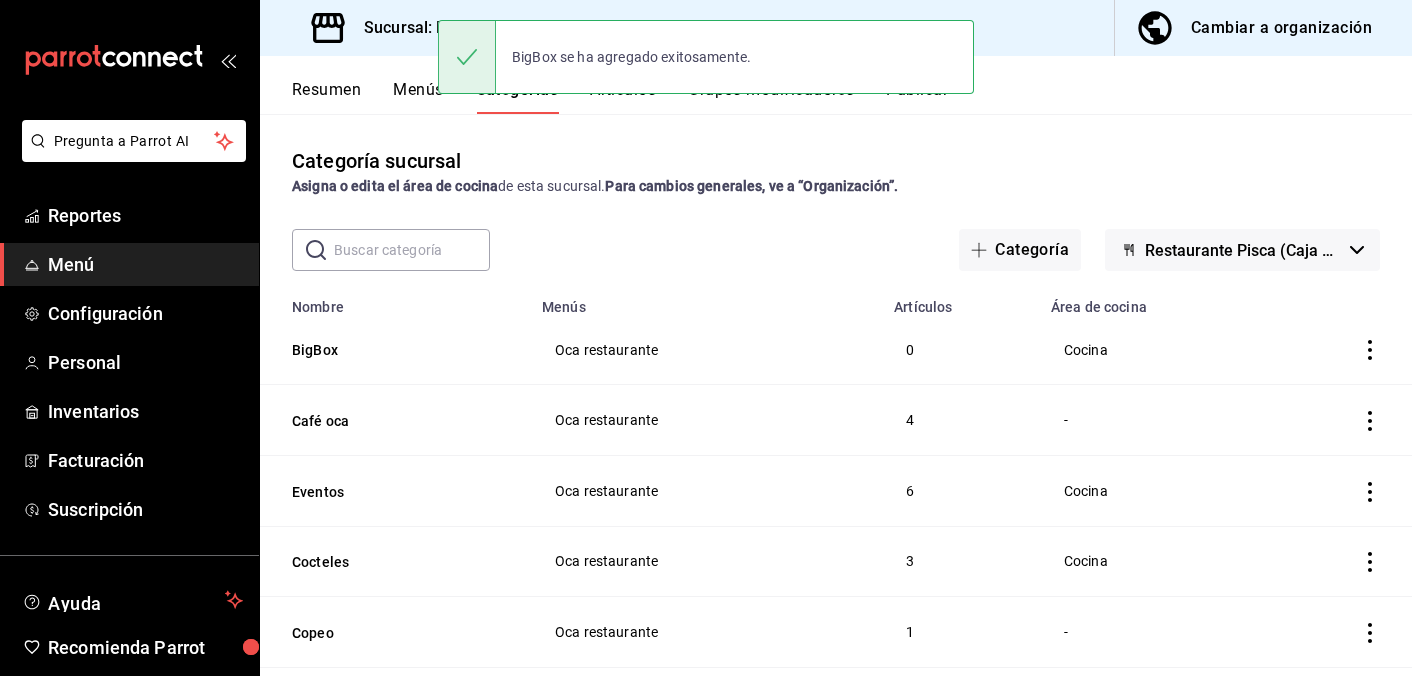 click on "Publicar" at bounding box center [917, 97] 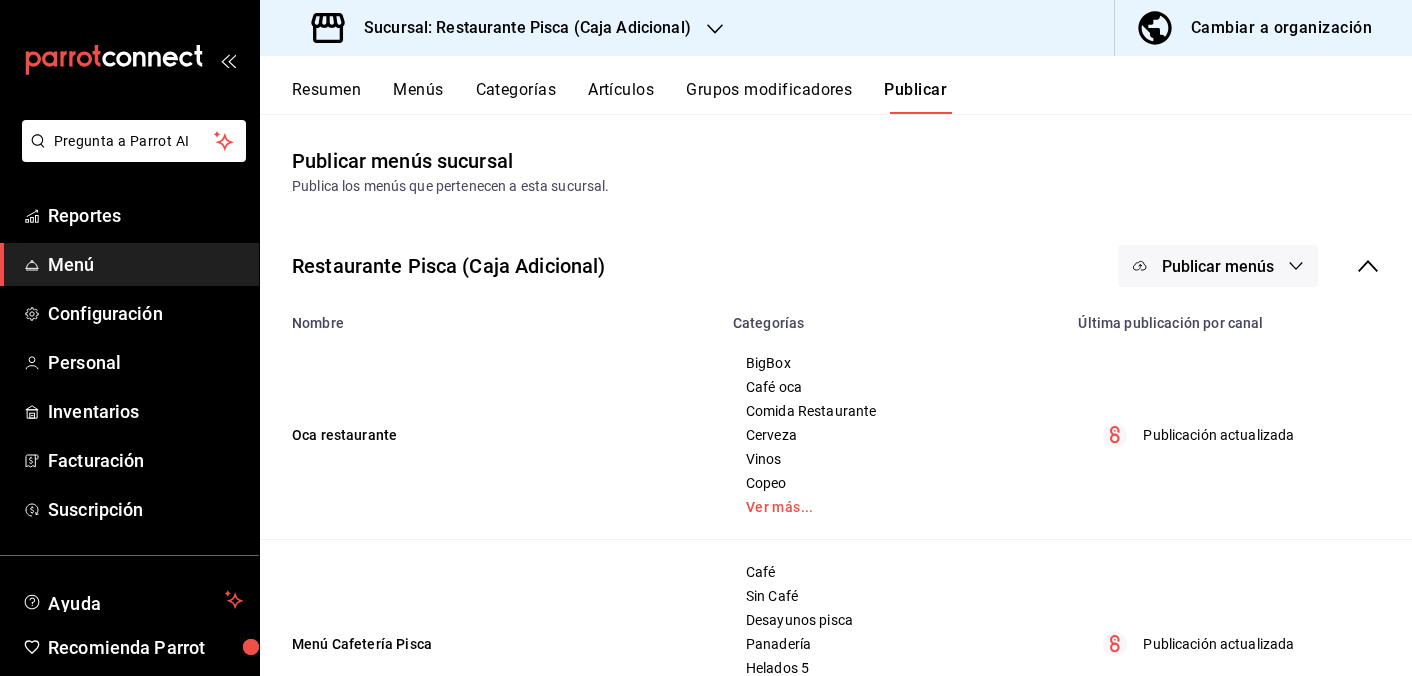 click on "Publicar menús" at bounding box center (1218, 266) 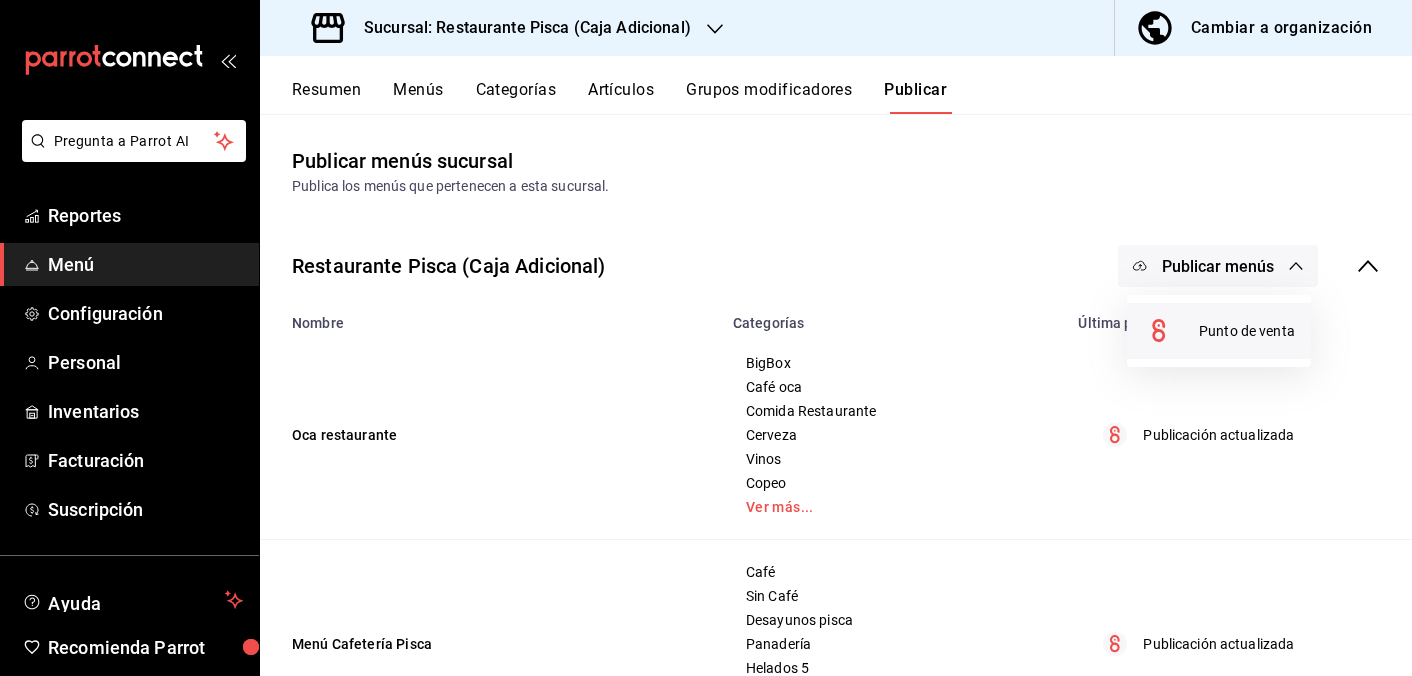 click on "Punto de venta" at bounding box center [1219, 331] 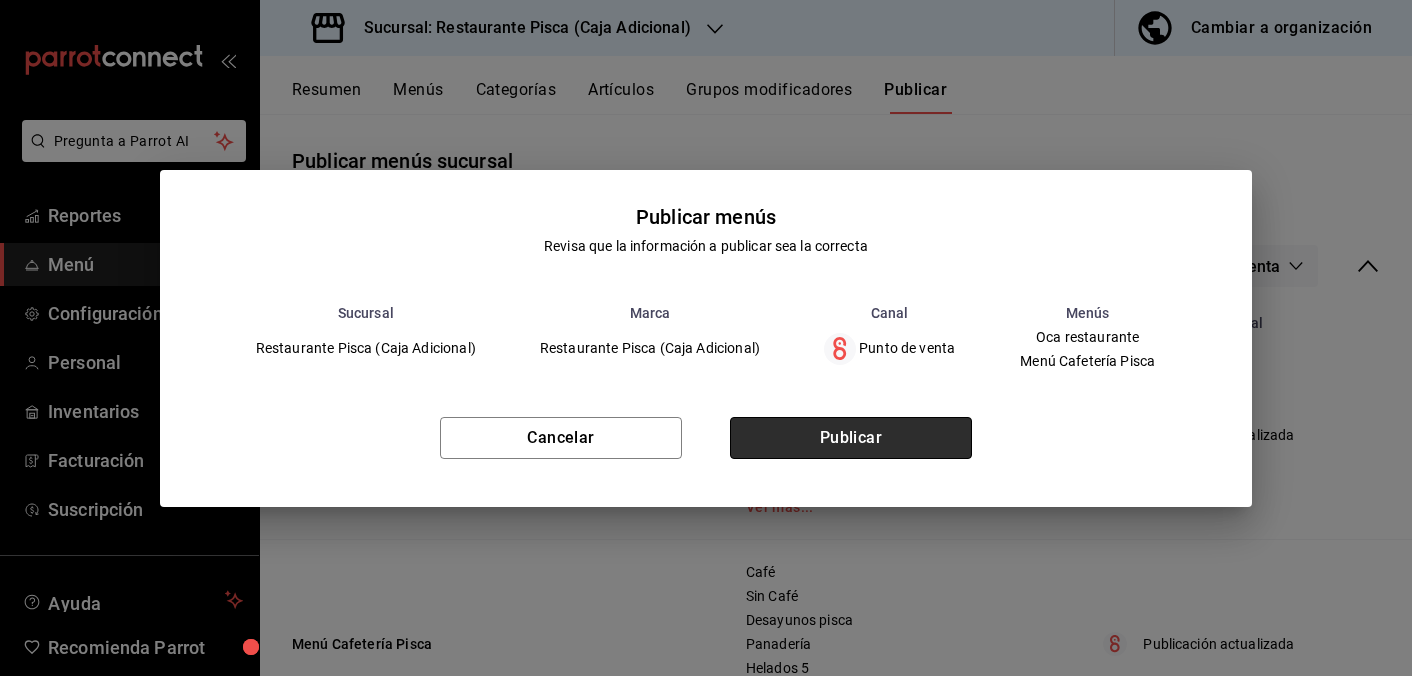 click on "Publicar" at bounding box center (851, 438) 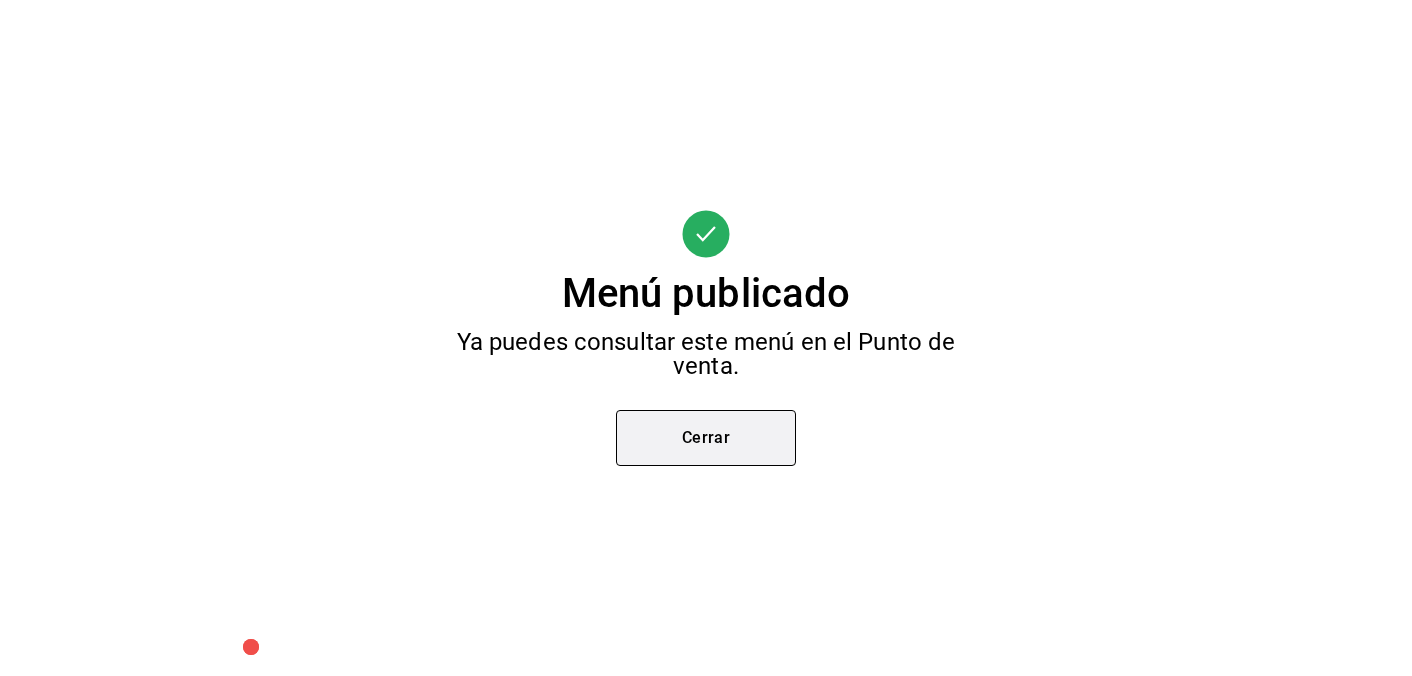 click on "Cerrar" at bounding box center [706, 438] 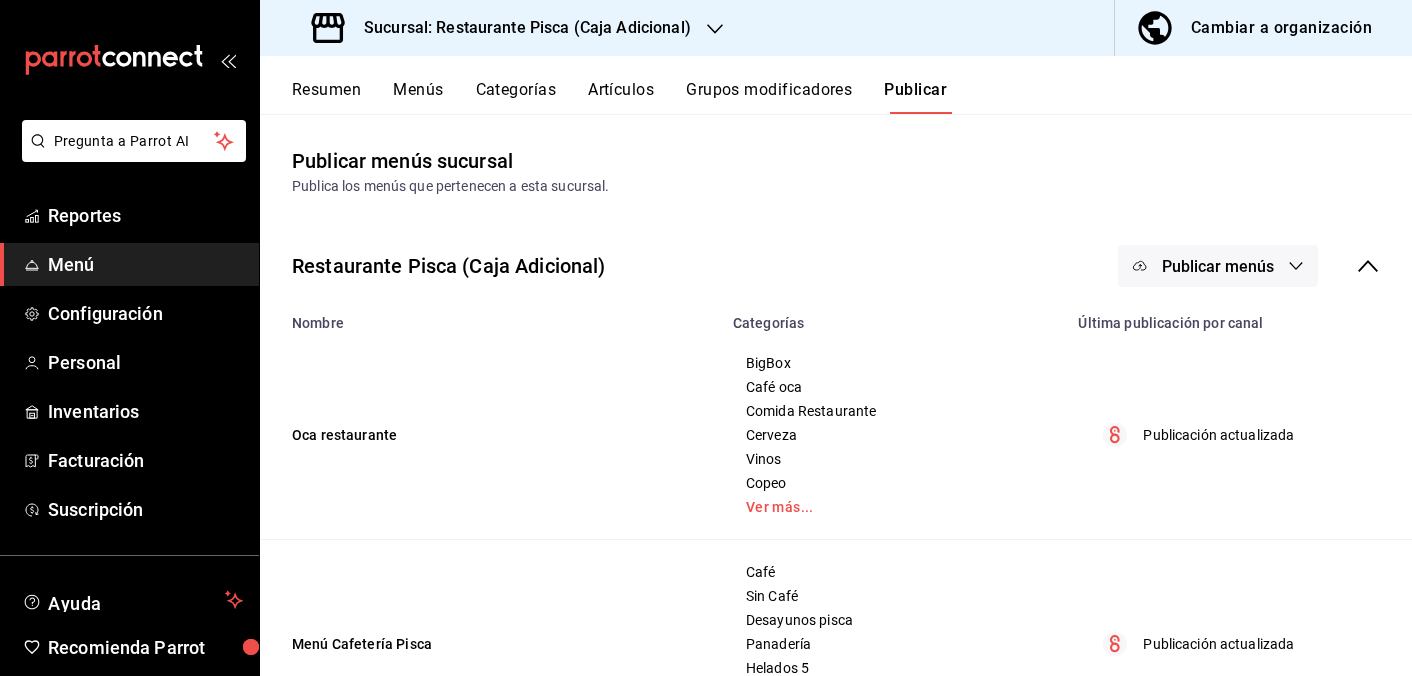 click on "Publicar menús" at bounding box center [1218, 266] 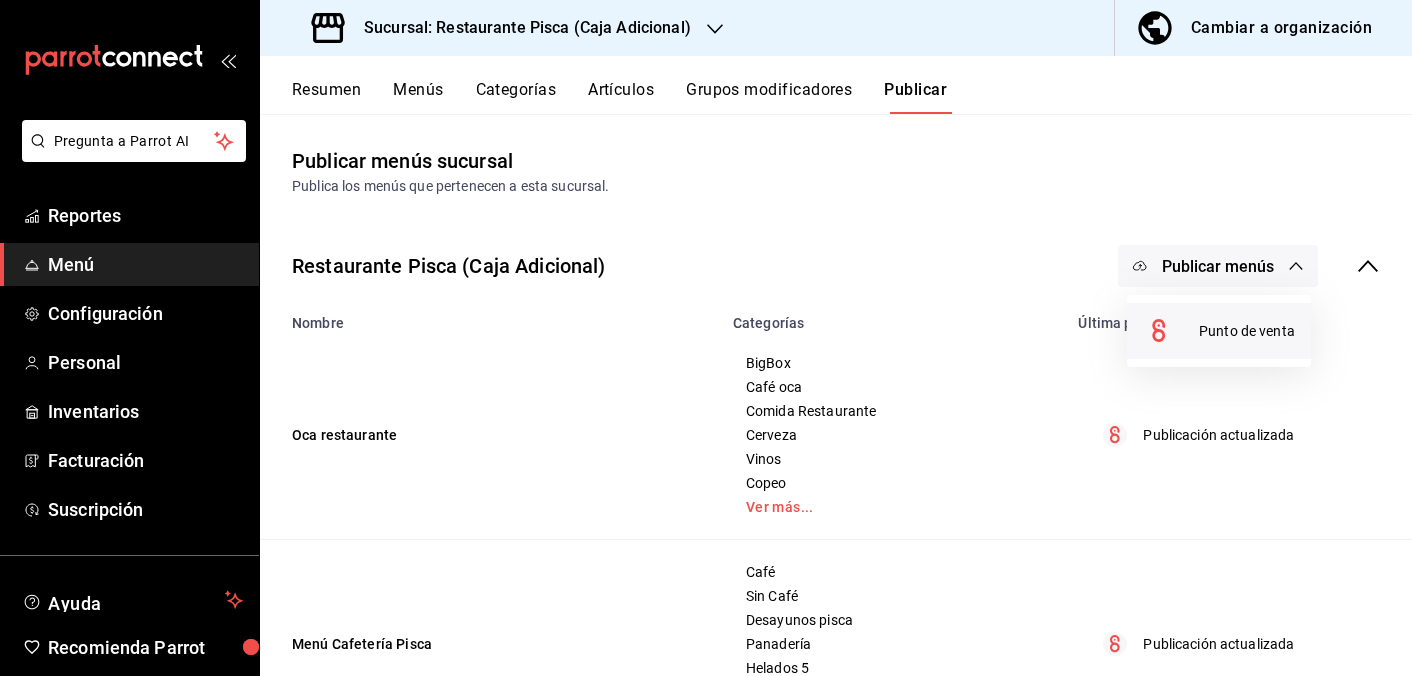 click on "Punto de venta" at bounding box center [1247, 331] 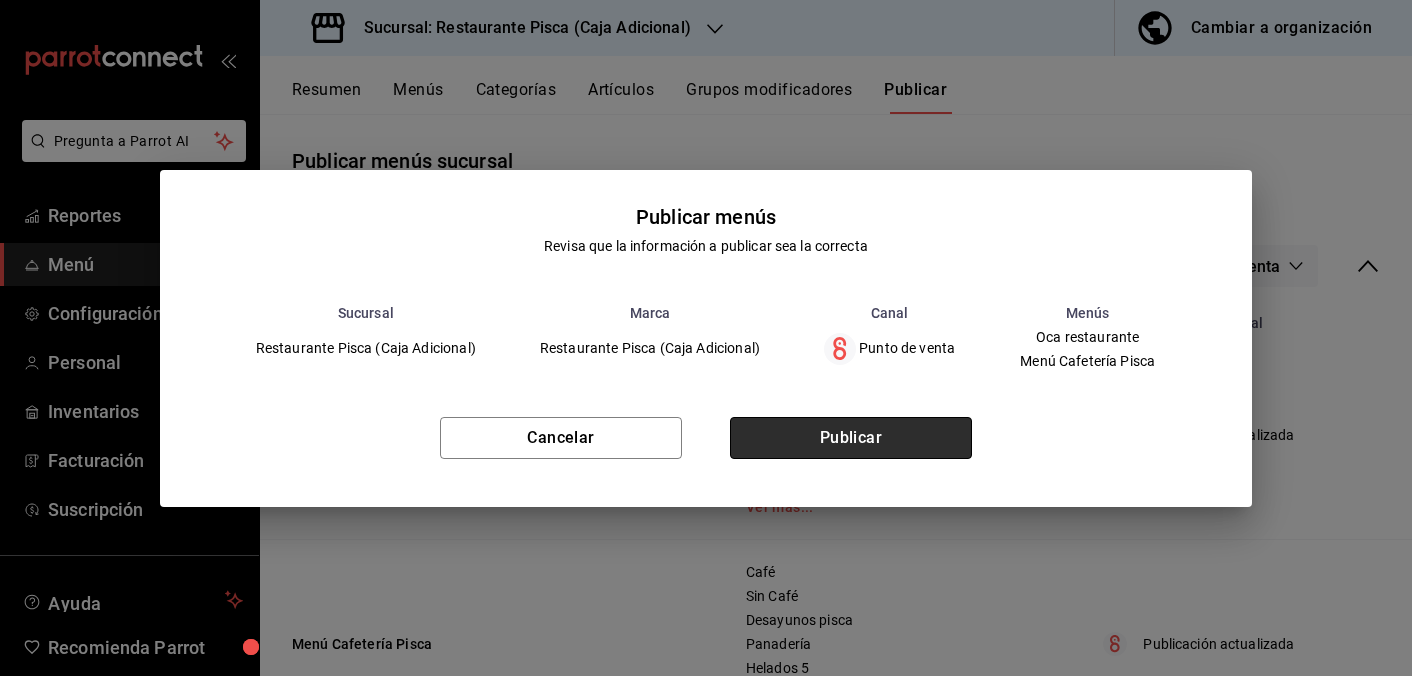 click on "Publicar" at bounding box center (851, 438) 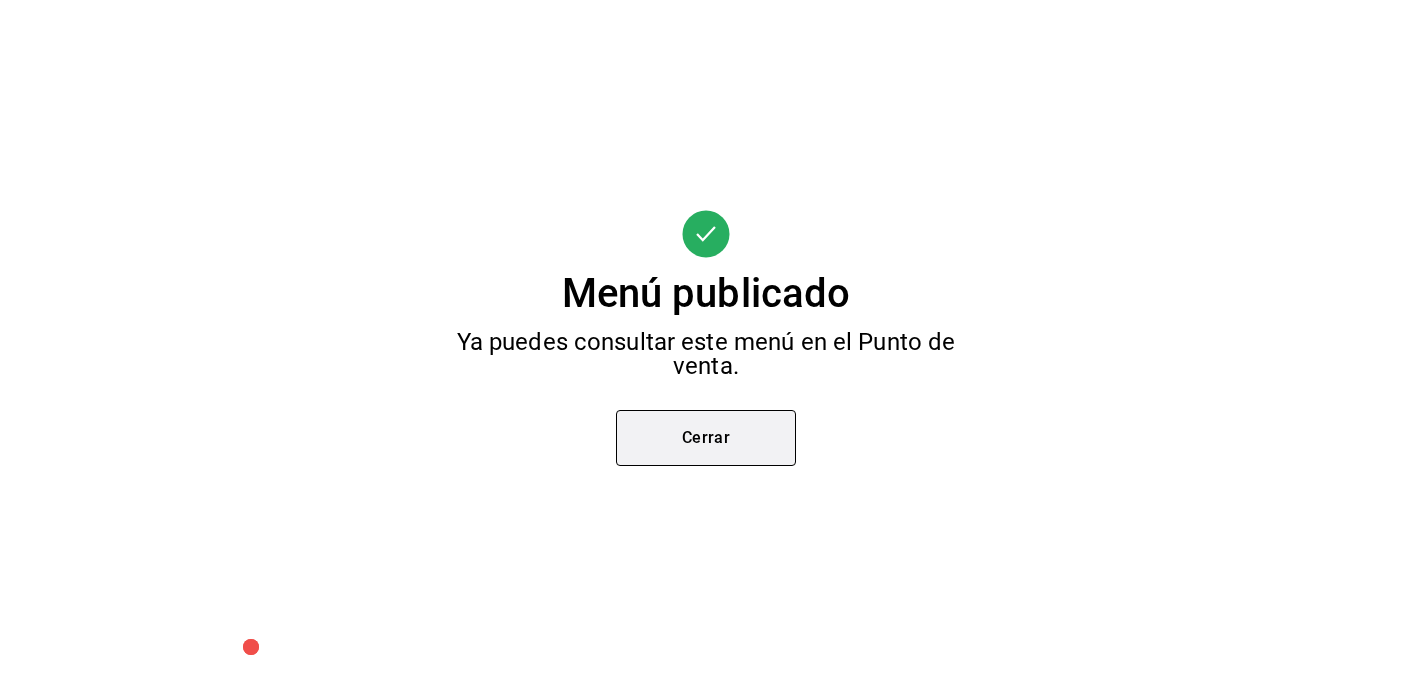 click on "Cerrar" at bounding box center (706, 438) 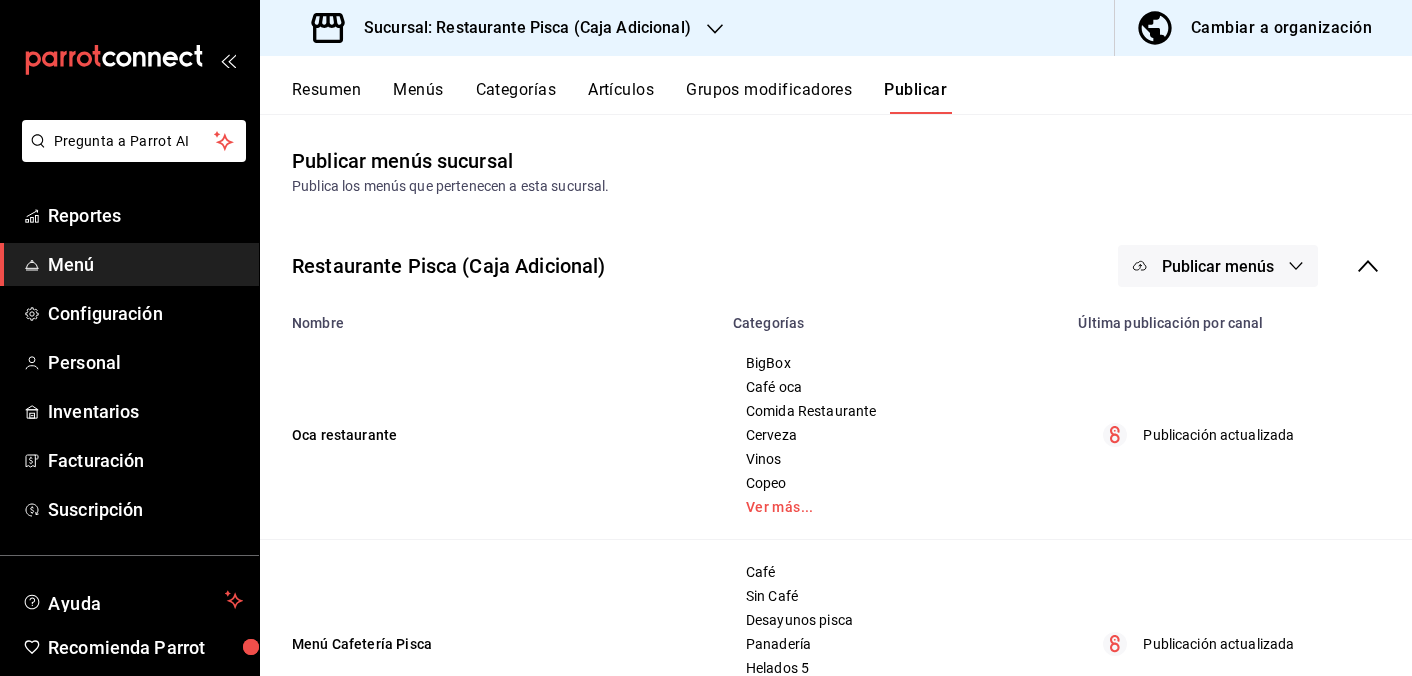 click on "Menús" at bounding box center [418, 97] 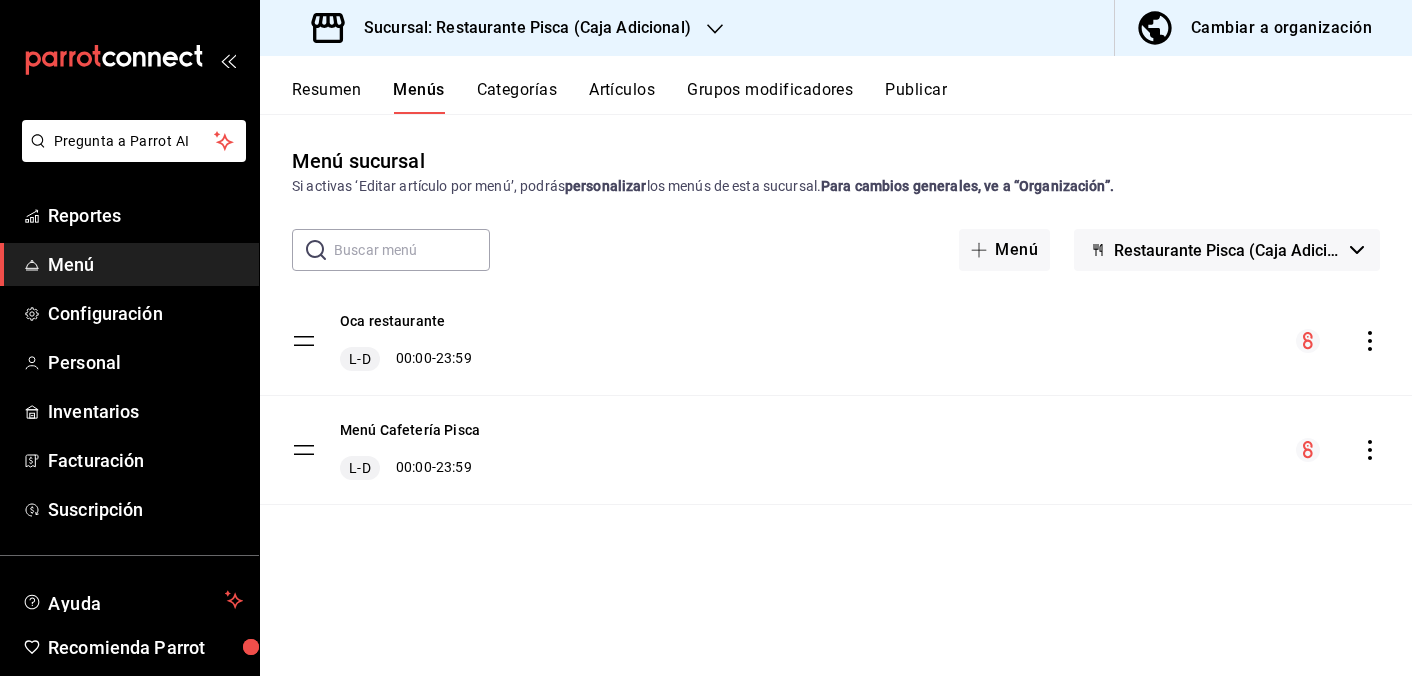 click on "Categorías" at bounding box center [517, 97] 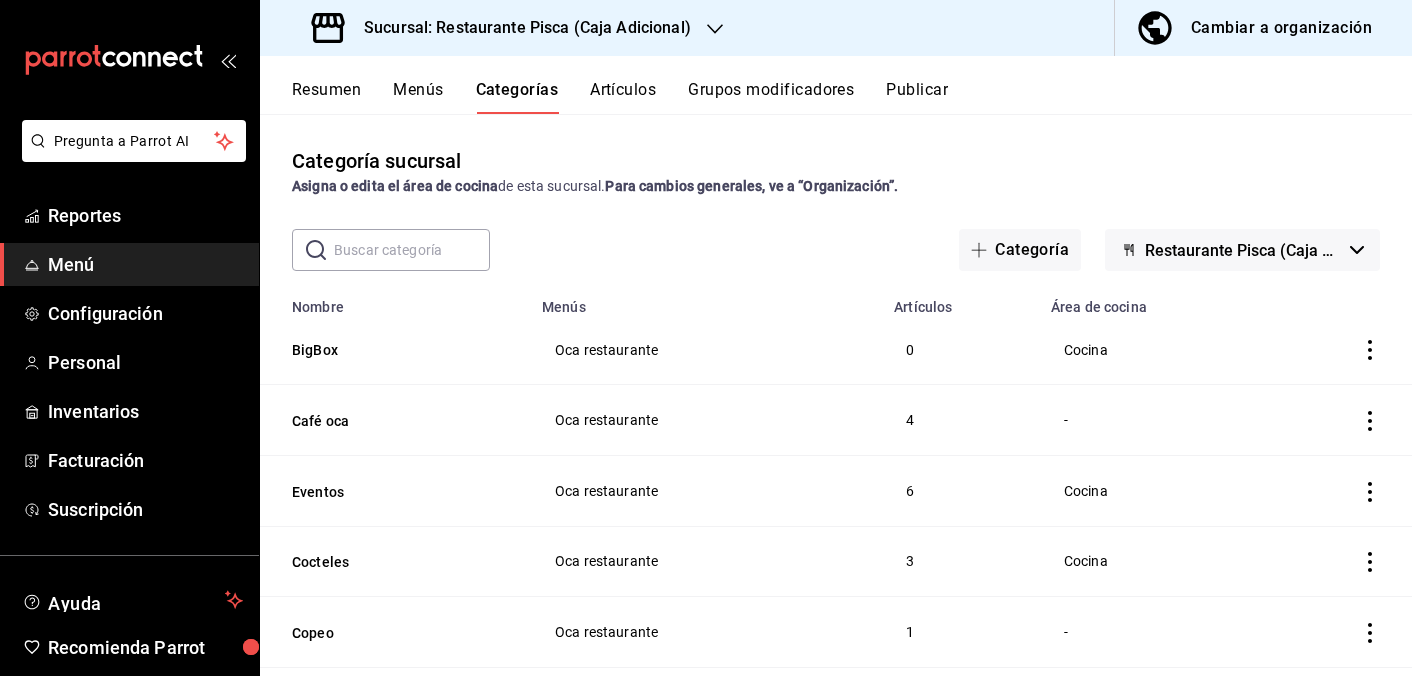 click 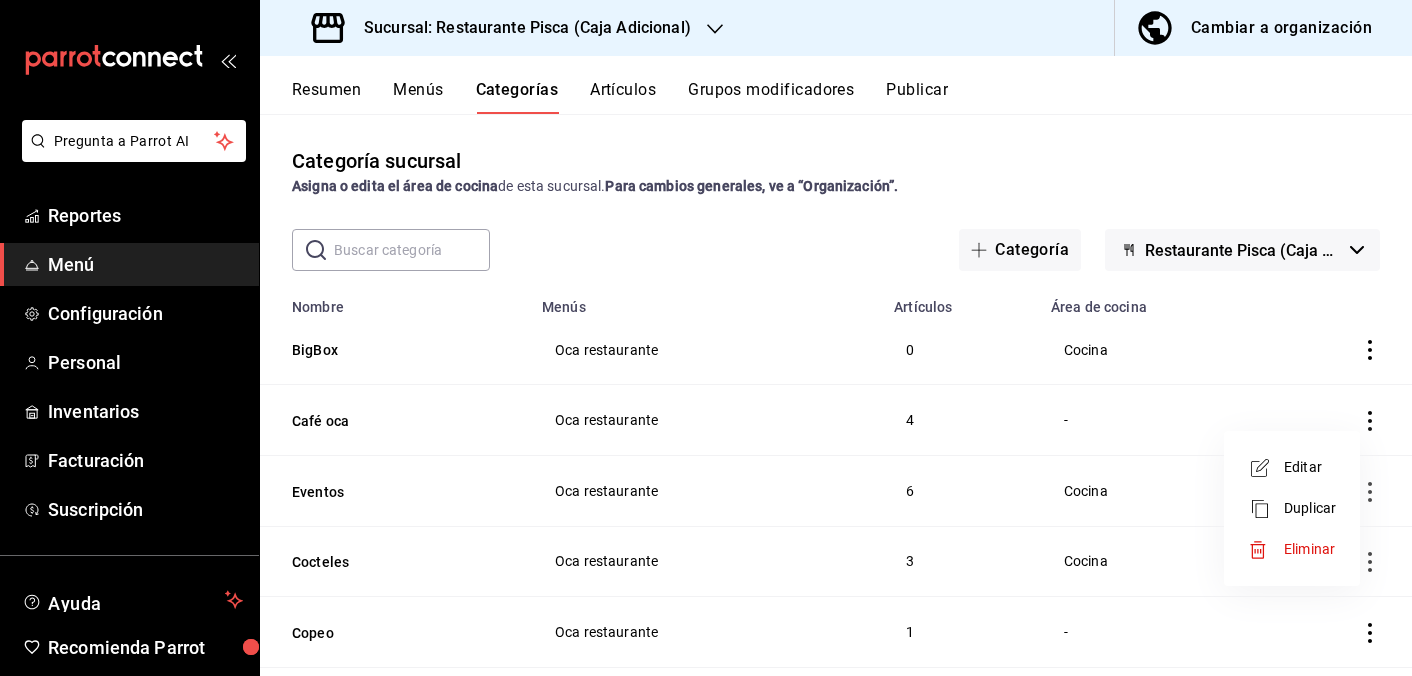 click on "Editar" at bounding box center (1310, 467) 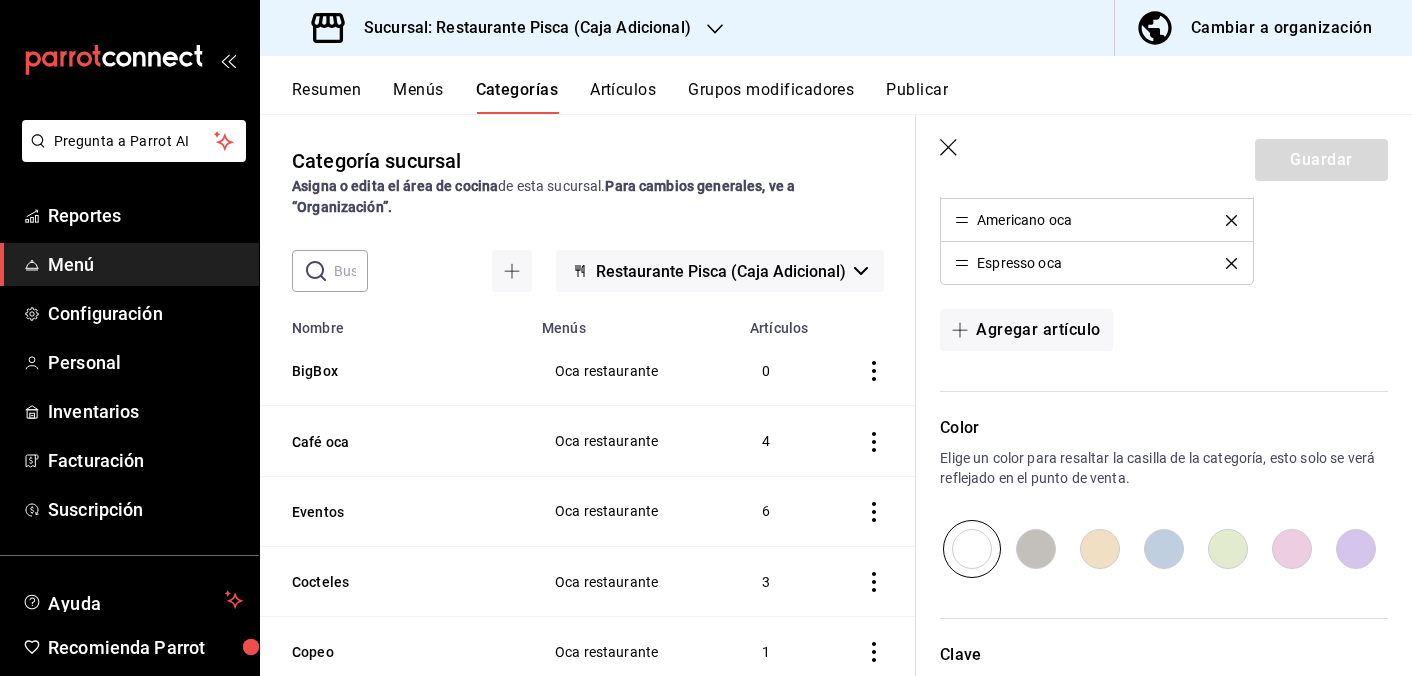 scroll, scrollTop: 689, scrollLeft: 0, axis: vertical 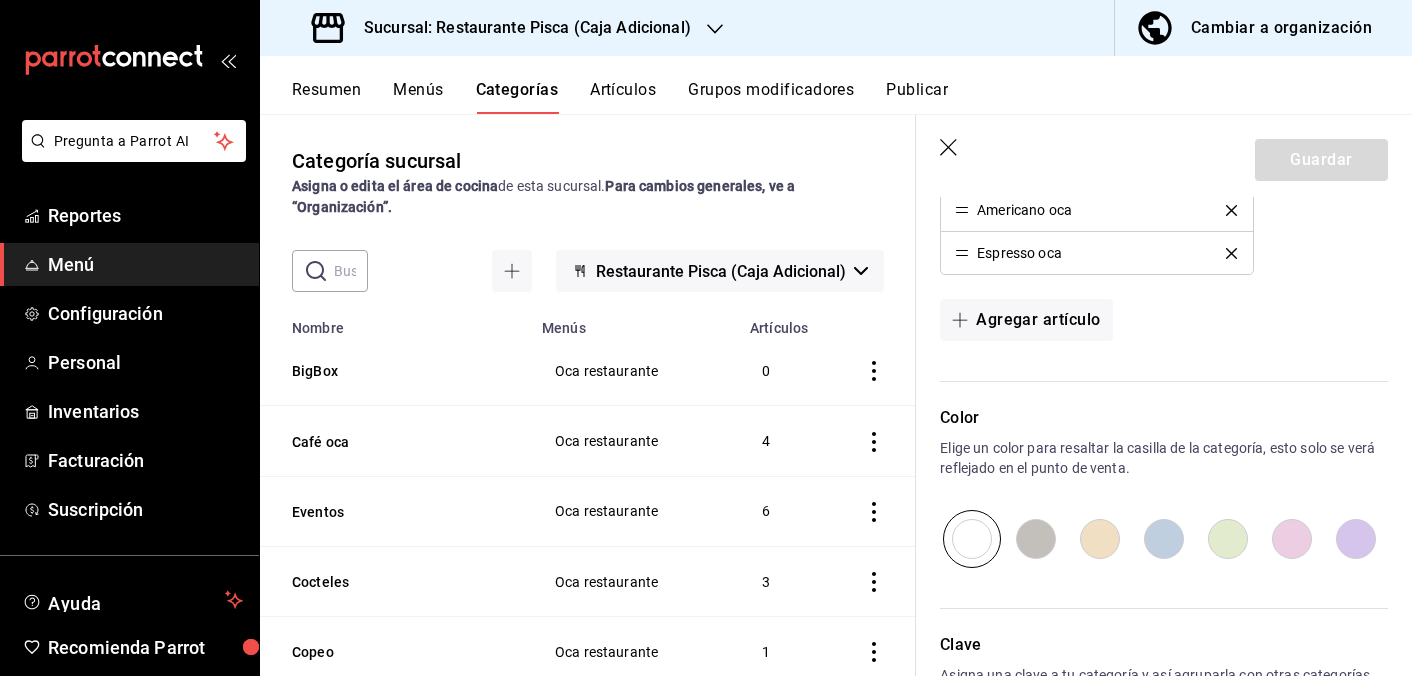 click 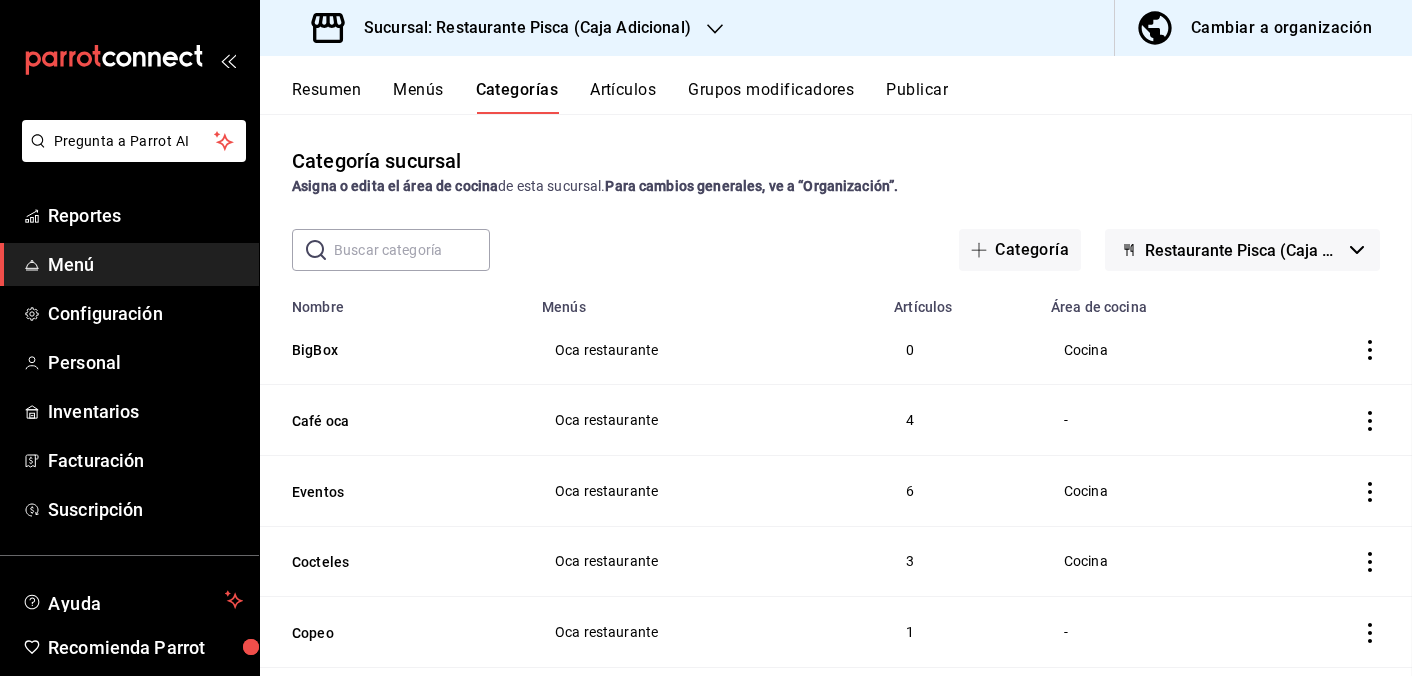 scroll, scrollTop: 0, scrollLeft: 0, axis: both 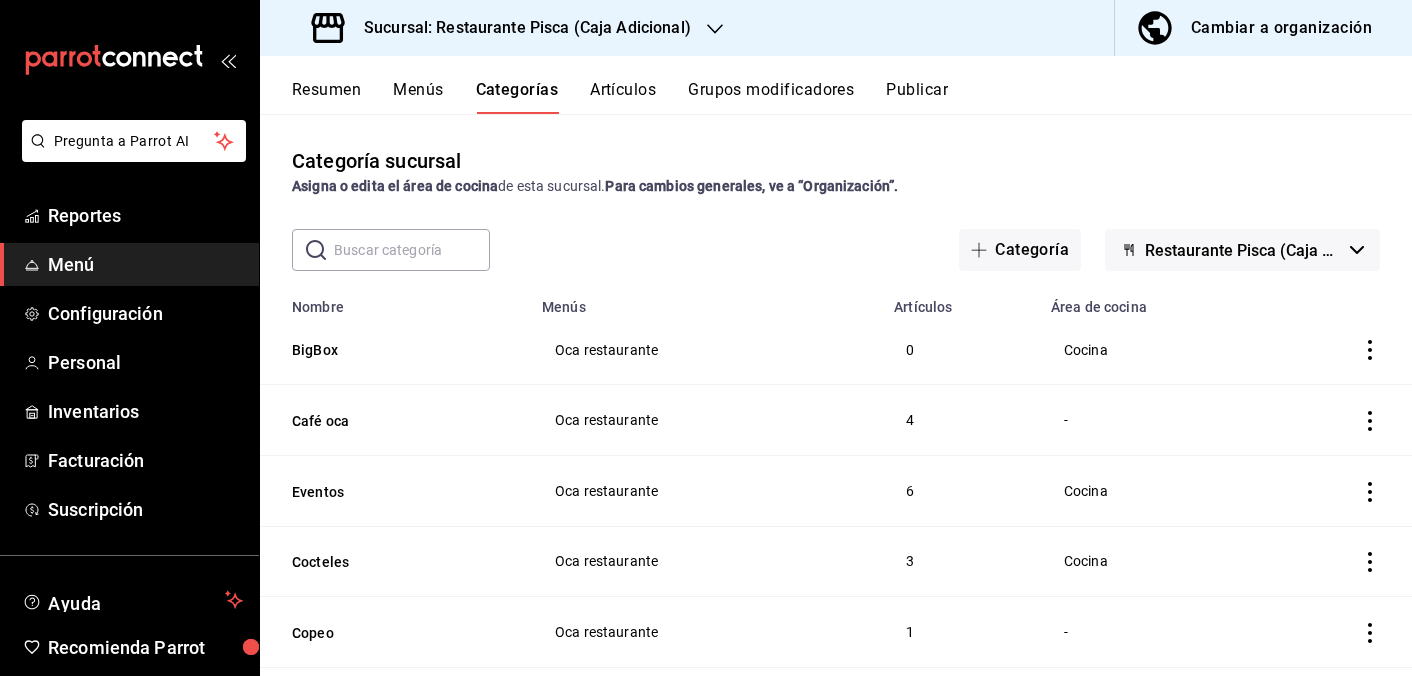 click 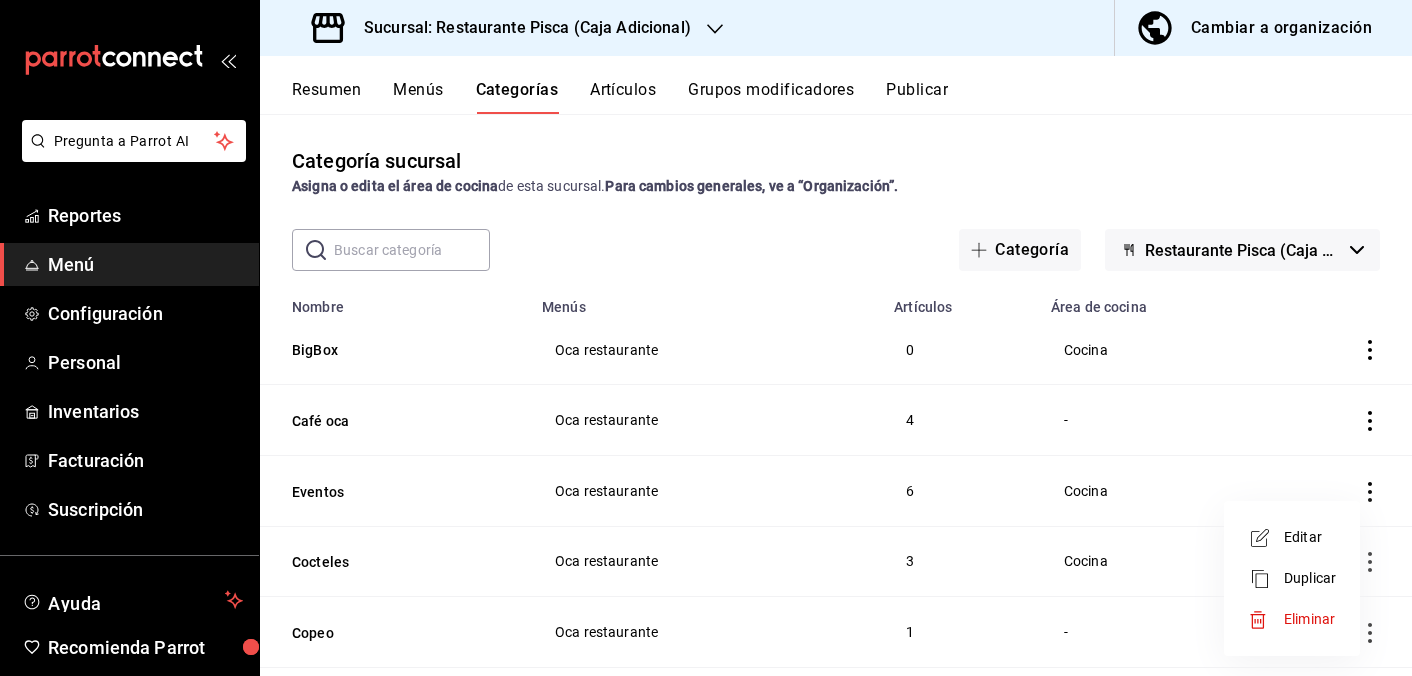 click on "Editar" at bounding box center (1310, 537) 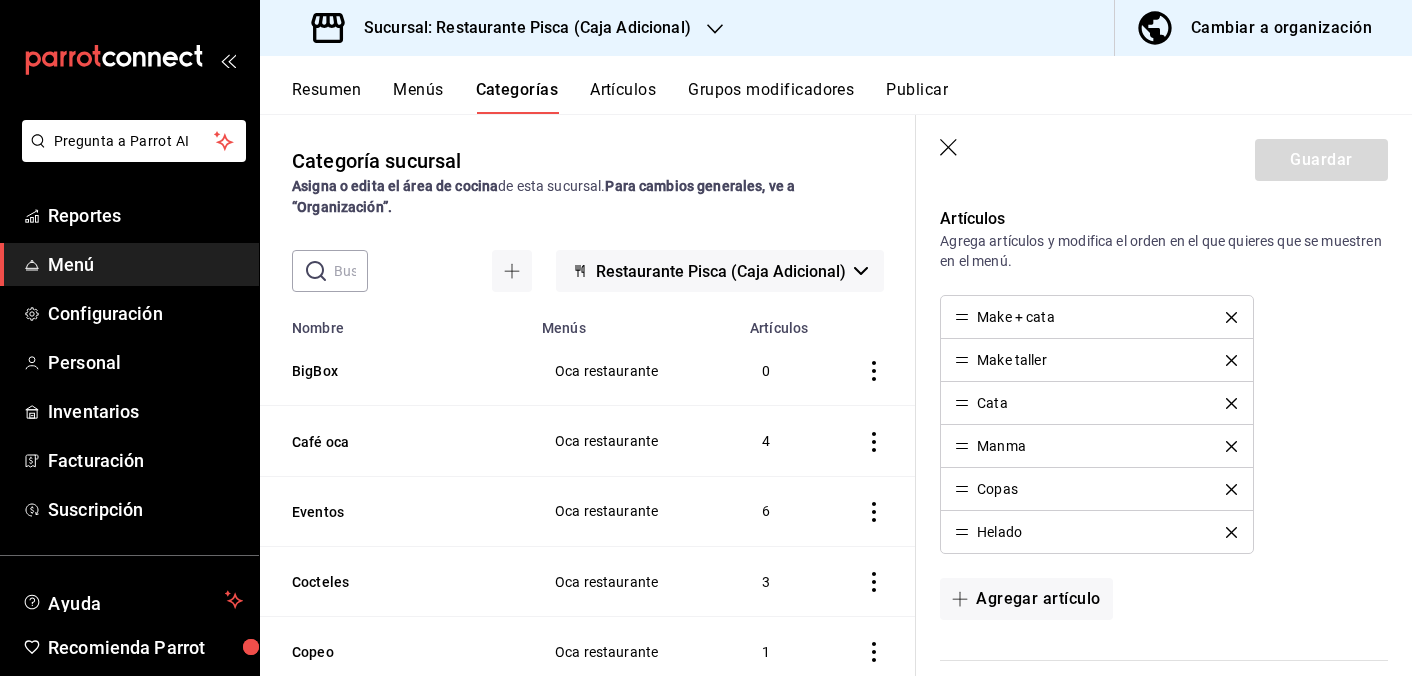 scroll, scrollTop: 487, scrollLeft: 0, axis: vertical 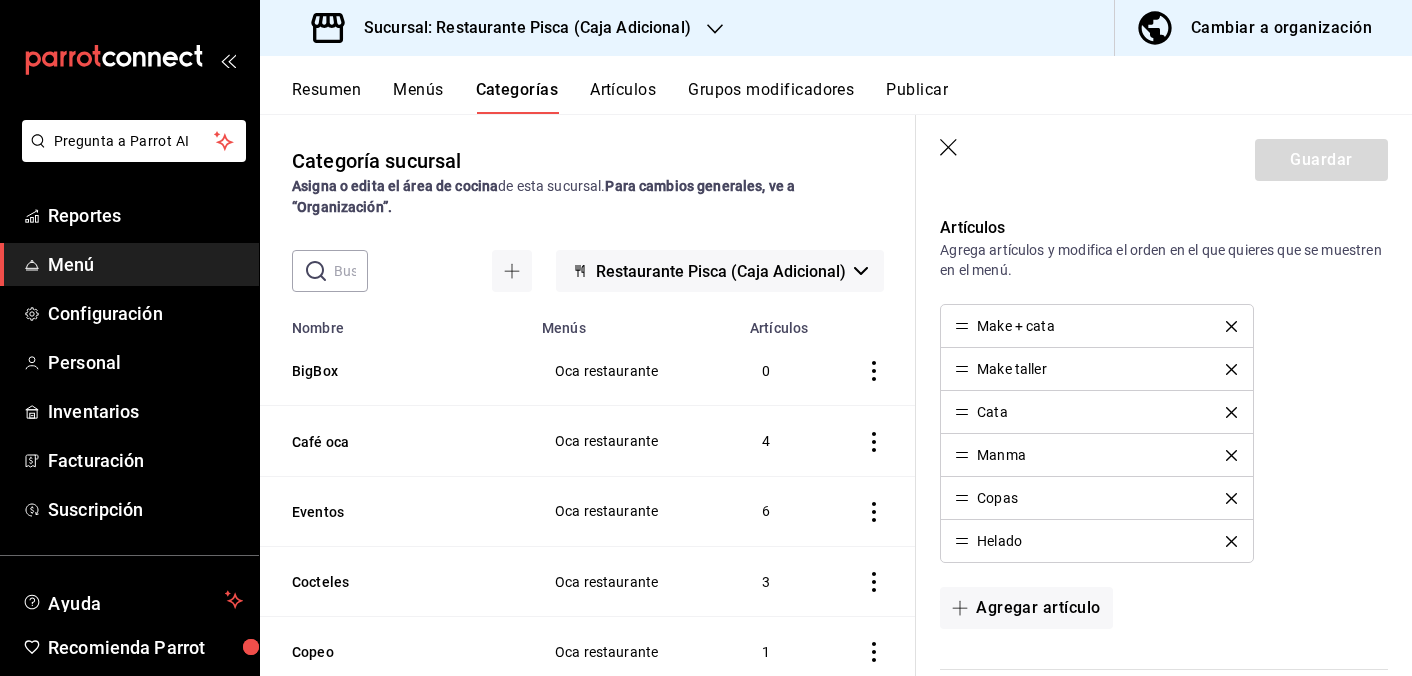 click 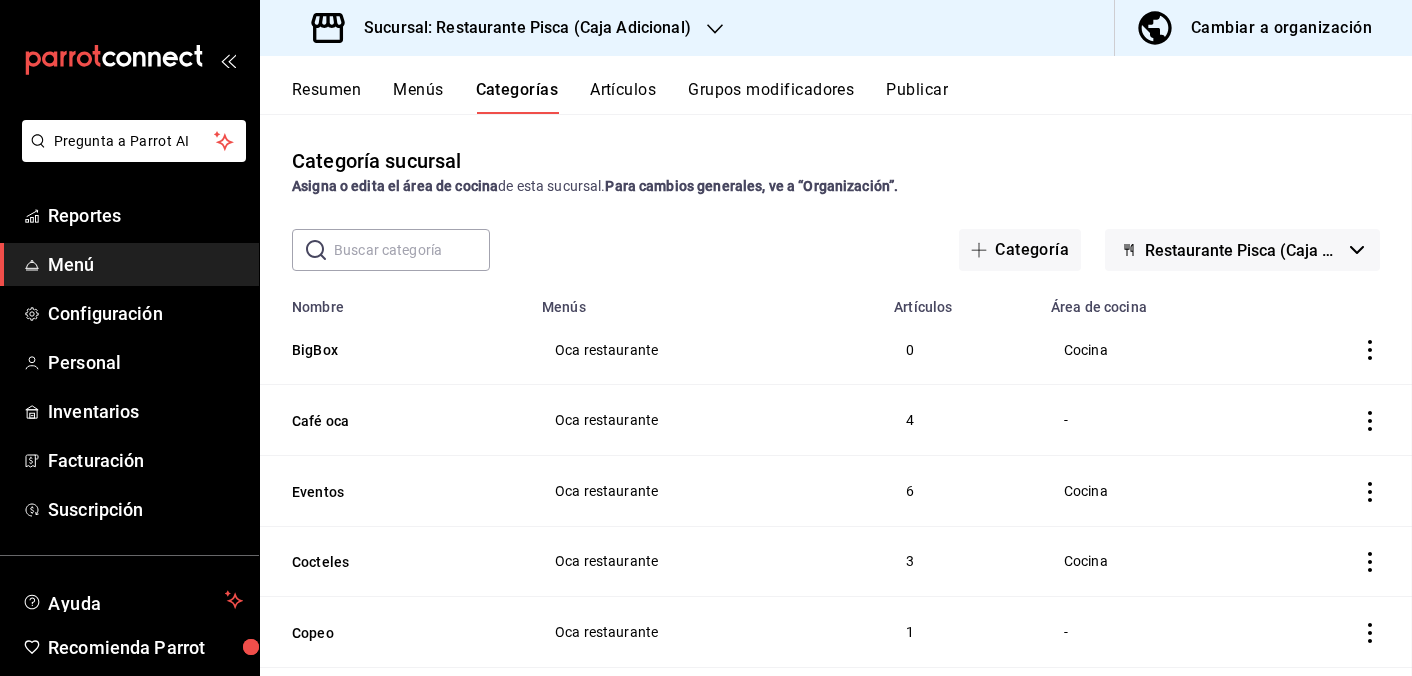 scroll, scrollTop: 0, scrollLeft: 0, axis: both 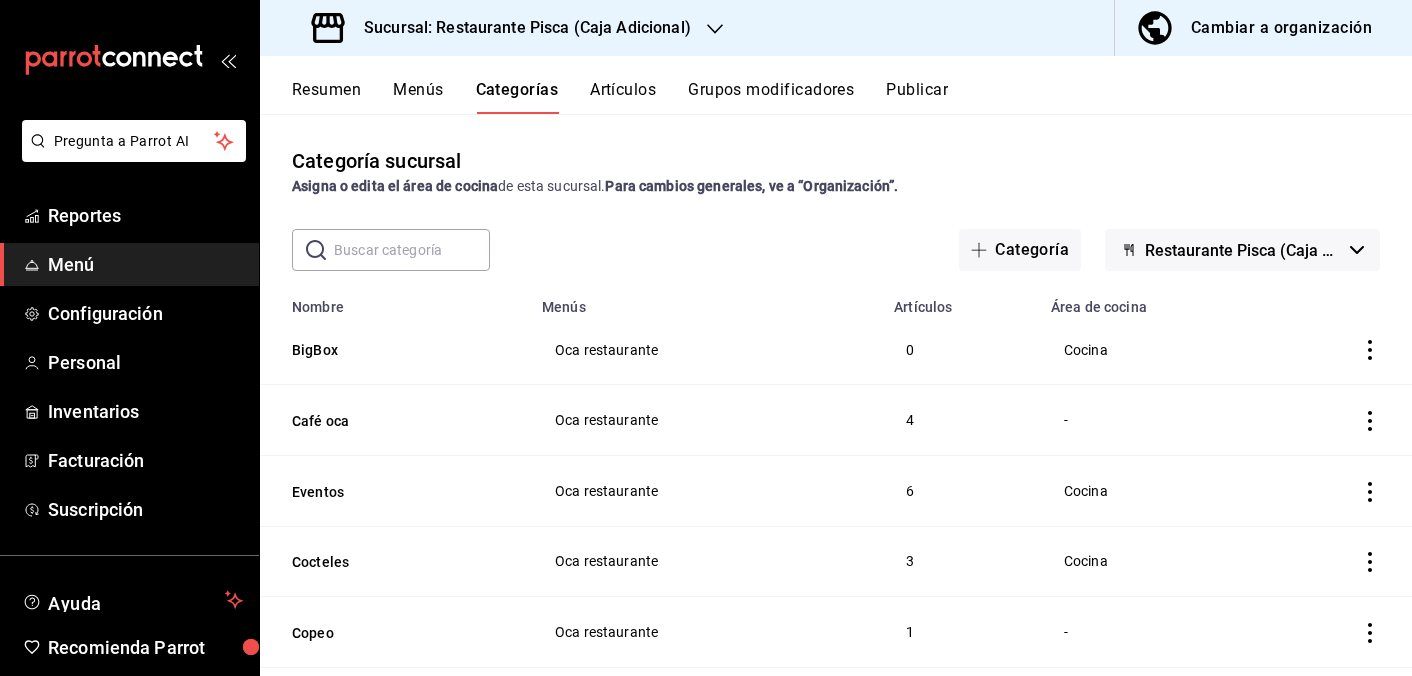 click on "Artículos" at bounding box center [623, 97] 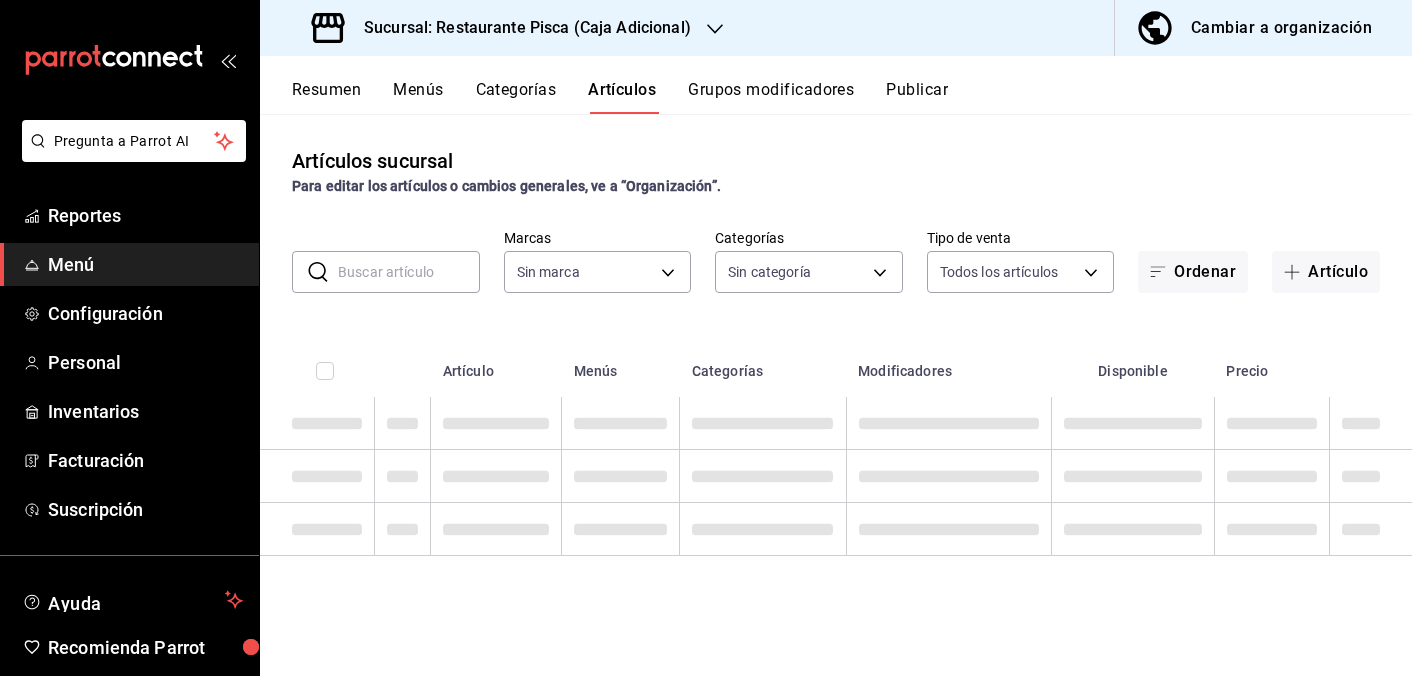 type on "1a6aef69-98d3-450b-be29-24a743f43210" 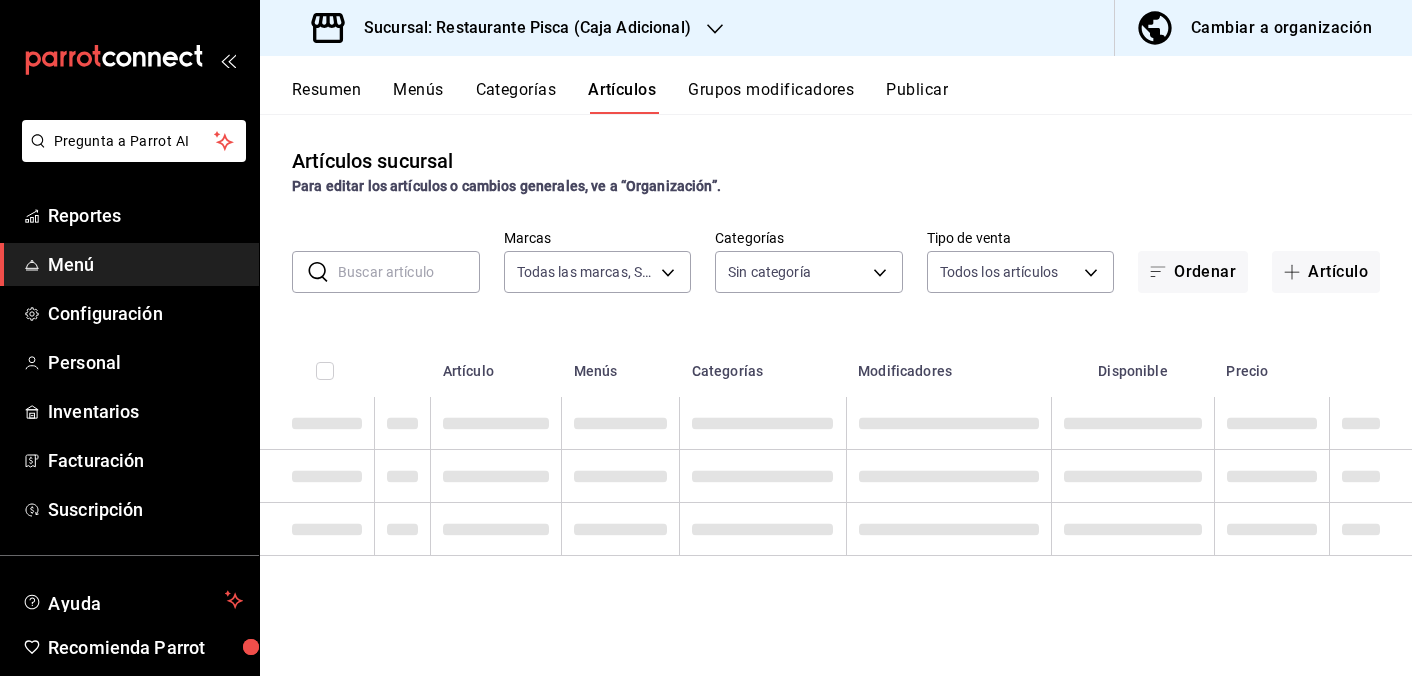 type on "7192b495-220a-49aa-9aea-893b88465593,aa4b8936-b58c-4bb4-b6ad-8273fc1d6741,c8e531ae-70d5-4c3a-afd2-d60d5fbbe7cb,1e4de9bc-d988-4da6-a70e-b2e1f3c0886f,4a4e656b-b6d9-423e-93be-0e5af72fe455,8f0cd59b-1c8a-4420-a9b6-f409bb310c79,bdad4501-a2c1-457e-bfdd-510c8a2d7e07,0a40e4c5-0a1d-42be-be6d-a1ed63995262,e8e3ba87-9f03-4280-98bd-ba7a08a0f7d2,d1be9550-68ea-4fe9-8bb3-24bdf5732d39,12dce5fd-3a91-4946-9baf-c894e0a0f7b5,936a06c6-9591-4542-a5ab-32ea746306a5,708bfc0f-6ed4-49d3-93e8-2ee436c8f720,25b2e6b8-b9f0-4726-b091-02a3145d9da0,b2880cc3-970a-4d72-8f02-97a3ddcba2da" 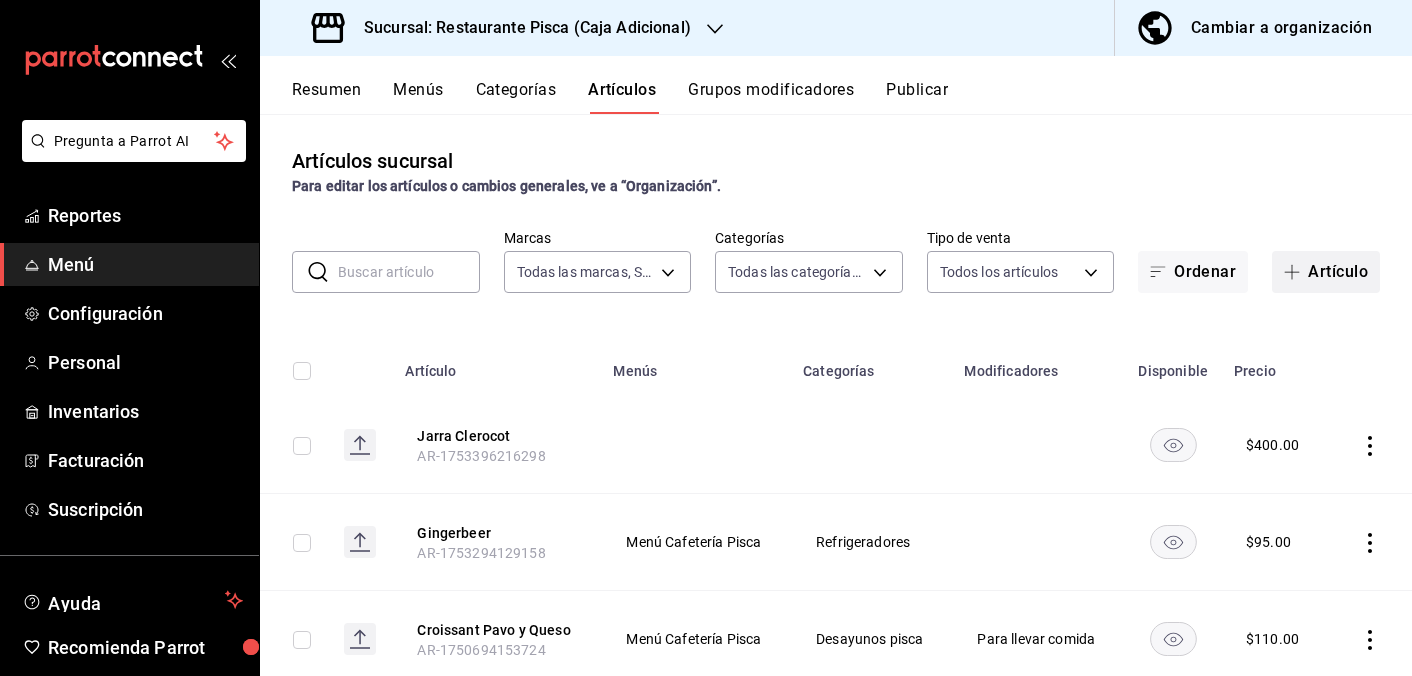 click on "Artículo" at bounding box center (1326, 272) 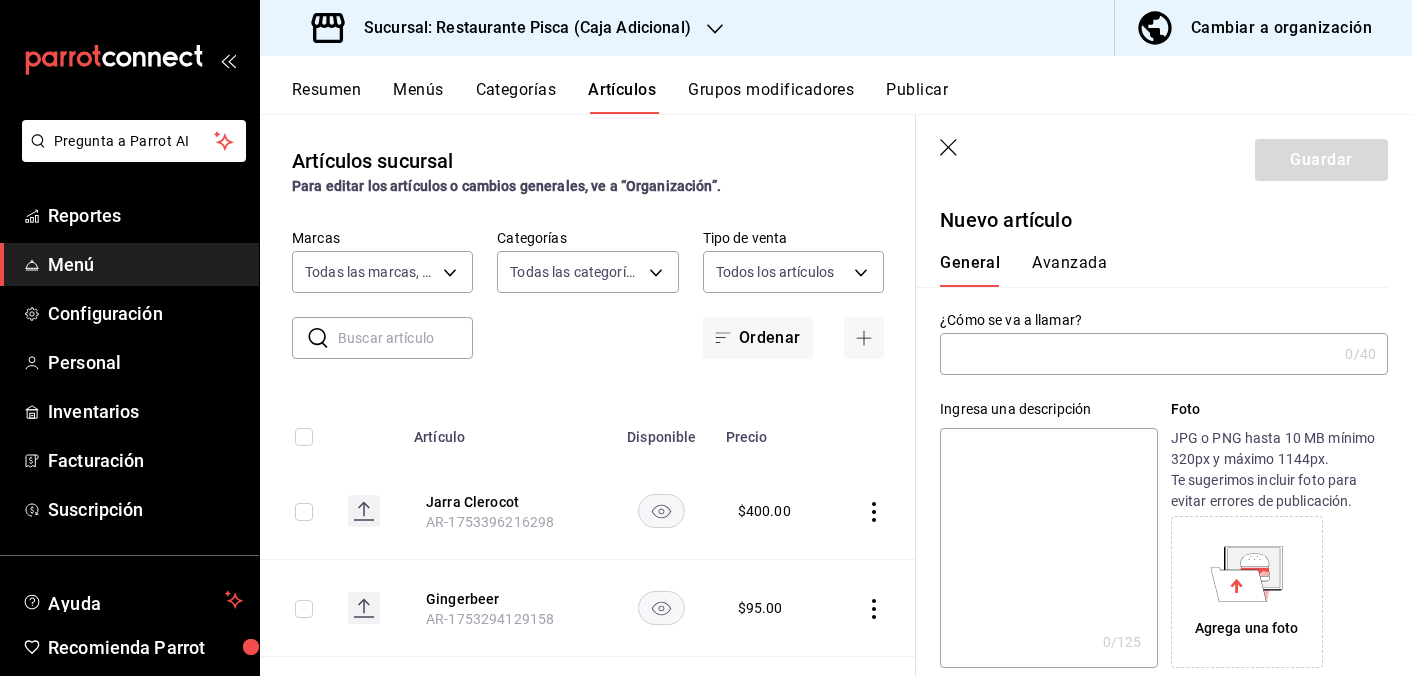 click at bounding box center [1138, 354] 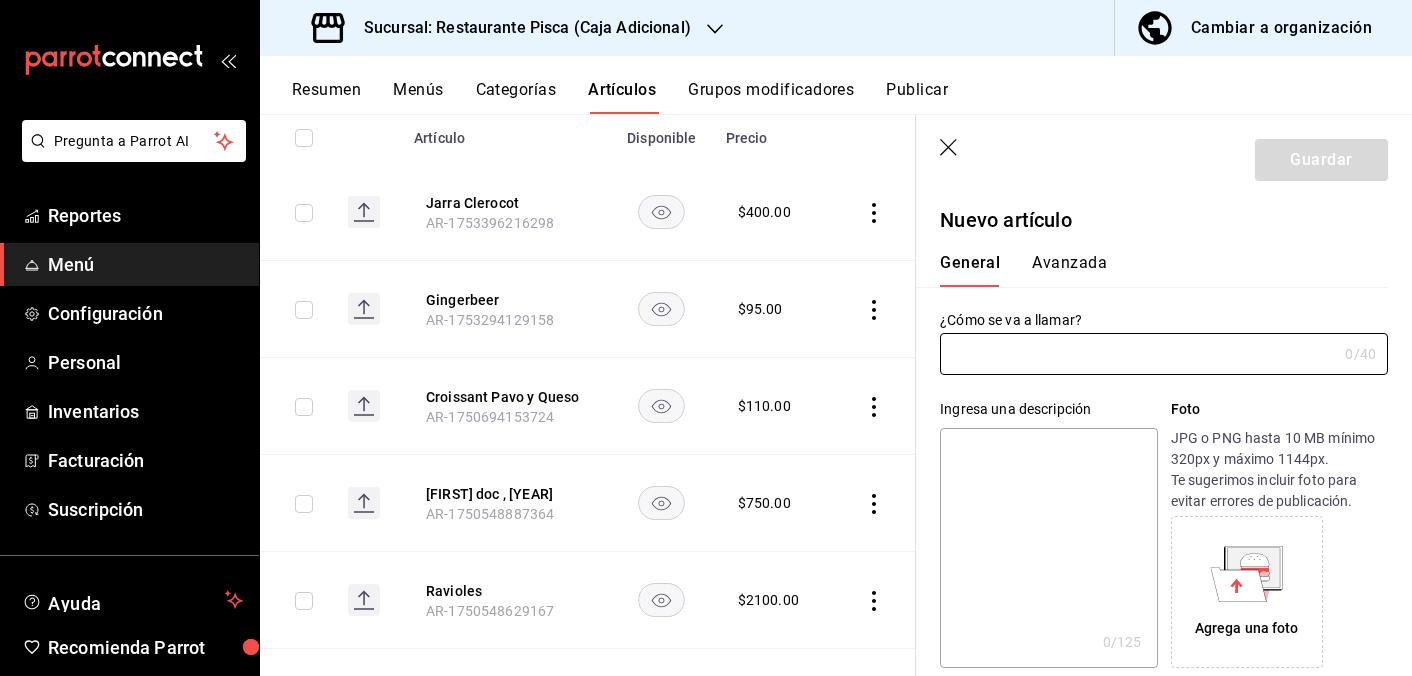 scroll, scrollTop: 0, scrollLeft: 0, axis: both 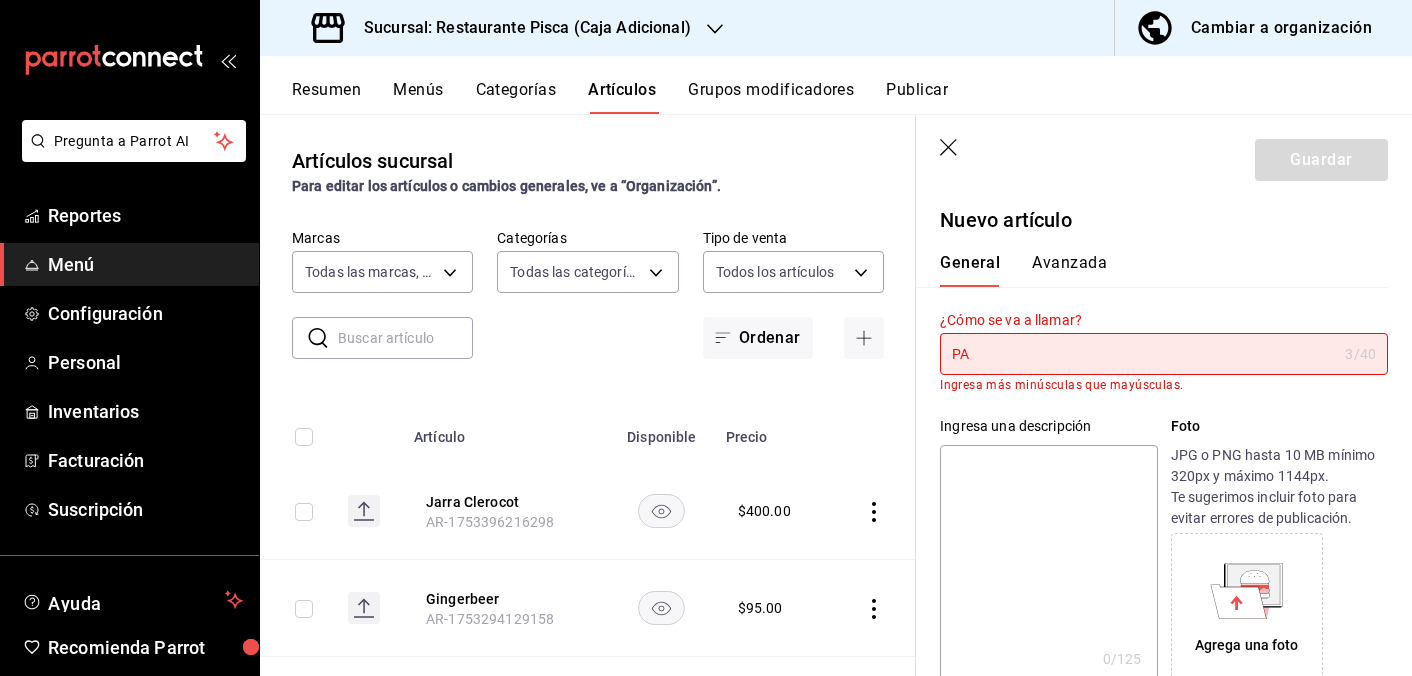 type on "P" 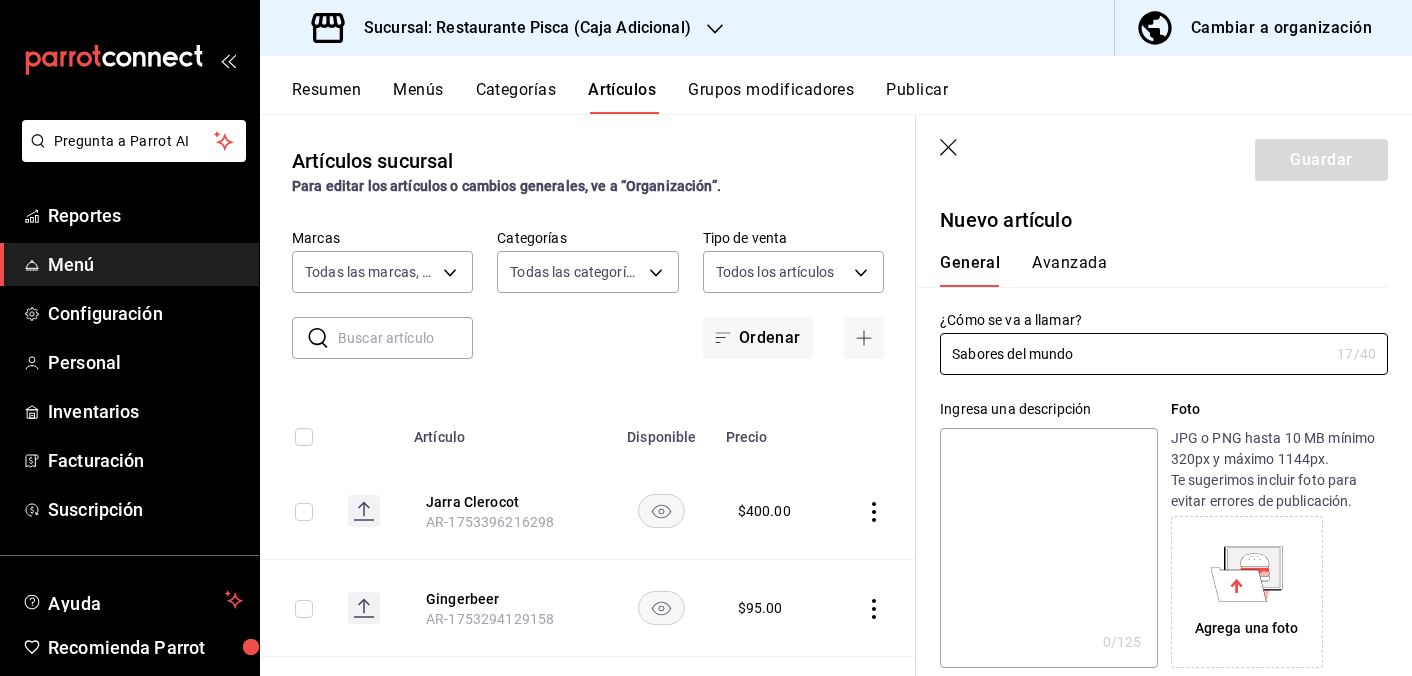 type on "Sabores del mundo" 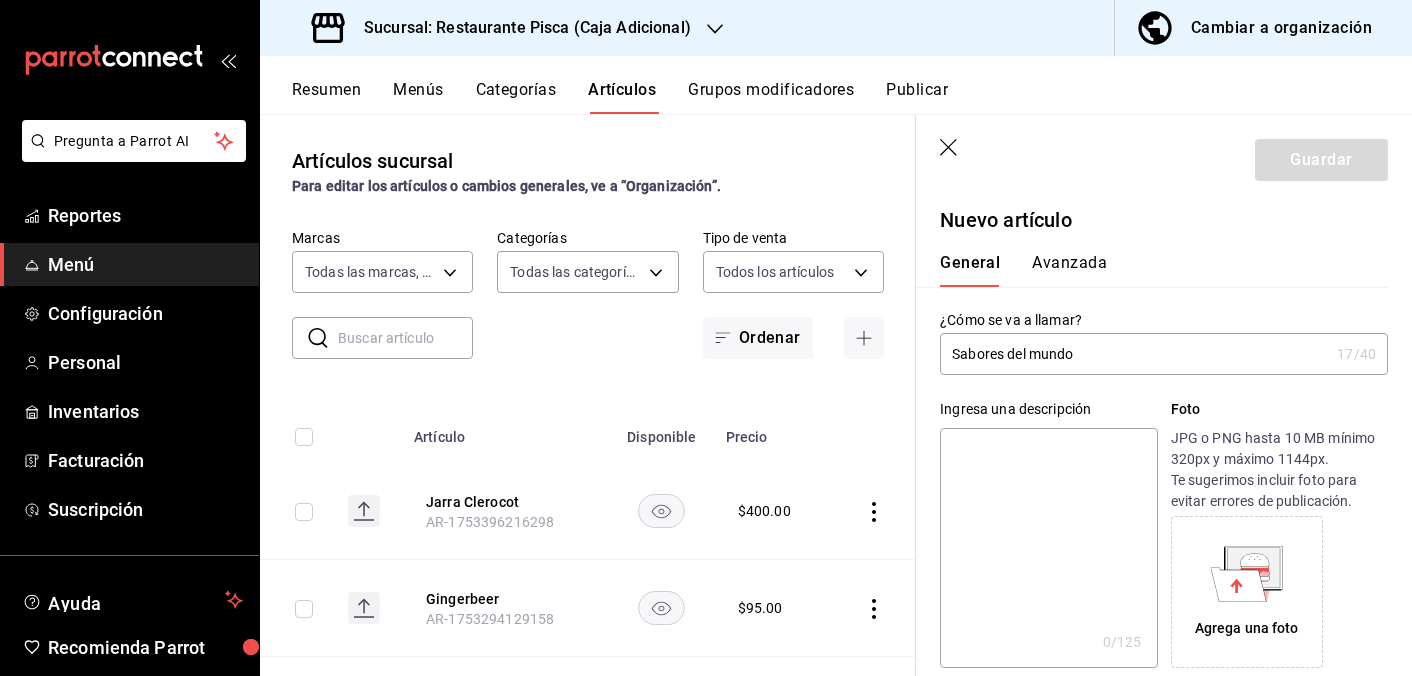 click on "Categorías" at bounding box center (516, 97) 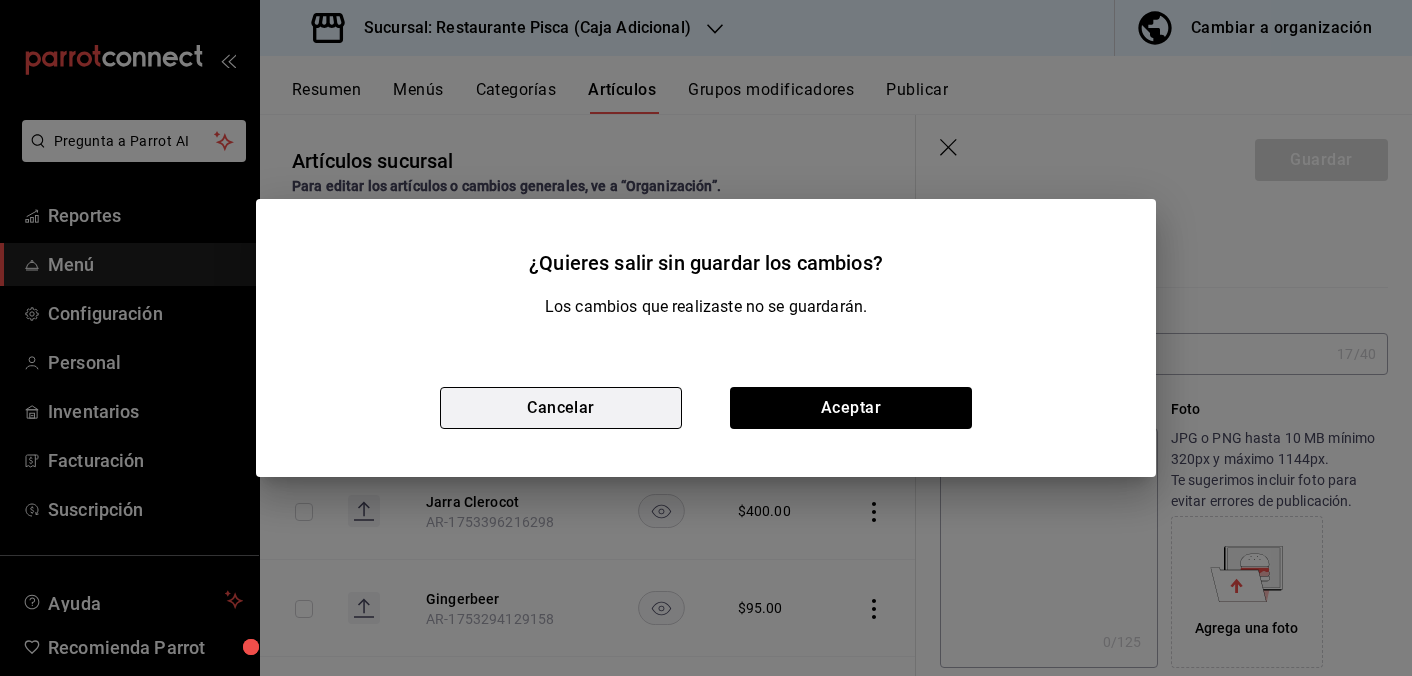 click on "Cancelar" at bounding box center (561, 408) 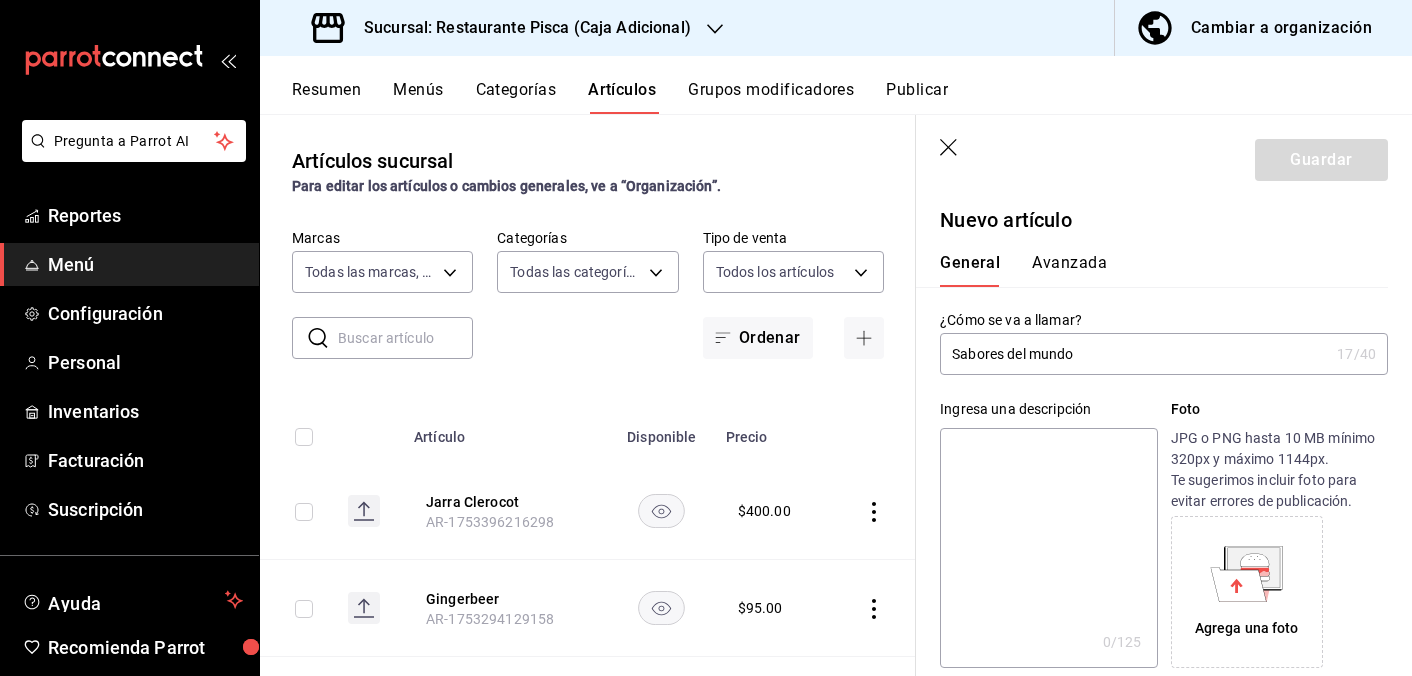 click 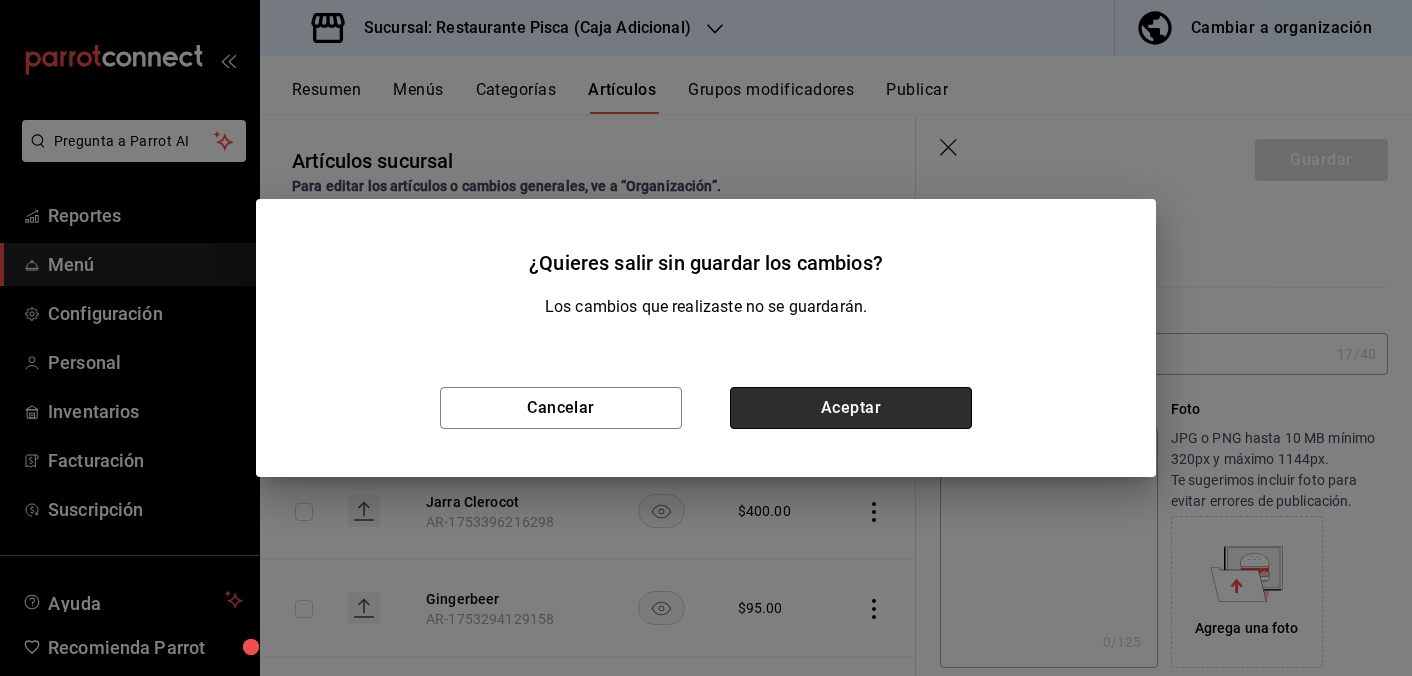 click on "Aceptar" at bounding box center [851, 408] 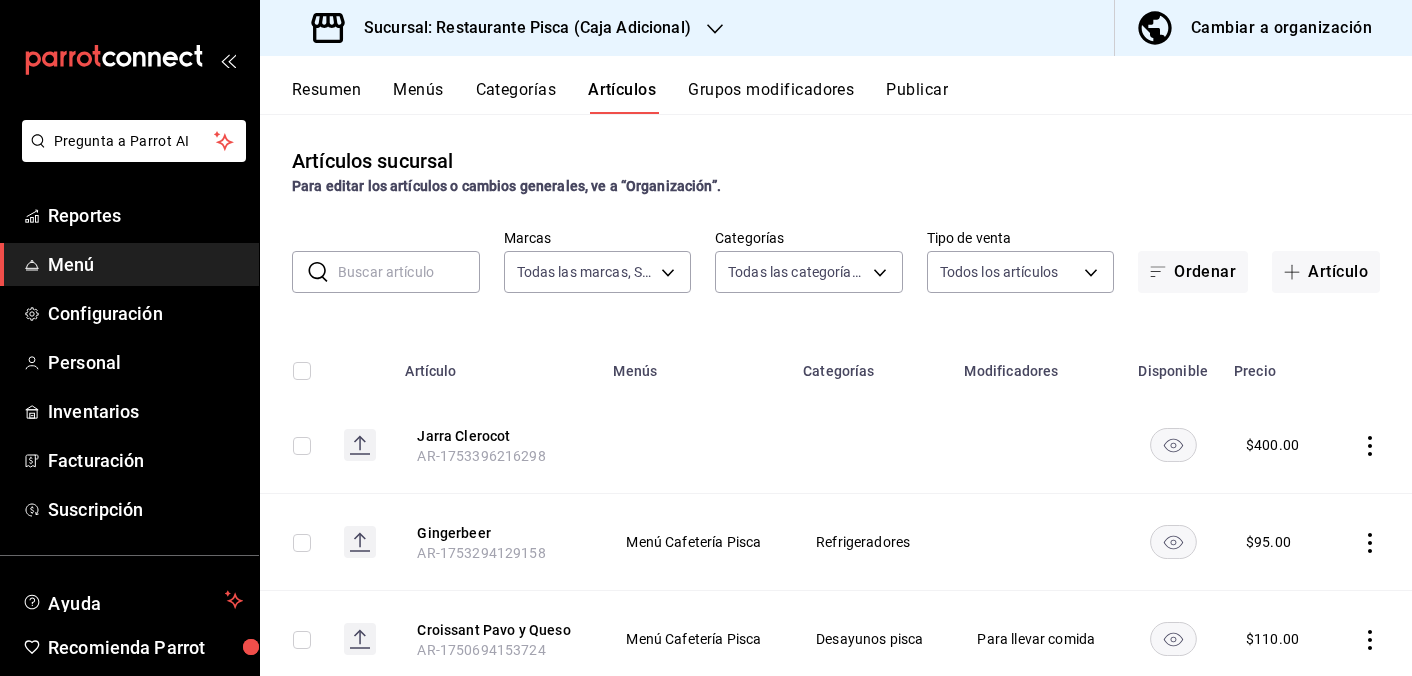 click on "Resumen Menús Categorías Artículos Grupos modificadores Publicar" at bounding box center [836, 85] 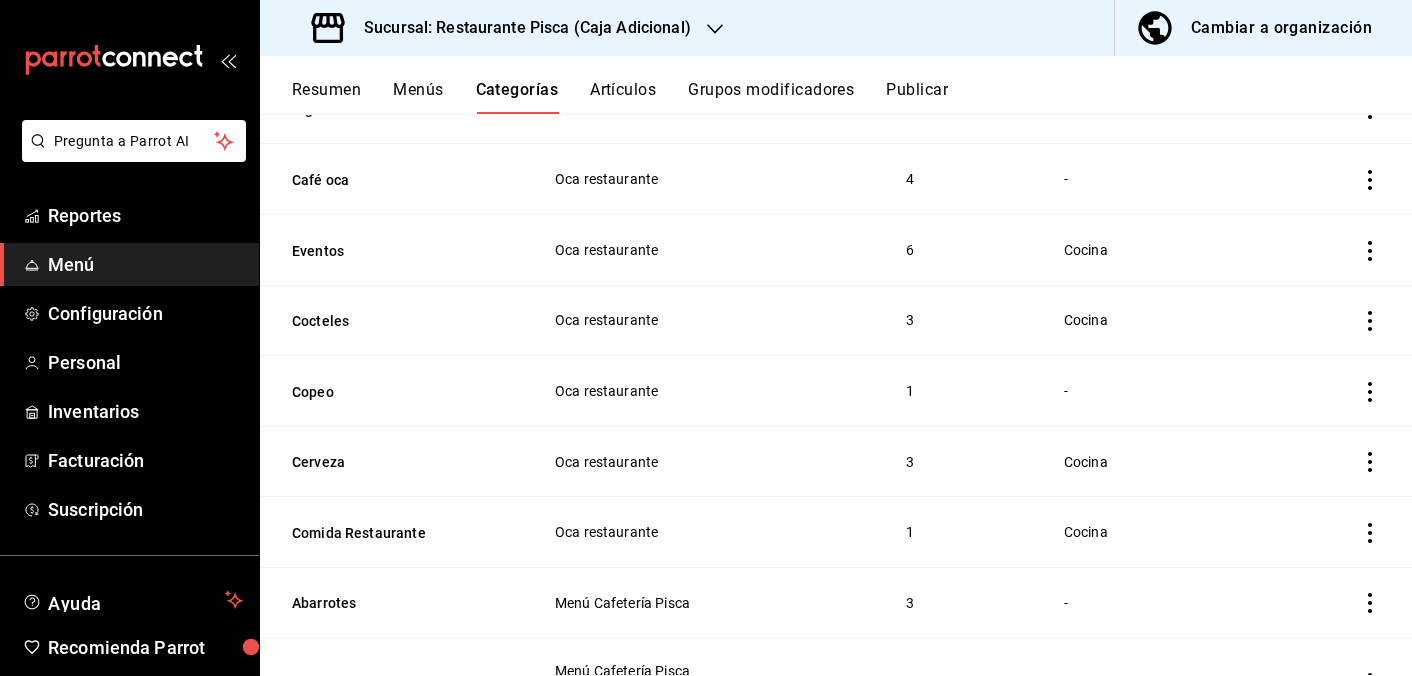 scroll, scrollTop: 0, scrollLeft: 0, axis: both 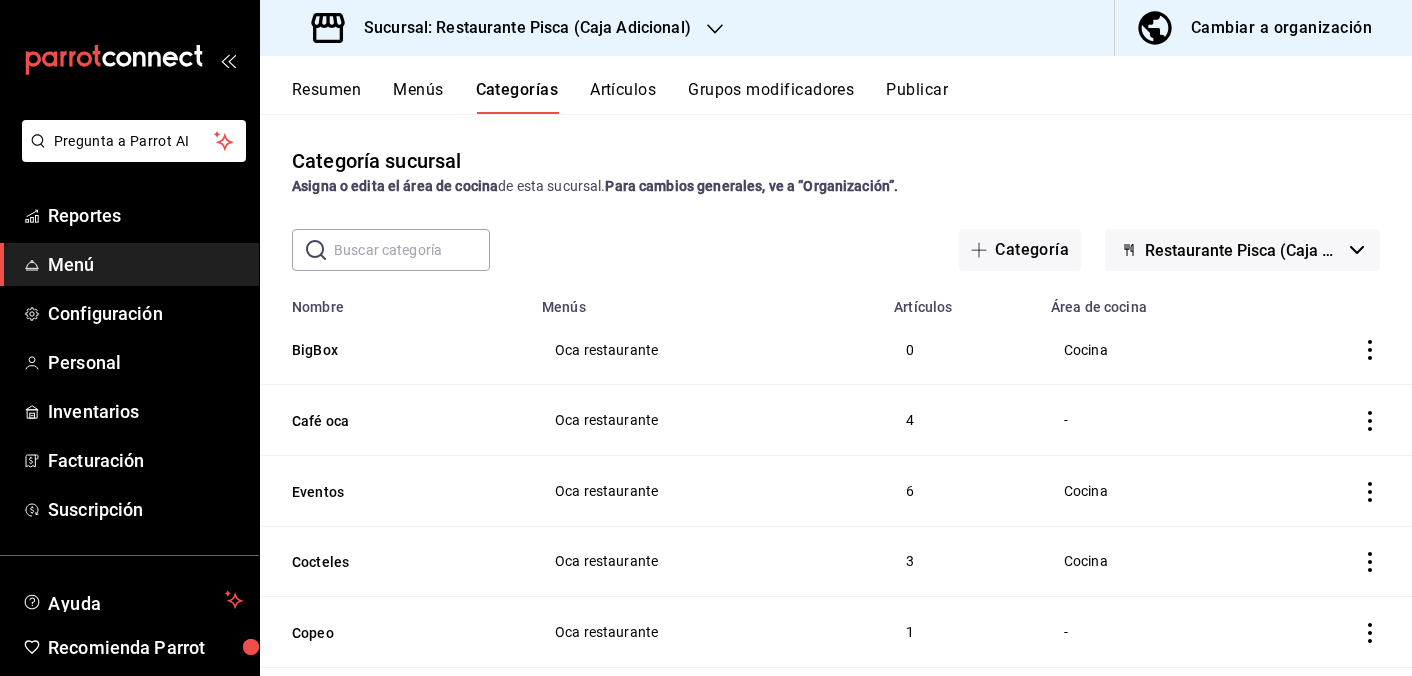 click on "Grupos modificadores" at bounding box center (771, 97) 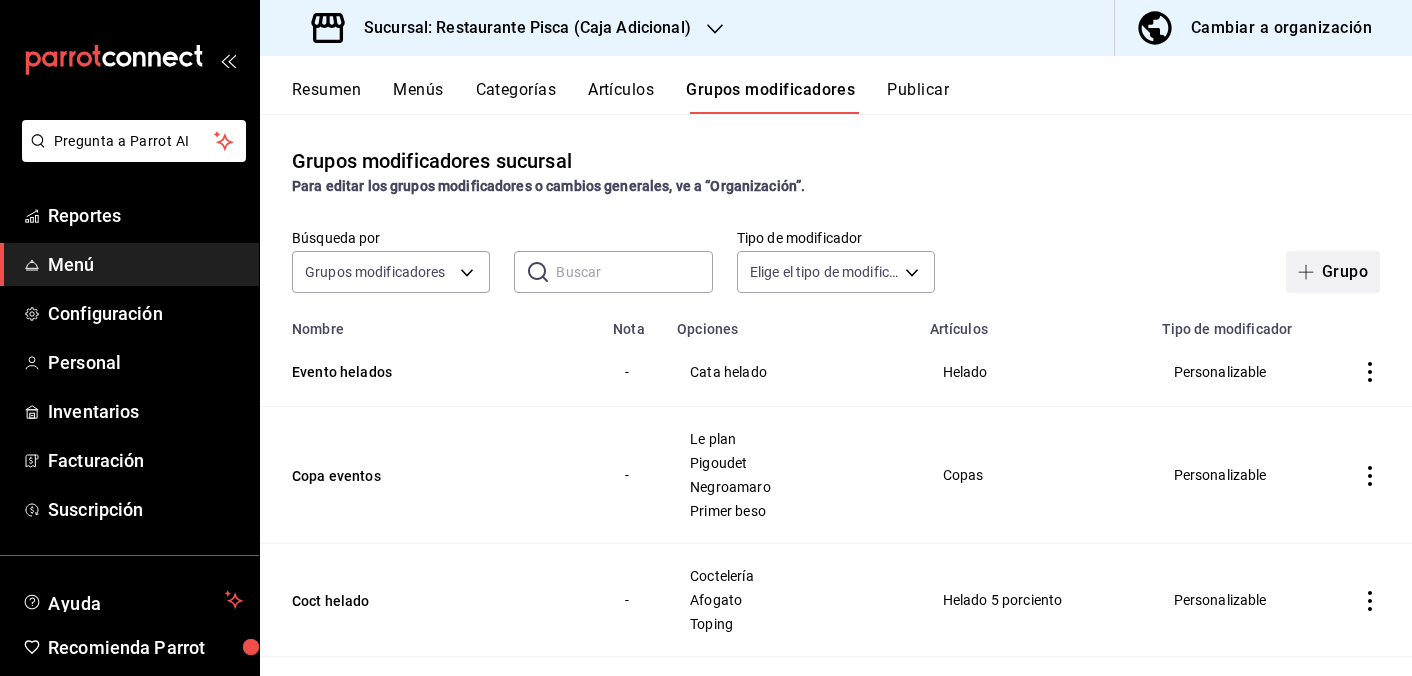 click on "Grupo" at bounding box center [1333, 272] 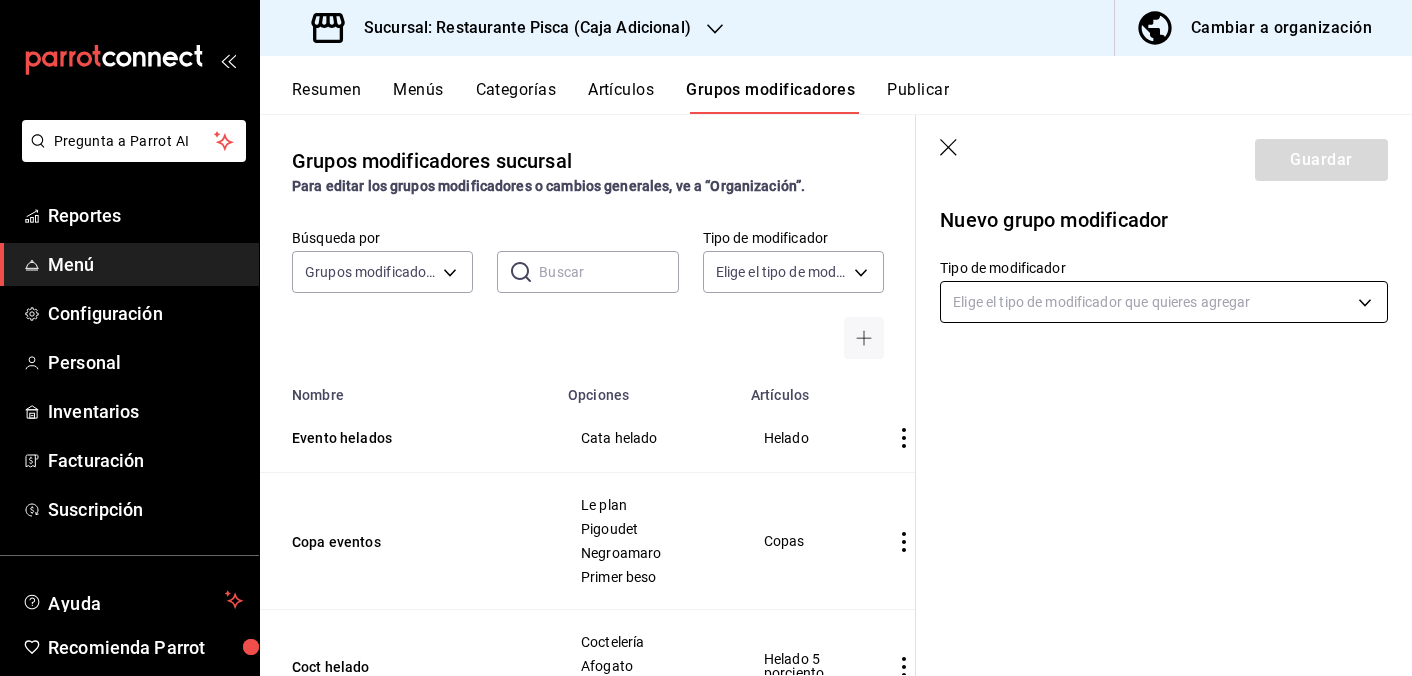 click on "Pregunta a Parrot AI Reportes   Menú   Configuración   Personal   Inventarios   Facturación   Suscripción   Ayuda Recomienda Parrot   Adrian Struck   Sugerir nueva función   Sucursal: Restaurante Pisca (Caja Adicional) Cambiar a organización Resumen Menús Categorías Artículos Grupos modificadores Publicar Grupos modificadores sucursal Para editar los grupos modificadores o cambios generales, ve a “Organización”. Búsqueda por Grupos modificadores GROUP ​ ​ Tipo de modificador Elige el tipo de modificador Nombre Opciones Artículos Evento helados Cata helado Helado Copa eventos Le plan Pigoudet Negroamaro Primer beso Copas Coct helado Coctelería Afogato Toping Helado 5 porciento Botanas Flor de calabaza Aceituna mixtas Tabla de quesos Chips Comida evento vino Aperitivo guubi gengibre Aperitivo  guubi elderflower Lussory chardonay Princes bianco Ver más... Manma Sabores Maracuya Frutos Rojos Mango Tamarindo Ver más... Promo Coctel Trago Promo Cocteles Margarita Mezcalita Esspreso Martini" at bounding box center [706, 338] 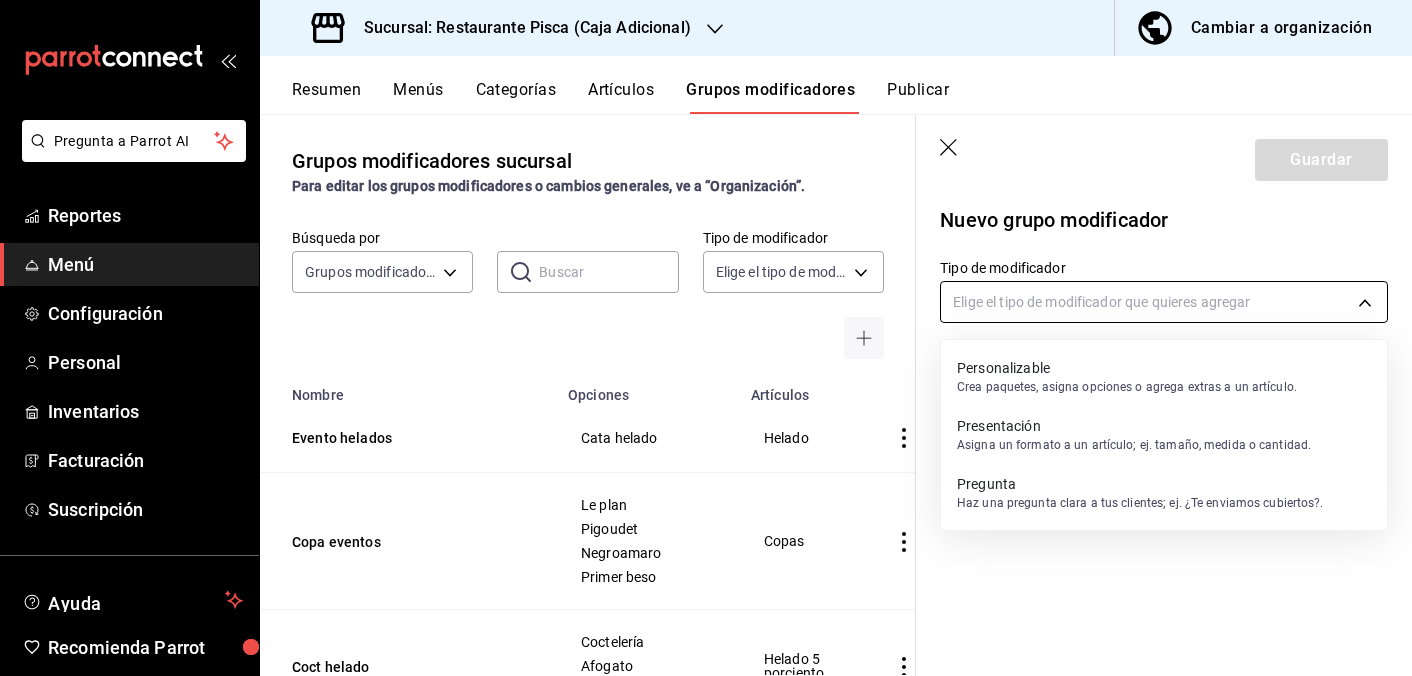 click at bounding box center [706, 338] 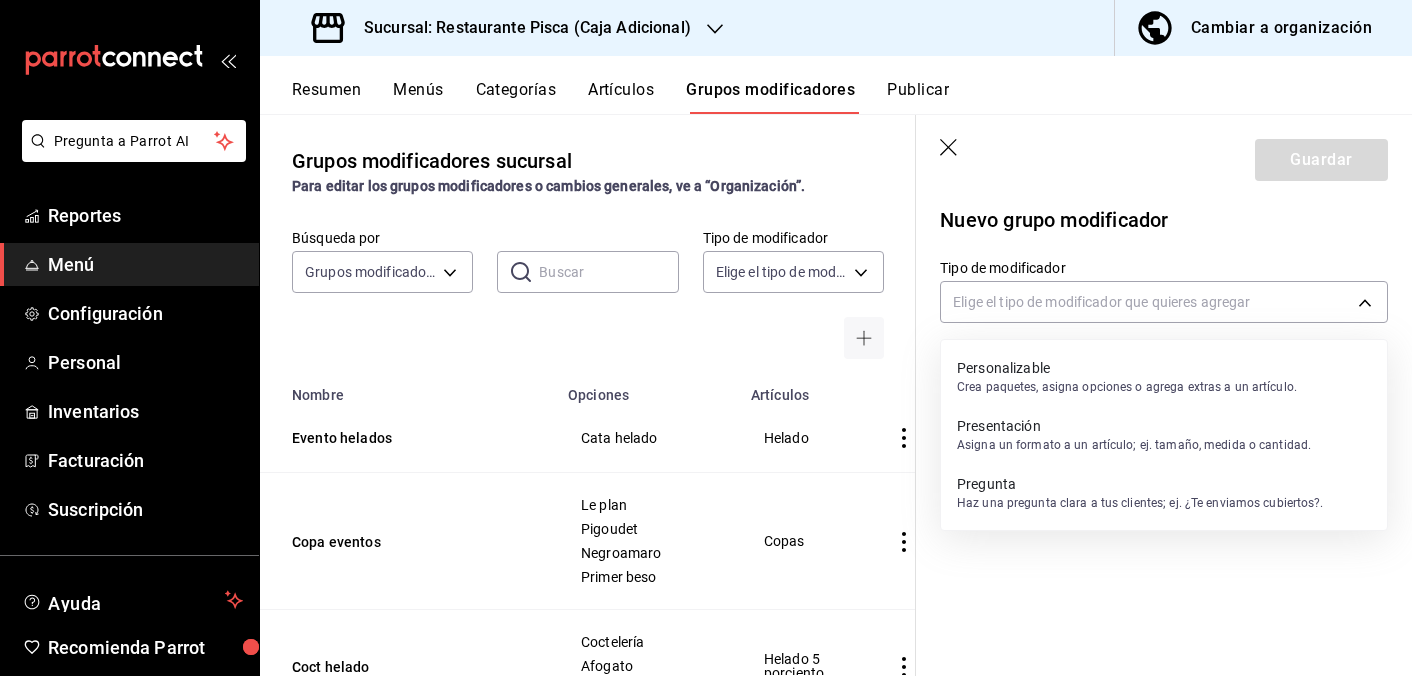 click on "Crea paquetes, asigna opciones o agrega extras a un artículo." at bounding box center (1127, 387) 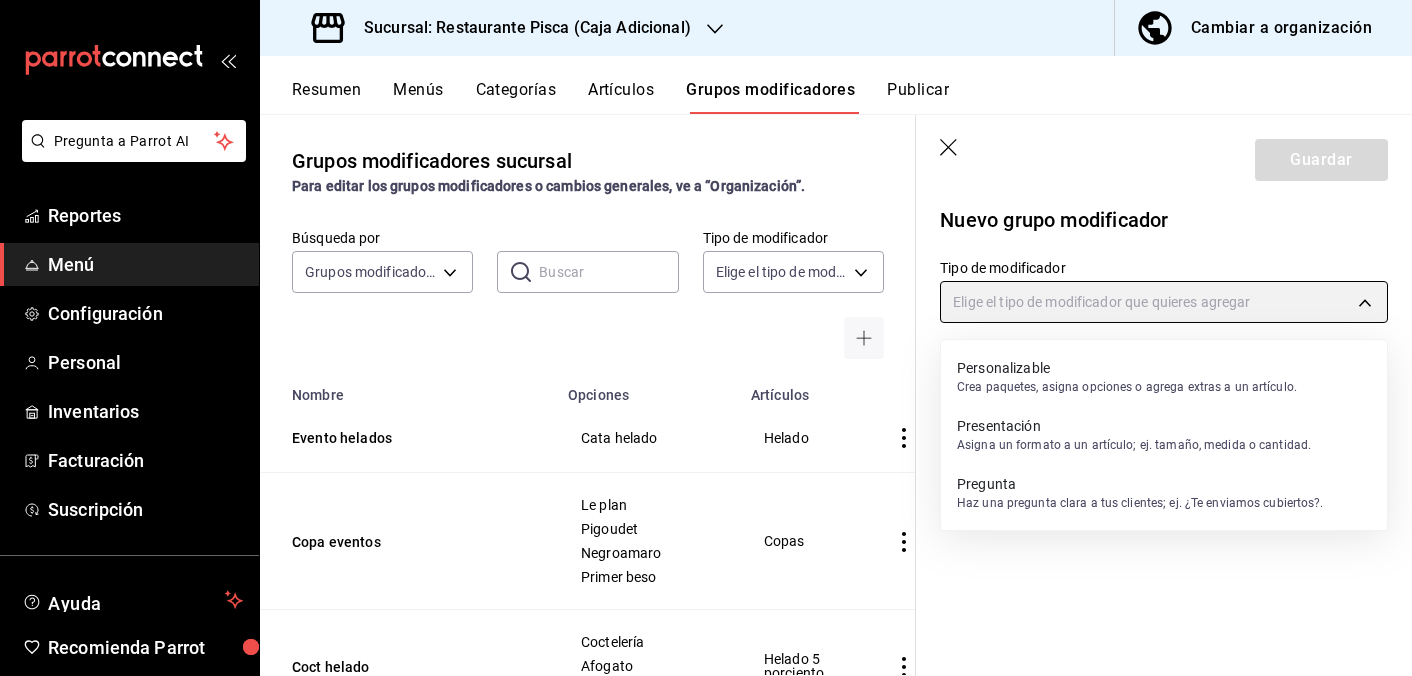 type on "CUSTOMIZABLE" 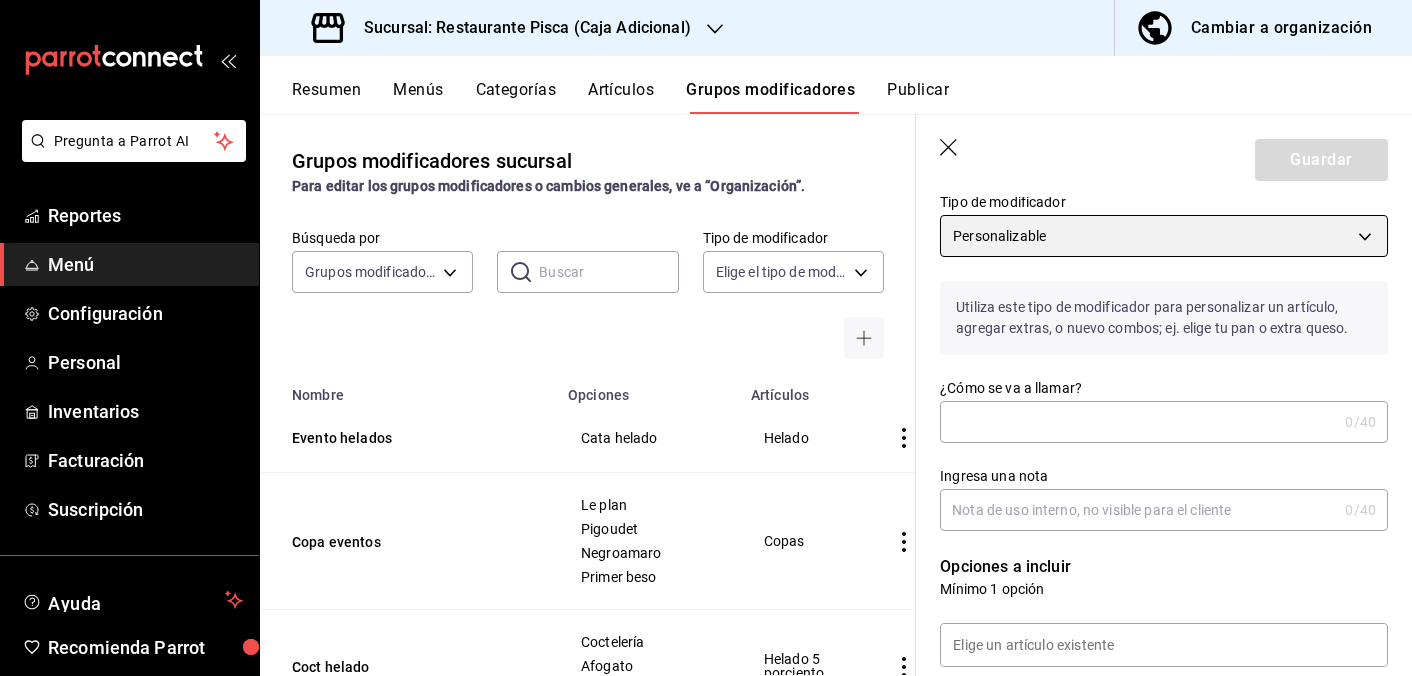 scroll, scrollTop: 78, scrollLeft: 0, axis: vertical 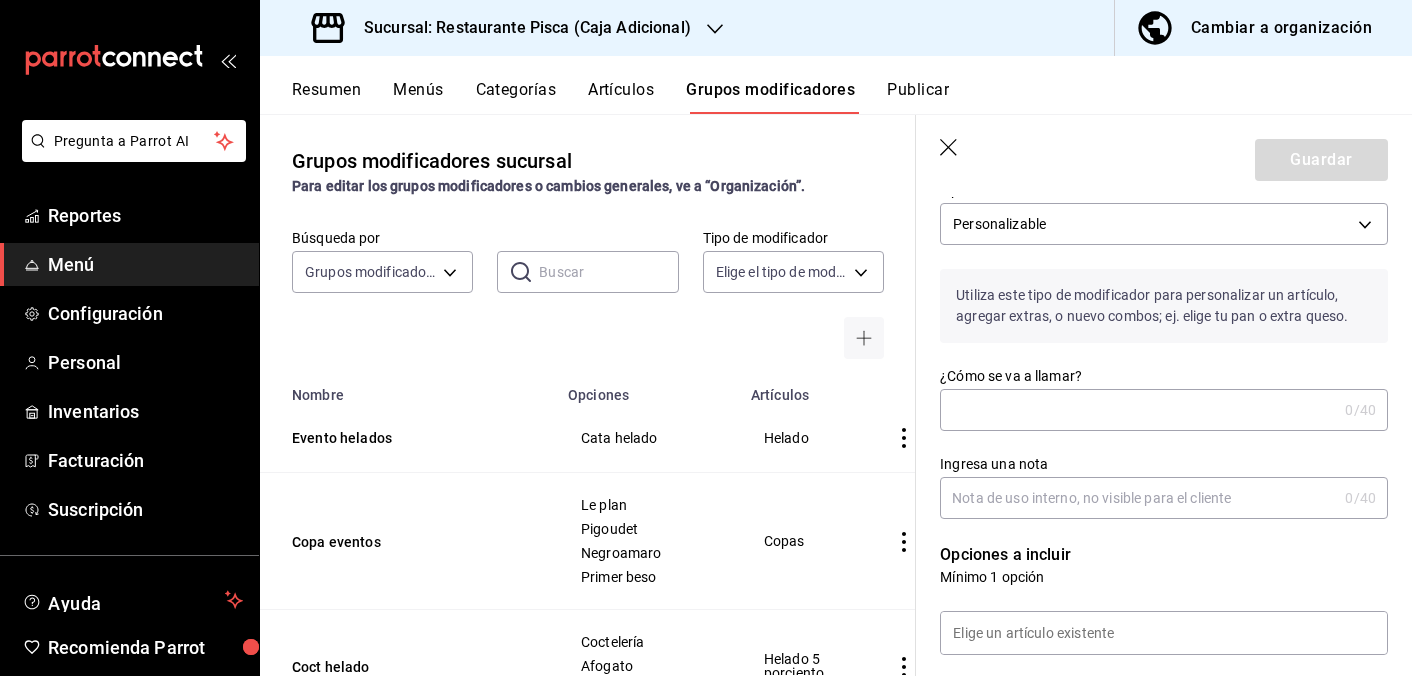 click on "¿Cómo se va a llamar?" at bounding box center [1138, 410] 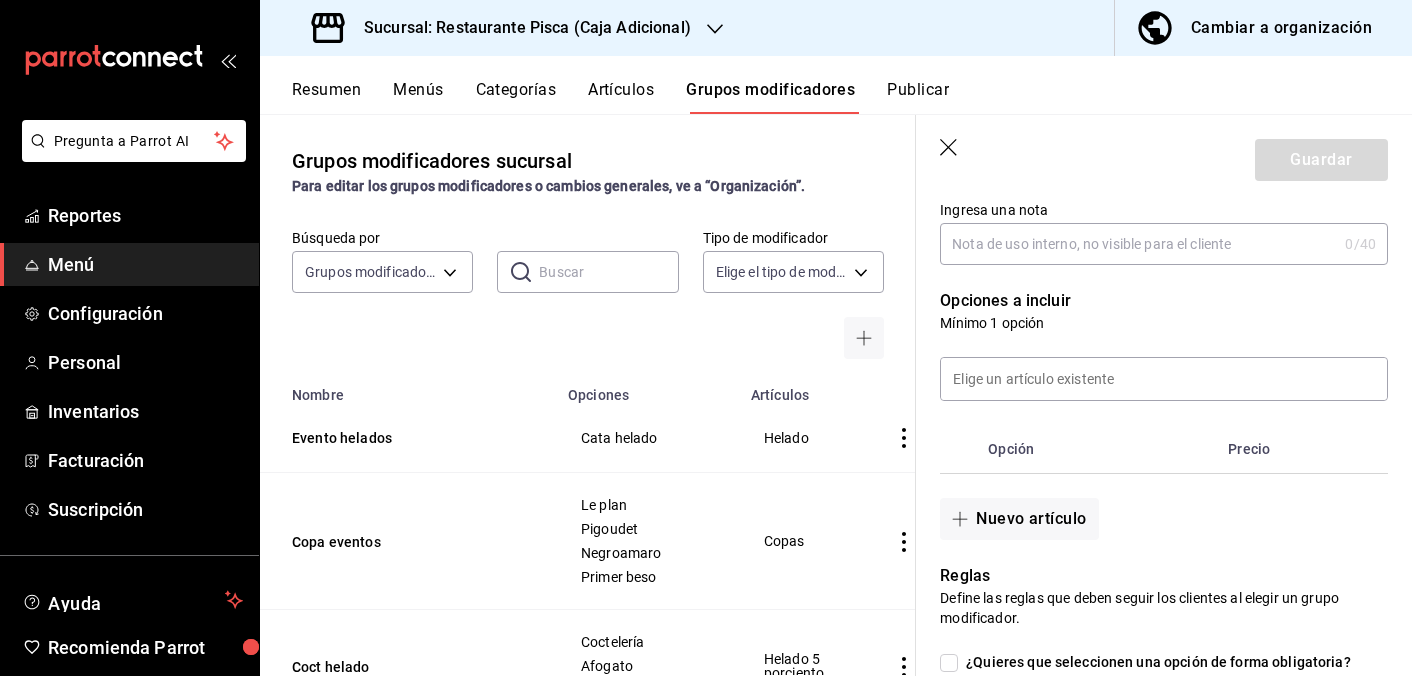 scroll, scrollTop: 370, scrollLeft: 0, axis: vertical 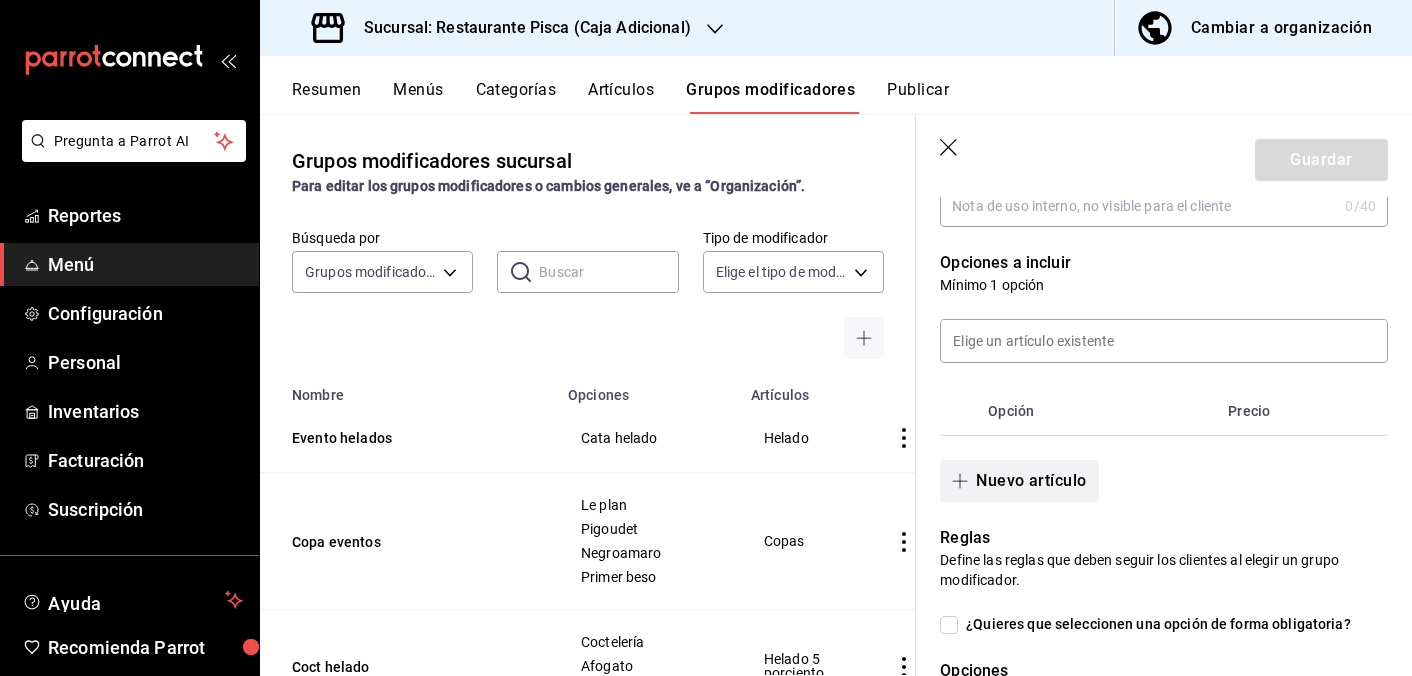 type on "Sabores Del Mundo." 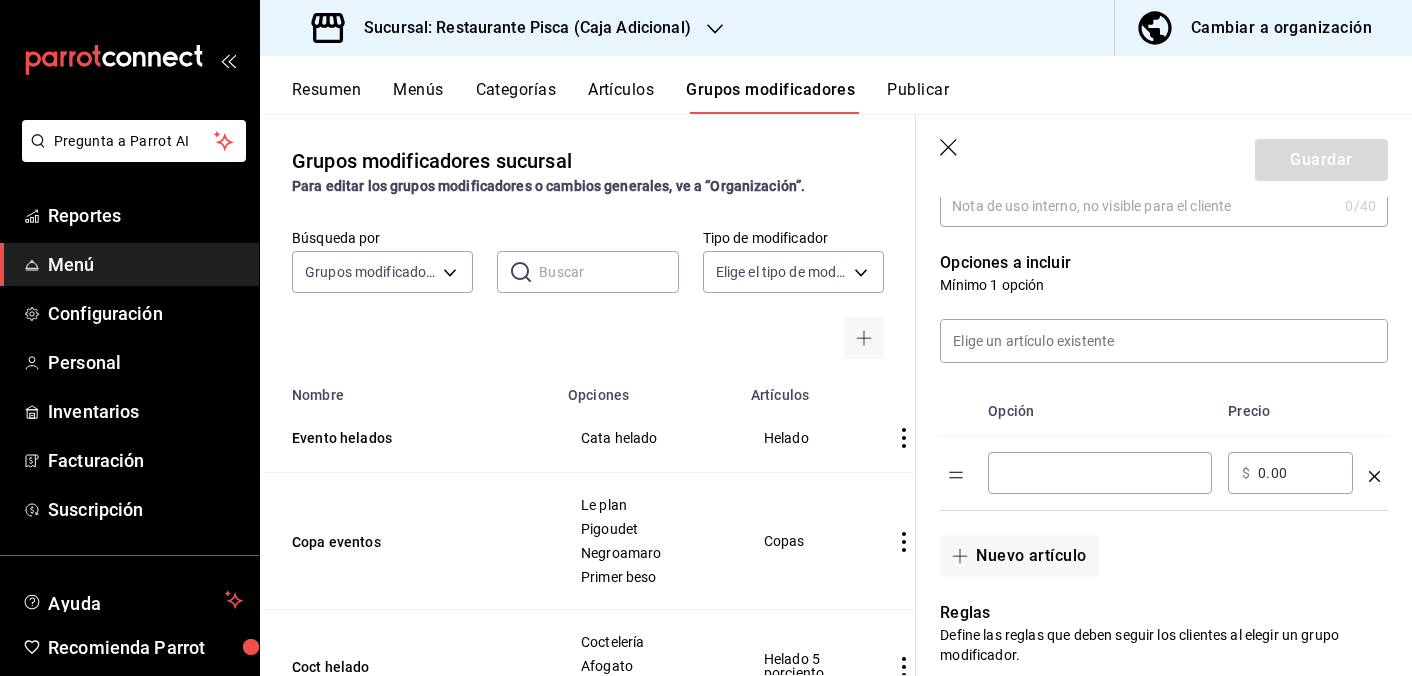 click at bounding box center [1100, 473] 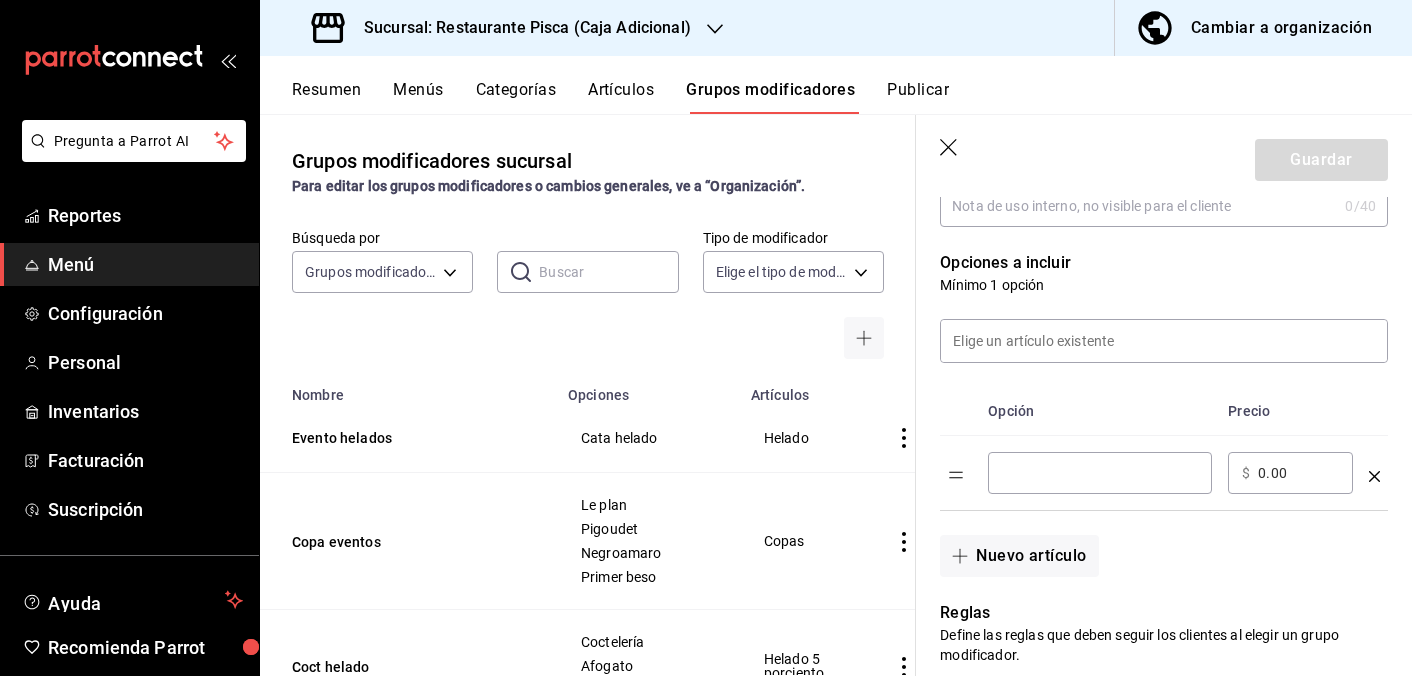 click at bounding box center [1100, 473] 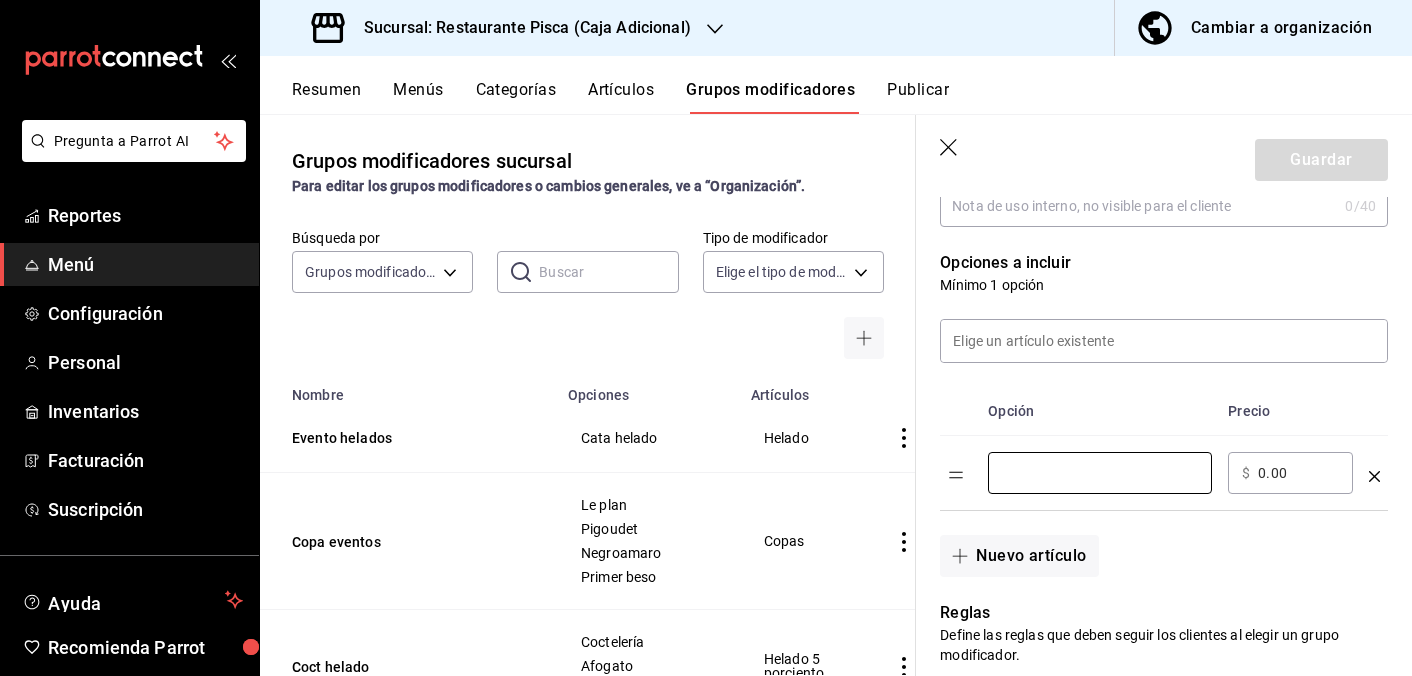 click at bounding box center (960, 411) 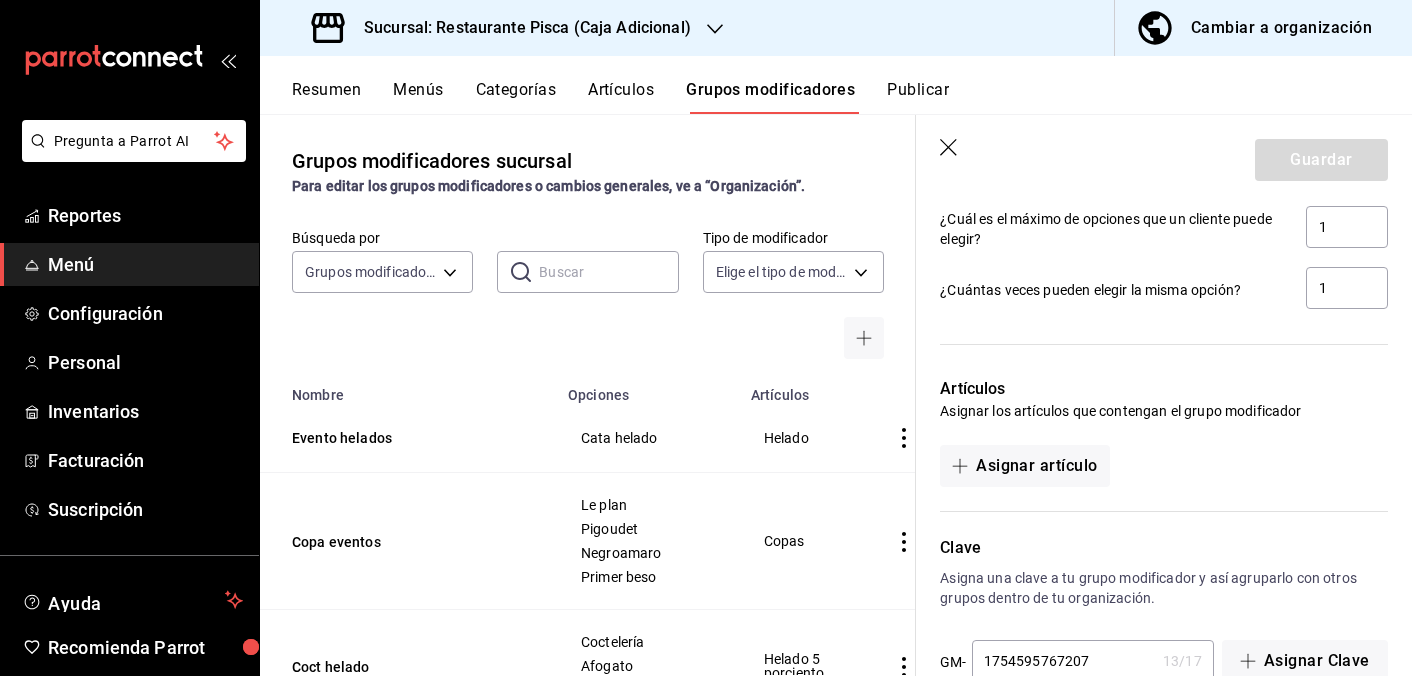 scroll, scrollTop: 1039, scrollLeft: 0, axis: vertical 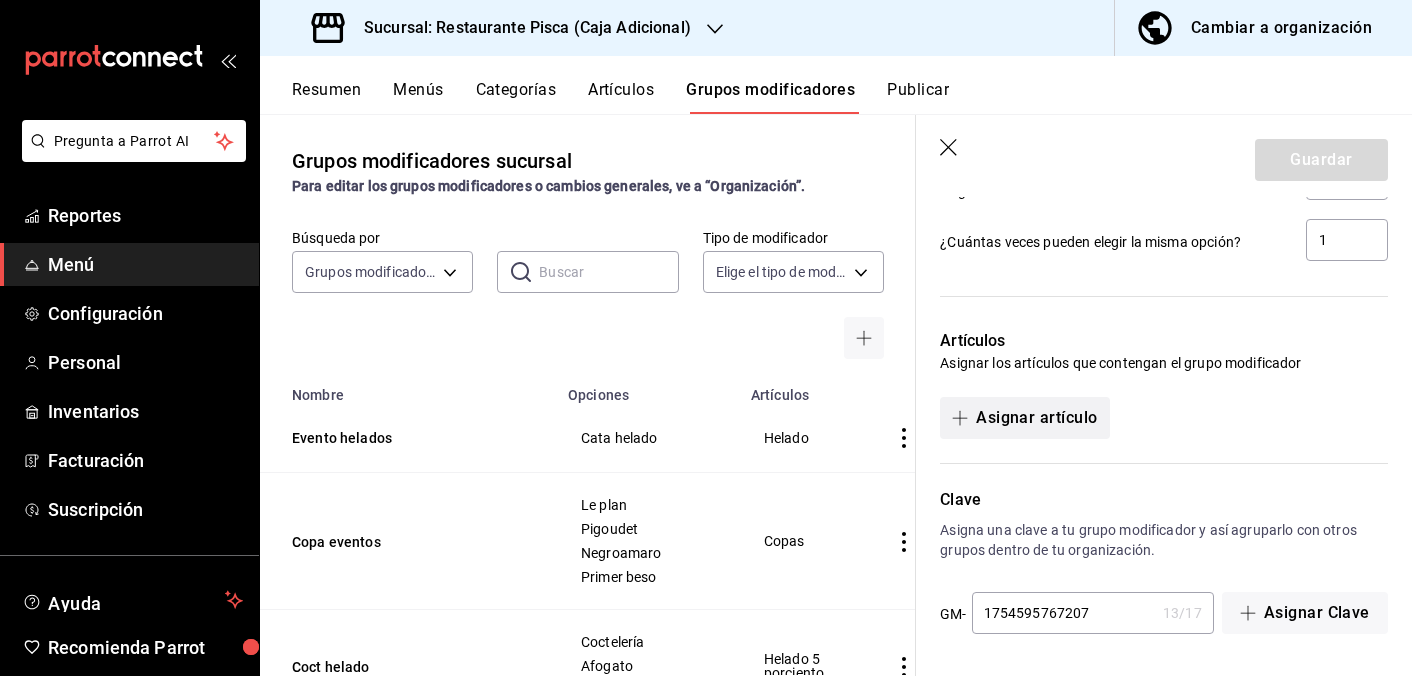 click on "Asignar artículo" at bounding box center [1024, 418] 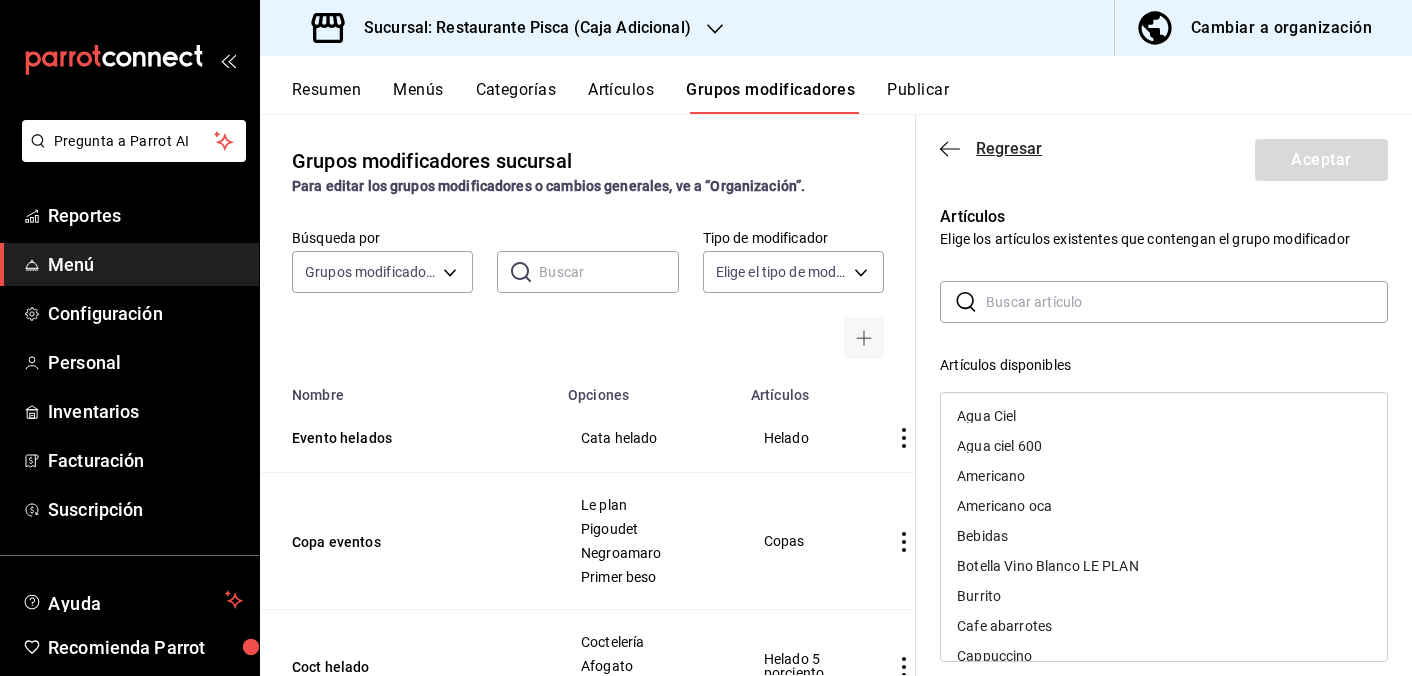 click on "Regresar" at bounding box center (991, 148) 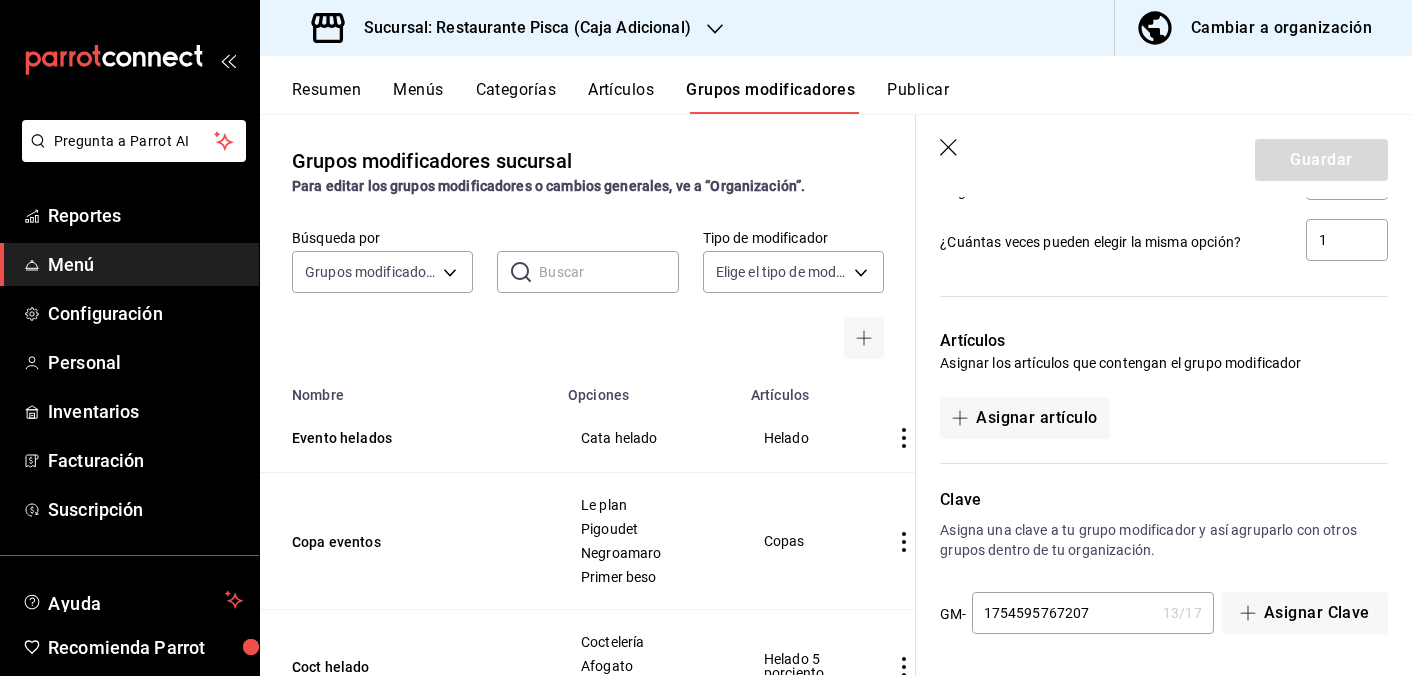 click on "Resumen Menús Categorías Artículos Grupos modificadores Publicar" at bounding box center [852, 97] 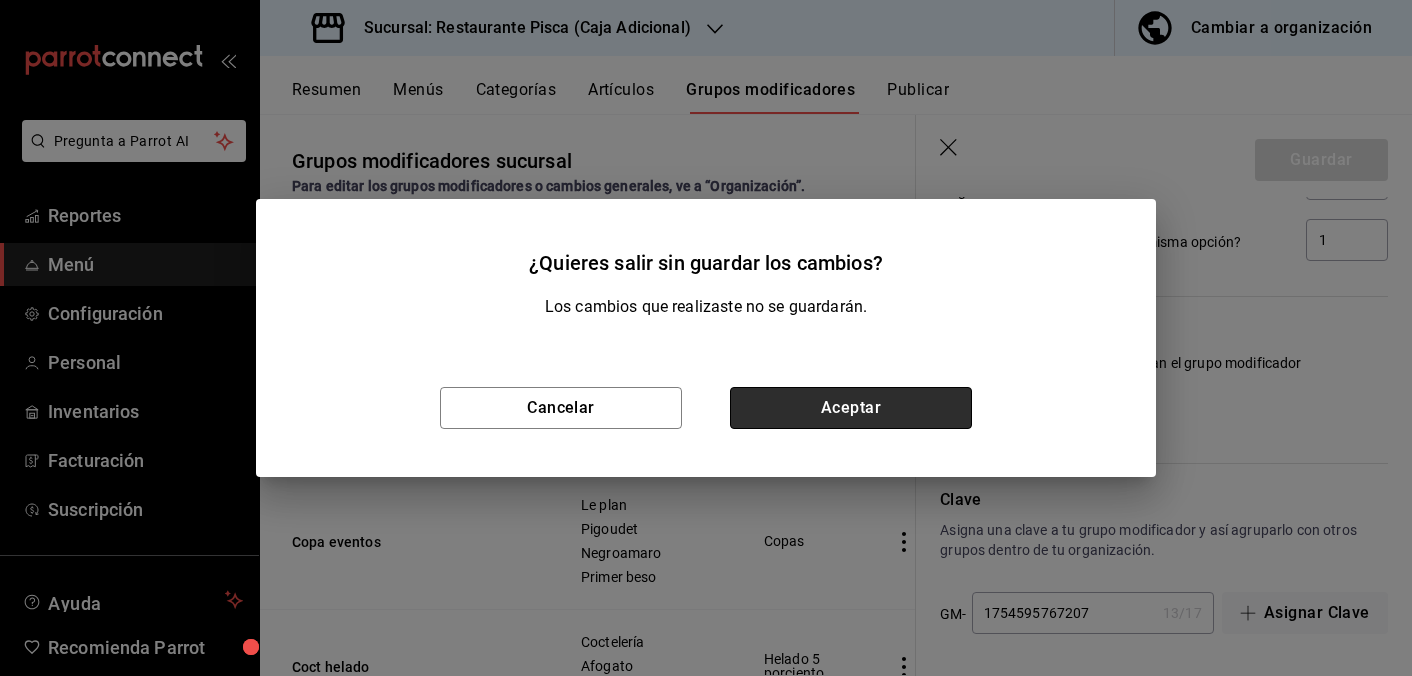 click on "Aceptar" at bounding box center (851, 408) 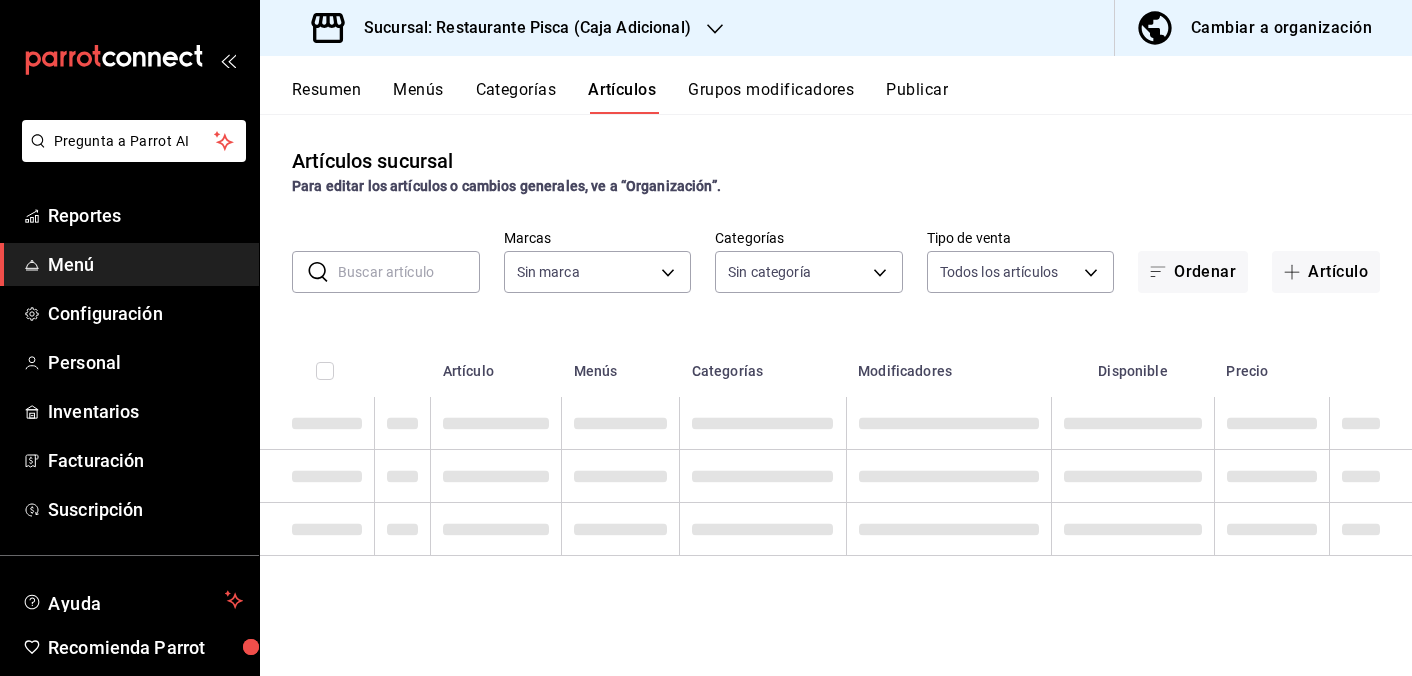 type on "7192b495-220a-49aa-9aea-893b88465593,aa4b8936-b58c-4bb4-b6ad-8273fc1d6741,c8e531ae-70d5-4c3a-afd2-d60d5fbbe7cb,1e4de9bc-d988-4da6-a70e-b2e1f3c0886f,4a4e656b-b6d9-423e-93be-0e5af72fe455,8f0cd59b-1c8a-4420-a9b6-f409bb310c79,bdad4501-a2c1-457e-bfdd-510c8a2d7e07,0a40e4c5-0a1d-42be-be6d-a1ed63995262,e8e3ba87-9f03-4280-98bd-ba7a08a0f7d2,d1be9550-68ea-4fe9-8bb3-24bdf5732d39,12dce5fd-3a91-4946-9baf-c894e0a0f7b5,936a06c6-9591-4542-a5ab-32ea746306a5,708bfc0f-6ed4-49d3-93e8-2ee436c8f720,25b2e6b8-b9f0-4726-b091-02a3145d9da0,b2880cc3-970a-4d72-8f02-97a3ddcba2da" 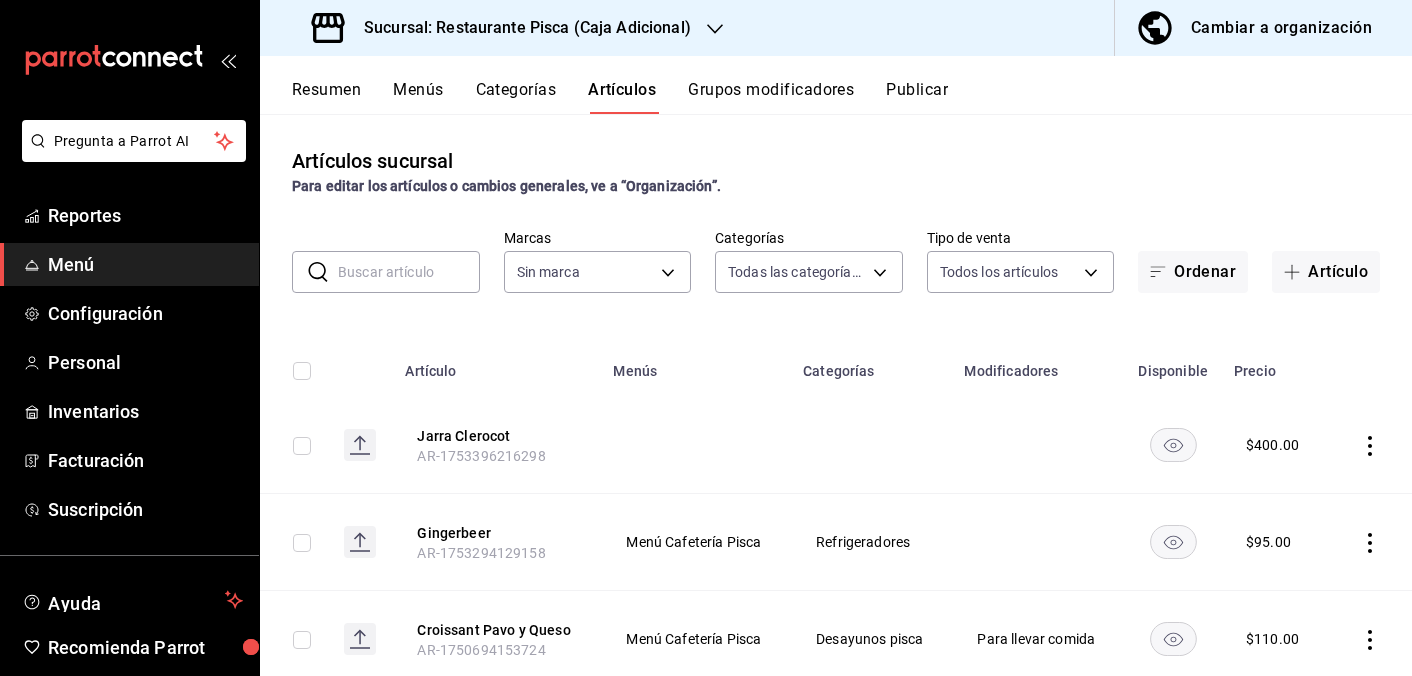 type on "1a6aef69-98d3-450b-be29-24a743f43210" 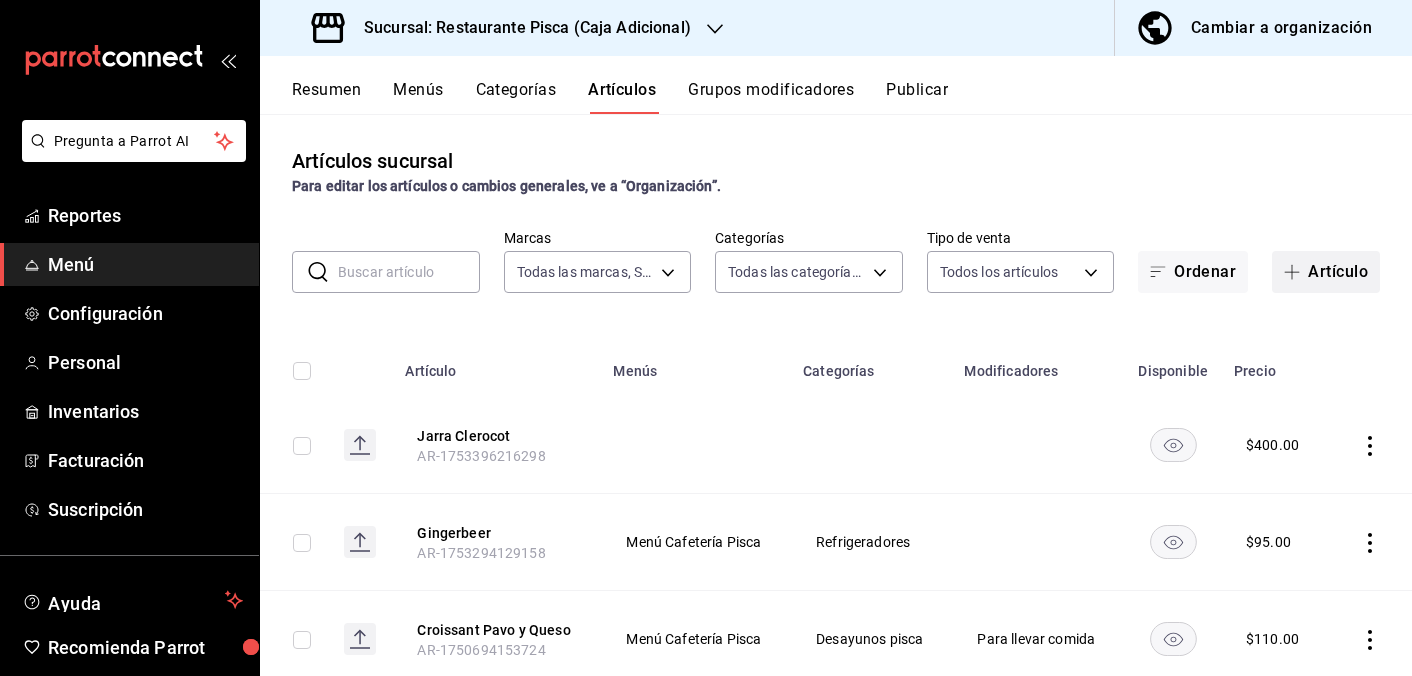 click on "Artículo" at bounding box center (1326, 272) 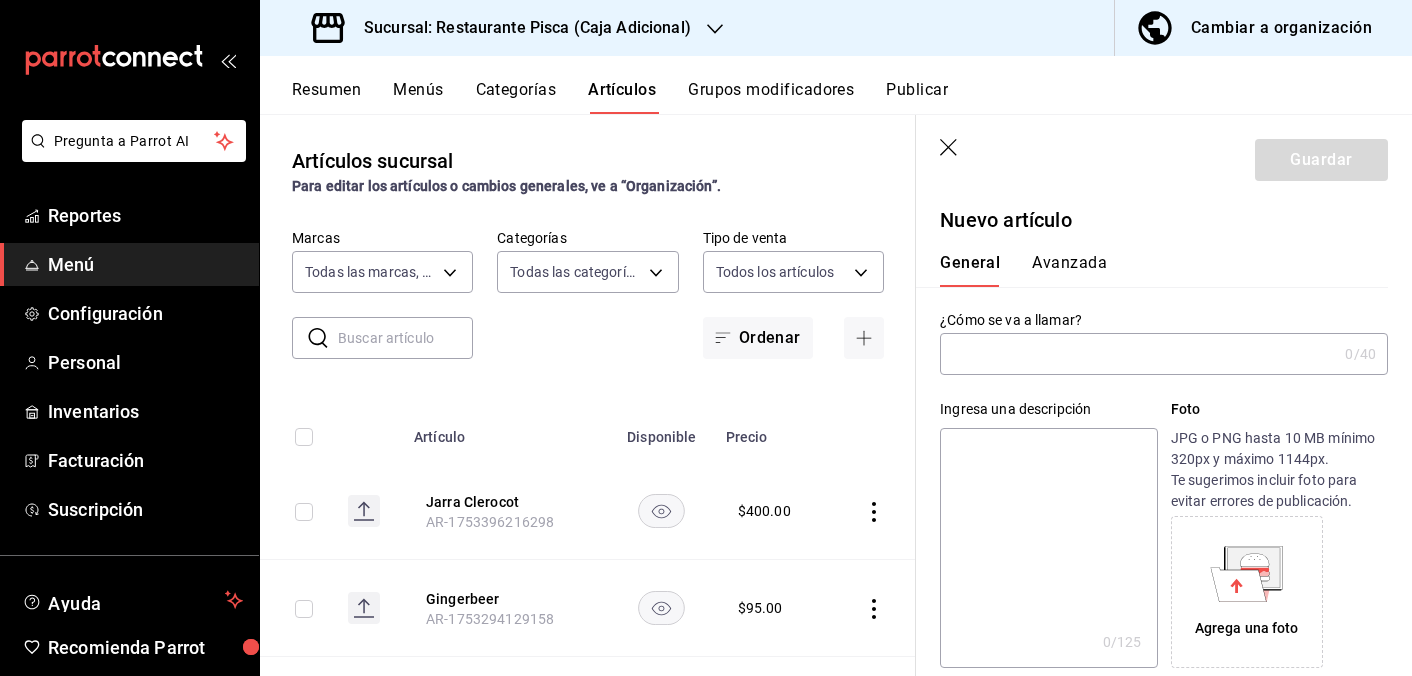 click at bounding box center (1138, 354) 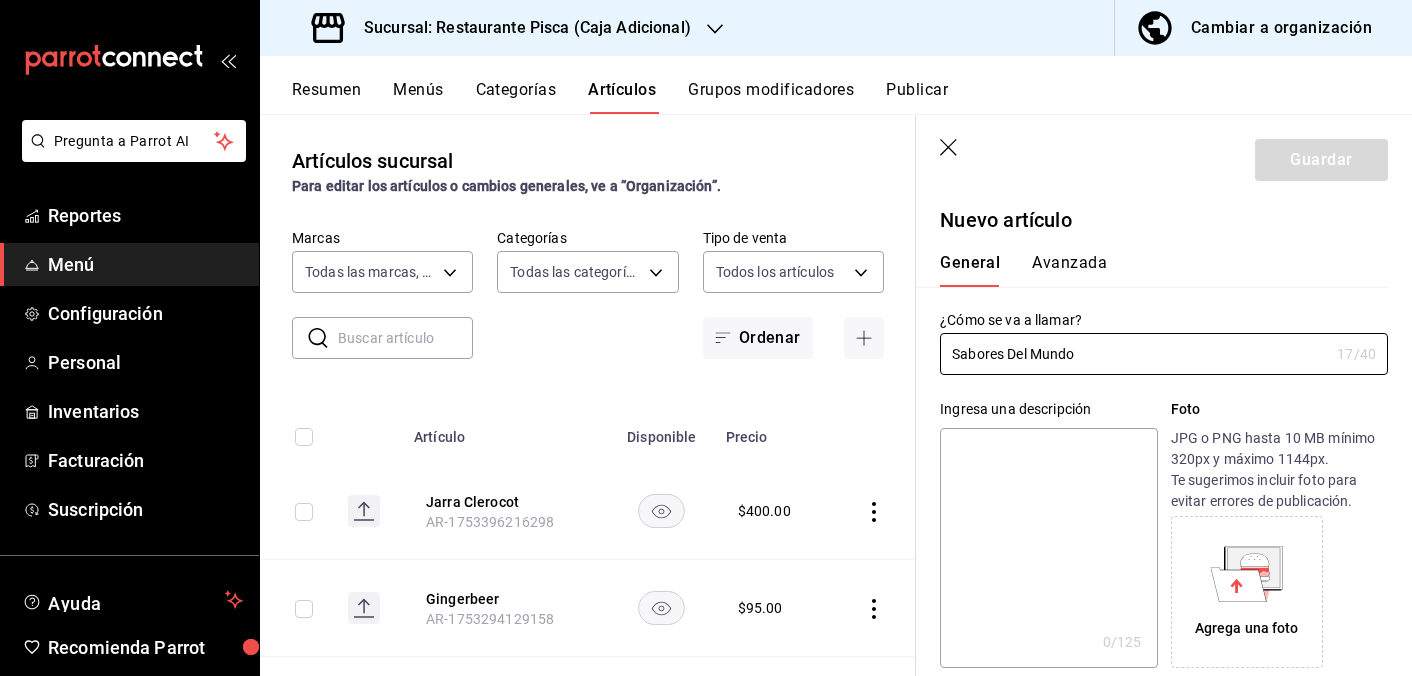 type on "Sabores Del Mundo" 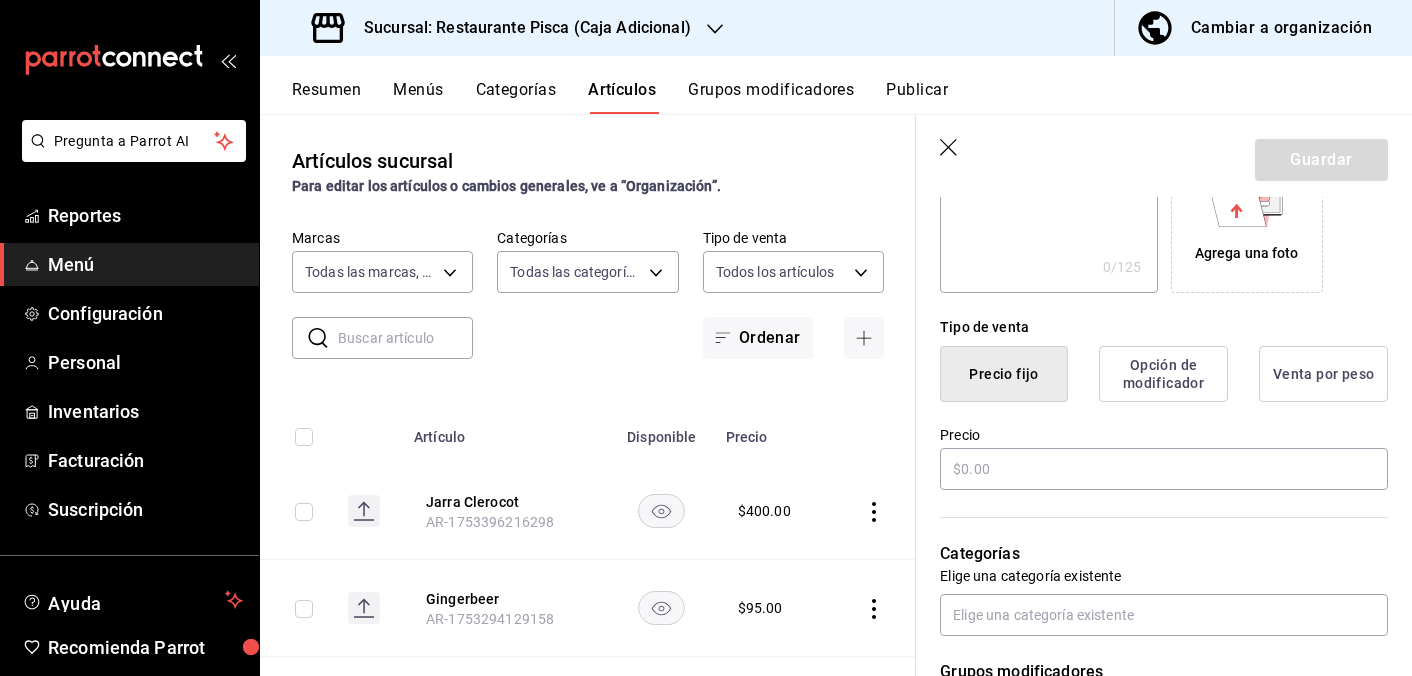 scroll, scrollTop: 423, scrollLeft: 0, axis: vertical 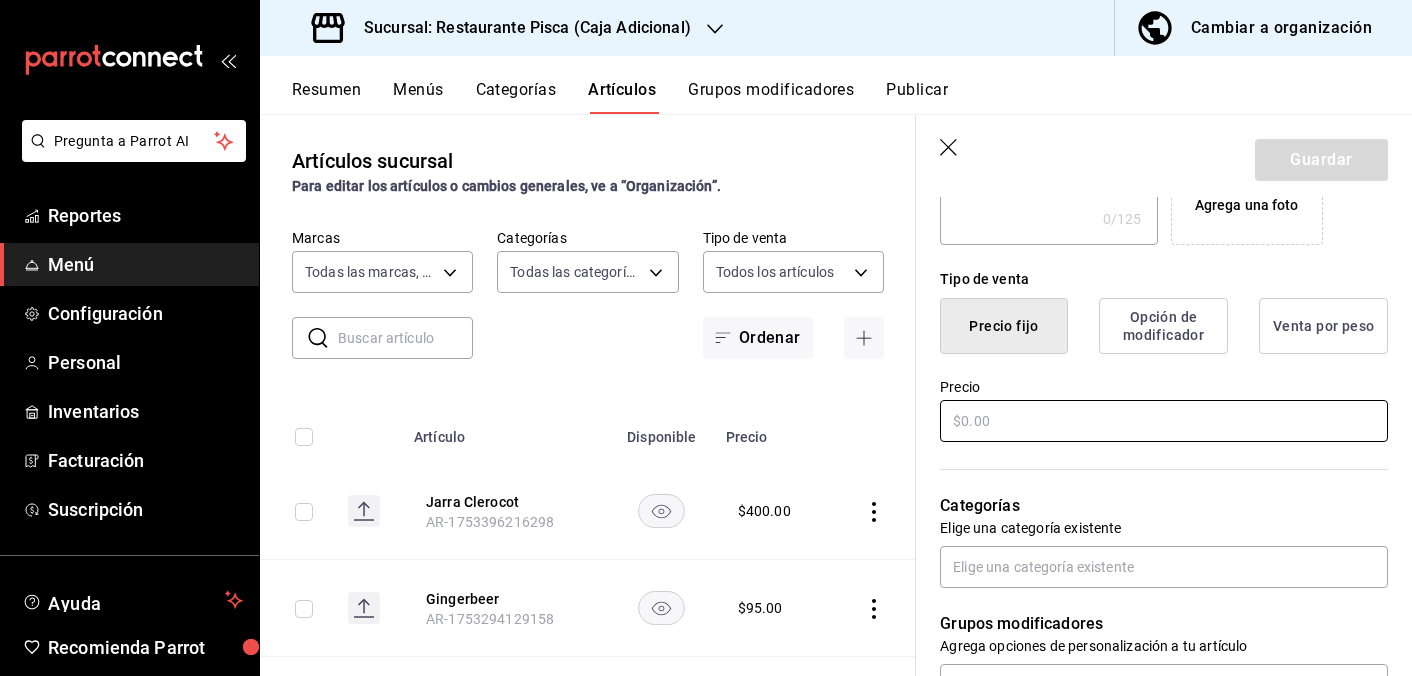 click at bounding box center [1164, 421] 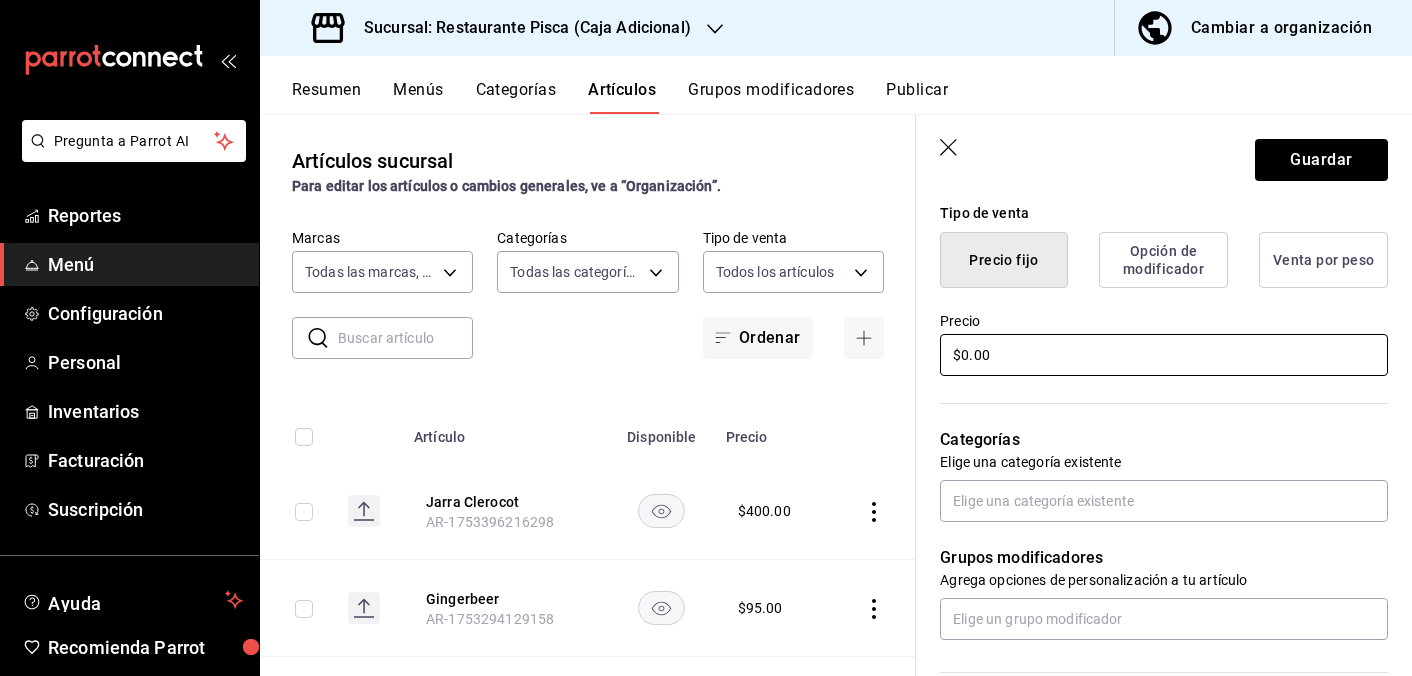 scroll, scrollTop: 490, scrollLeft: 0, axis: vertical 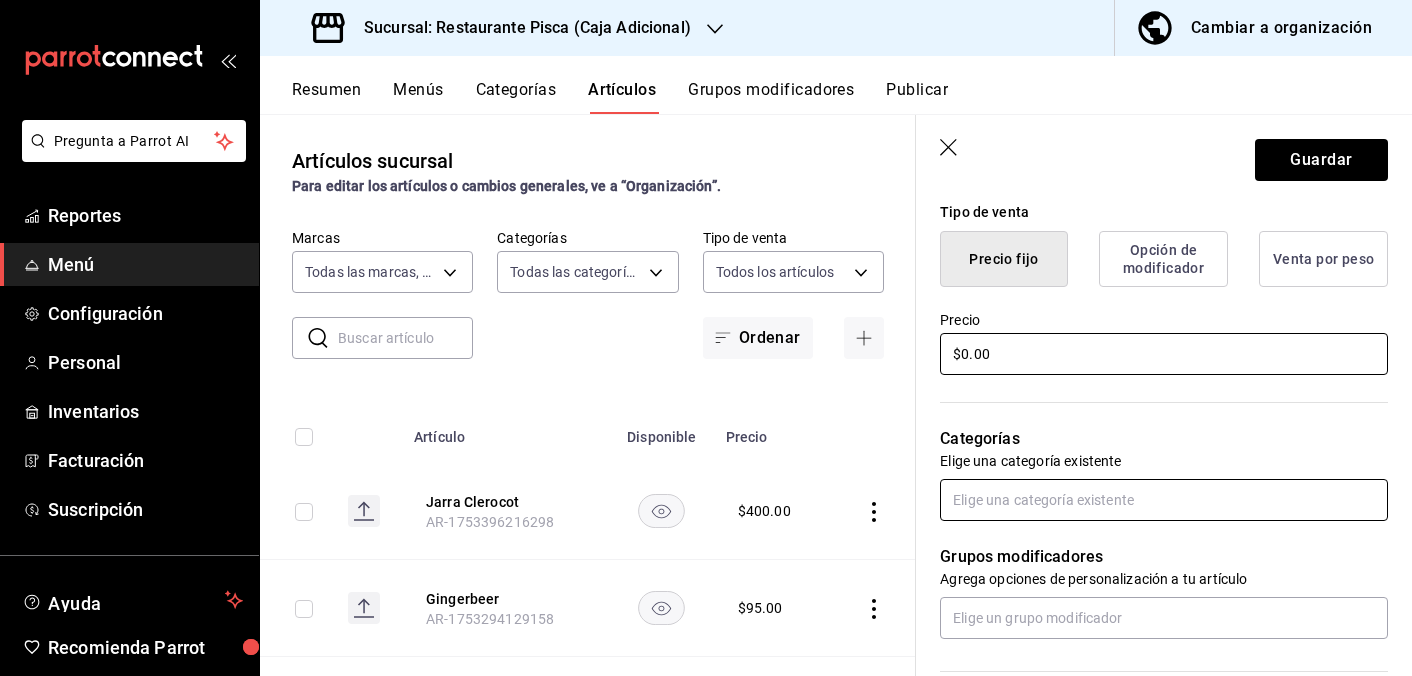 type on "$0.00" 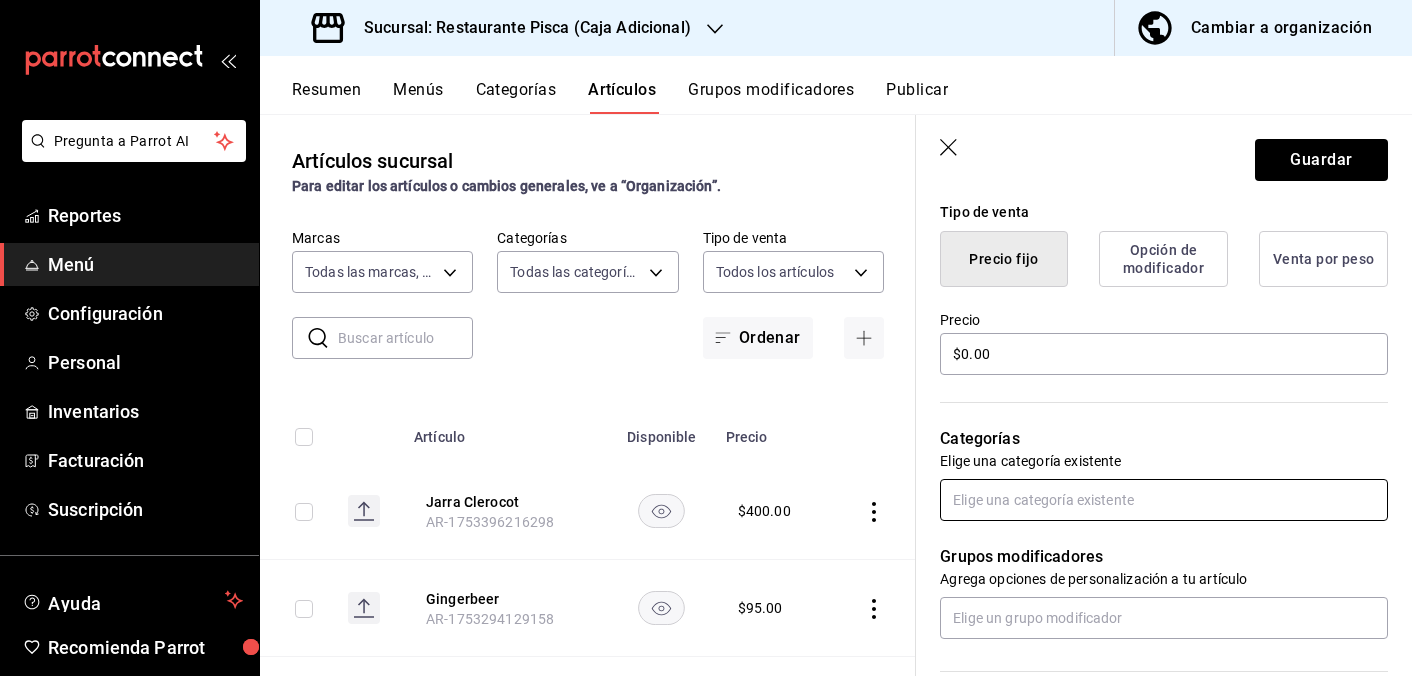 click at bounding box center (1164, 500) 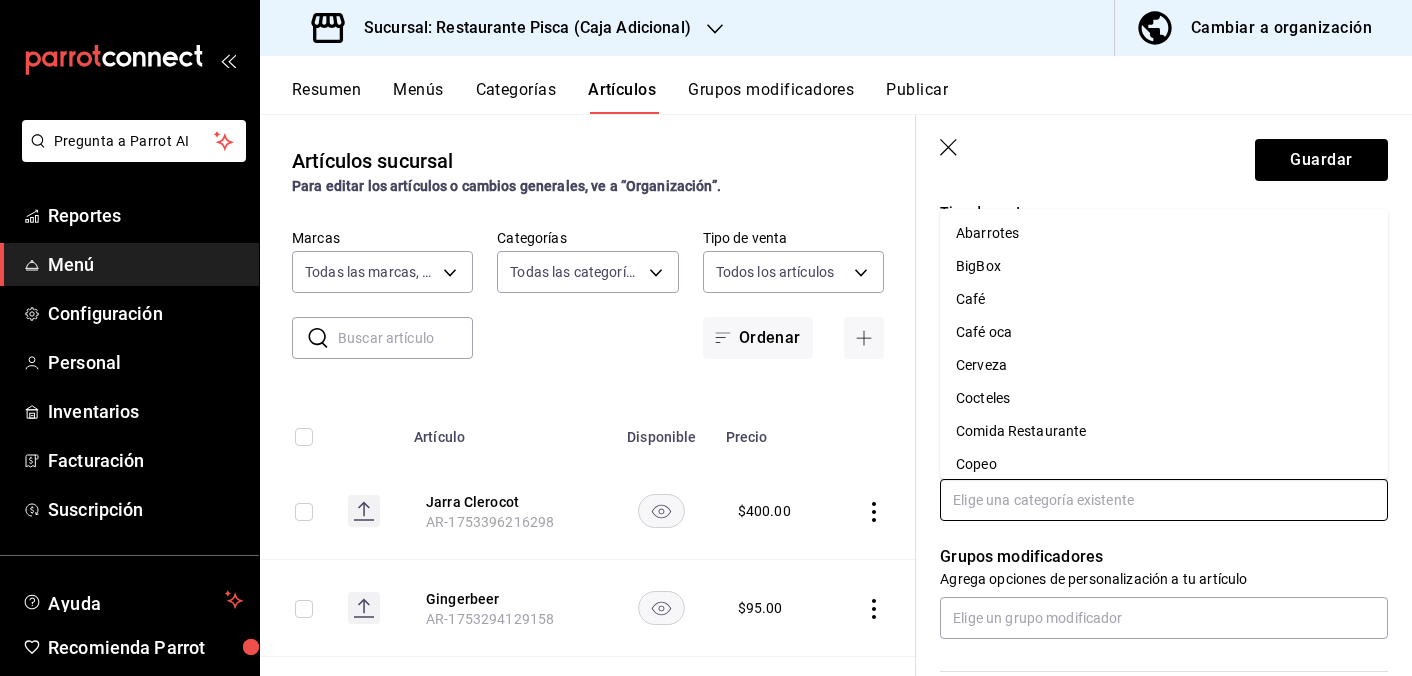click on "BigBox" at bounding box center [1164, 266] 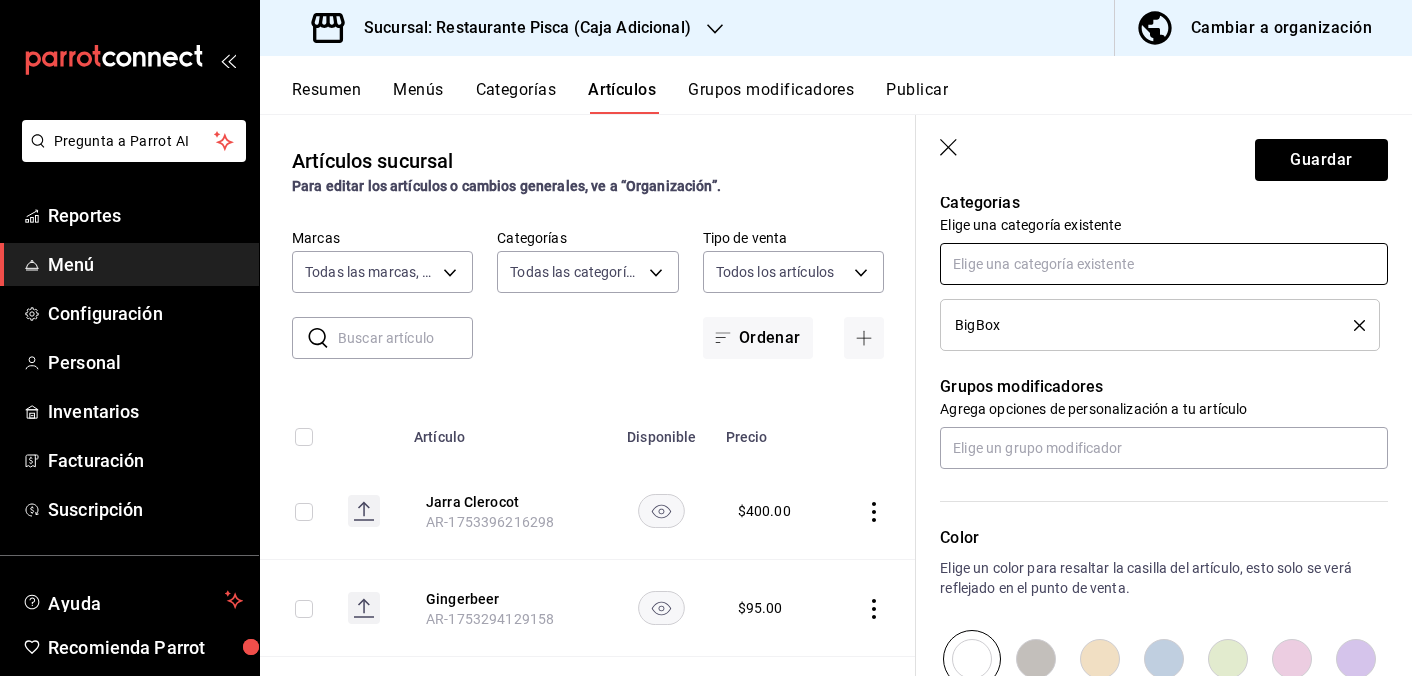 scroll, scrollTop: 771, scrollLeft: 0, axis: vertical 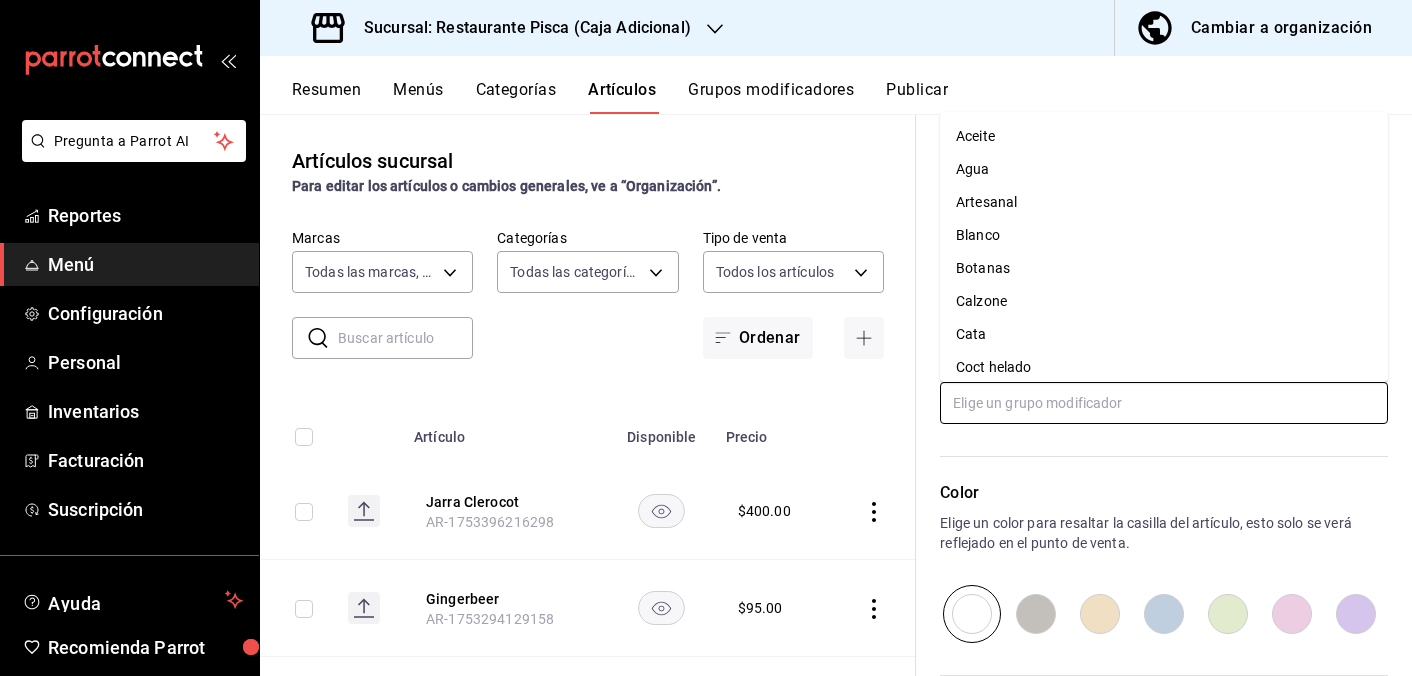 click at bounding box center (1164, 403) 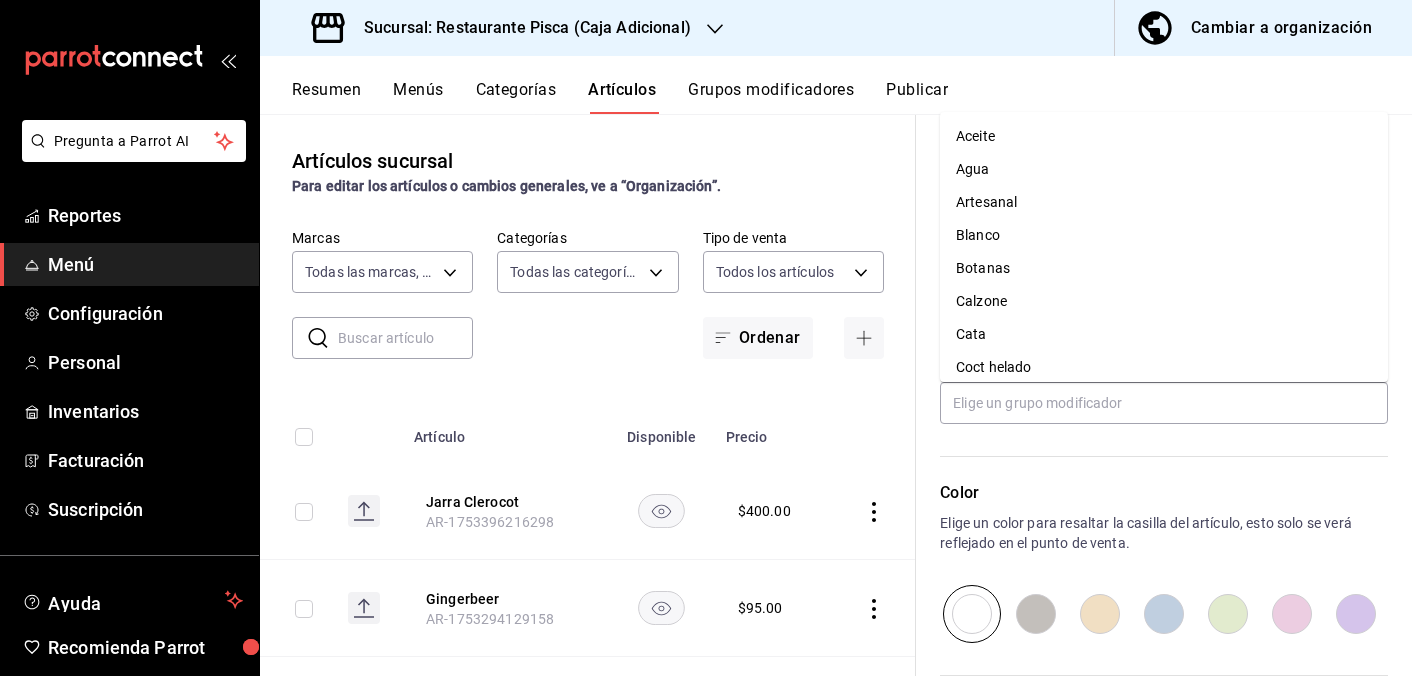 click on "Color Elige un color para resaltar la casilla del artículo, esto solo se verá reflejado en el punto de venta." at bounding box center [1152, 533] 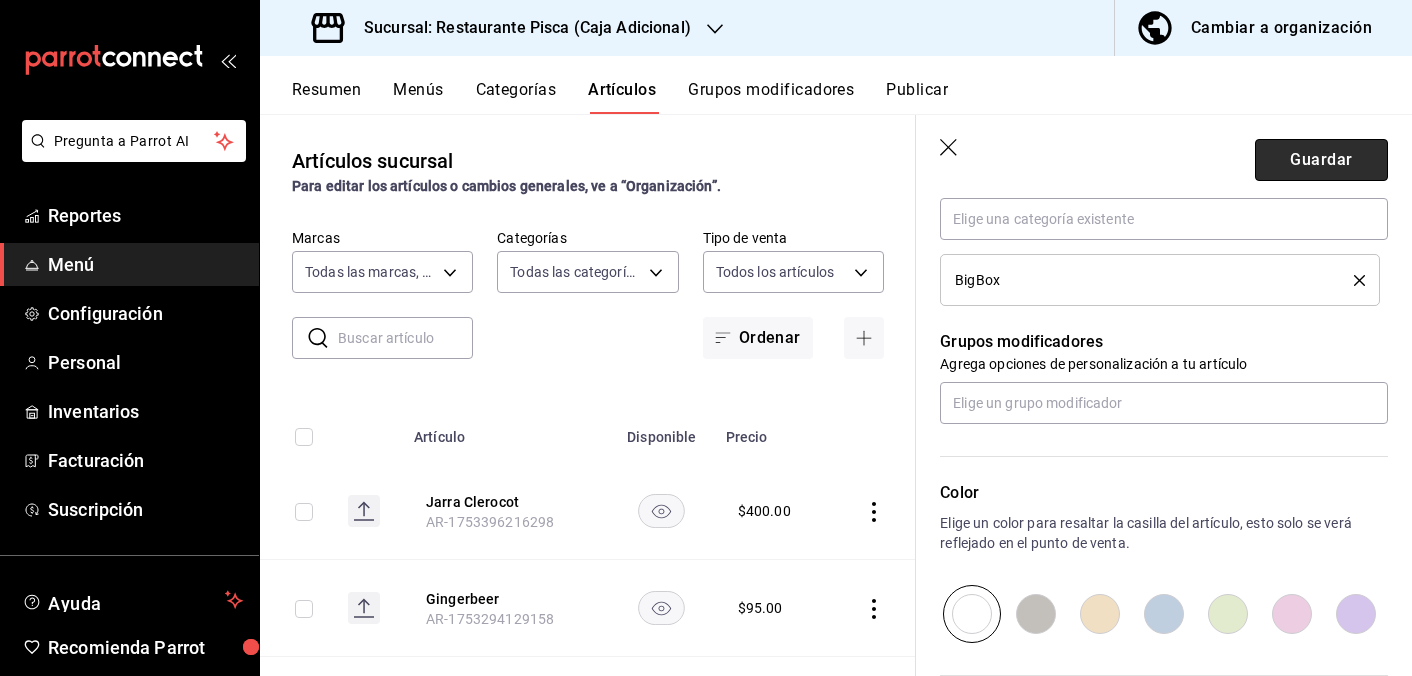 click on "Guardar" at bounding box center [1321, 160] 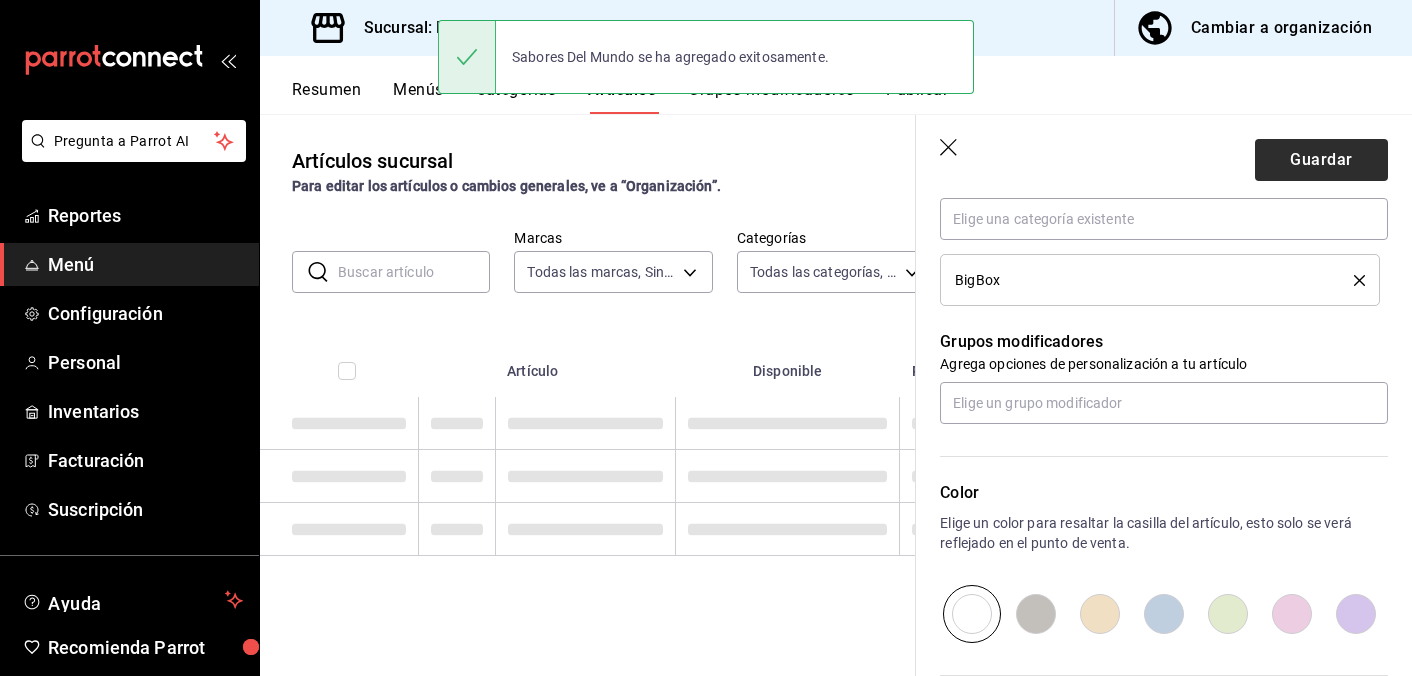 scroll, scrollTop: 0, scrollLeft: 0, axis: both 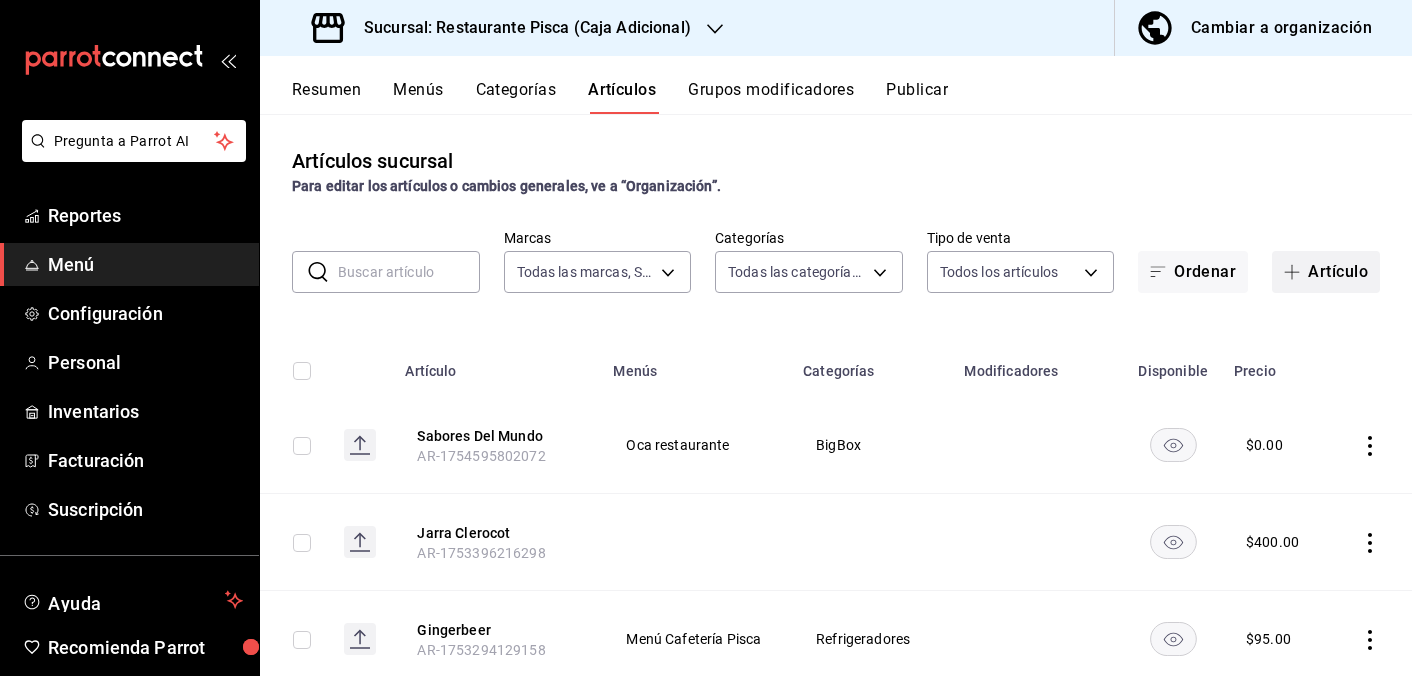 click on "Artículo" at bounding box center [1326, 272] 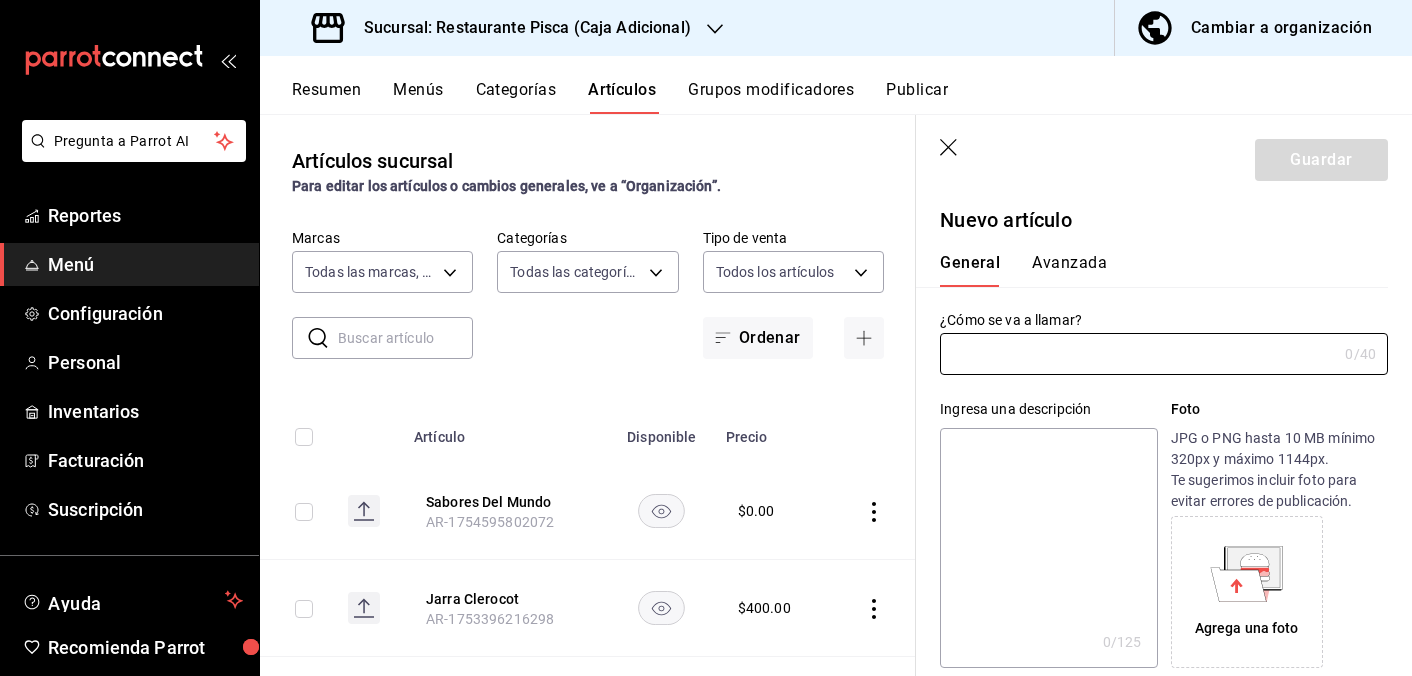 click on "Artículos sucursal Para editar los artículos o cambios generales, ve a “Organización”. ​ ​ Marcas Todas las marcas, Sin marca 1a6aef69-98d3-450b-be29-24a743f43210 Categorías Todas las categorías, Sin categoría 7192b495-220a-49aa-9aea-893b88465593,aa4b8936-b58c-4bb4-b6ad-8273fc1d6741,c8e531ae-70d5-4c3a-afd2-d60d5fbbe7cb,1e4de9bc-d988-4da6-a70e-b2e1f3c0886f,4a4e656b-b6d9-423e-93be-0e5af72fe455,8f0cd59b-1c8a-4420-a9b6-f409bb310c79,bdad4501-a2c1-457e-bfdd-510c8a2d7e07,0a40e4c5-0a1d-42be-be6d-a1ed63995262,e8e3ba87-9f03-4280-98bd-ba7a08a0f7d2,d1be9550-68ea-4fe9-8bb3-24bdf5732d39,12dce5fd-3a91-4946-9baf-c894e0a0f7b5,936a06c6-9591-4542-a5ab-32ea746306a5,708bfc0f-6ed4-49d3-93e8-2ee436c8f720,25b2e6b8-b9f0-4726-b091-02a3145d9da0,b2880cc3-970a-4d72-8f02-97a3ddcba2da Tipo de venta Todos los artículos ALL Ordenar Artículo Disponible Precio Sabores Del Mundo AR-1754595802072 $ 0.00 Jarra Clerocot AR-1753396216298 $ 400.00 Gingerbeer AR-1753294129158 $ 95.00 Croissant Pavo y Queso AR-1750694153724 $ 110.00 $" at bounding box center (588, 394) 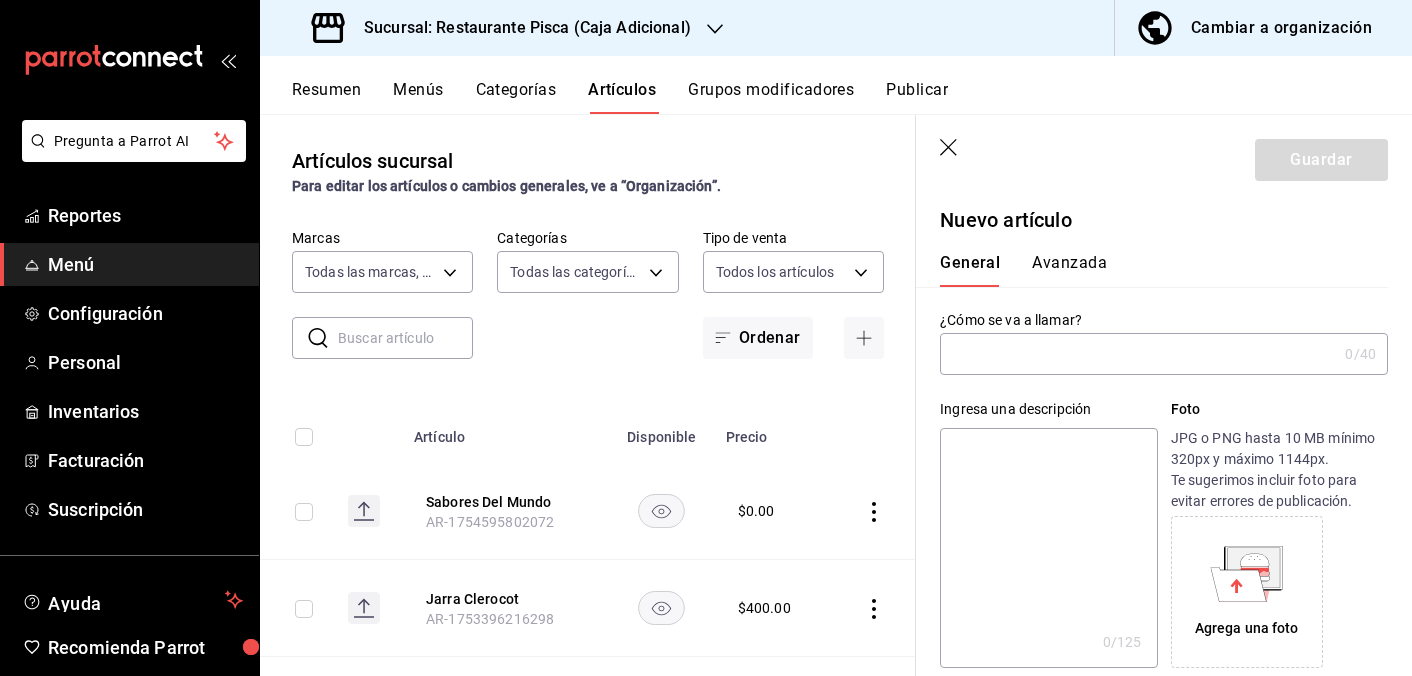 click on "Grupos modificadores" at bounding box center [771, 97] 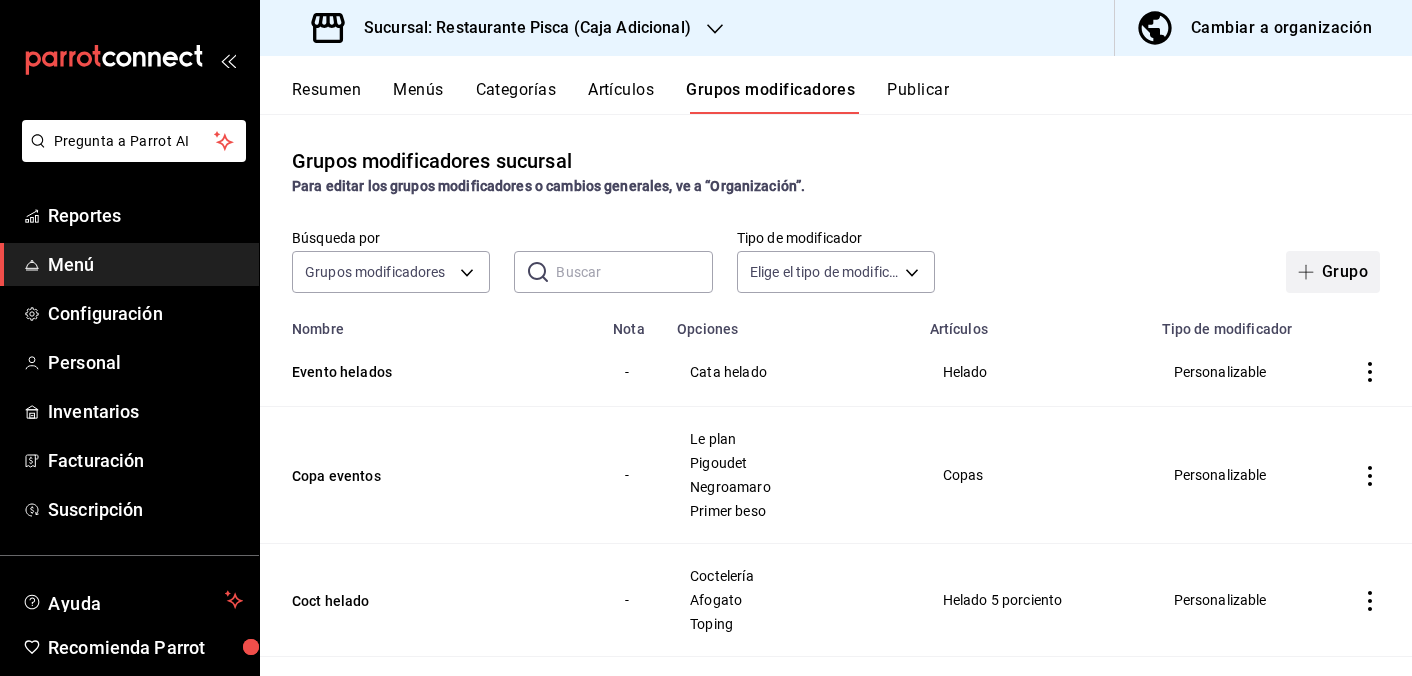 click on "Grupo" at bounding box center [1333, 272] 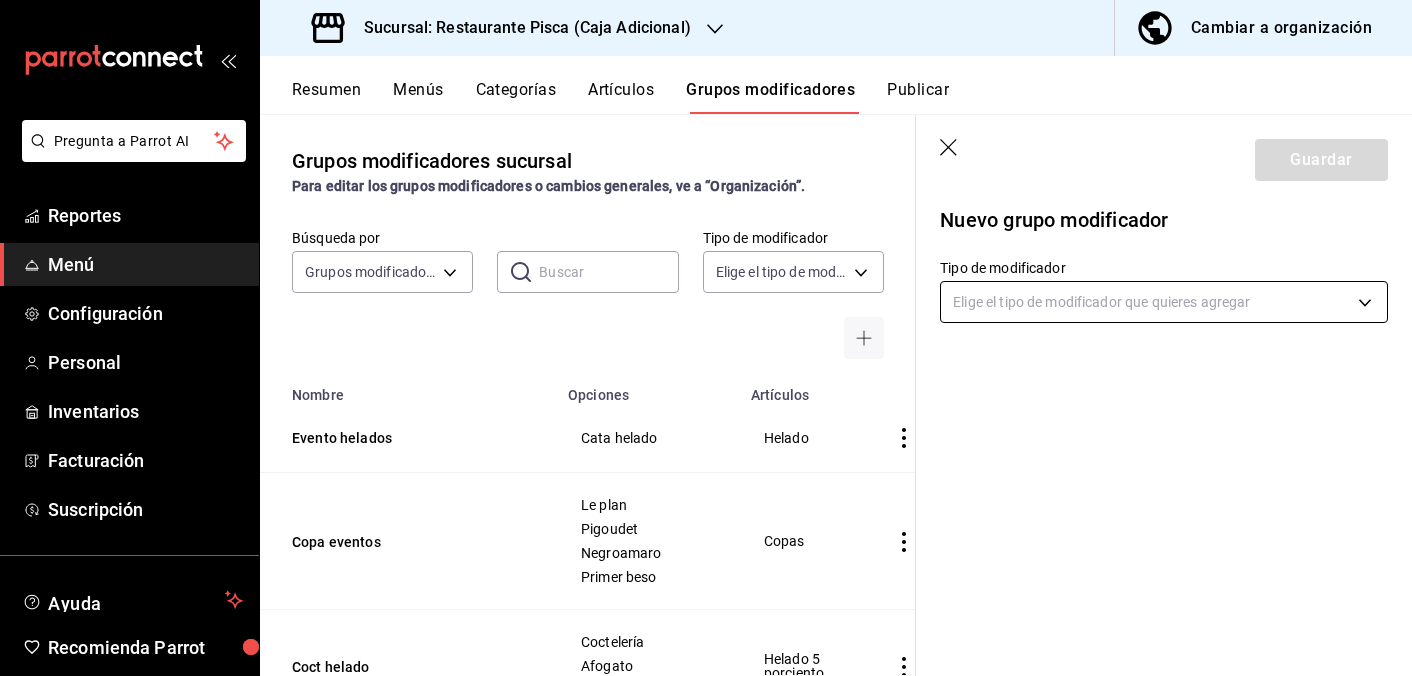 click on "Pregunta a Parrot AI Reportes   Menú   Configuración   Personal   Inventarios   Facturación   Suscripción   Ayuda Recomienda Parrot   Adrian Struck   Sugerir nueva función   Sucursal: Restaurante Pisca (Caja Adicional) Cambiar a organización Resumen Menús Categorías Artículos Grupos modificadores Publicar Grupos modificadores sucursal Para editar los grupos modificadores o cambios generales, ve a “Organización”. Búsqueda por Grupos modificadores GROUP ​ ​ Tipo de modificador Elige el tipo de modificador Nombre Opciones Artículos Evento helados Cata helado Helado Copa eventos Le plan Pigoudet Negroamaro Primer beso Copas Coct helado Coctelería Afogato Toping Helado 5 porciento Botanas Flor de calabaza Aceituna mixtas Tabla de quesos Chips Comida evento vino Aperitivo guubi gengibre Aperitivo  guubi elderflower Lussory chardonay Princes bianco Ver más... Manma Sabores Maracuya Frutos Rojos Mango Tamarindo Ver más... Promo Coctel Trago Promo Cocteles Margarita Mezcalita Esspreso Martini" at bounding box center [706, 338] 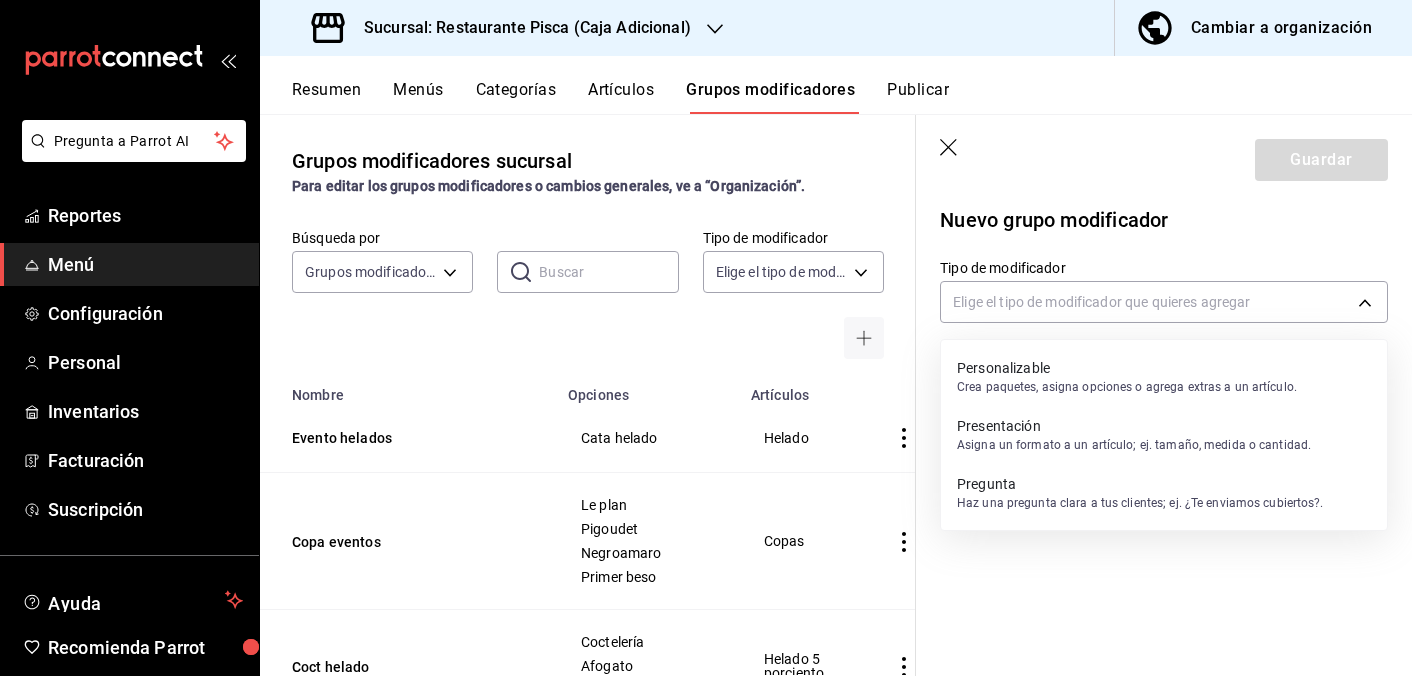 click on "Personalizable" at bounding box center [1127, 368] 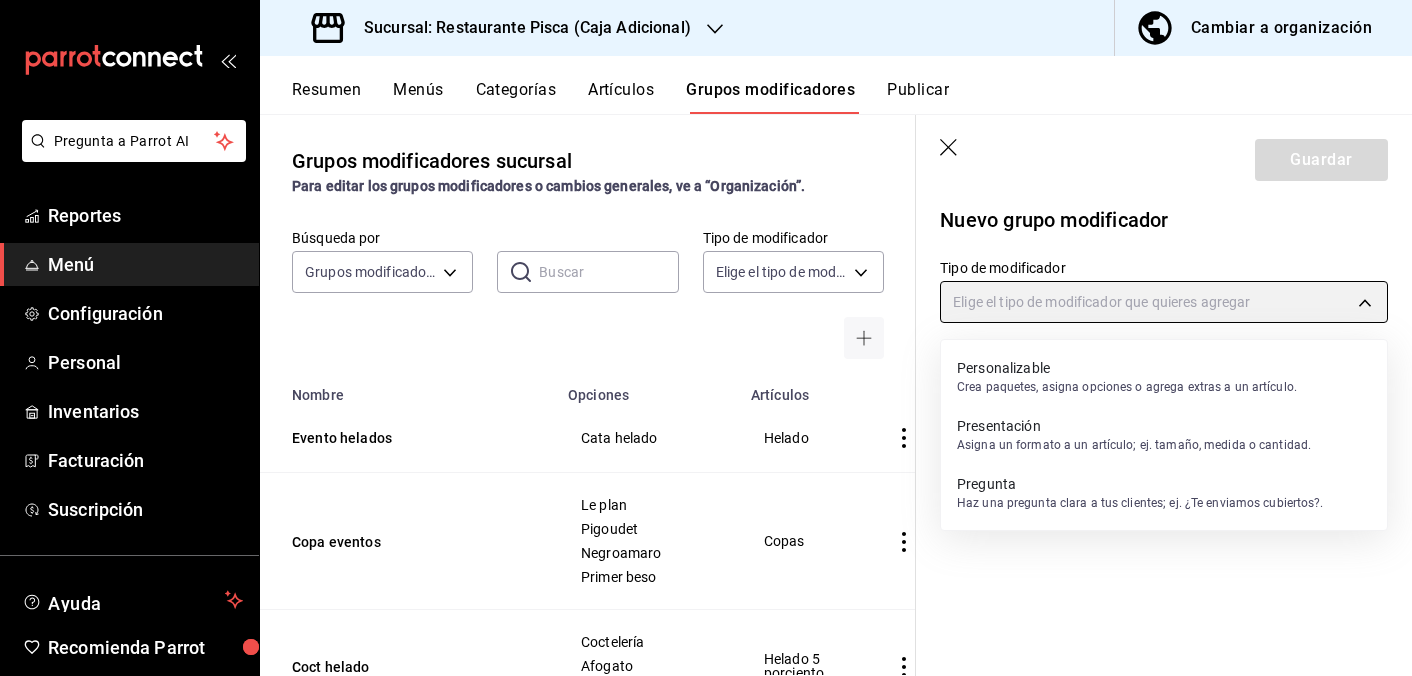 type on "CUSTOMIZABLE" 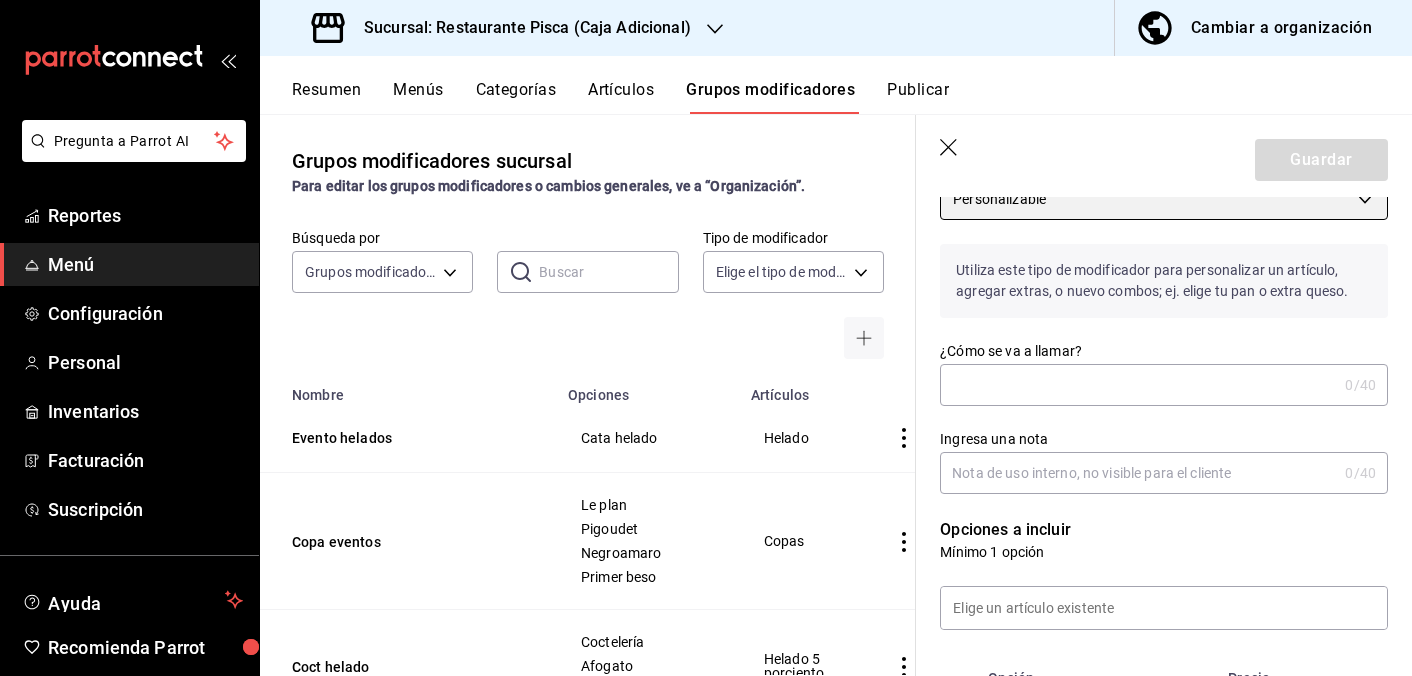 scroll, scrollTop: 110, scrollLeft: 0, axis: vertical 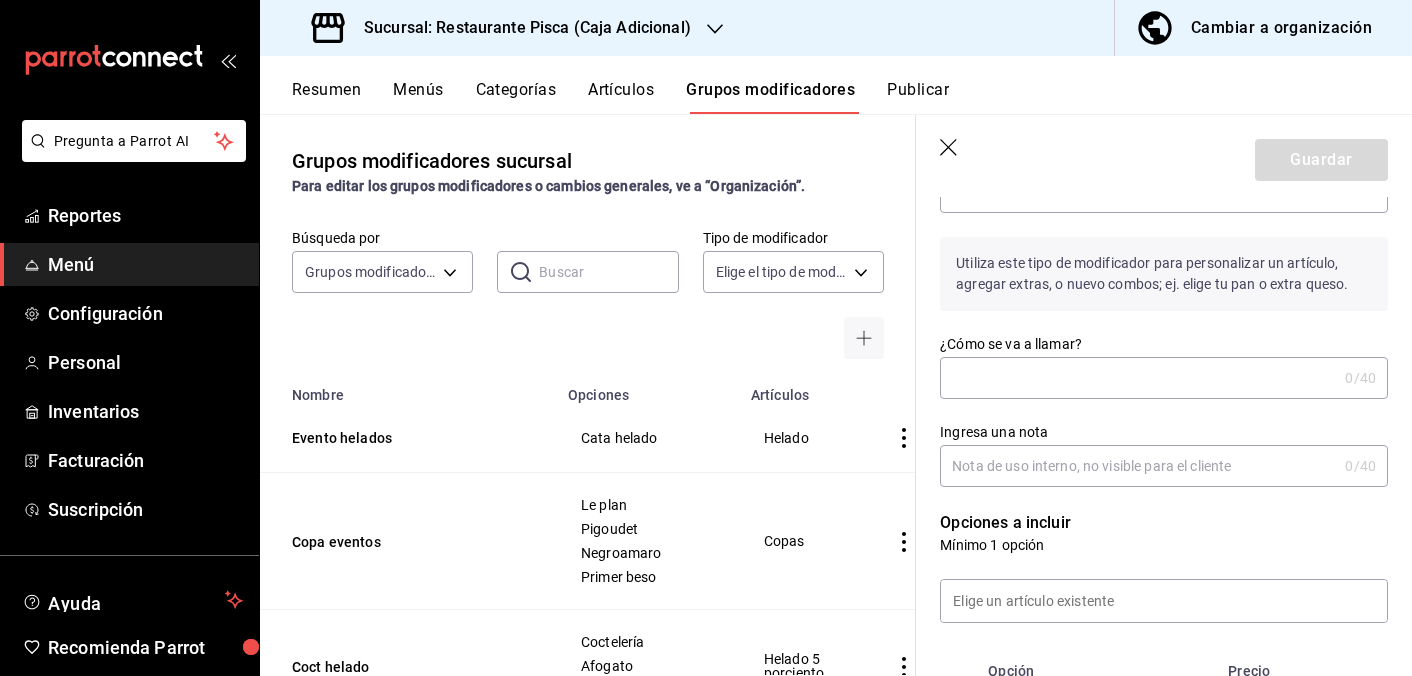 click on "¿Cómo se va a llamar?" at bounding box center (1138, 378) 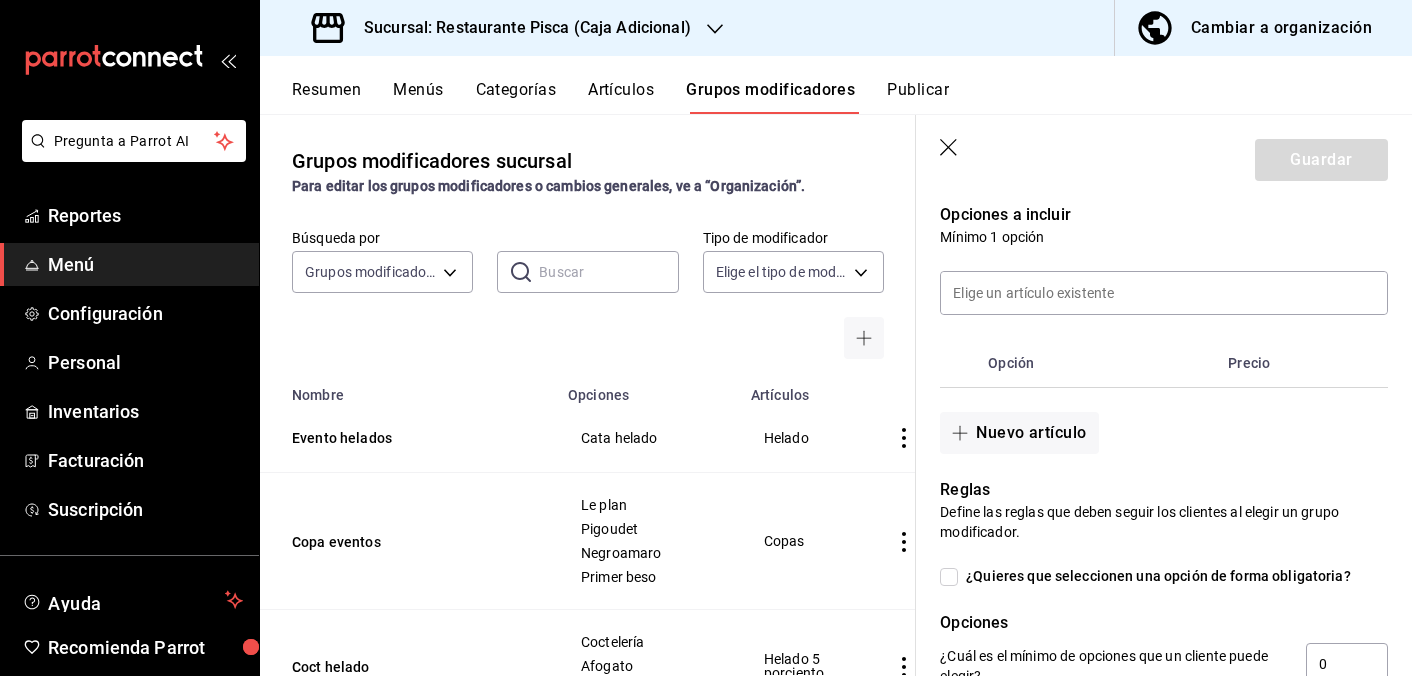 scroll, scrollTop: 428, scrollLeft: 0, axis: vertical 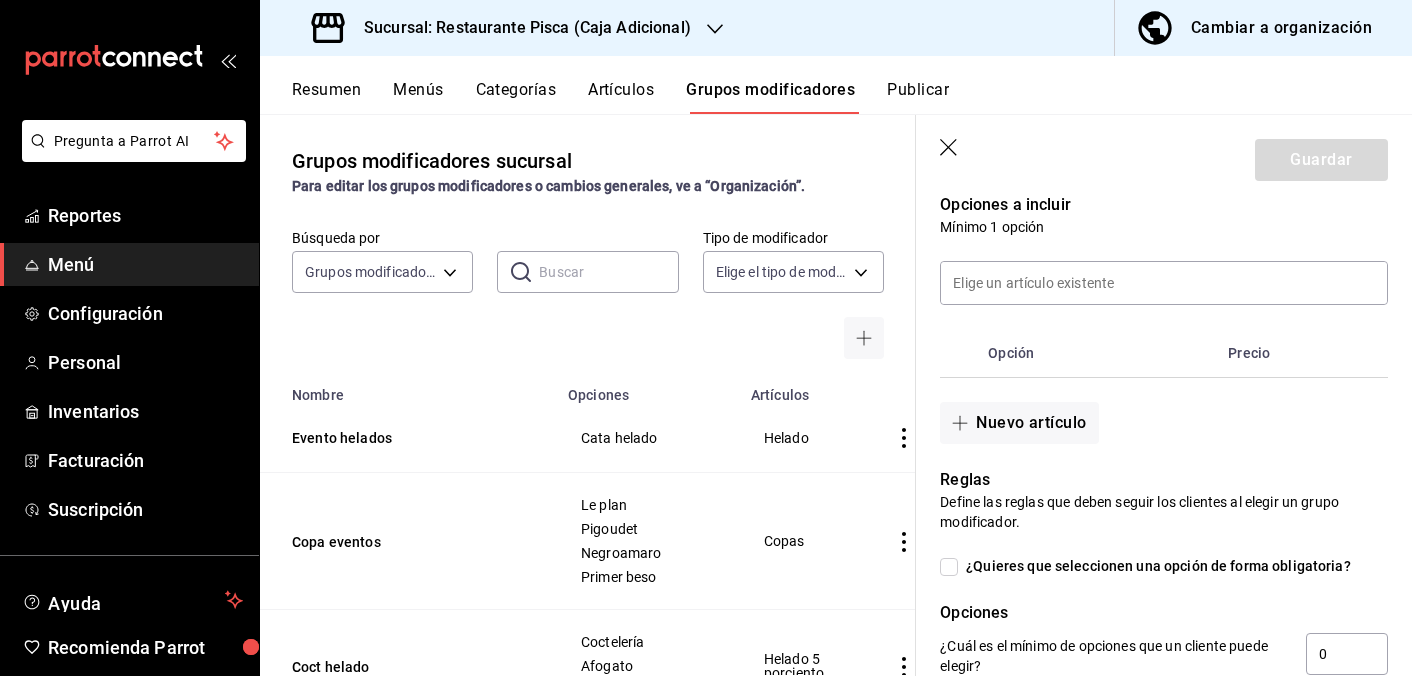 click on "Categorías" at bounding box center (516, 97) 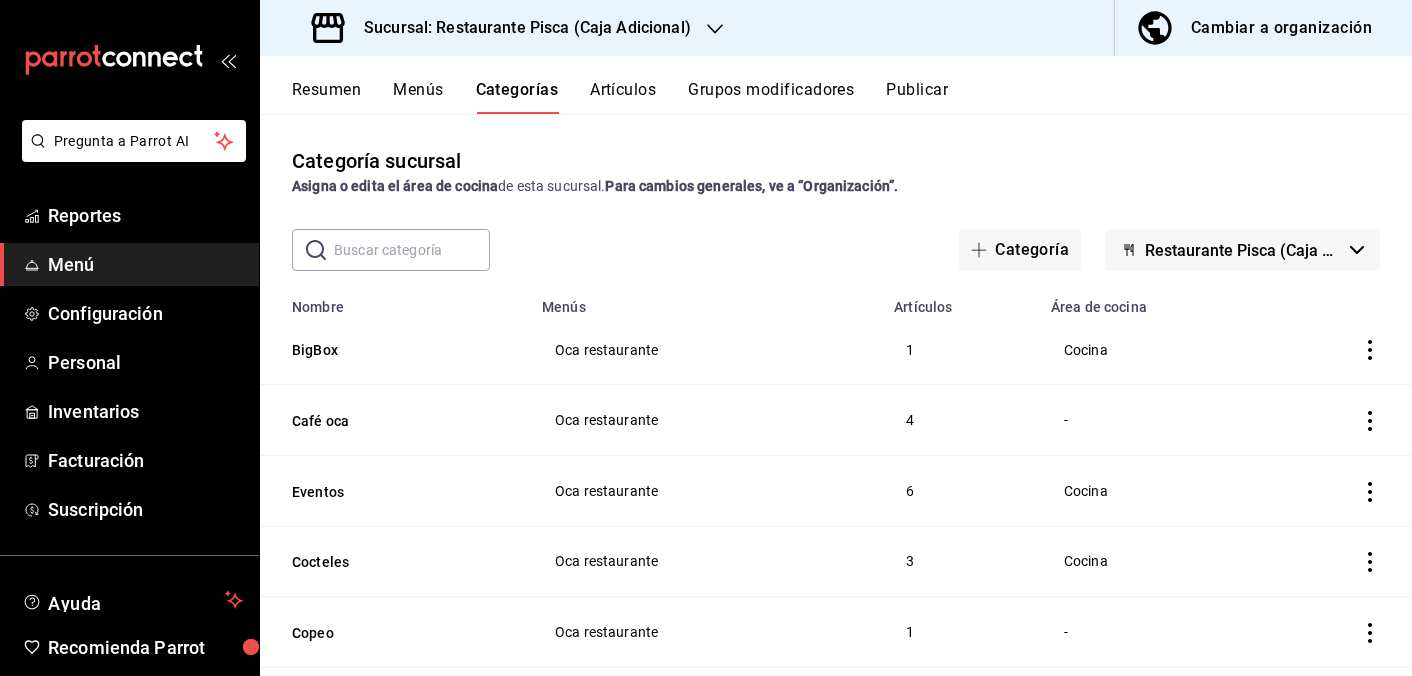 click 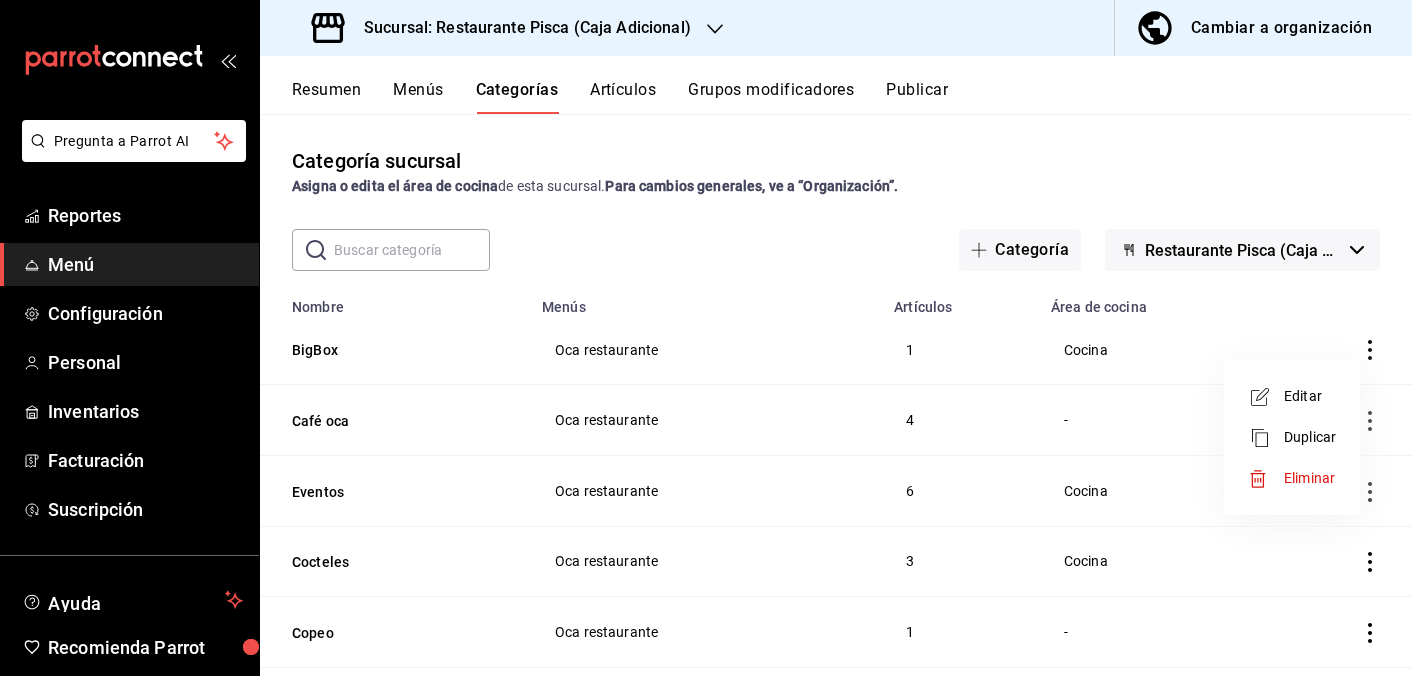 click on "Editar" at bounding box center (1310, 396) 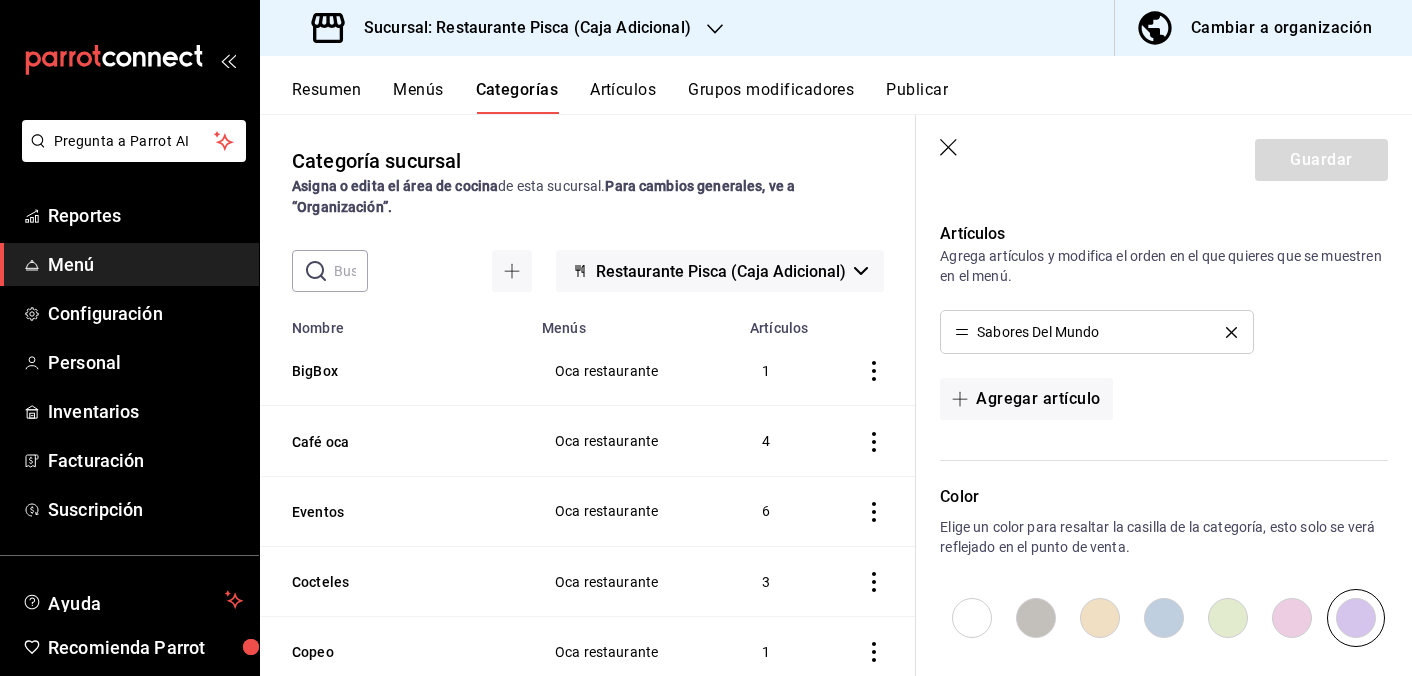 scroll, scrollTop: 482, scrollLeft: 0, axis: vertical 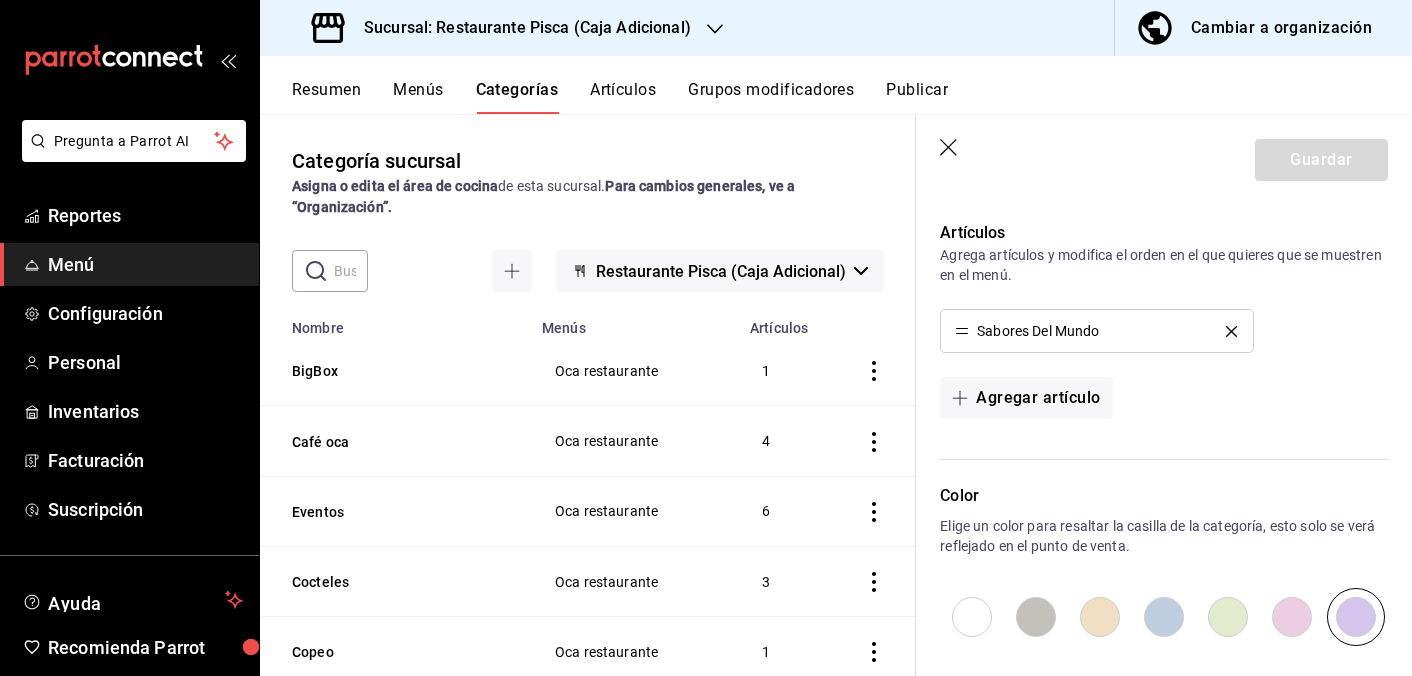 click on "Categoría sucursal Asigna o edita el área de cocina  de esta sucursal.  Para cambios generales, ve a “Organización”." at bounding box center (588, 182) 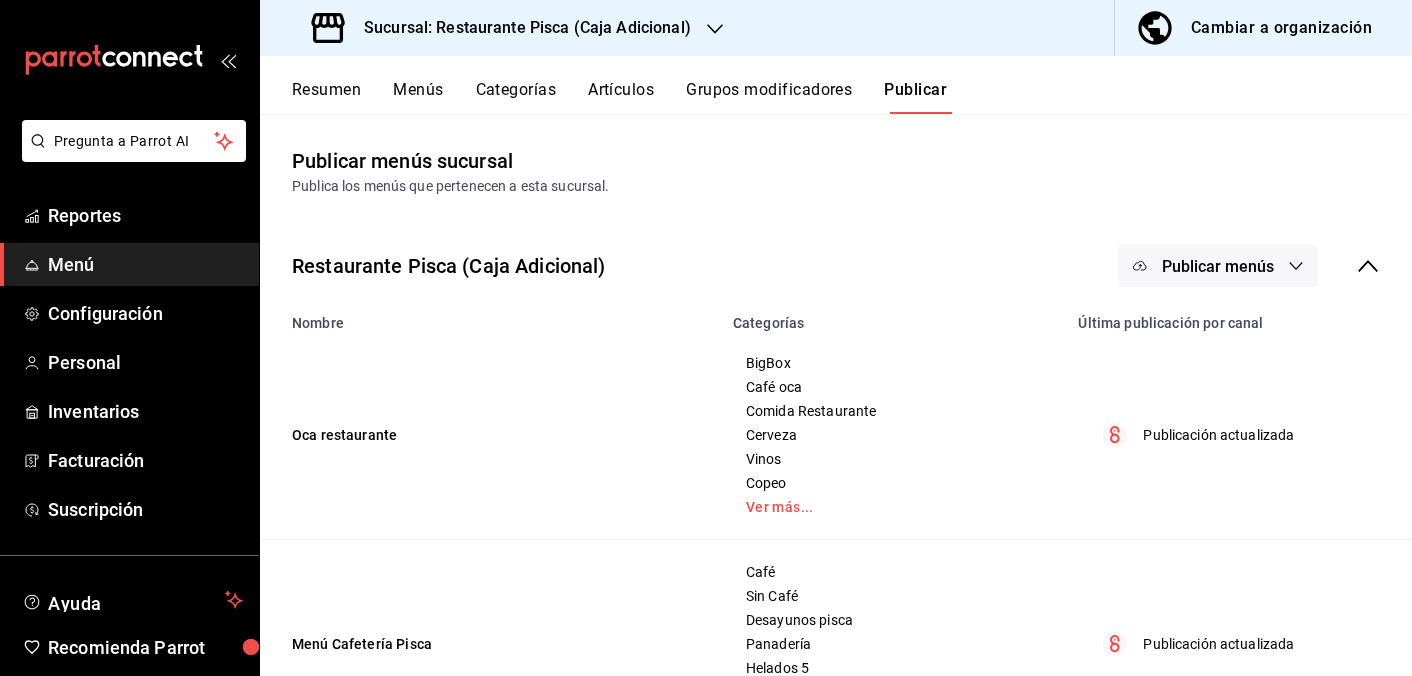 click on "Publicar menús" at bounding box center (1218, 266) 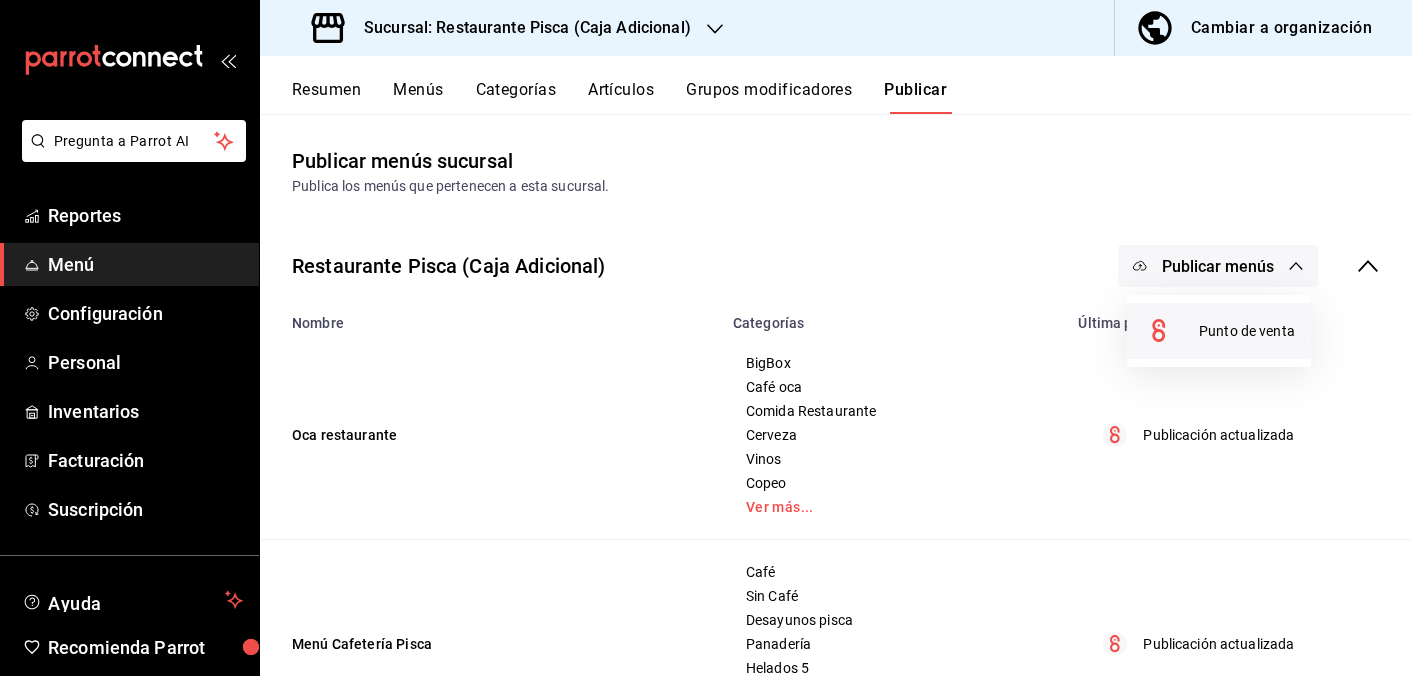 click on "Punto de venta" at bounding box center (1219, 331) 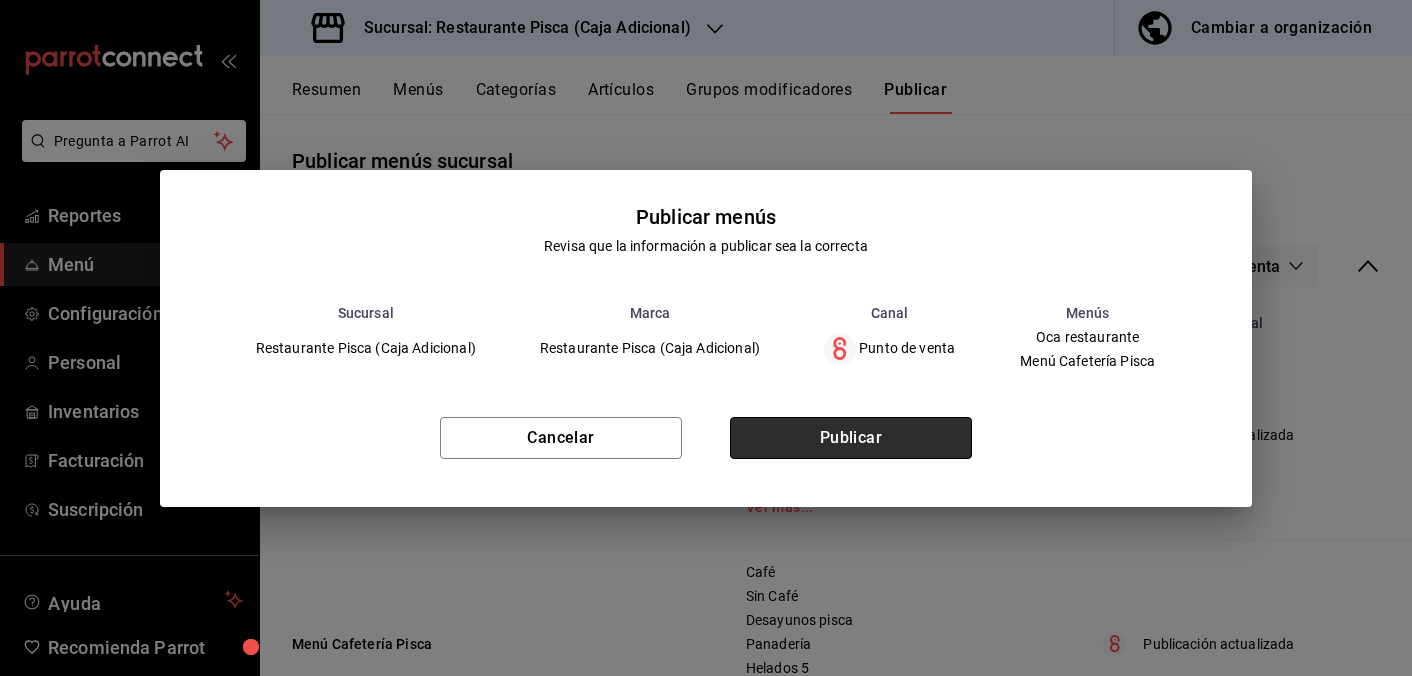 click on "Publicar" at bounding box center (851, 438) 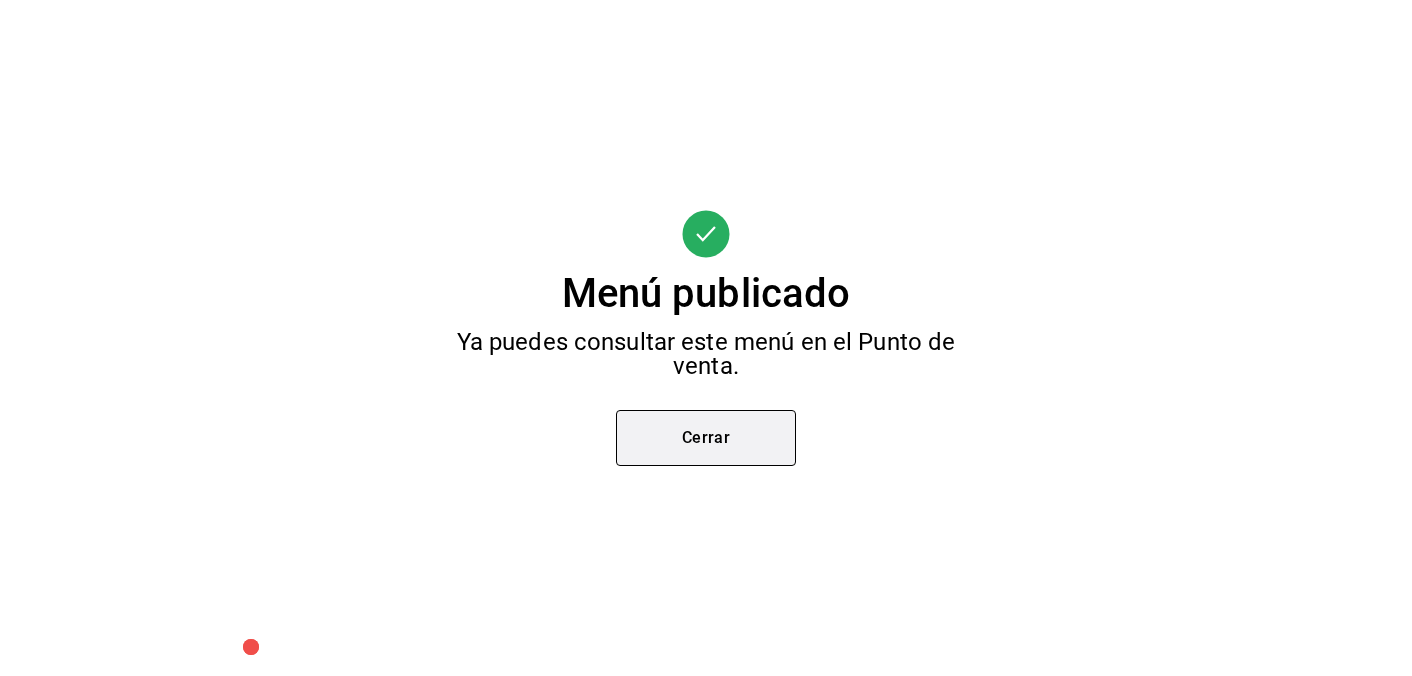 click on "Cerrar" at bounding box center (706, 438) 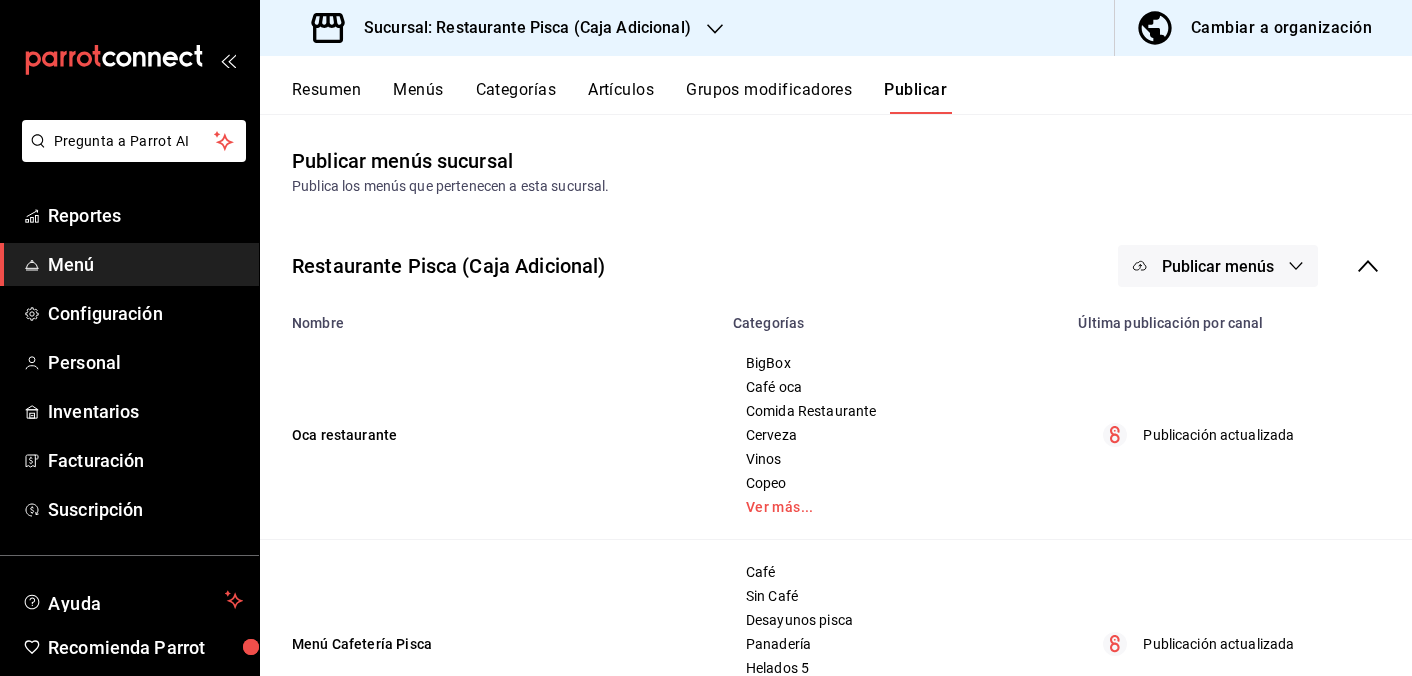 click on "Categorías" at bounding box center (516, 97) 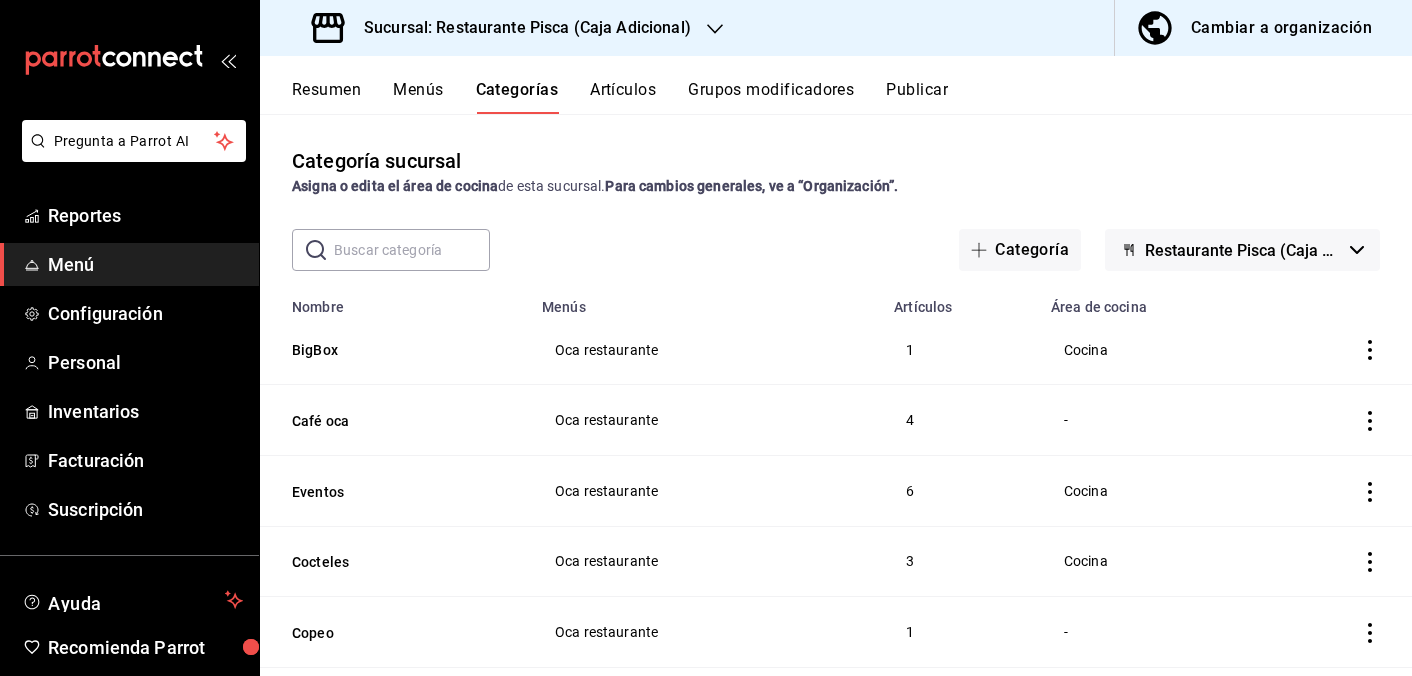 click on "Grupos modificadores" at bounding box center (771, 97) 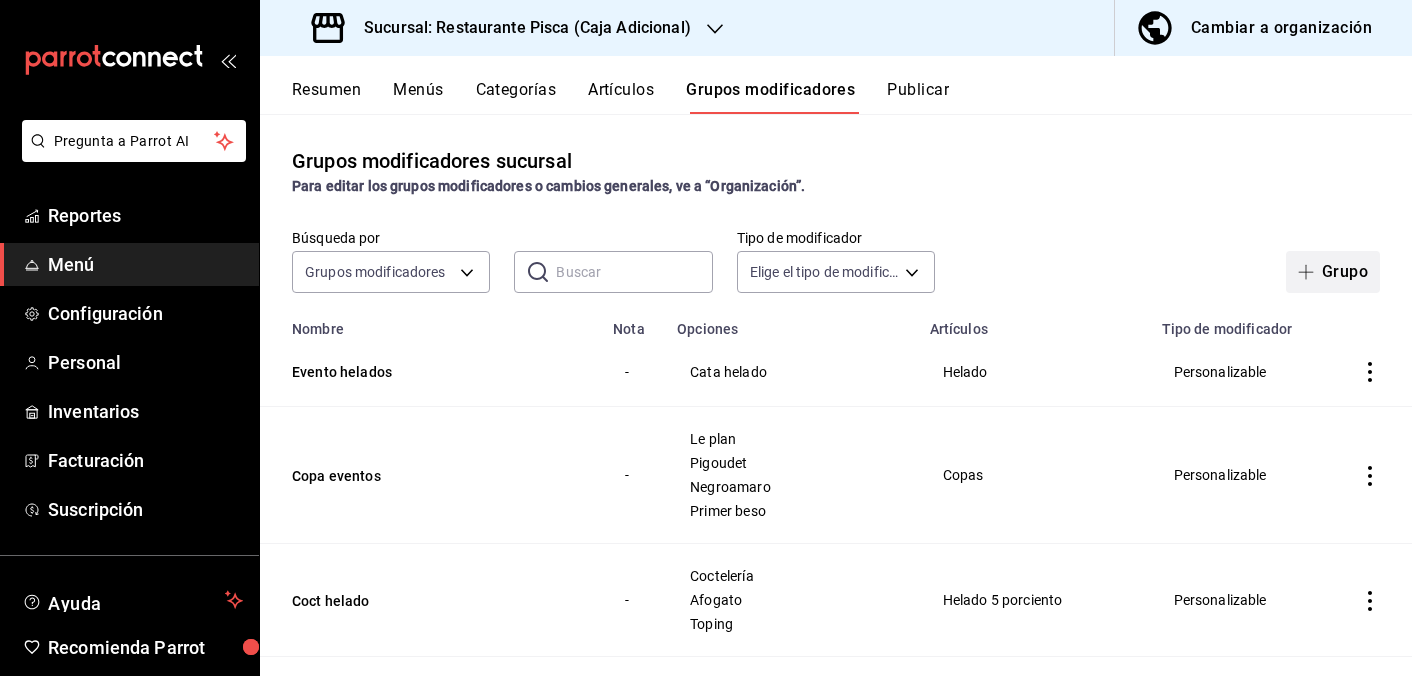 click at bounding box center [1310, 272] 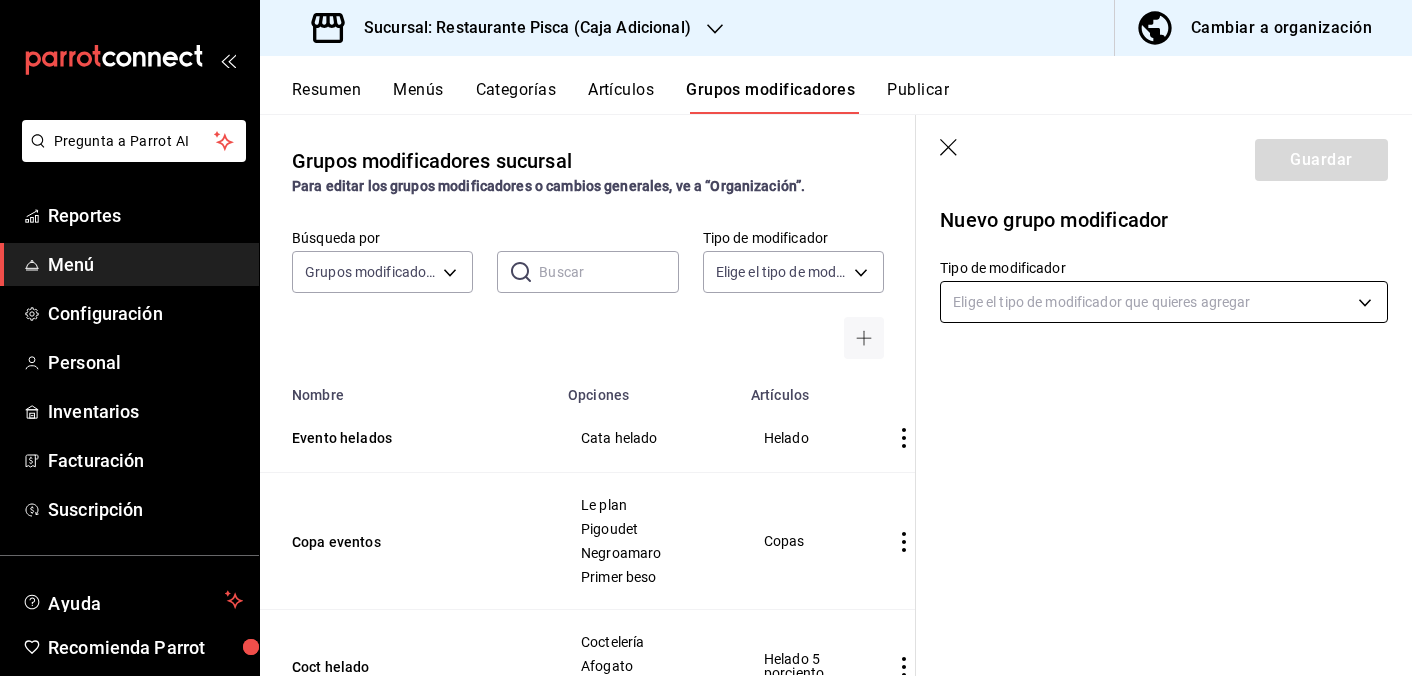 click on "Pregunta a Parrot AI Reportes   Menú   Configuración   Personal   Inventarios   Facturación   Suscripción   Ayuda Recomienda Parrot   Adrian Struck   Sugerir nueva función   Sucursal: Restaurante Pisca (Caja Adicional) Cambiar a organización Resumen Menús Categorías Artículos Grupos modificadores Publicar Grupos modificadores sucursal Para editar los grupos modificadores o cambios generales, ve a “Organización”. Búsqueda por Grupos modificadores GROUP ​ ​ Tipo de modificador Elige el tipo de modificador Nombre Opciones Artículos Evento helados Cata helado Helado Copa eventos Le plan Pigoudet Negroamaro Primer beso Copas Coct helado Coctelería Afogato Toping Helado 5 porciento Botanas Flor de calabaza Aceituna mixtas Tabla de quesos Chips Comida evento vino Aperitivo guubi gengibre Aperitivo  guubi elderflower Lussory chardonay Princes bianco Ver más... Manma Sabores Maracuya Frutos Rojos Mango Tamarindo Ver más... Promo Coctel Trago Promo Cocteles Margarita Mezcalita Esspreso Martini" at bounding box center [706, 338] 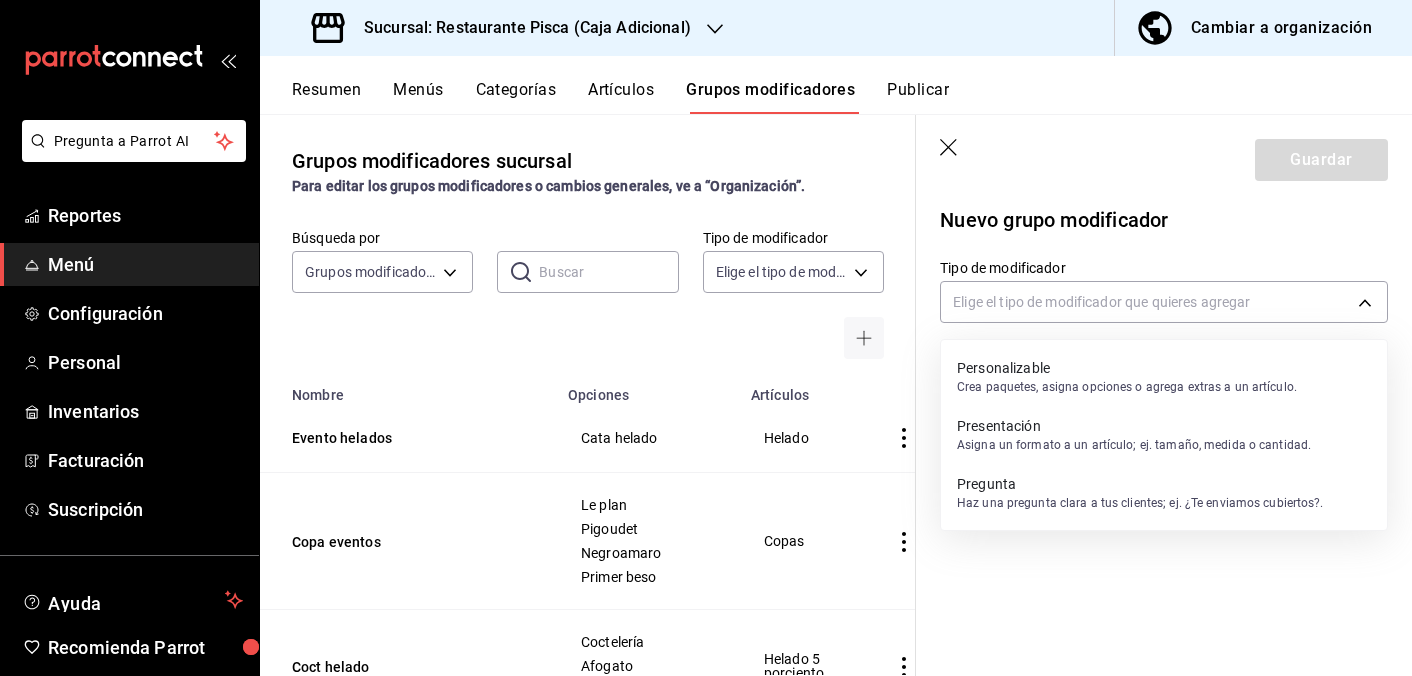 click on "Crea paquetes, asigna opciones o agrega extras a un artículo." at bounding box center [1127, 387] 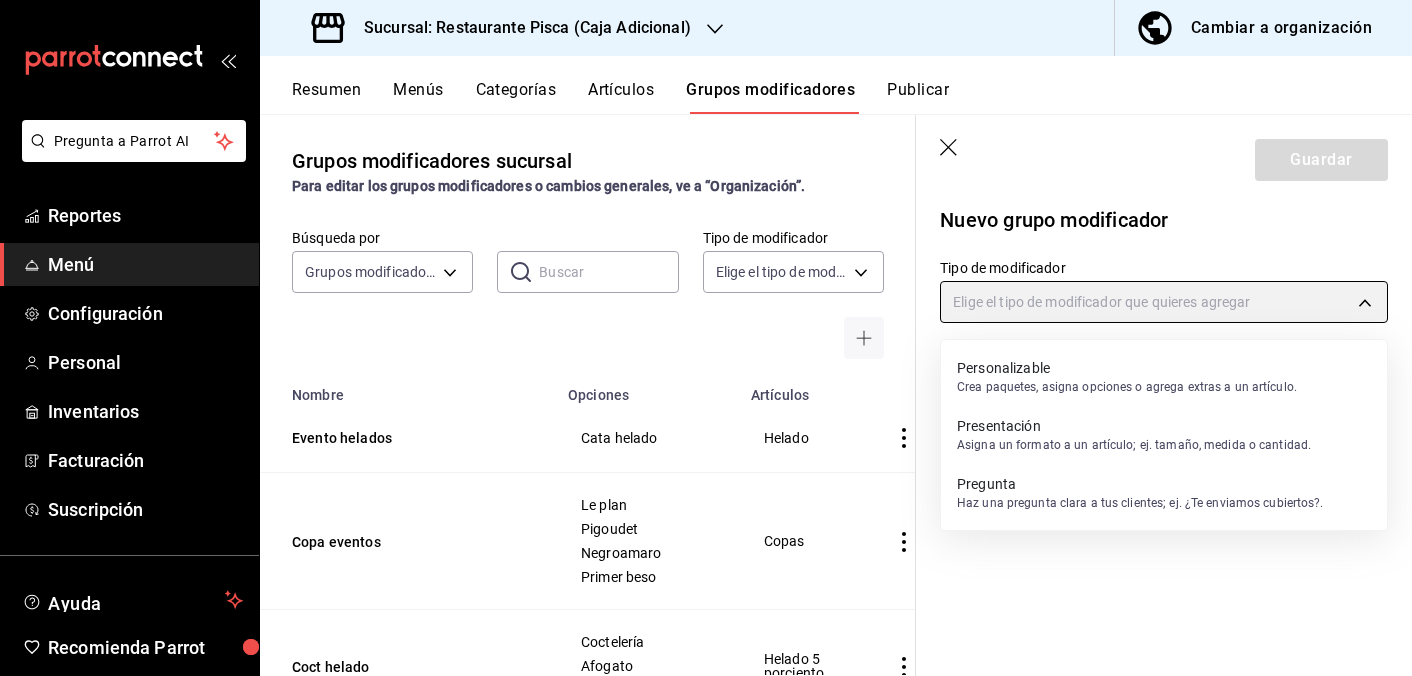 type on "CUSTOMIZABLE" 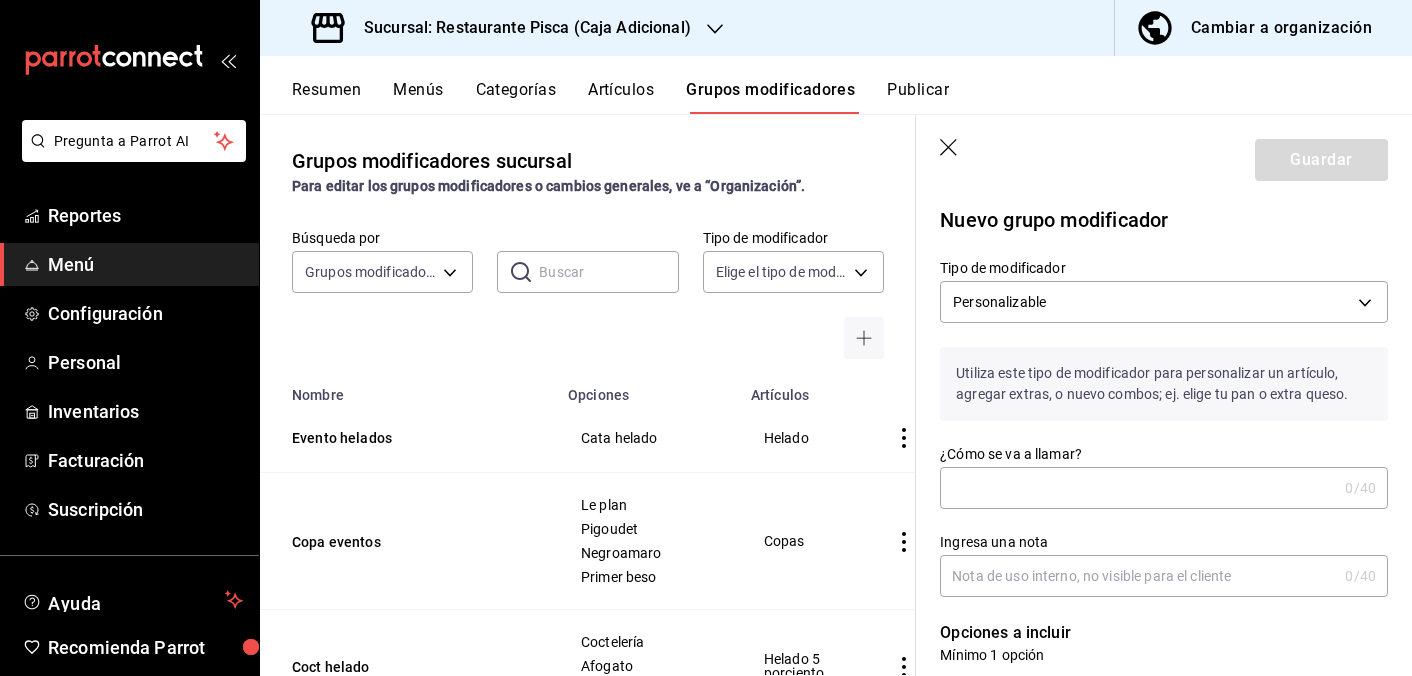 click on "¿Cómo se va a llamar?" at bounding box center (1138, 488) 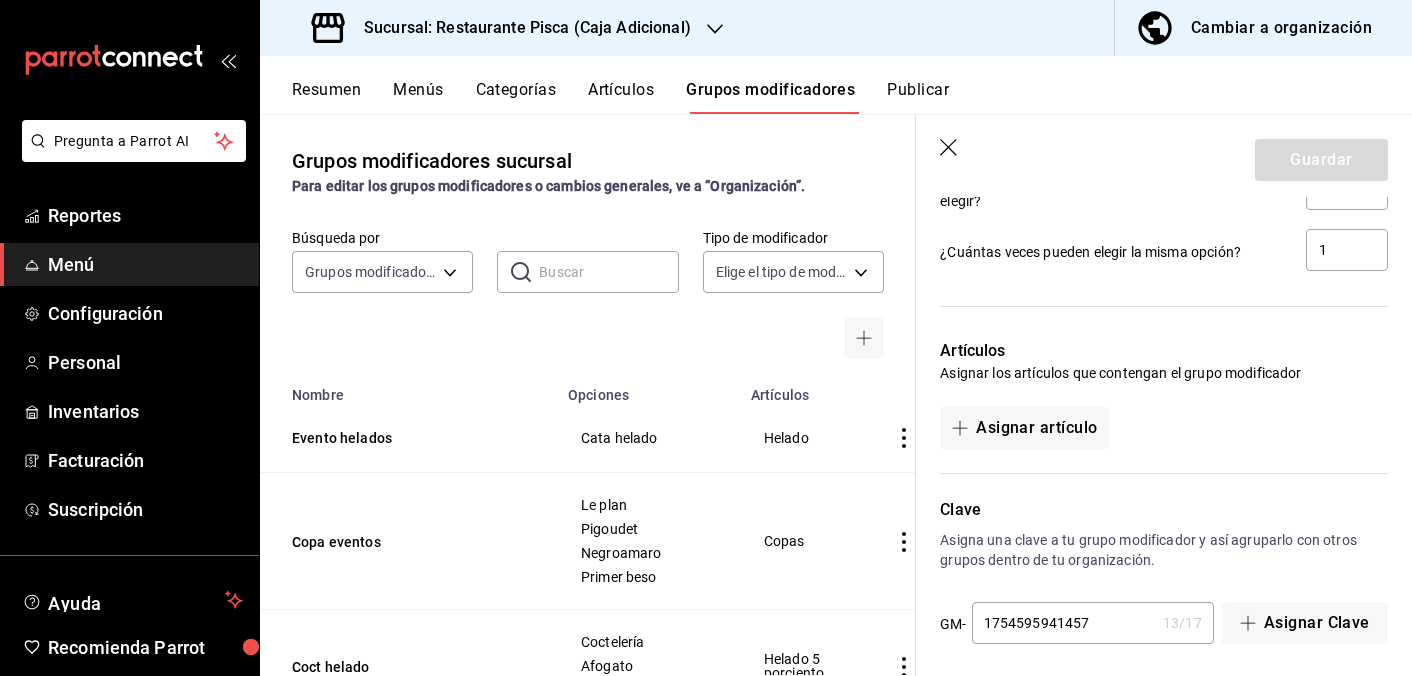 scroll, scrollTop: 964, scrollLeft: 0, axis: vertical 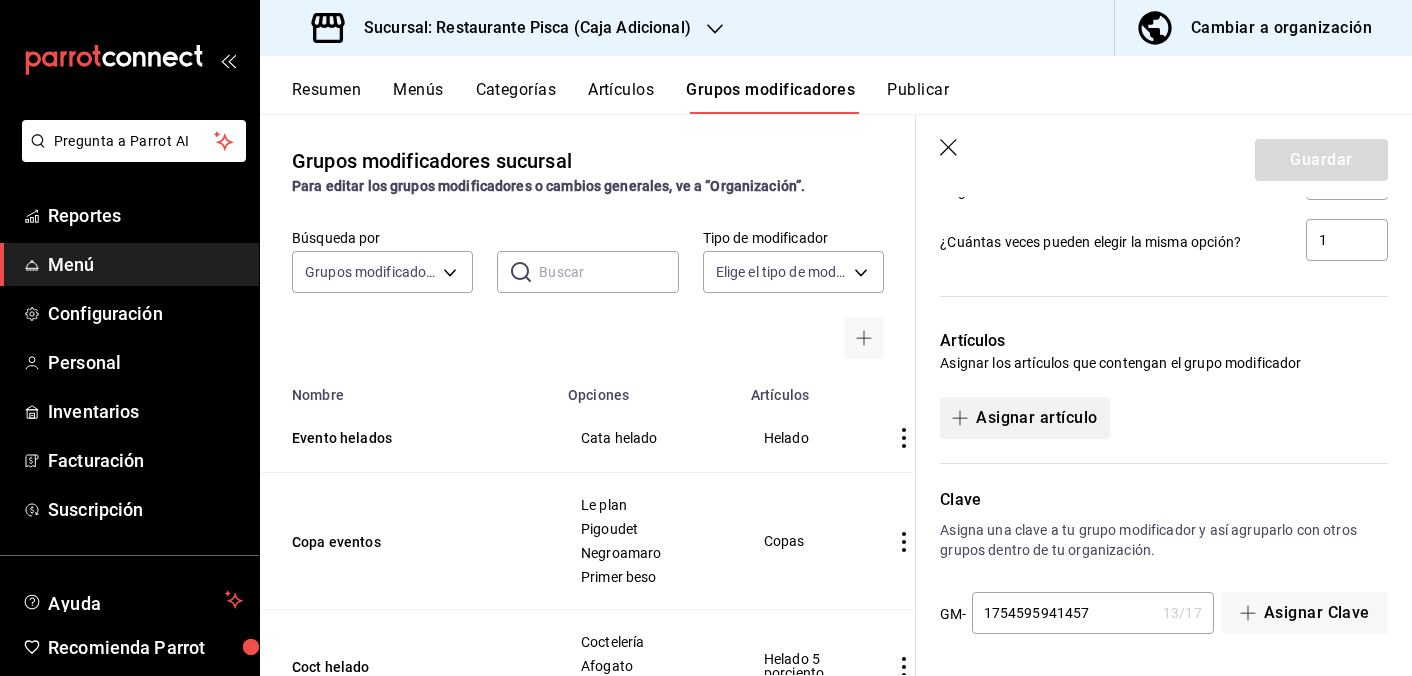 click on "Asignar artículo" at bounding box center (1024, 418) 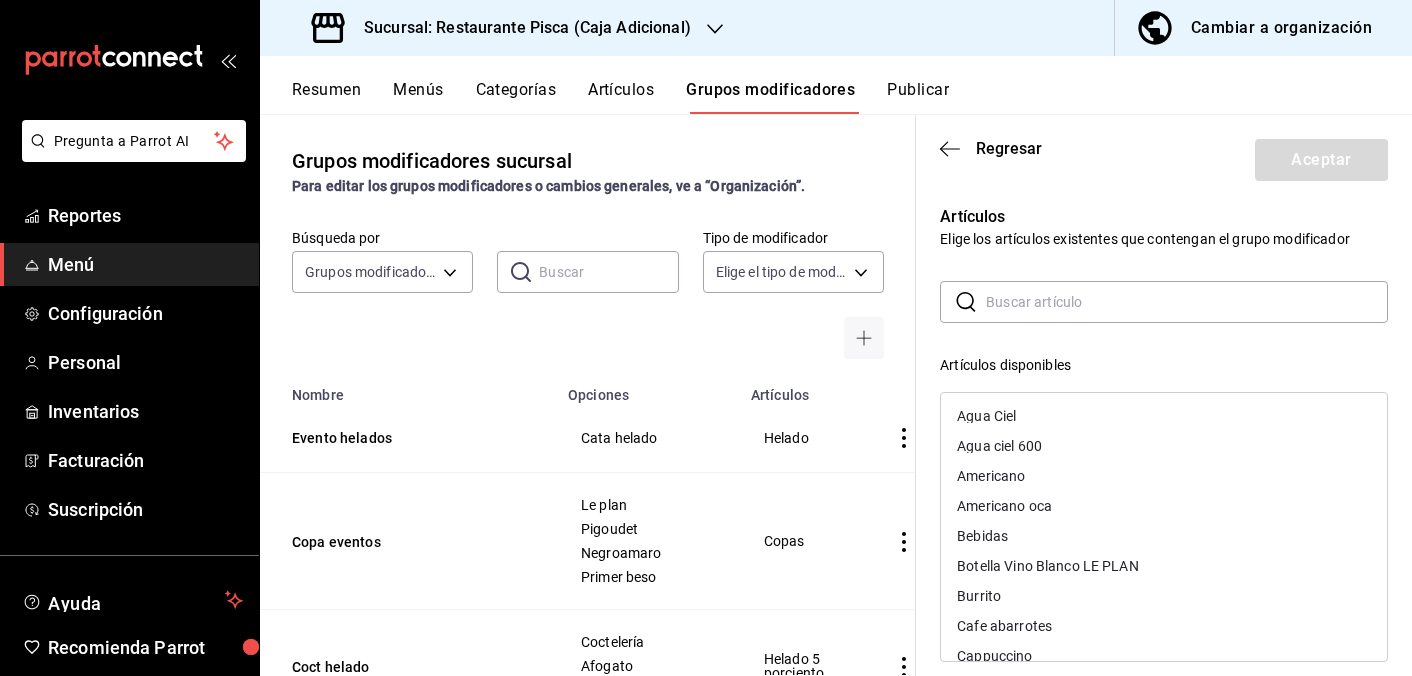 click at bounding box center [1187, 302] 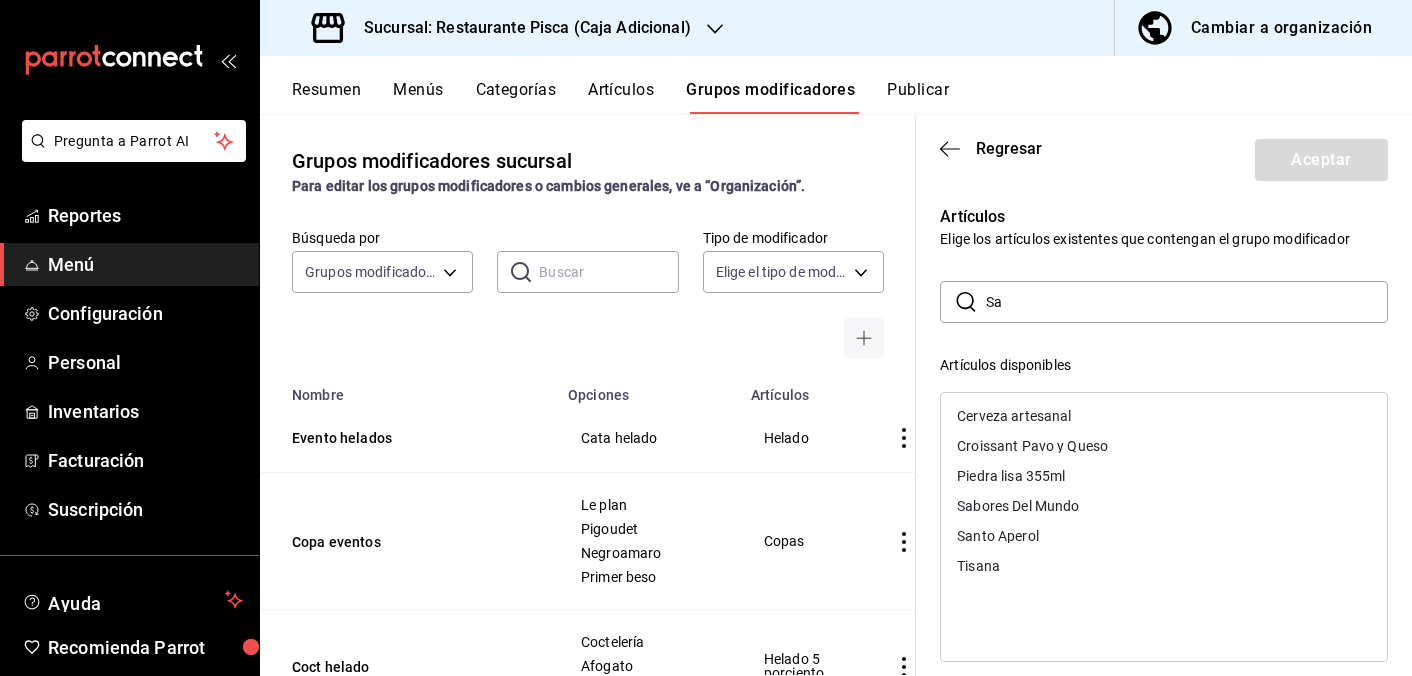click on "Sabores Del Mundo" at bounding box center [1164, 506] 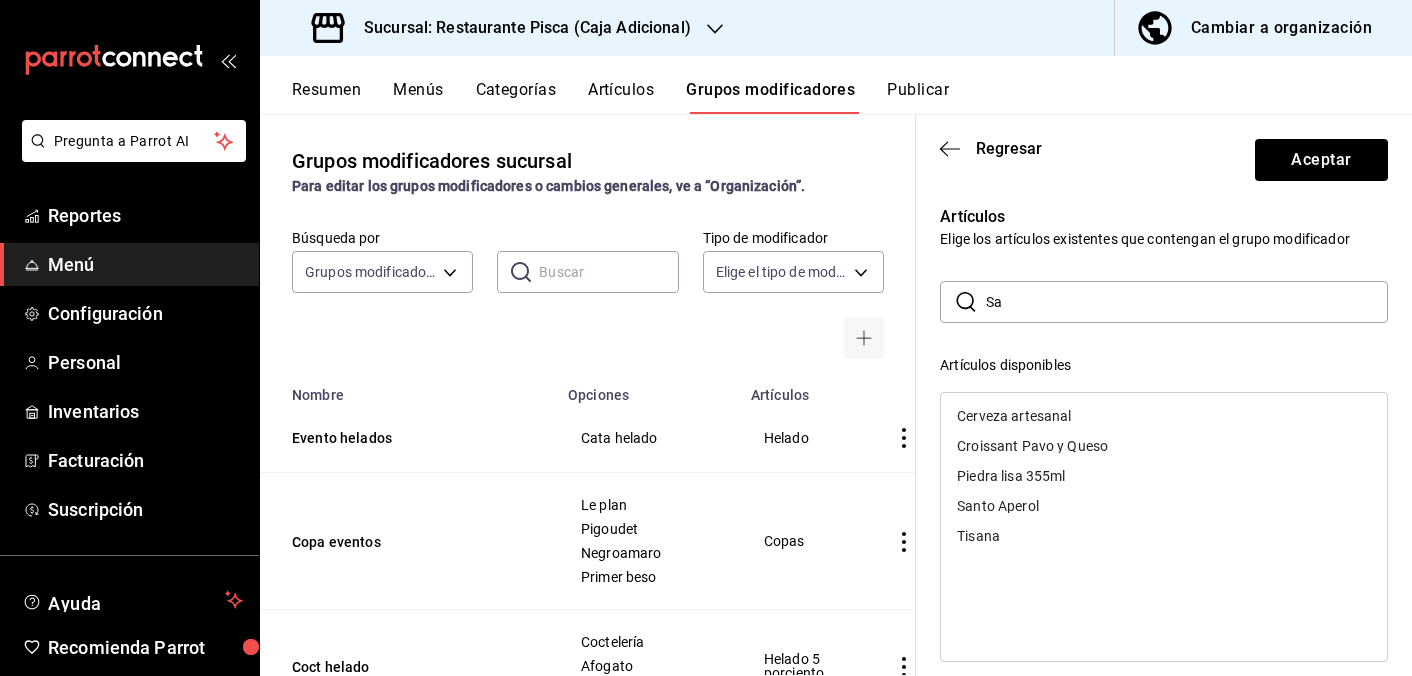 click on "​ Sa ​ Artículos disponibles Cerveza artesanal Croissant Pavo y Queso Piedra lisa 355ml Santo Aperol Tisana Artículos seleccionados Sabores Del Mundo" at bounding box center (1164, 638) 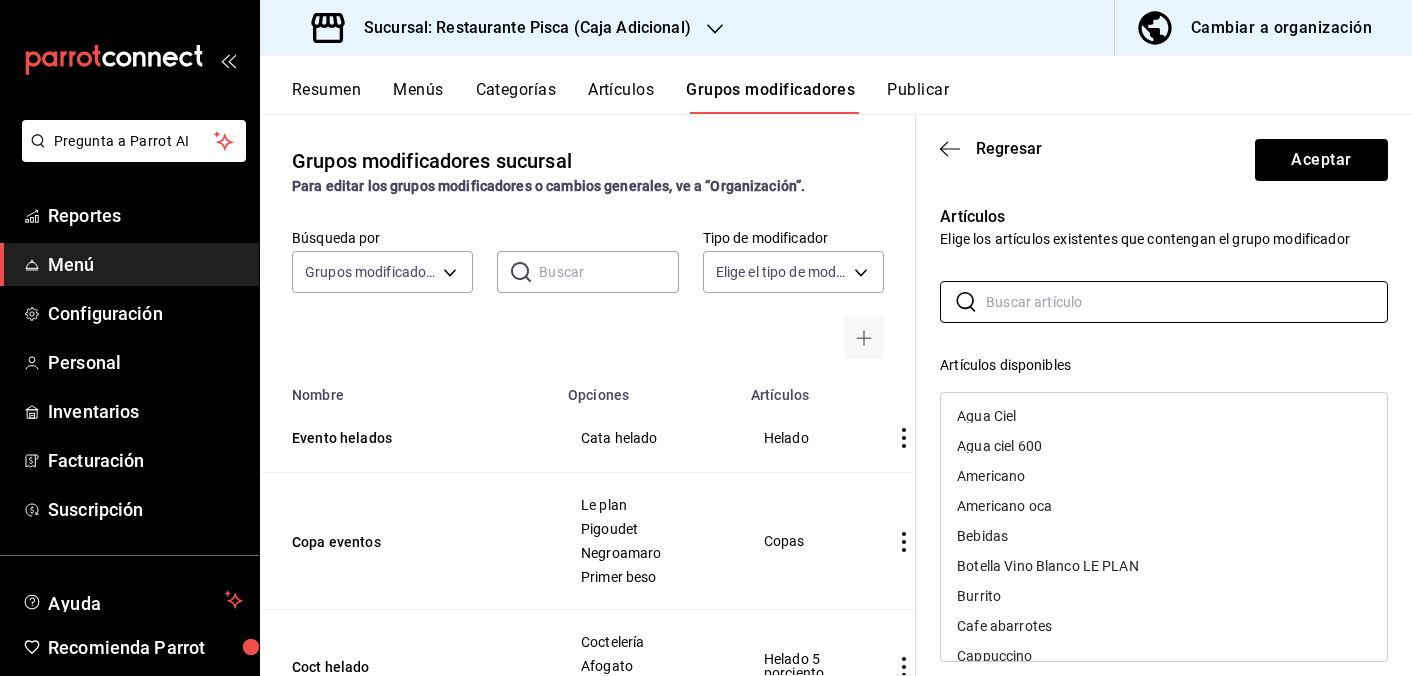 type 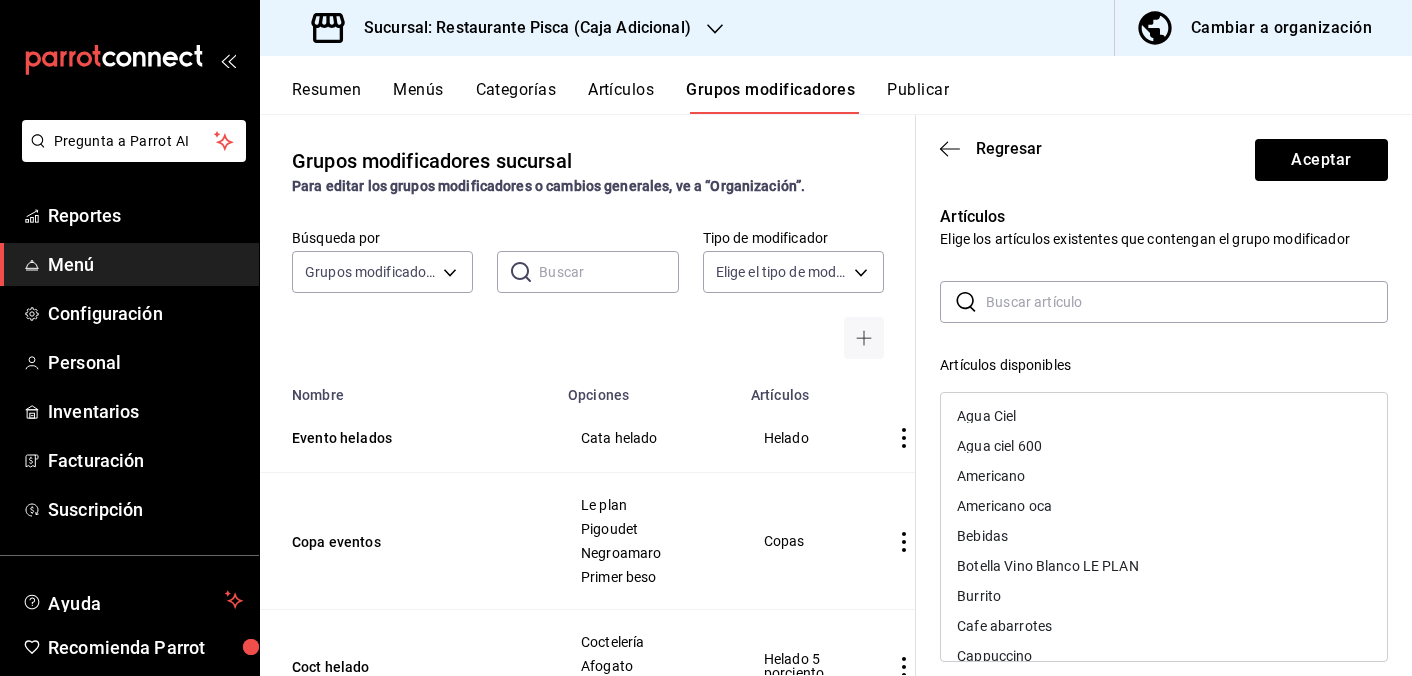 click on "Artículos Elige los artículos existentes que contengan el grupo modificador ​ ​ Artículos disponibles Agua Ciel Agua ciel 600 Americano Americano oca Bebidas Botella Vino Blanco LE PLAN Burrito Cafe abarrotes Cappuccino Capuccino oca Cata Cerveza artesanal Cerveza comercial Chai Chilaquiles Chocolate Cold brew Cold brew tonico Colimita 355ml Comida Concha Chocolate Concha Vainilla Conexión mediana Conexión(maestría) Confesión (maestría) Copas Copeo Croissant Pavo y Queso Curiosidad(maestría) Descorche Dilemas (maestría) Dirty  Chai Enchiladas de Picaña Espresso cortado Espresso Doble Espresso honey Espresso oca Espresso reeses Espresso tonico Expansión(maestría) Expresión mediana extra de shot Extra de shot Extra ginebra Federico doc , 2022 Flat White Galletas HO Gingerbeer Golden milk Helado Helado 5 porciento Horchata brew Horchata expresso Huevos al gusto Huevos benedictinos Huevos Campesinos Intimidad (maestría) Introspección (maestría) Journal (maestría) Juegos Jugo Mixto Jugo verde" at bounding box center (1152, 588) 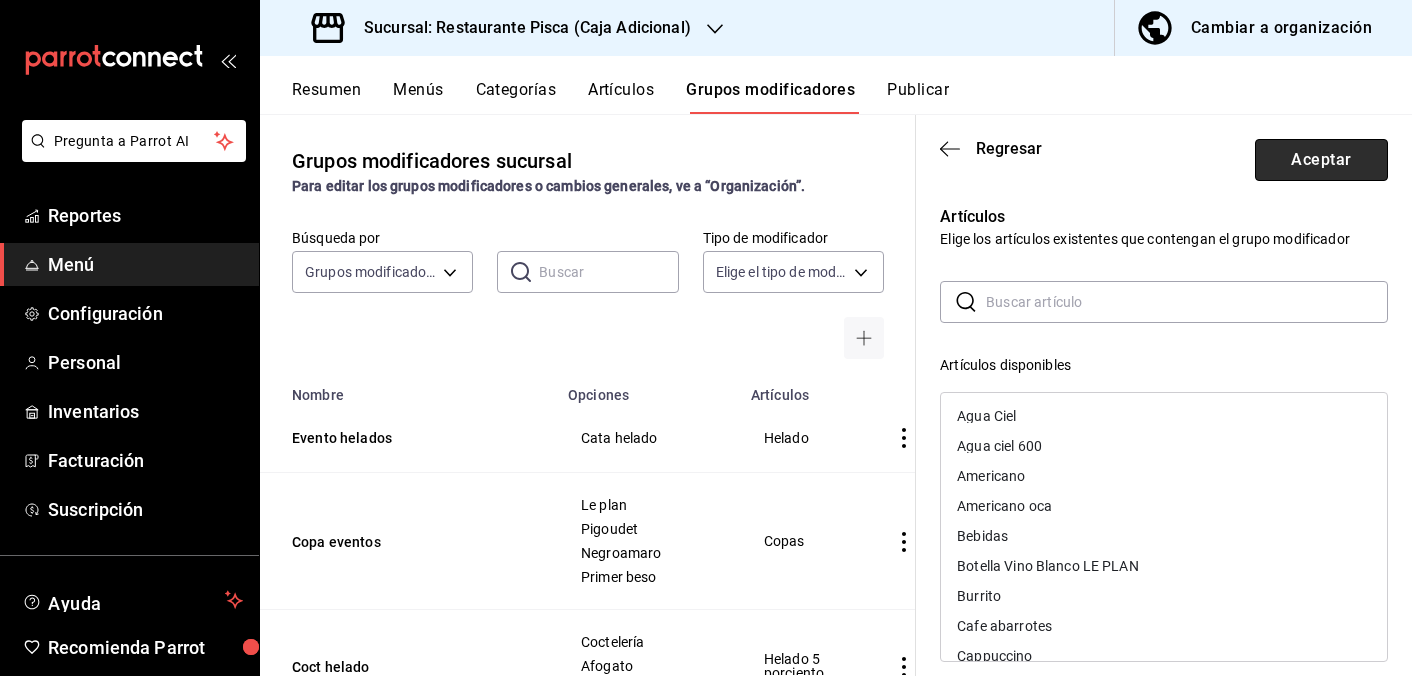 click on "Aceptar" at bounding box center [1321, 160] 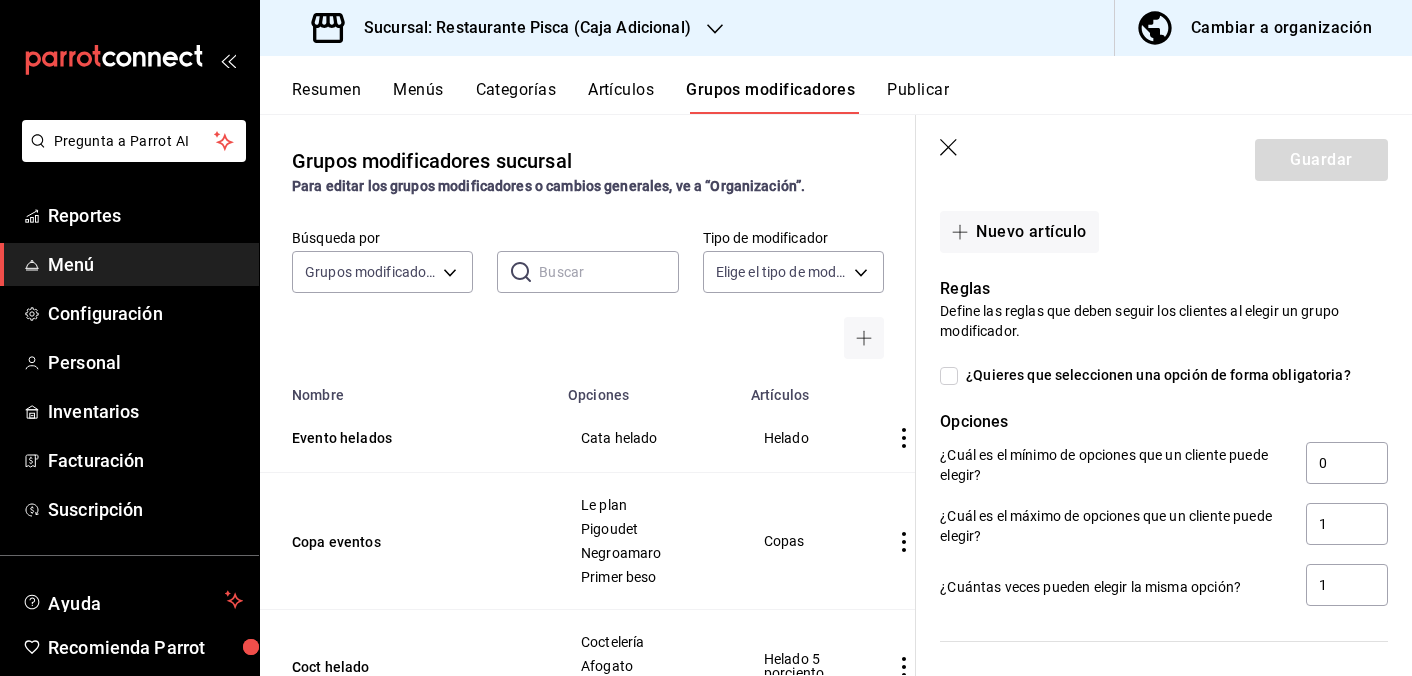 scroll, scrollTop: 623, scrollLeft: 0, axis: vertical 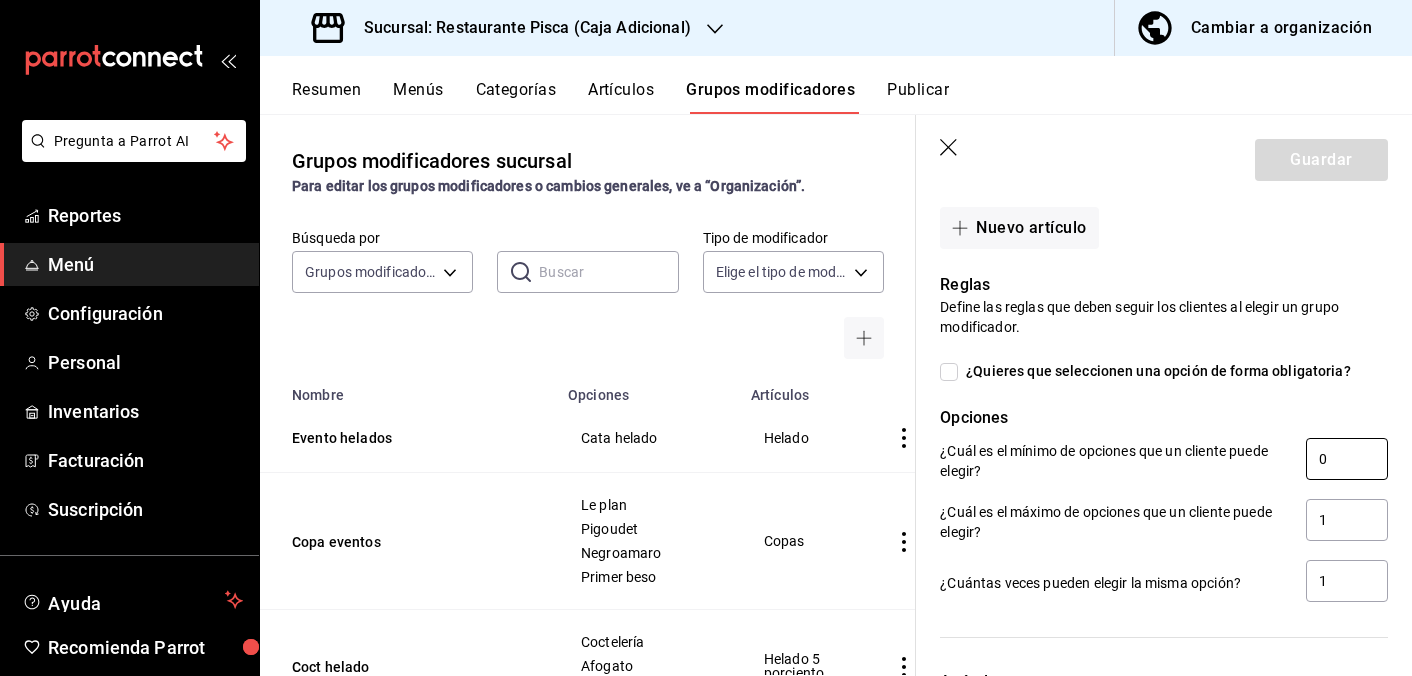 click on "0" at bounding box center [1347, 459] 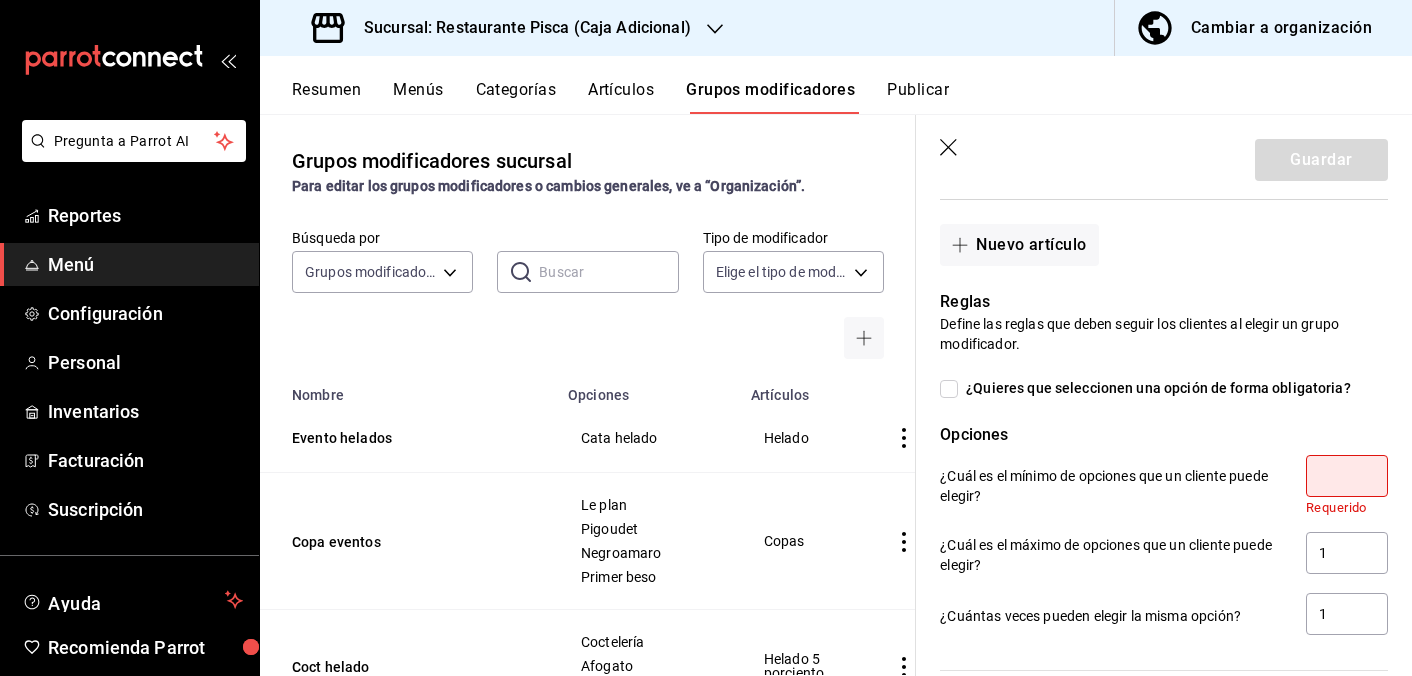 scroll, scrollTop: 641, scrollLeft: 0, axis: vertical 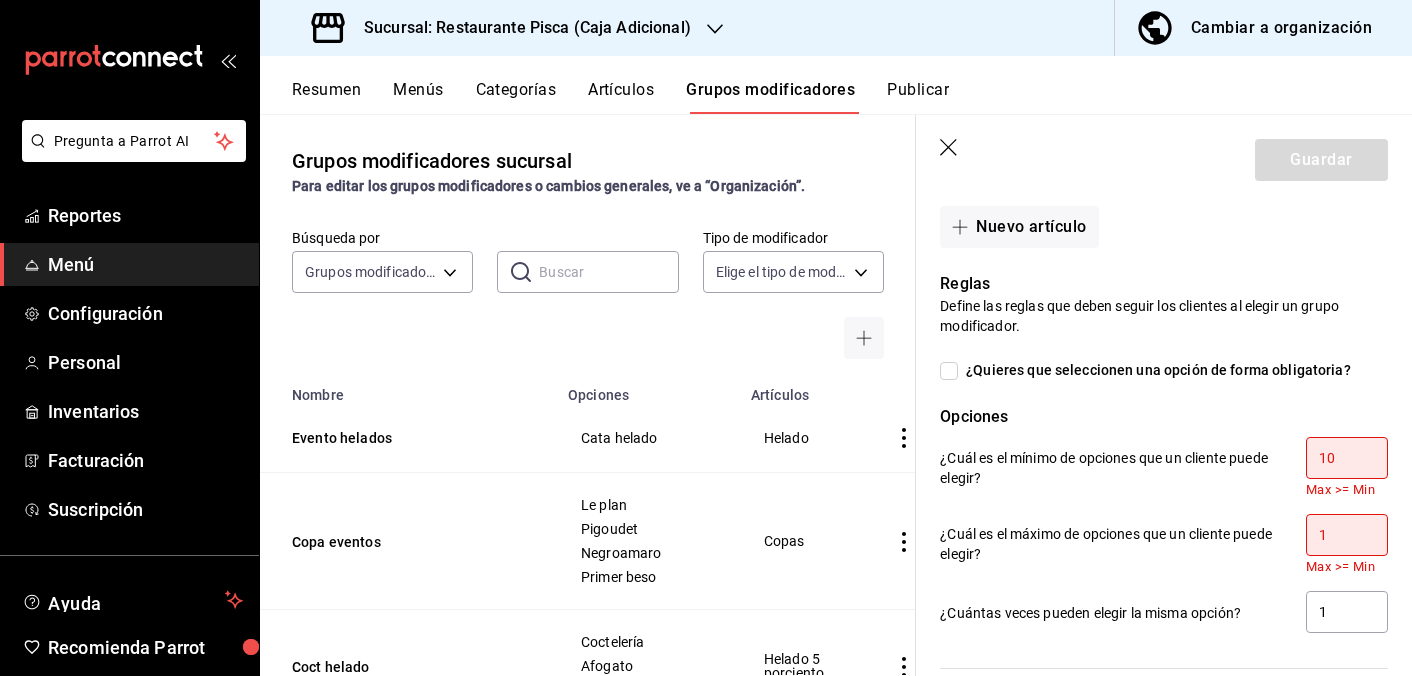 type on "10" 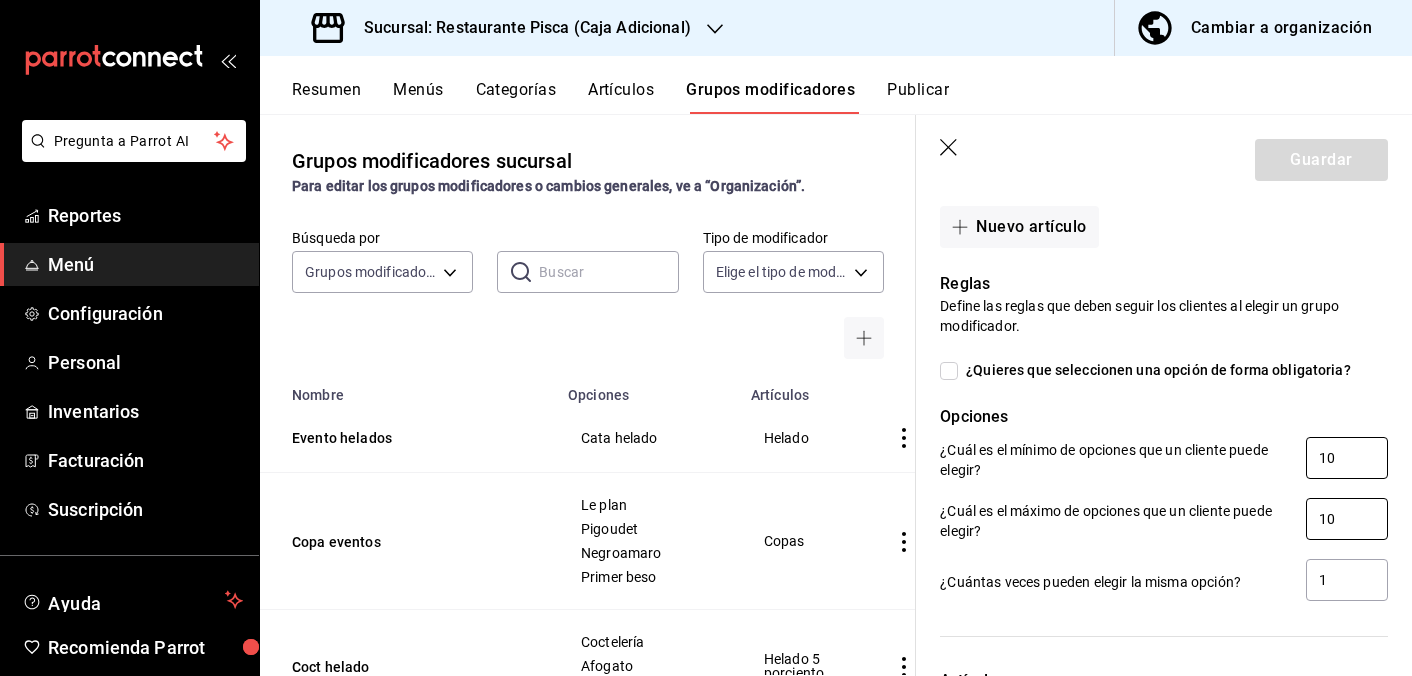 type on "10" 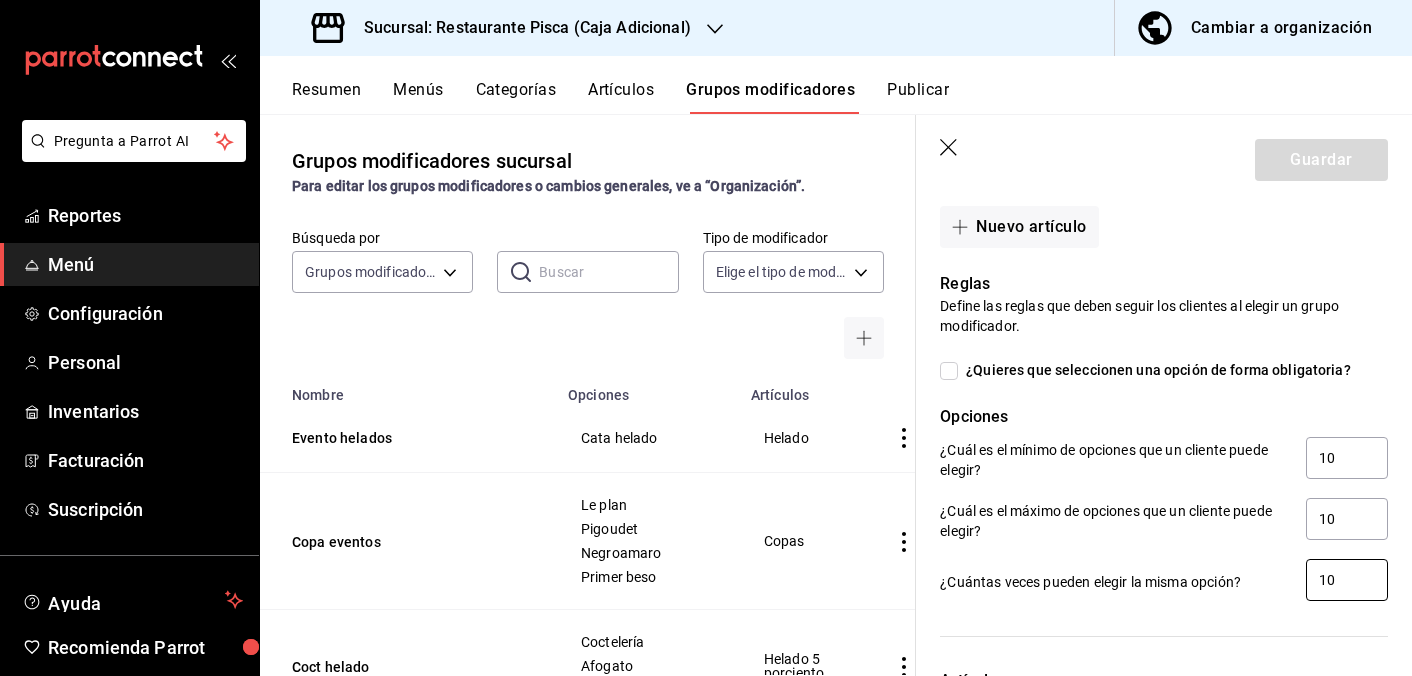 type on "10" 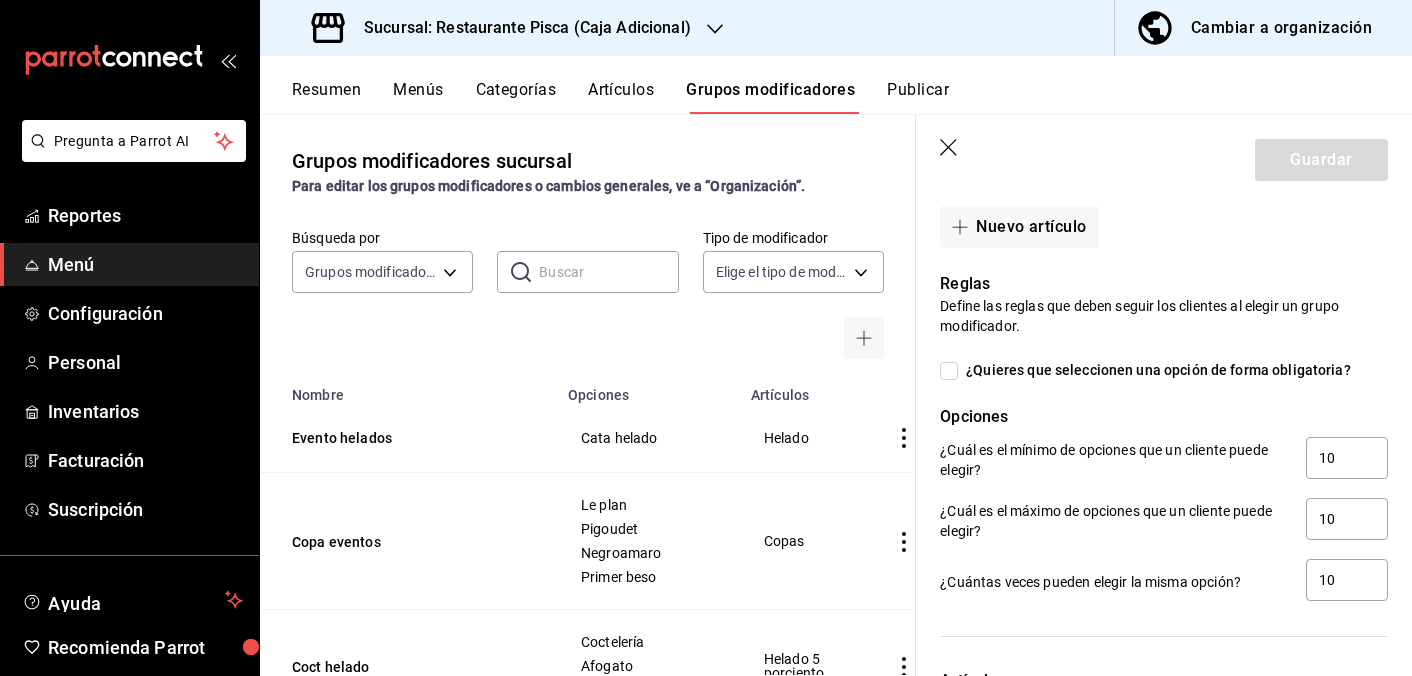click on "¿Cuántas veces pueden elegir la misma opción? 10" at bounding box center [1156, 573] 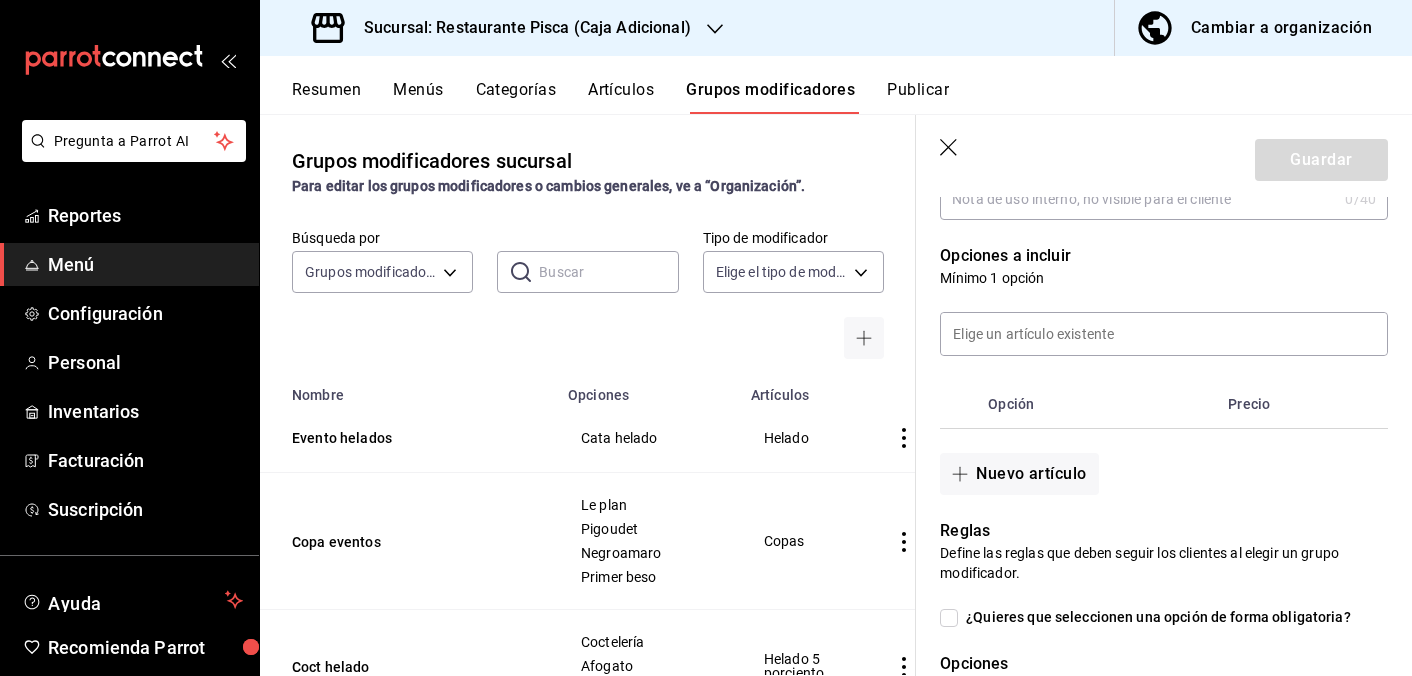scroll, scrollTop: 339, scrollLeft: 0, axis: vertical 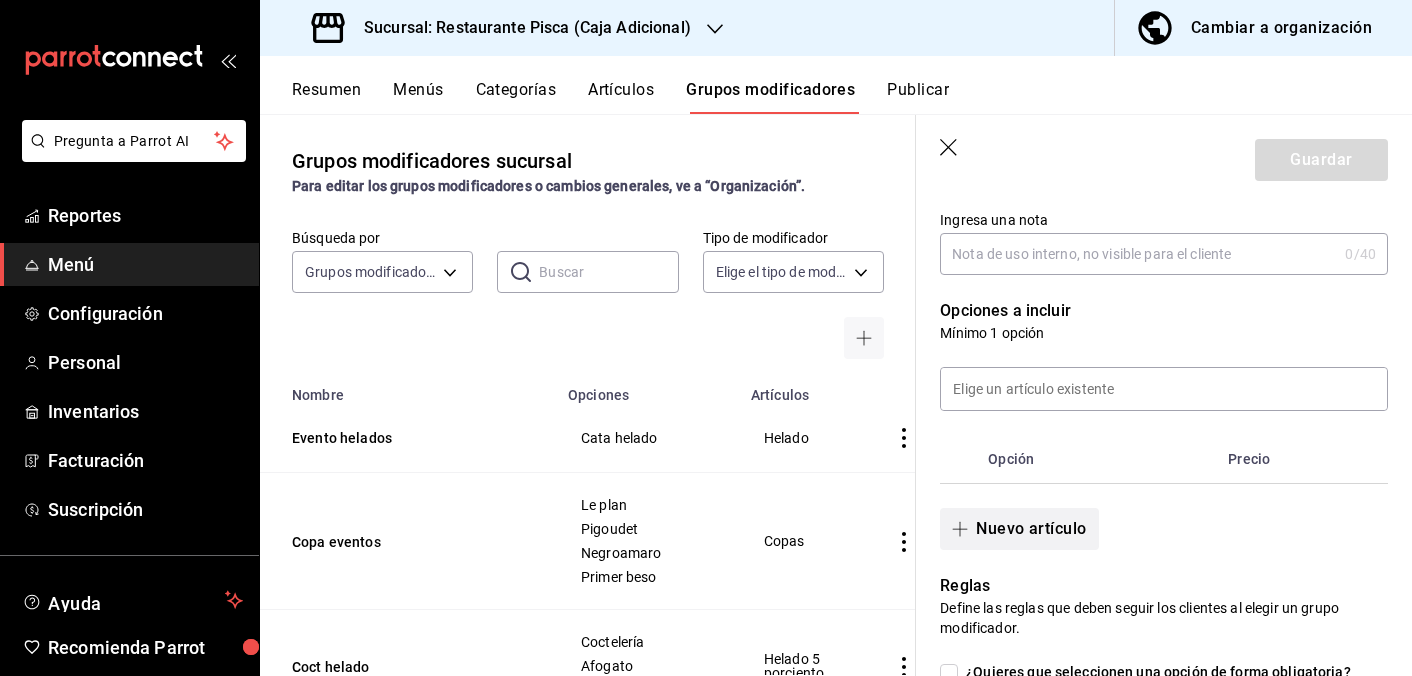 click on "Nuevo artículo" at bounding box center (1019, 529) 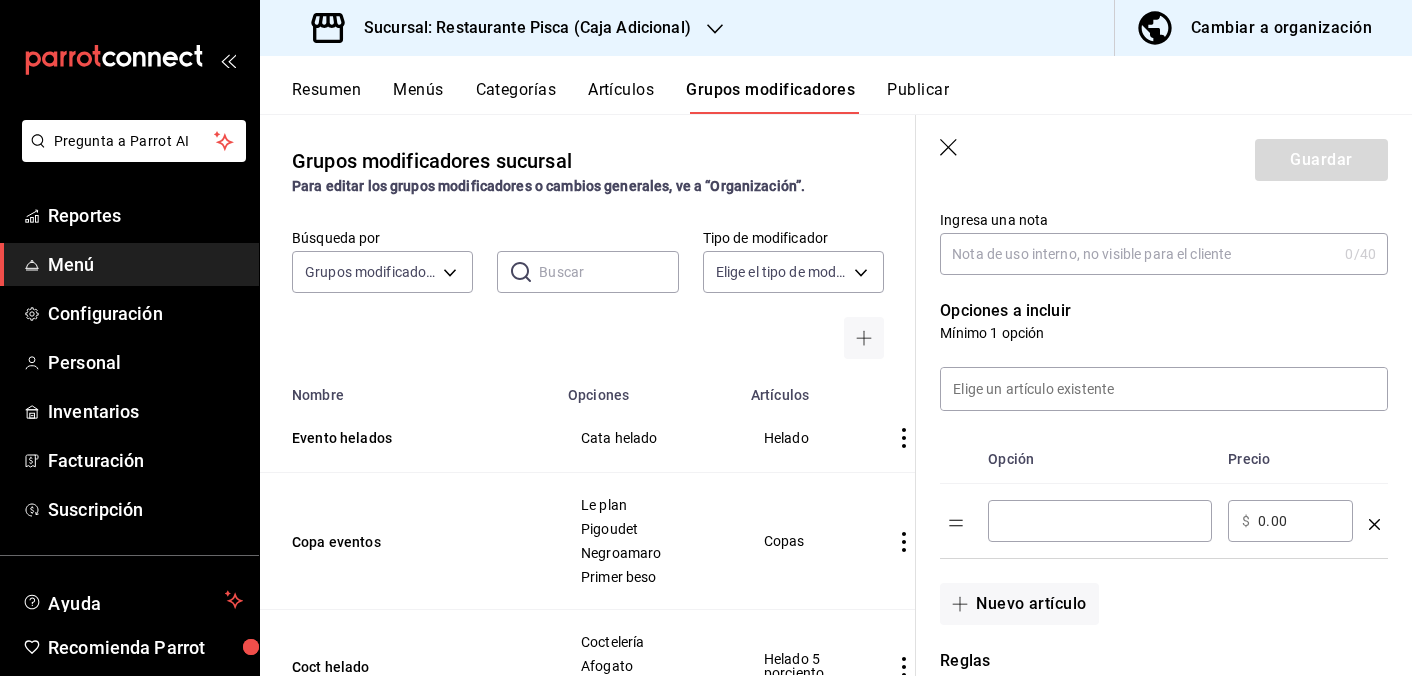 click at bounding box center (1100, 521) 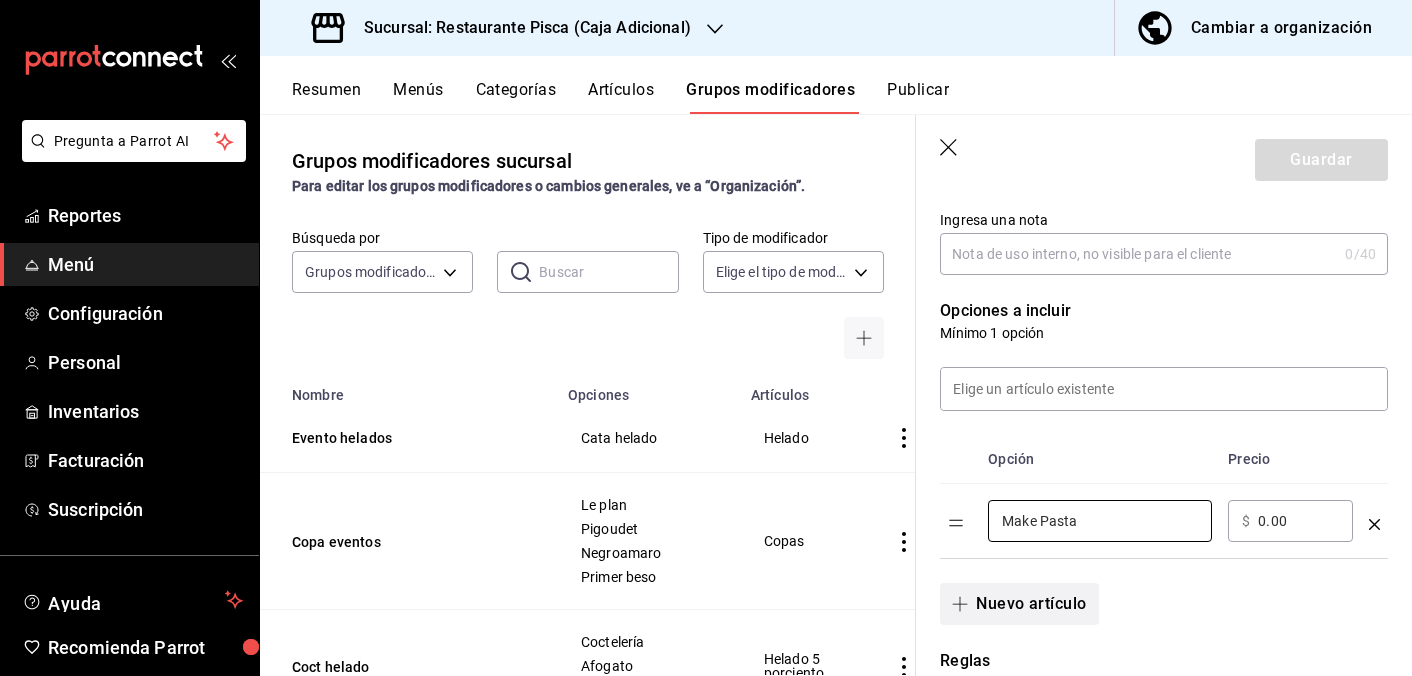 type on "Make Pasta" 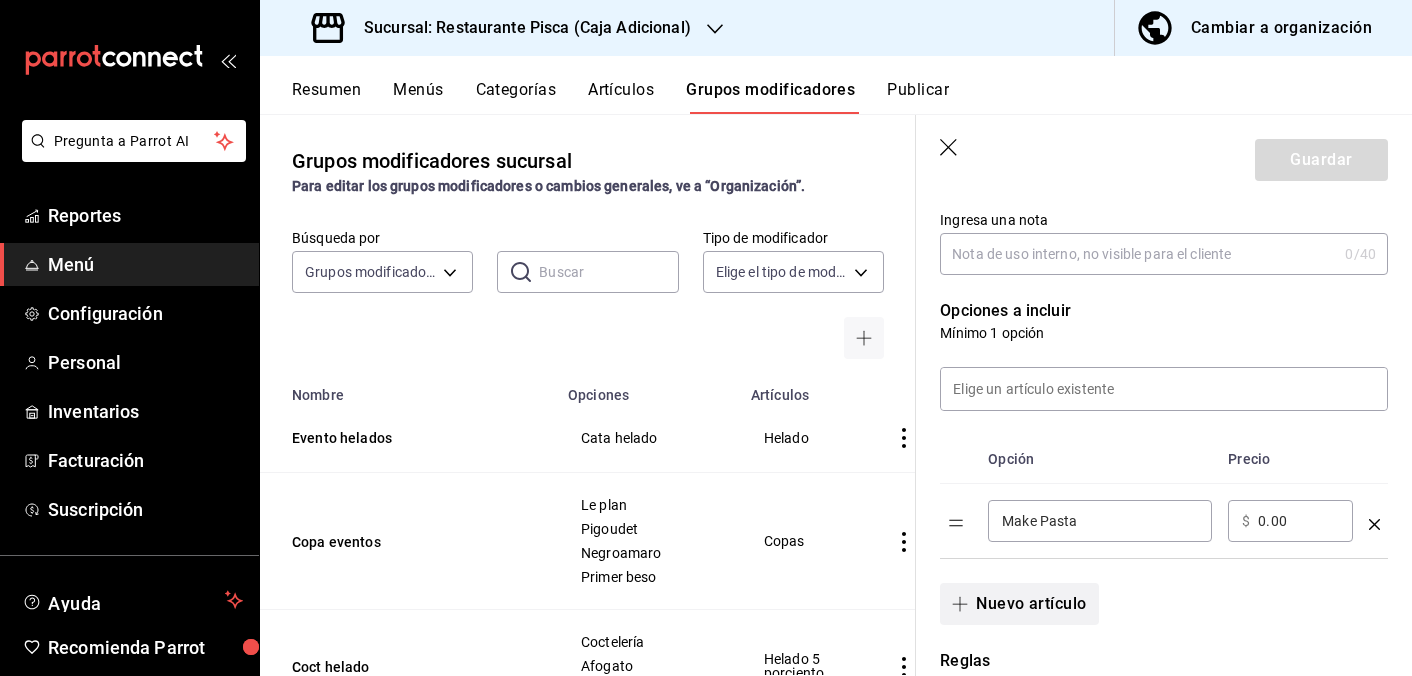 click on "Nuevo artículo" at bounding box center [1019, 604] 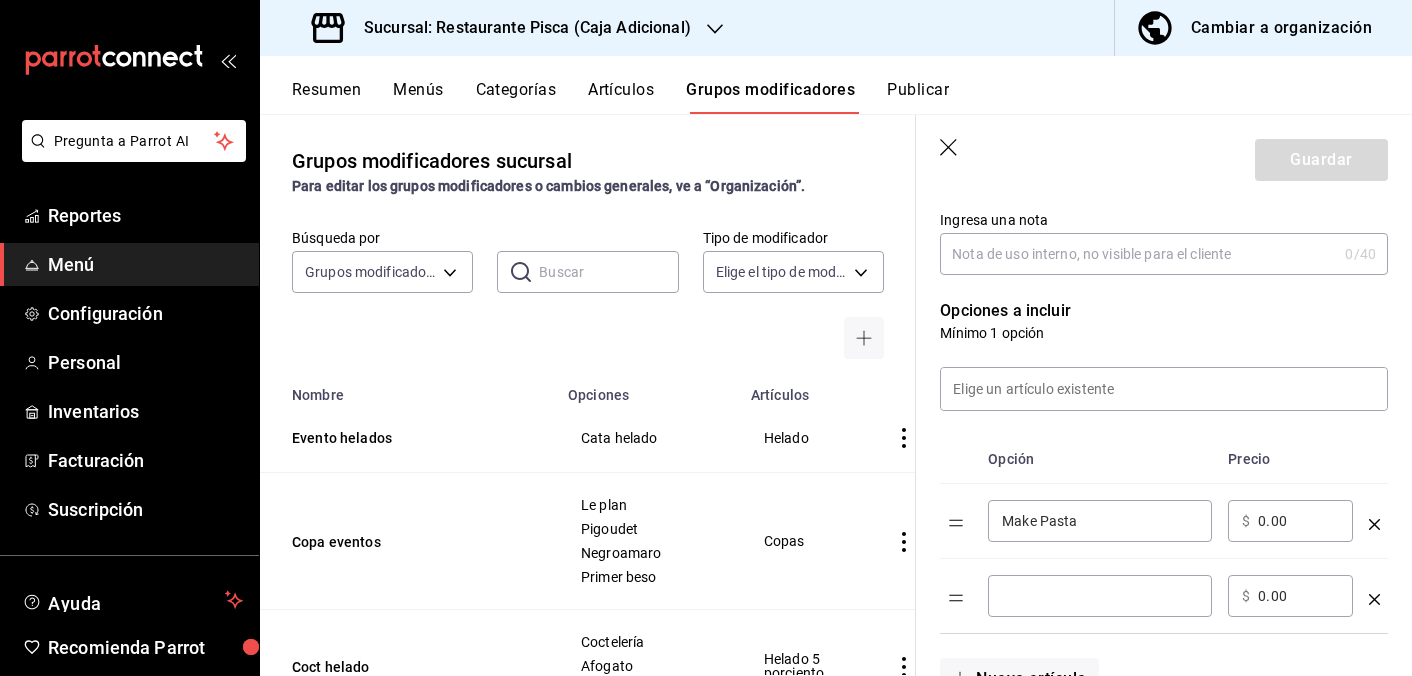 click at bounding box center (1100, 596) 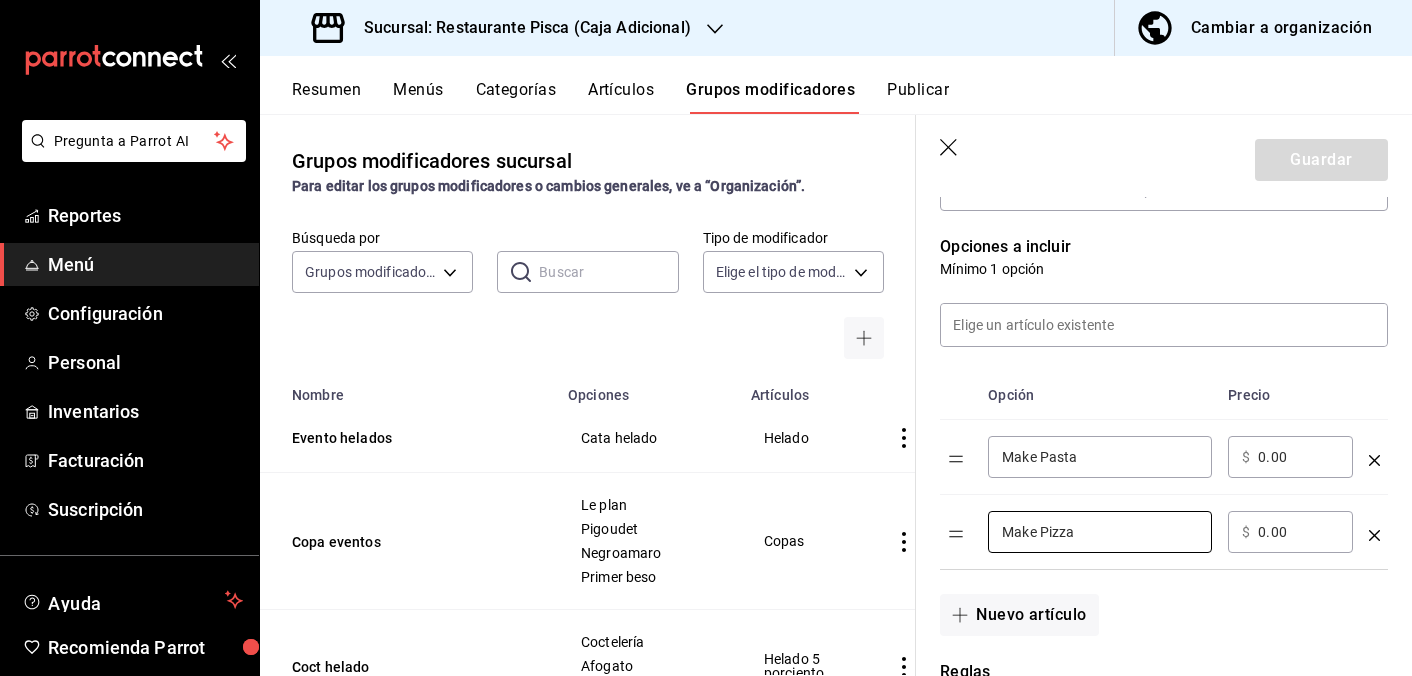 scroll, scrollTop: 443, scrollLeft: 0, axis: vertical 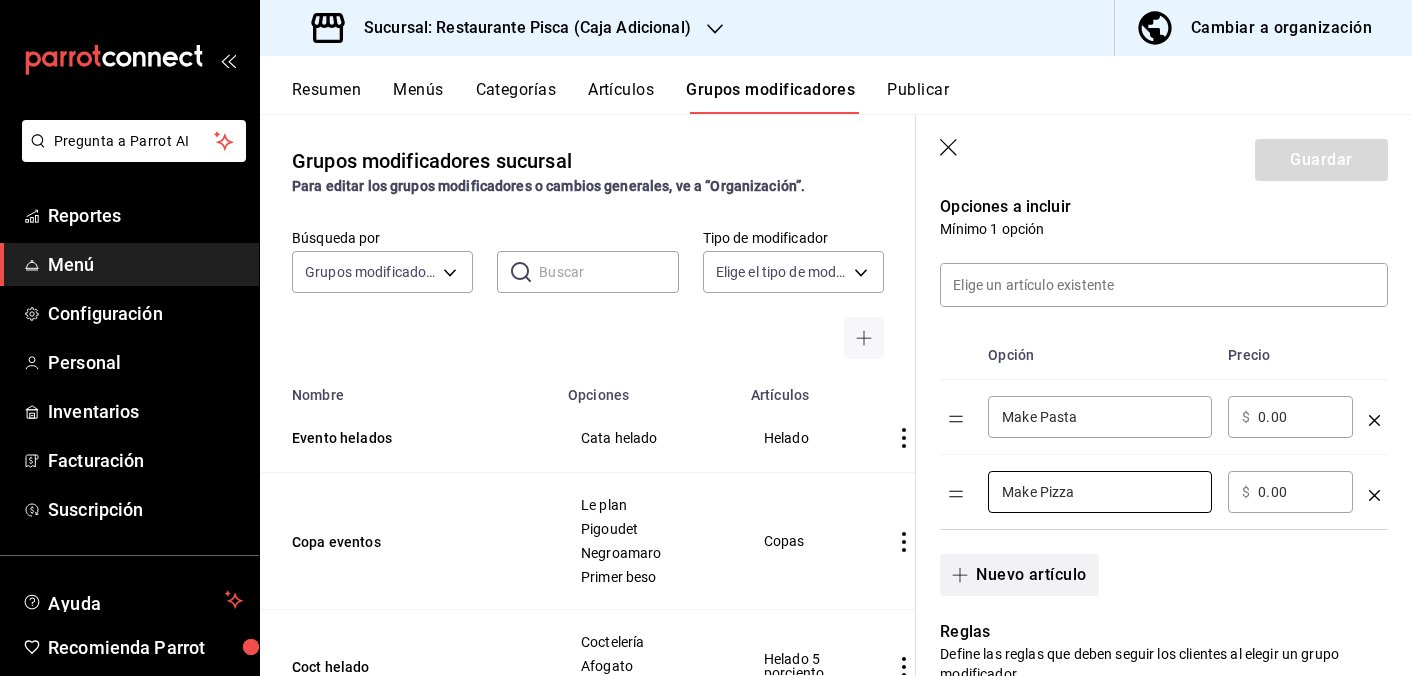 type on "Make Pizza" 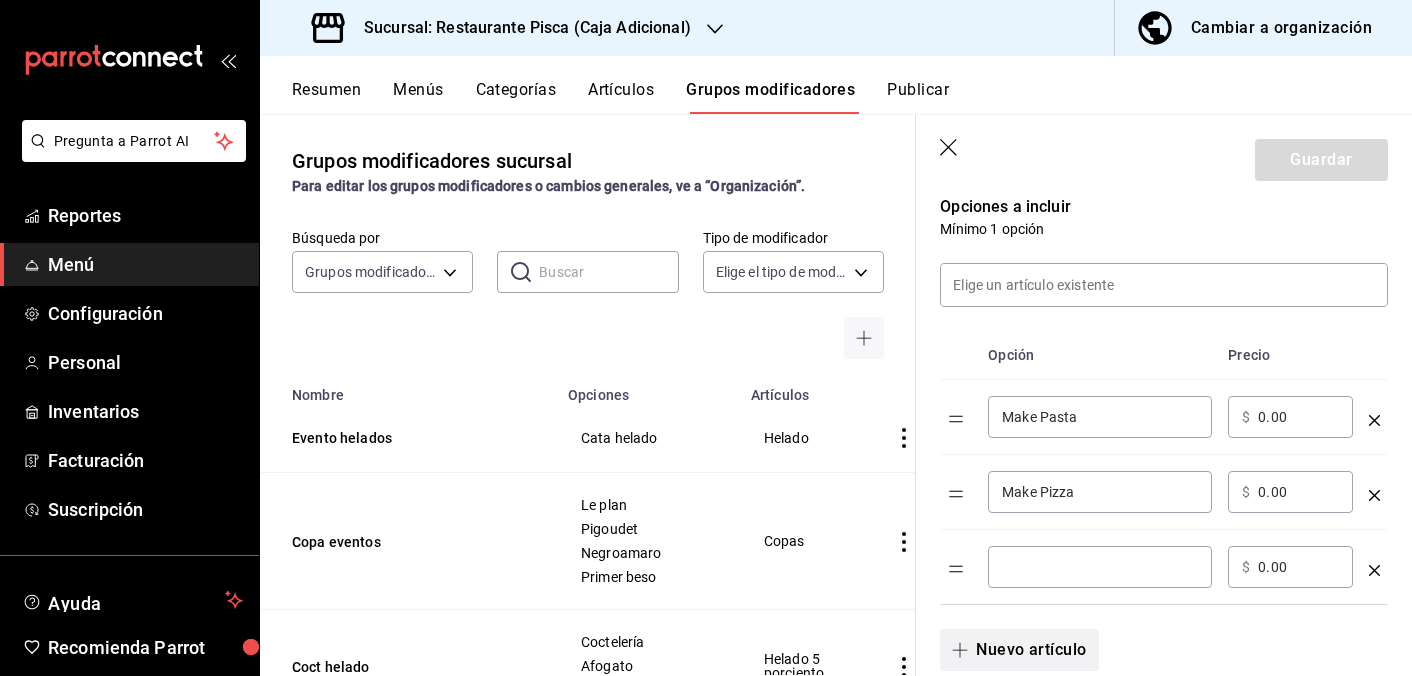 type 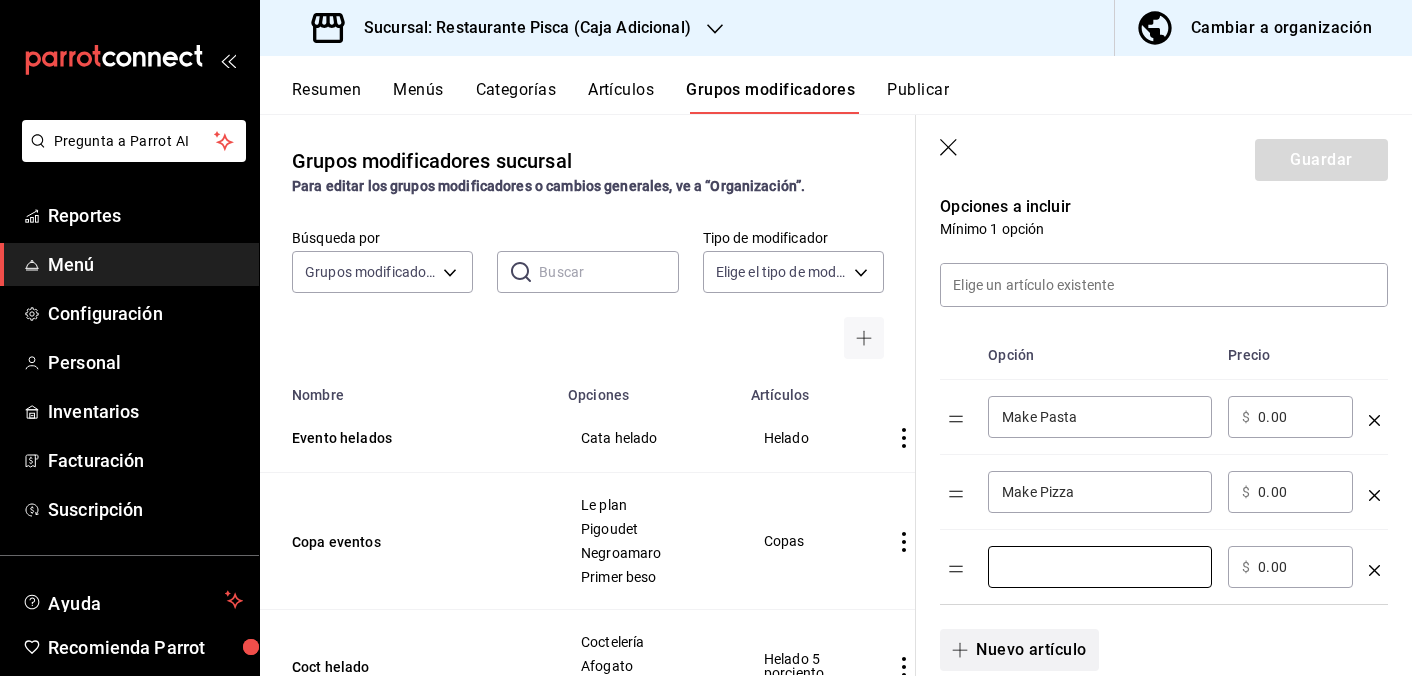 click at bounding box center [1100, 567] 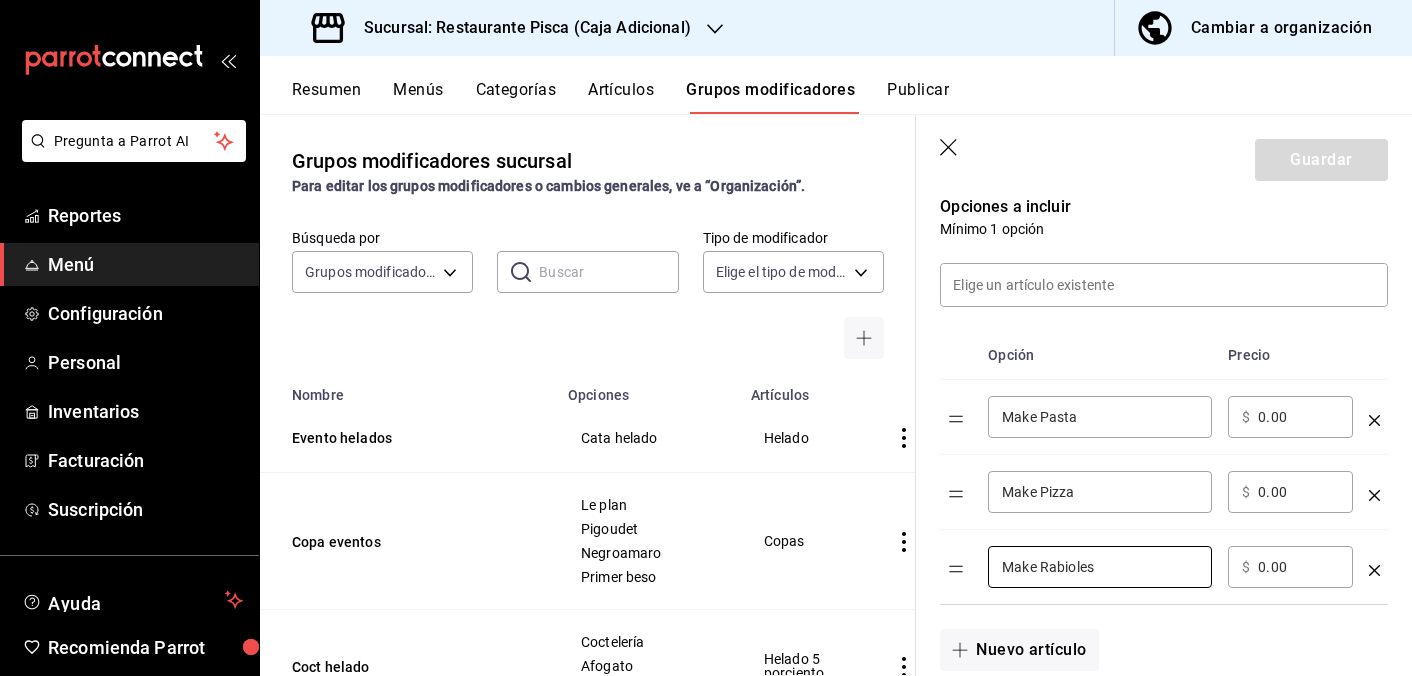 type on "Make Rabioles" 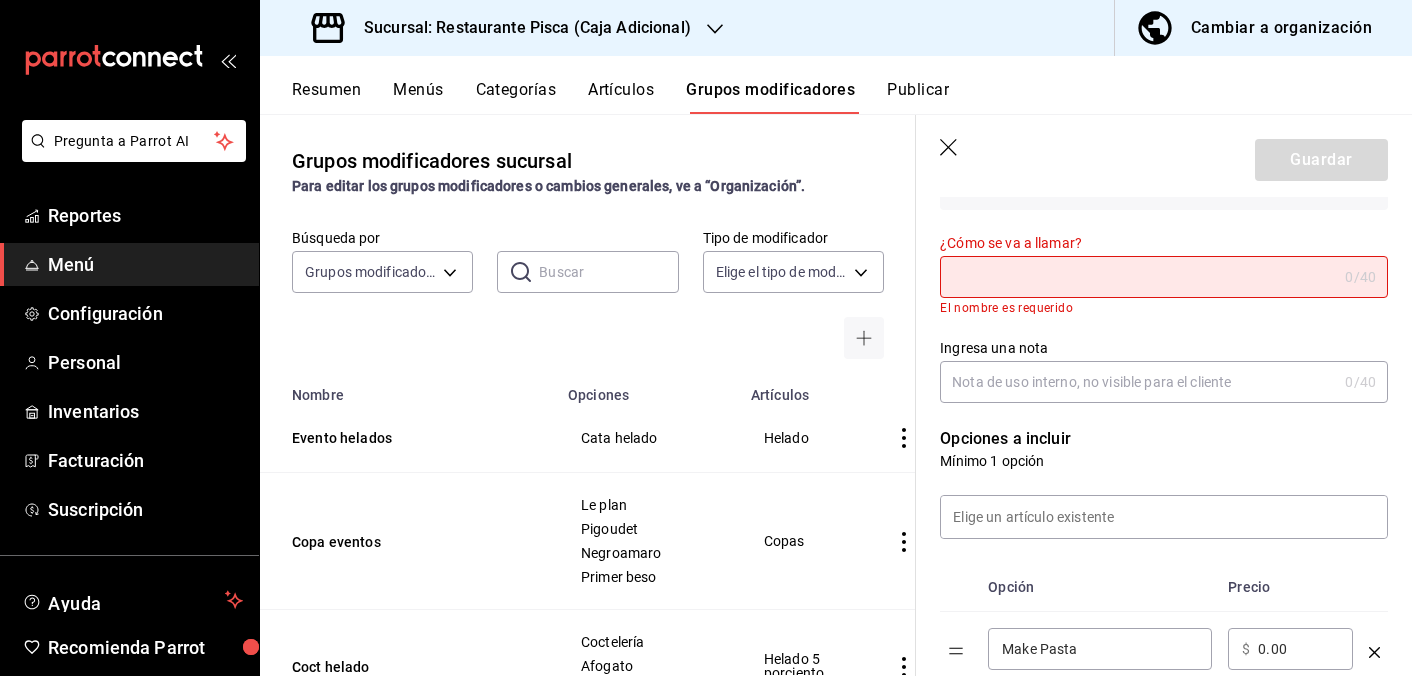 scroll, scrollTop: 202, scrollLeft: 0, axis: vertical 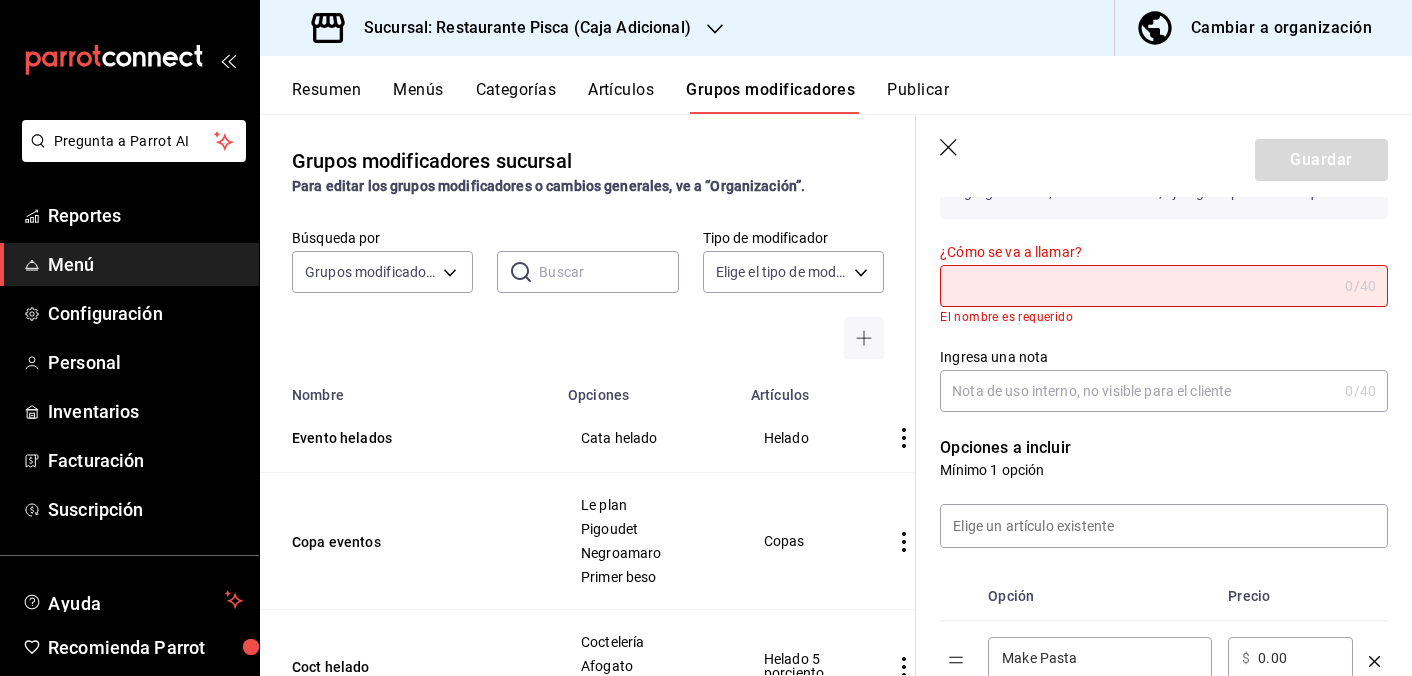 click on "¿Cómo se va a llamar?" at bounding box center (1138, 286) 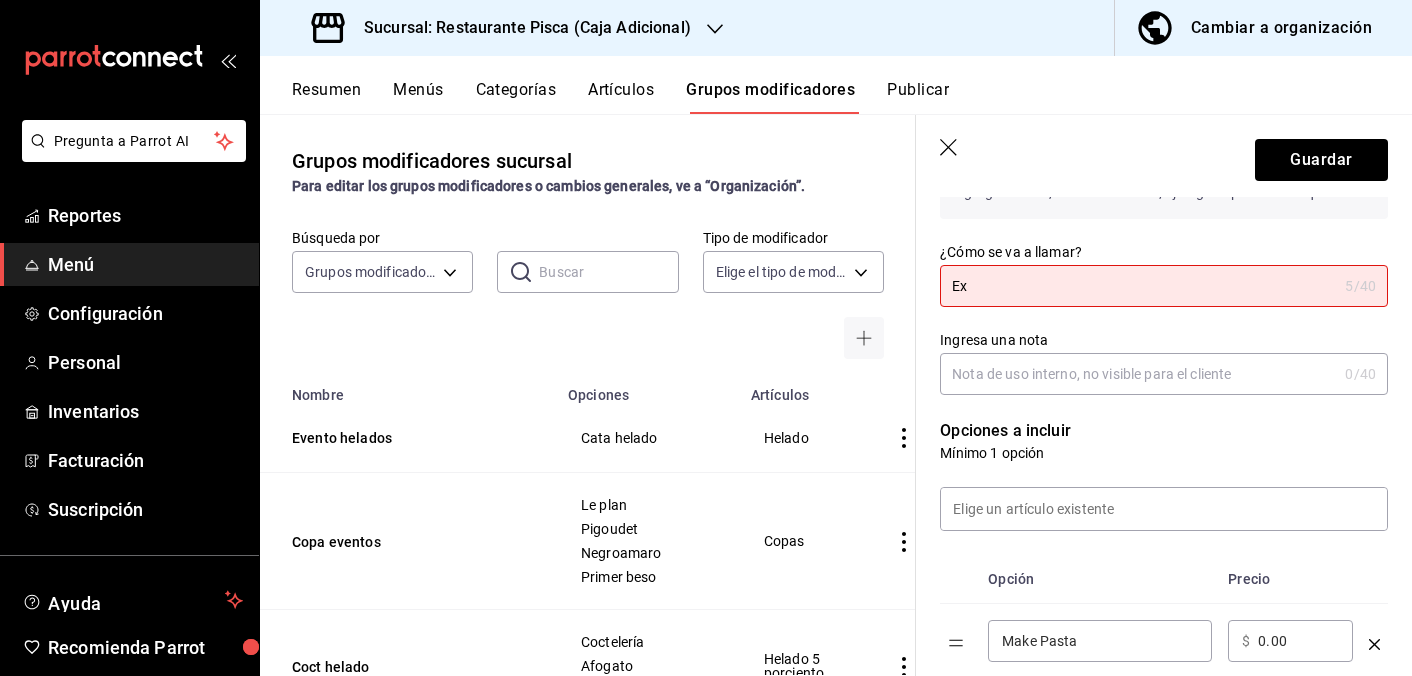 type on "E" 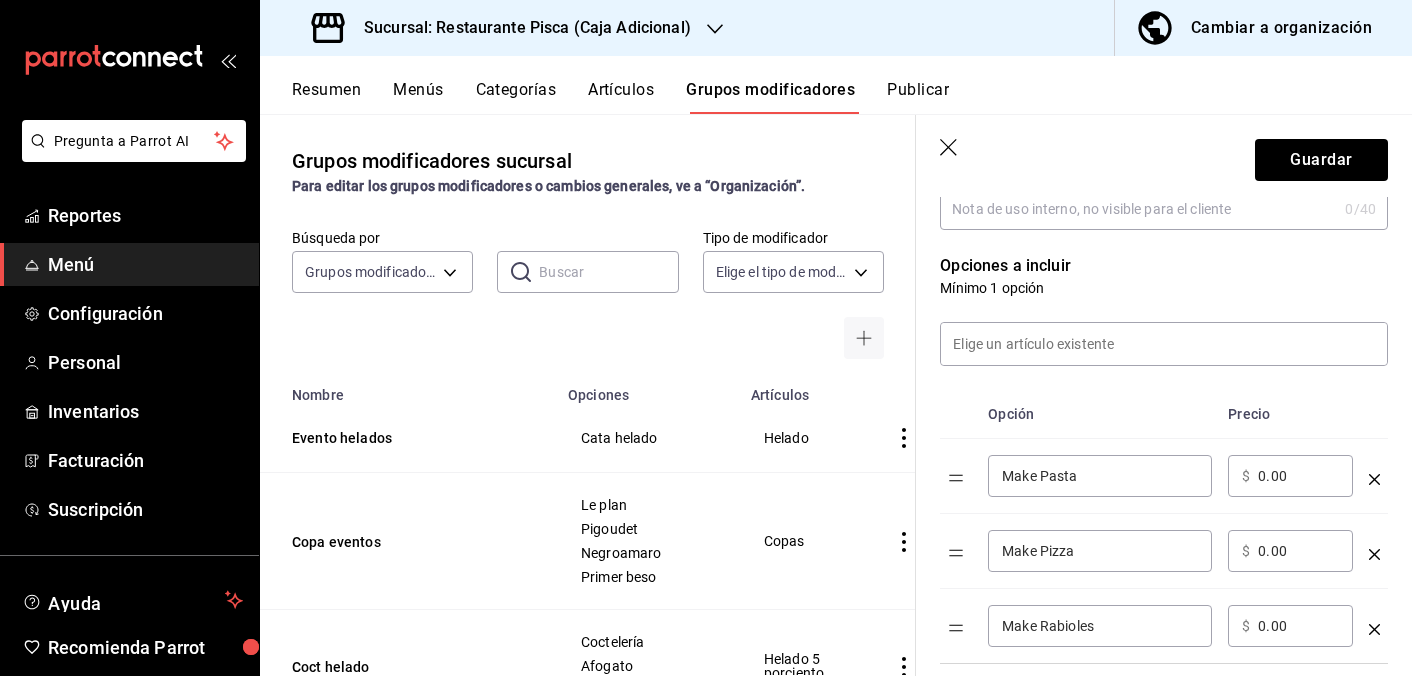 scroll, scrollTop: 377, scrollLeft: 0, axis: vertical 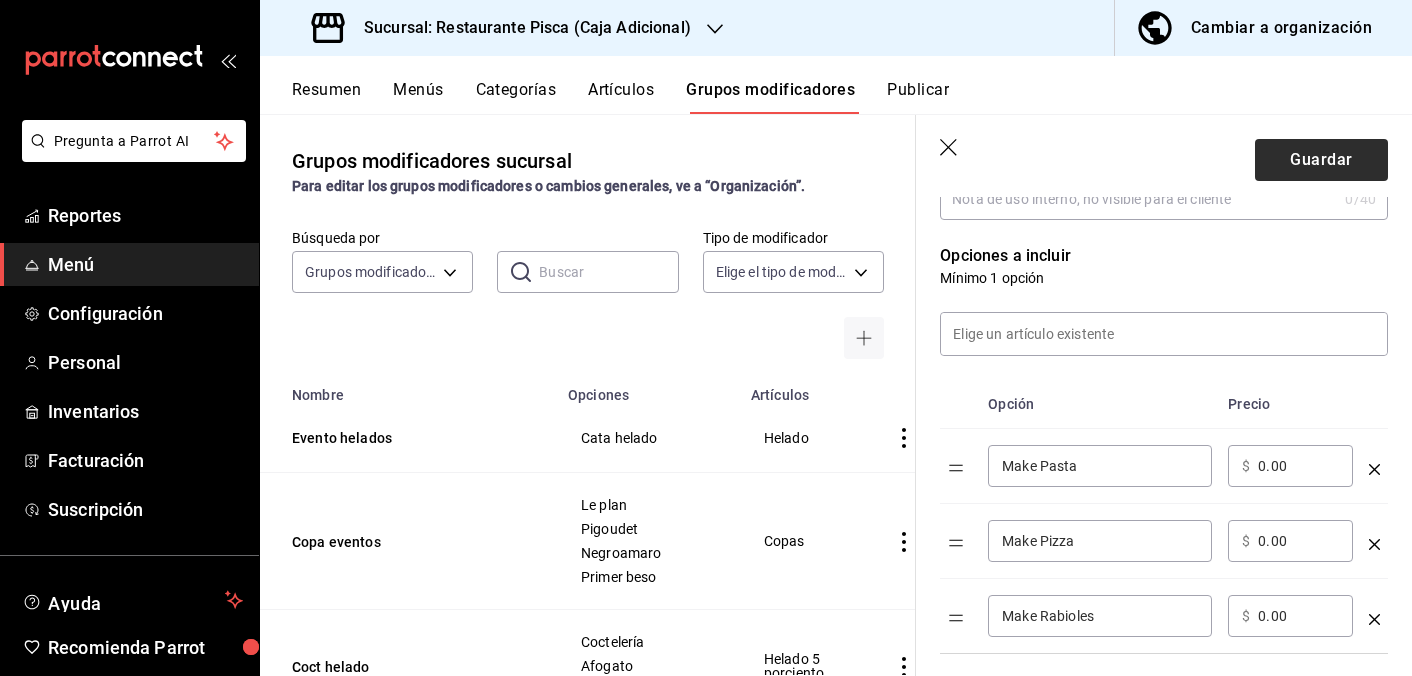 type on "Experiencias" 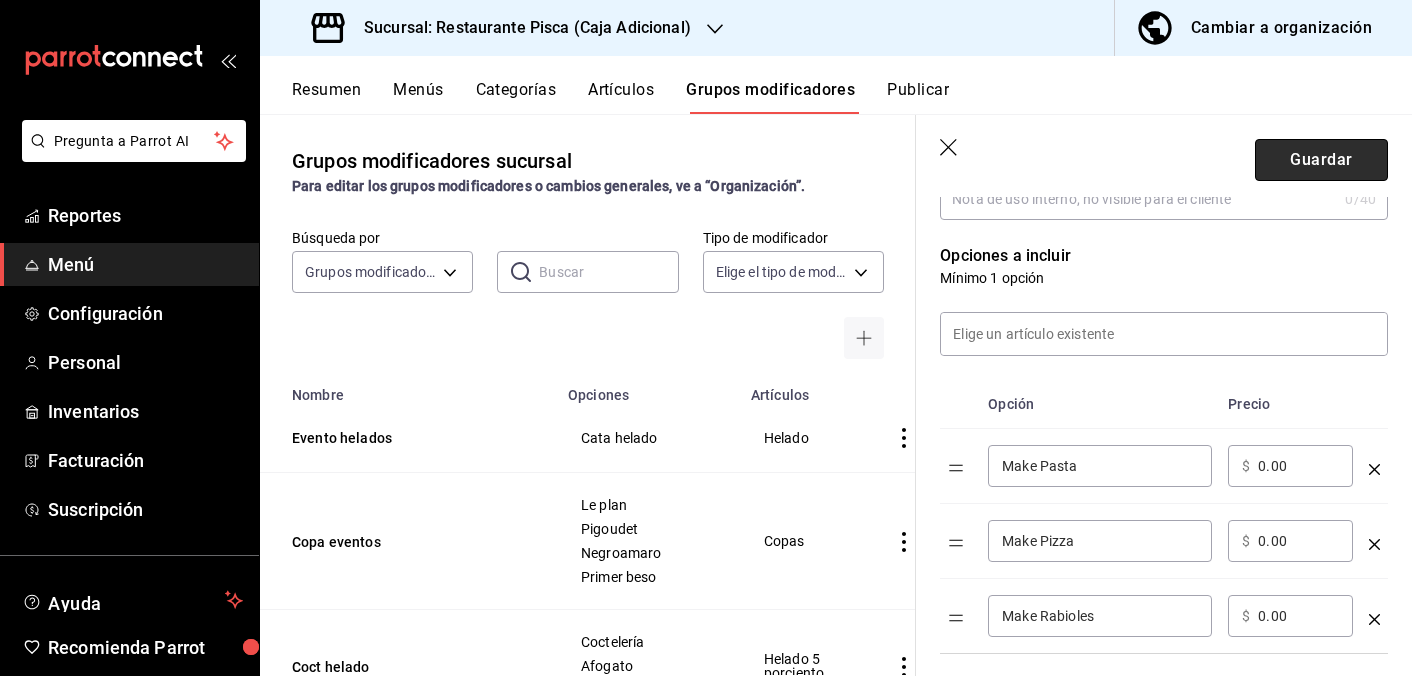 click on "Guardar" at bounding box center [1321, 160] 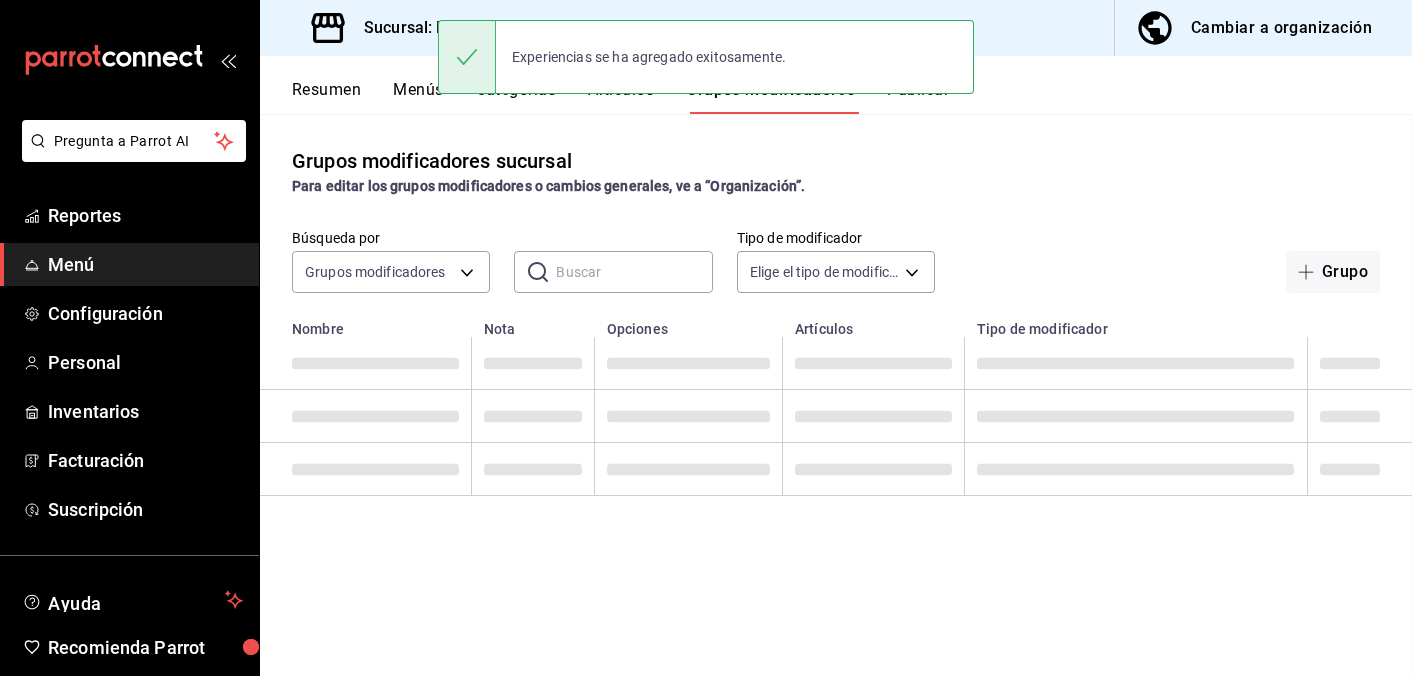 scroll, scrollTop: 0, scrollLeft: 0, axis: both 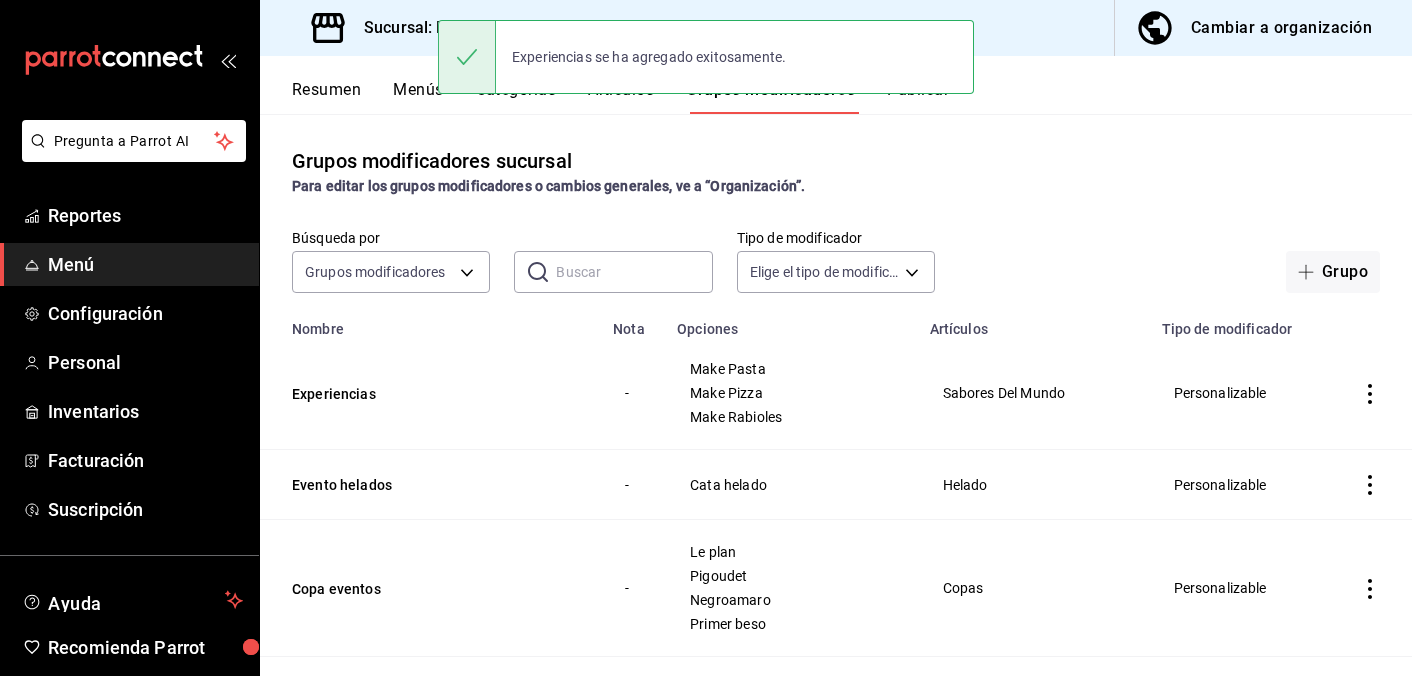 click on "Resumen Menús Categorías Artículos Grupos modificadores Publicar" at bounding box center [852, 97] 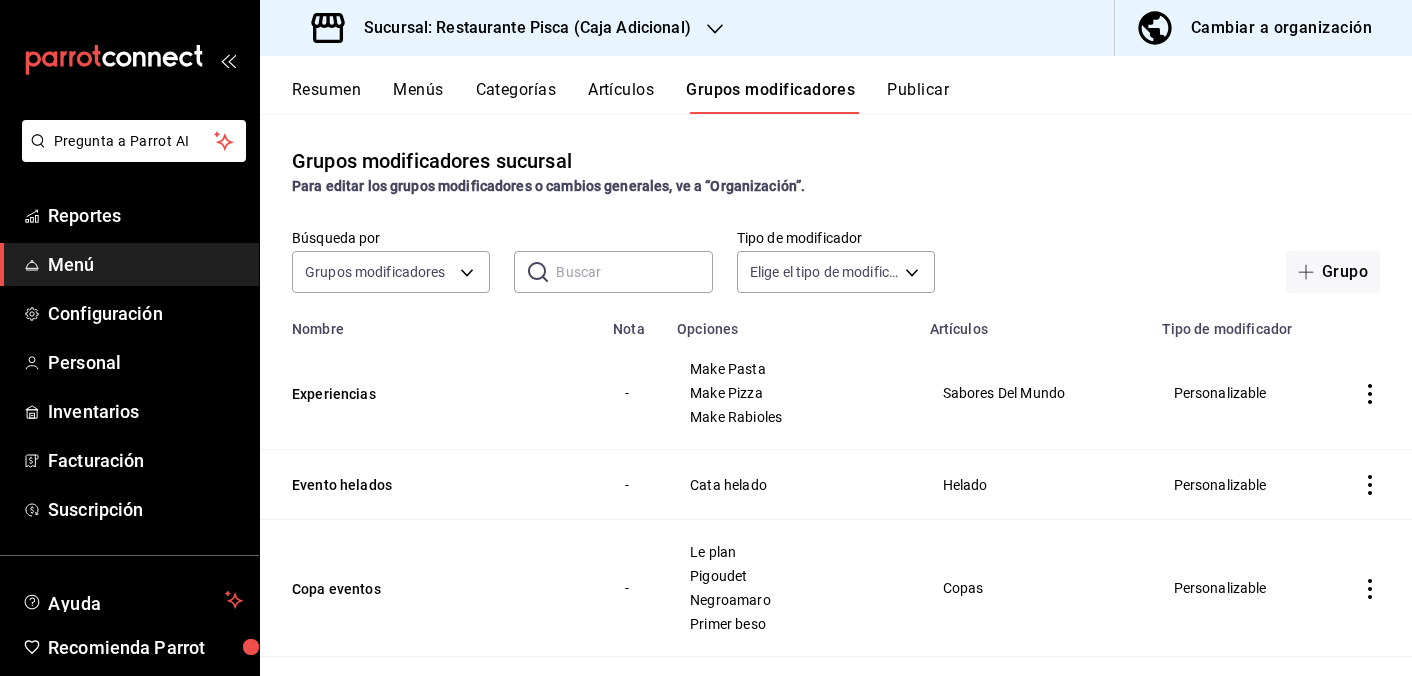click on "Publicar" at bounding box center (918, 97) 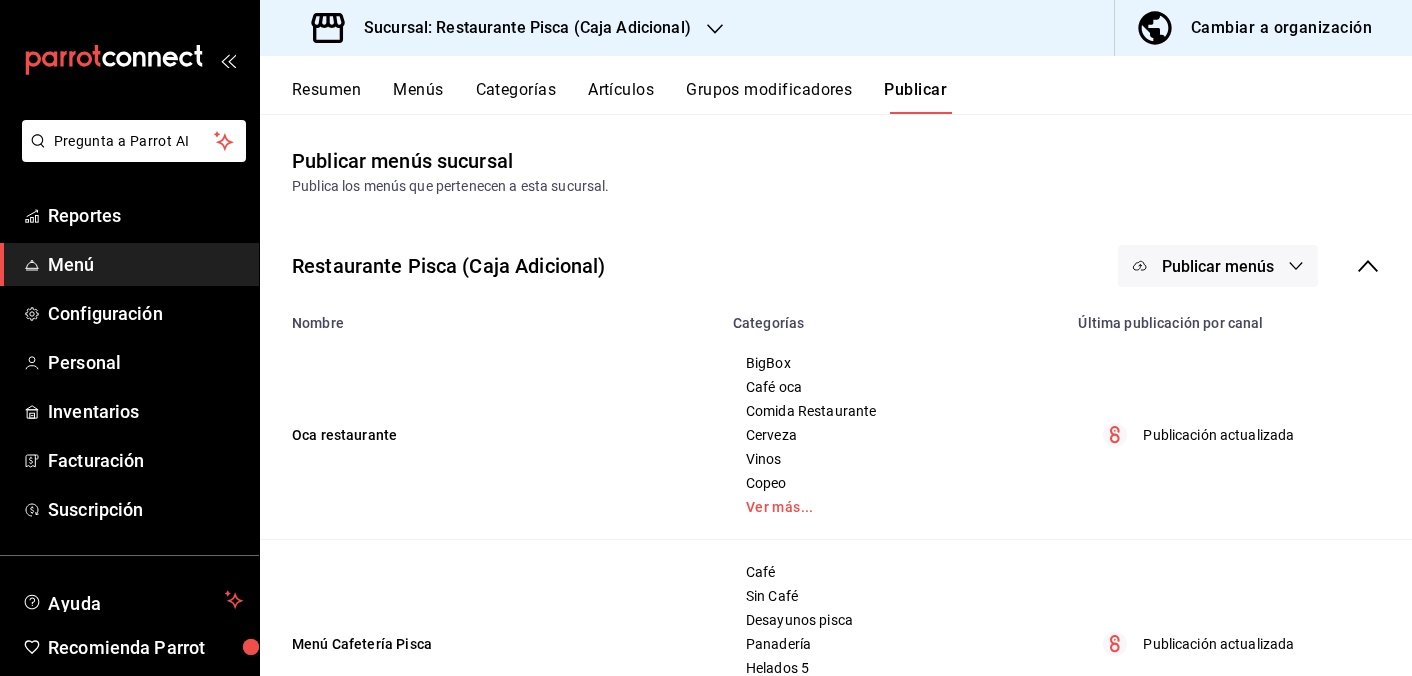 click on "Publicar menús" at bounding box center (1218, 266) 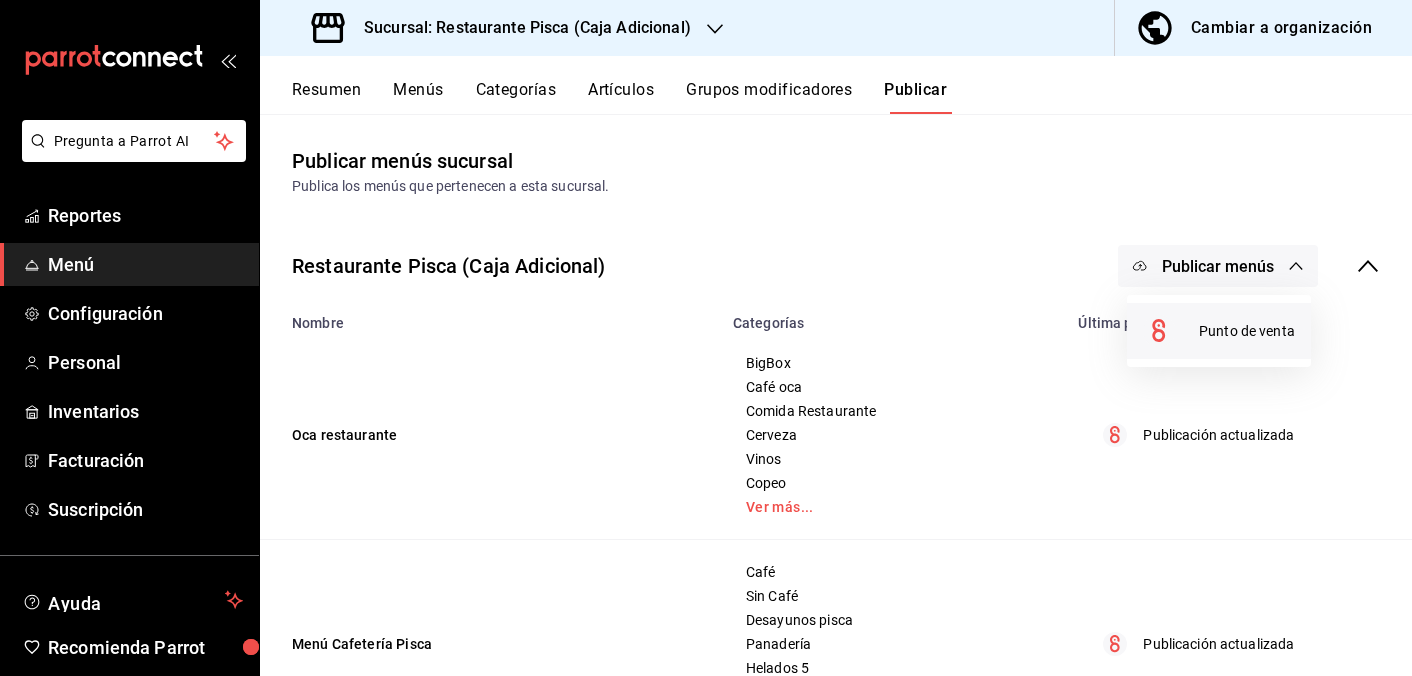 click at bounding box center (1171, 331) 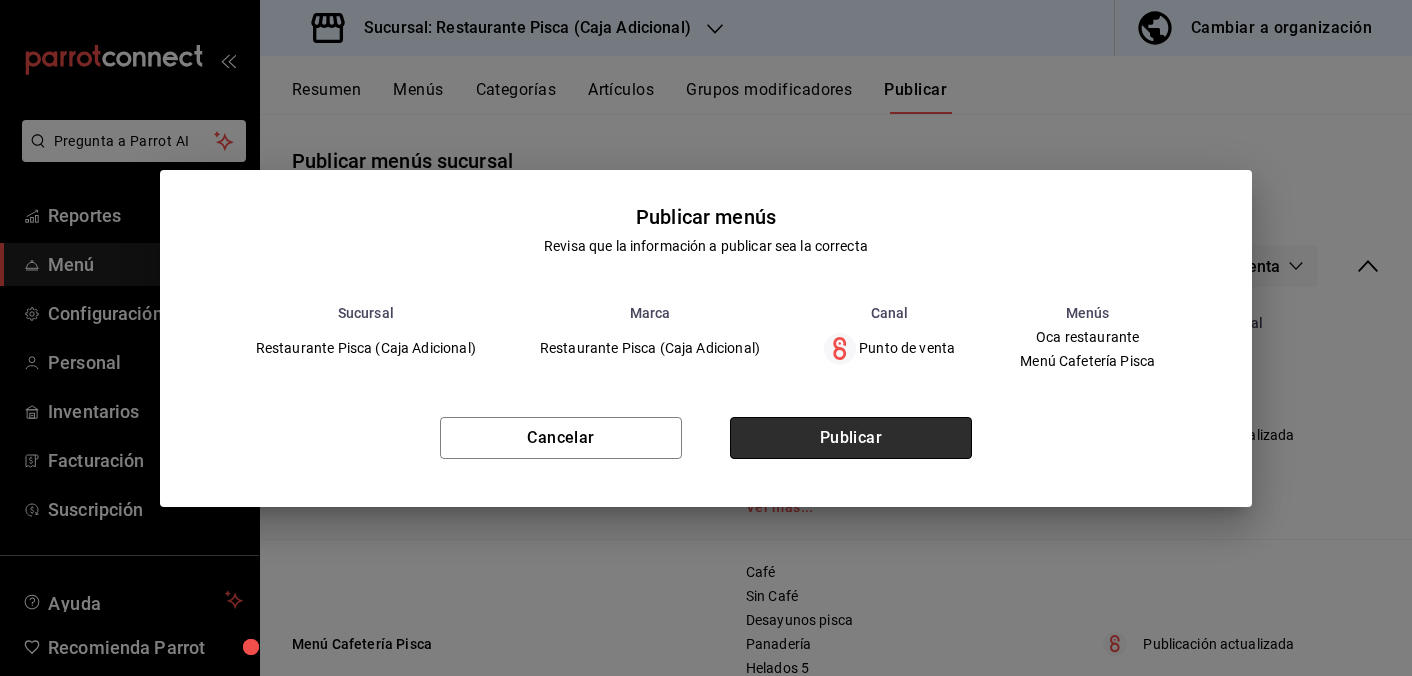 click on "Publicar" at bounding box center [851, 438] 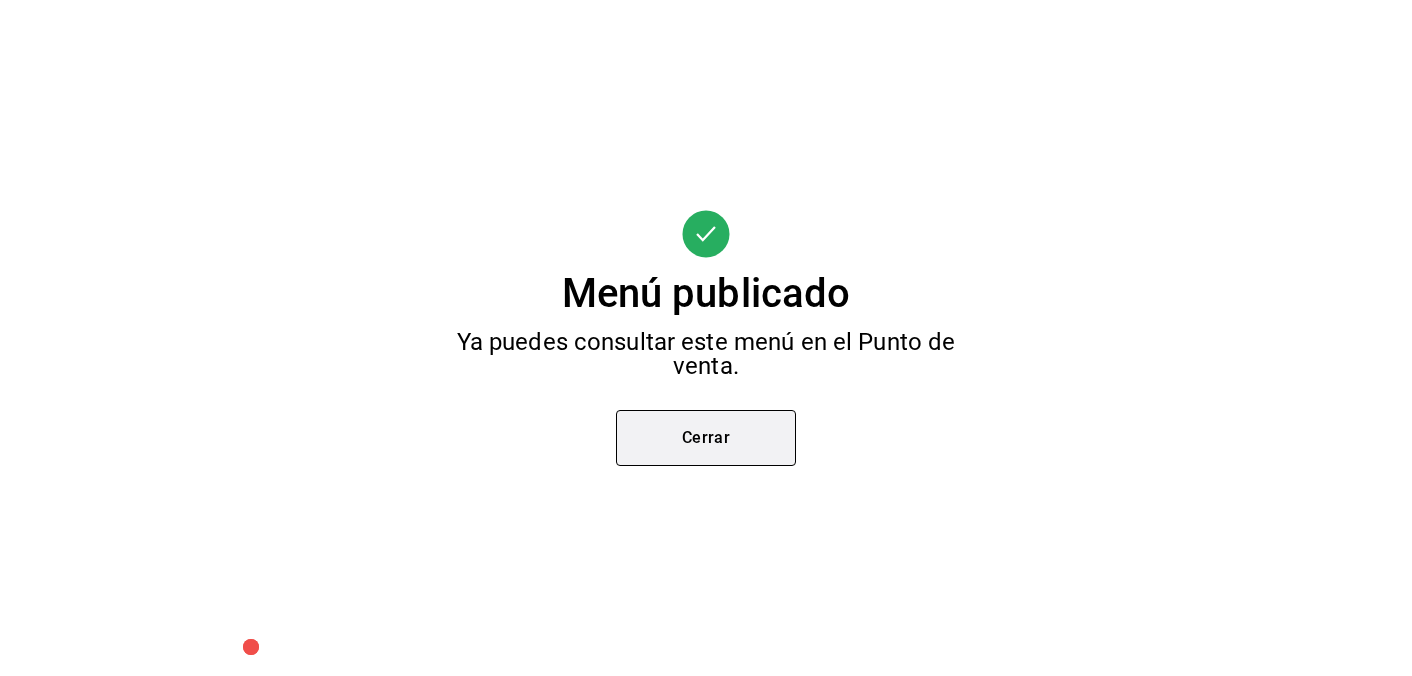 click on "Cerrar" at bounding box center [706, 438] 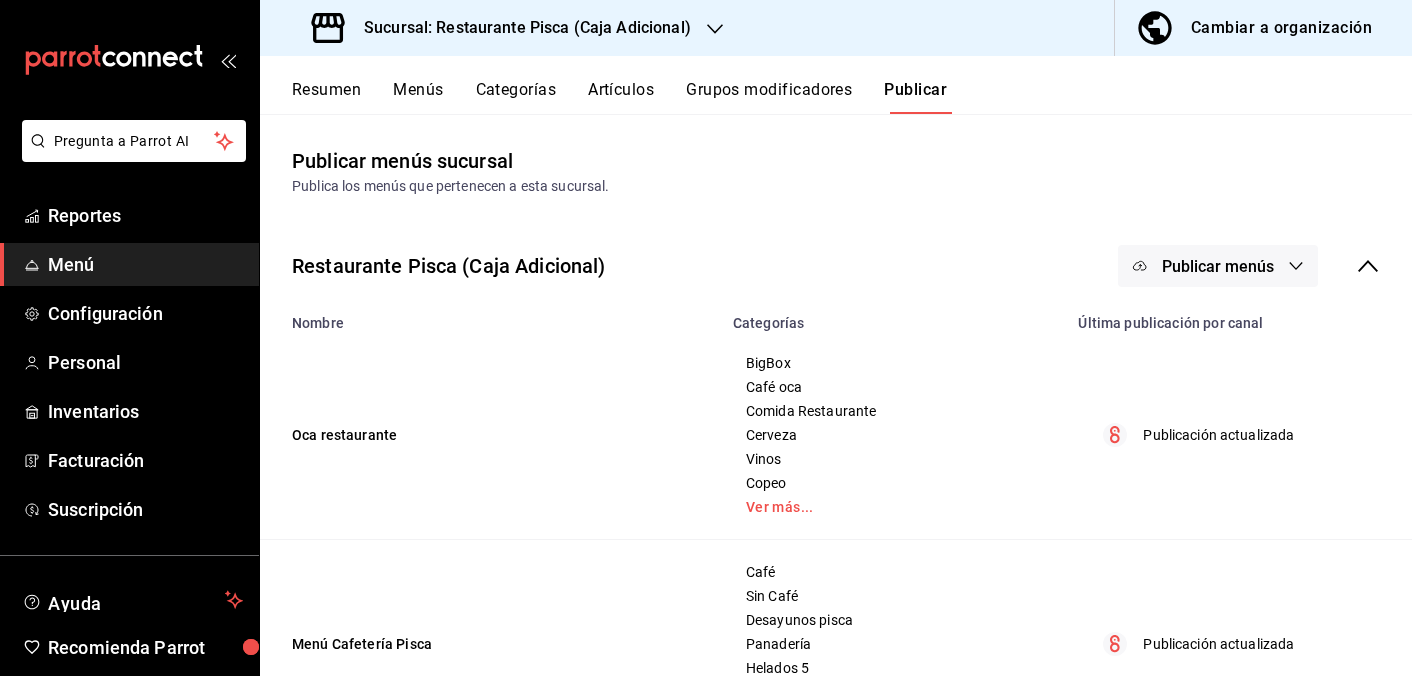click on "Grupos modificadores" at bounding box center [769, 97] 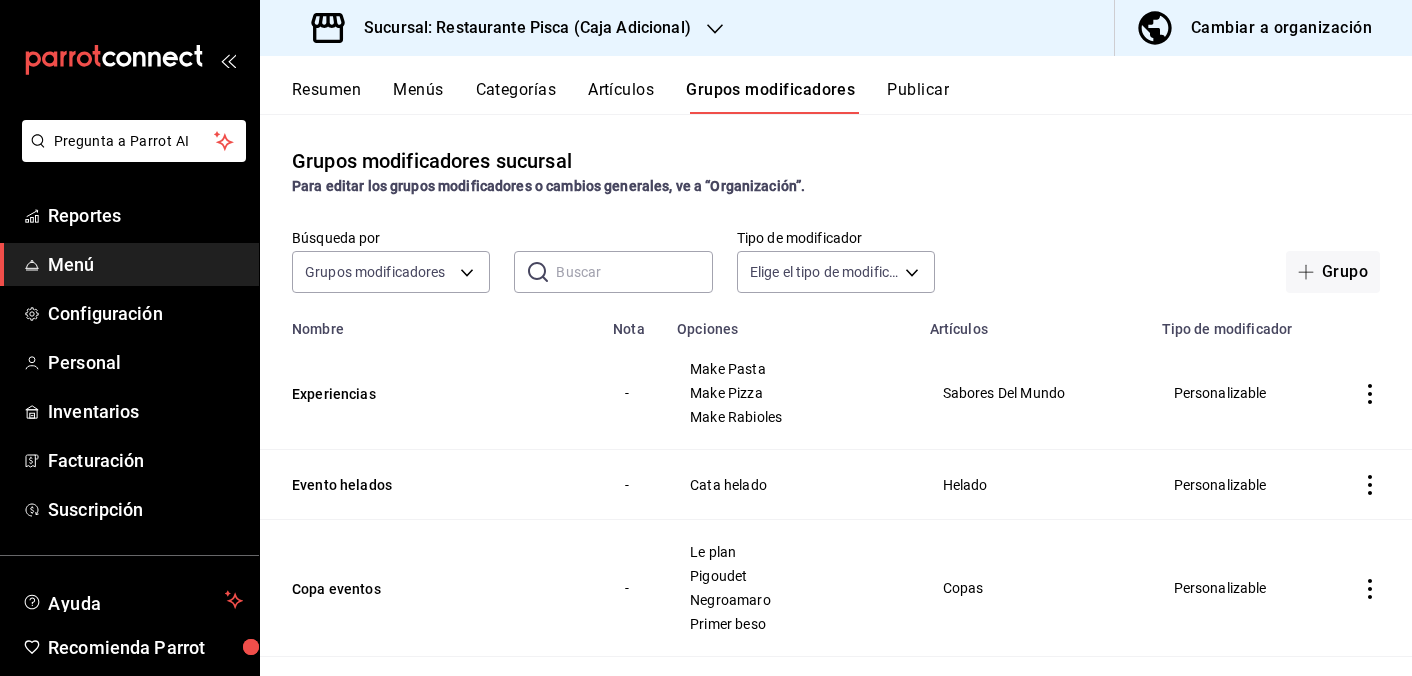 click 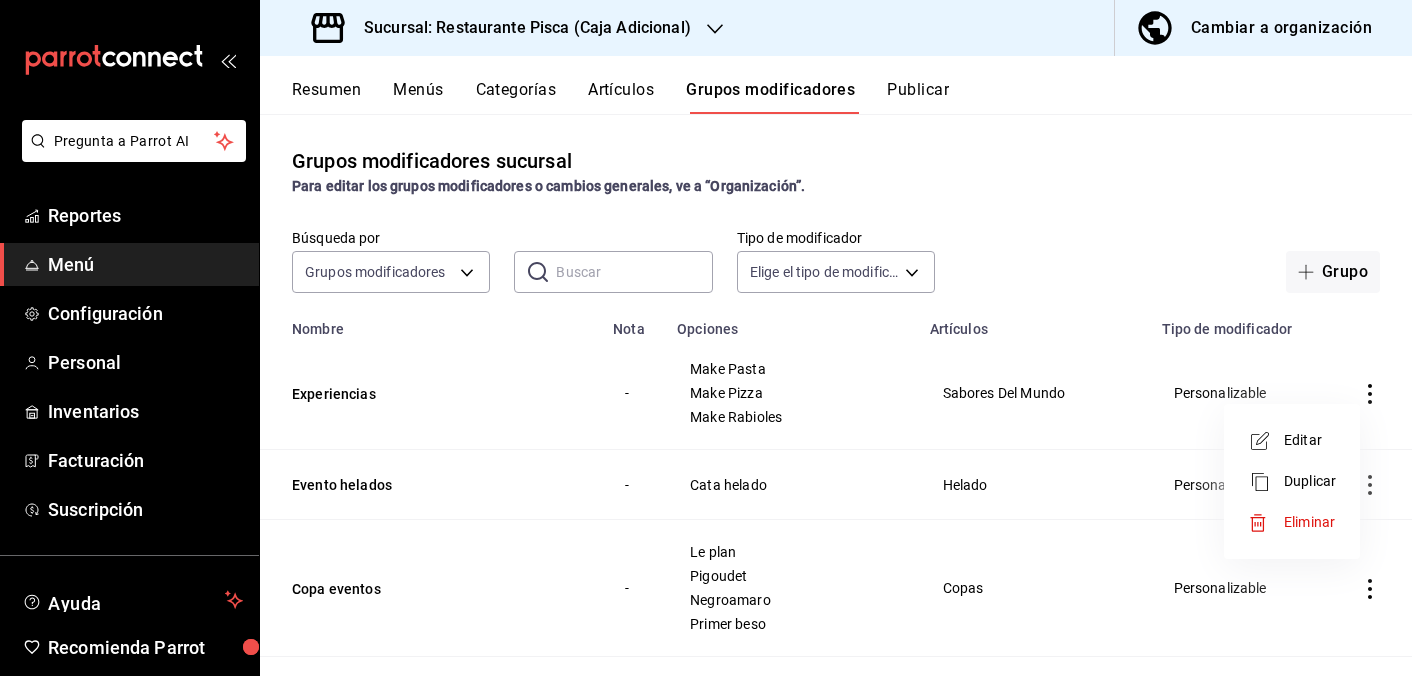 click on "Editar" at bounding box center [1310, 440] 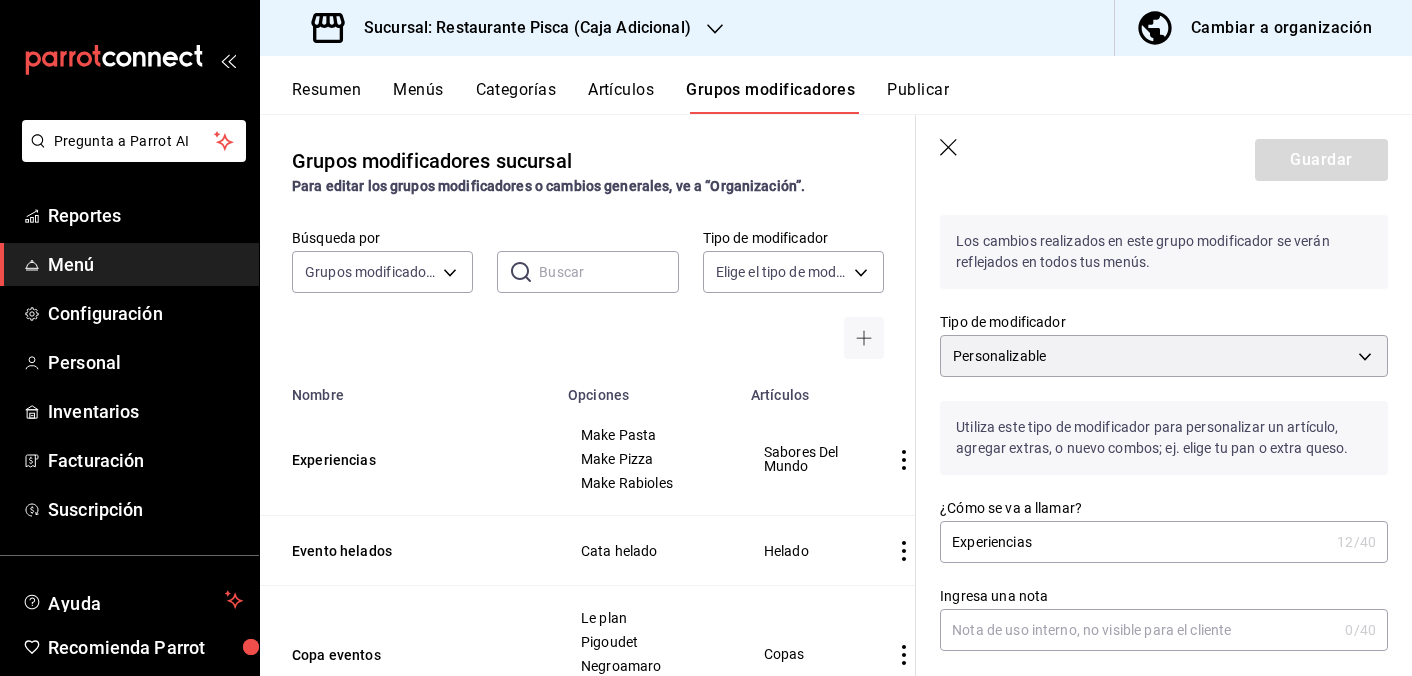 scroll, scrollTop: 0, scrollLeft: 0, axis: both 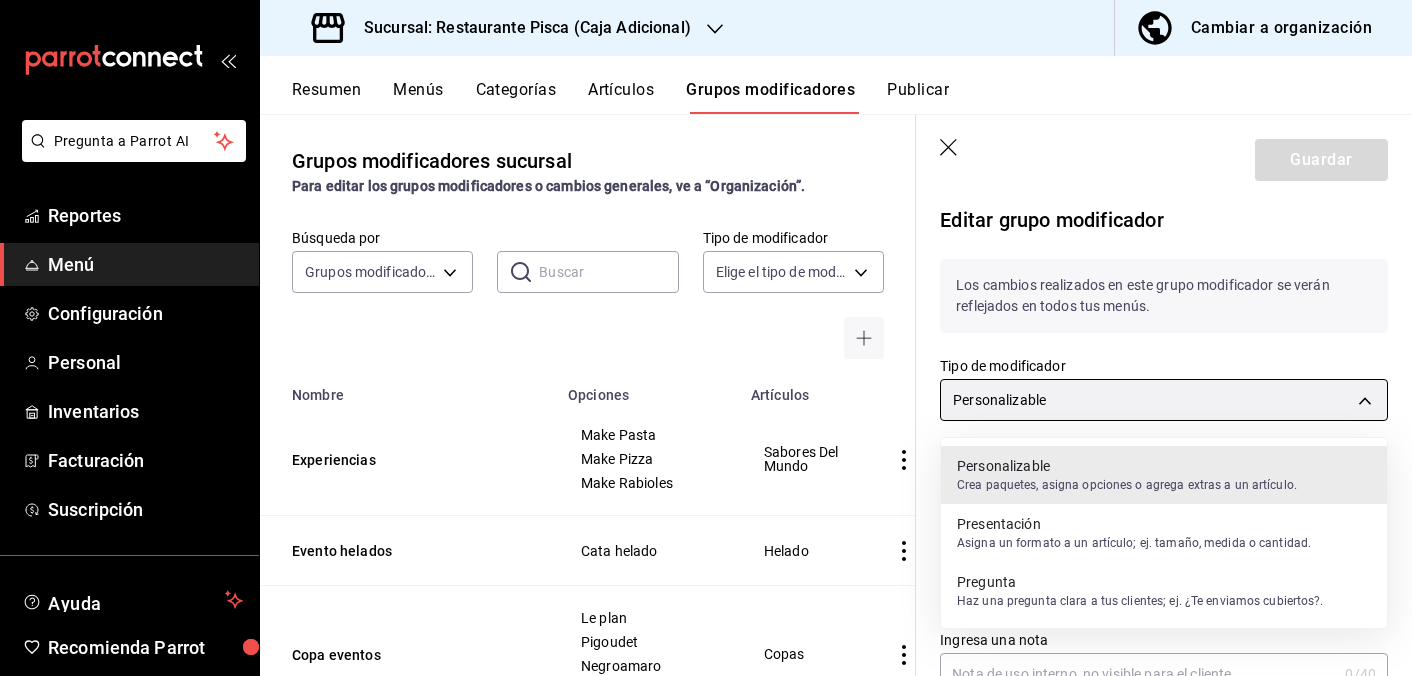 click on "Pregunta a Parrot AI Reportes   Menú   Configuración   Personal   Inventarios   Facturación   Suscripción   Ayuda Recomienda Parrot   Adrian Struck   Sugerir nueva función   Sucursal: Restaurante Pisca (Caja Adicional) Cambiar a organización Resumen Menús Categorías Artículos Grupos modificadores Publicar Grupos modificadores sucursal Para editar los grupos modificadores o cambios generales, ve a “Organización”. Búsqueda por Grupos modificadores GROUP ​ ​ Tipo de modificador Elige el tipo de modificador Nombre Opciones Artículos Experiencias Make Pasta Make Pizza Make Rabioles Sabores Del Mundo Evento helados Cata helado Helado Copa eventos Le plan Pigoudet Negroamaro Primer beso Copas Coct helado Coctelería Afogato Toping Helado 5 porciento Botanas Flor de calabaza Aceituna mixtas Tabla de quesos Chips Comida evento vino Aperitivo guubi gengibre Aperitivo  guubi elderflower Lussory chardonay Princes bianco Ver más... Manma Sabores Maracuya Frutos Rojos Mango Tamarindo Ver más... Trago" at bounding box center (706, 338) 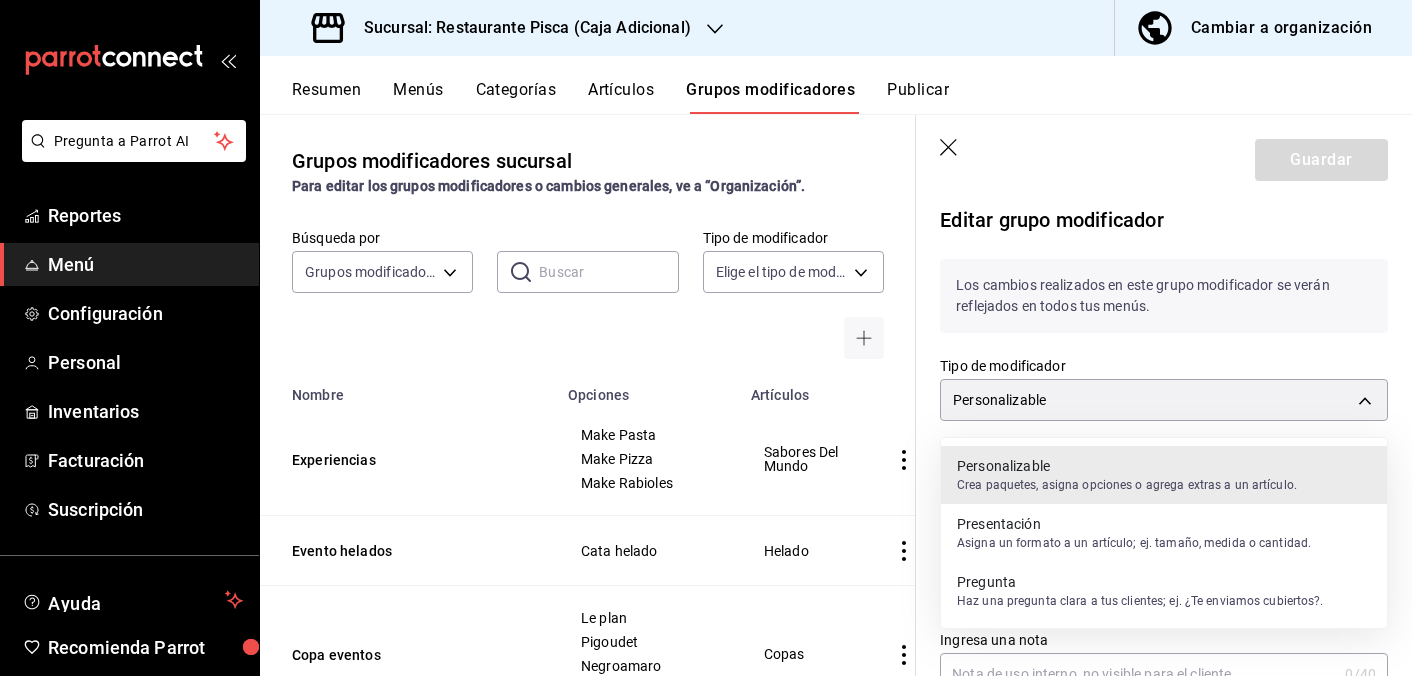 click at bounding box center (706, 338) 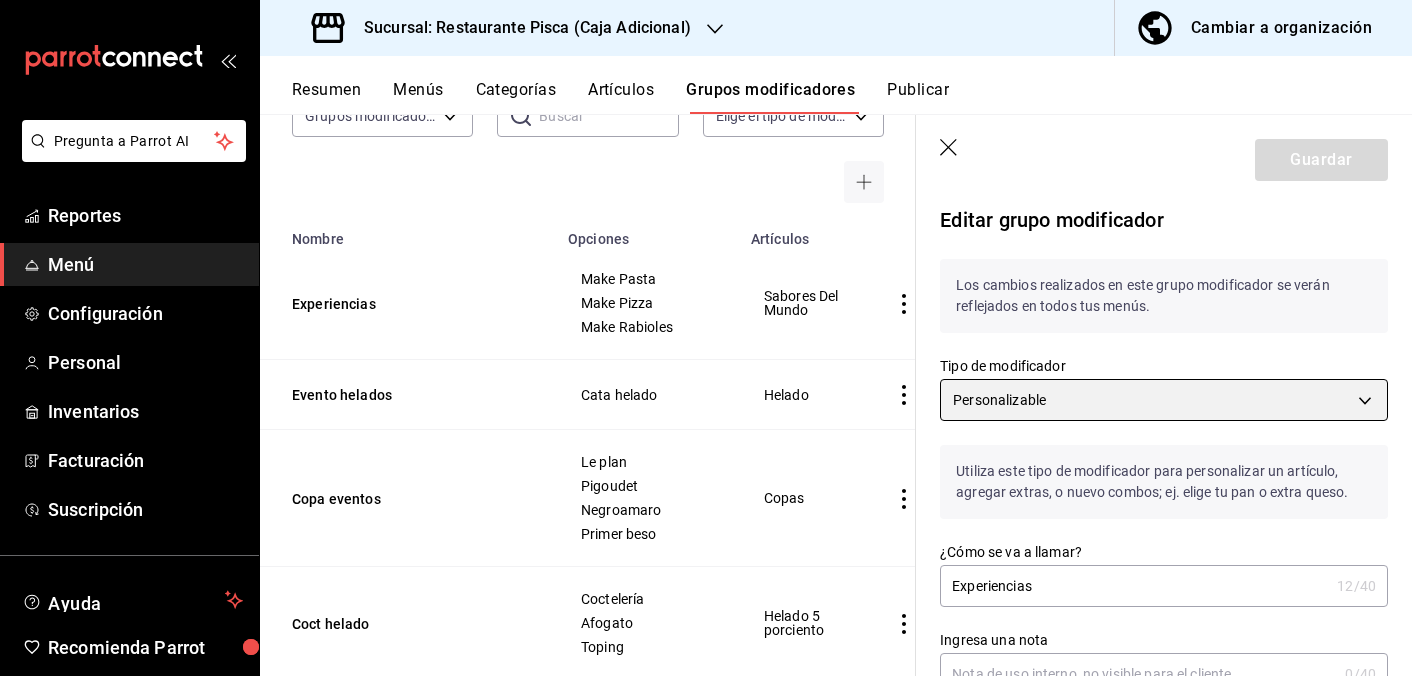 scroll, scrollTop: 158, scrollLeft: 0, axis: vertical 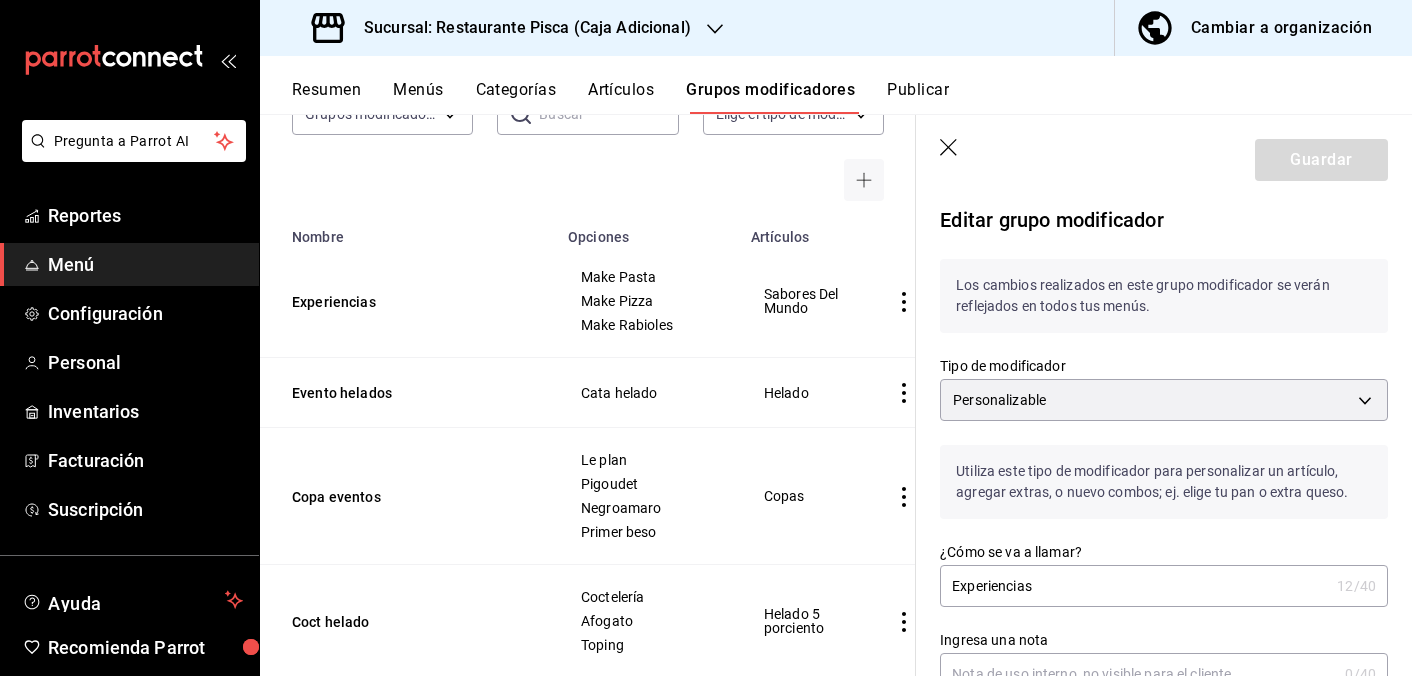 click 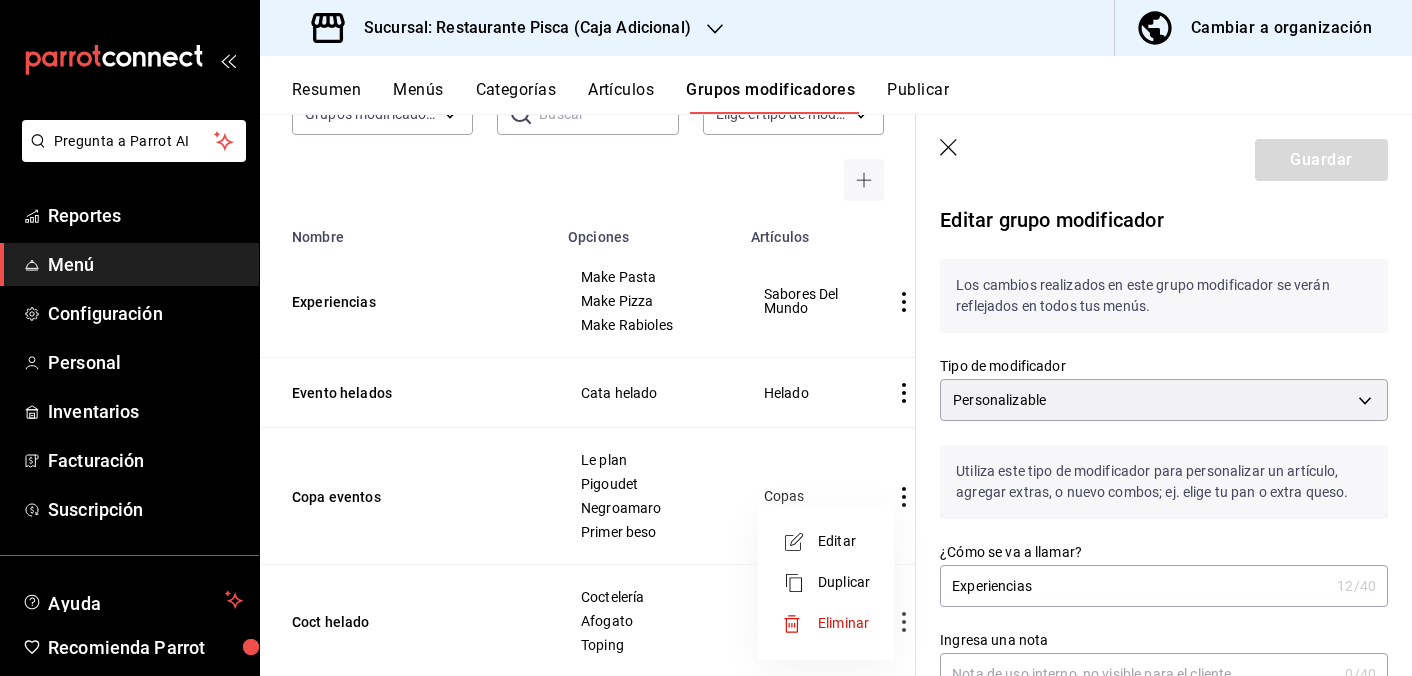 click on "Editar" at bounding box center (826, 541) 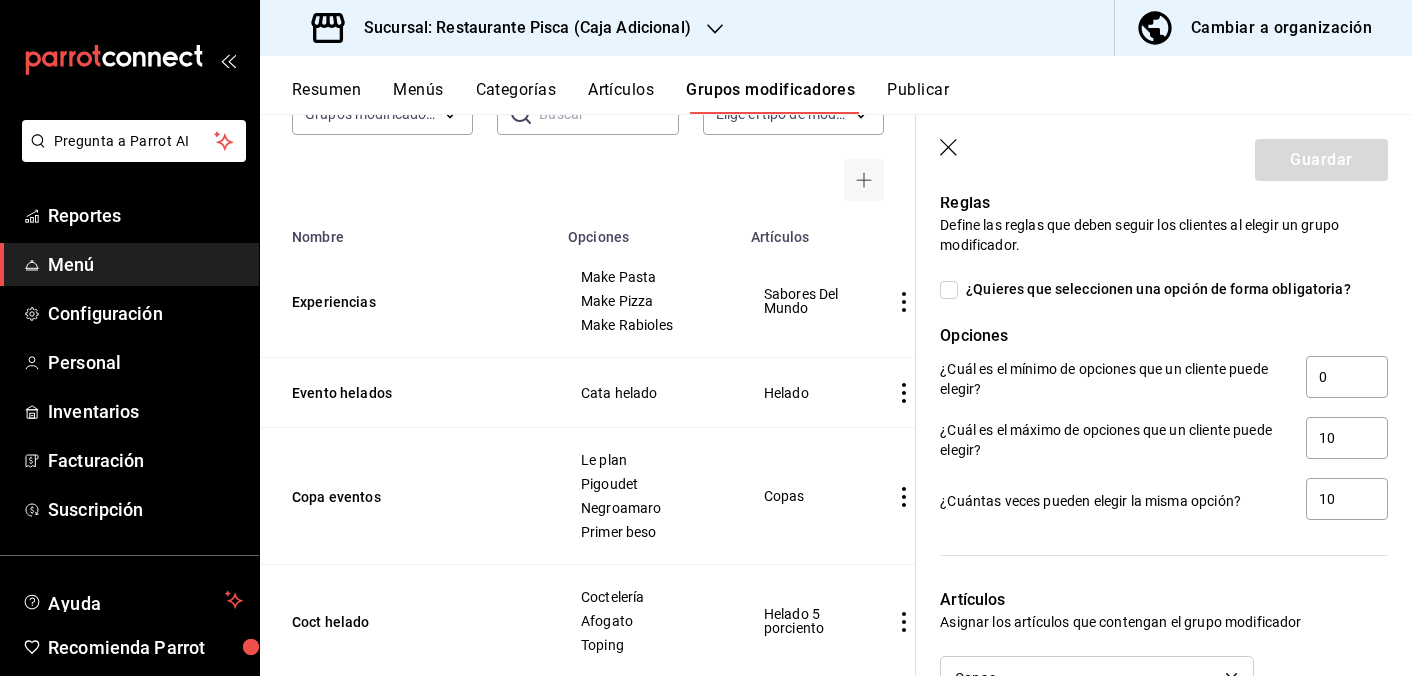 scroll, scrollTop: 1109, scrollLeft: 0, axis: vertical 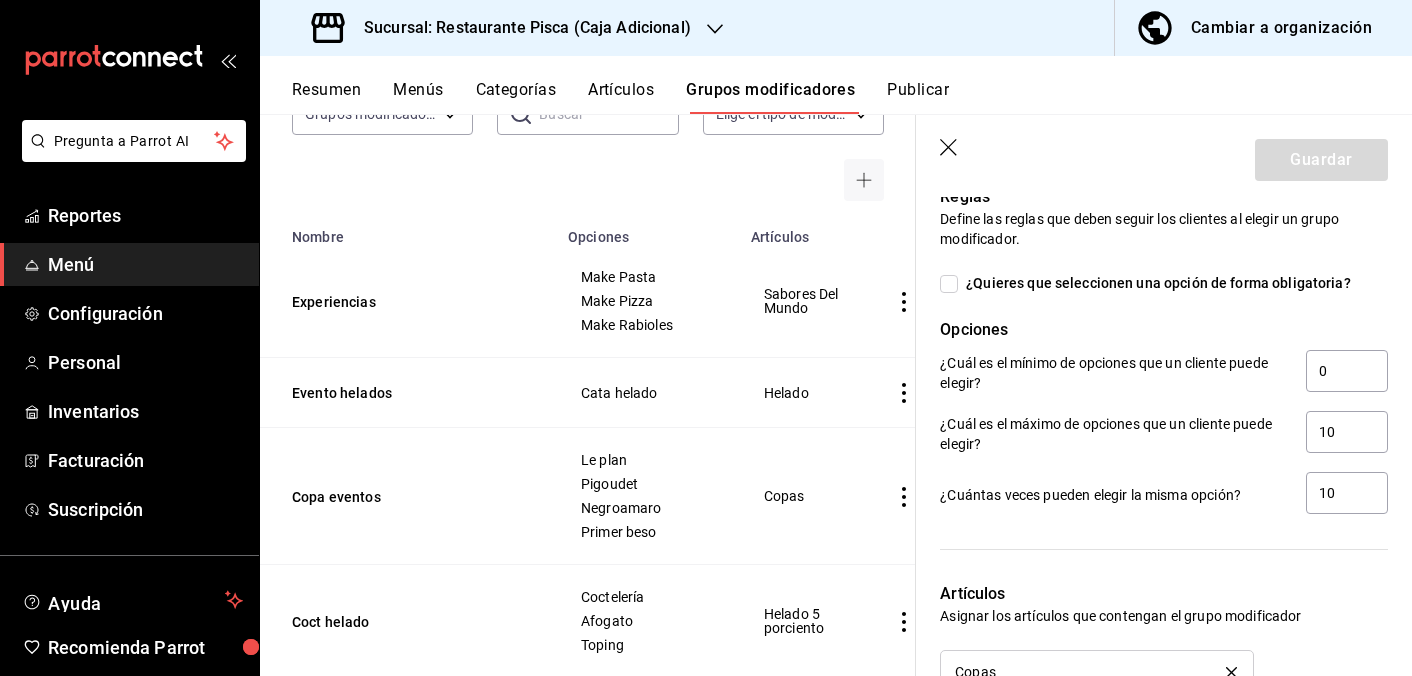 click 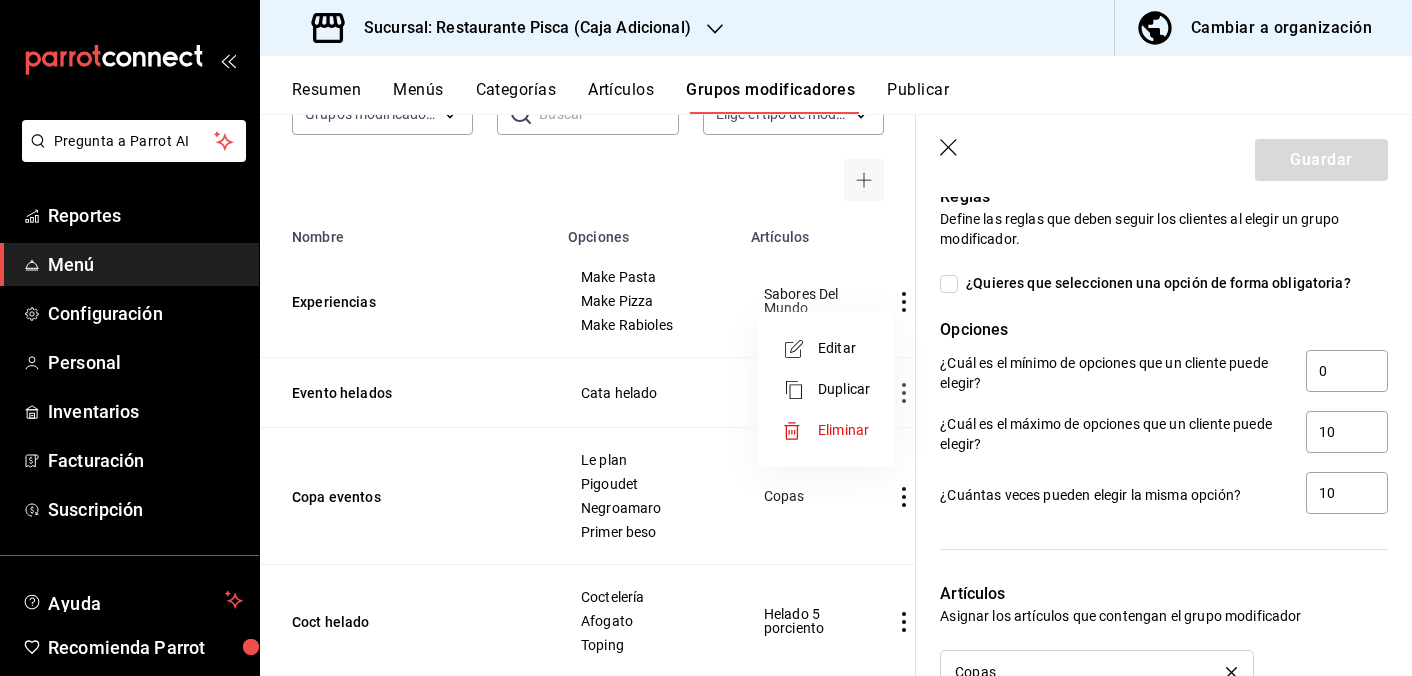click on "Editar" at bounding box center [844, 348] 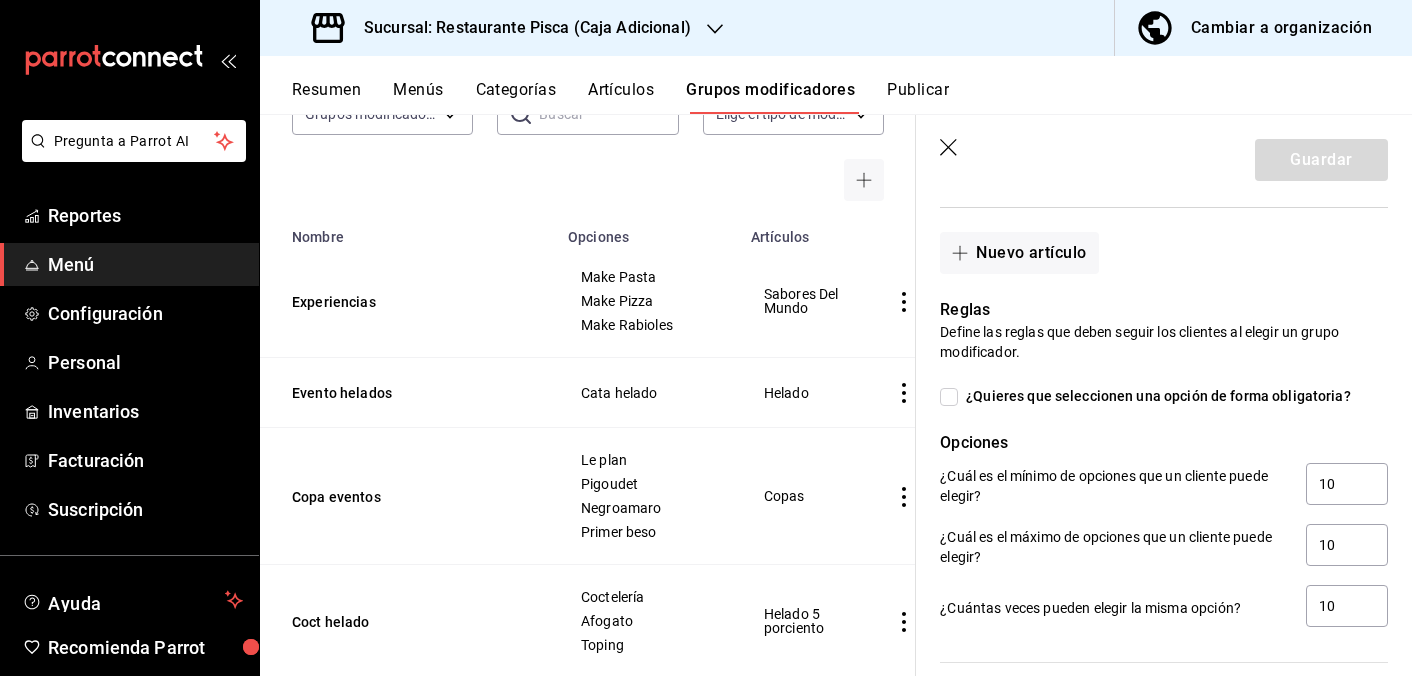 scroll, scrollTop: 954, scrollLeft: 0, axis: vertical 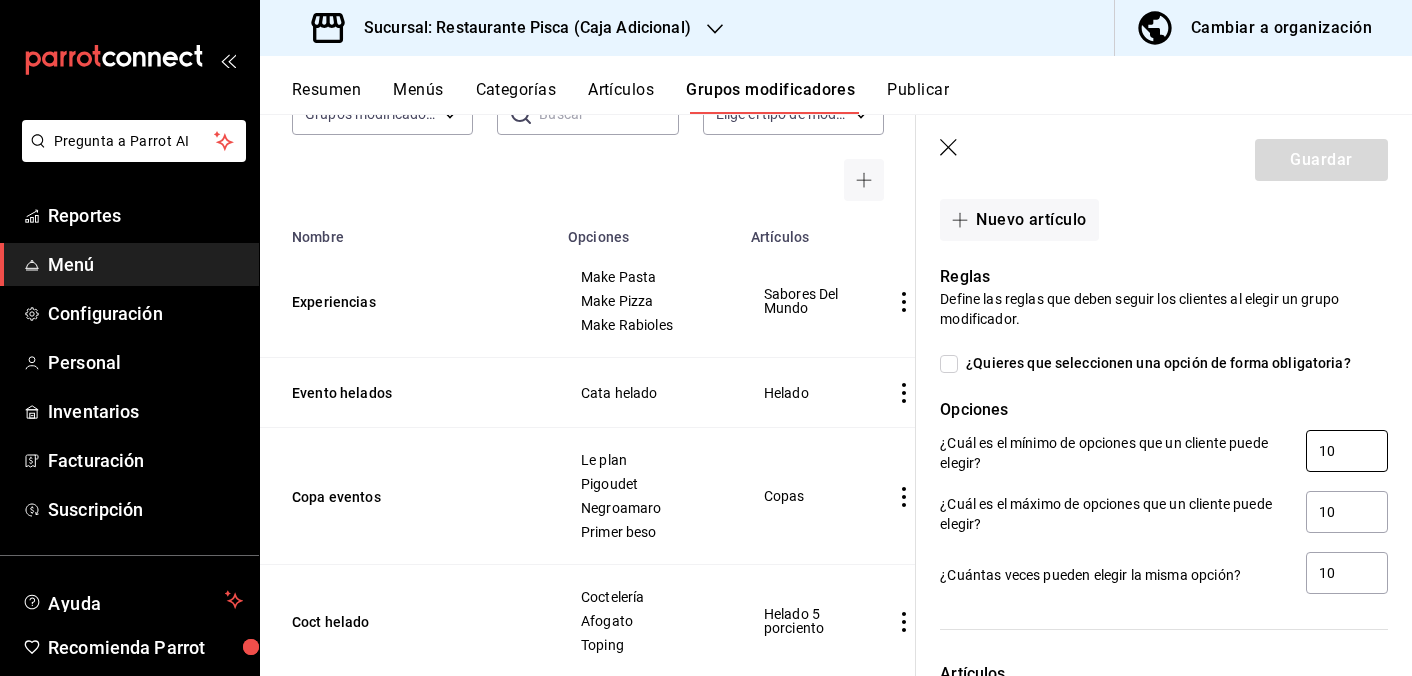 click on "10" at bounding box center (1347, 451) 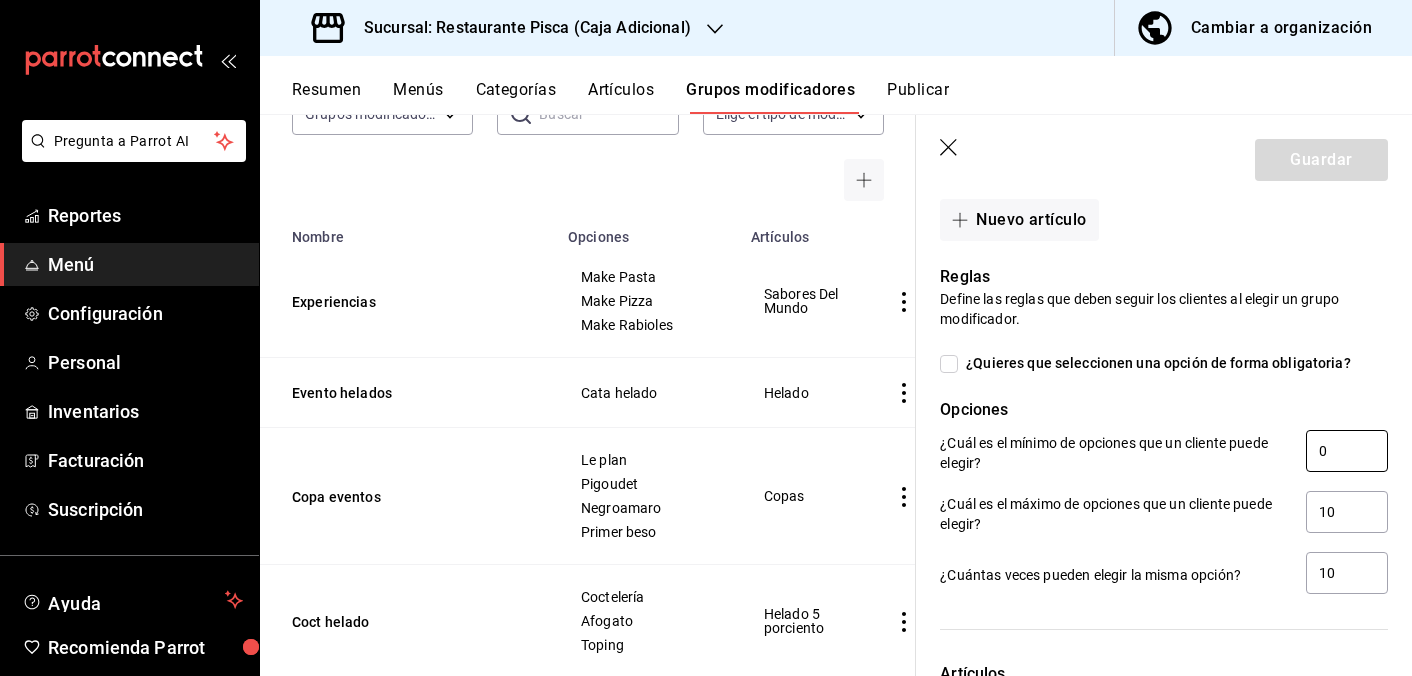 type on "0" 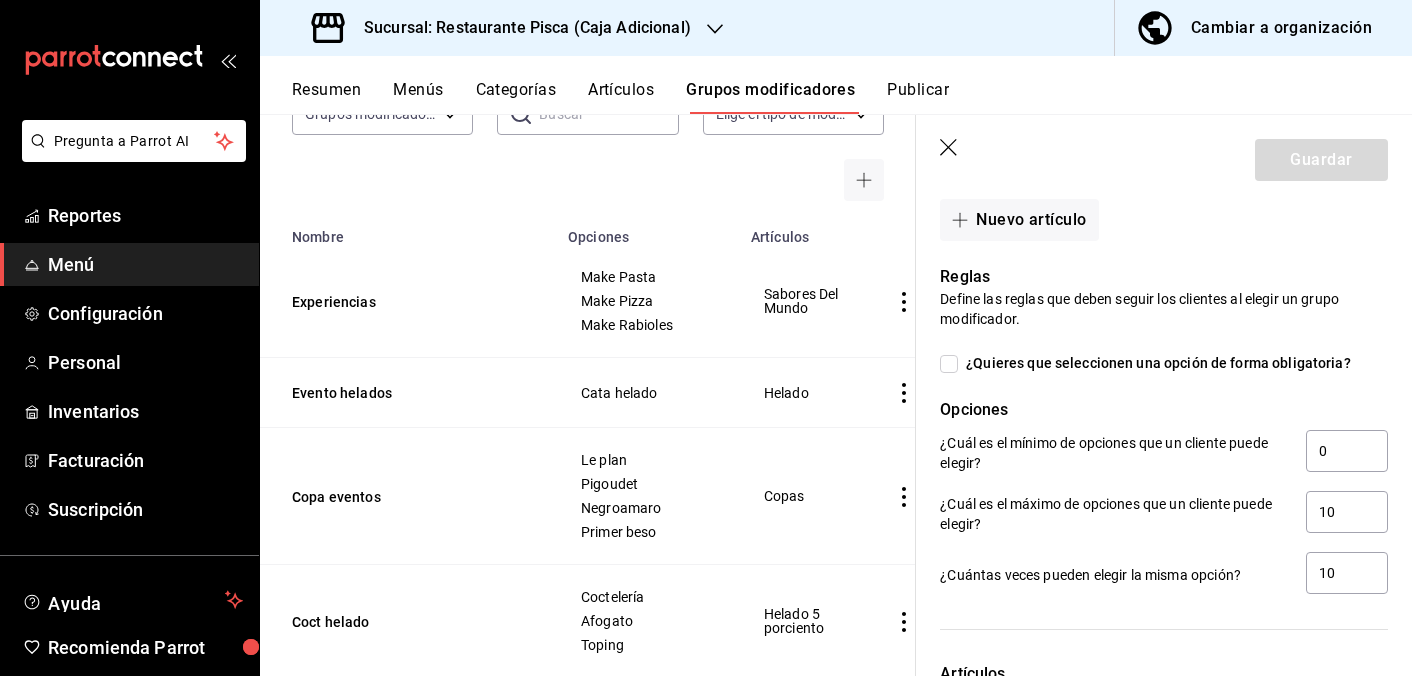 click on "¿Cuántas veces pueden elegir la misma opción? 10" at bounding box center [1164, 574] 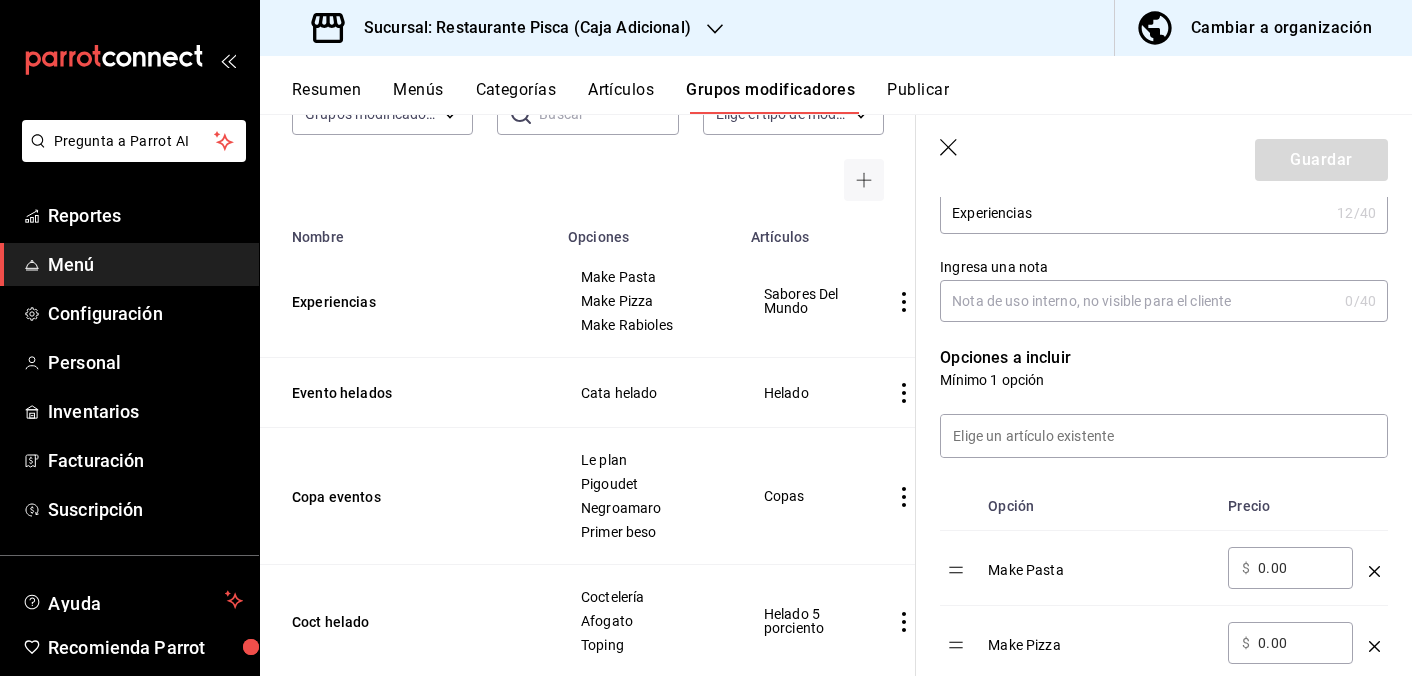 scroll, scrollTop: 0, scrollLeft: 0, axis: both 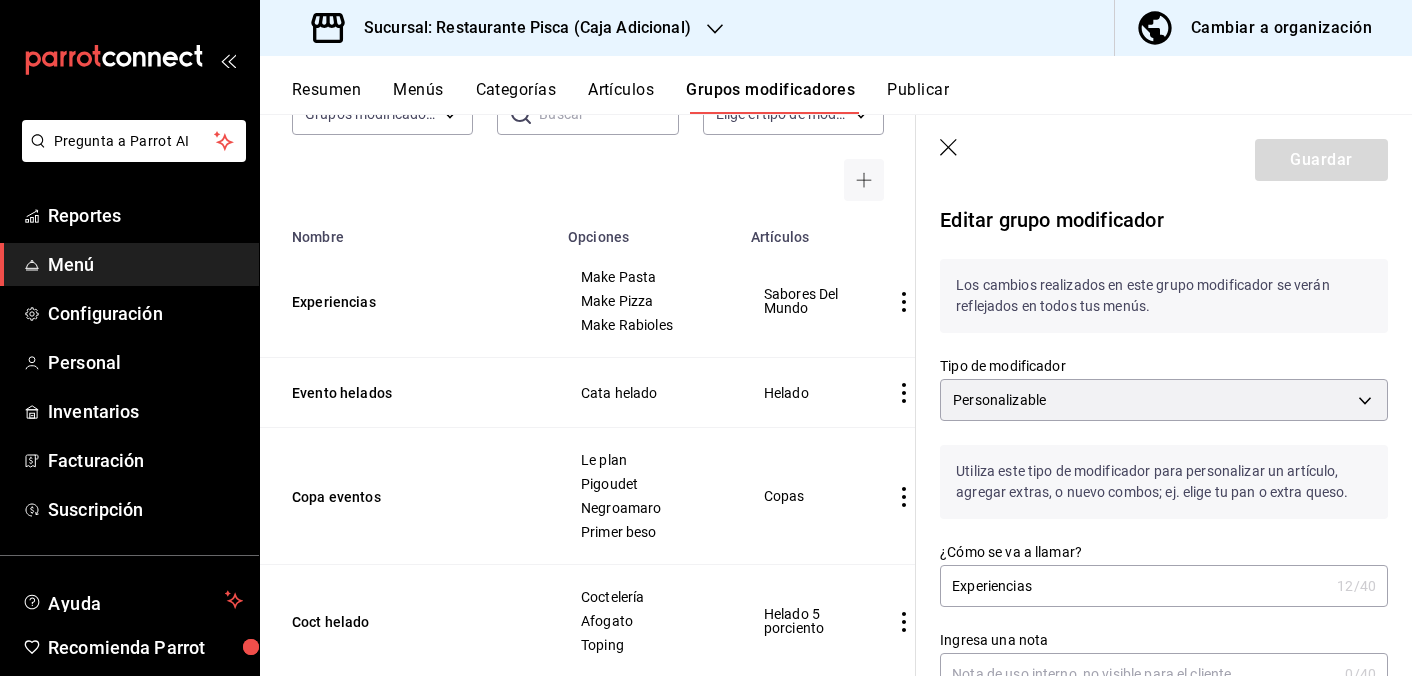click on "Experiencias" at bounding box center (1134, 586) 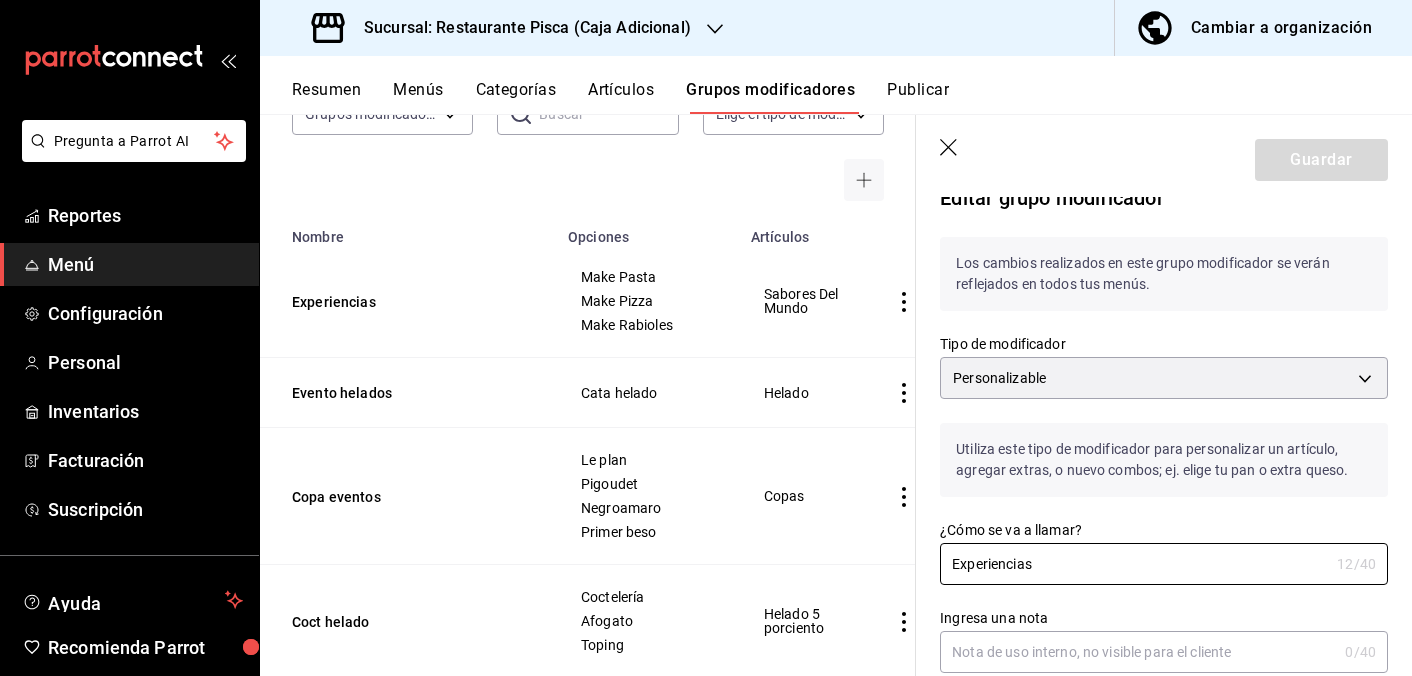scroll, scrollTop: 0, scrollLeft: 0, axis: both 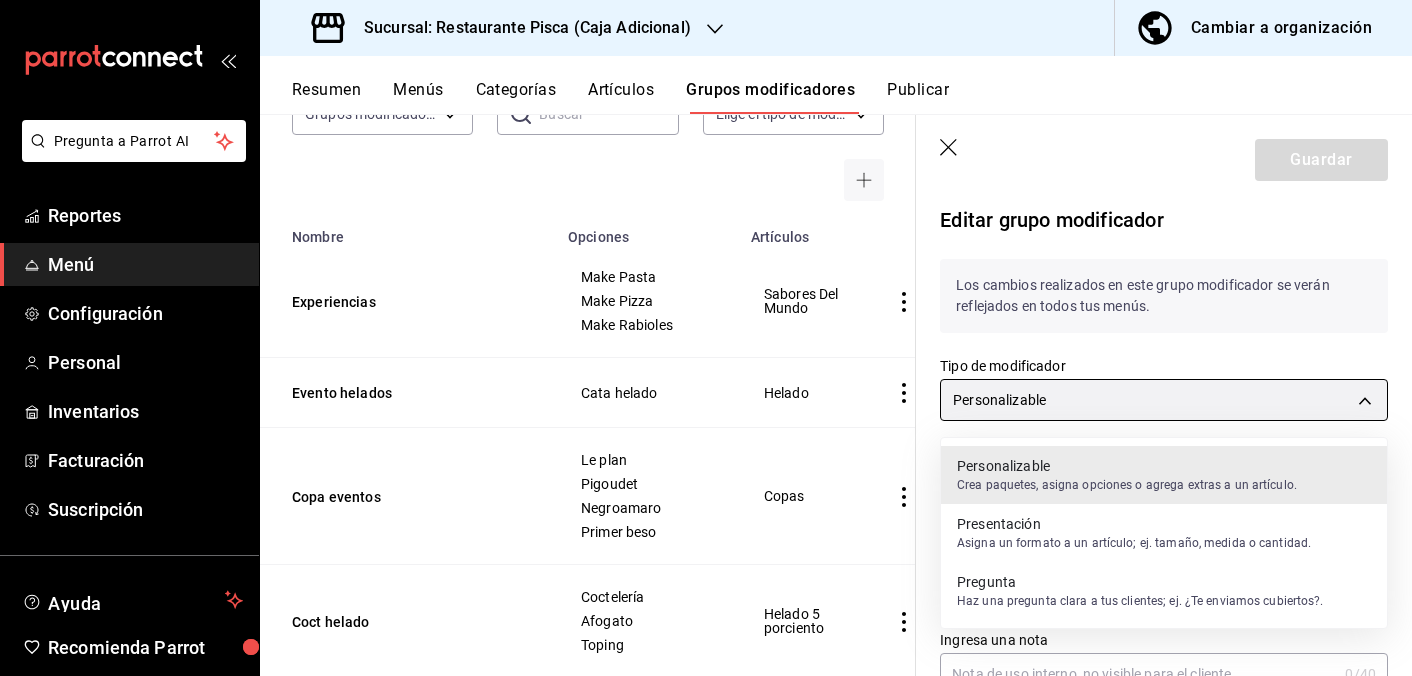 click on "Pregunta a Parrot AI Reportes   Menú   Configuración   Personal   Inventarios   Facturación   Suscripción   Ayuda Recomienda Parrot   Adrian Struck   Sugerir nueva función   Sucursal: Restaurante Pisca (Caja Adicional) Cambiar a organización Resumen Menús Categorías Artículos Grupos modificadores Publicar Grupos modificadores sucursal Para editar los grupos modificadores o cambios generales, ve a “Organización”. Búsqueda por Grupos modificadores GROUP ​ ​ Tipo de modificador Elige el tipo de modificador Nombre Opciones Artículos Experiencias Make Pasta Make Pizza Make Rabioles Sabores Del Mundo Evento helados Cata helado Helado Copa eventos Le plan Pigoudet Negroamaro Primer beso Copas Coct helado Coctelería Afogato Toping Helado 5 porciento Botanas Flor de calabaza Aceituna mixtas Tabla de quesos Chips Comida evento vino Aperitivo guubi gengibre Aperitivo  guubi elderflower Lussory chardonay Princes bianco Ver más... Manma Sabores Maracuya Frutos Rojos Mango Tamarindo Ver más... Trago" at bounding box center [706, 338] 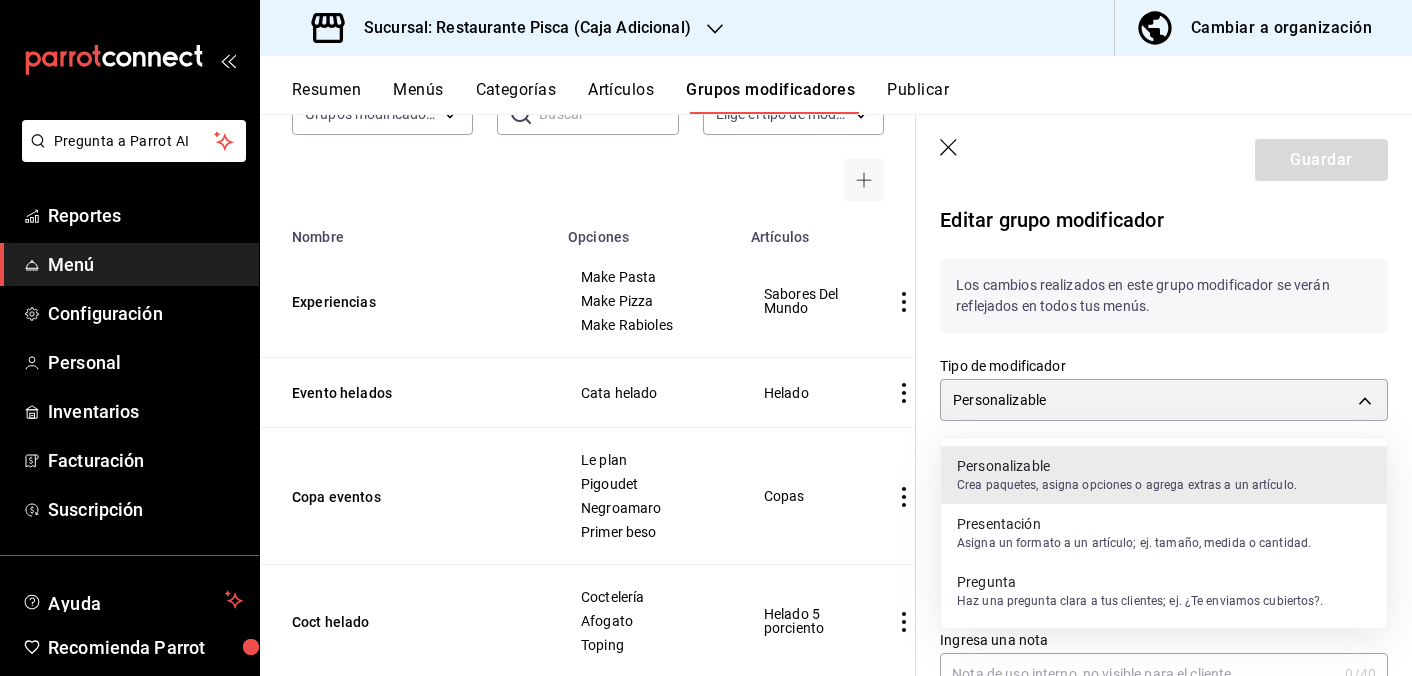 click on "Crea paquetes, asigna opciones o agrega extras a un artículo." at bounding box center (1127, 485) 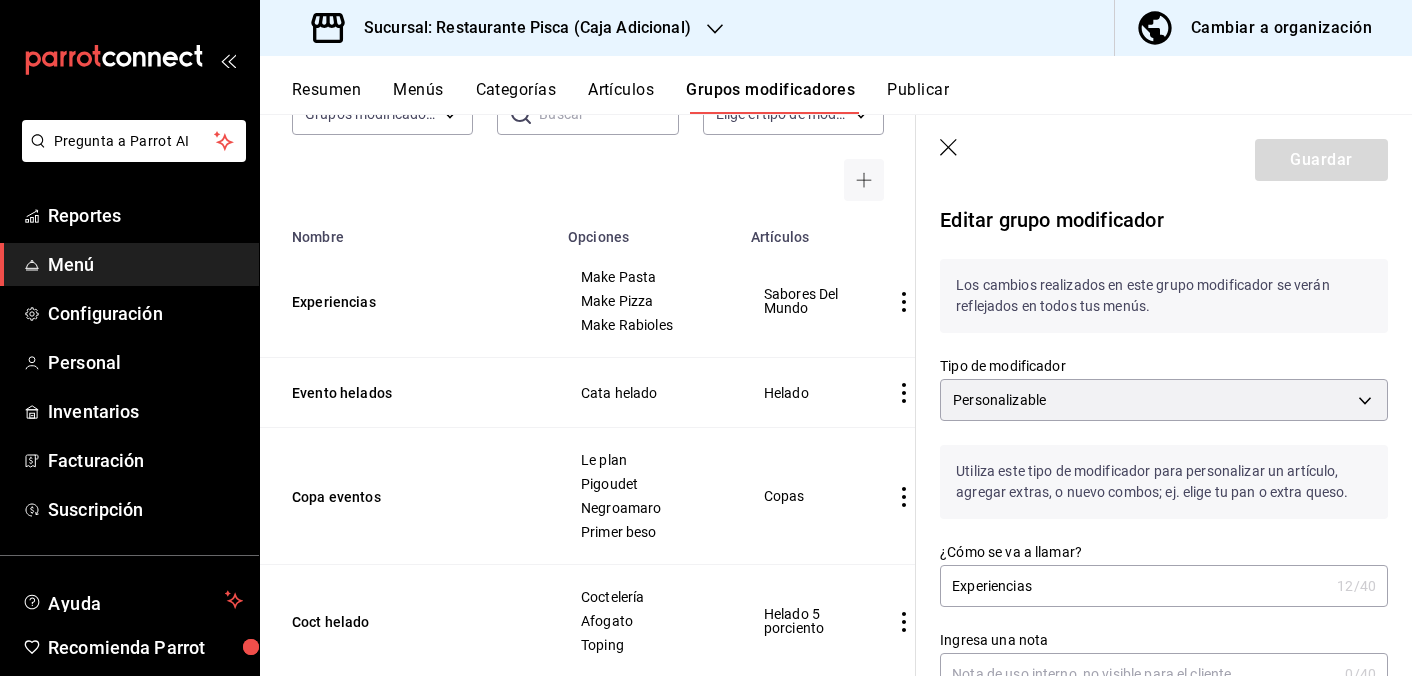 click on "Guardar" at bounding box center (1321, 160) 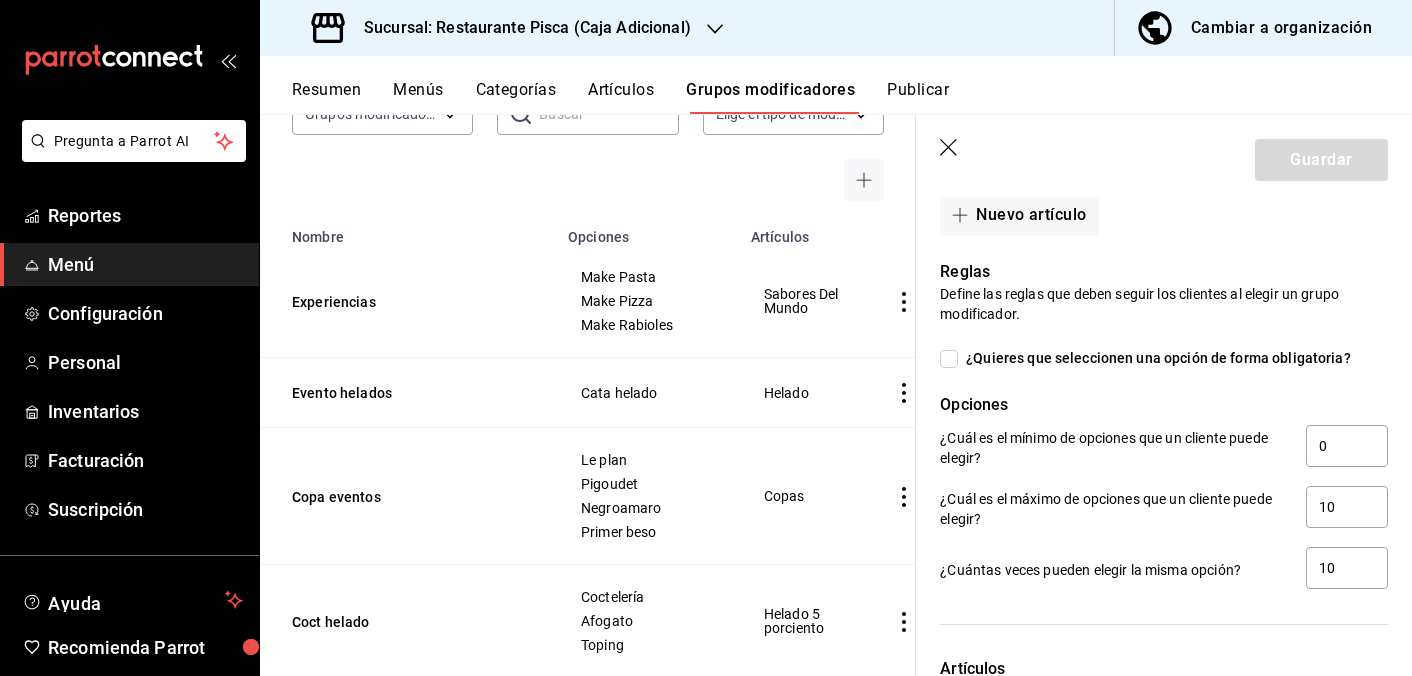 scroll, scrollTop: 957, scrollLeft: 0, axis: vertical 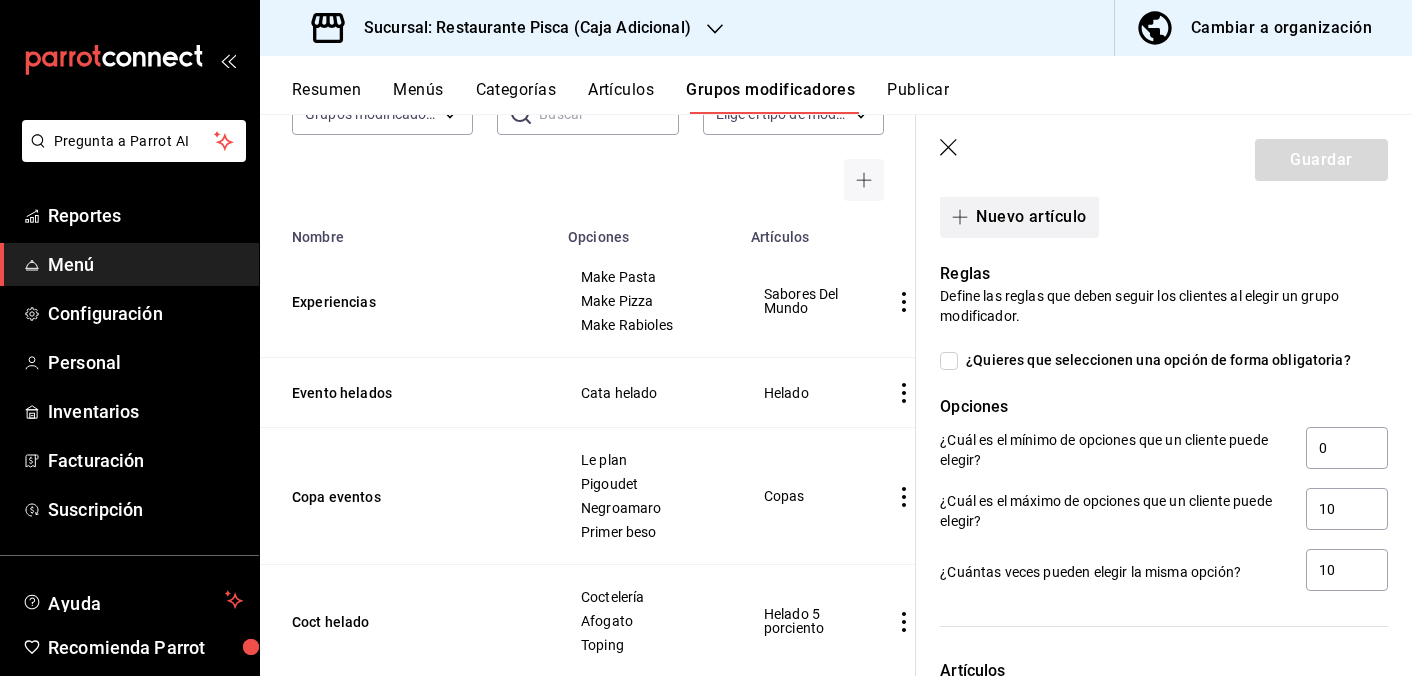 click on "Nuevo artículo" at bounding box center (1019, 217) 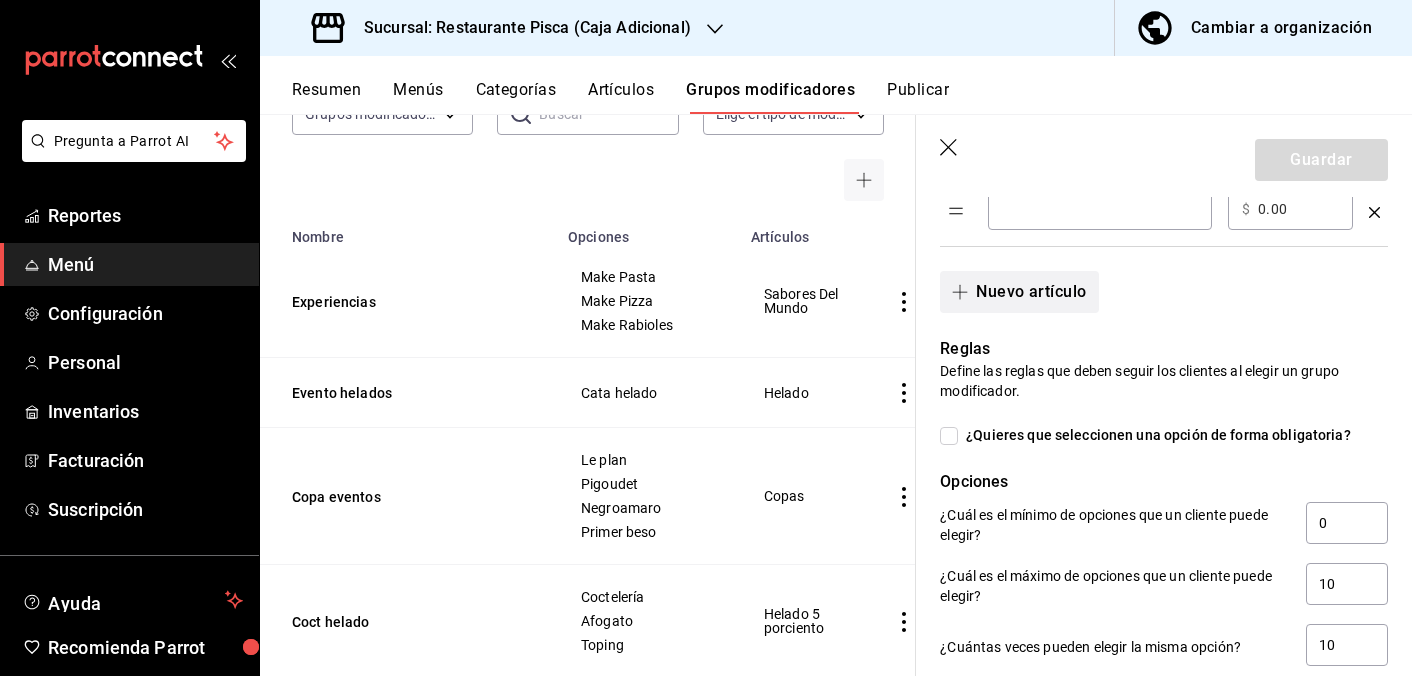 type 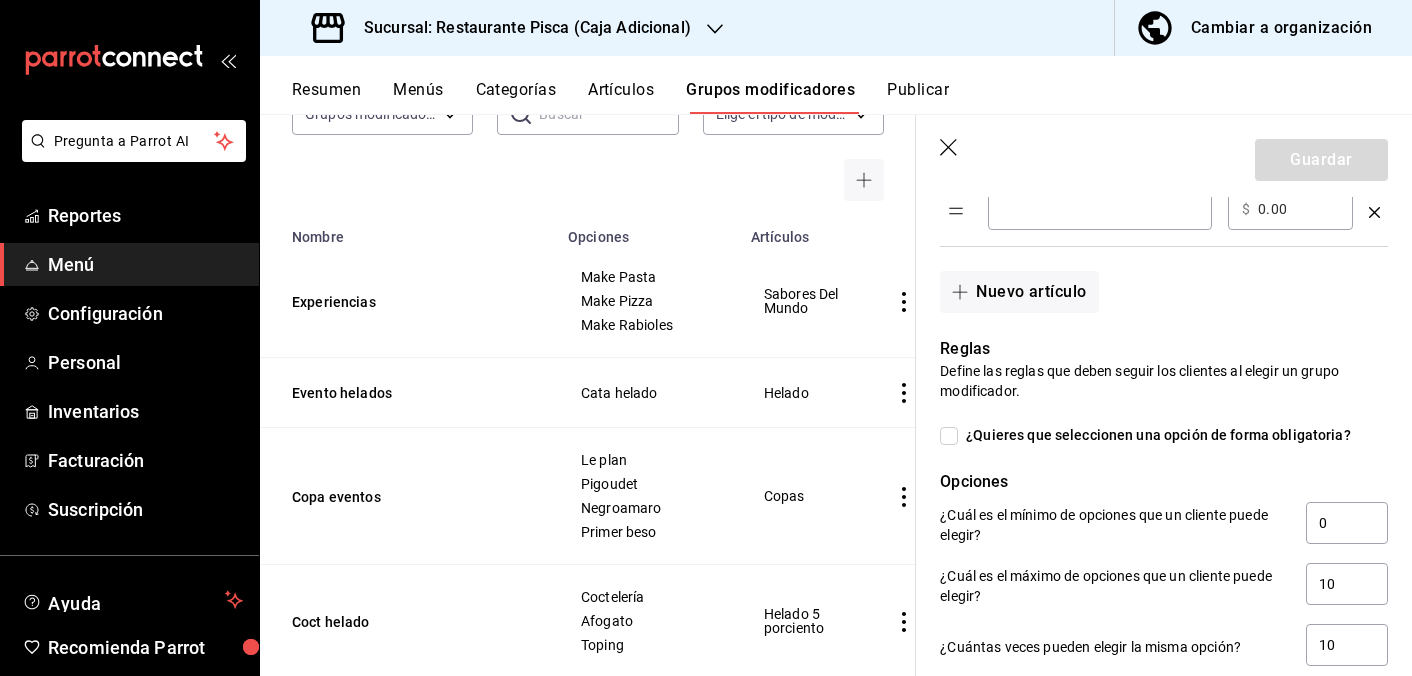 click on "​" at bounding box center [1100, 209] 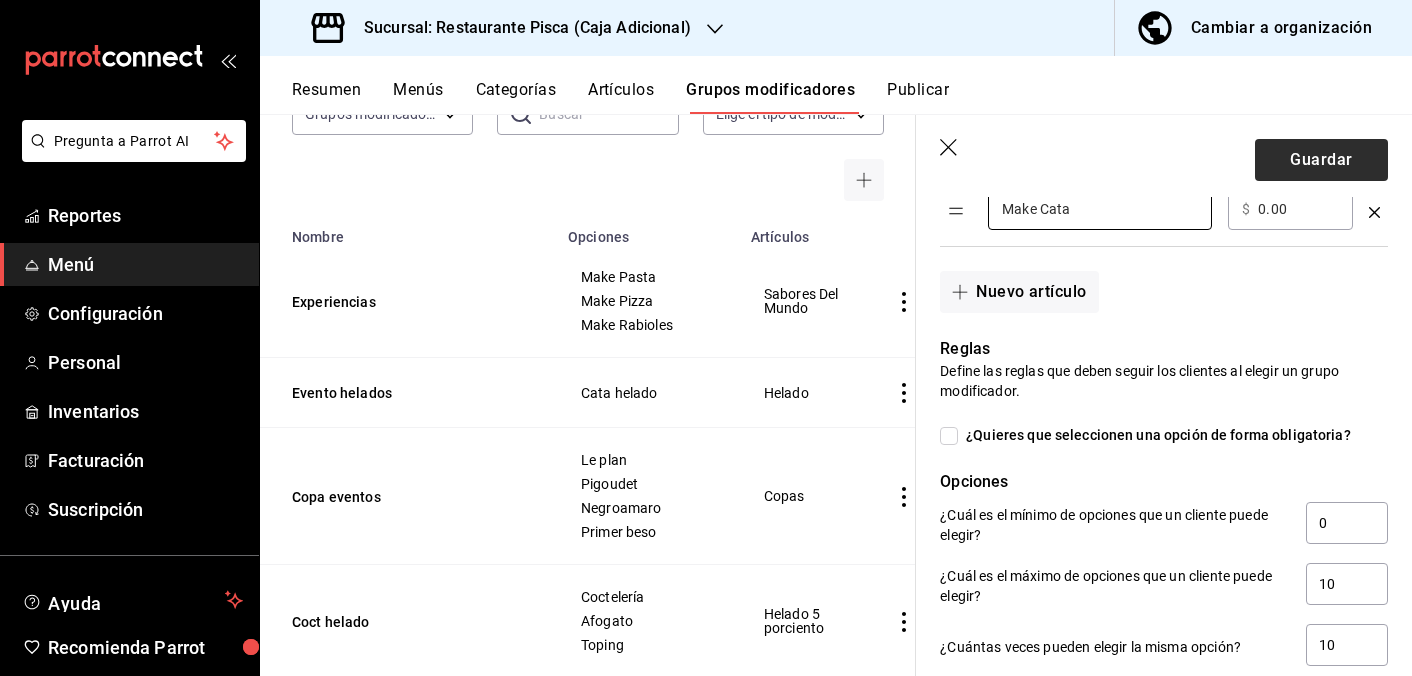 type on "Make Cata" 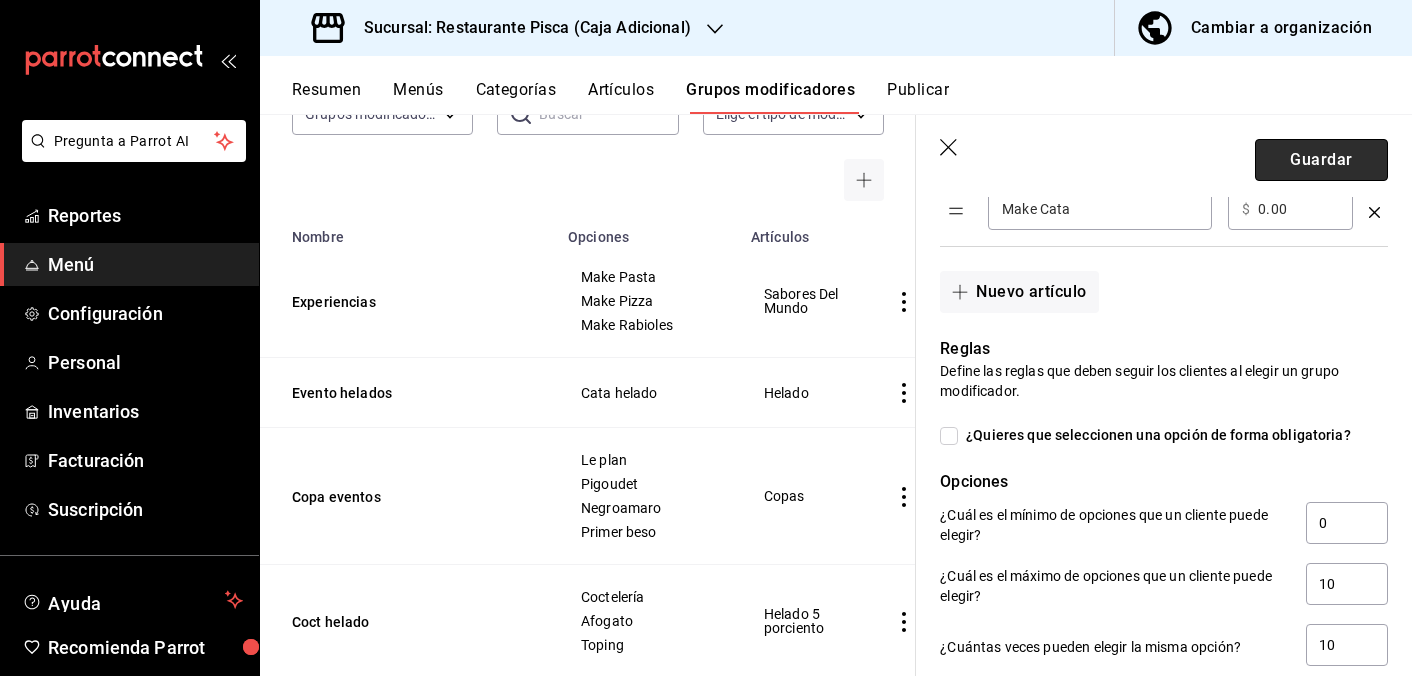 click on "Guardar" at bounding box center [1321, 160] 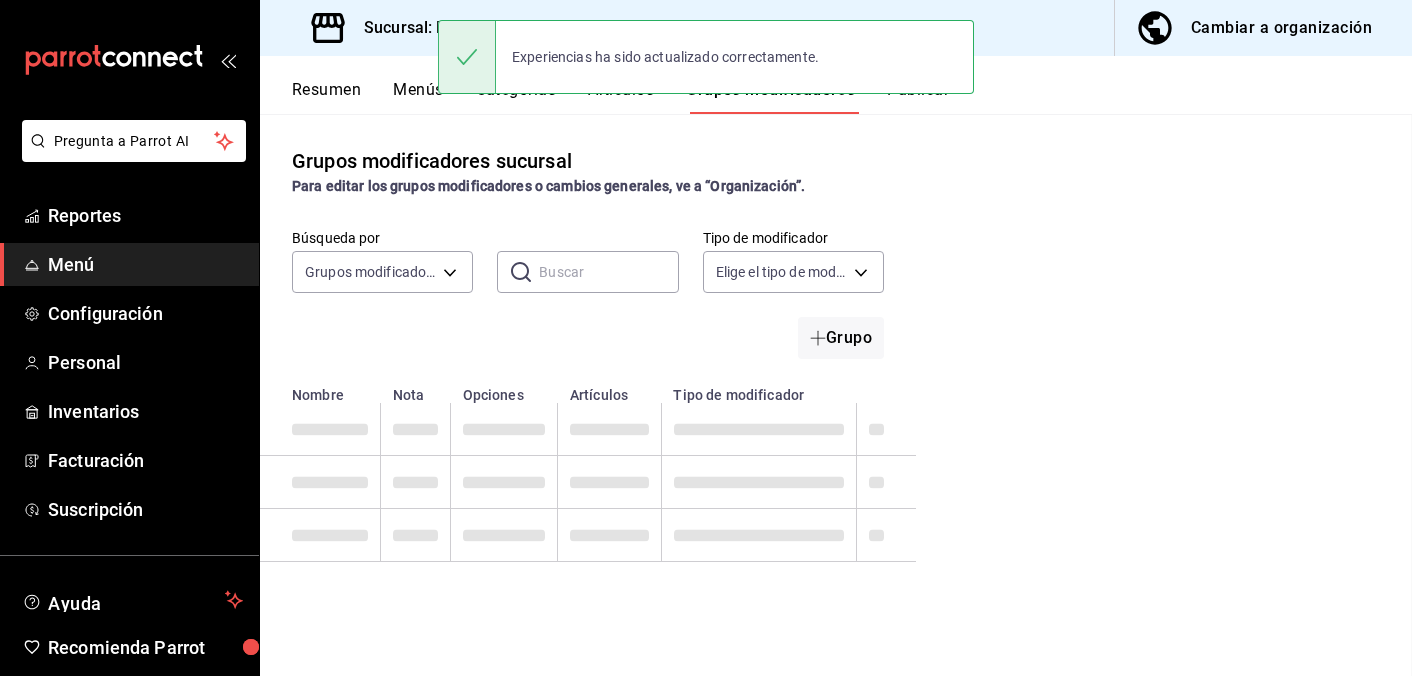 scroll, scrollTop: 0, scrollLeft: 0, axis: both 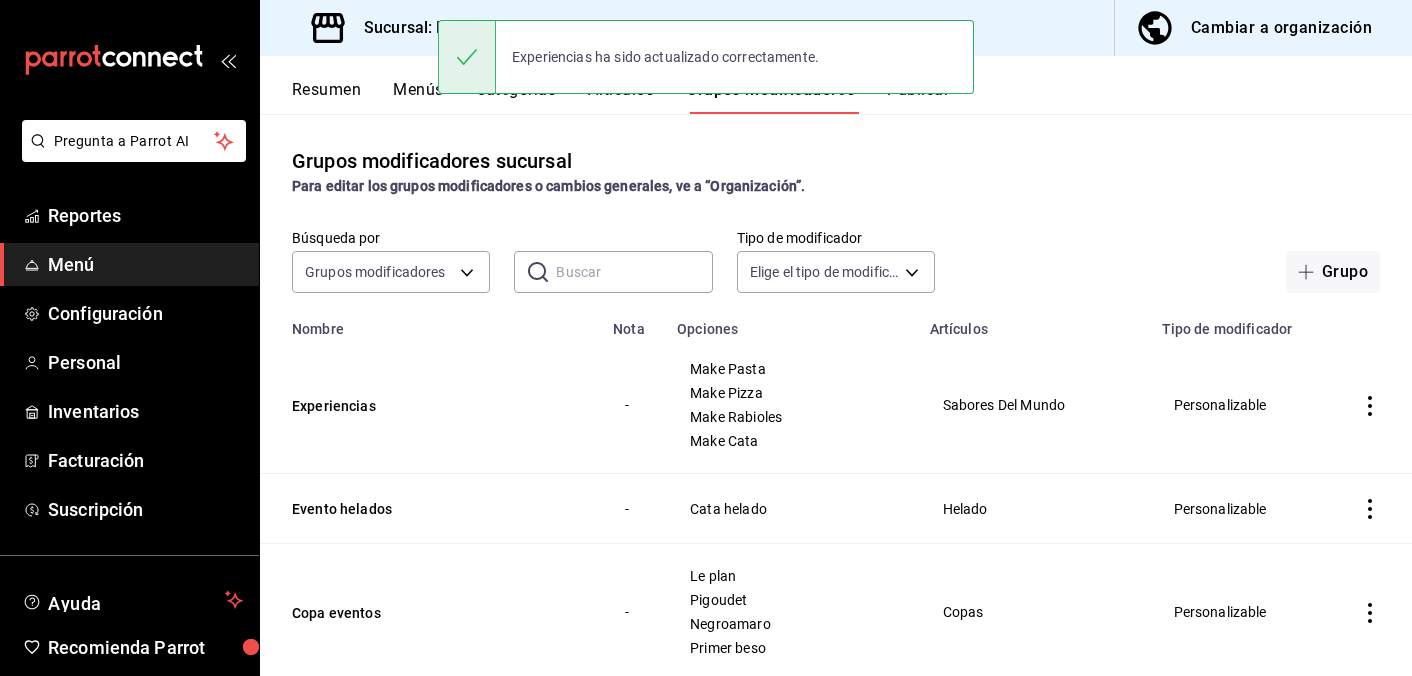 click on "Publicar" at bounding box center (918, 97) 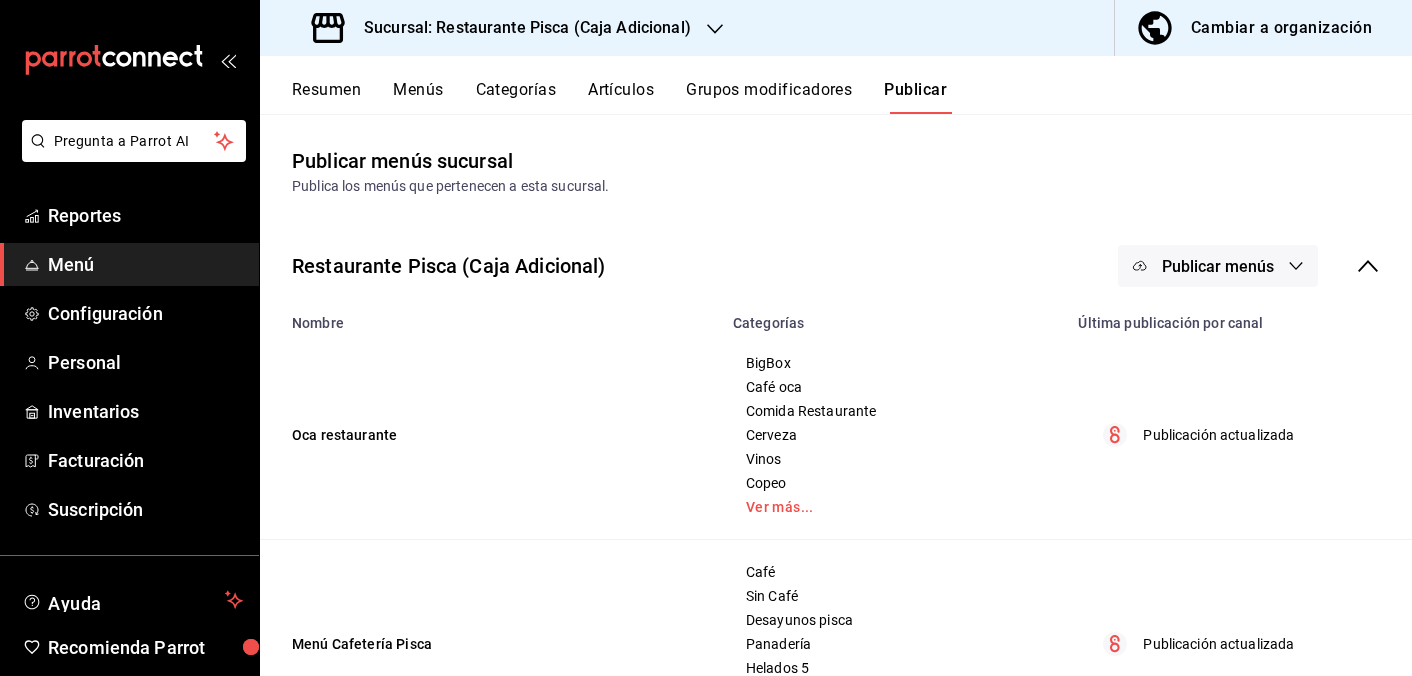 click on "Publicar menús" at bounding box center [1218, 266] 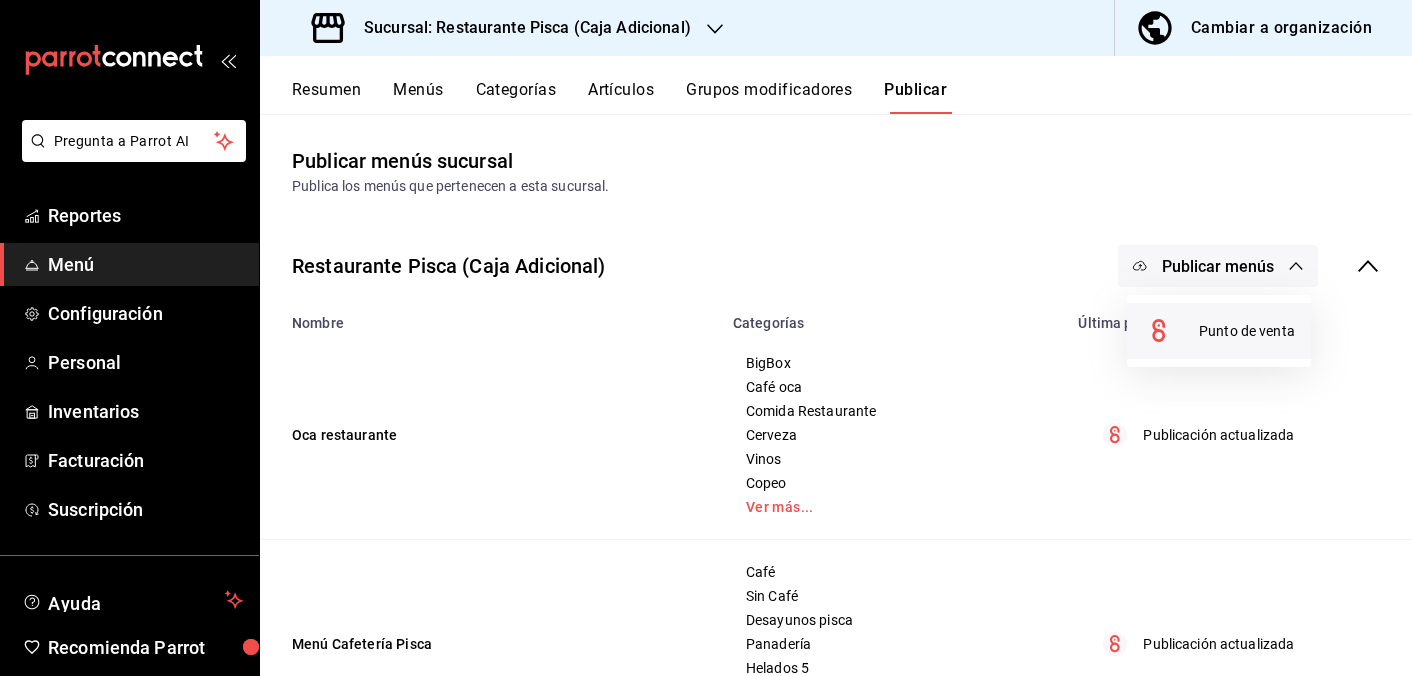 click 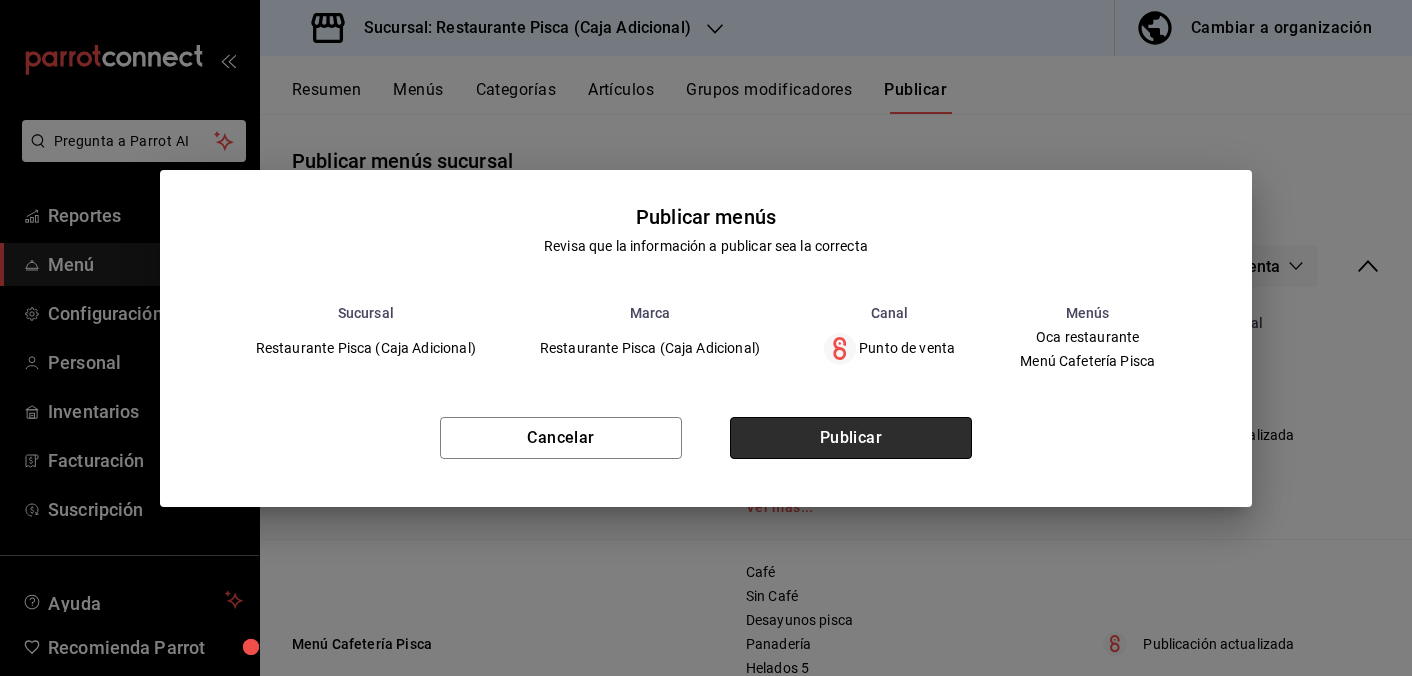click on "Publicar" at bounding box center [851, 438] 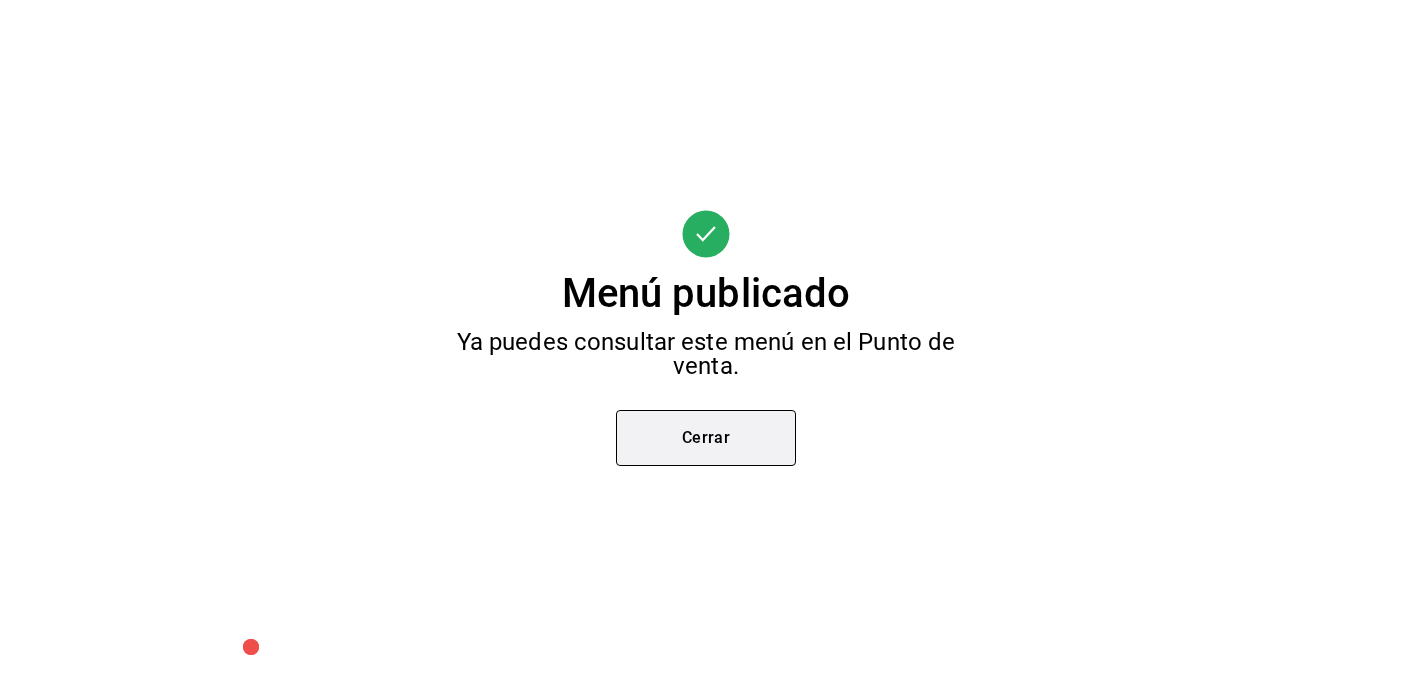click on "Cerrar" at bounding box center (706, 438) 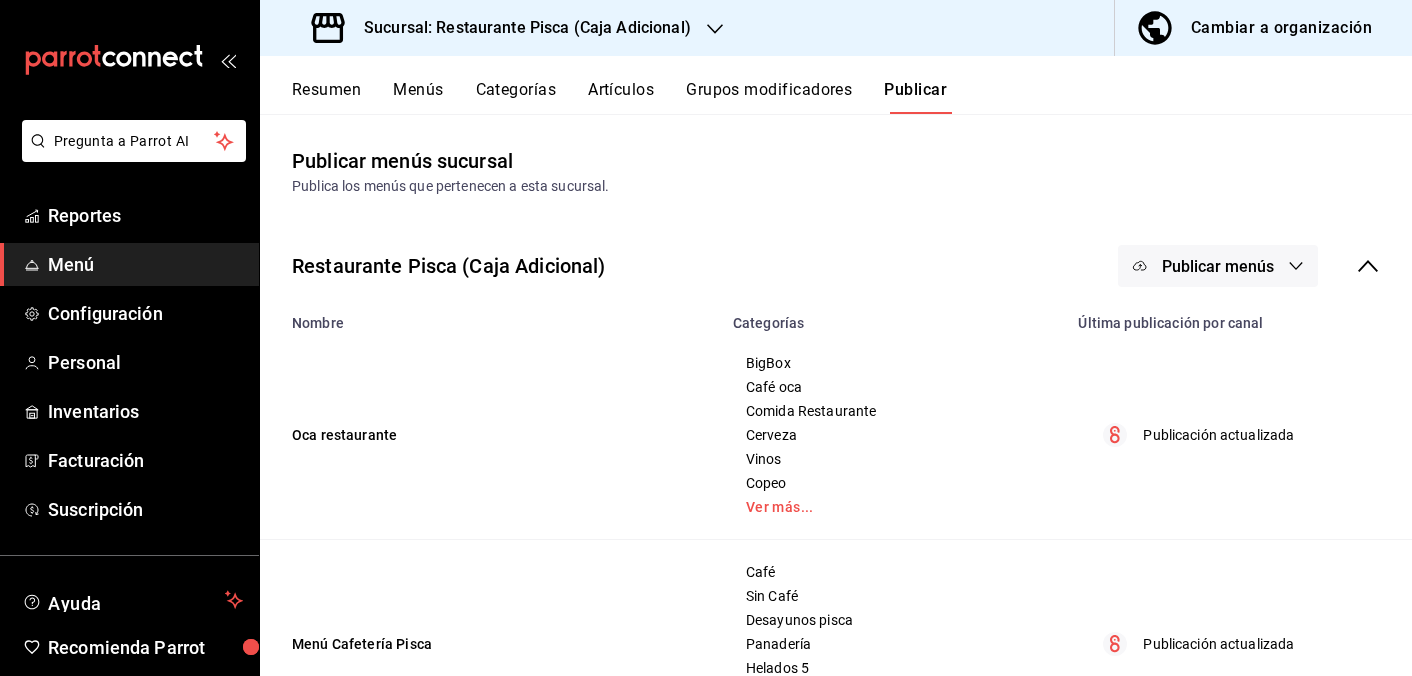 click on "Categorías" at bounding box center (516, 97) 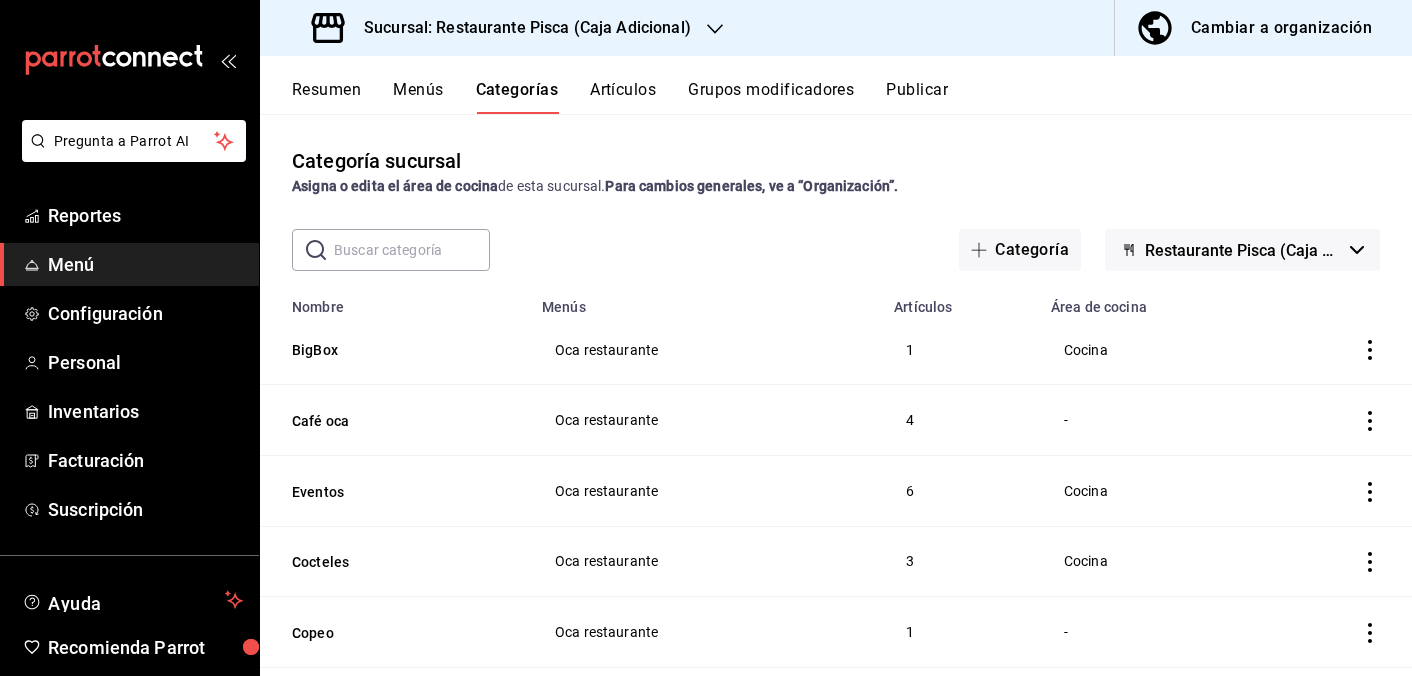 scroll, scrollTop: 23, scrollLeft: 0, axis: vertical 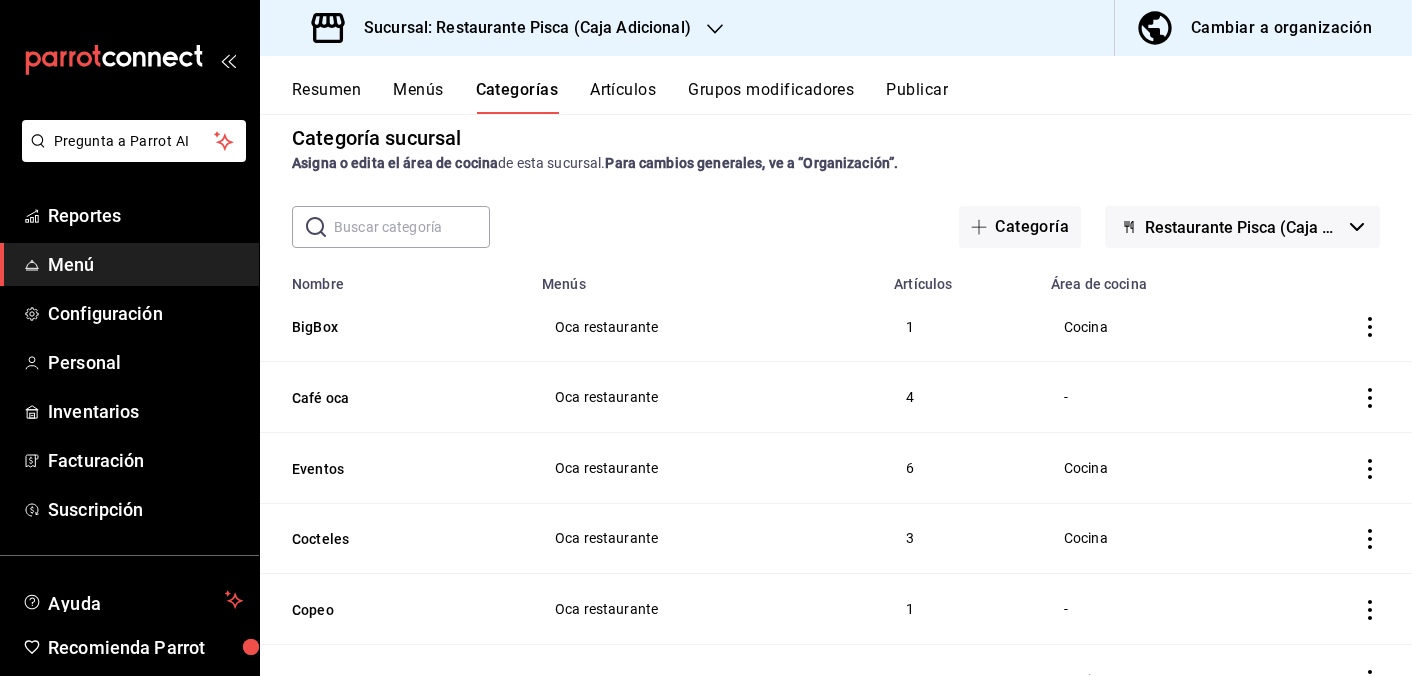click 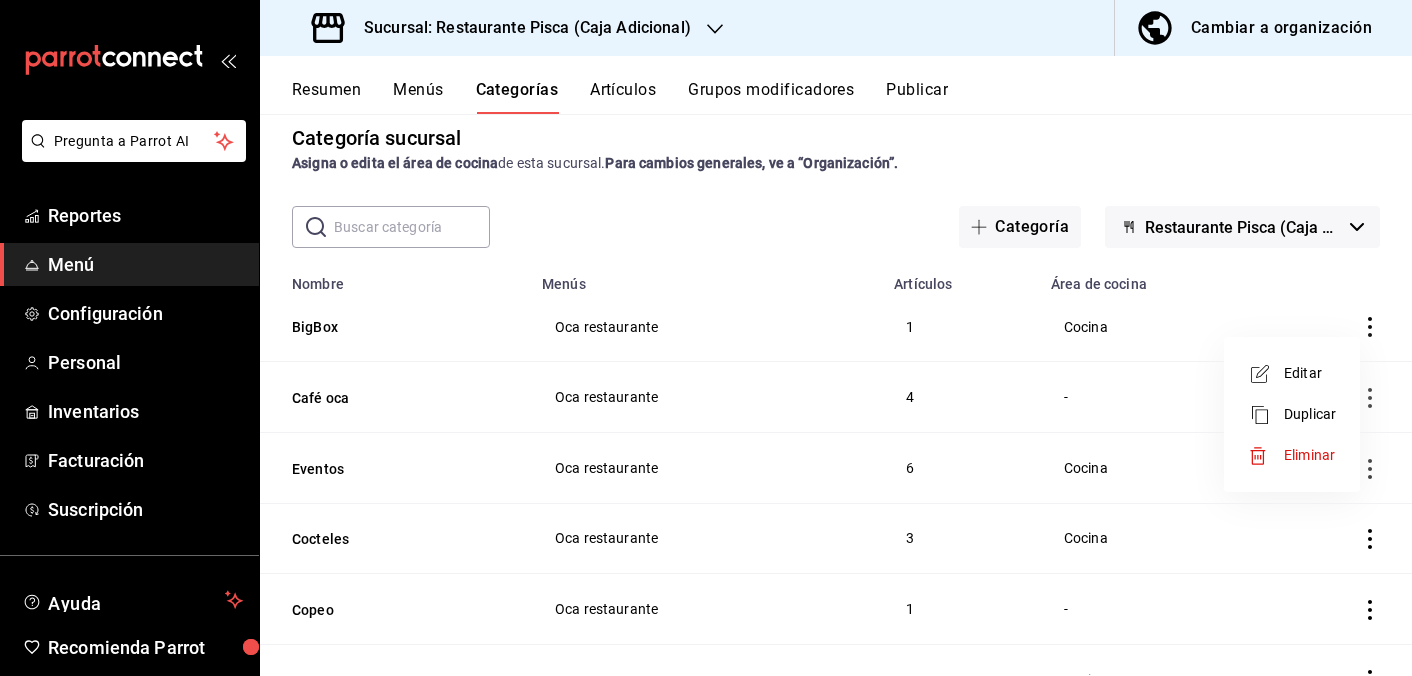 click on "Editar" at bounding box center (1310, 373) 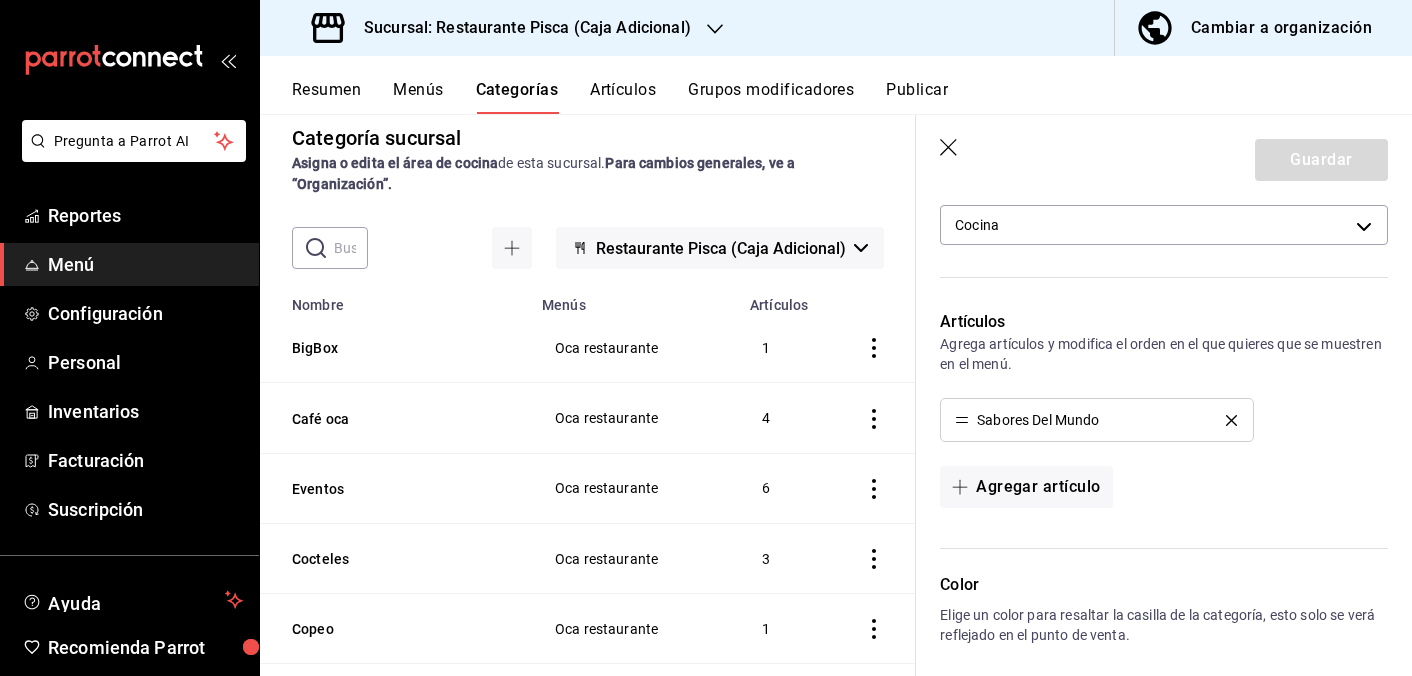 scroll, scrollTop: 390, scrollLeft: 0, axis: vertical 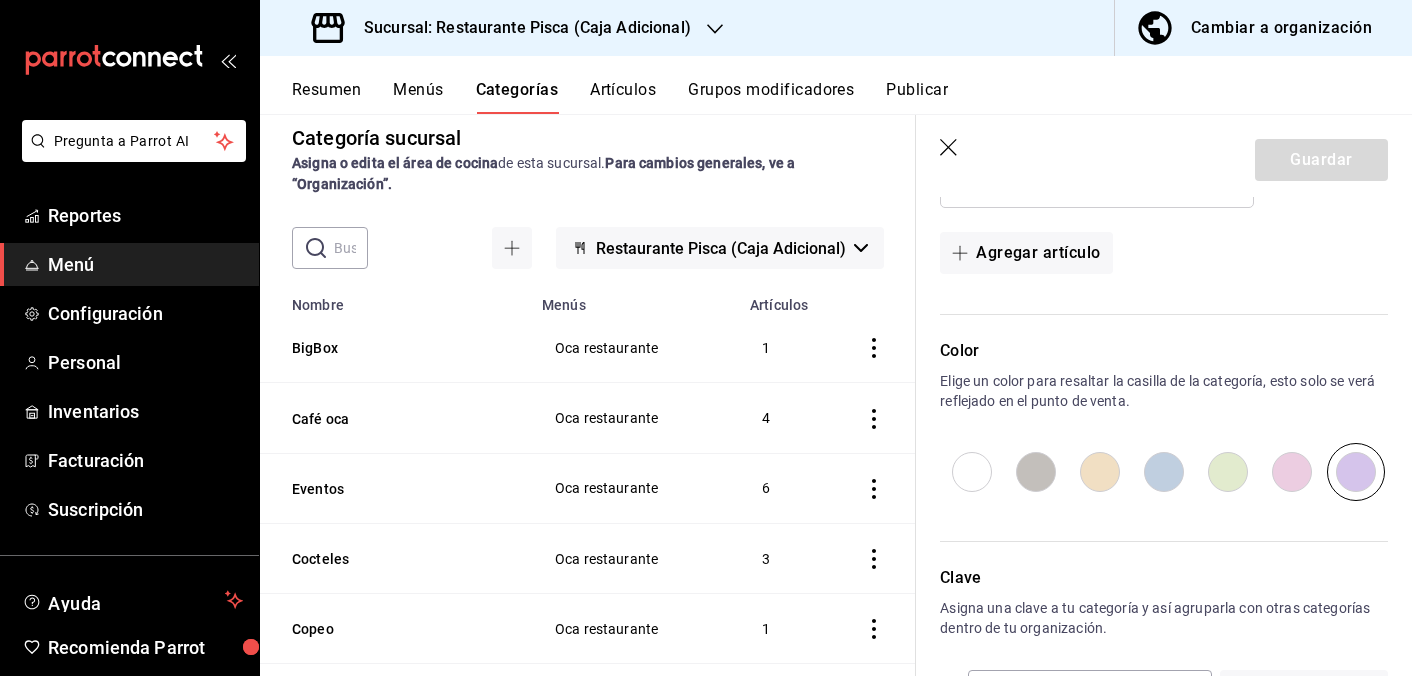 click on "Oca restaurante" at bounding box center [634, 348] 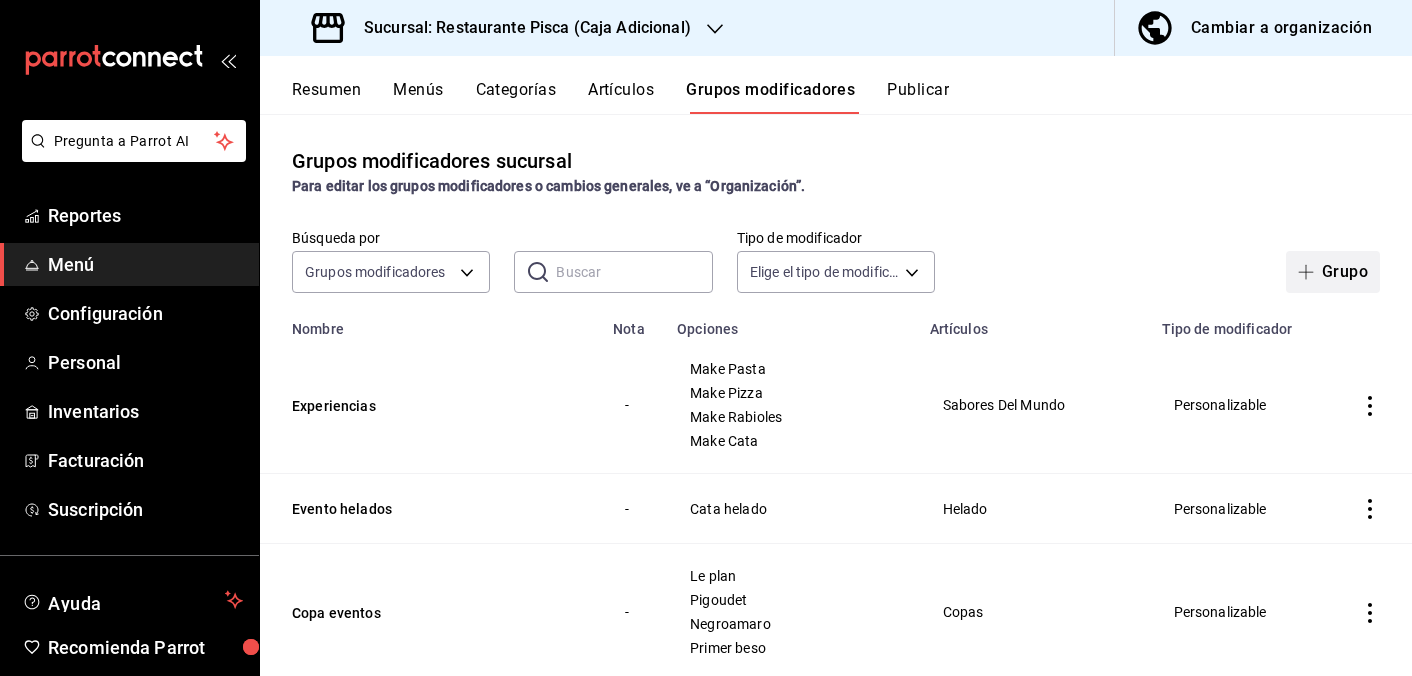 click on "Grupo" at bounding box center (1333, 272) 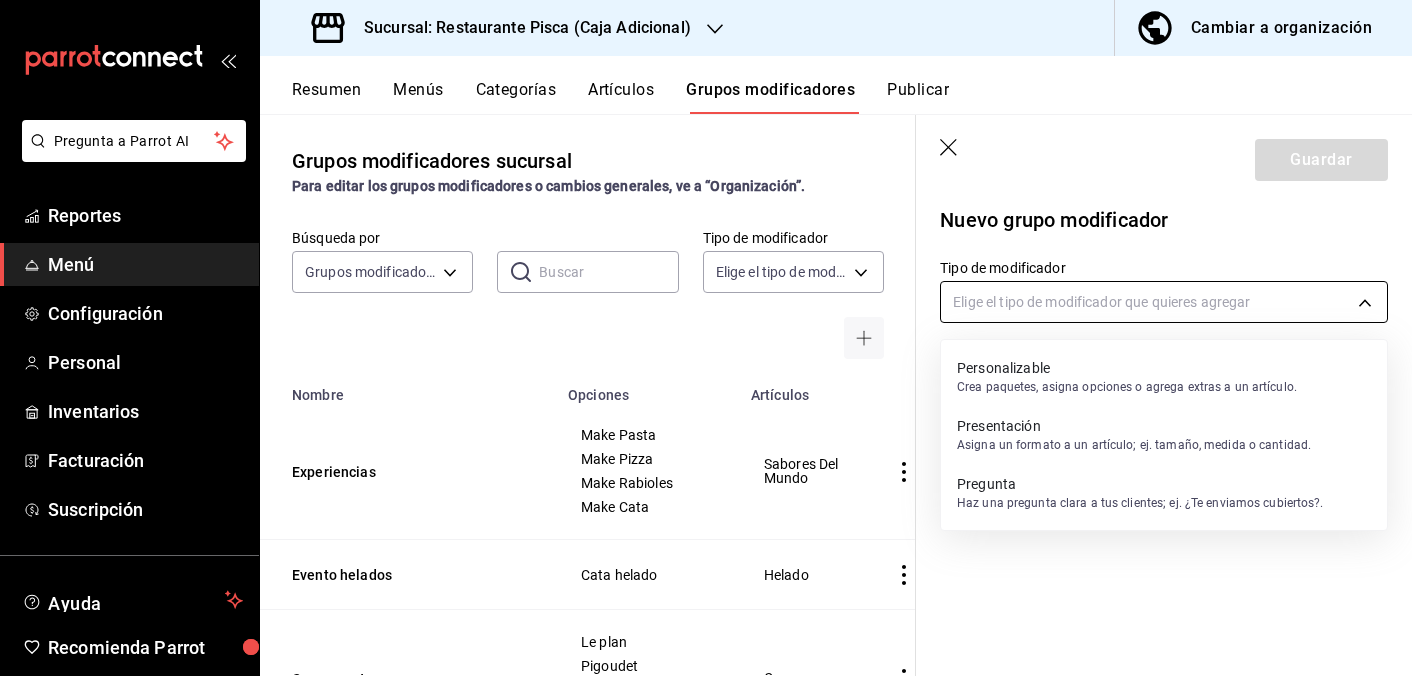 click on "Pregunta a Parrot AI Reportes   Menú   Configuración   Personal   Inventarios   Facturación   Suscripción   Ayuda Recomienda Parrot   Adrian Struck   Sugerir nueva función   Sucursal: Restaurante Pisca (Caja Adicional) Cambiar a organización Resumen Menús Categorías Artículos Grupos modificadores Publicar Grupos modificadores sucursal Para editar los grupos modificadores o cambios generales, ve a “Organización”. Búsqueda por Grupos modificadores GROUP ​ ​ Tipo de modificador Elige el tipo de modificador Nombre Opciones Artículos Experiencias Make Pasta Make Pizza Make Rabioles Make Cata Sabores Del Mundo Evento helados Cata helado Helado Copa eventos Le plan Pigoudet Negroamaro Primer beso Copas Coct helado Coctelería Afogato Toping Helado 5 porciento Botanas Flor de calabaza Aceituna mixtas Tabla de quesos Chips Comida evento vino Aperitivo guubi gengibre Aperitivo  guubi elderflower Lussory chardonay Princes bianco Ver más... Manma Sabores Maracuya Frutos Rojos Mango Tamarindo Trago" at bounding box center [706, 338] 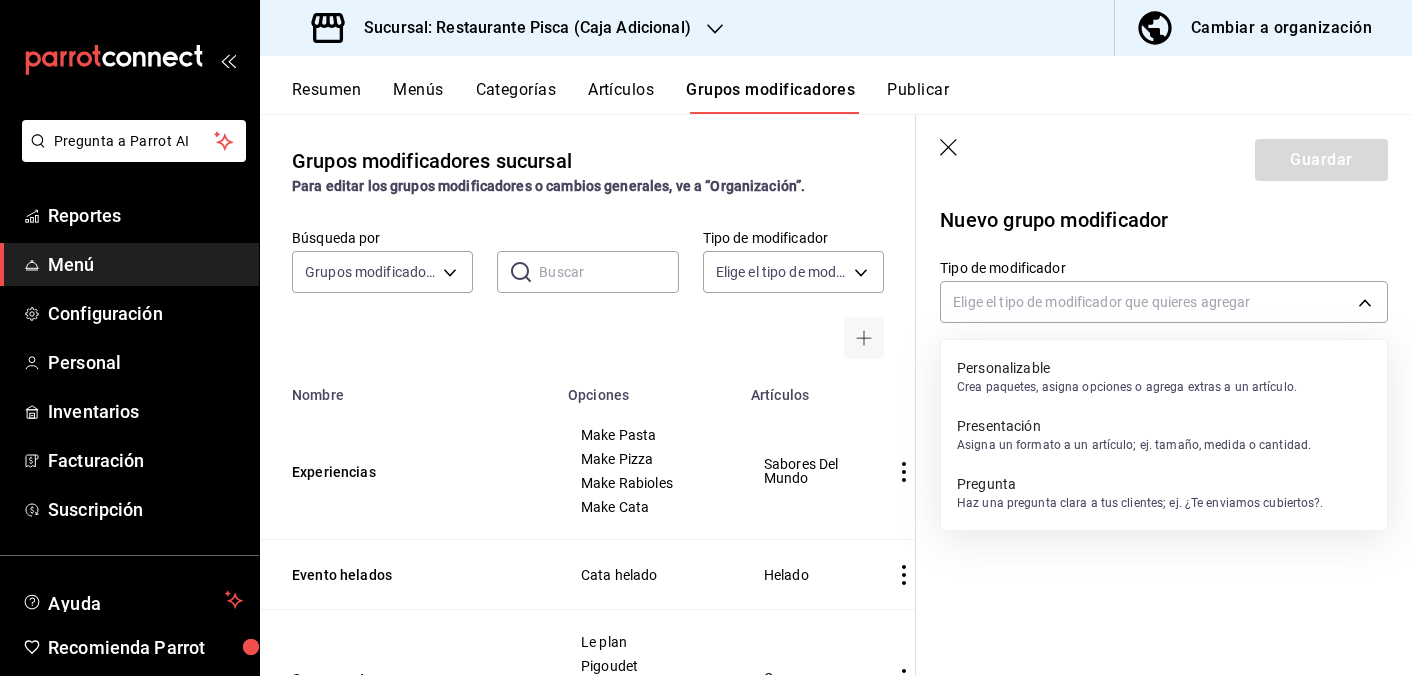 click on "Personalizable" at bounding box center (1127, 368) 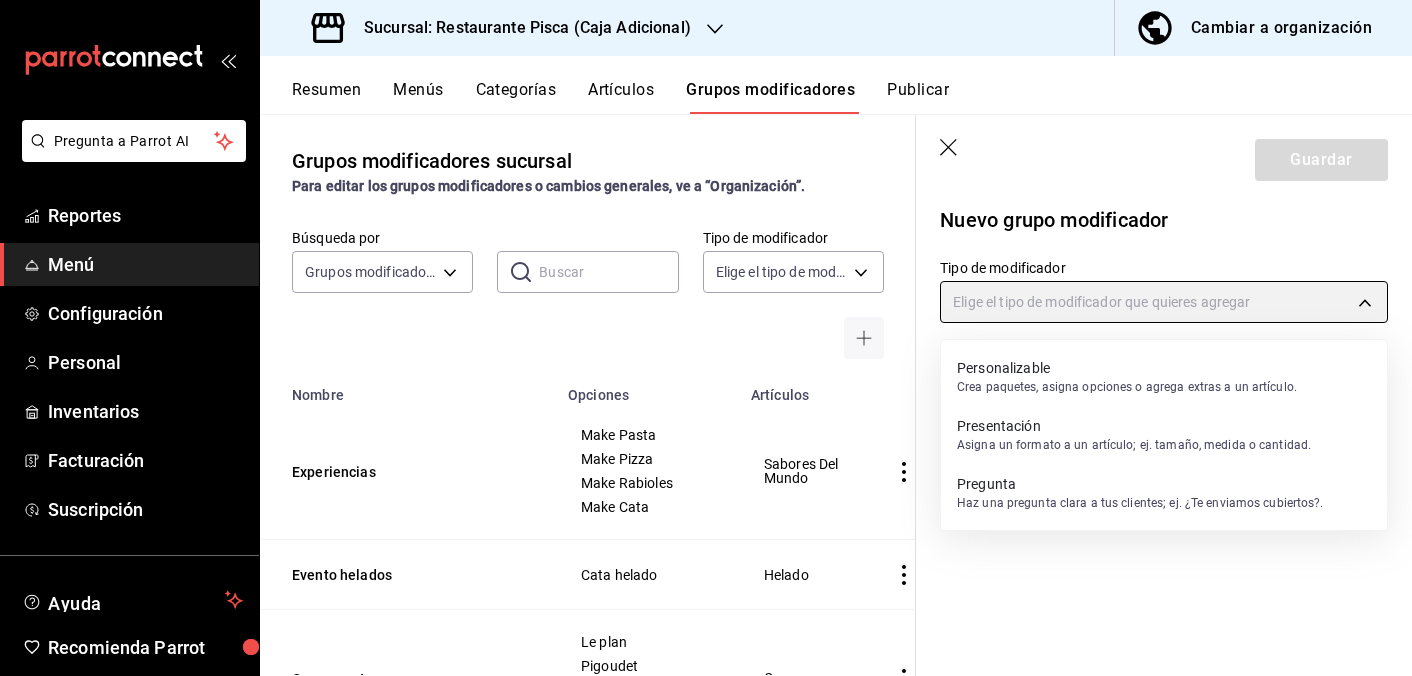 type on "CUSTOMIZABLE" 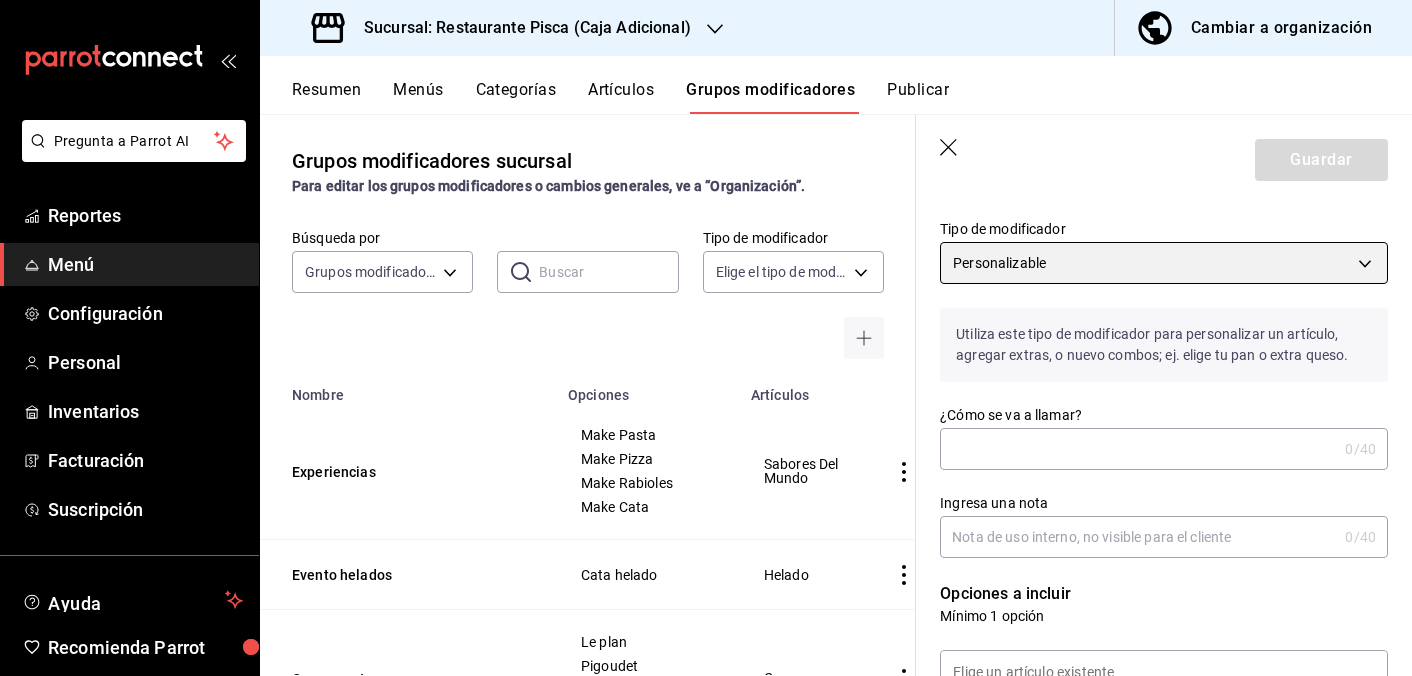 scroll, scrollTop: 40, scrollLeft: 0, axis: vertical 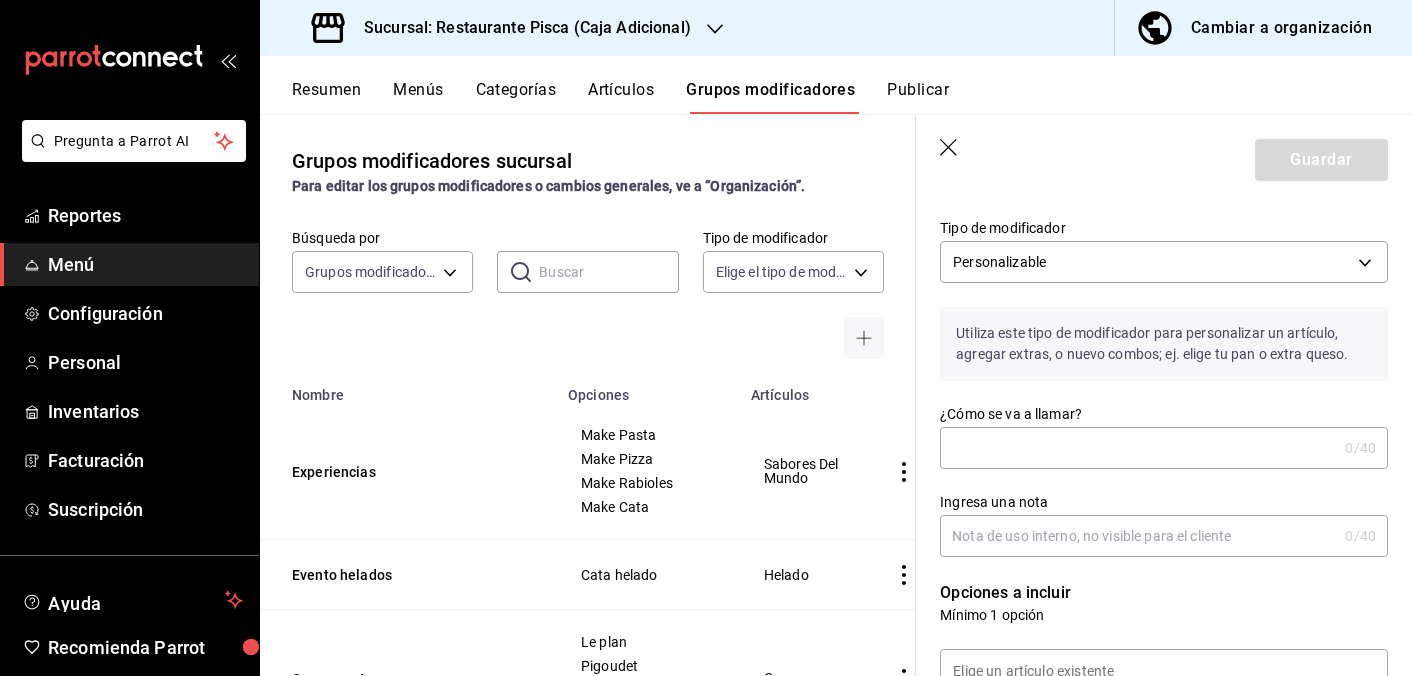 click on "¿Cómo se va a llamar?" at bounding box center [1138, 448] 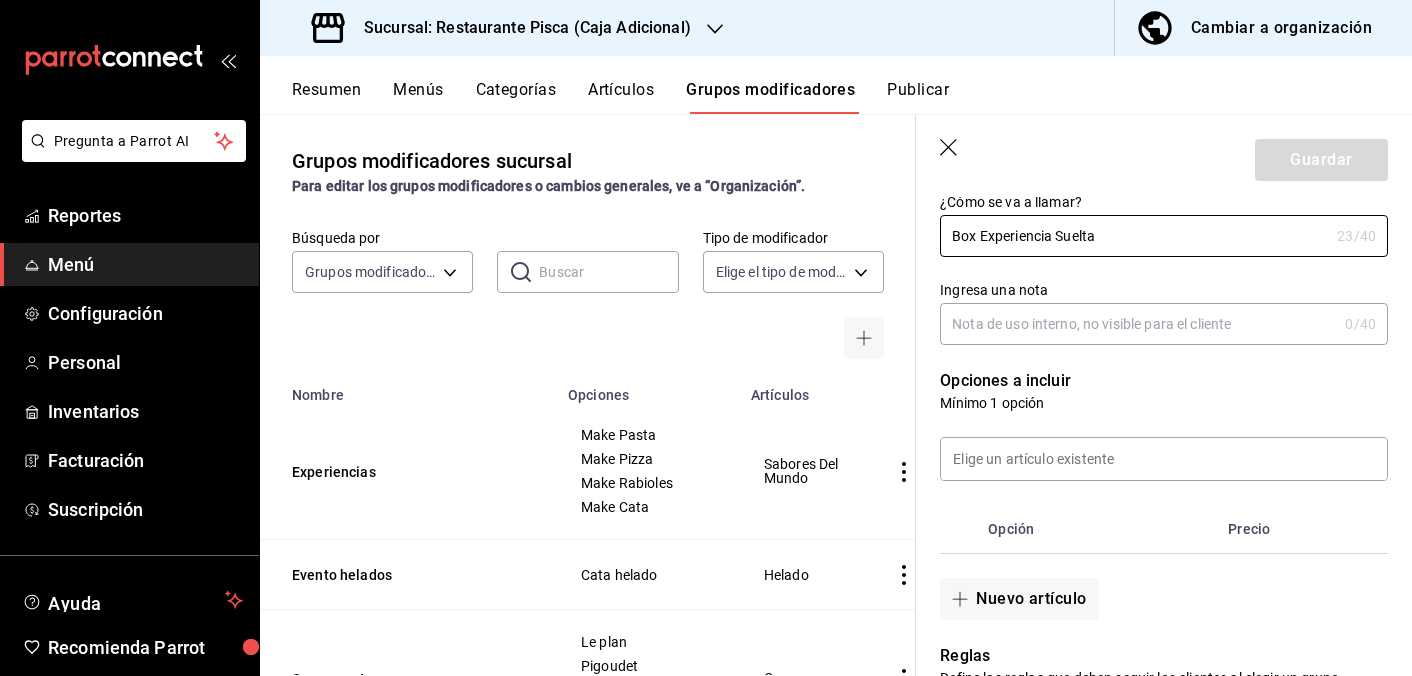 scroll, scrollTop: 313, scrollLeft: 0, axis: vertical 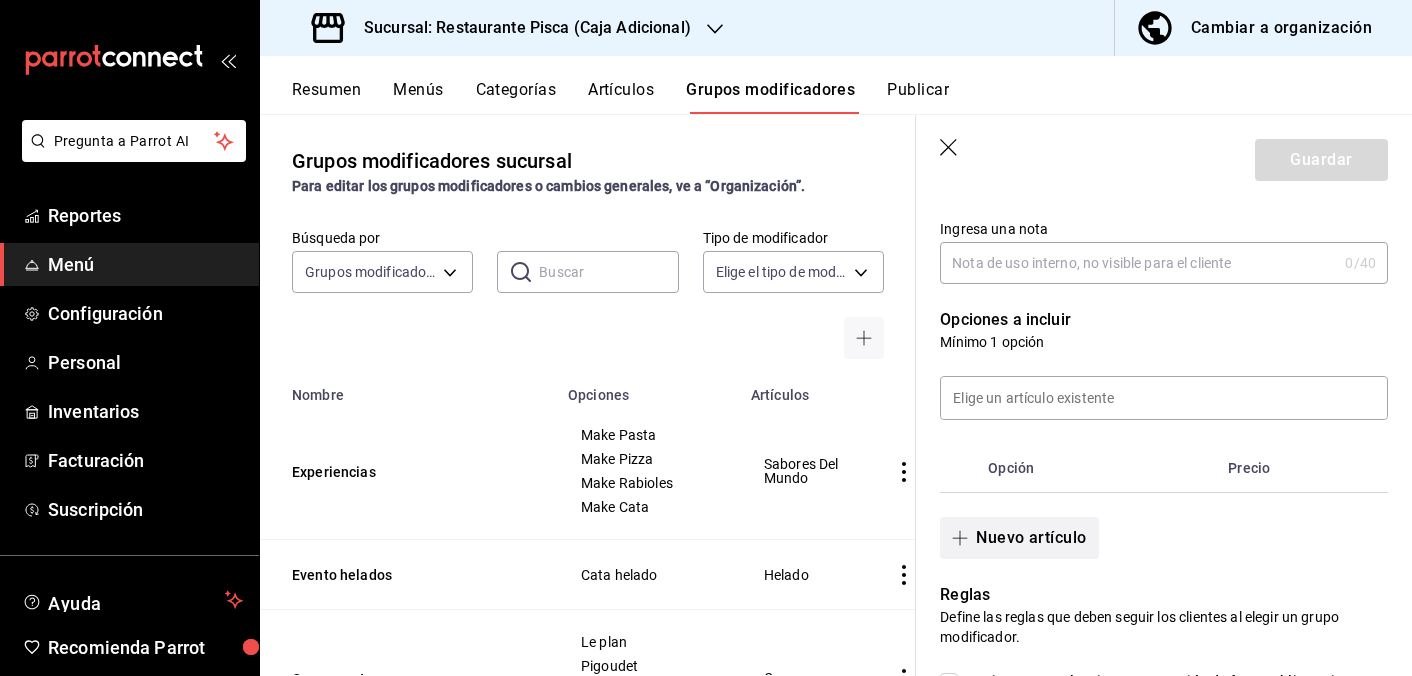 type on "Box Experiencia Suelta" 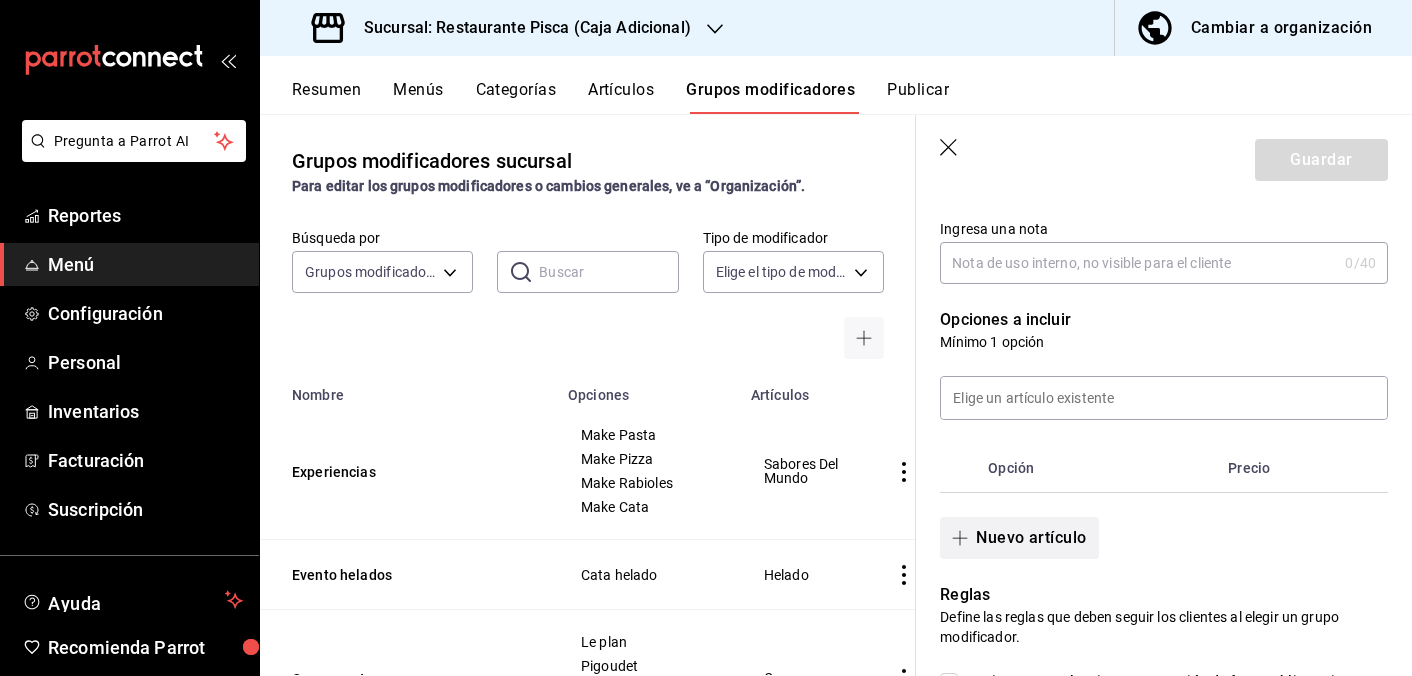 click on "Nuevo artículo" at bounding box center (1019, 538) 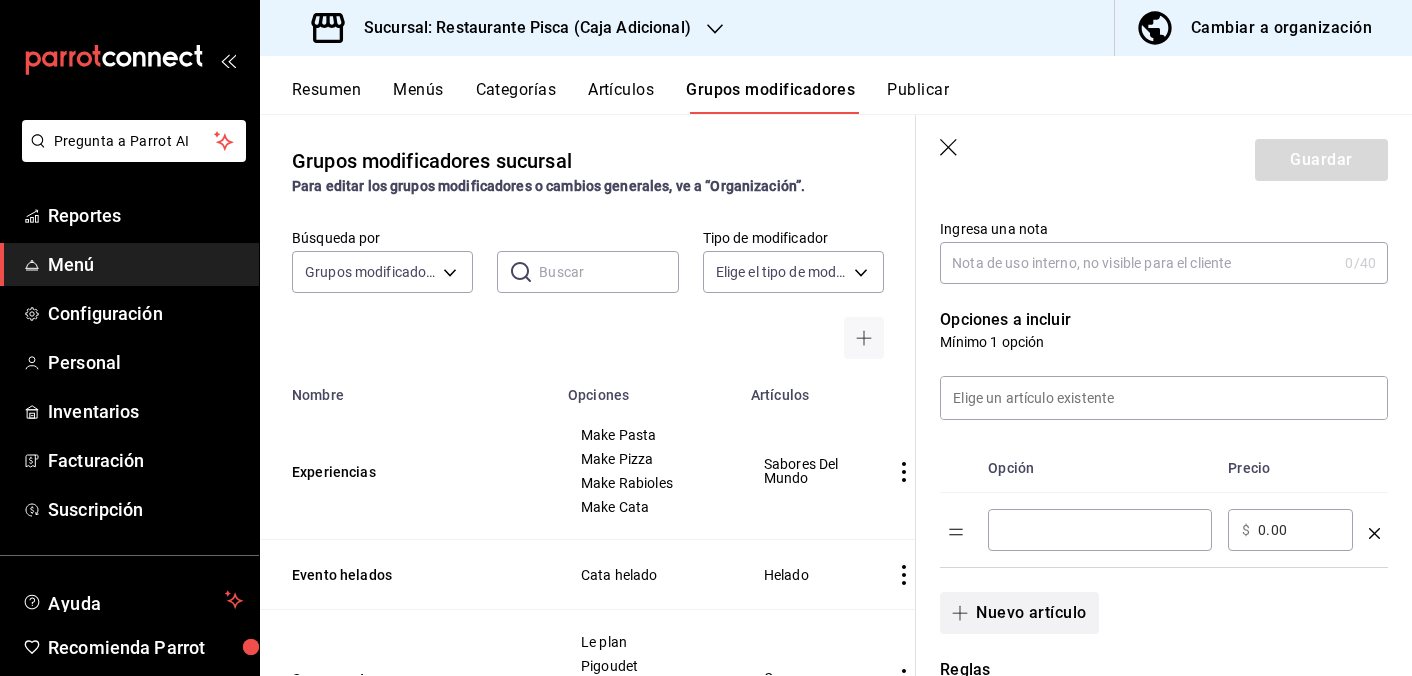 type 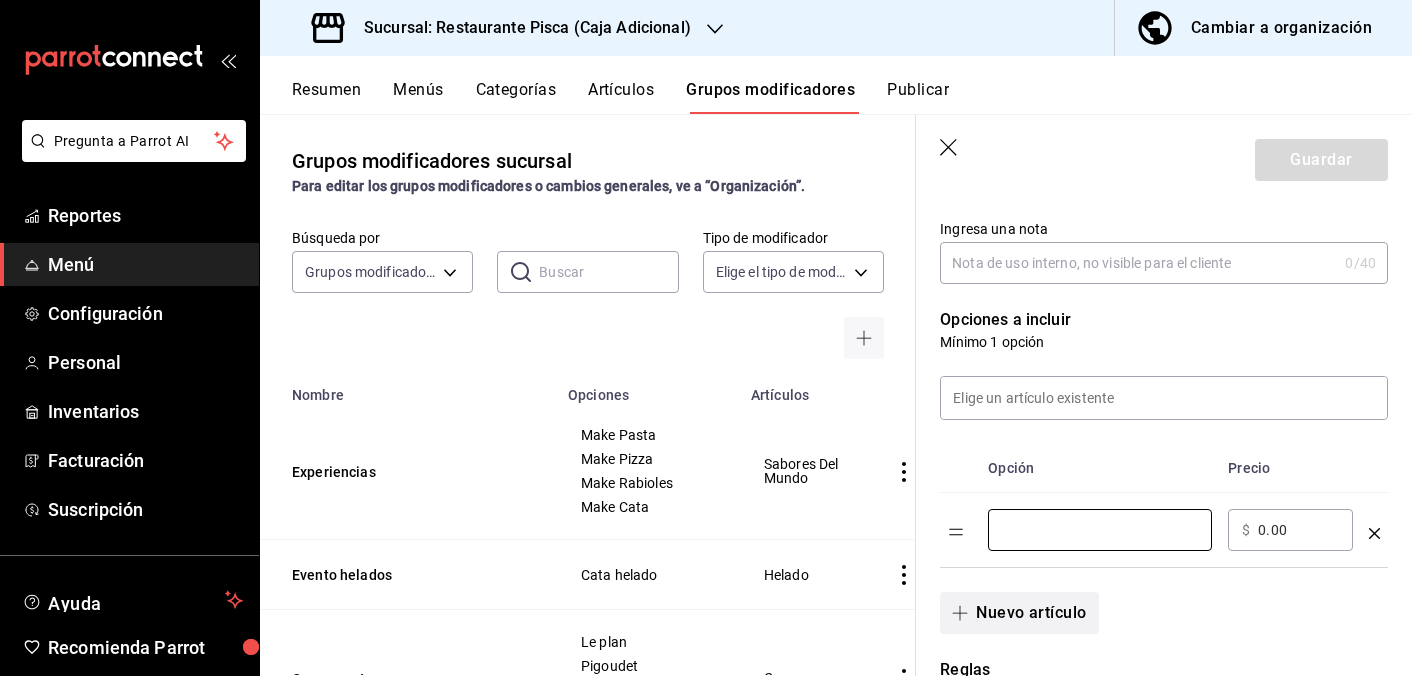click at bounding box center (1100, 530) 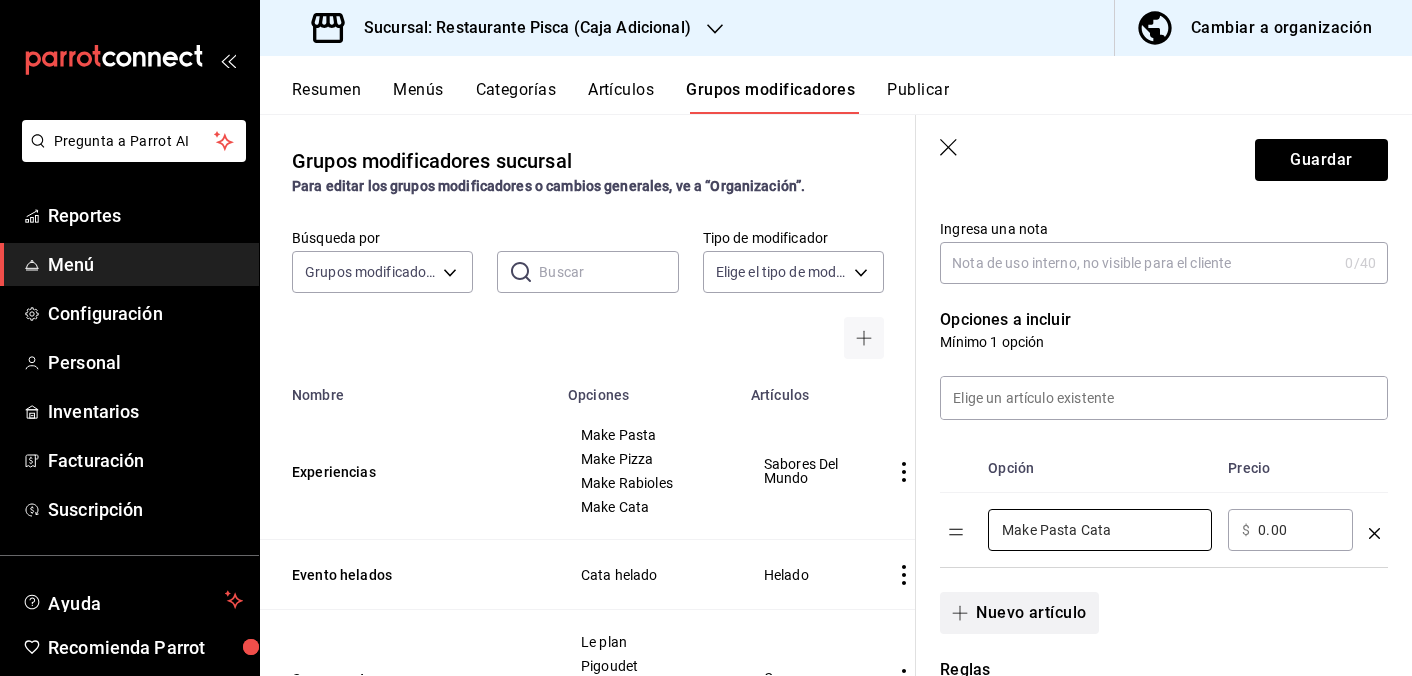 type on "Make Pasta Cata" 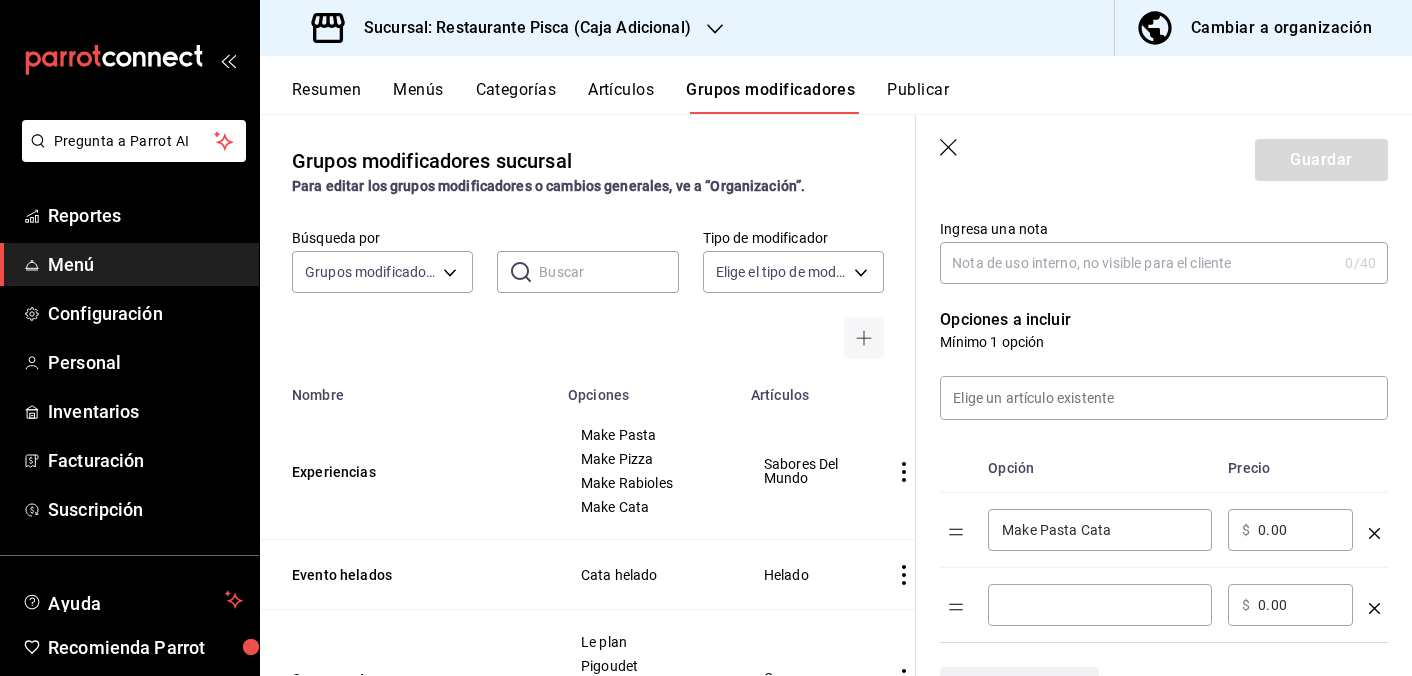 click at bounding box center [1100, 605] 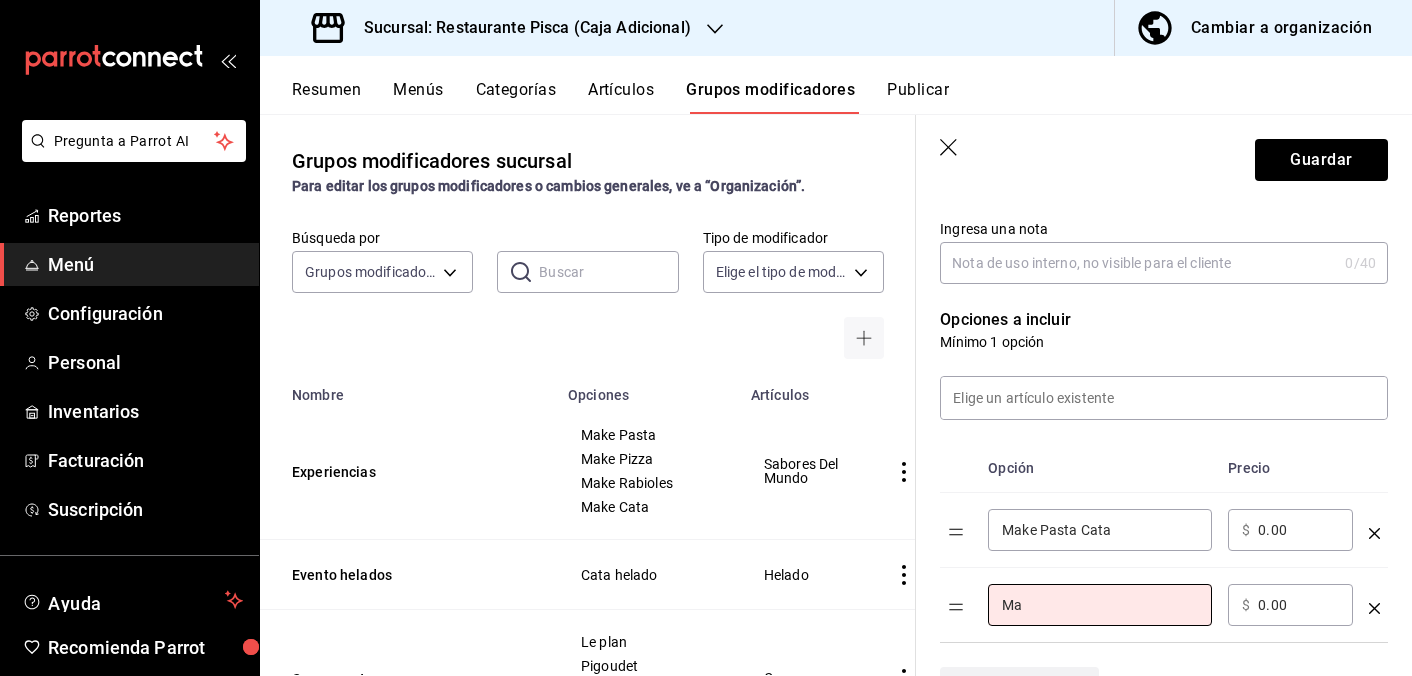 type on "M" 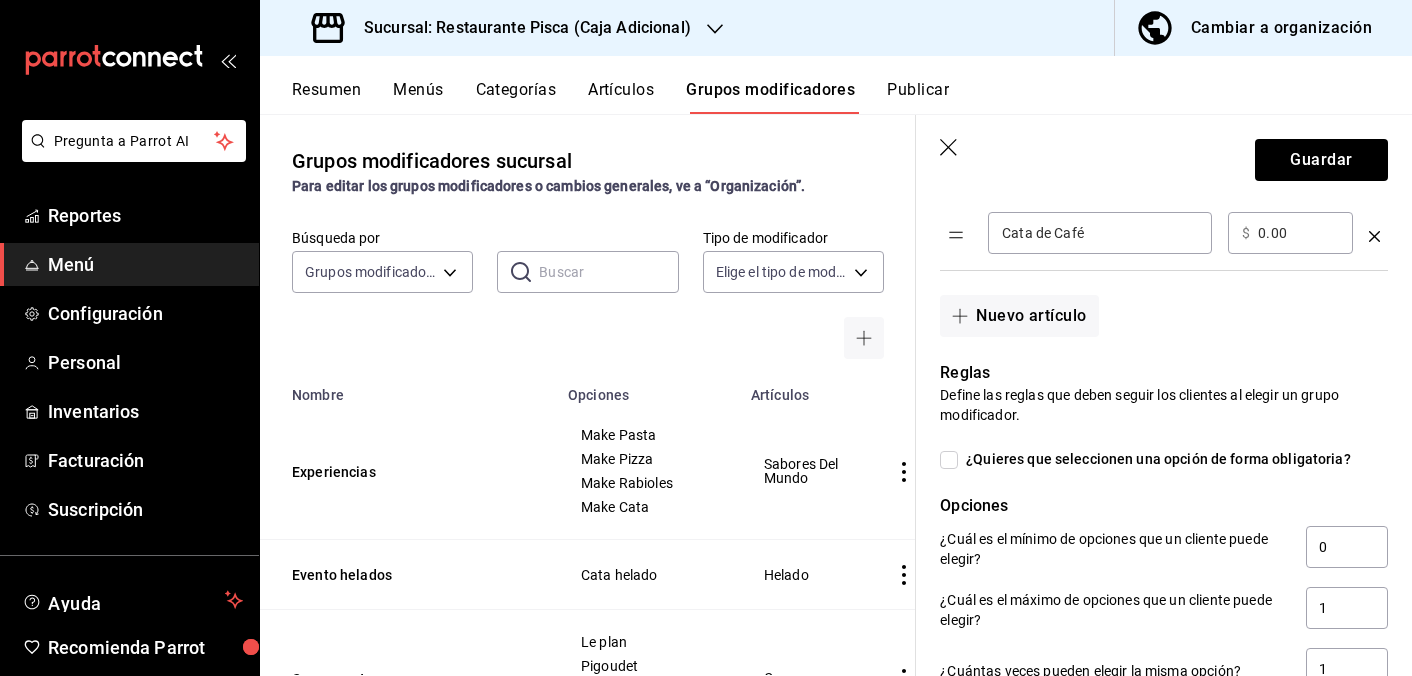 scroll, scrollTop: 697, scrollLeft: 0, axis: vertical 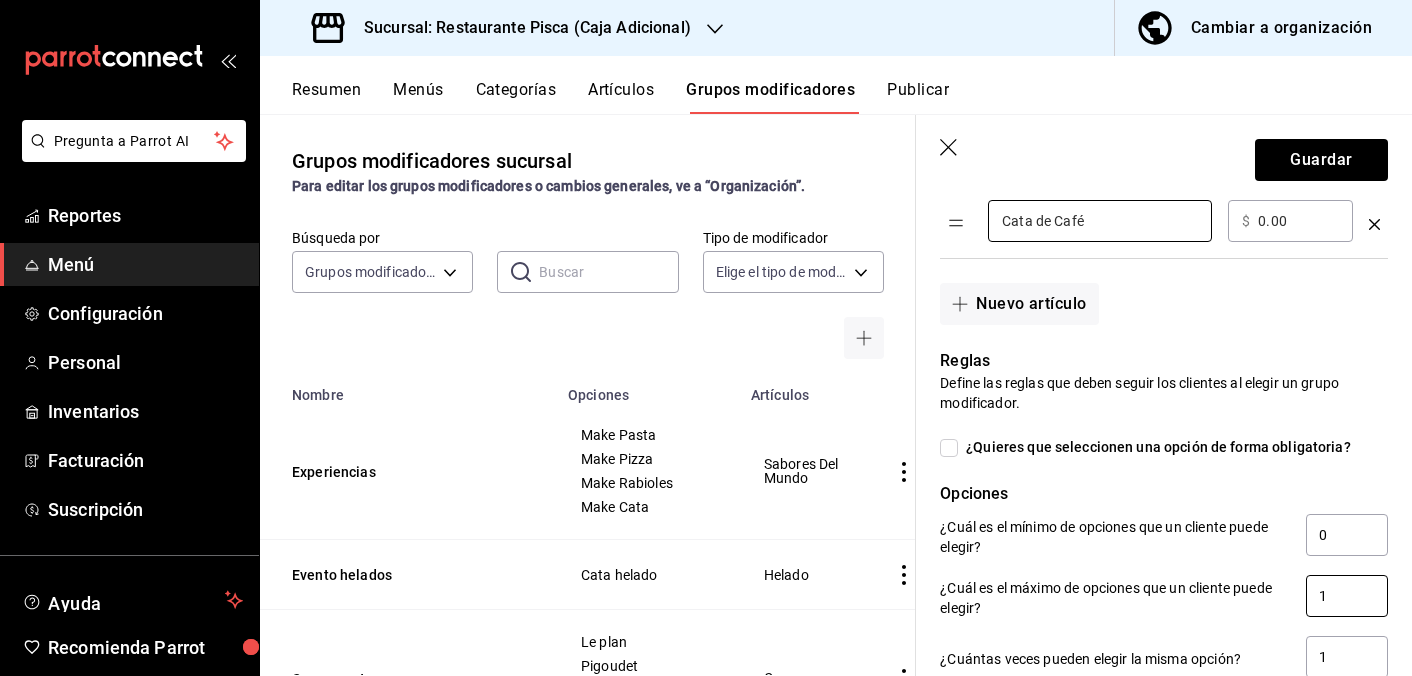 type on "Cata de Café" 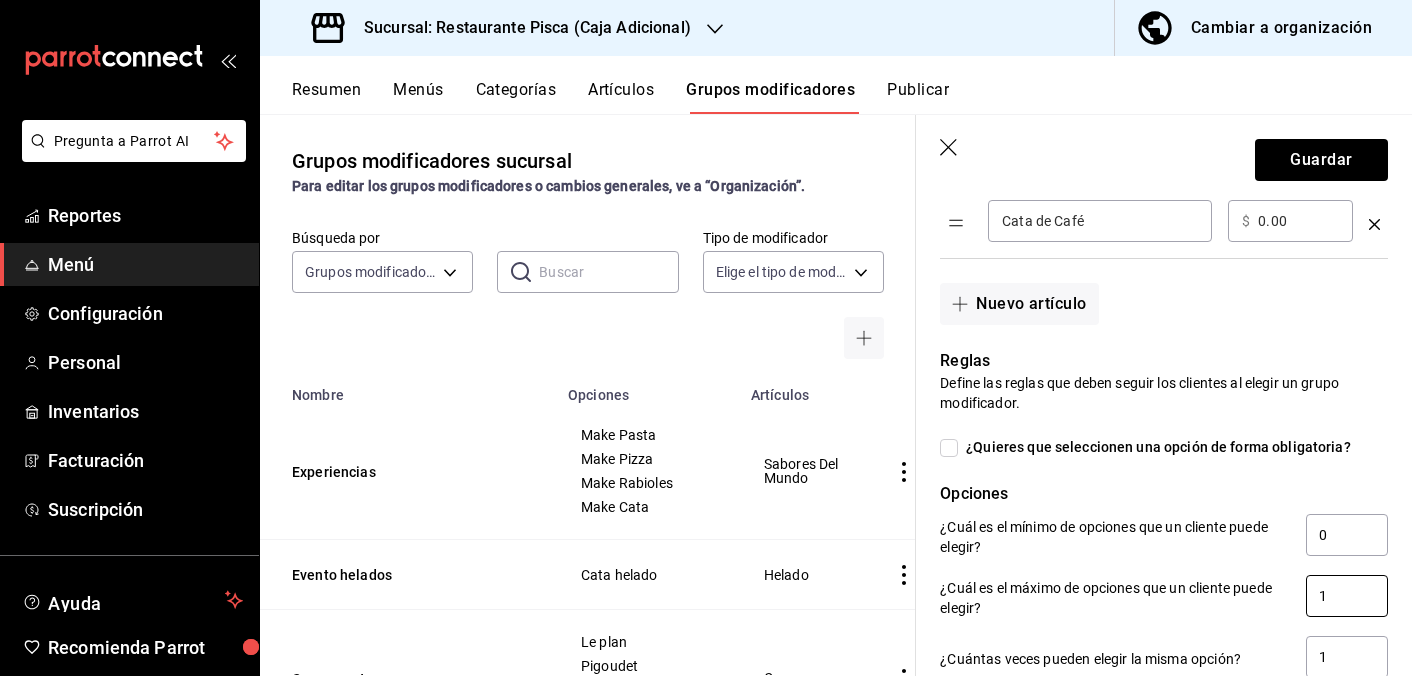 click on "1" at bounding box center [1347, 596] 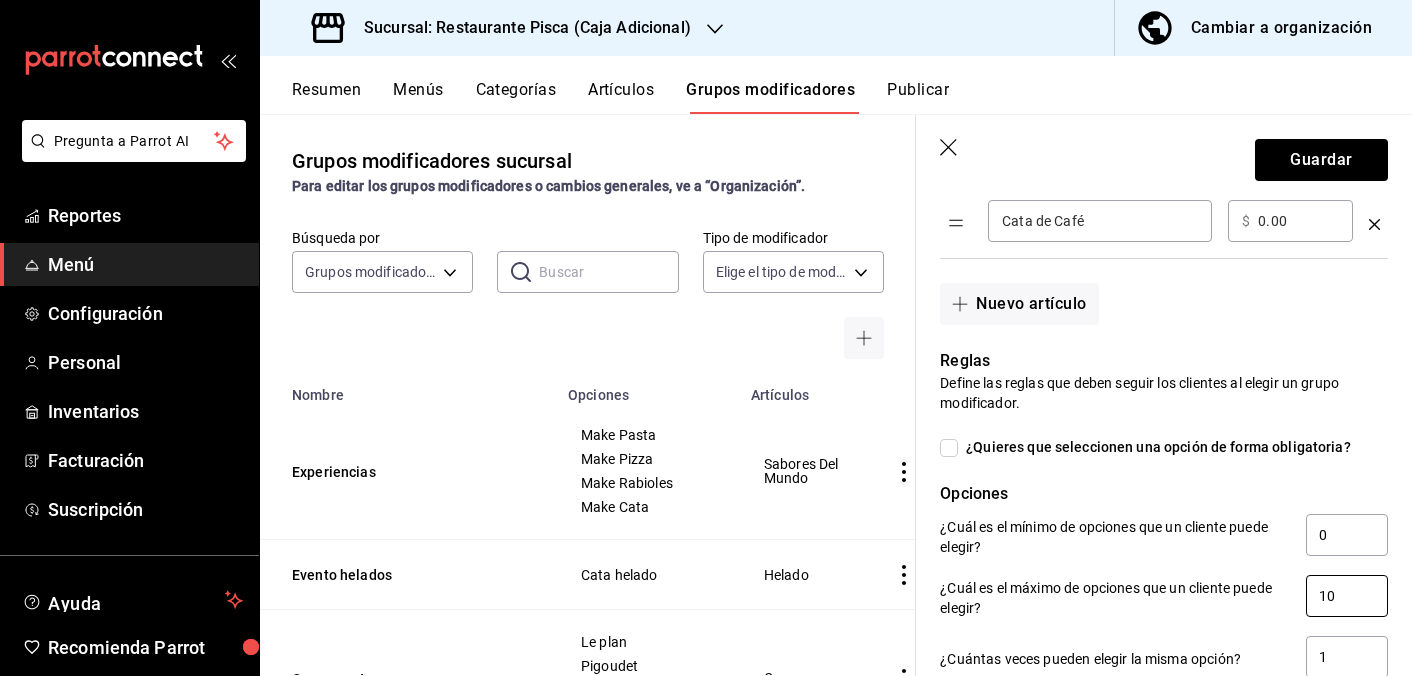 type on "10" 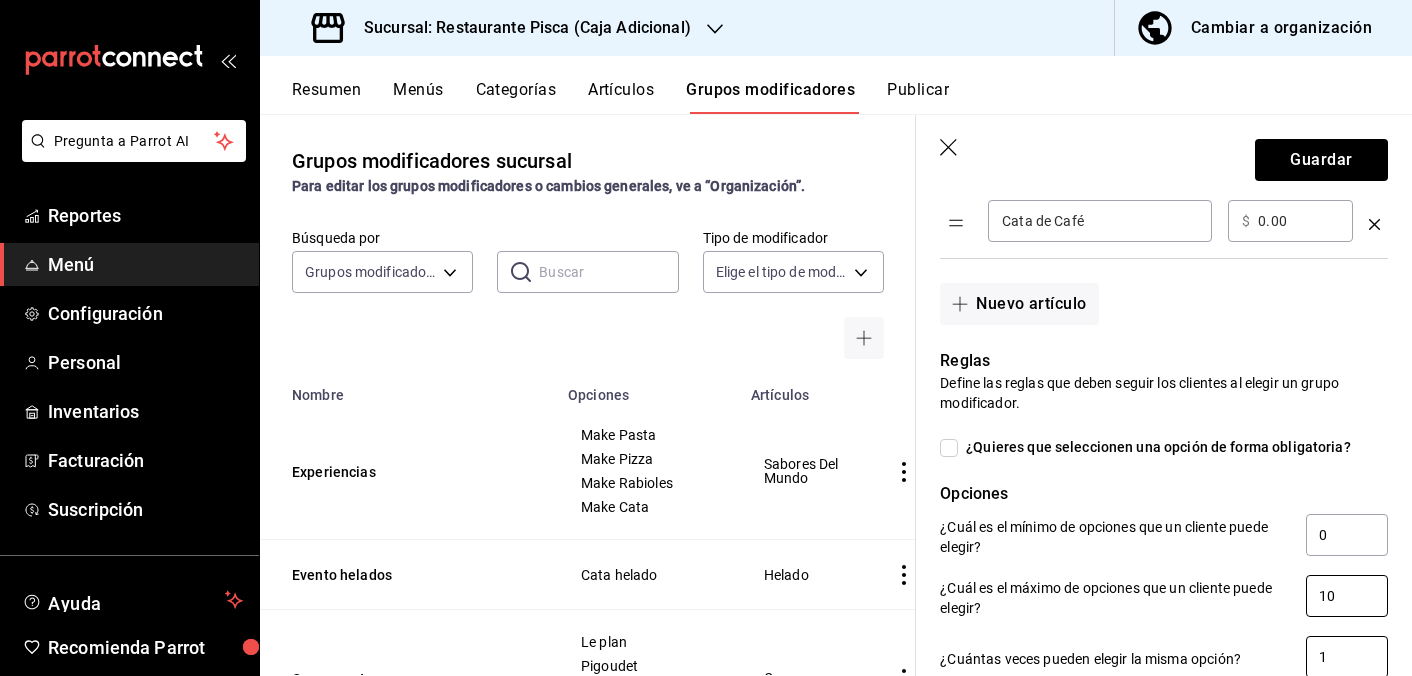 scroll, scrollTop: 699, scrollLeft: 0, axis: vertical 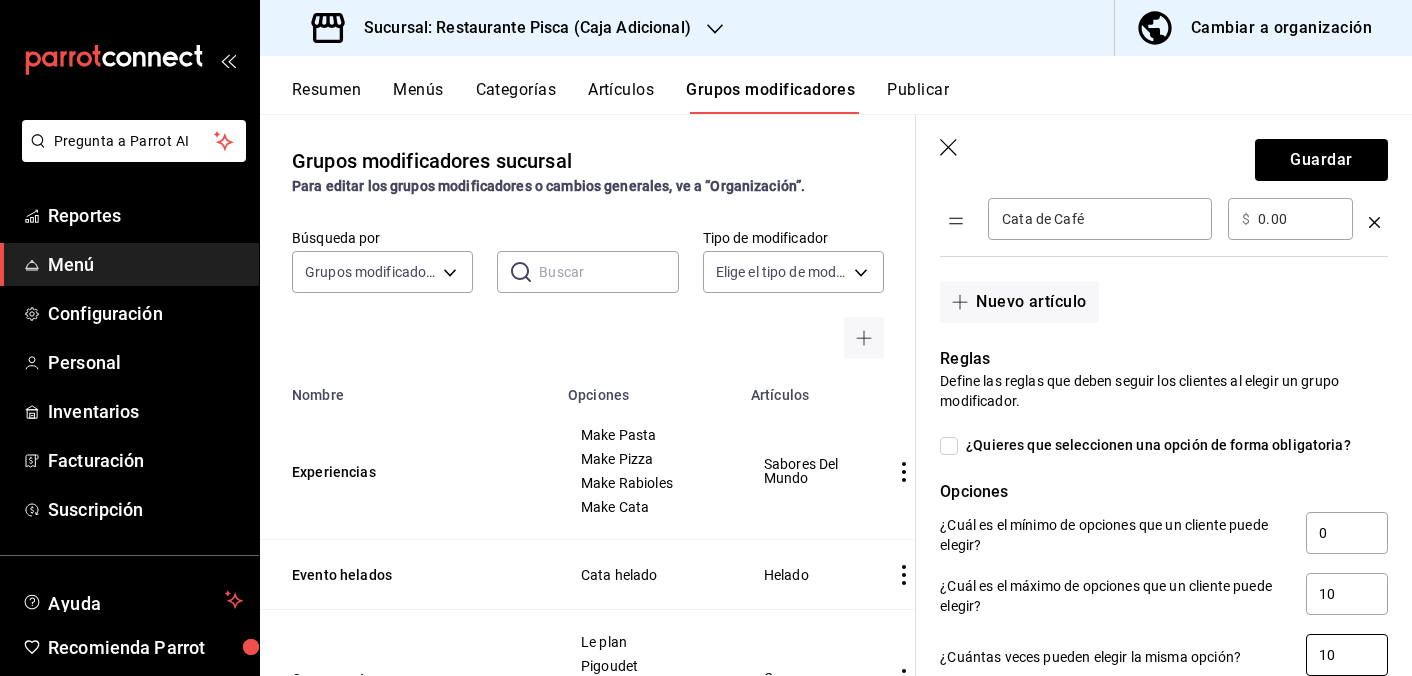 type on "10" 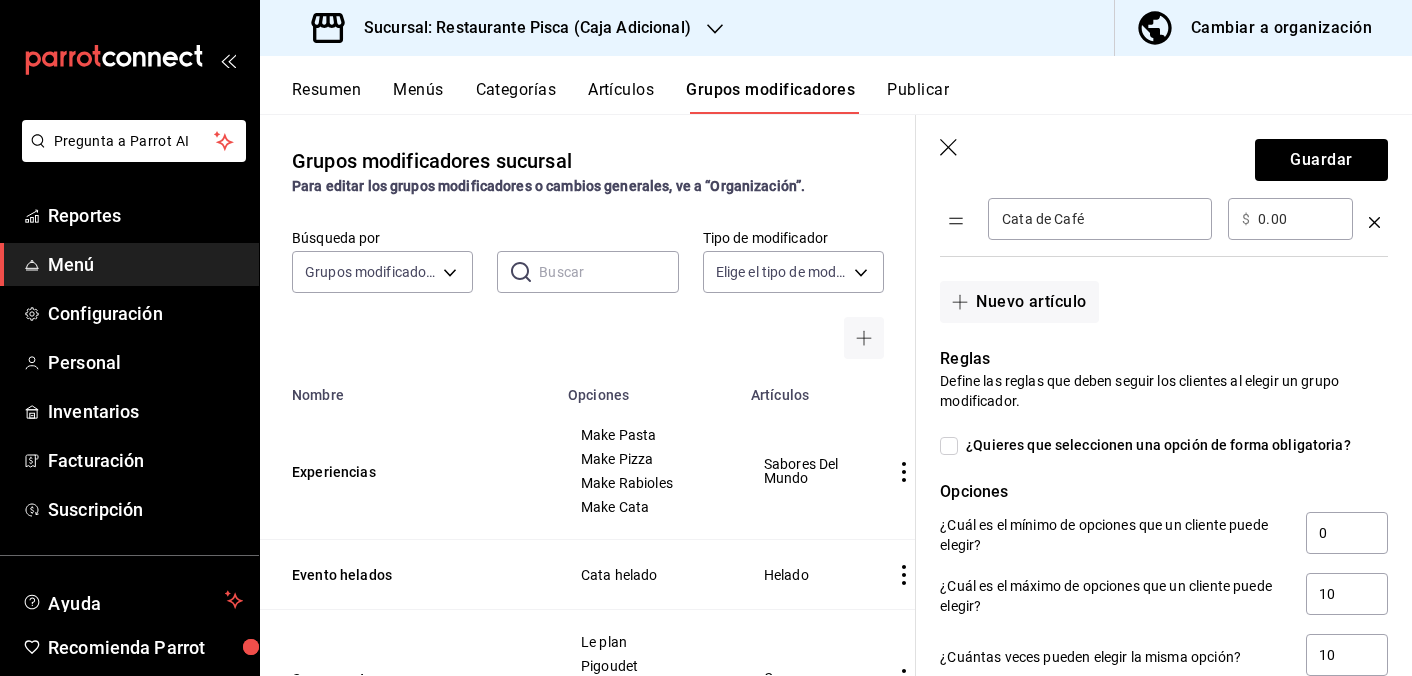 click on "¿Cuál es el máximo de opciones que un cliente puede elegir?" at bounding box center [1115, 596] 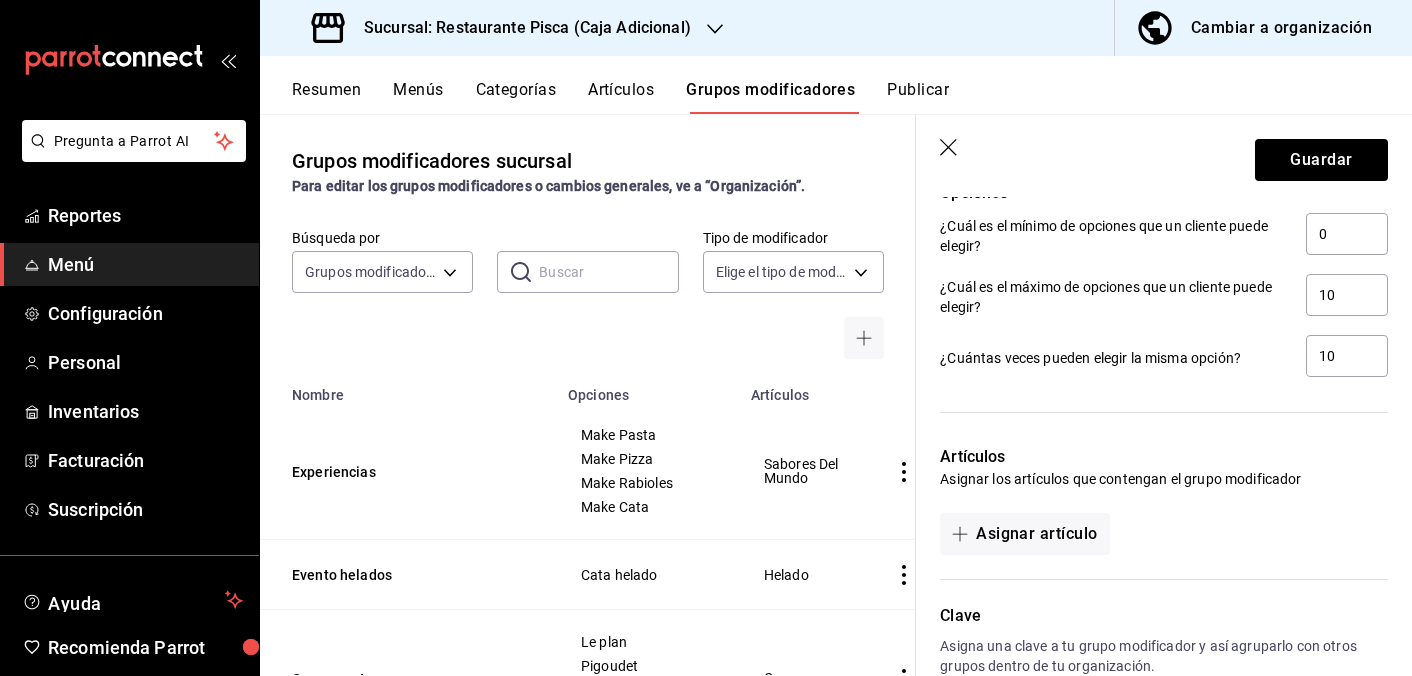 scroll, scrollTop: 1003, scrollLeft: 0, axis: vertical 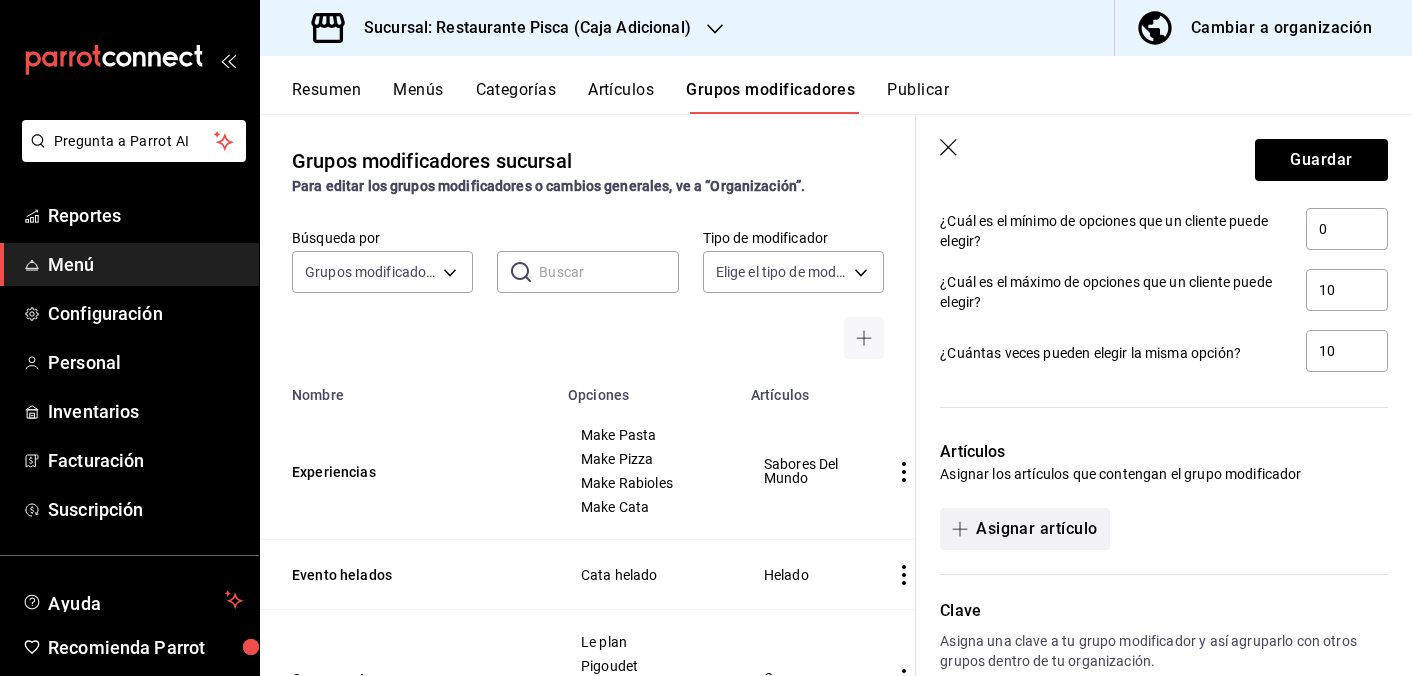 click on "Asignar artículo" at bounding box center [1024, 529] 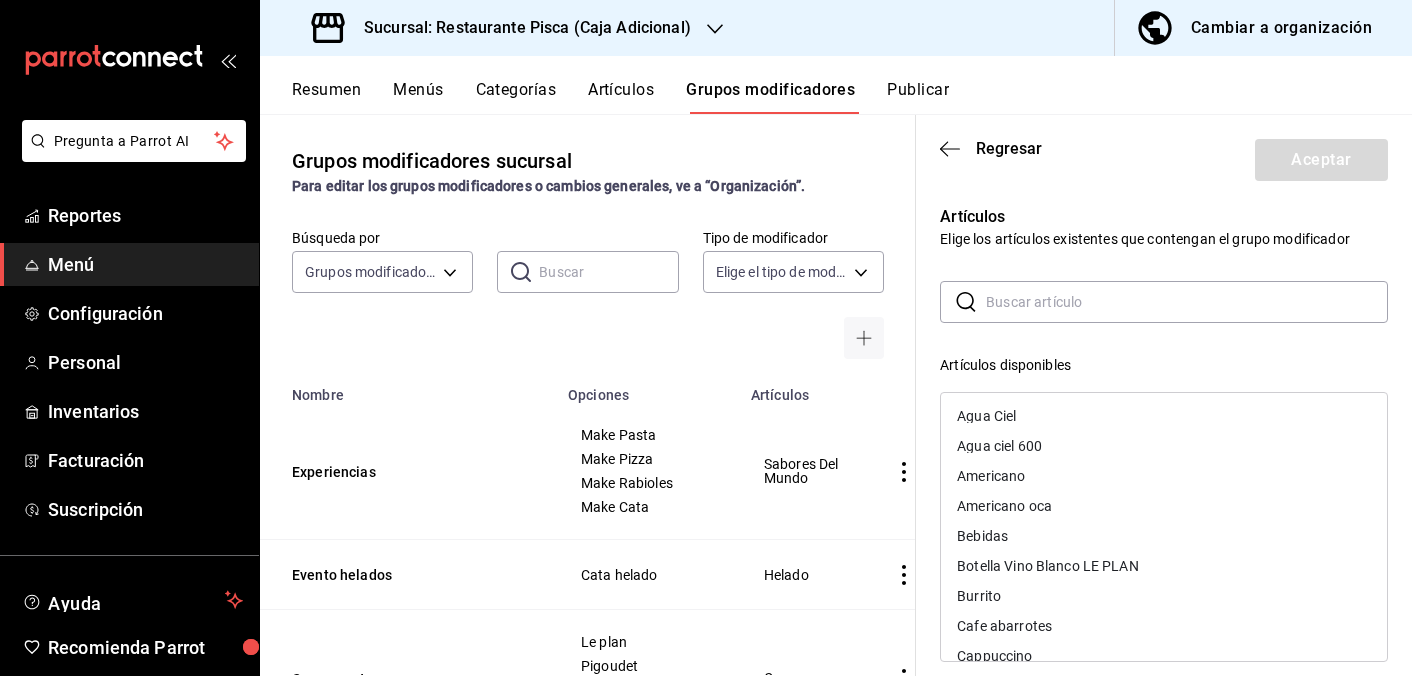 click at bounding box center [1187, 302] 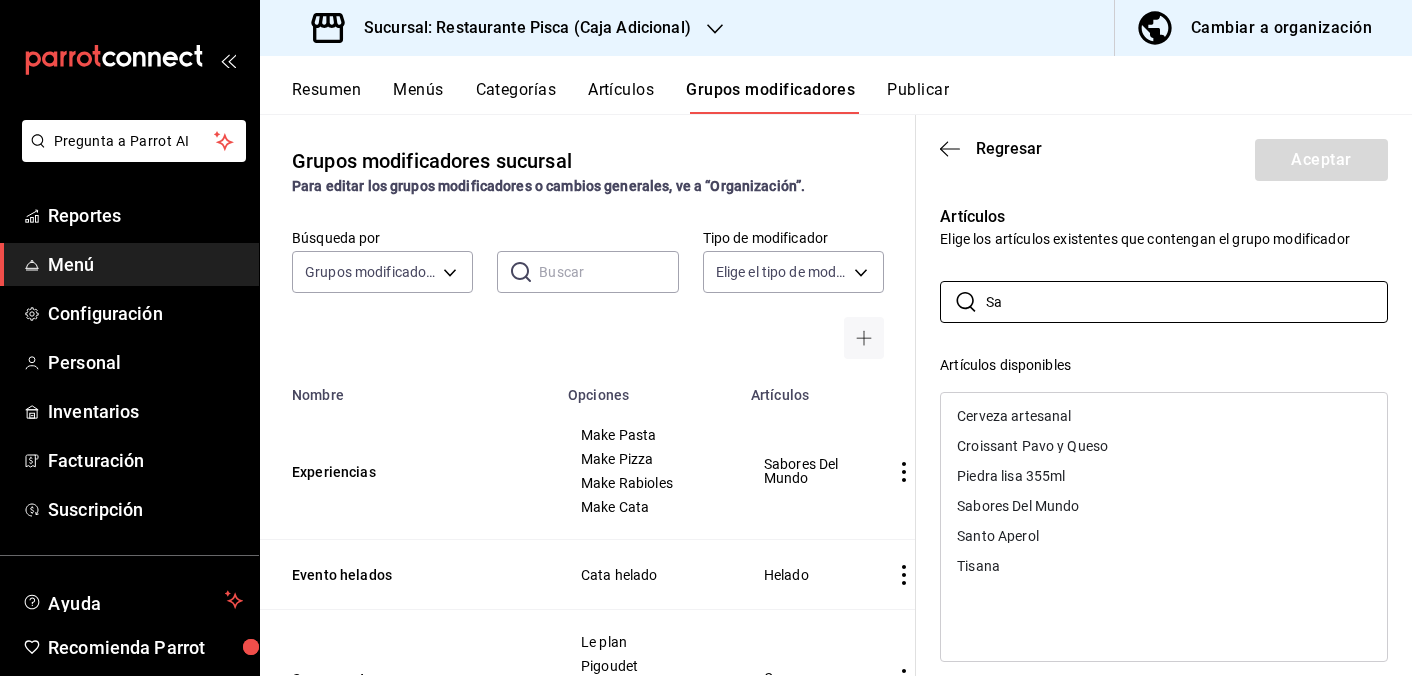 type on "Sa" 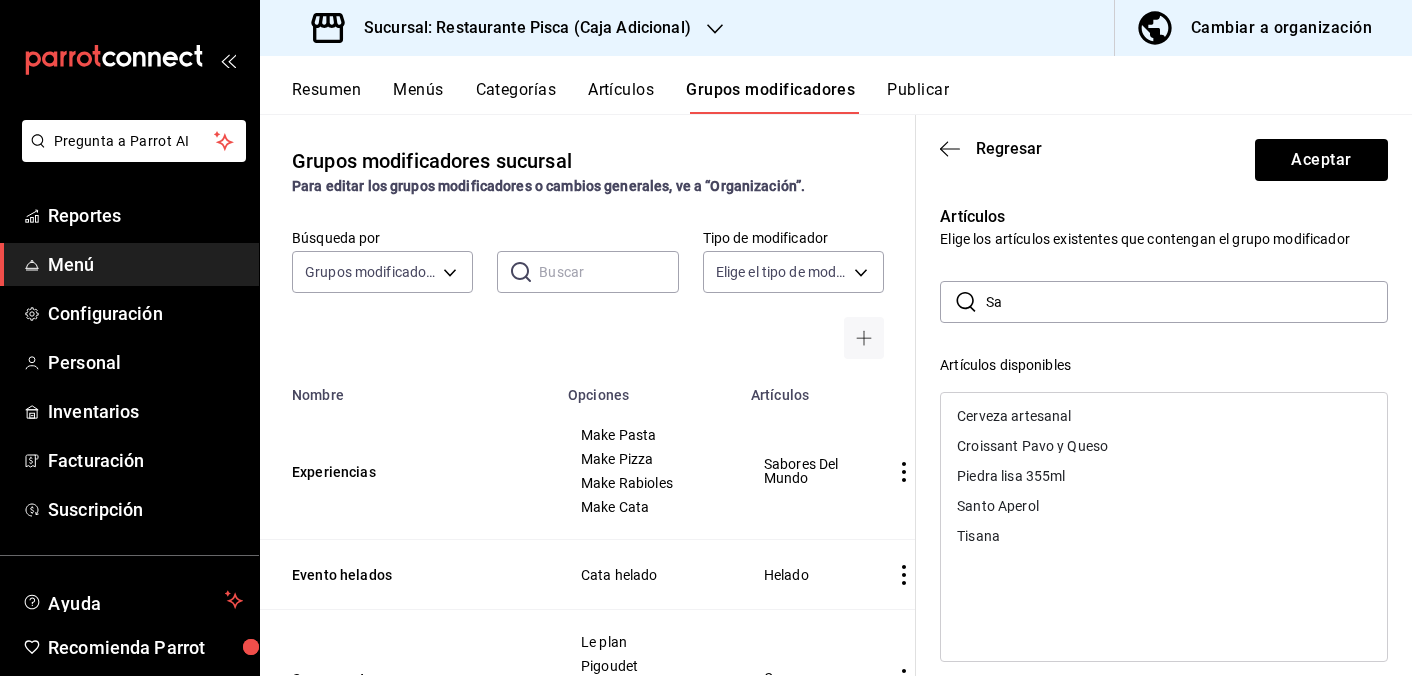 click on "​ Sa ​ Artículos disponibles Cerveza artesanal Croissant Pavo y Queso Piedra lisa 355ml Santo Aperol Tisana Artículos seleccionados Sabores Del Mundo" at bounding box center [1164, 638] 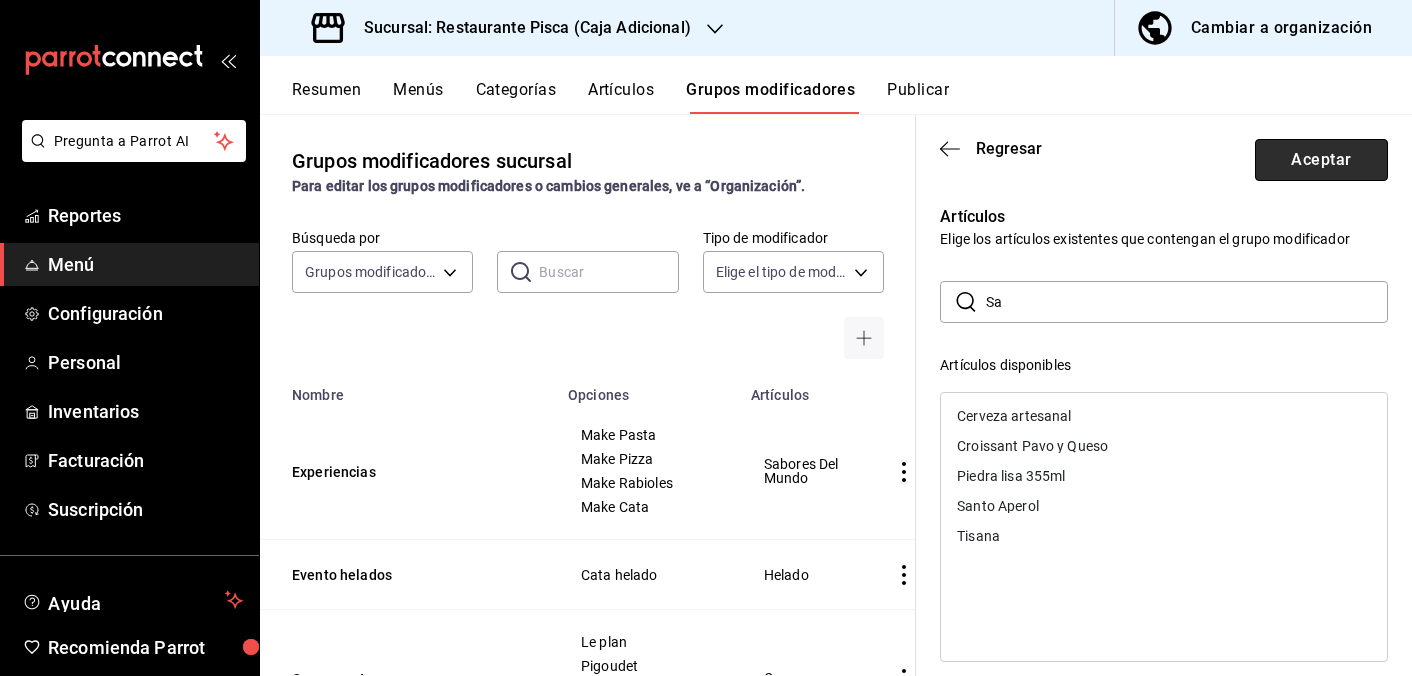 click on "Aceptar" at bounding box center [1321, 160] 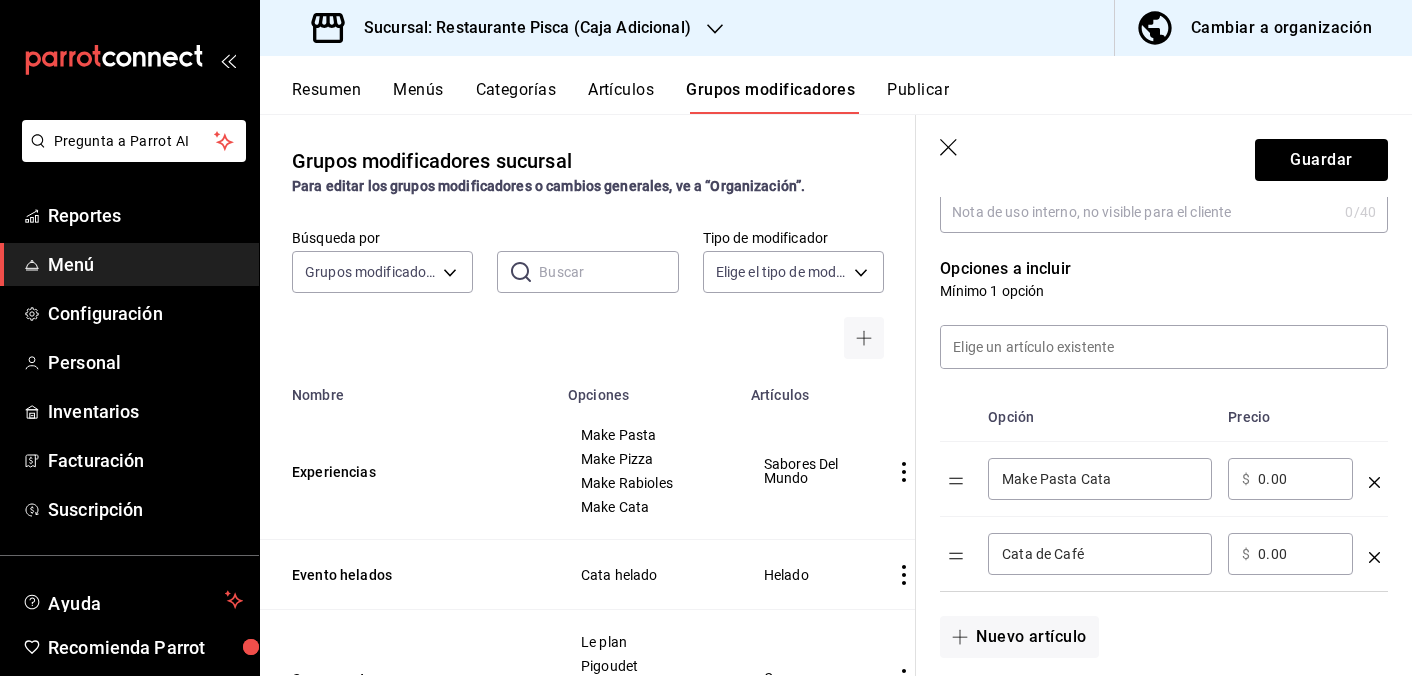 scroll, scrollTop: 398, scrollLeft: 0, axis: vertical 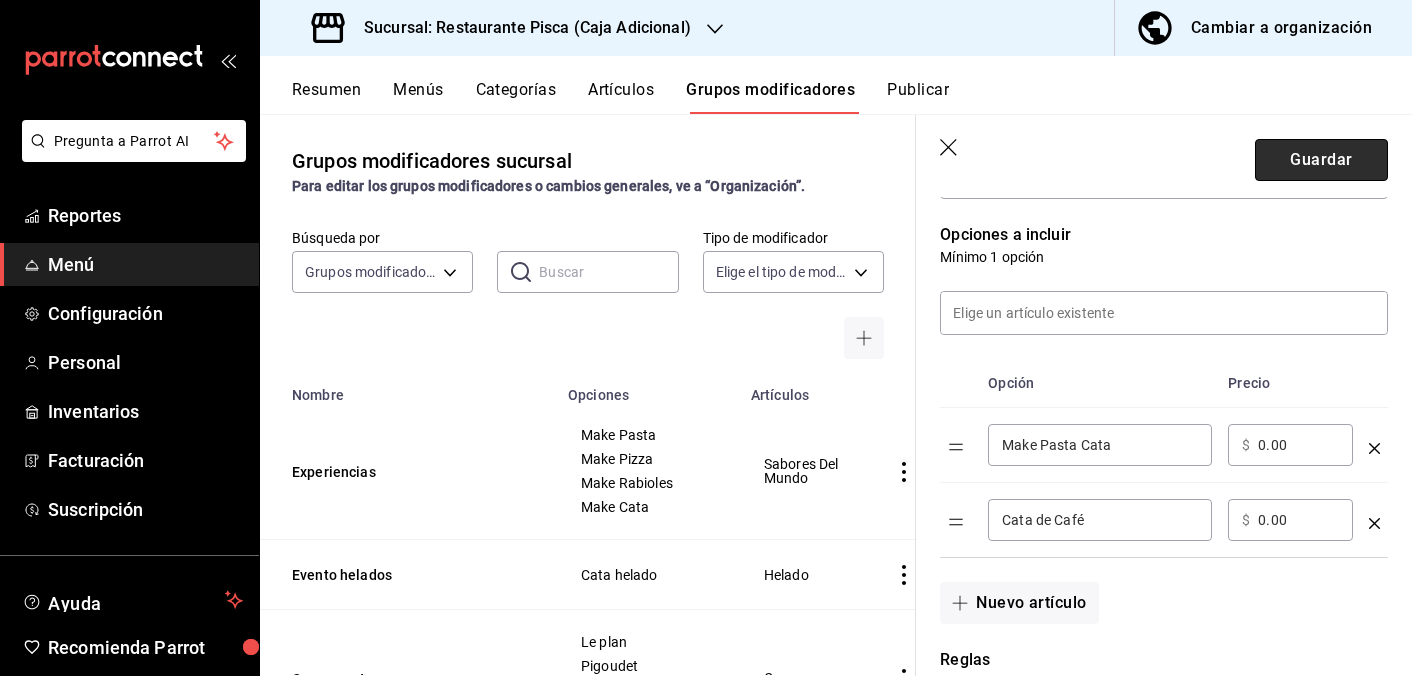 click on "Guardar" at bounding box center [1321, 160] 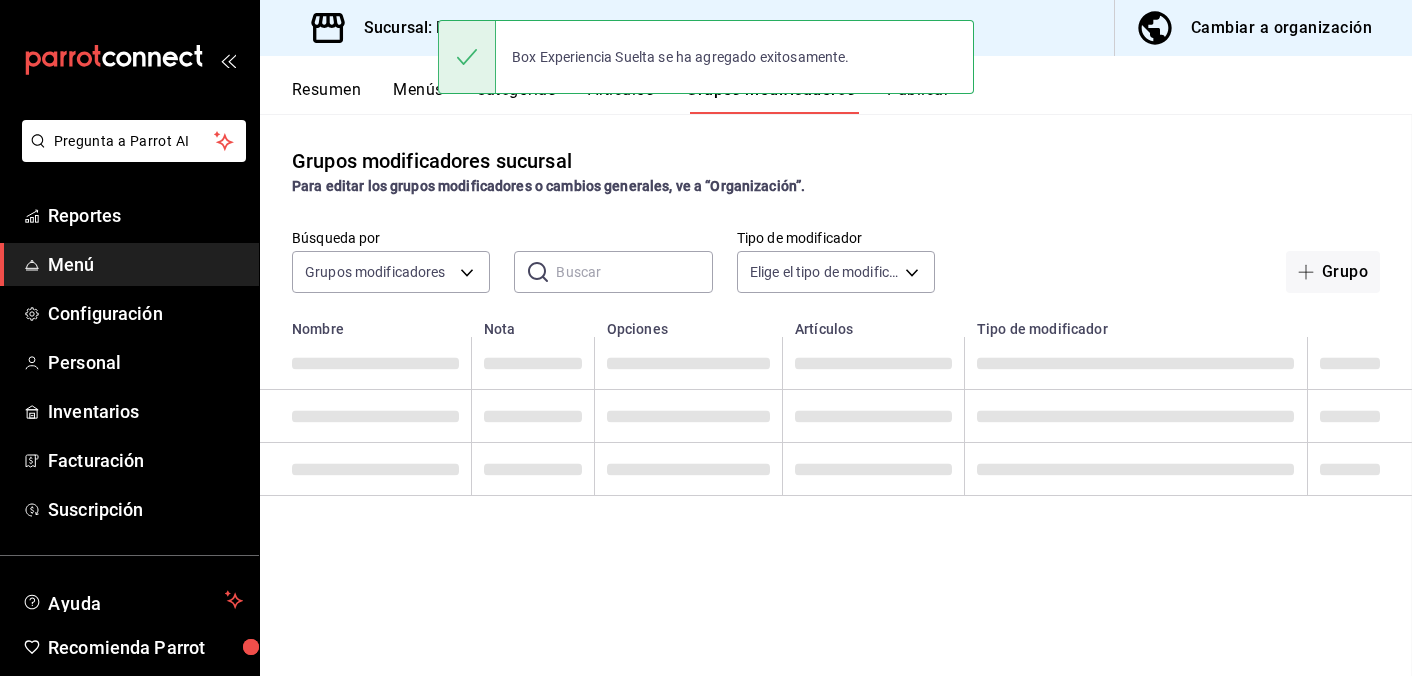 scroll, scrollTop: 0, scrollLeft: 0, axis: both 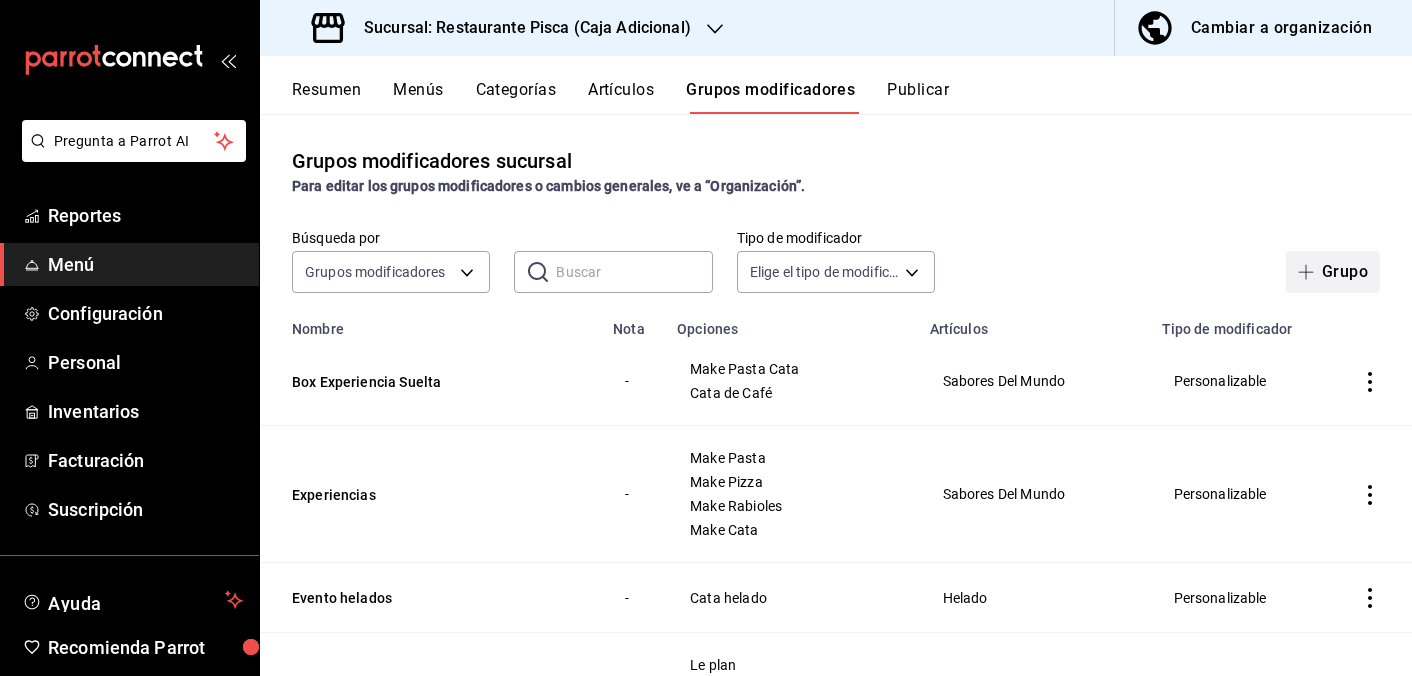 click on "Grupo" at bounding box center (1333, 272) 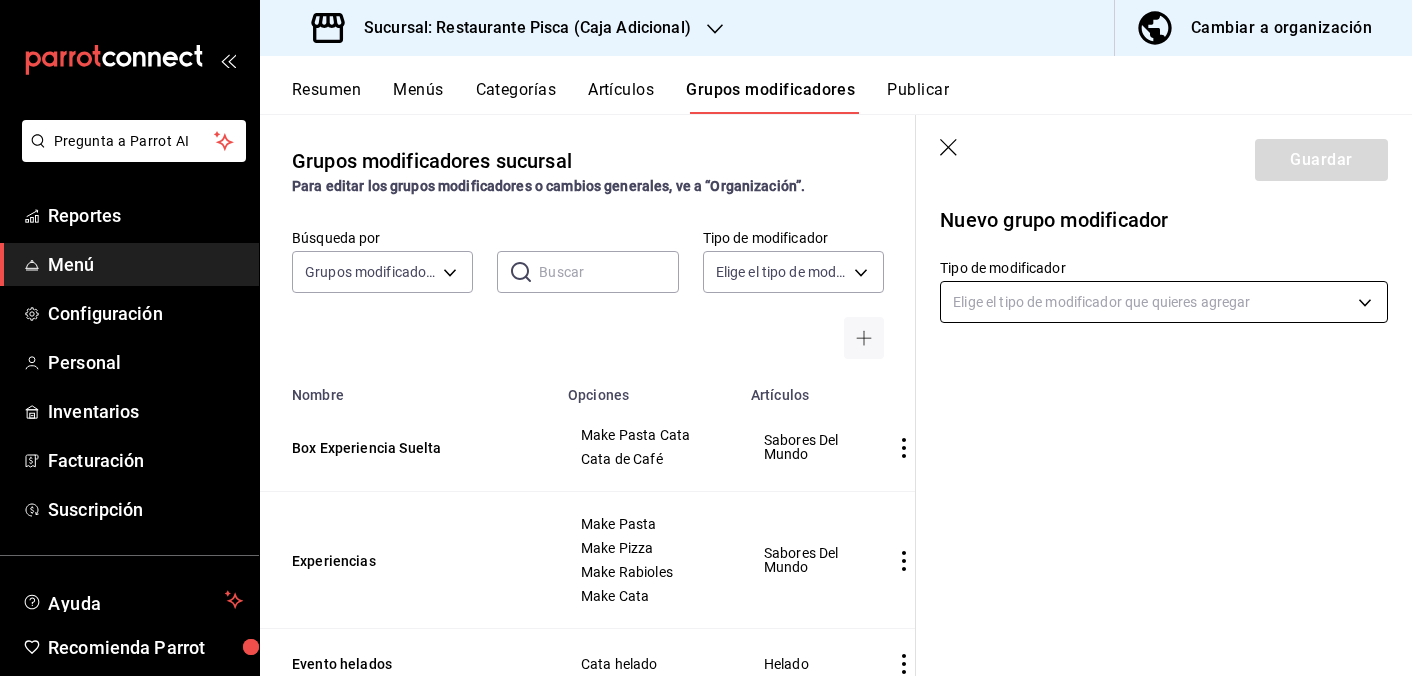 click on "Pregunta a Parrot AI Reportes   Menú   Configuración   Personal   Inventarios   Facturación   Suscripción   Ayuda Recomienda Parrot   Adrian Struck   Sugerir nueva función   Sucursal: Restaurante Pisca (Caja Adicional) Cambiar a organización Resumen Menús Categorías Artículos Grupos modificadores Publicar Grupos modificadores sucursal Para editar los grupos modificadores o cambios generales, ve a “Organización”. Búsqueda por Grupos modificadores GROUP ​ ​ Tipo de modificador Elige el tipo de modificador Nombre Opciones Artículos Box Experiencia Suelta Make Pasta Cata Cata de Café Sabores Del Mundo Experiencias Make Pasta Make Pizza Make Rabioles Make Cata Sabores Del Mundo Evento helados Cata helado Helado Copa eventos Le plan Pigoudet Negroamaro Primer beso Copas Coct helado Coctelería Afogato Toping Helado 5 porciento Botanas Flor de calabaza Aceituna mixtas Tabla de quesos Chips Comida evento vino Aperitivo guubi gengibre Aperitivo  guubi elderflower Lussory chardonay Princes bianco" at bounding box center [706, 338] 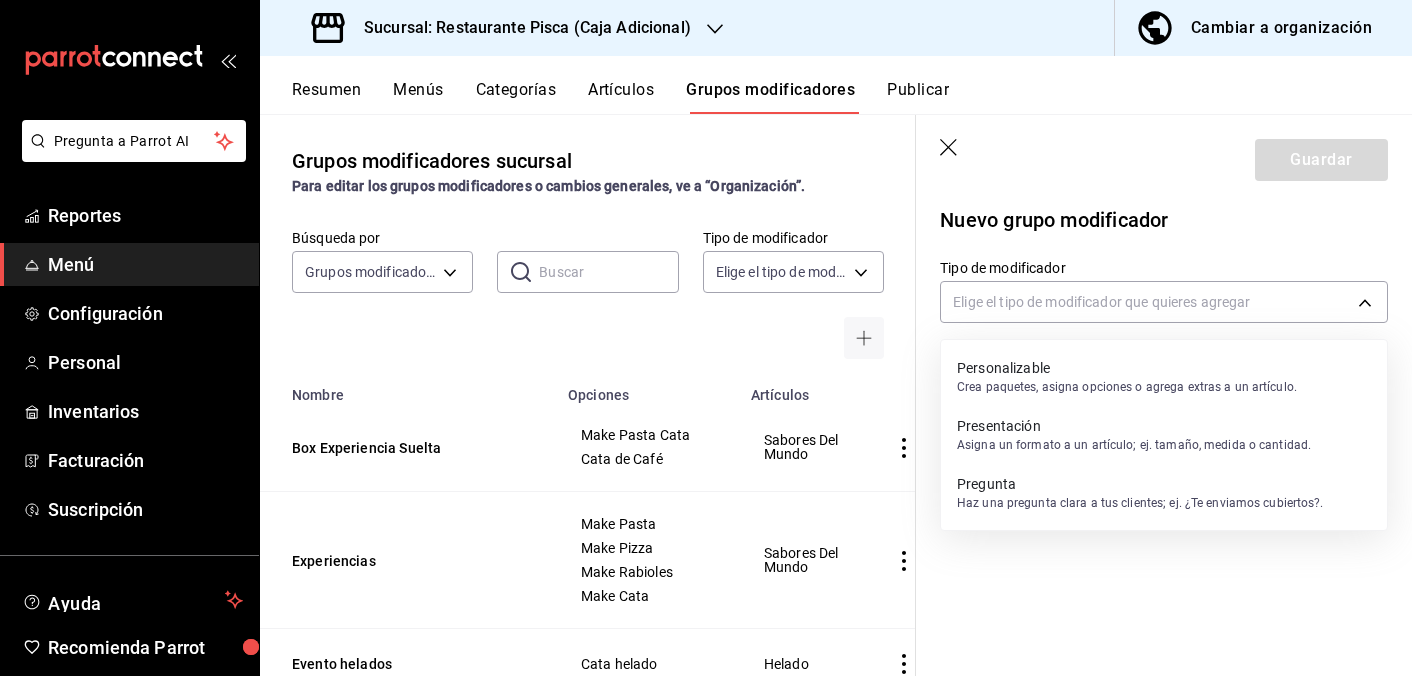 click on "Personalizable" at bounding box center [1127, 368] 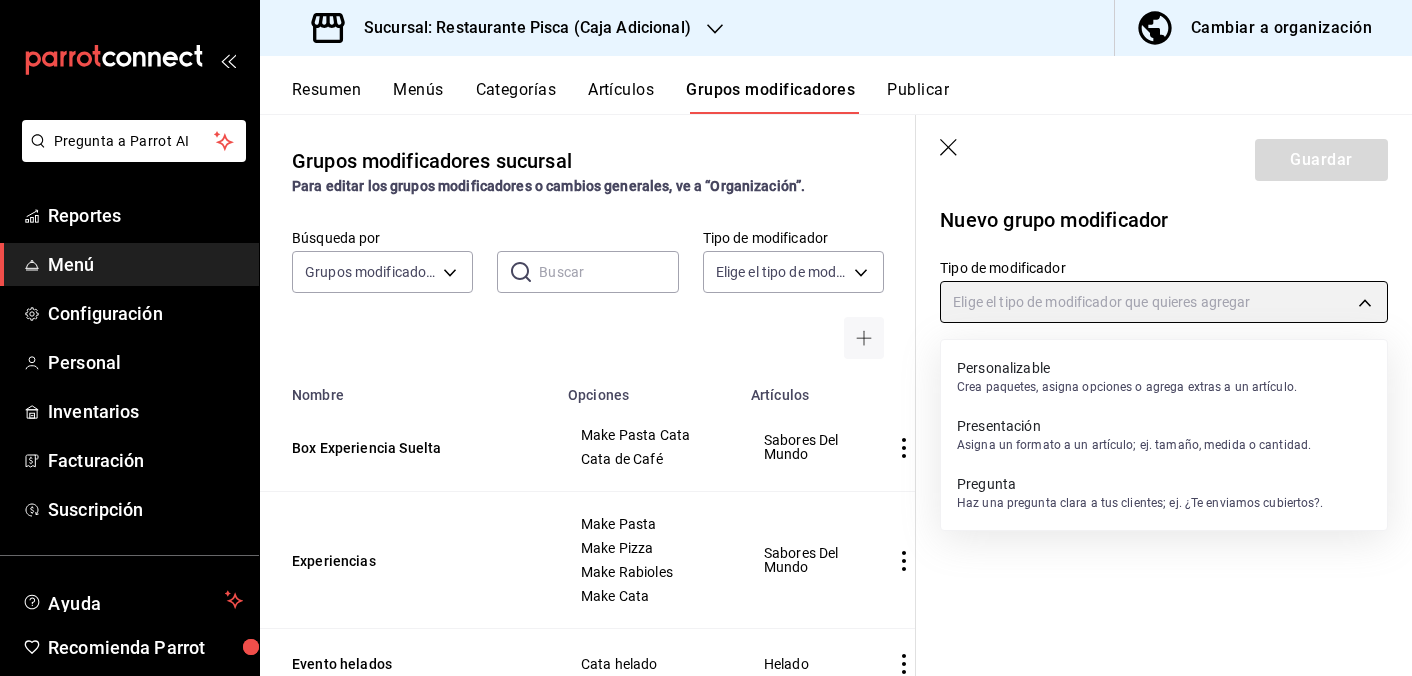 type on "CUSTOMIZABLE" 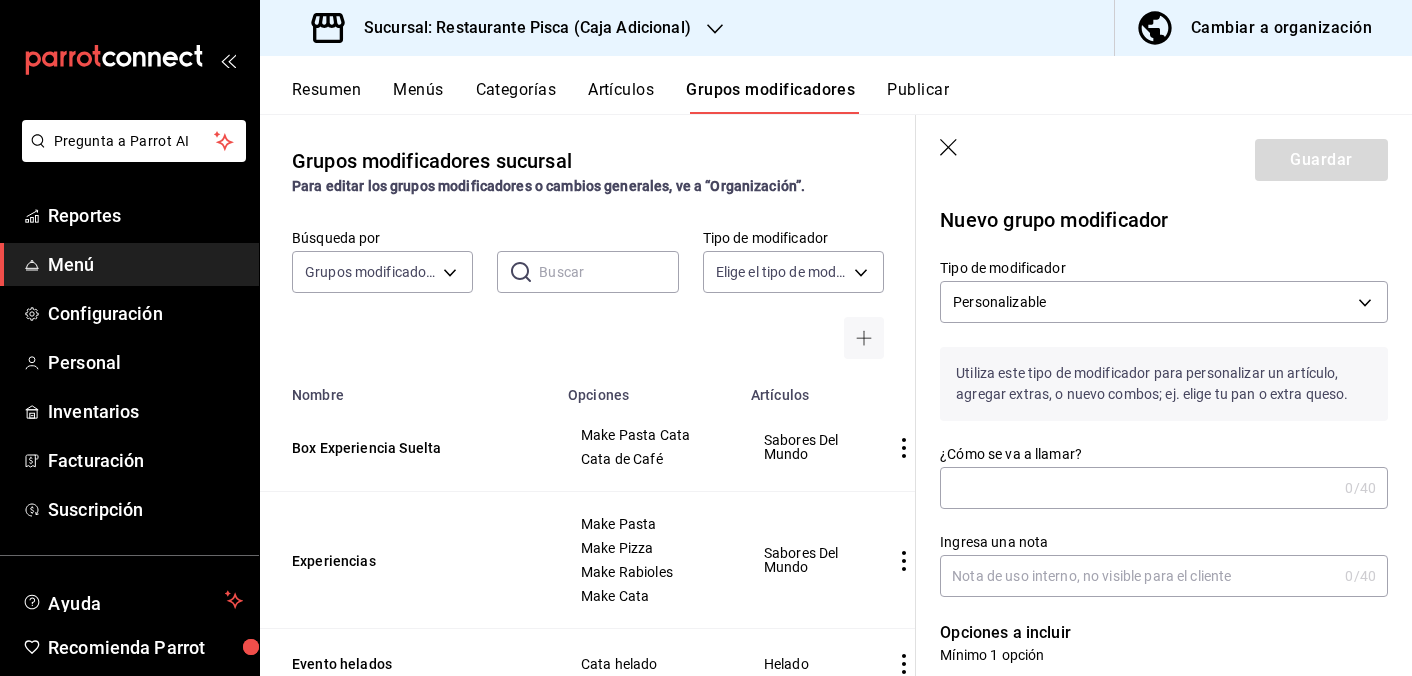 click on "¿Cómo se va a llamar?" at bounding box center (1138, 488) 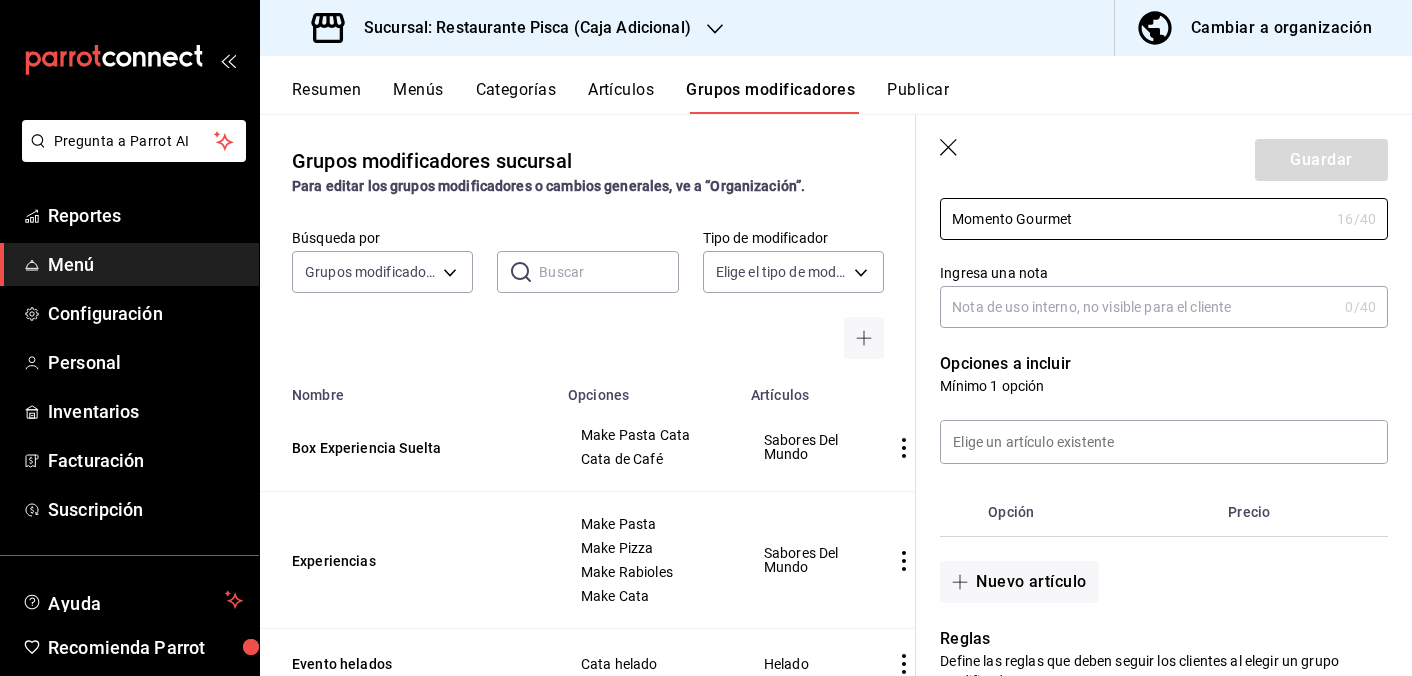 scroll, scrollTop: 289, scrollLeft: 0, axis: vertical 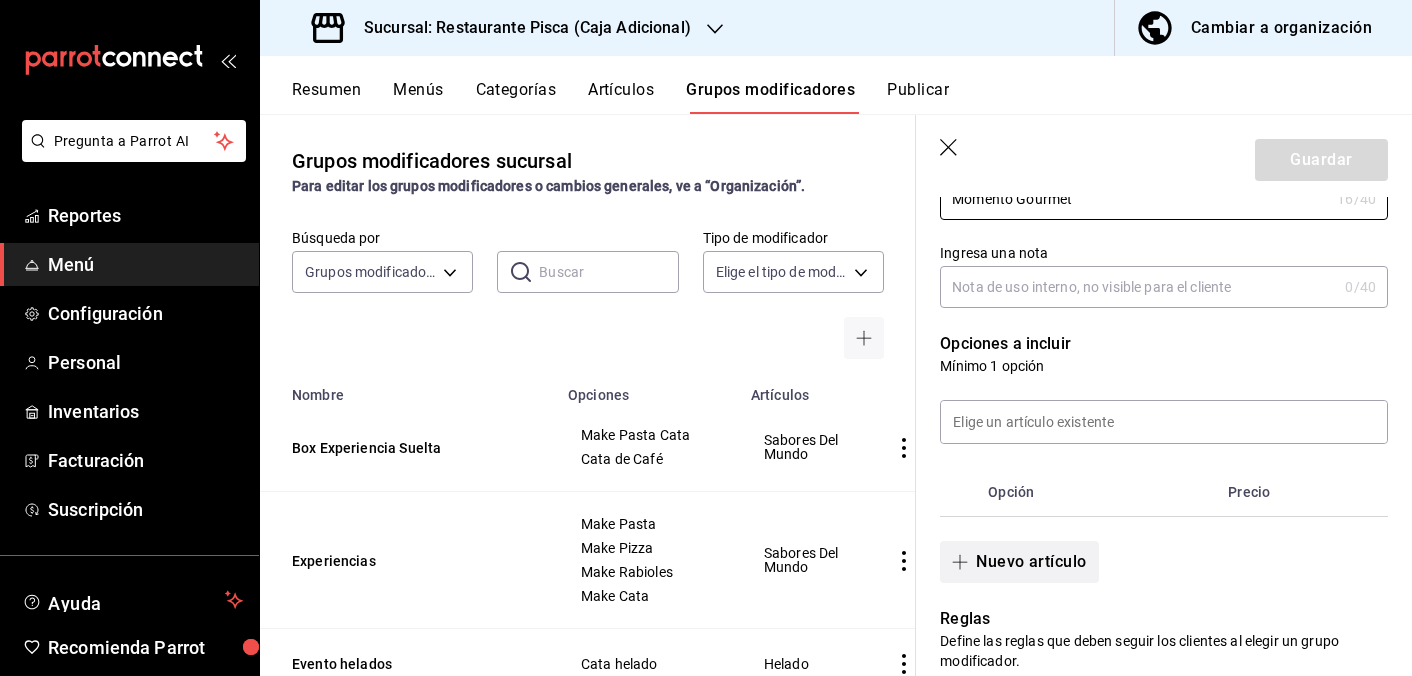 type on "Momento Gourmet" 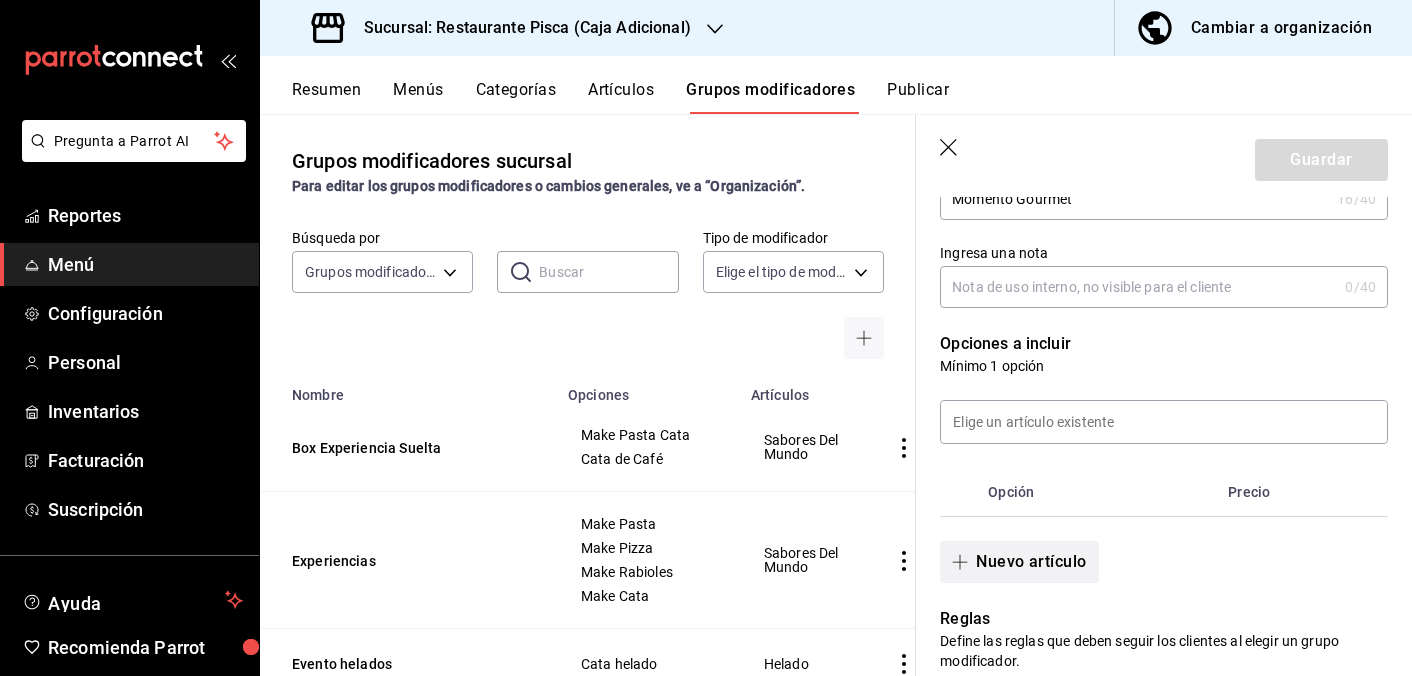 click on "Nuevo artículo" at bounding box center (1019, 562) 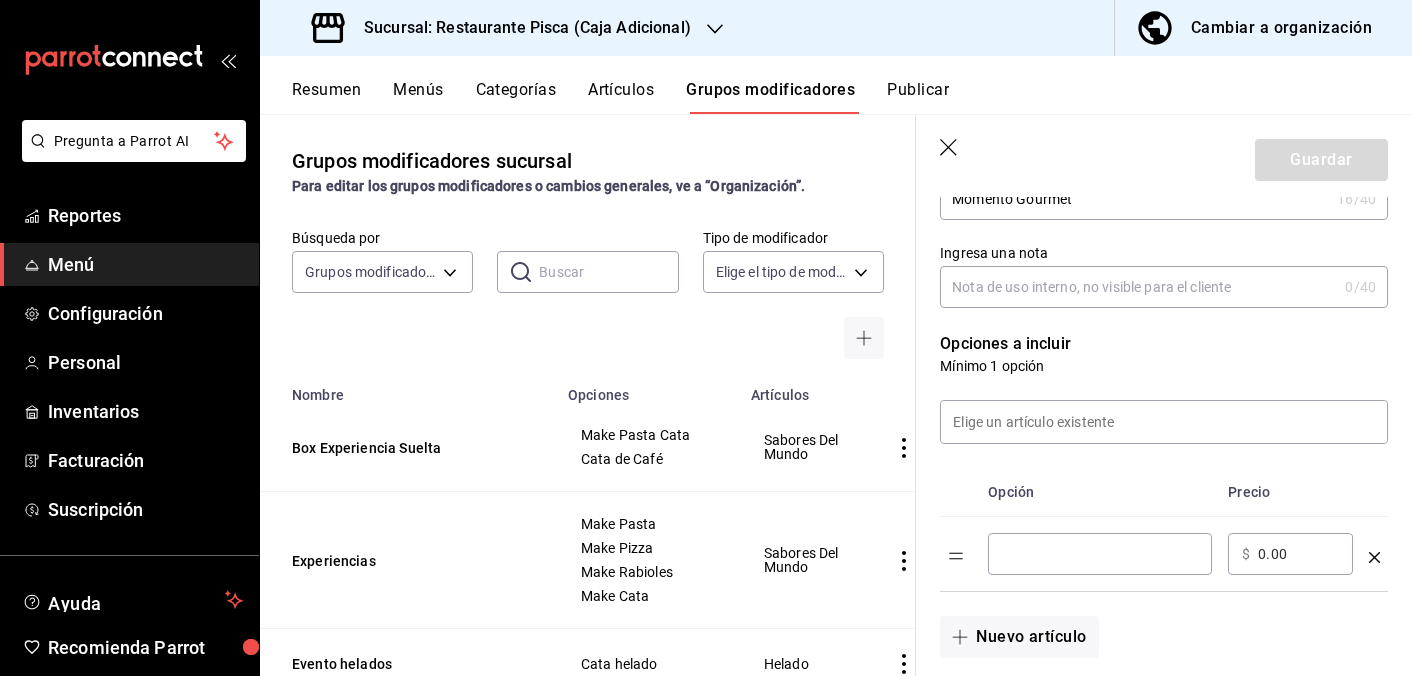 click on "​" at bounding box center [1100, 554] 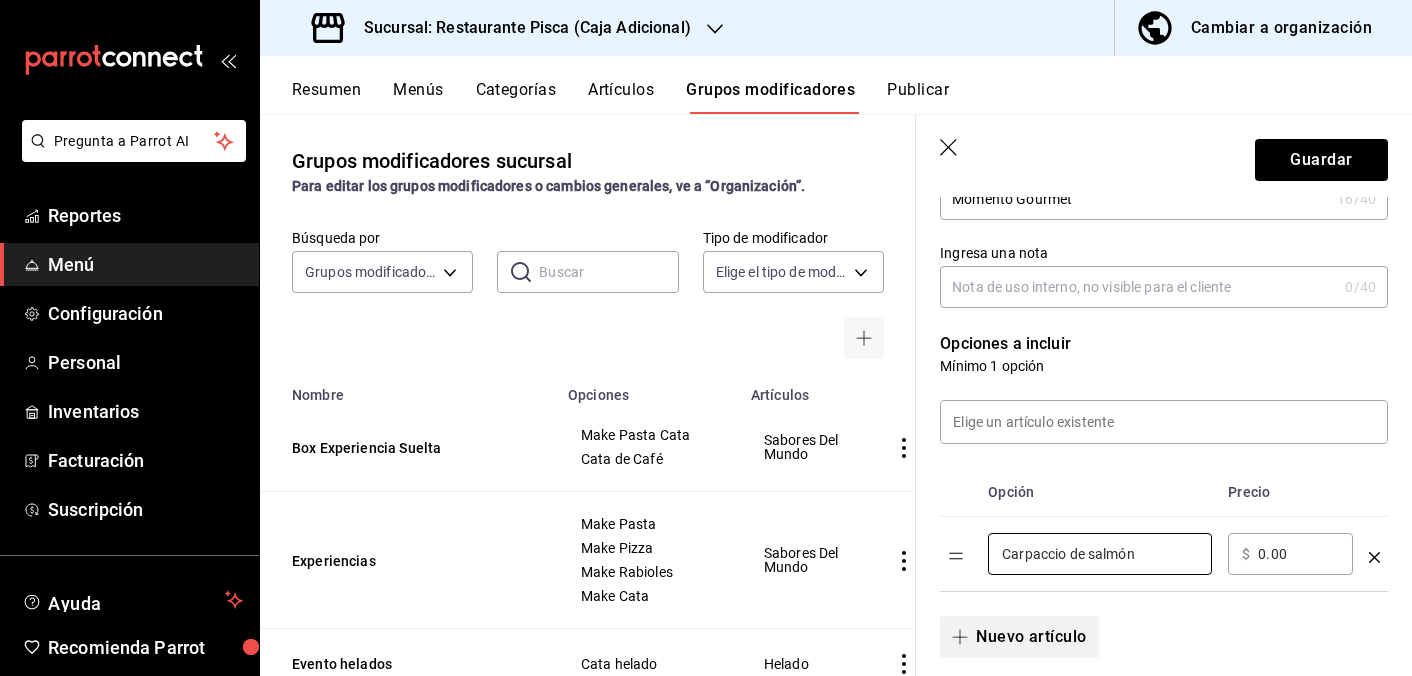 type on "Carpaccio de salmón" 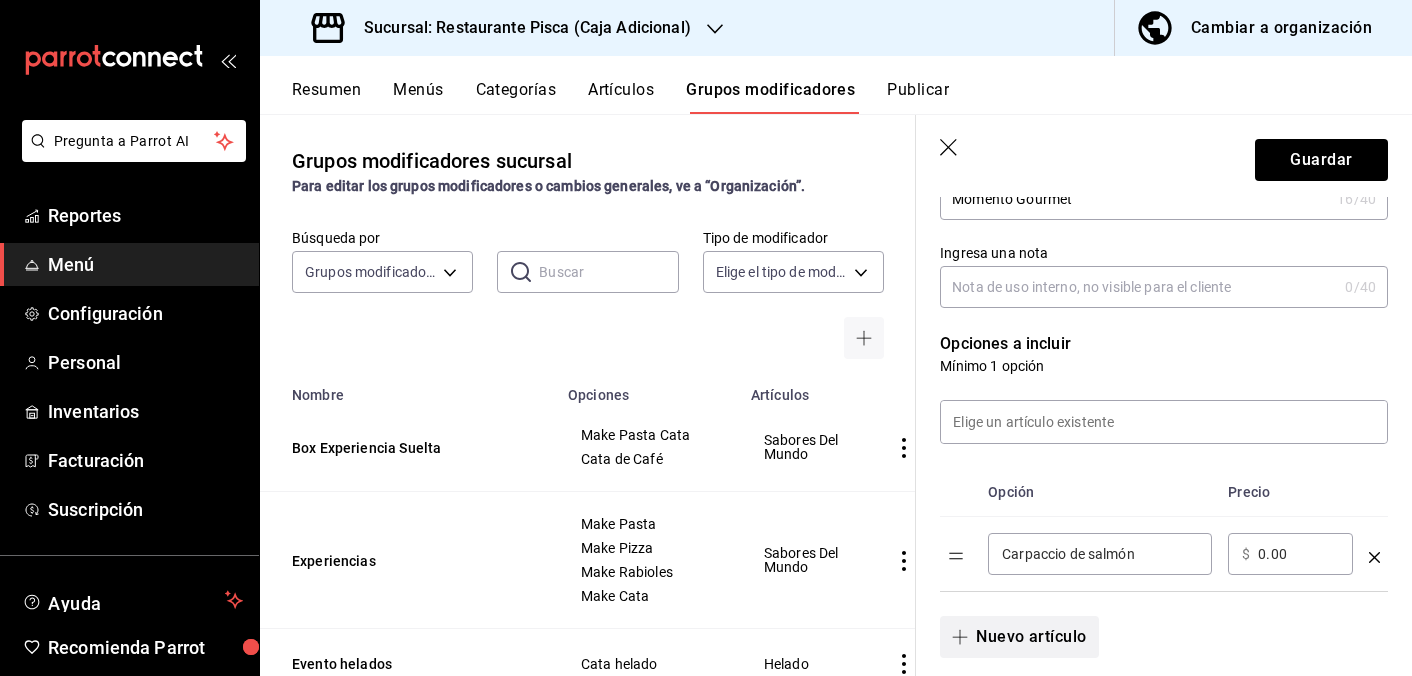 click on "Nuevo artículo" at bounding box center (1019, 637) 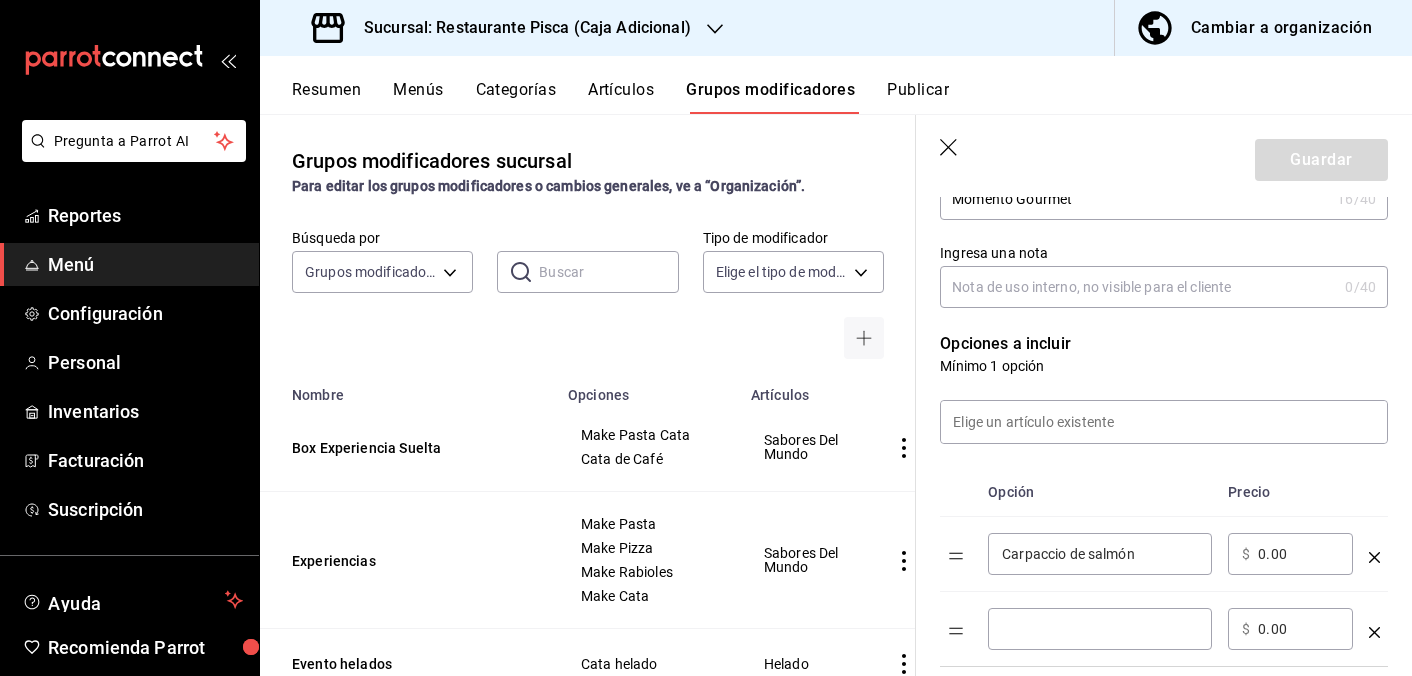 click at bounding box center [1100, 629] 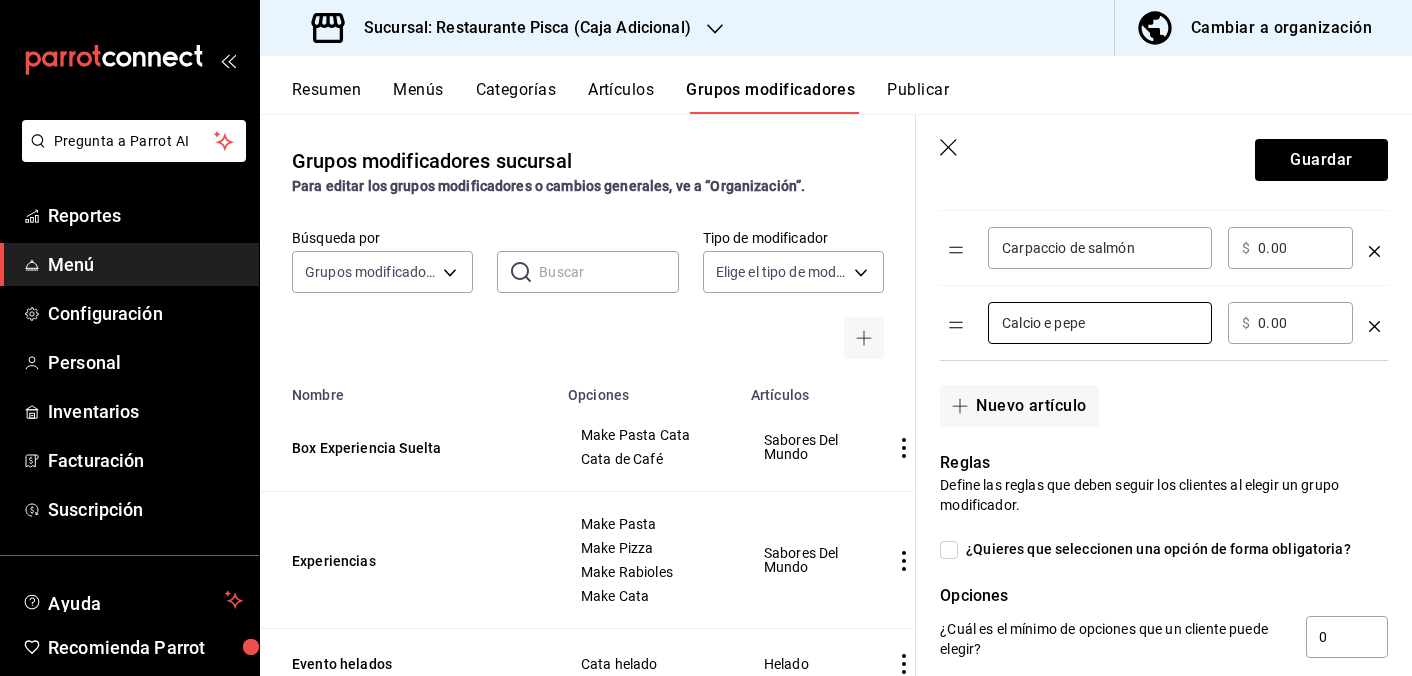 scroll, scrollTop: 611, scrollLeft: 0, axis: vertical 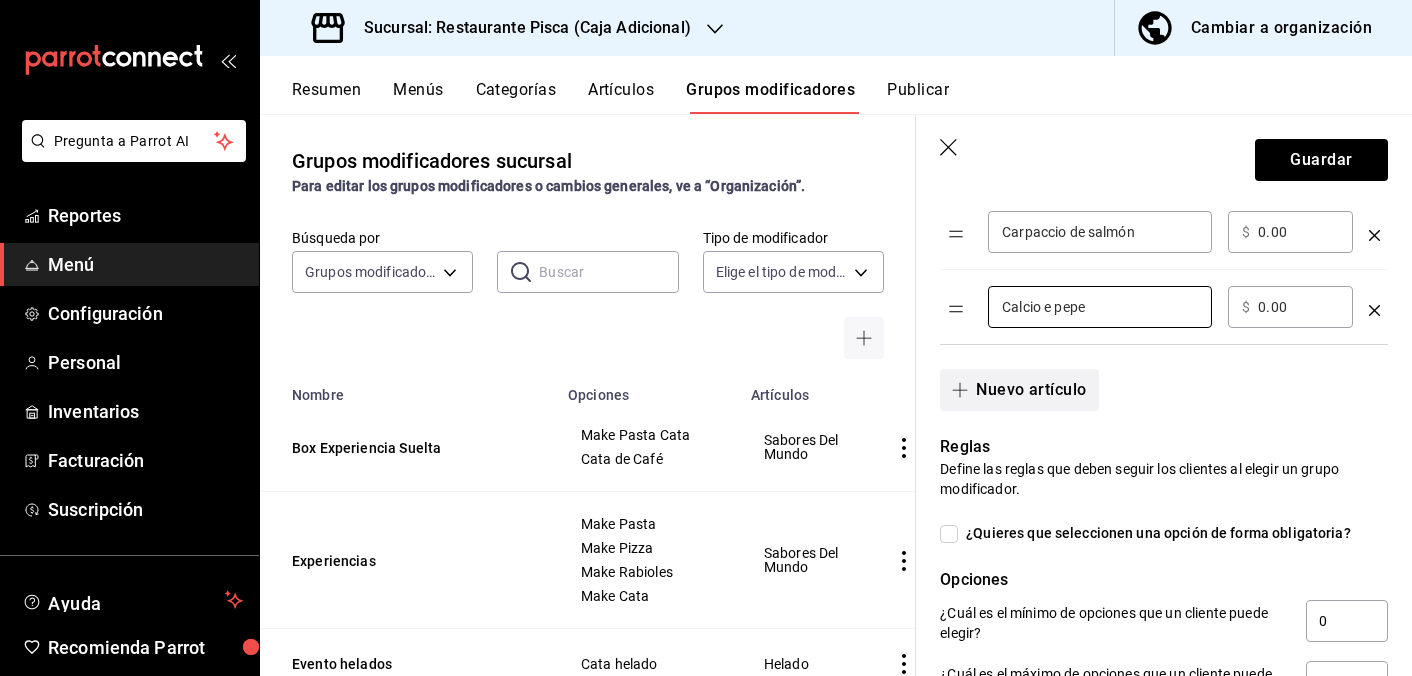 type on "Calcio e pepe" 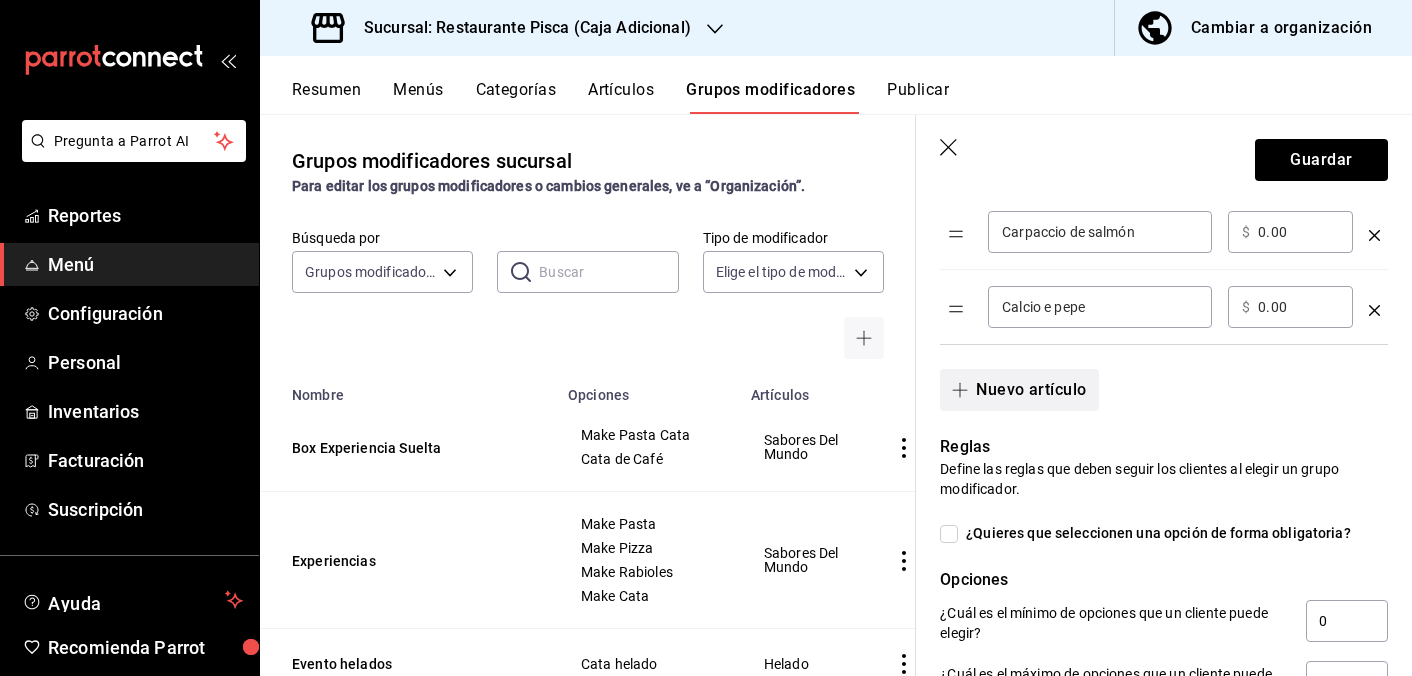 click on "Nuevo artículo" at bounding box center (1019, 390) 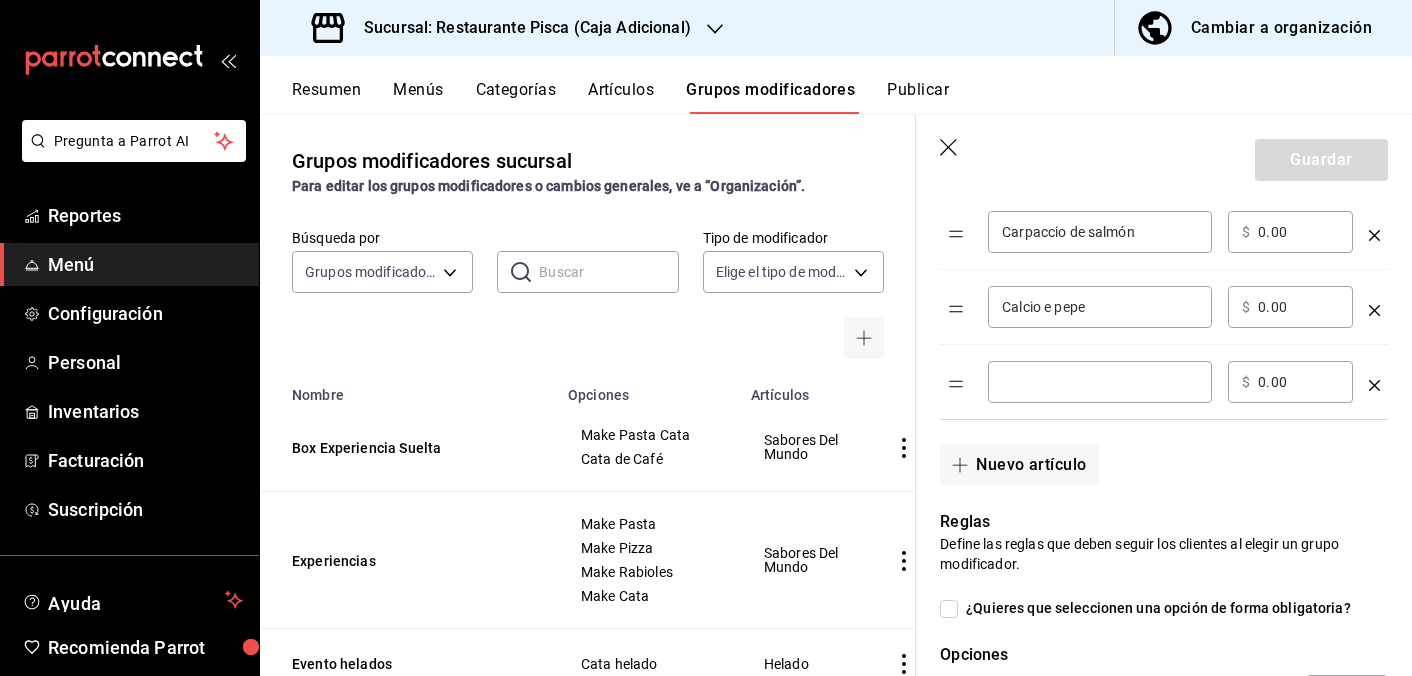 click at bounding box center (1100, 382) 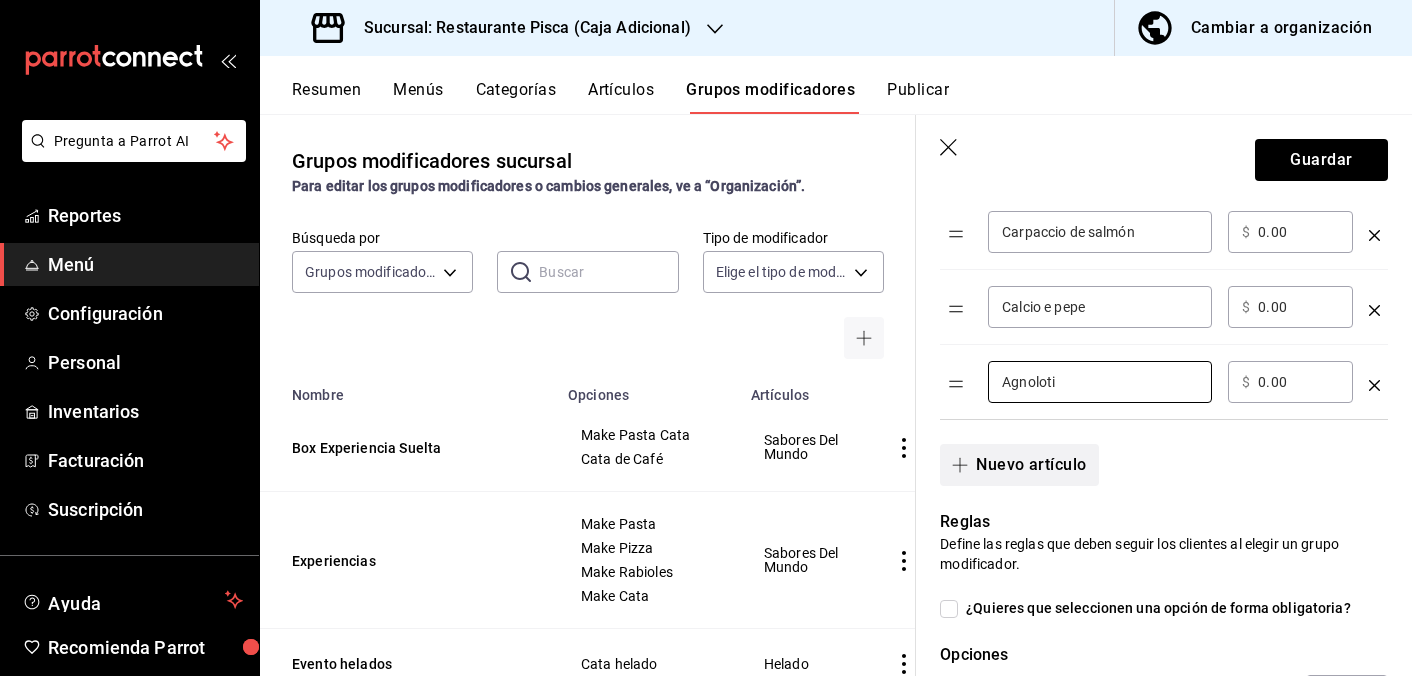 type on "Agnoloti" 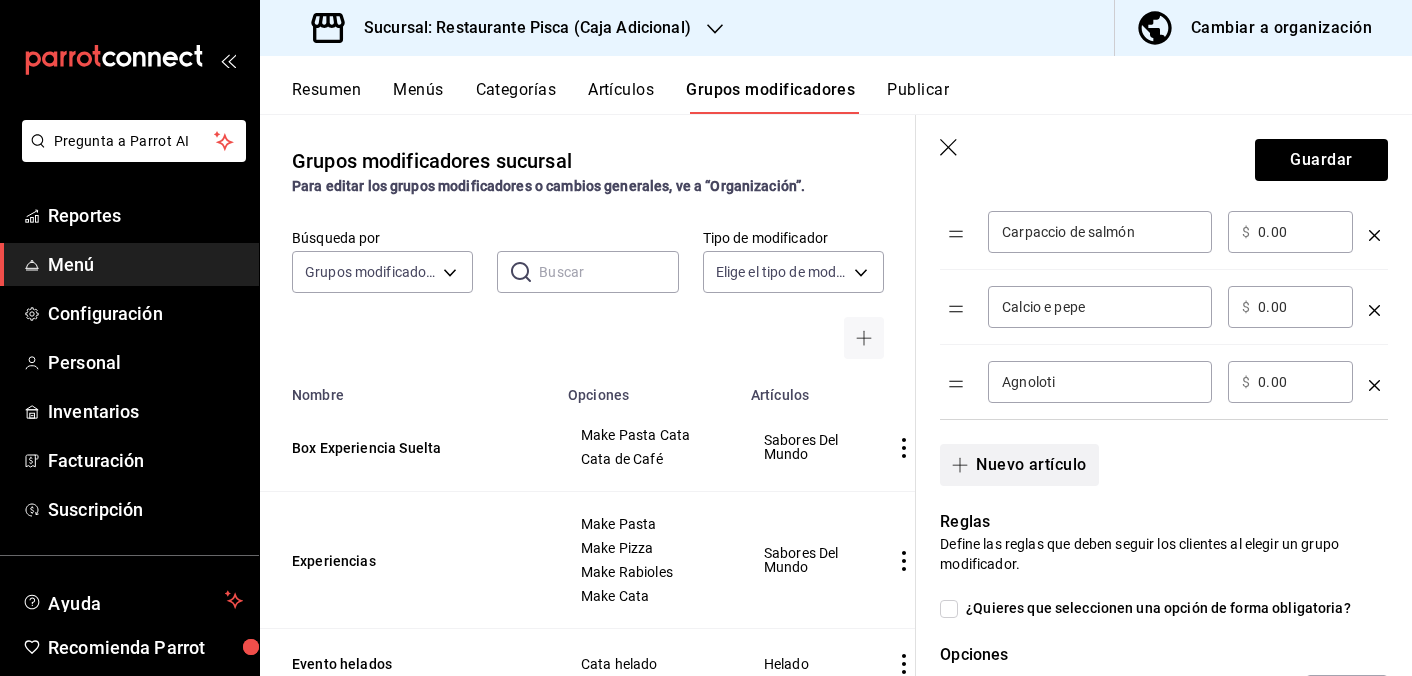 click on "Nuevo artículo" at bounding box center (1019, 465) 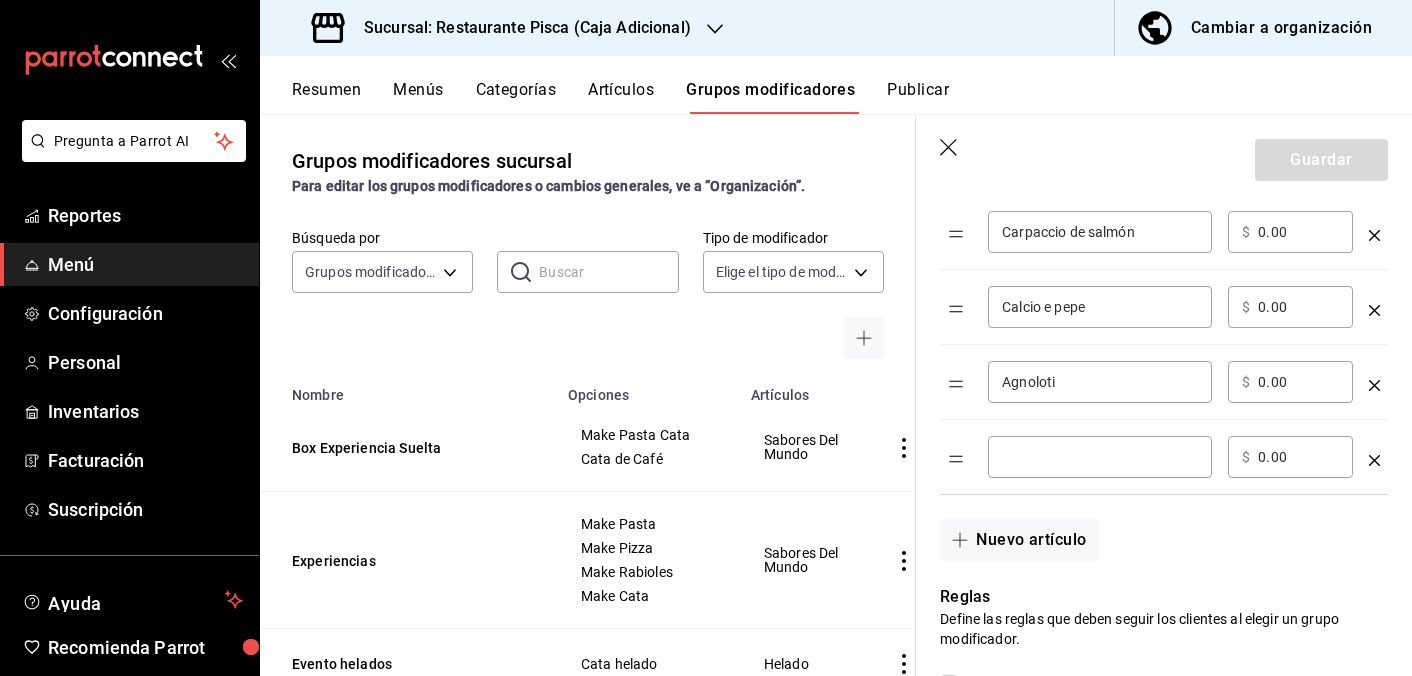 click at bounding box center [1100, 457] 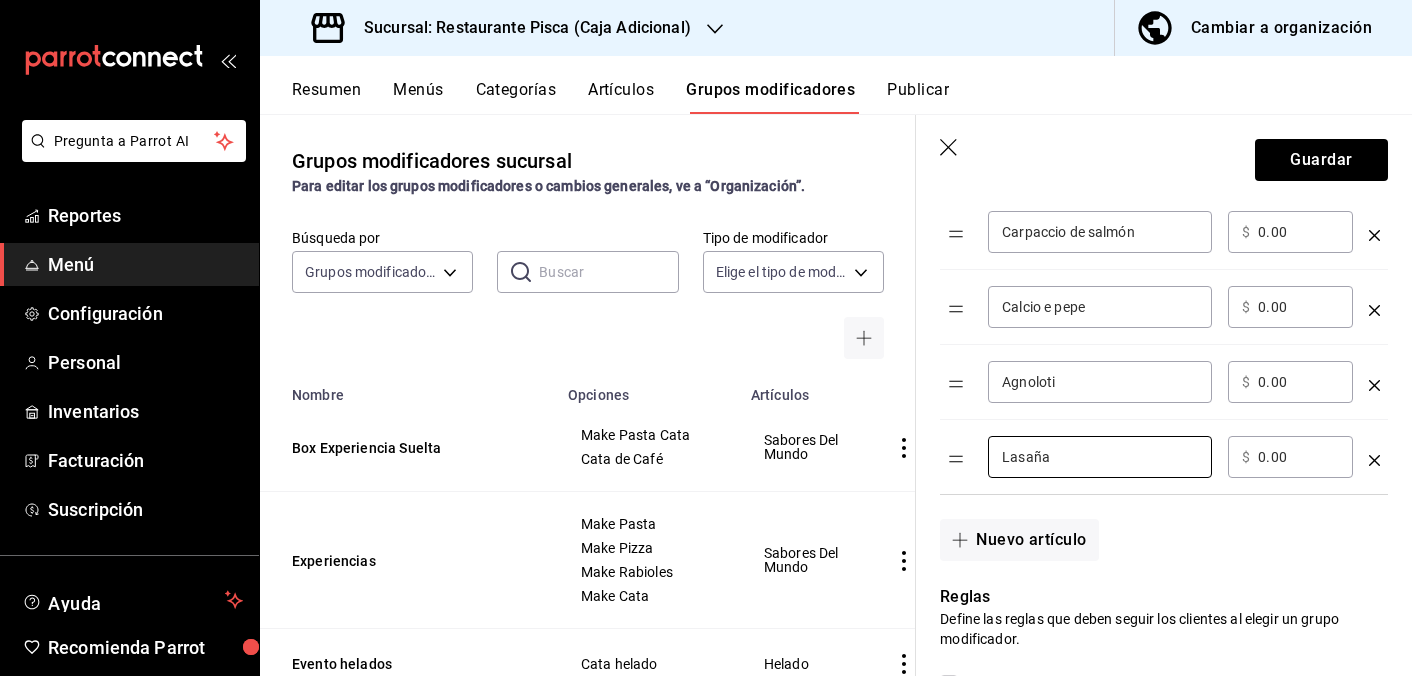 type on "Lasaña" 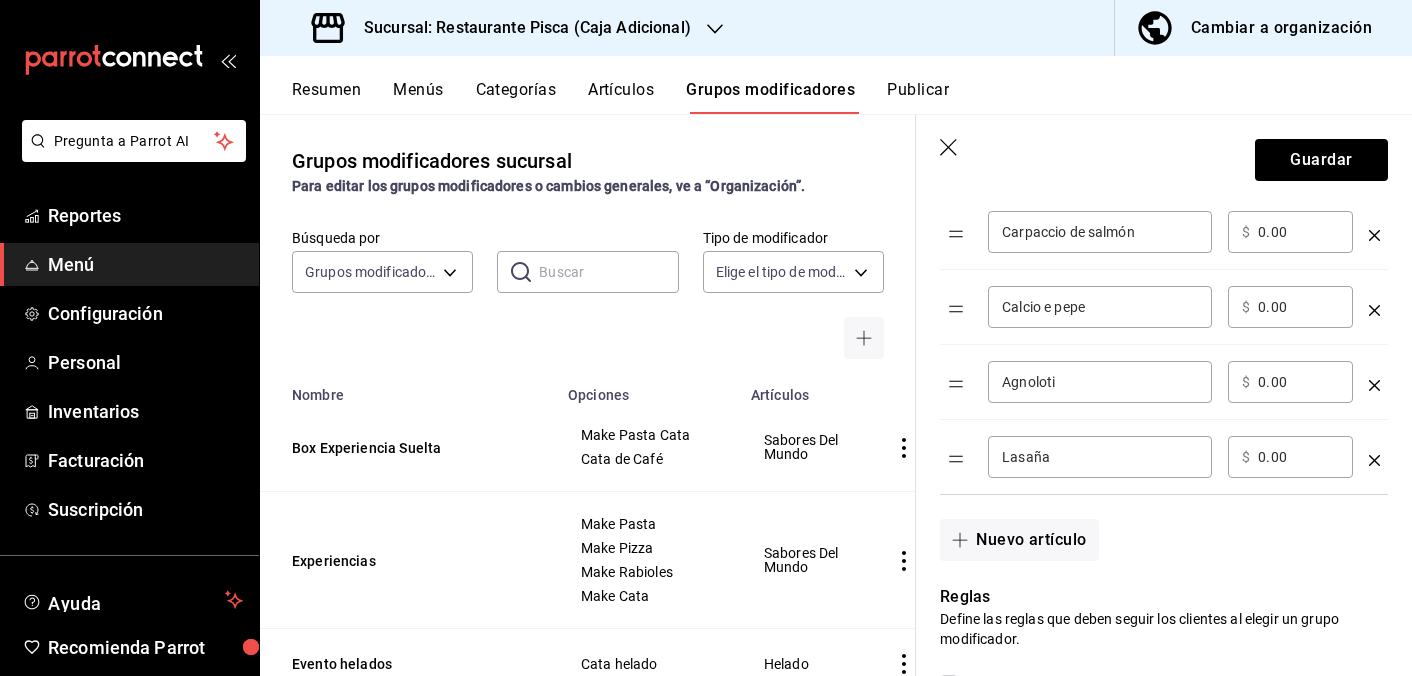 click on "Reglas Define las reglas que deben seguir los clientes al elegir un grupo modificador. ¿Quieres que seleccionen una opción de forma obligatoria? Opciones  ¿Cuál es el mínimo de opciones que un cliente puede elegir? 0 ¿Cuál es el máximo de opciones que un cliente puede elegir? 1 ¿Cuántas veces pueden elegir la misma opción? 1" at bounding box center (1152, 739) 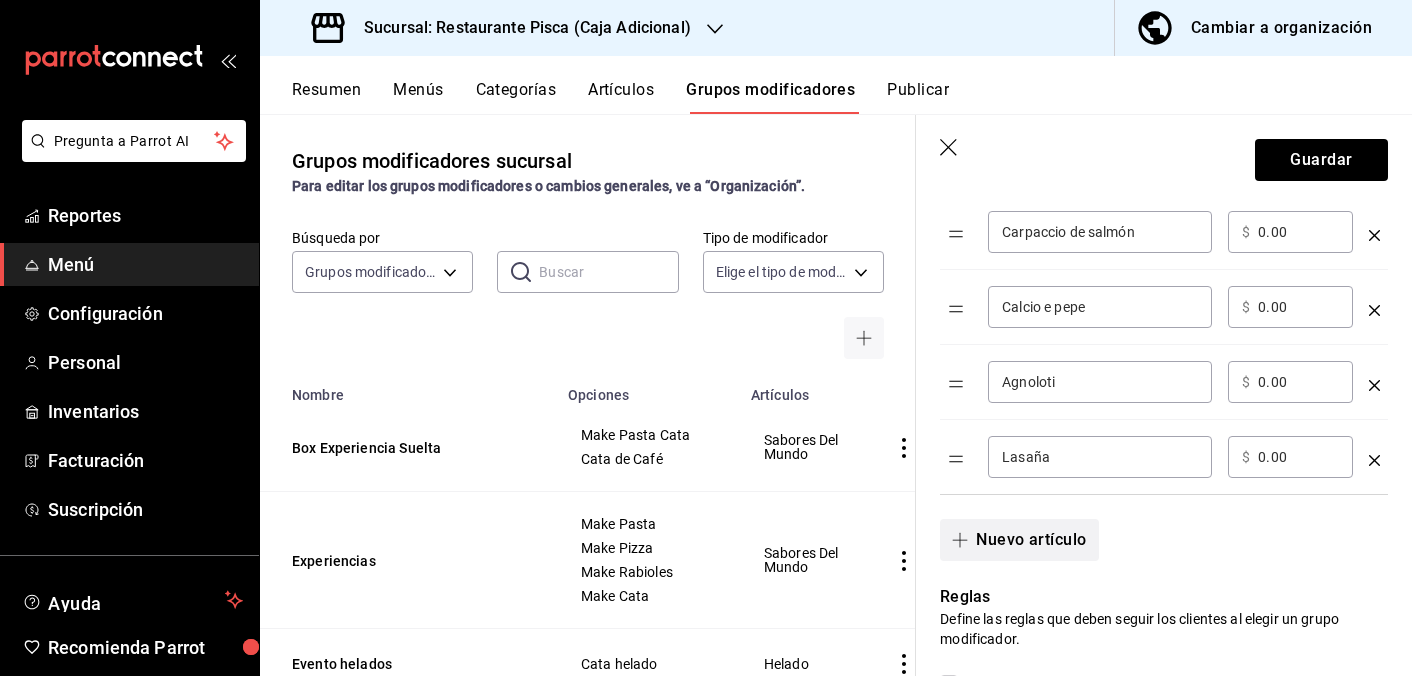 click on "Nuevo artículo" at bounding box center (1019, 540) 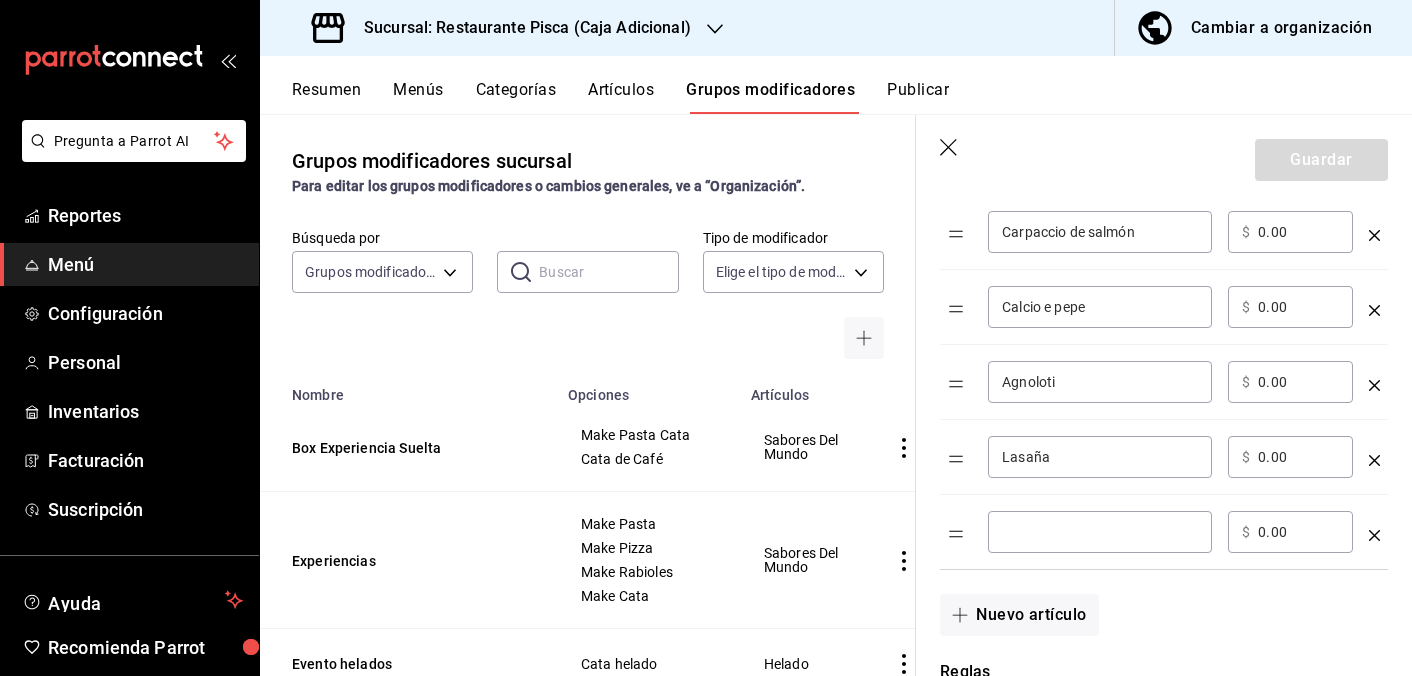 click at bounding box center [1100, 532] 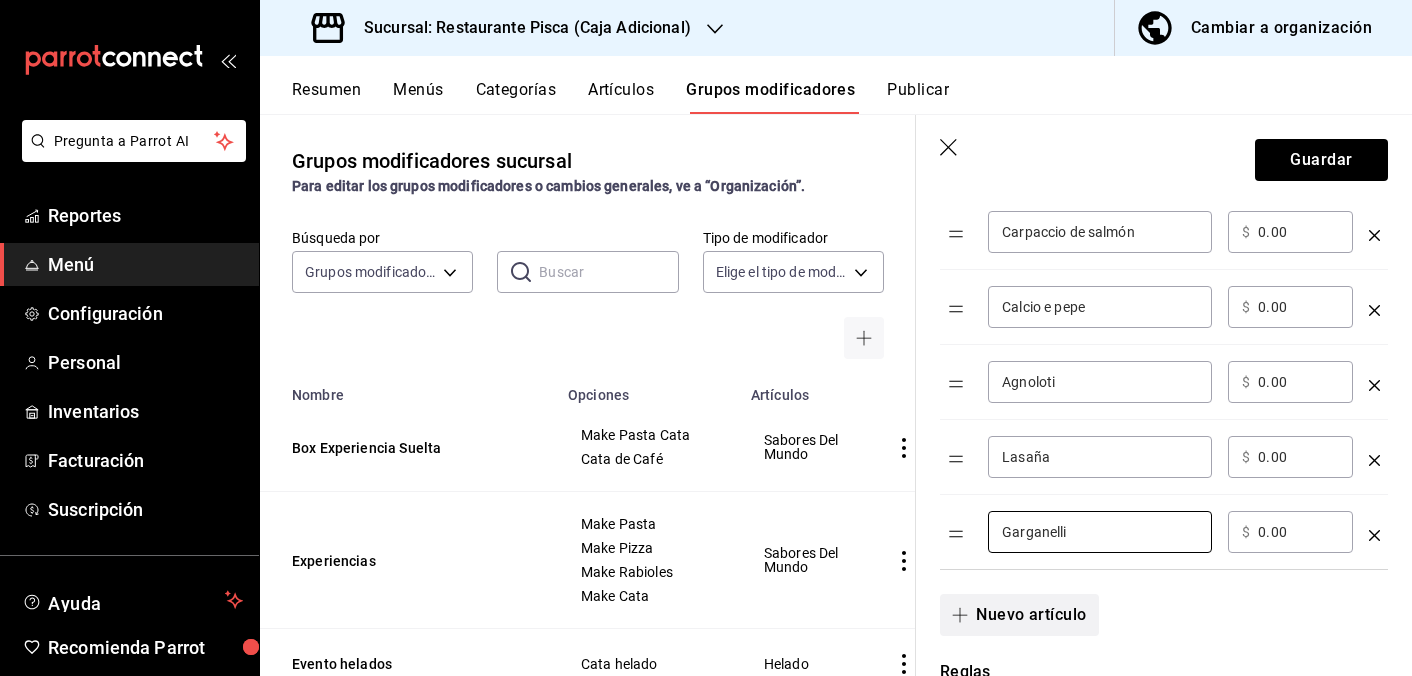type on "Garganelli" 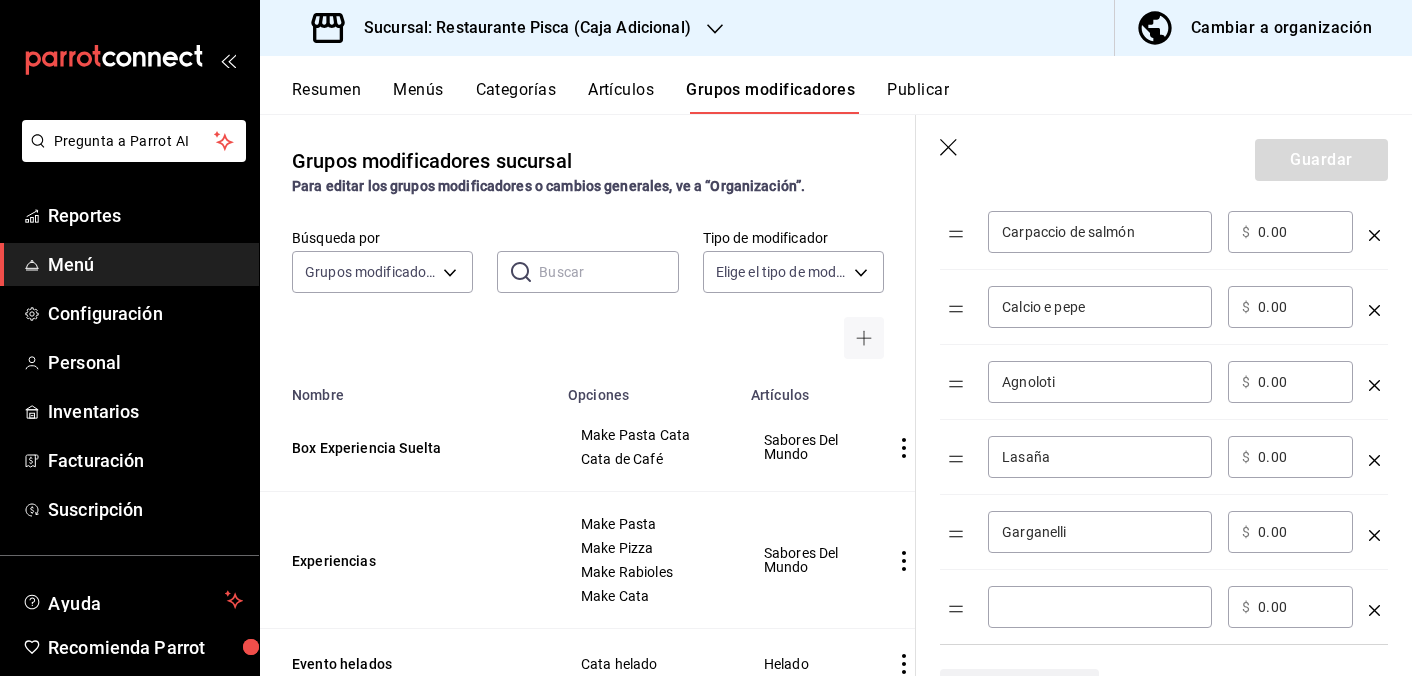 type 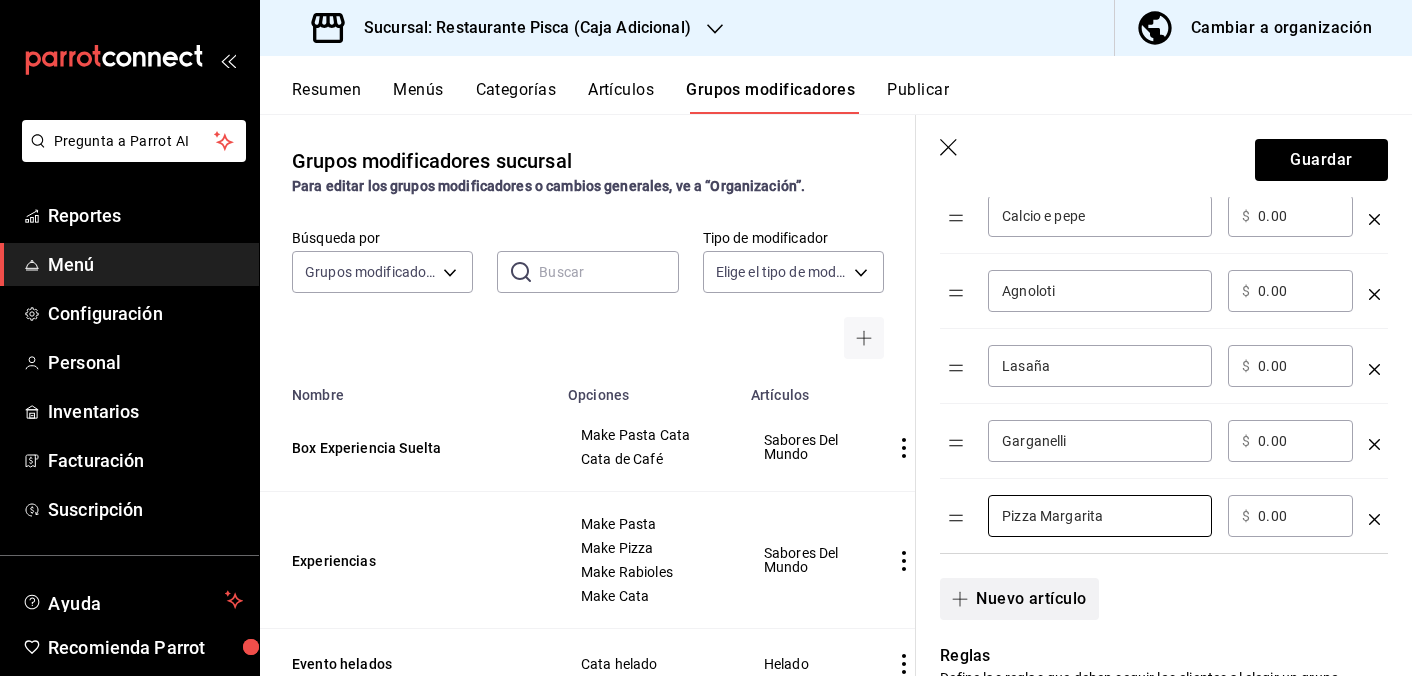 scroll, scrollTop: 711, scrollLeft: 0, axis: vertical 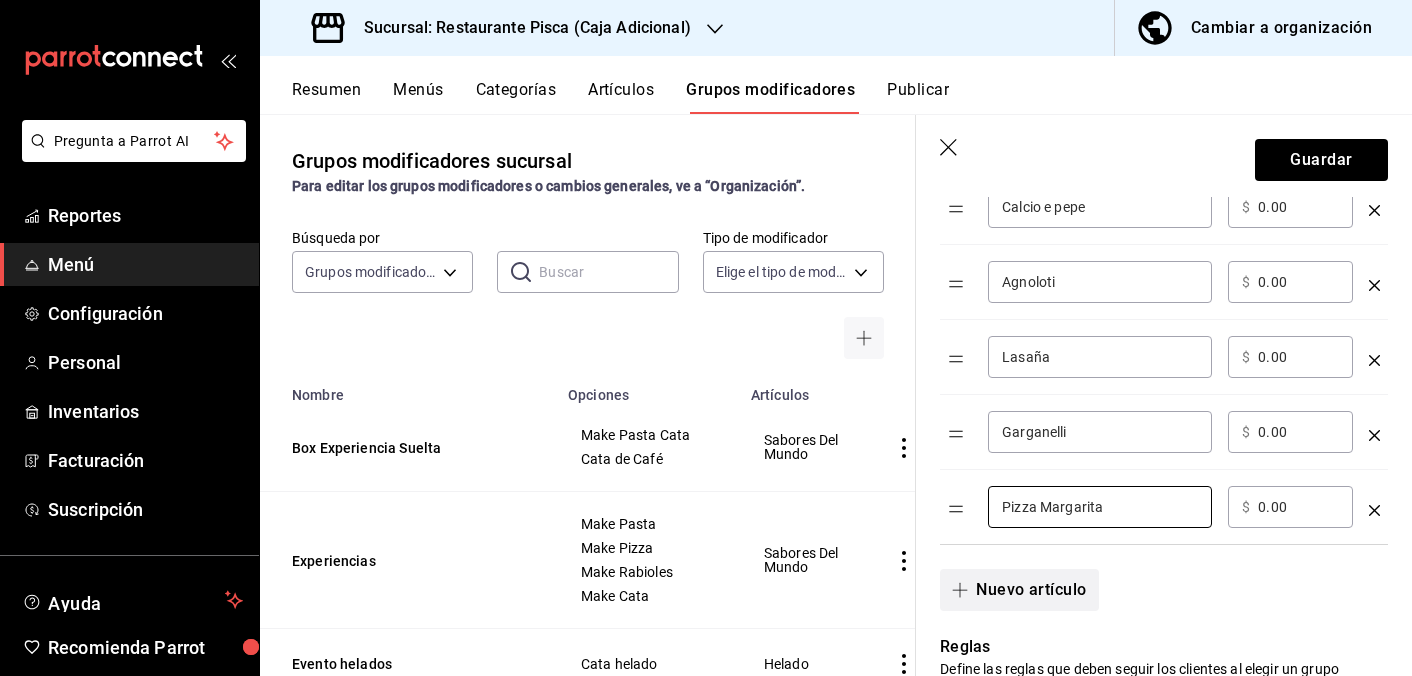 type on "Pizza Margarita" 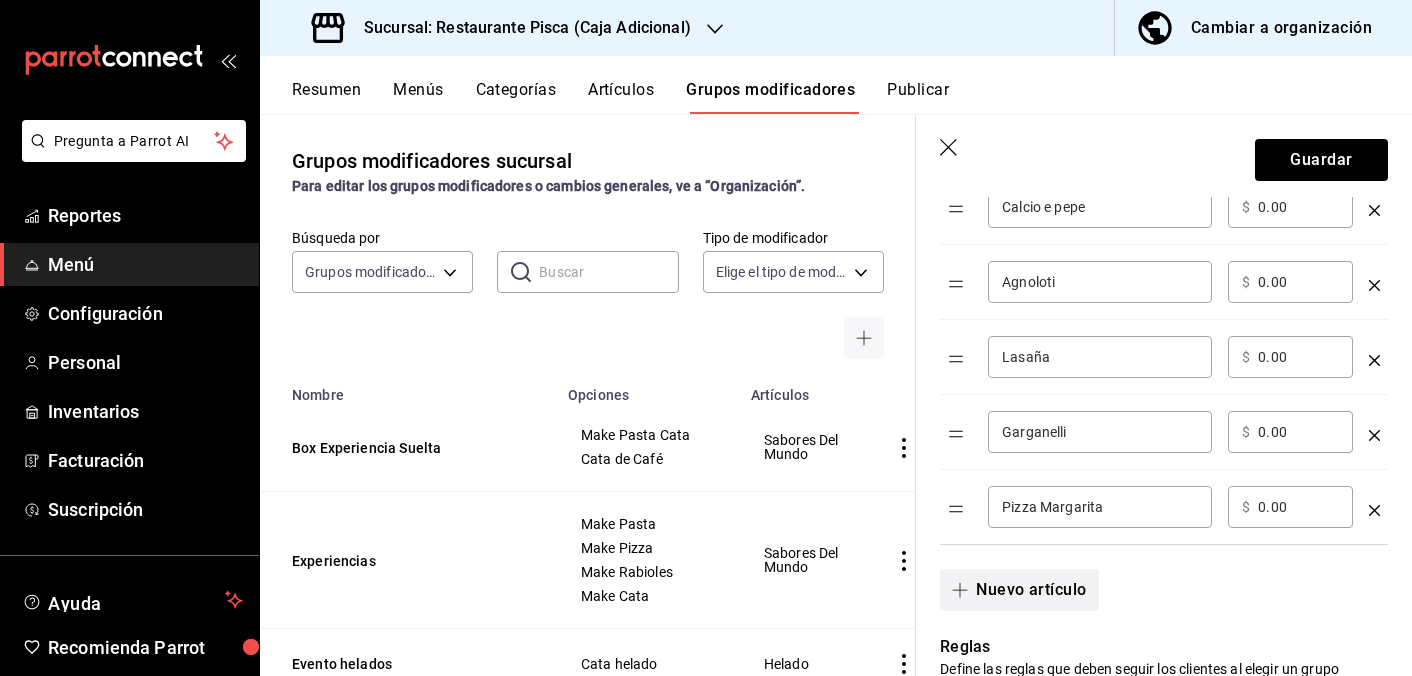 click on "Nuevo artículo" at bounding box center (1019, 590) 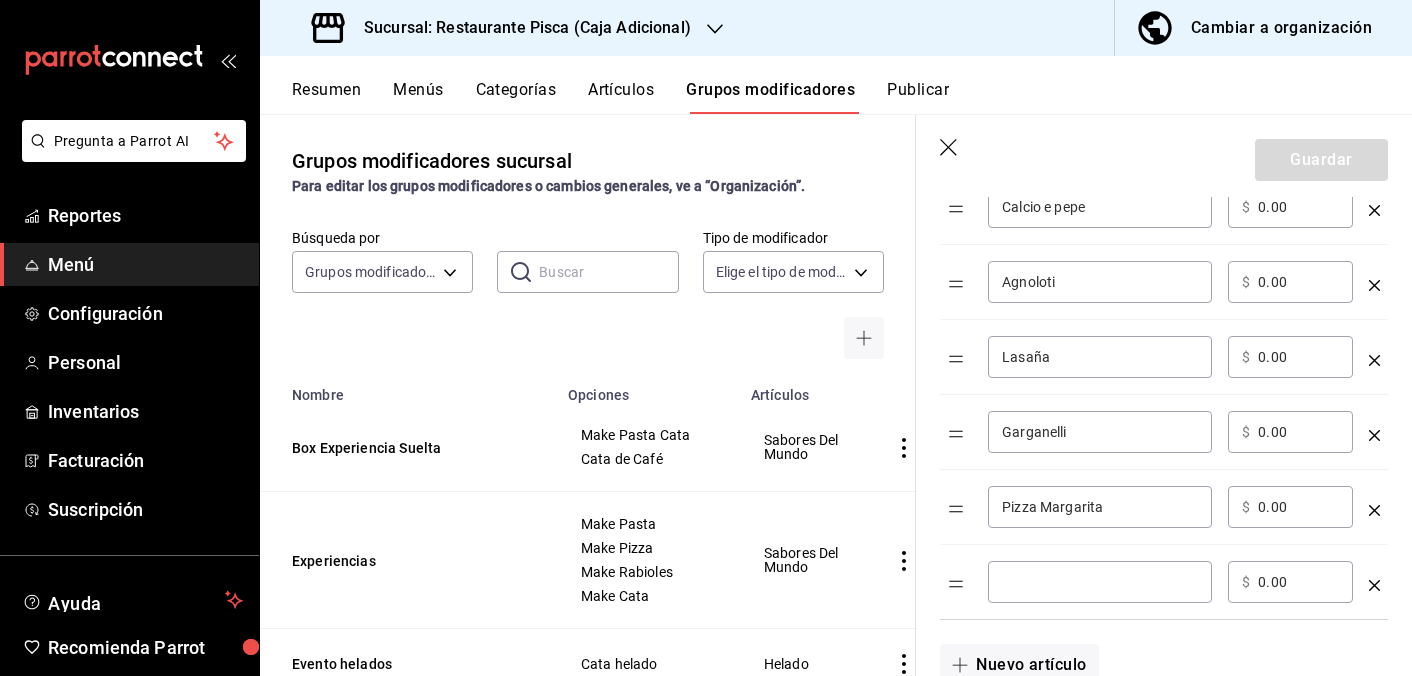 click at bounding box center (1100, 582) 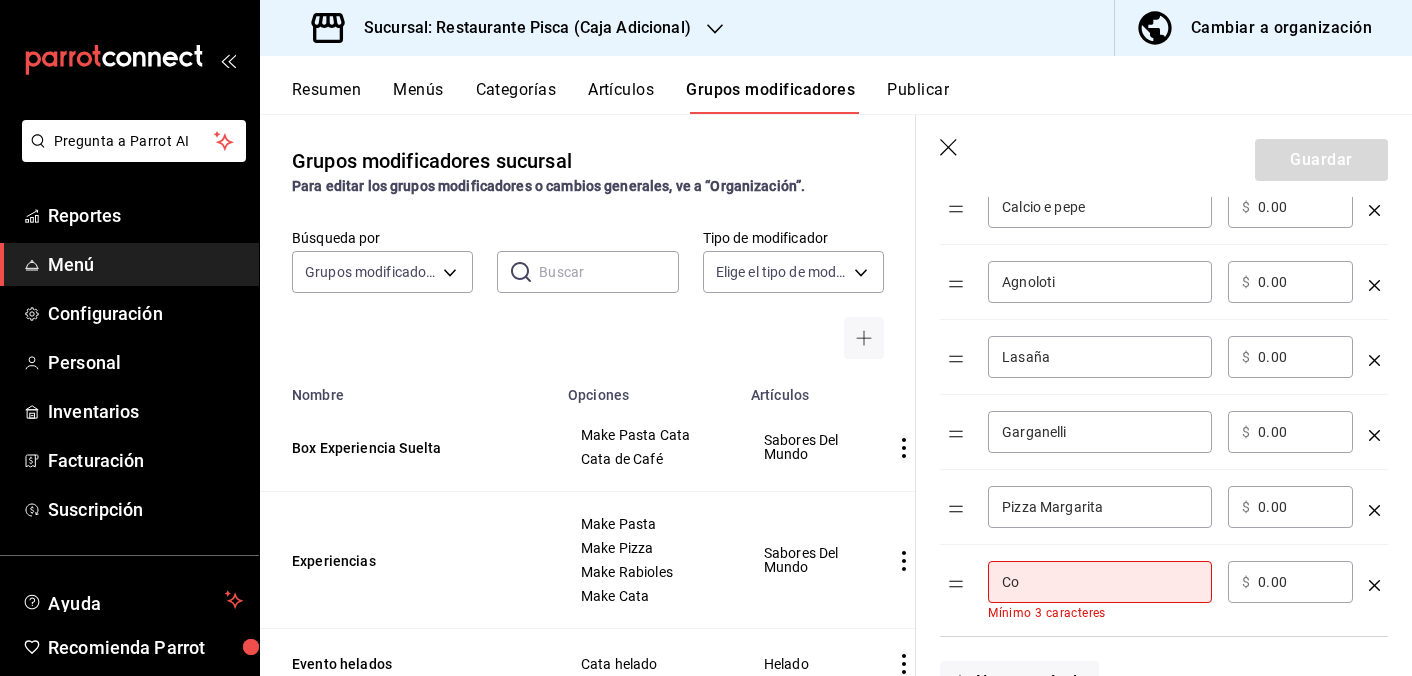 type on "C" 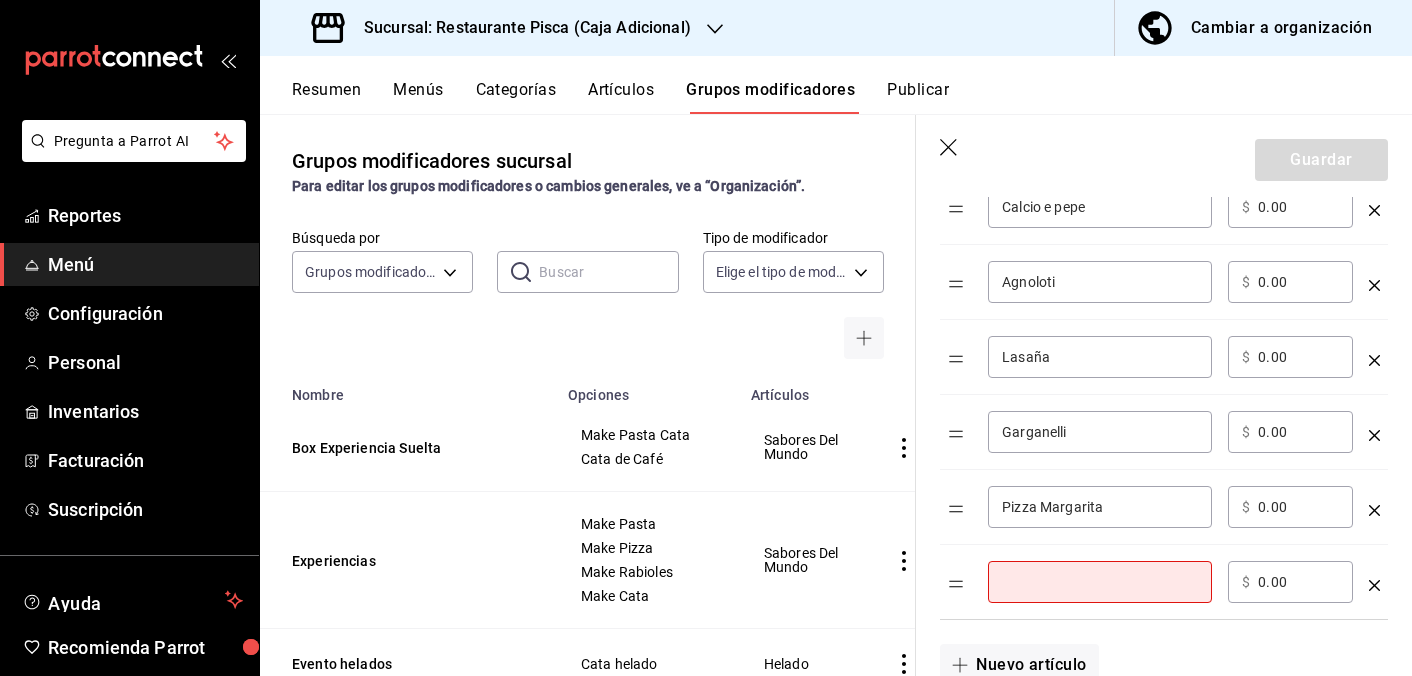 type on "c" 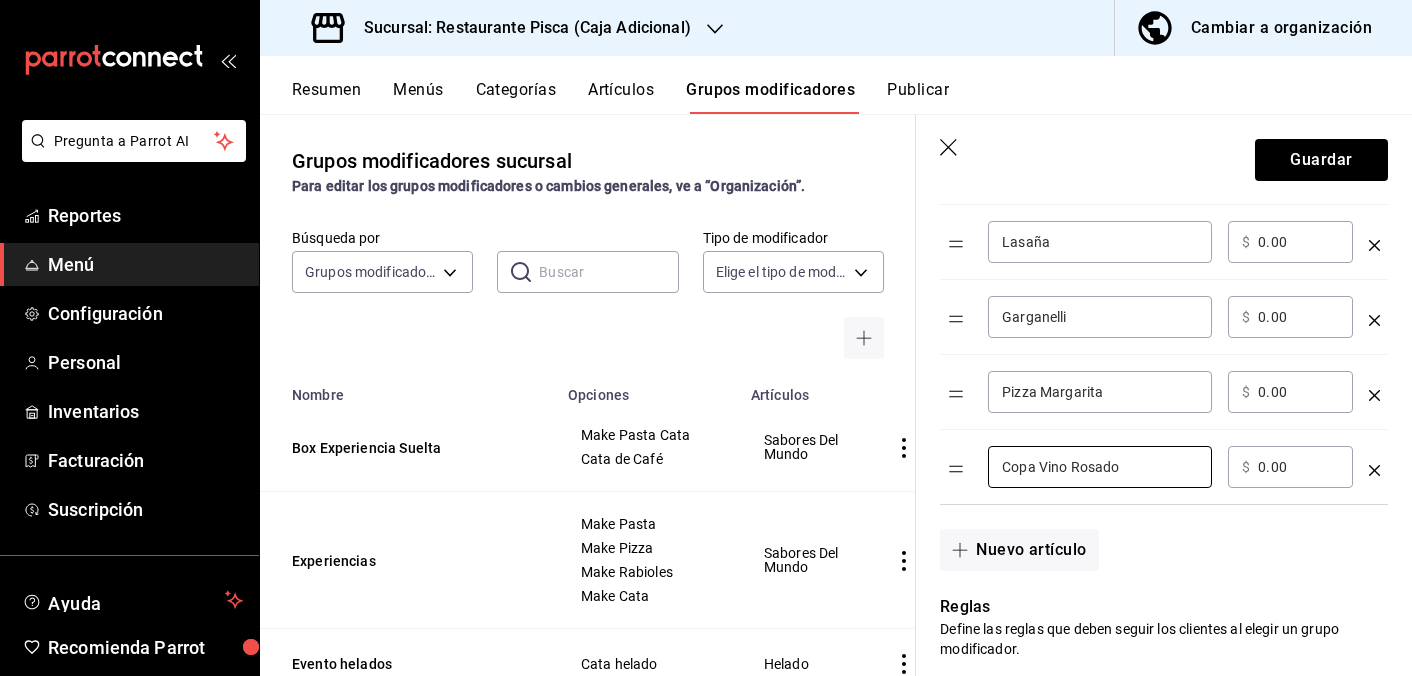 scroll, scrollTop: 874, scrollLeft: 0, axis: vertical 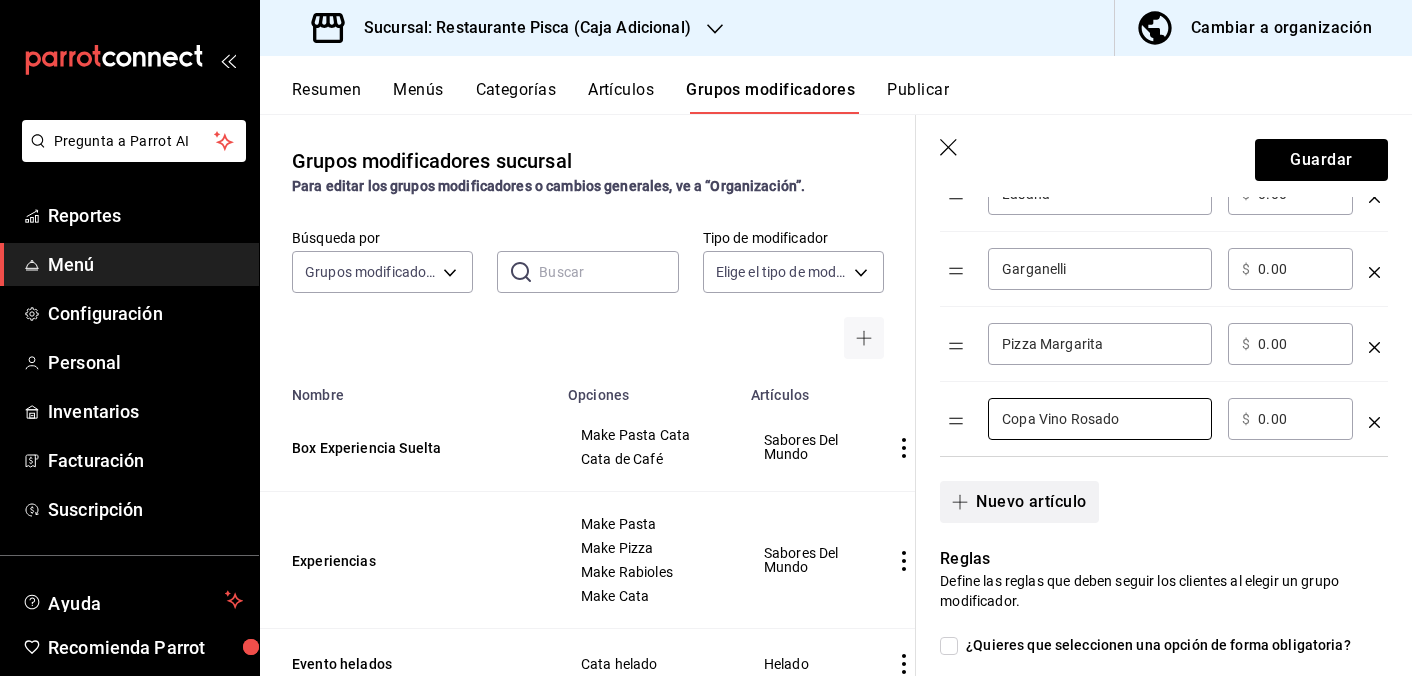 type on "Copa Vino Rosado" 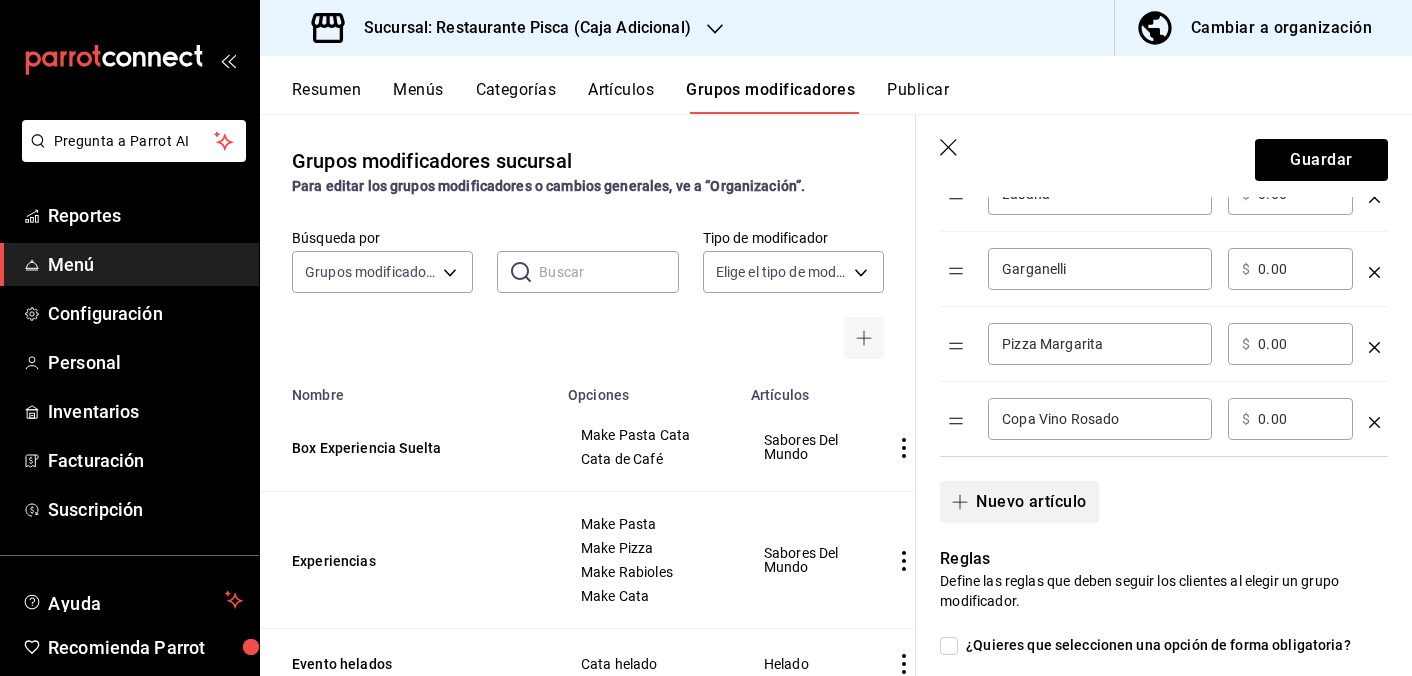 click on "Nuevo artículo" at bounding box center (1019, 502) 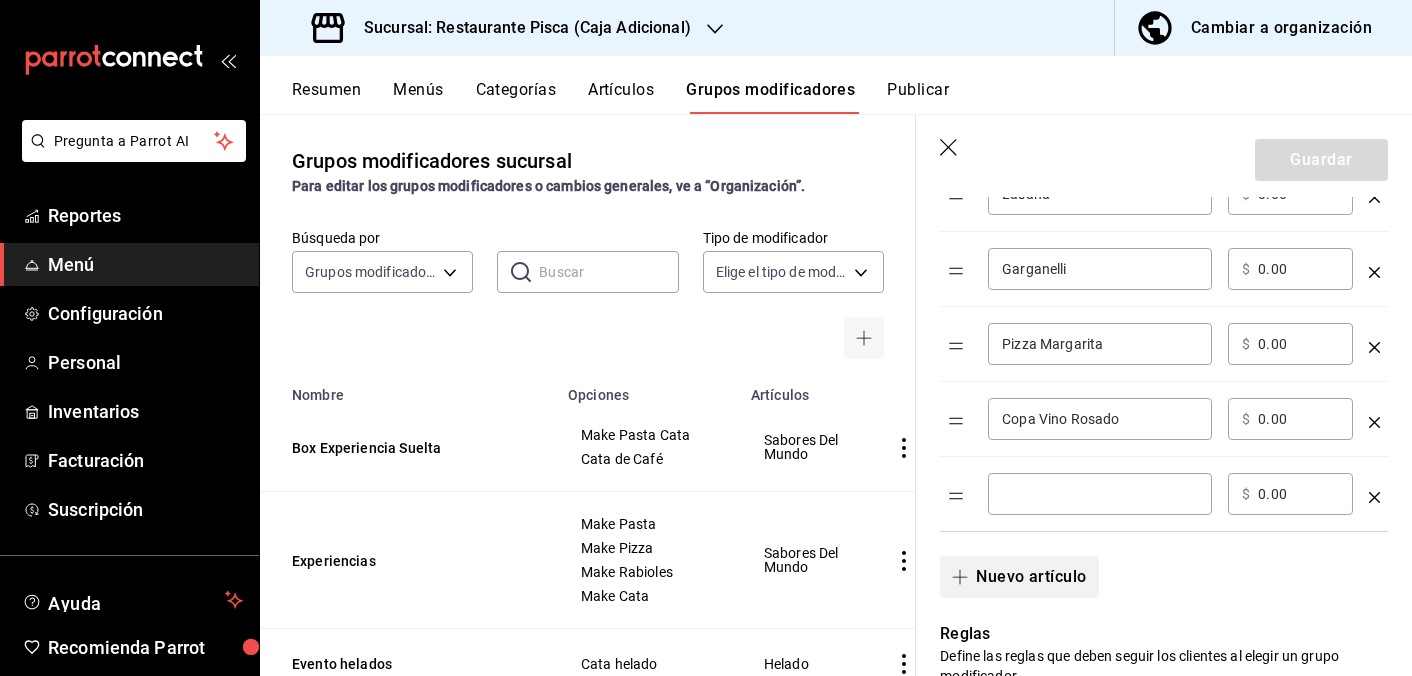 click at bounding box center [1100, 494] 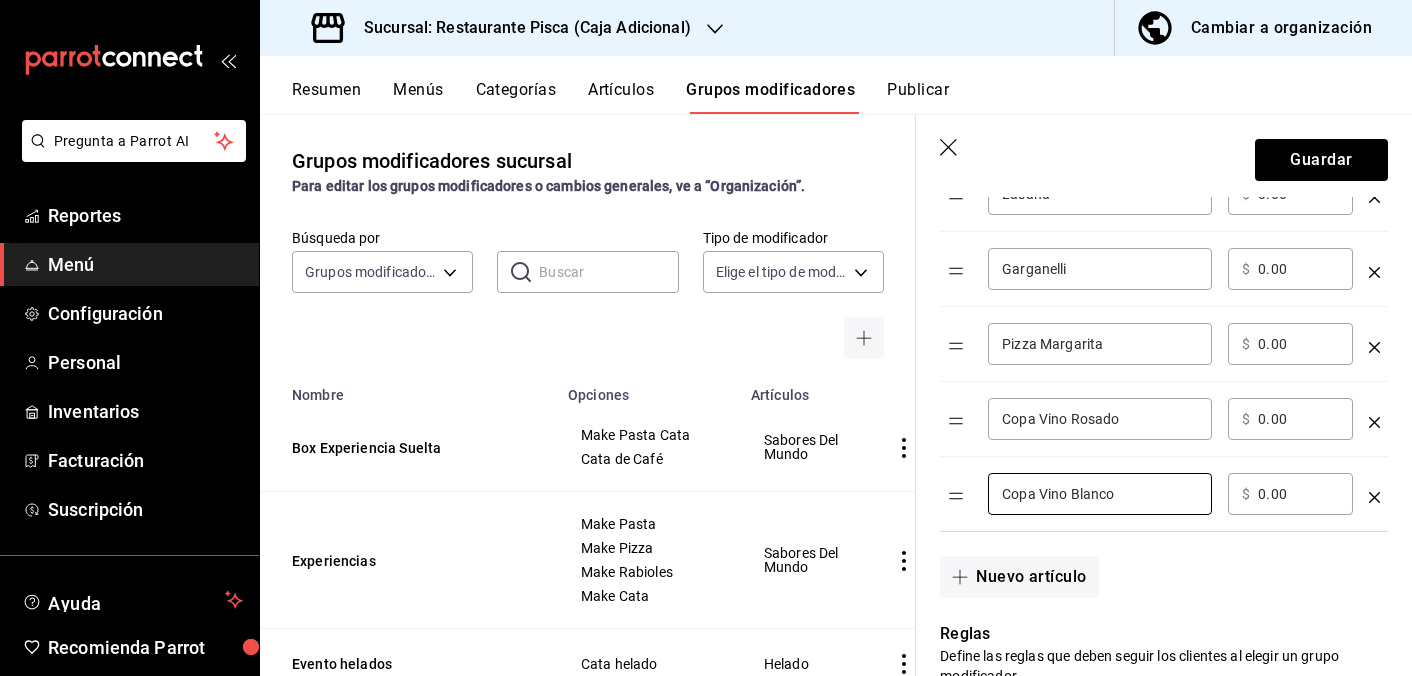 type on "Copa Vino Blanco" 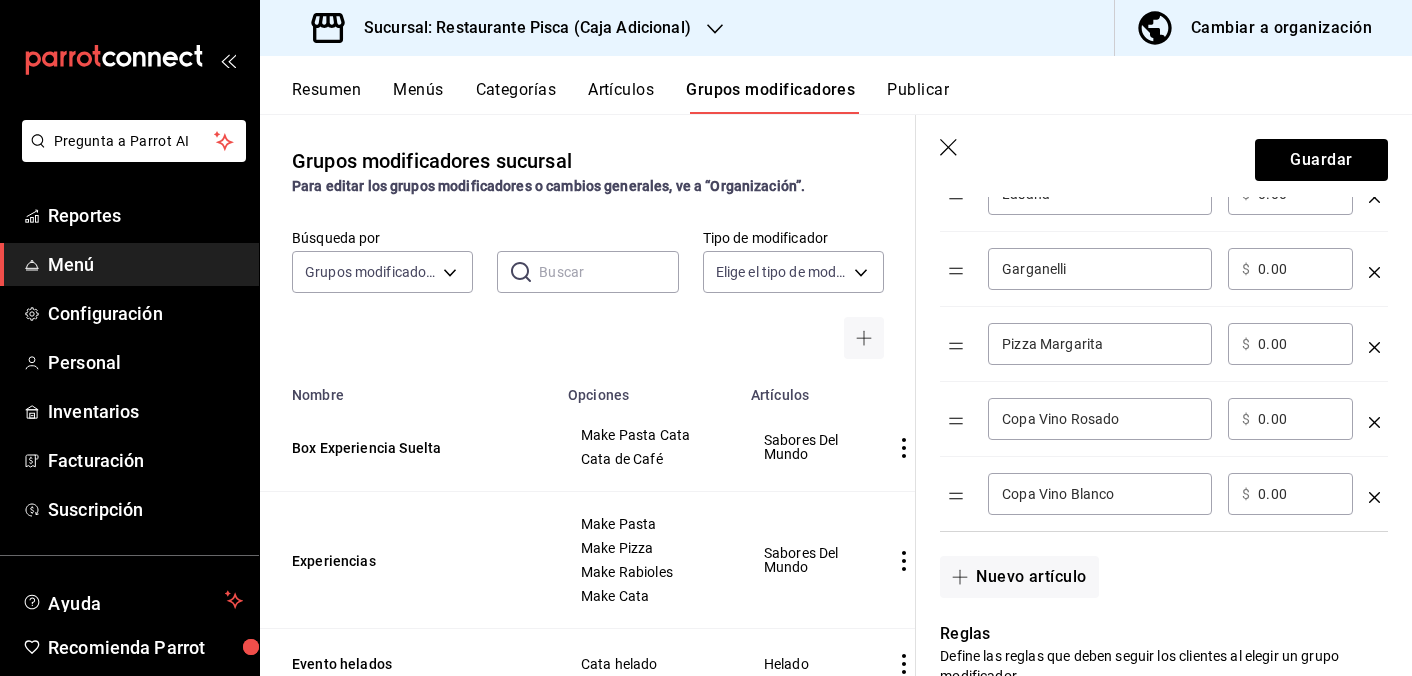 drag, startPoint x: 1136, startPoint y: 554, endPoint x: 1120, endPoint y: 554, distance: 16 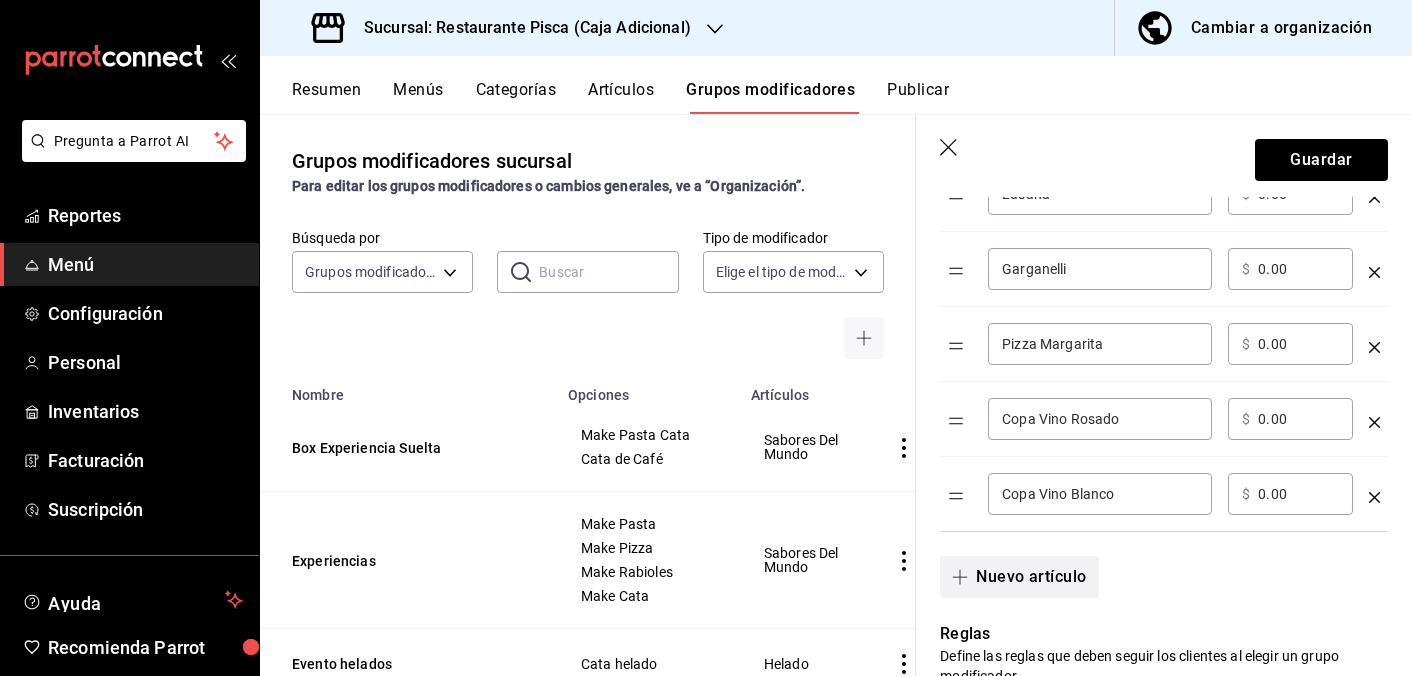 click on "Nuevo artículo" at bounding box center [1019, 577] 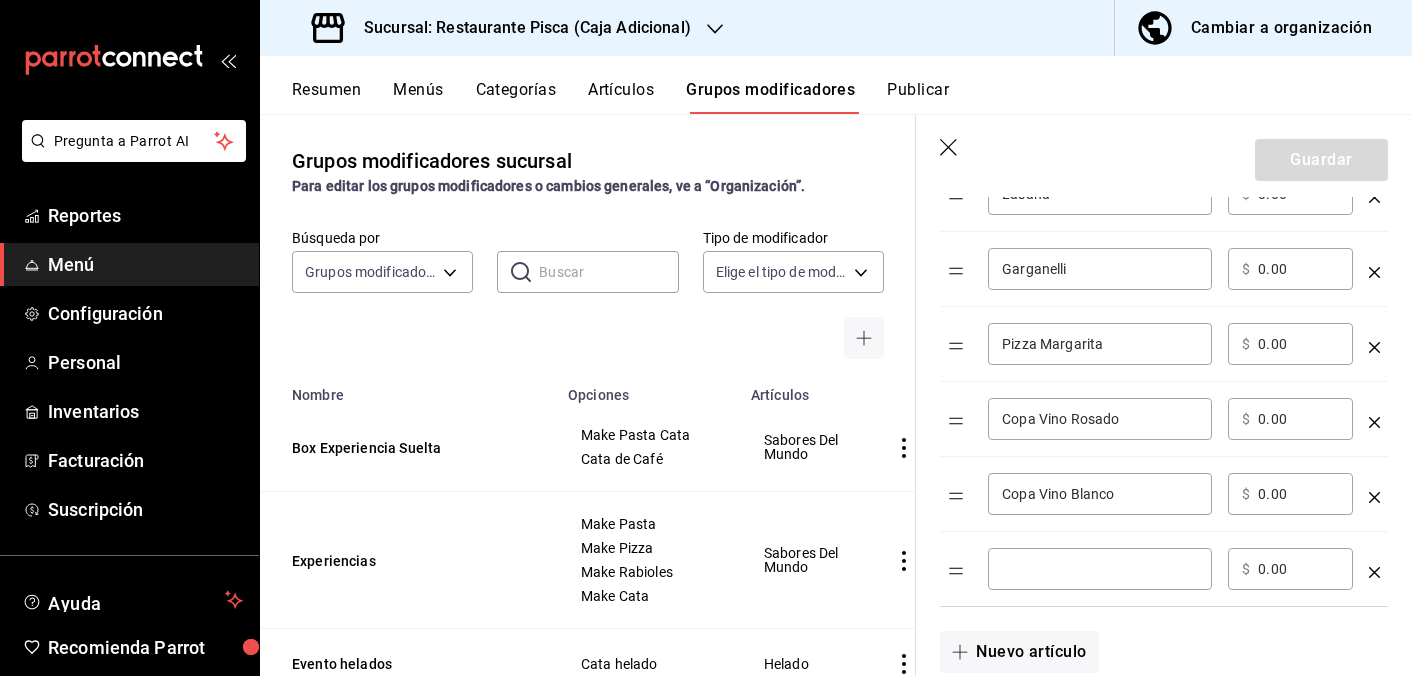 click on "​" at bounding box center (1100, 569) 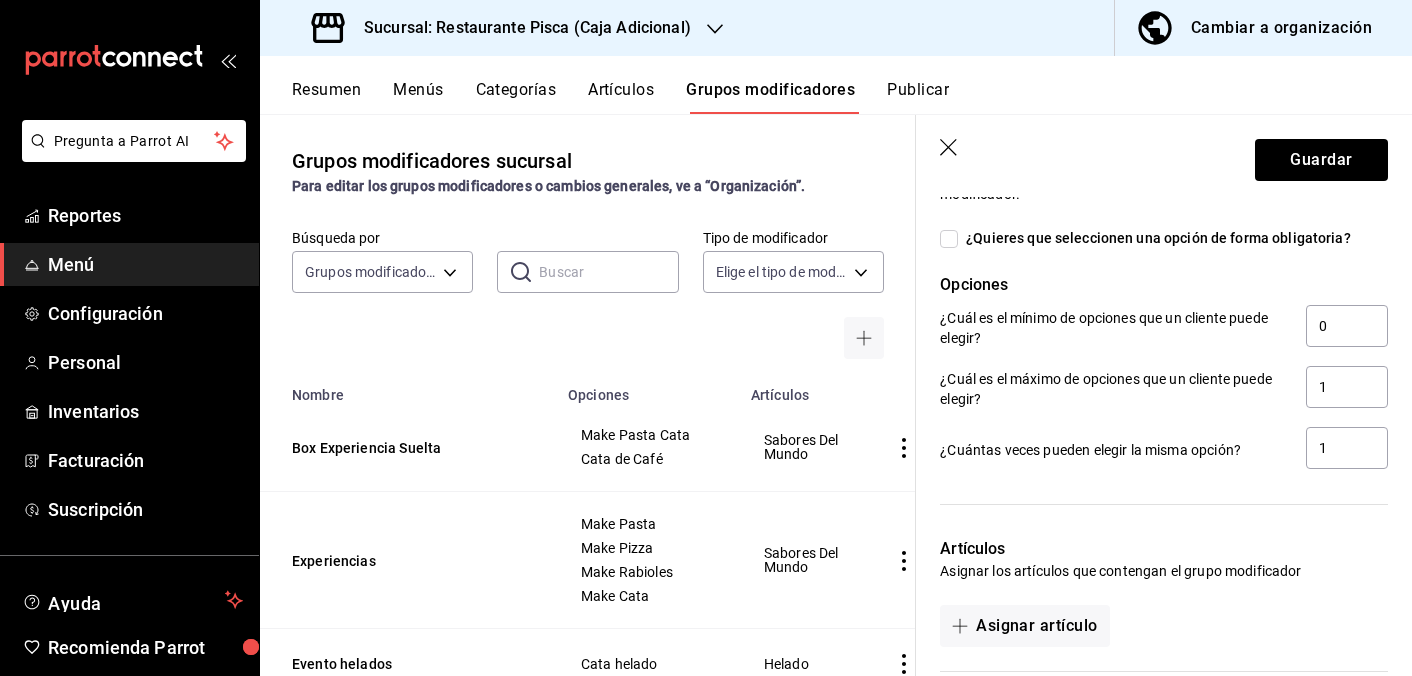 scroll, scrollTop: 1443, scrollLeft: 0, axis: vertical 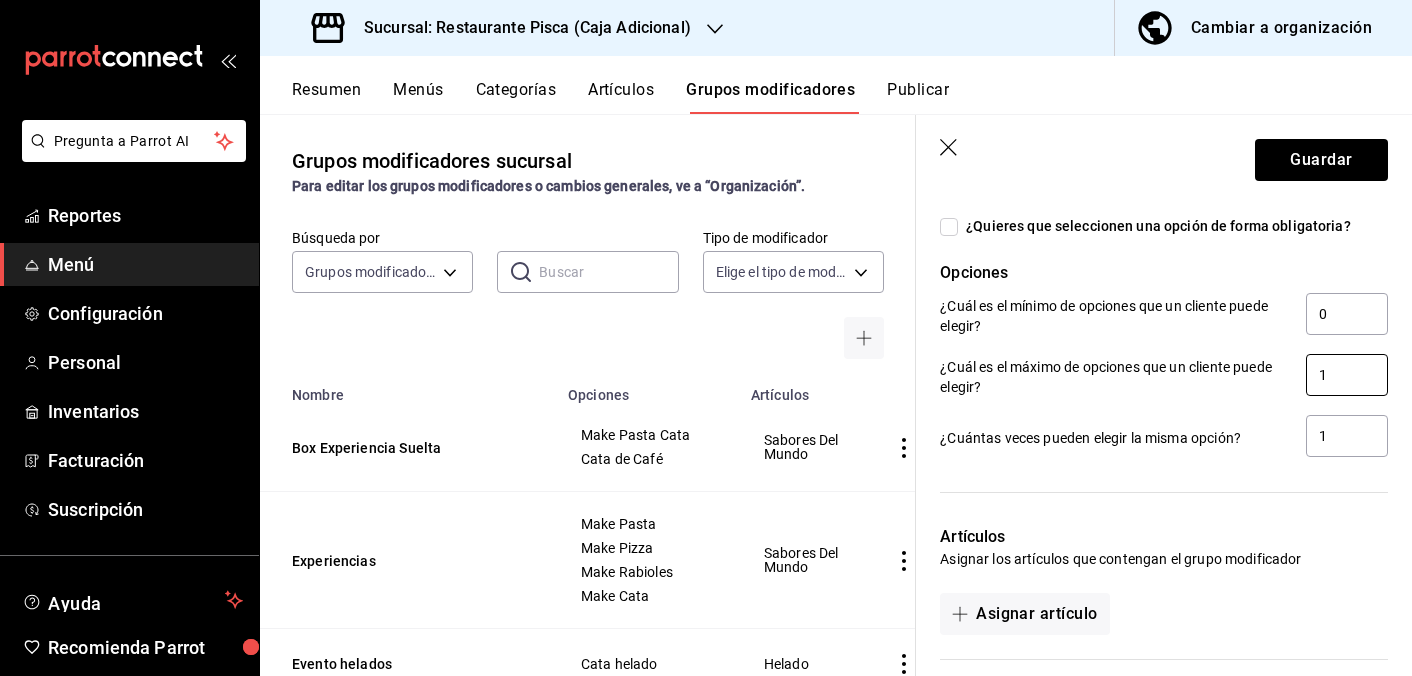 type on "Copa Vino Tinto" 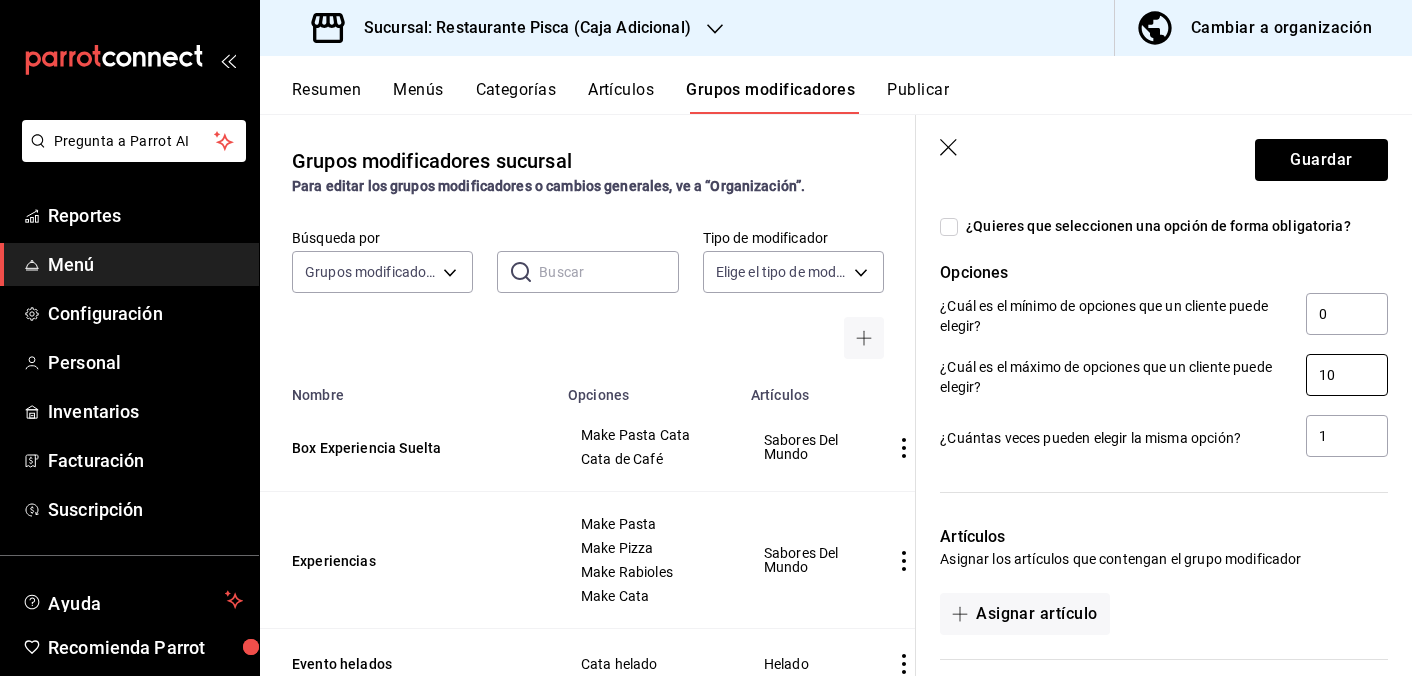 type on "10" 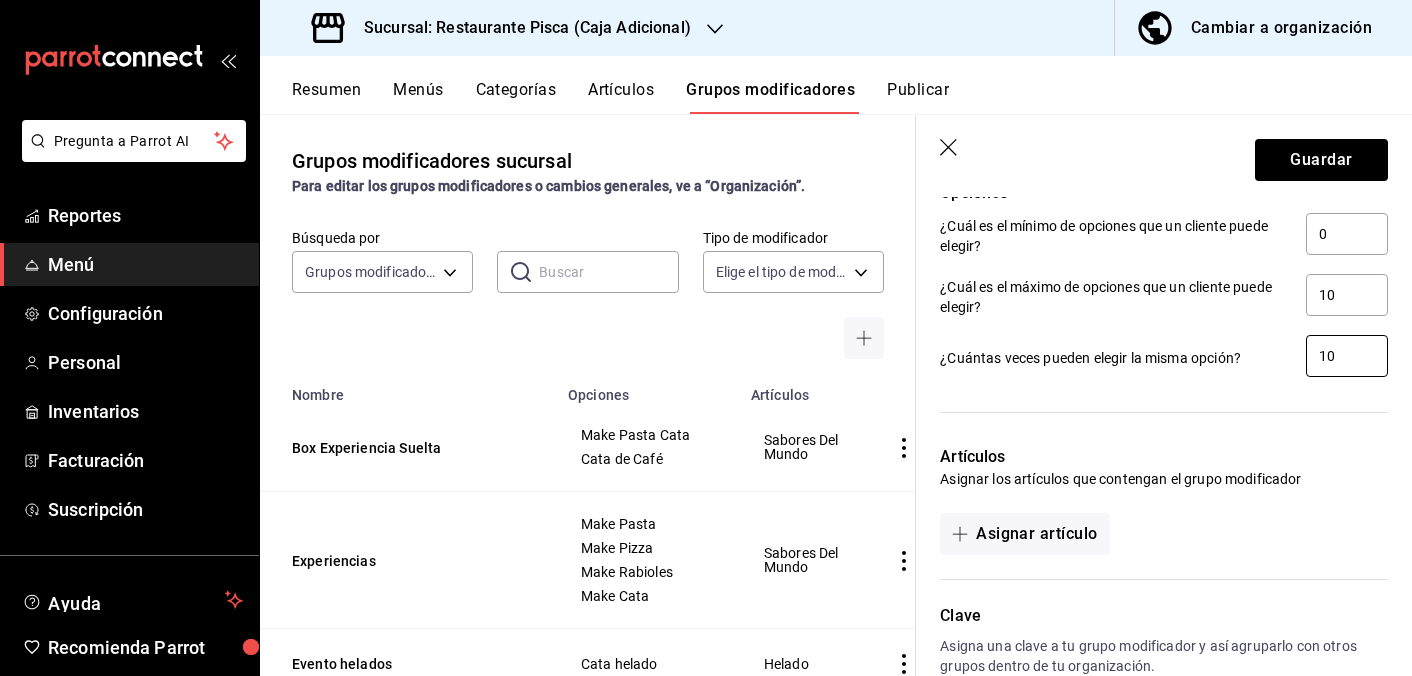 scroll, scrollTop: 1550, scrollLeft: 0, axis: vertical 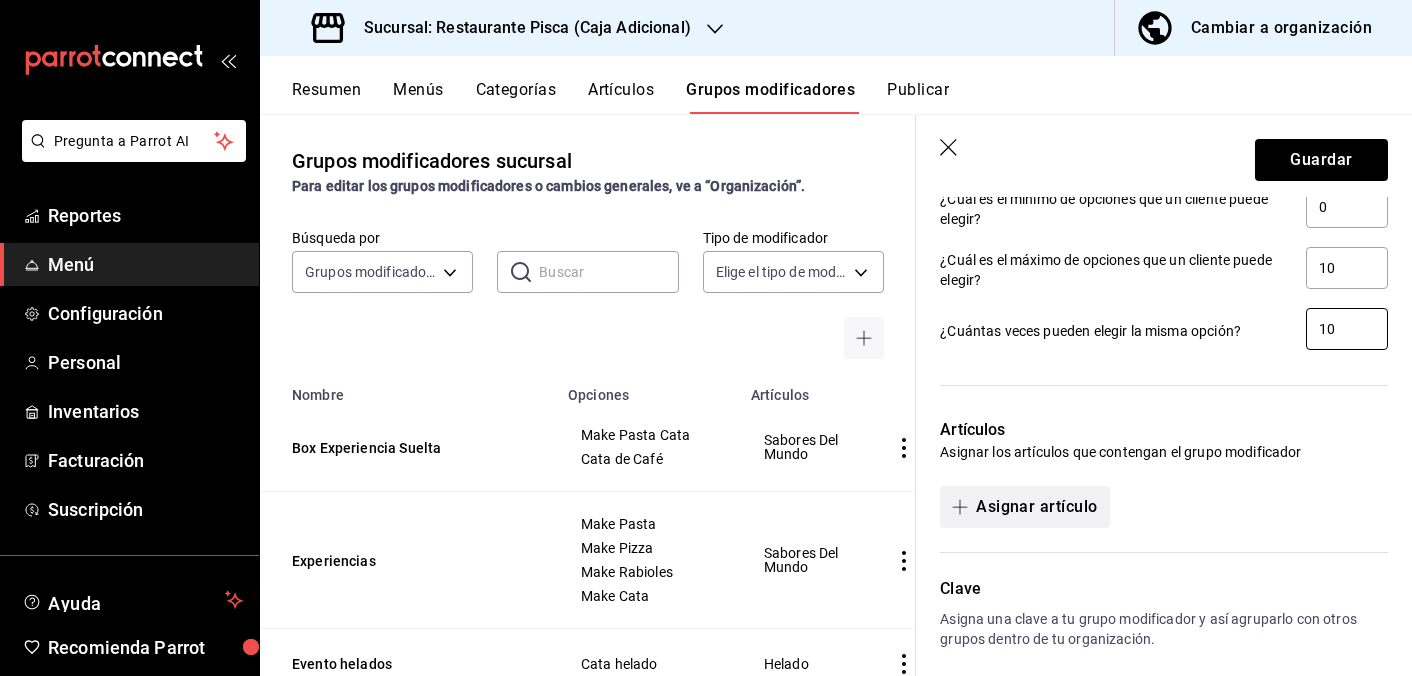 type on "10" 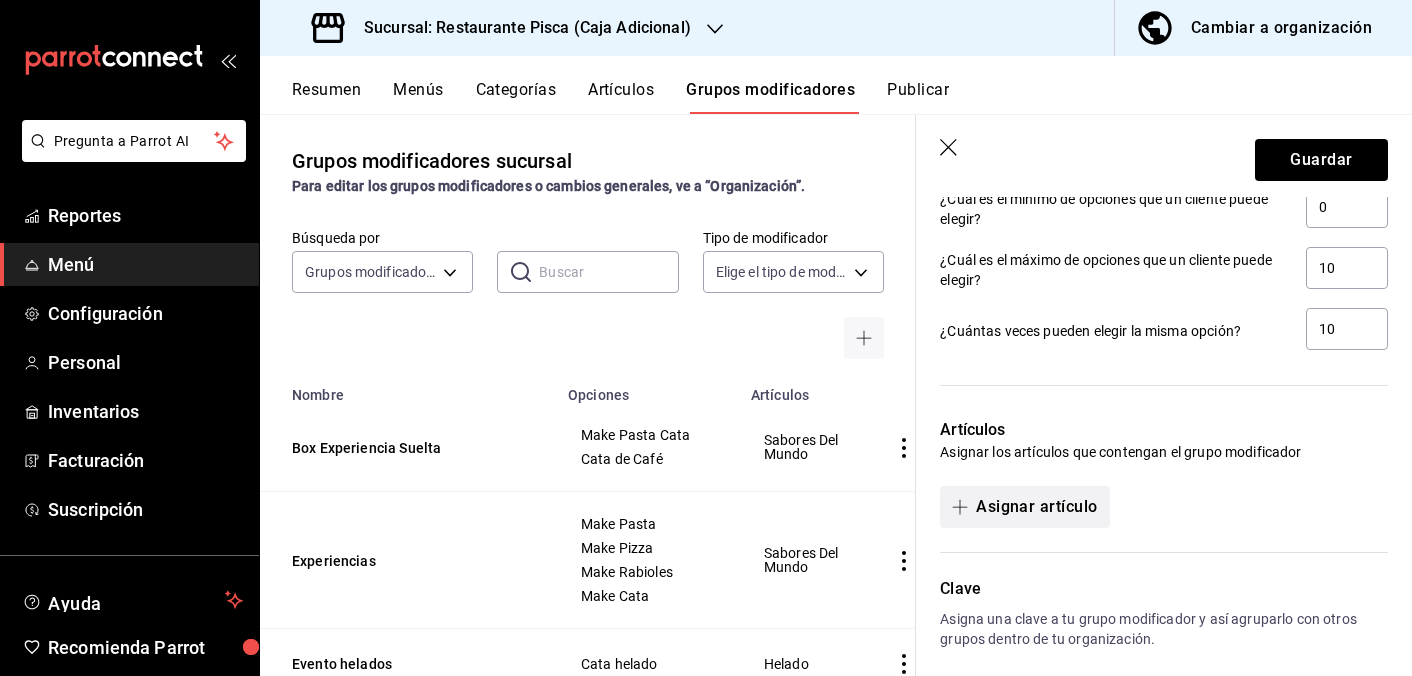 click on "Asignar artículo" at bounding box center [1024, 507] 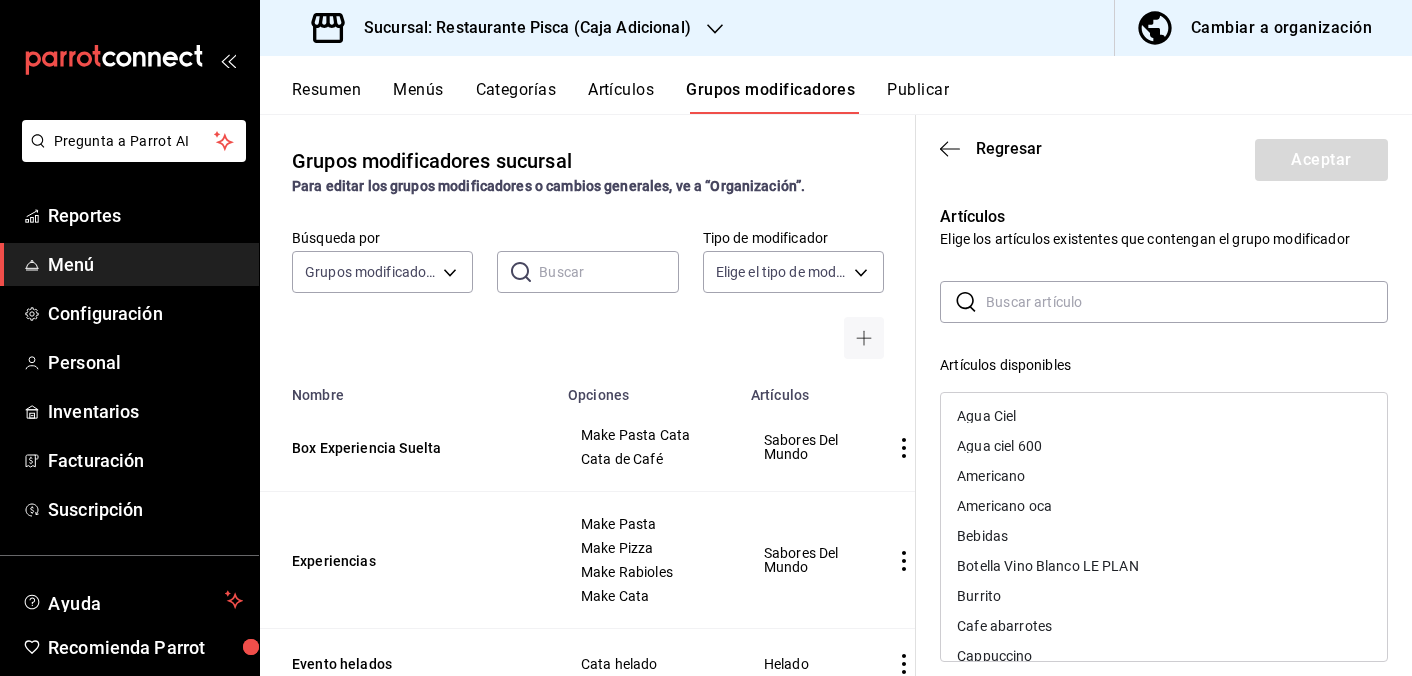 click at bounding box center (1187, 302) 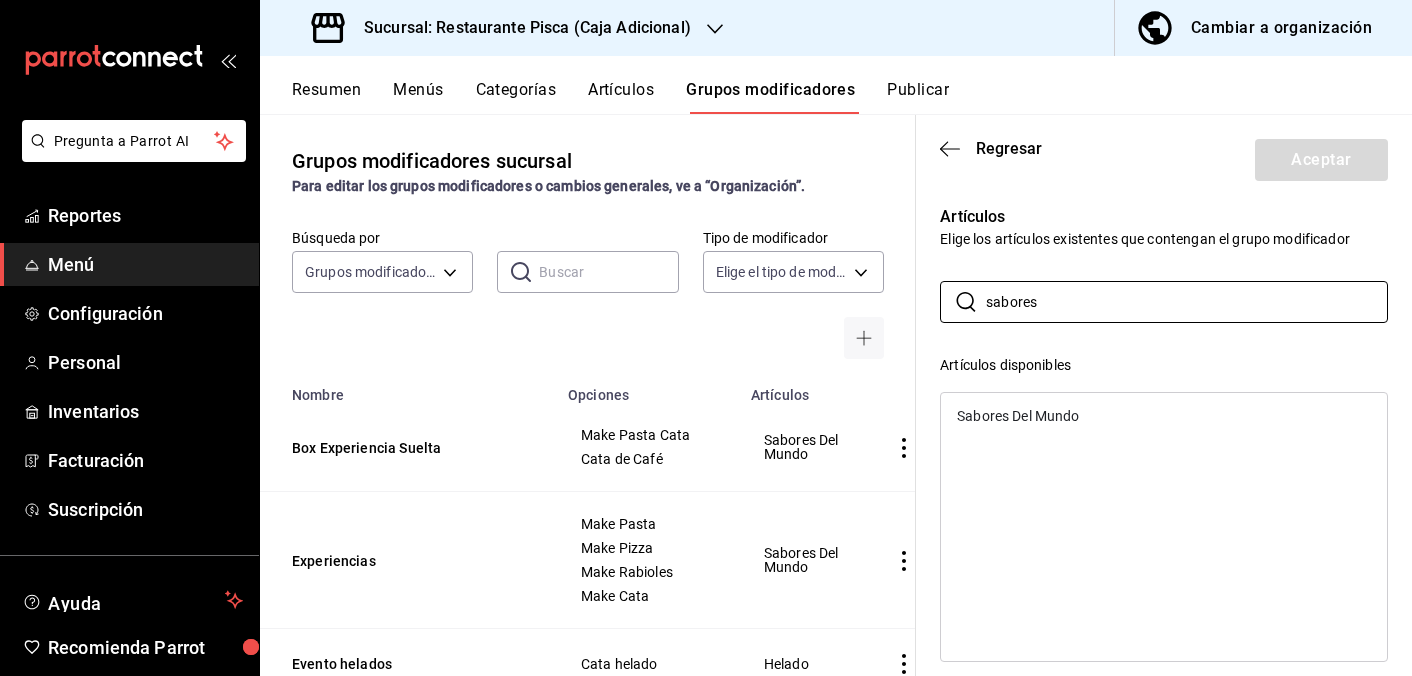 type on "sabores" 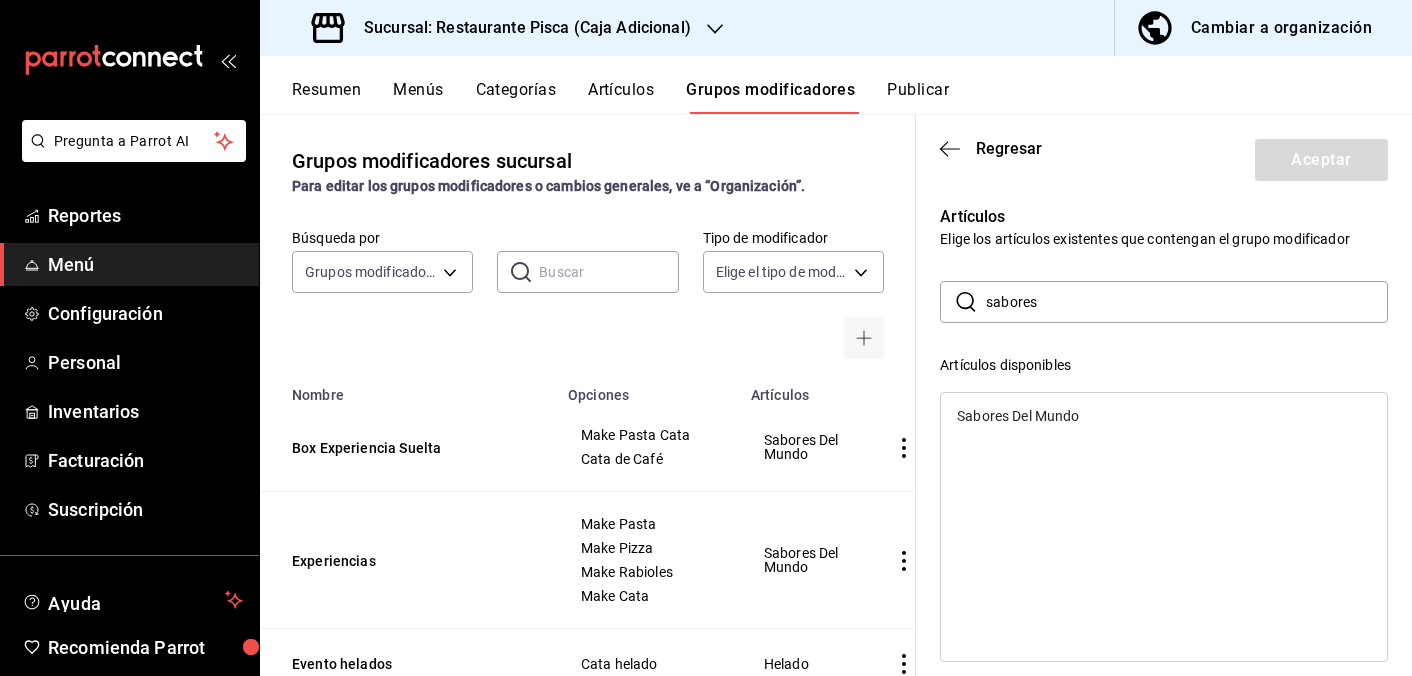 click on "Sabores Del Mundo" at bounding box center [1018, 416] 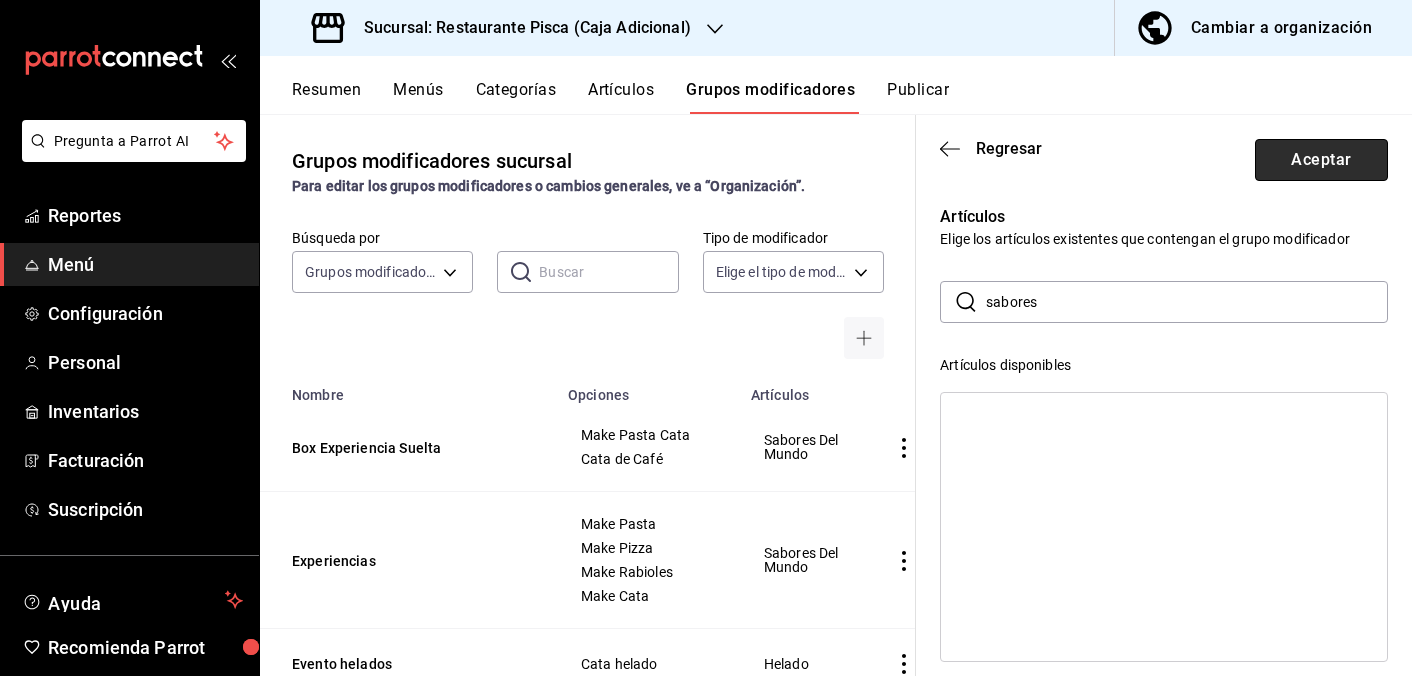 click on "Aceptar" at bounding box center (1321, 160) 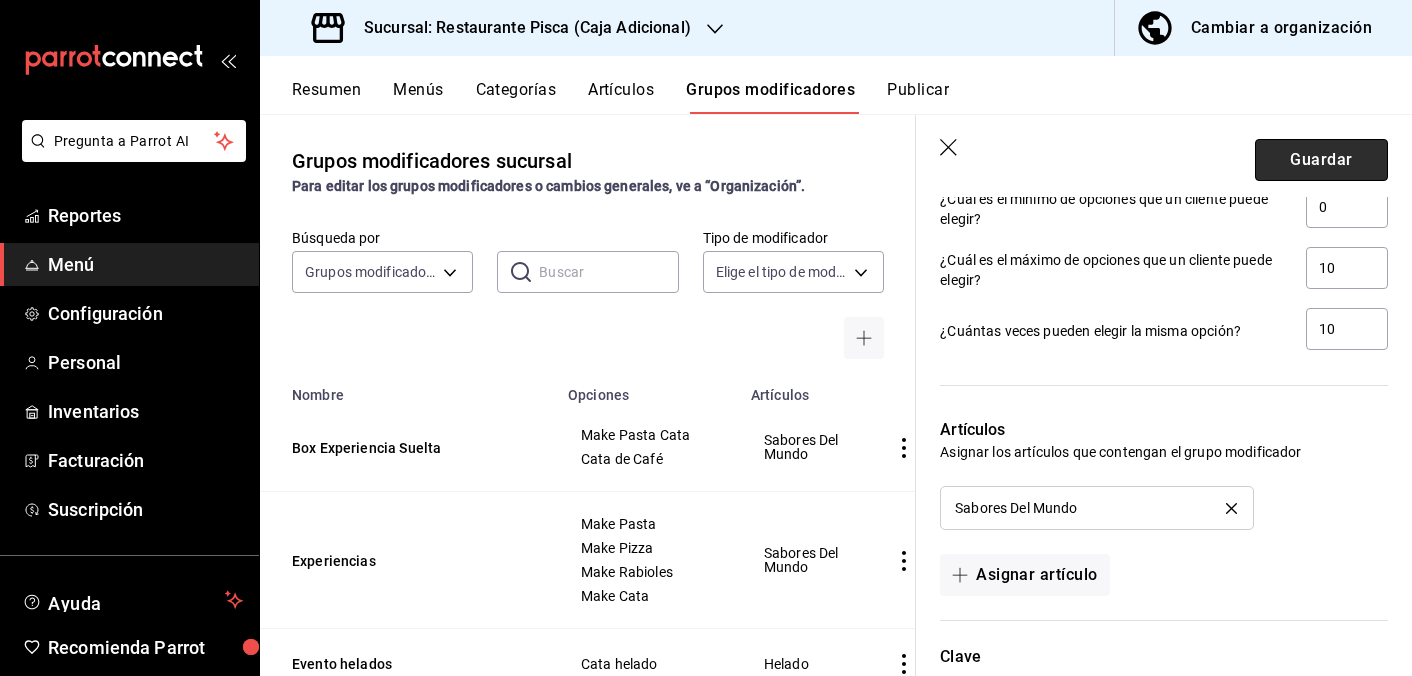 click on "Guardar" at bounding box center [1321, 160] 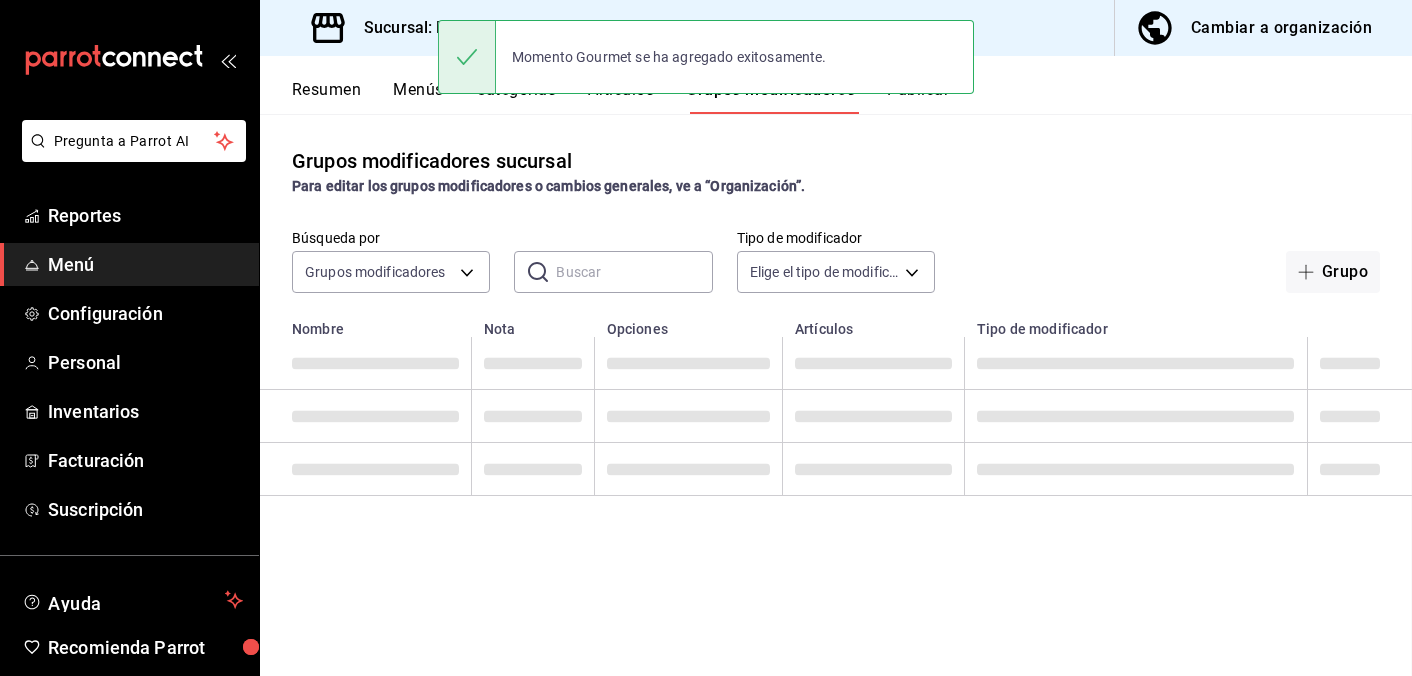 scroll, scrollTop: 0, scrollLeft: 0, axis: both 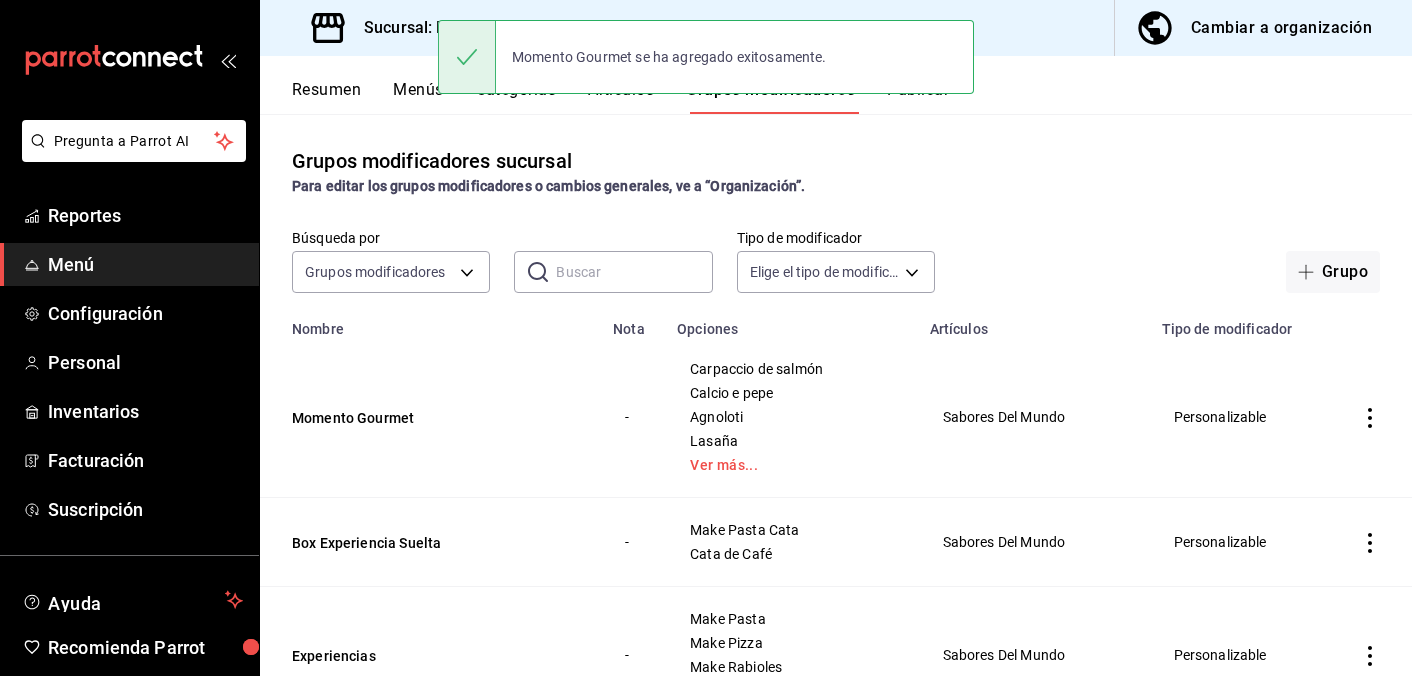click on "Publicar" at bounding box center (918, 97) 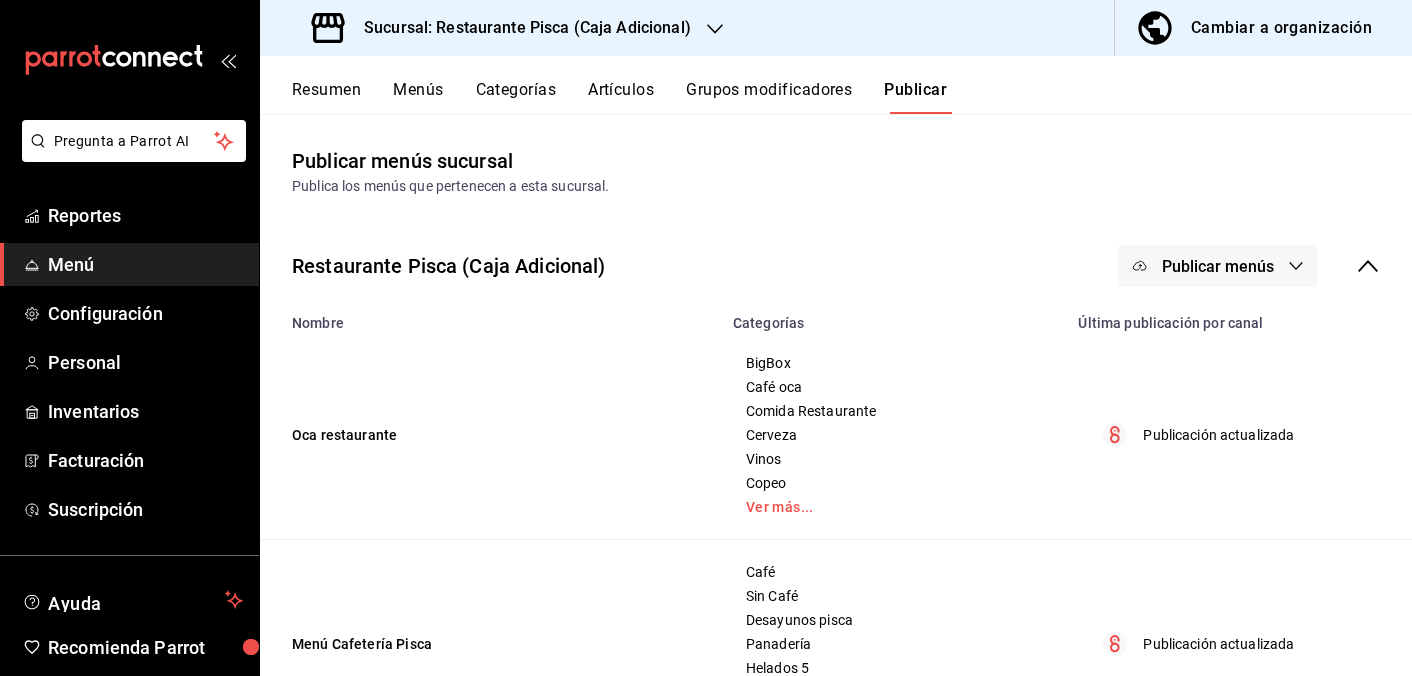 click on "Publicar menús" at bounding box center (1218, 266) 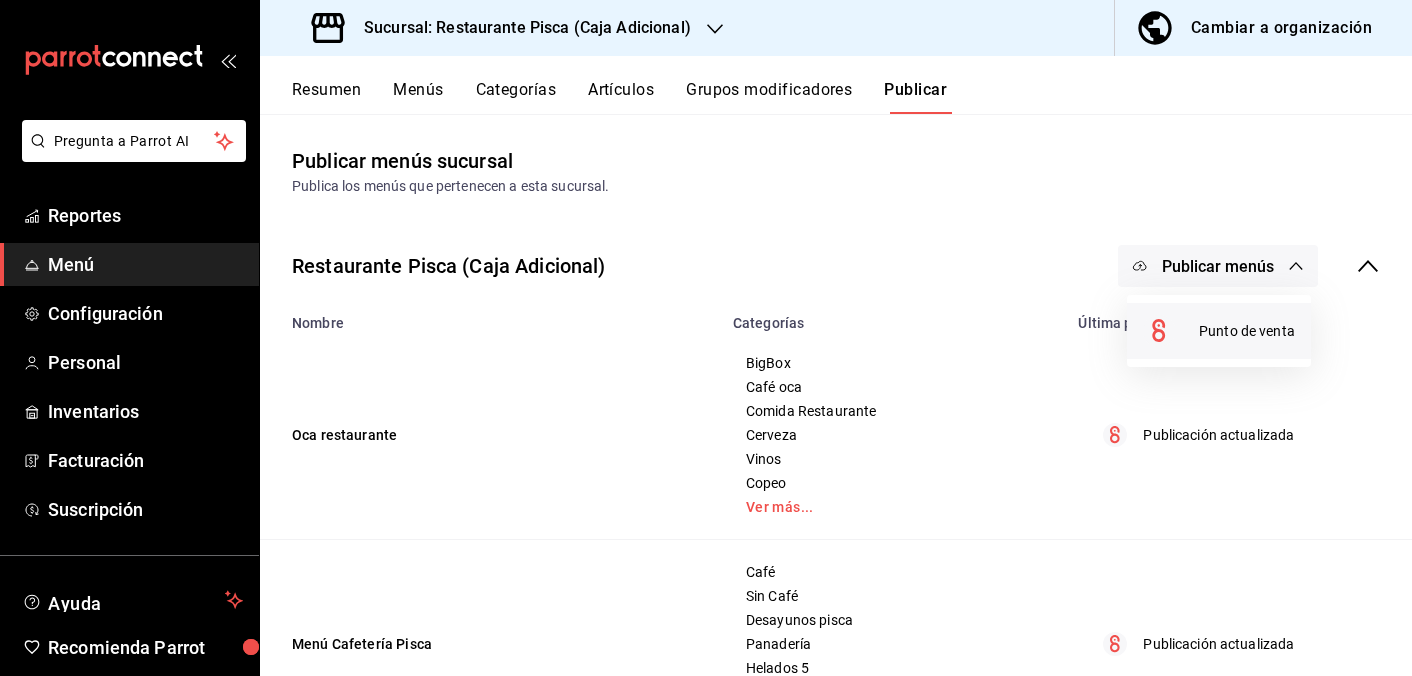 click 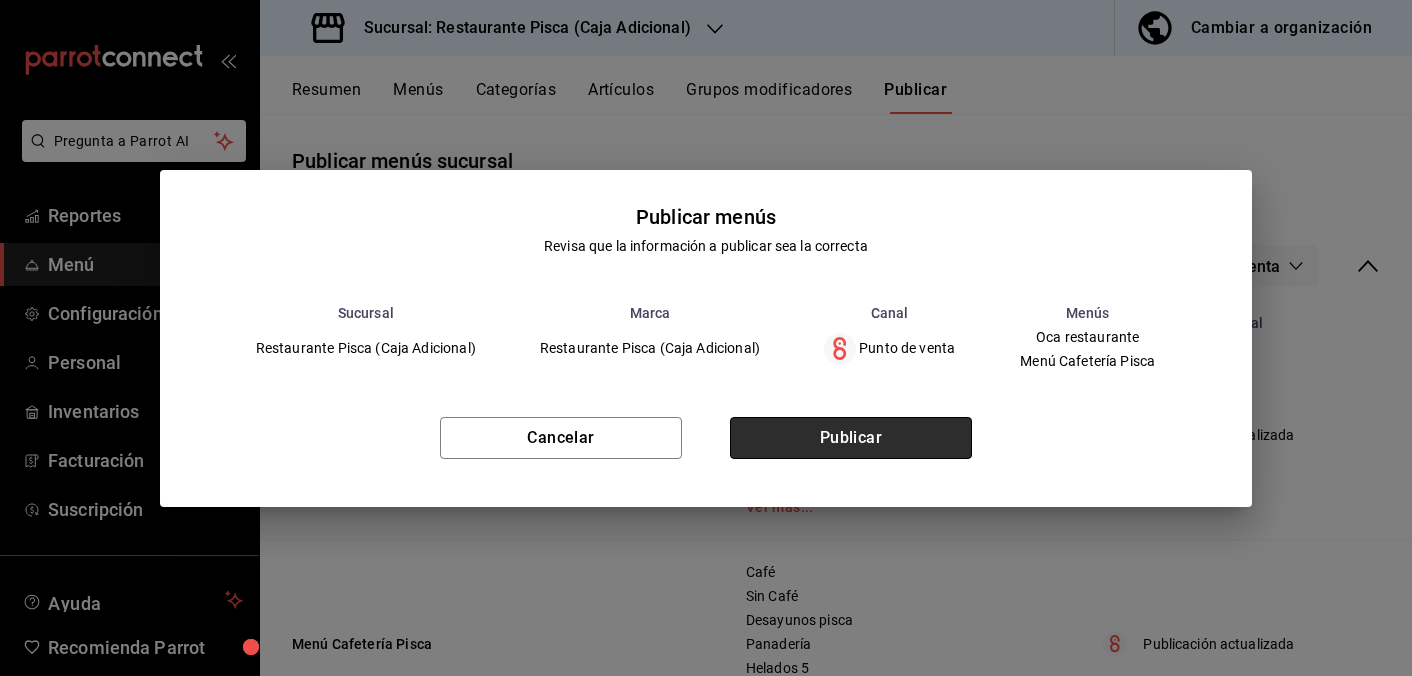 click on "Publicar" at bounding box center [851, 438] 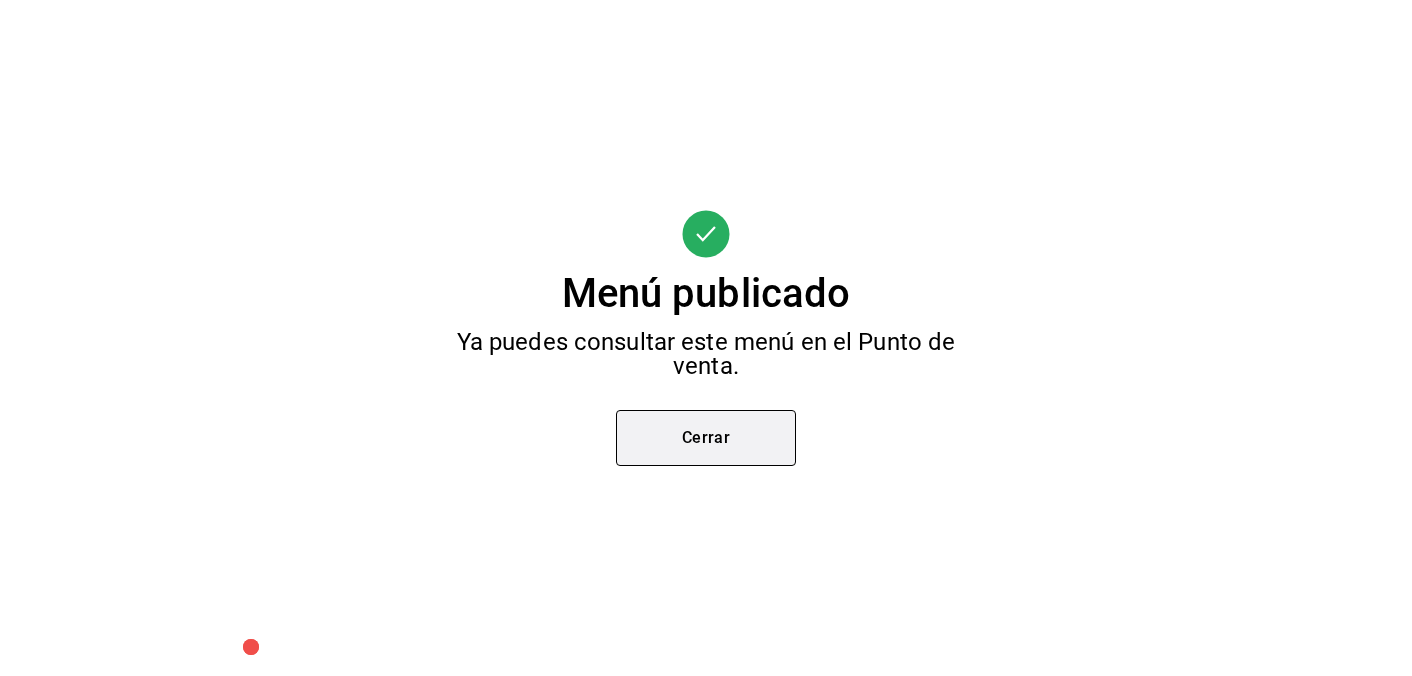 click on "Cerrar" at bounding box center [706, 438] 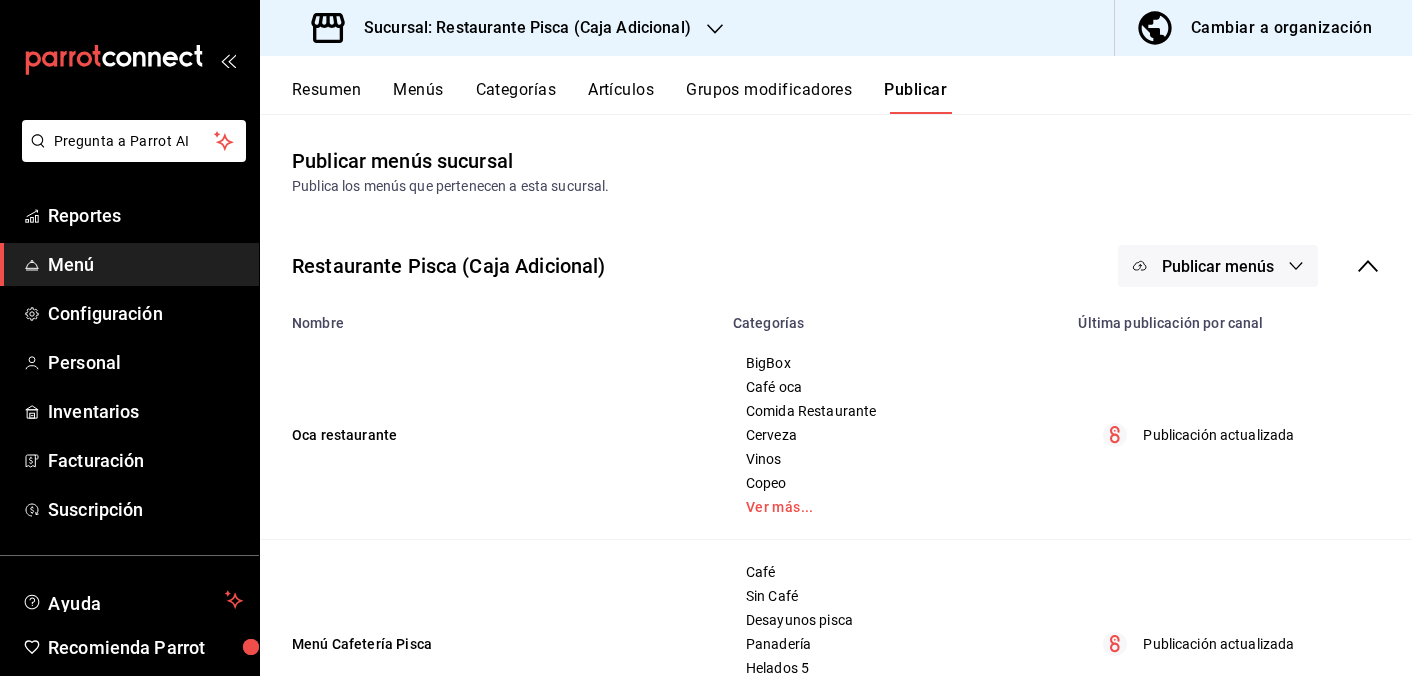 click on "Publicar menús" at bounding box center [1218, 266] 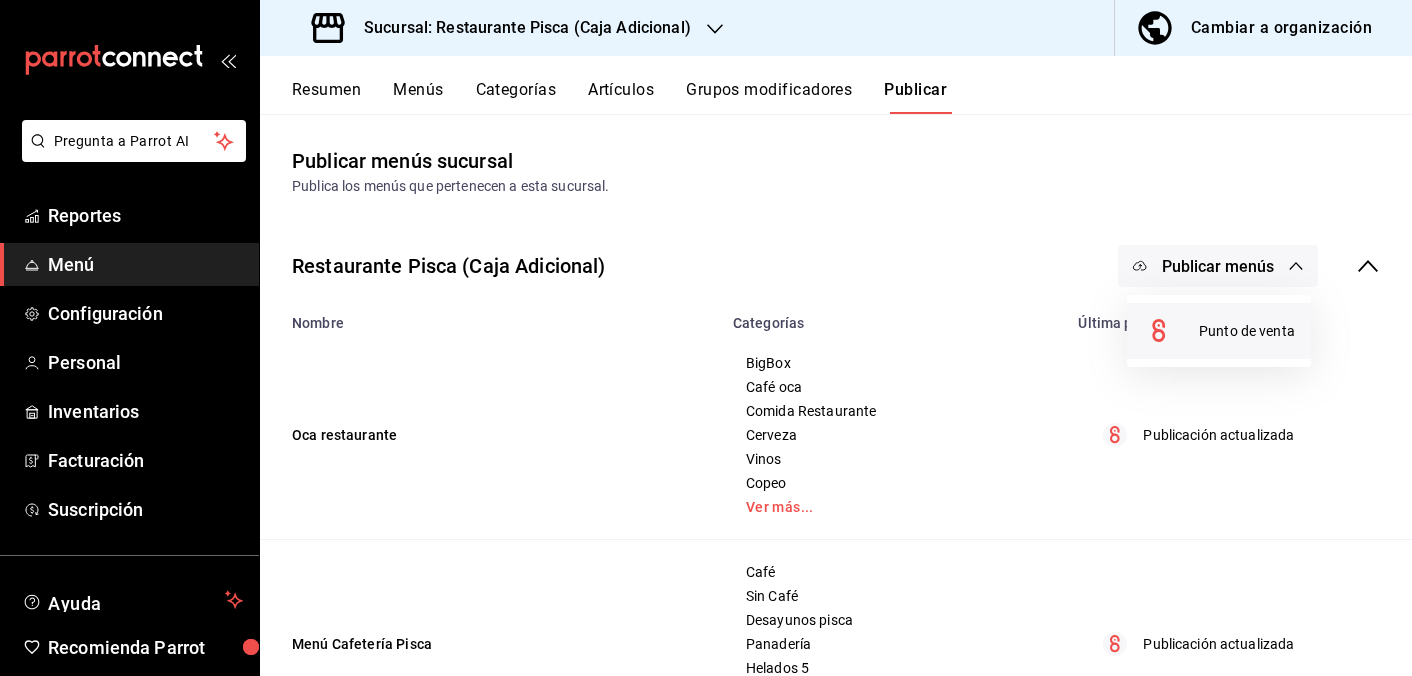 click at bounding box center (1171, 331) 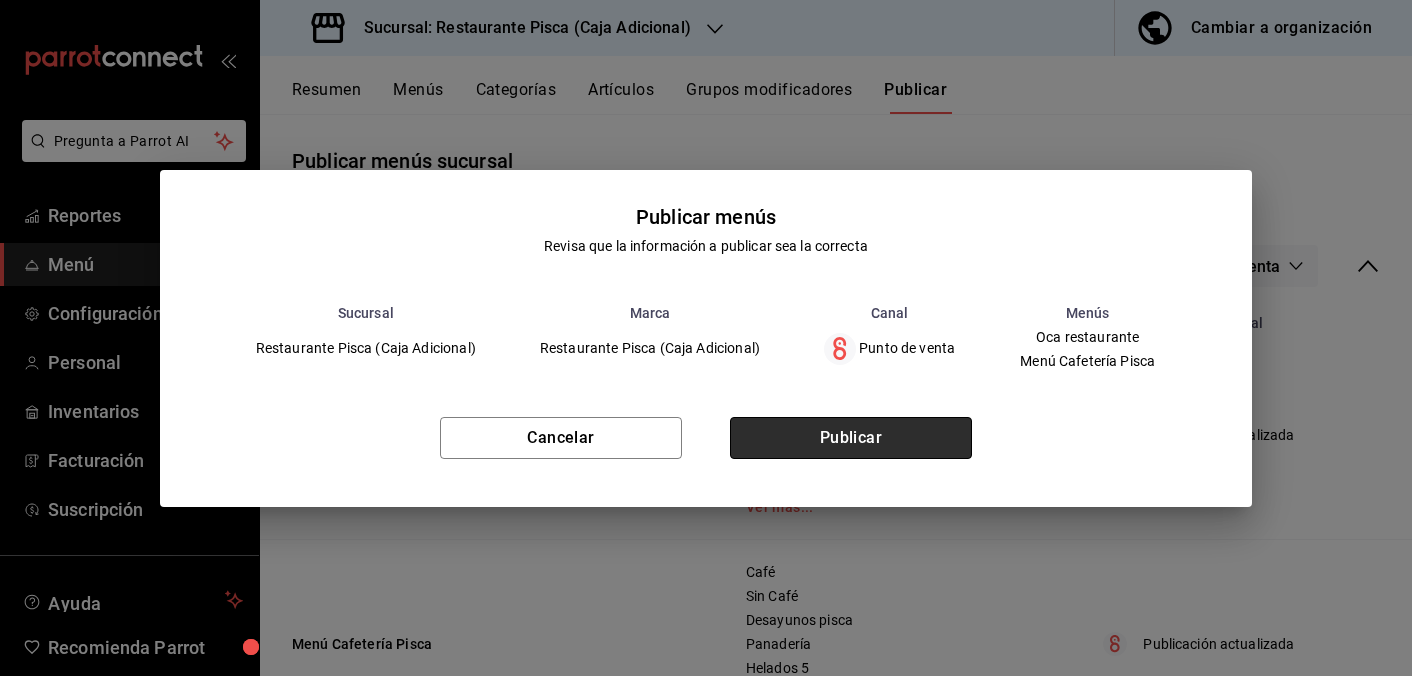 click on "Publicar" at bounding box center (851, 438) 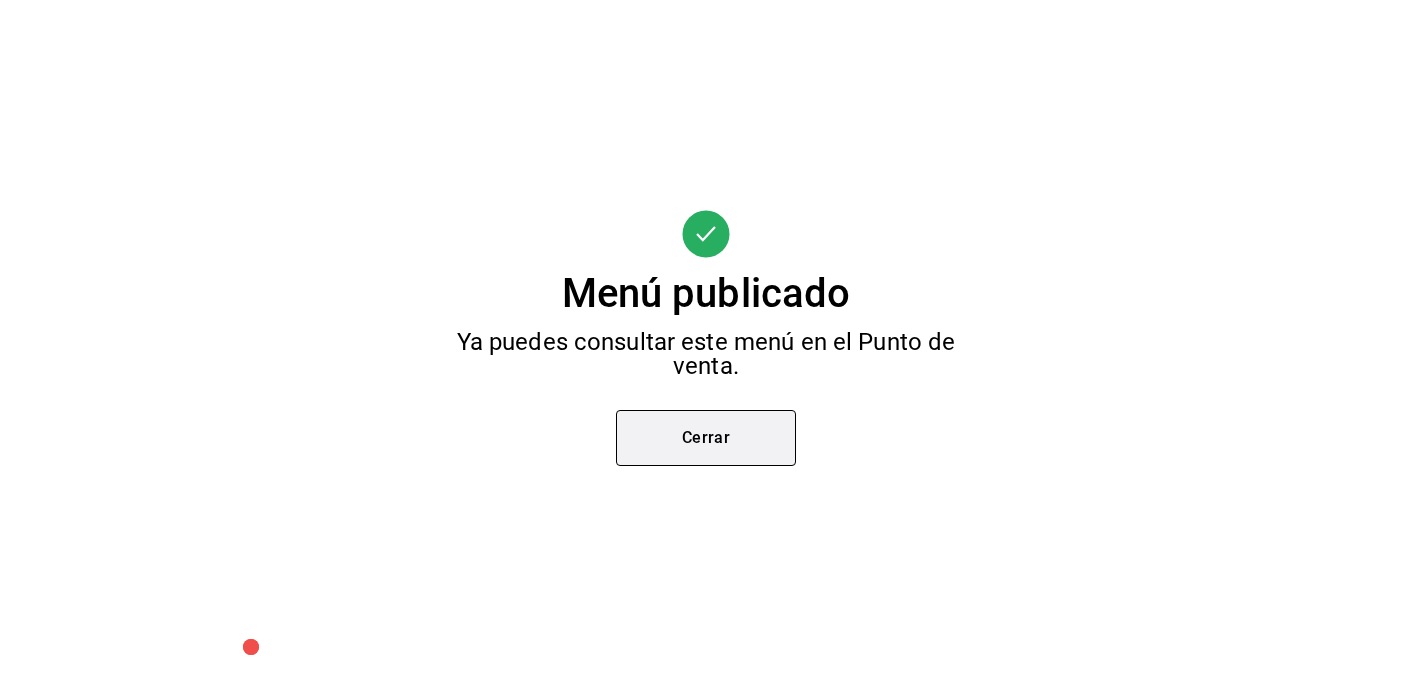click on "Cerrar" at bounding box center [706, 438] 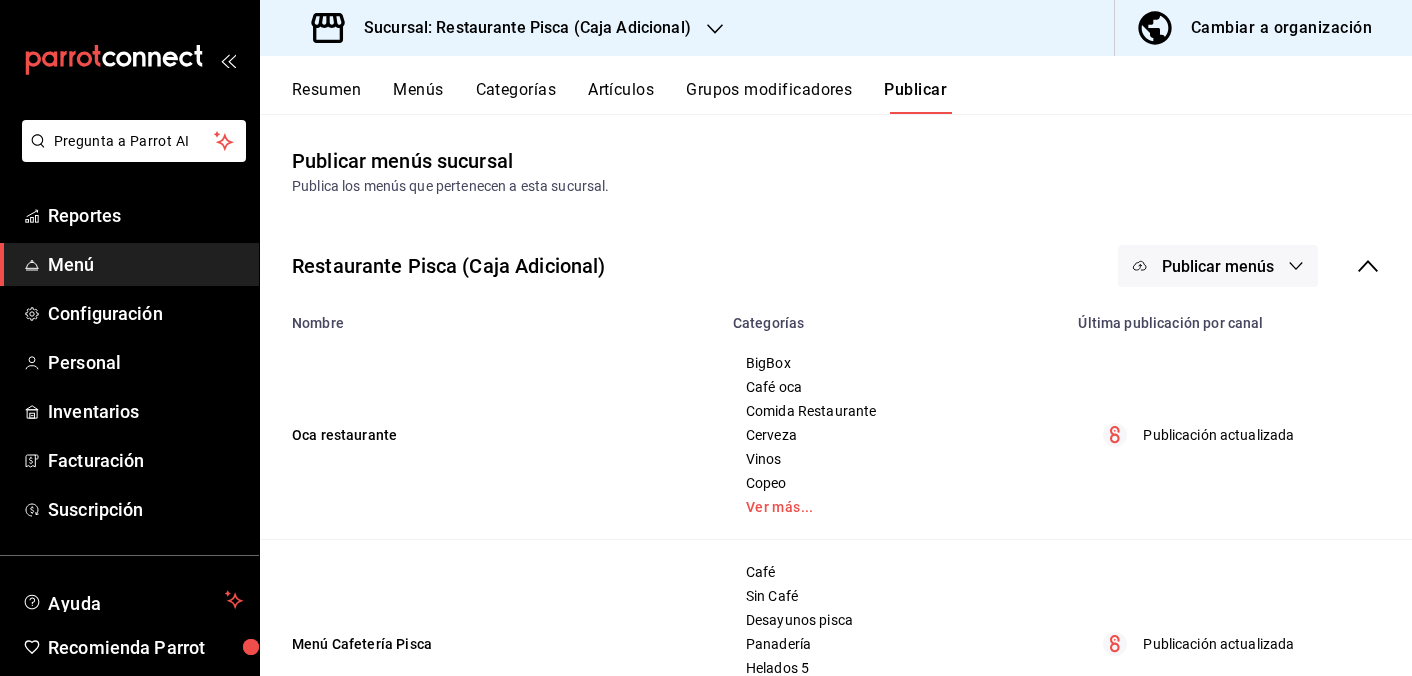 click on "Grupos modificadores" at bounding box center [769, 97] 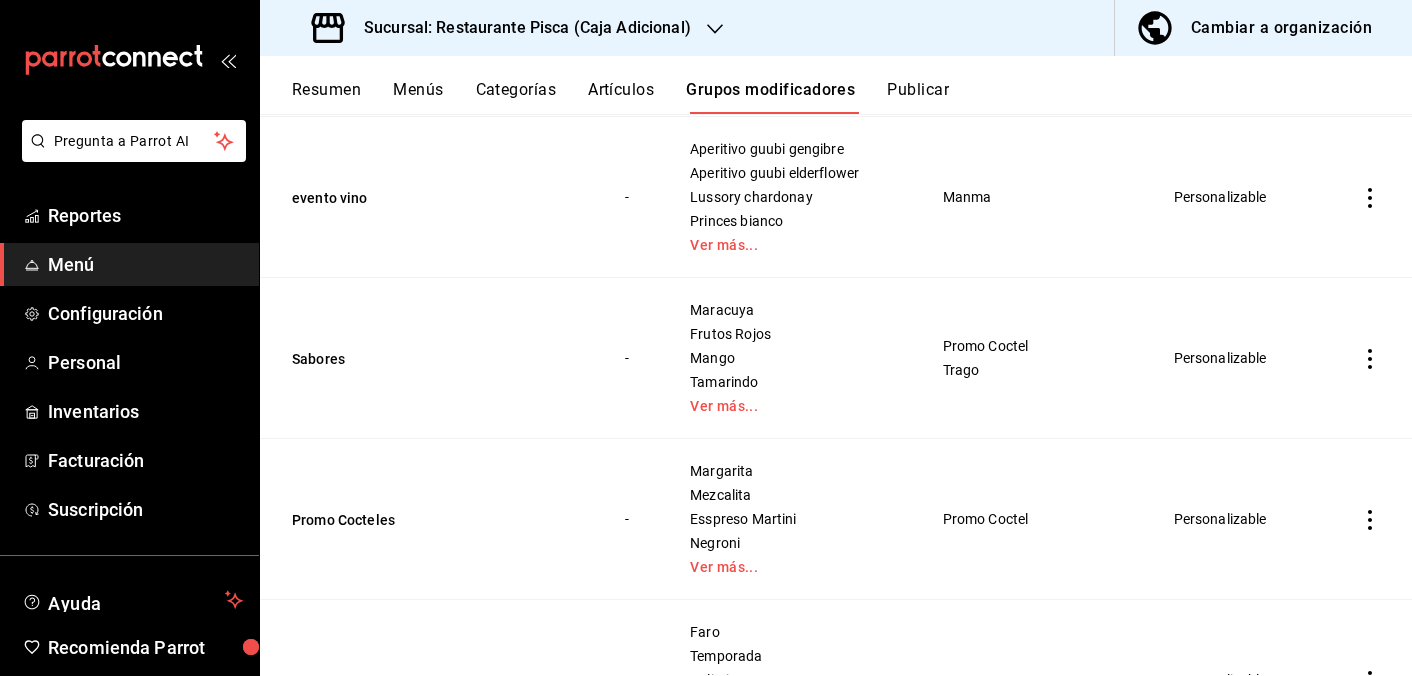 scroll, scrollTop: 1065, scrollLeft: 0, axis: vertical 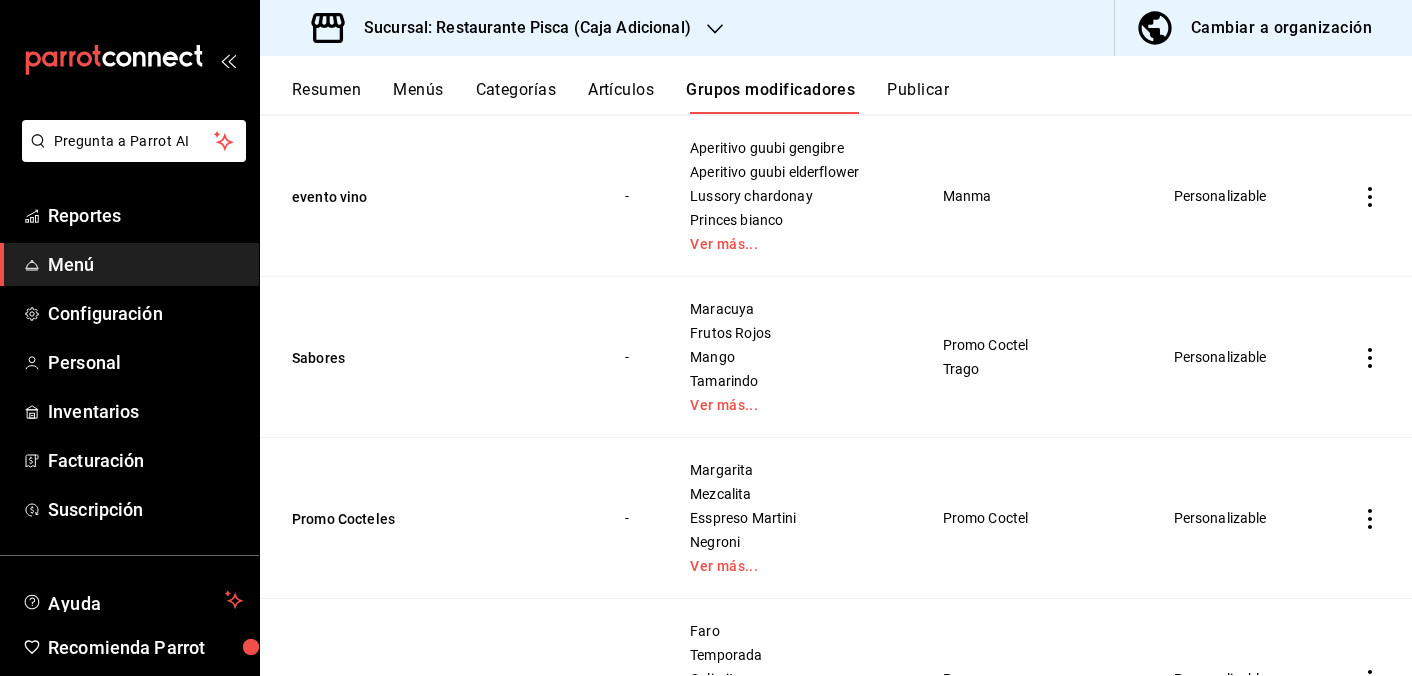 click on "Resumen Menús Categorías Artículos Grupos modificadores Publicar" at bounding box center (852, 97) 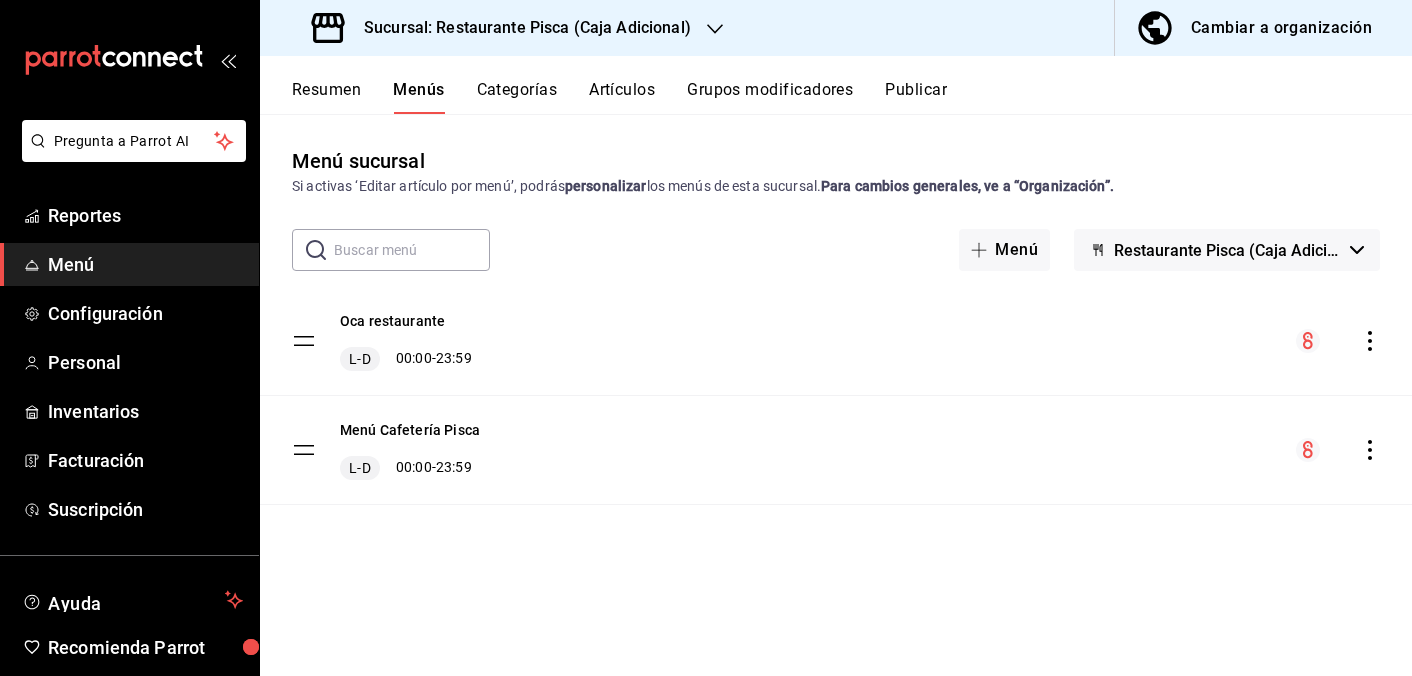 click on "Categorías" at bounding box center [517, 97] 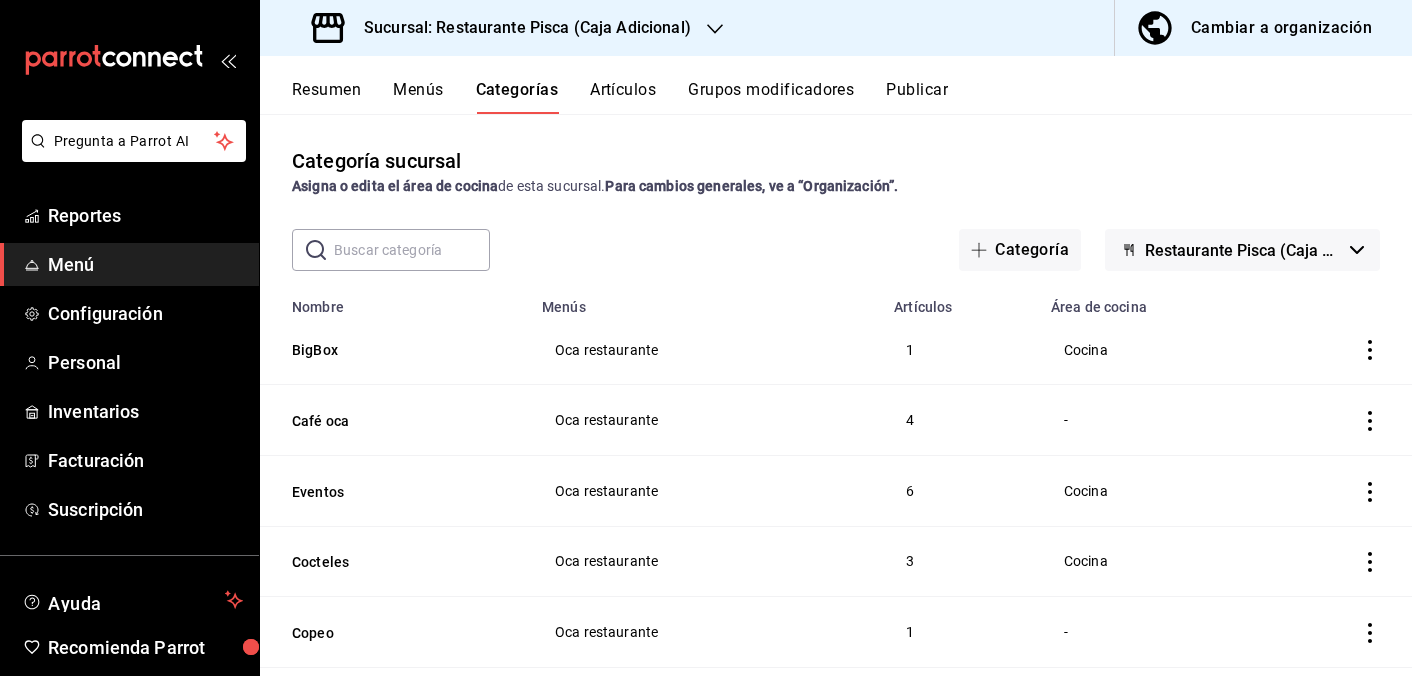 click 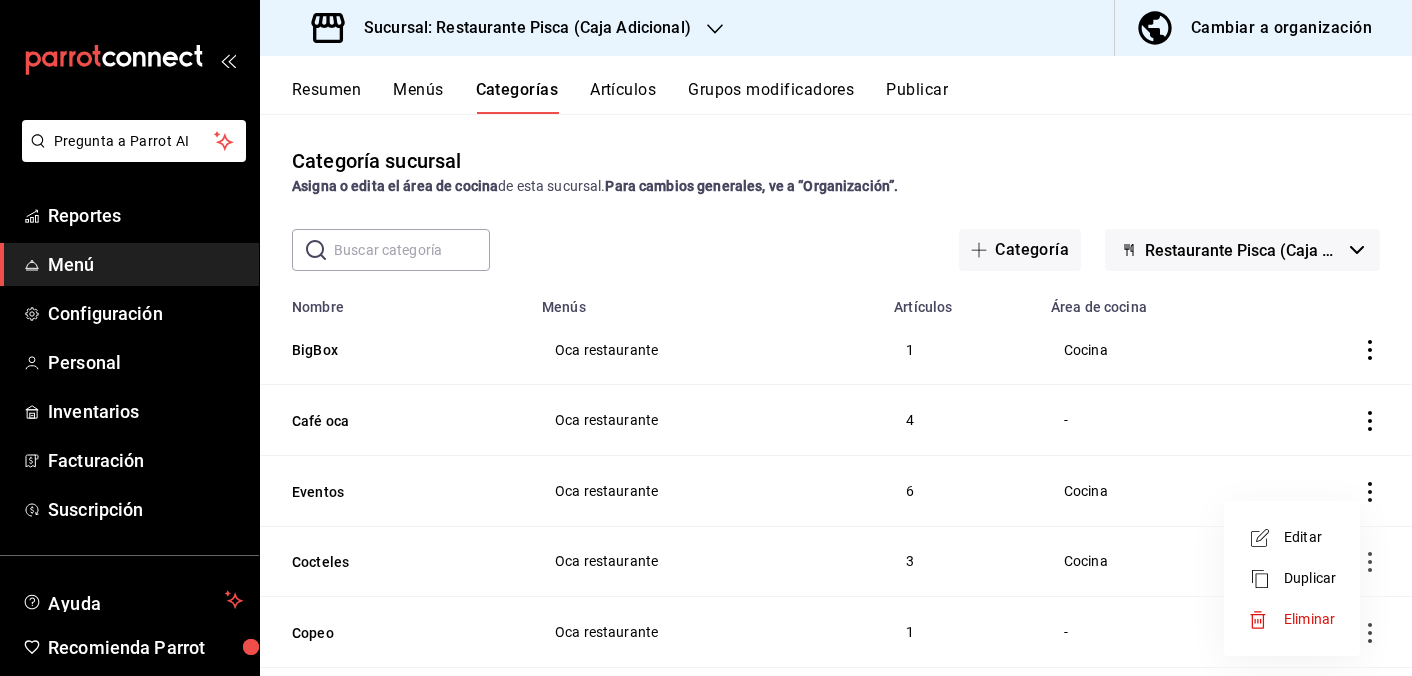 click on "Editar" at bounding box center [1292, 537] 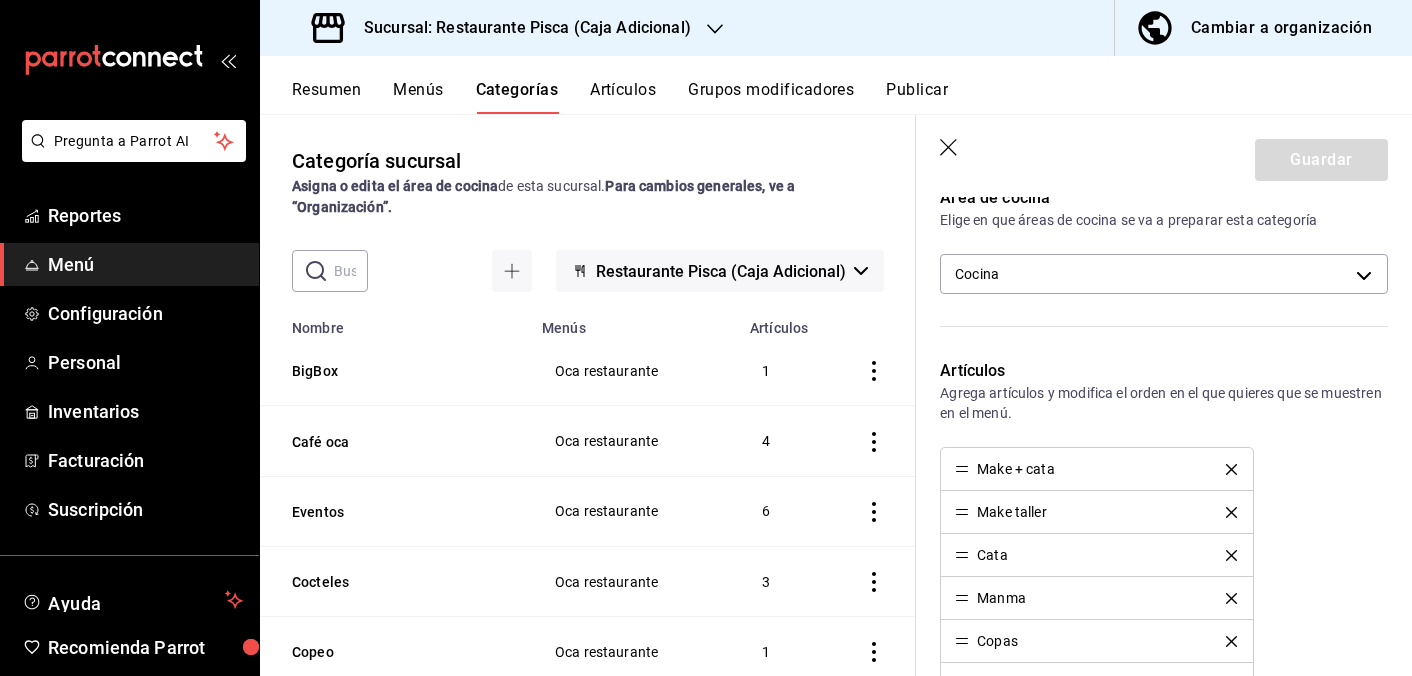 scroll, scrollTop: 379, scrollLeft: 0, axis: vertical 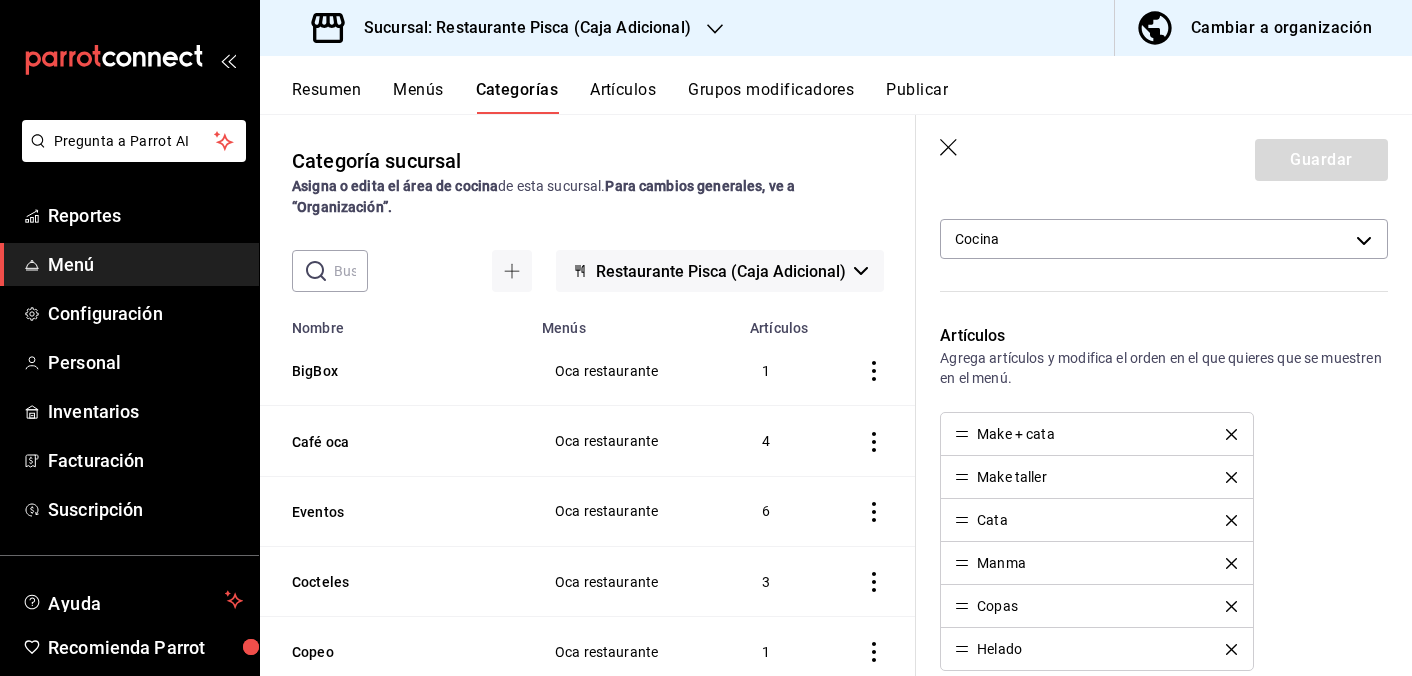 click on "1" at bounding box center (784, 371) 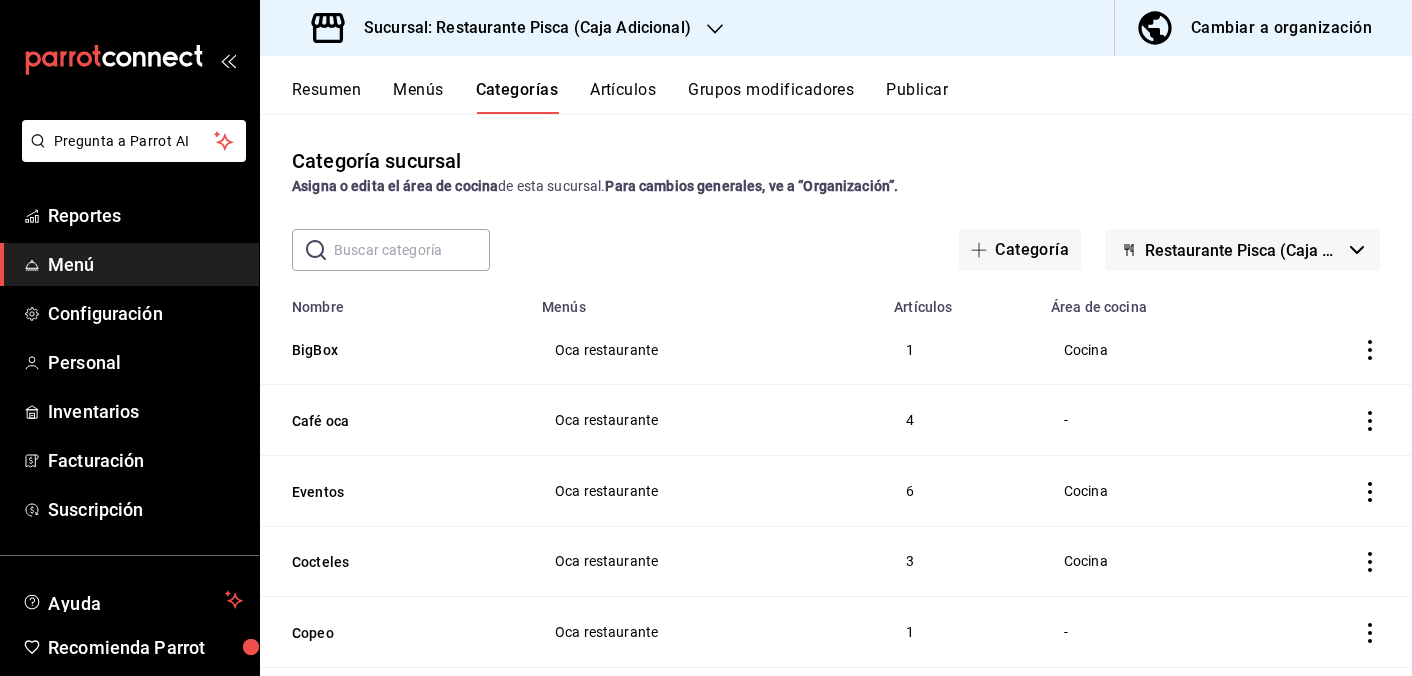 scroll, scrollTop: 0, scrollLeft: 0, axis: both 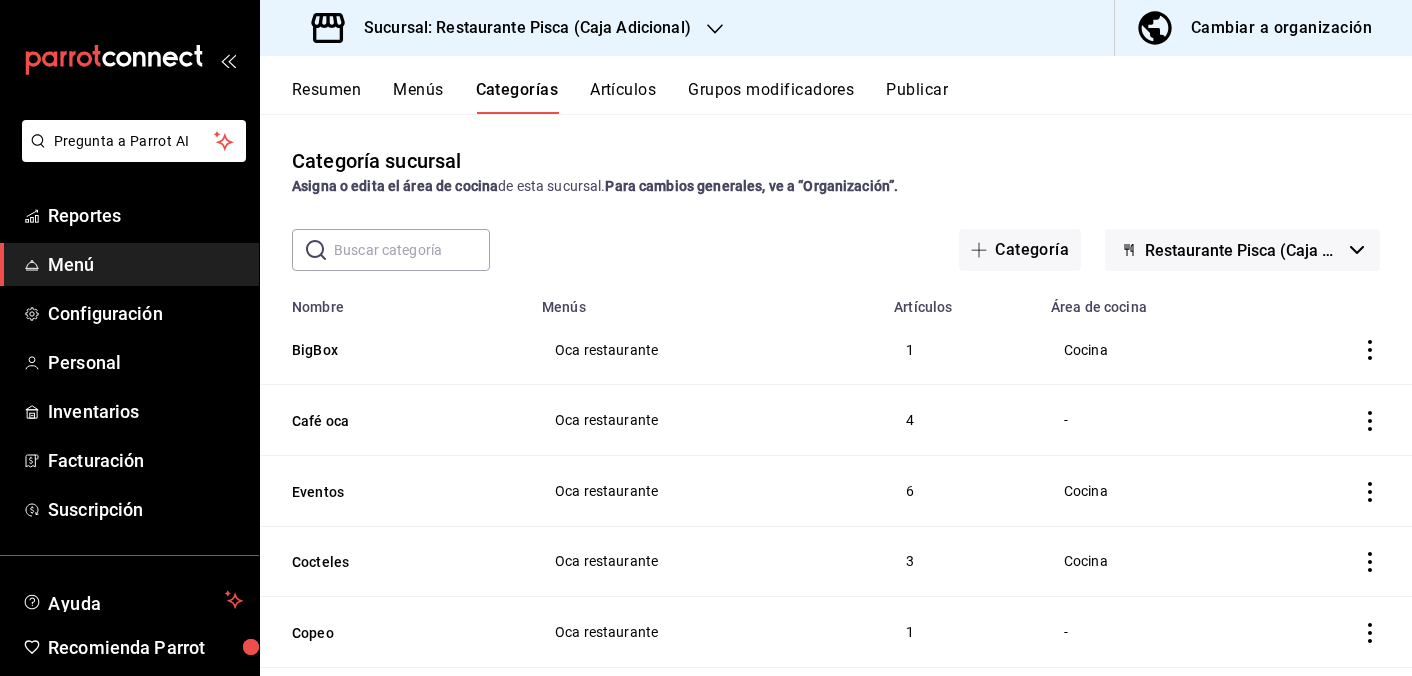 click on "Grupos modificadores" at bounding box center [771, 97] 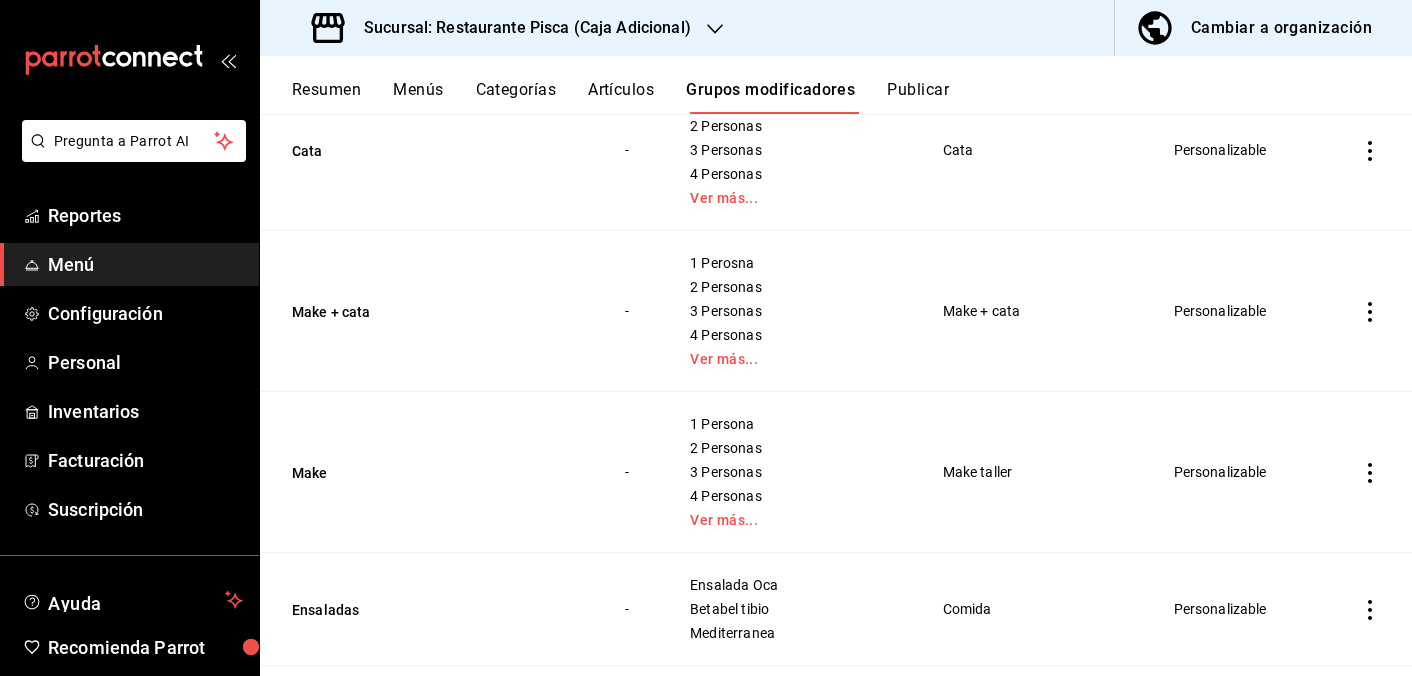 scroll, scrollTop: 2006, scrollLeft: 0, axis: vertical 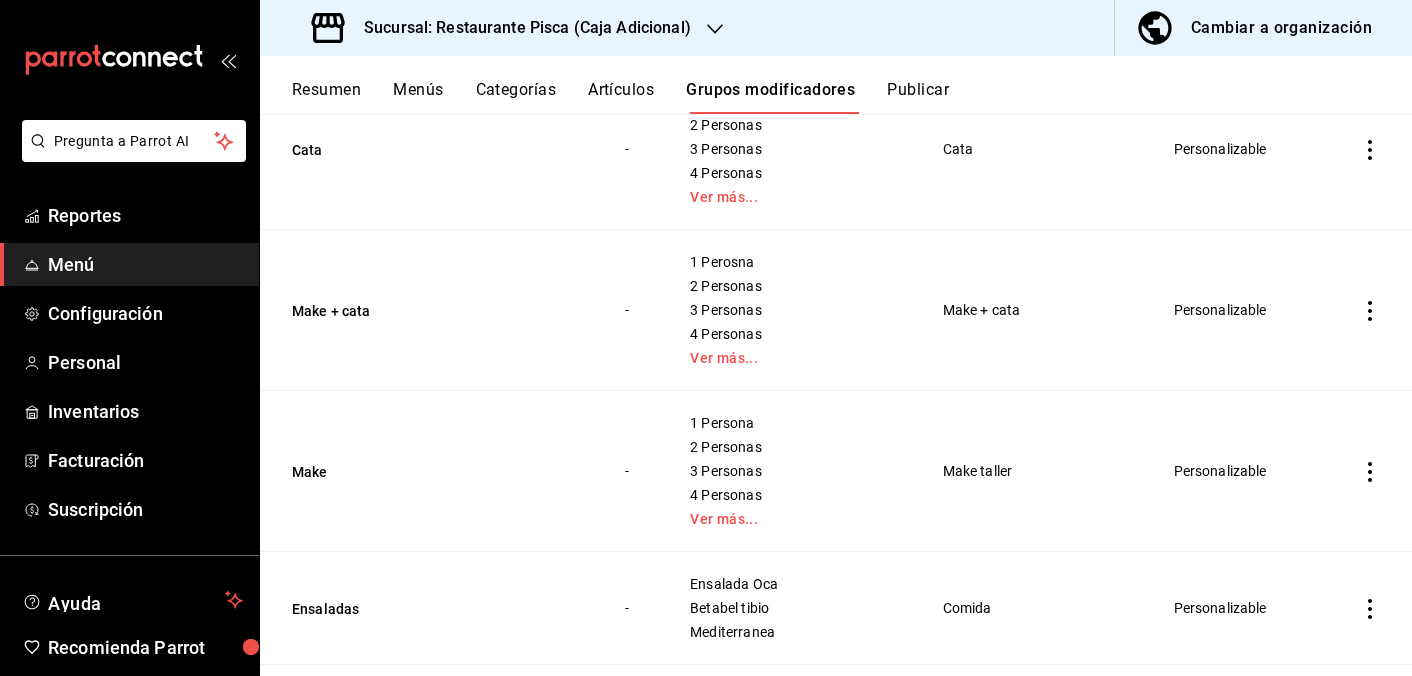click 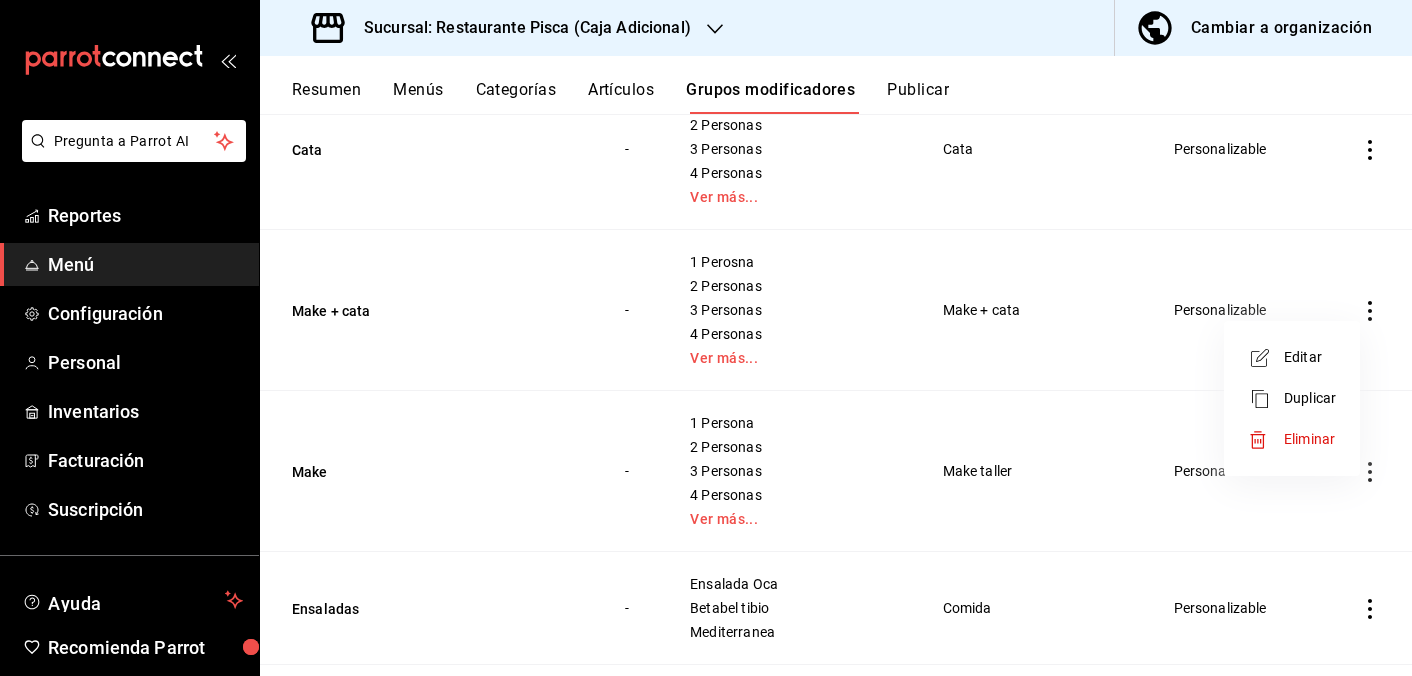 click on "Editar" at bounding box center (1310, 357) 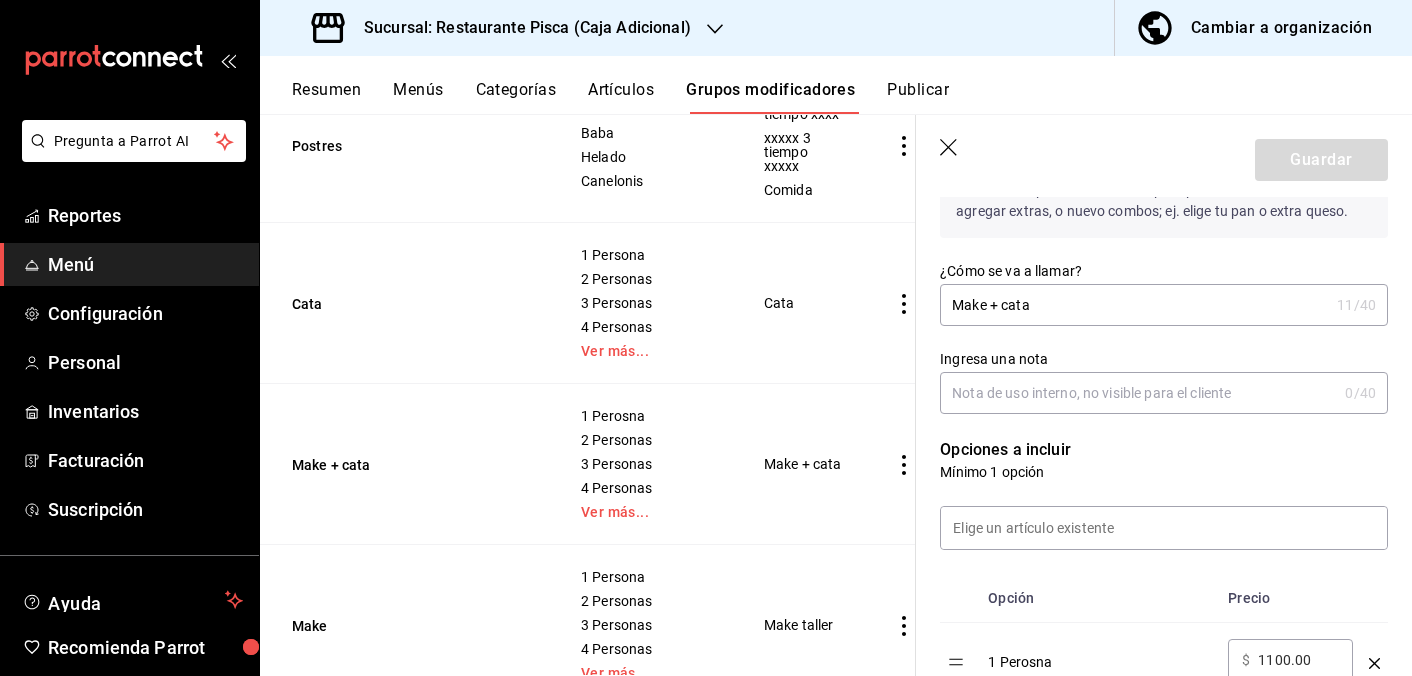 scroll, scrollTop: 298, scrollLeft: 0, axis: vertical 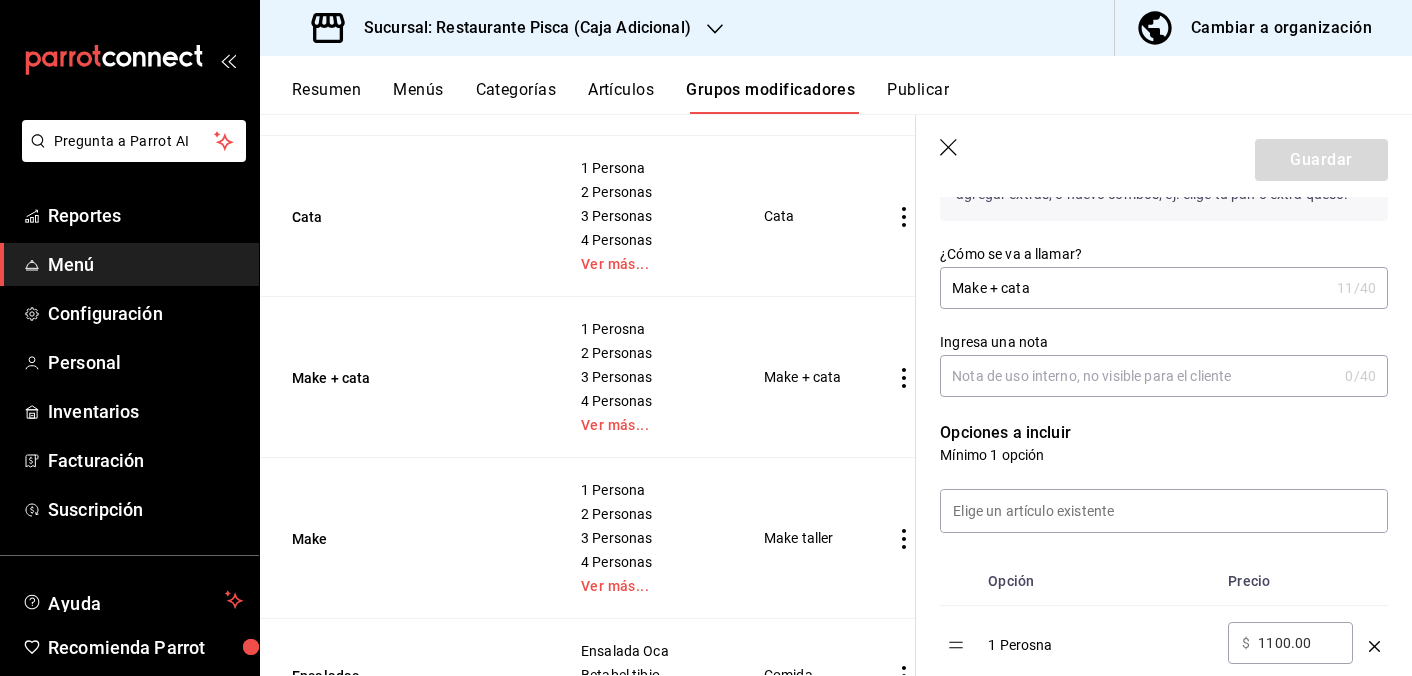 click 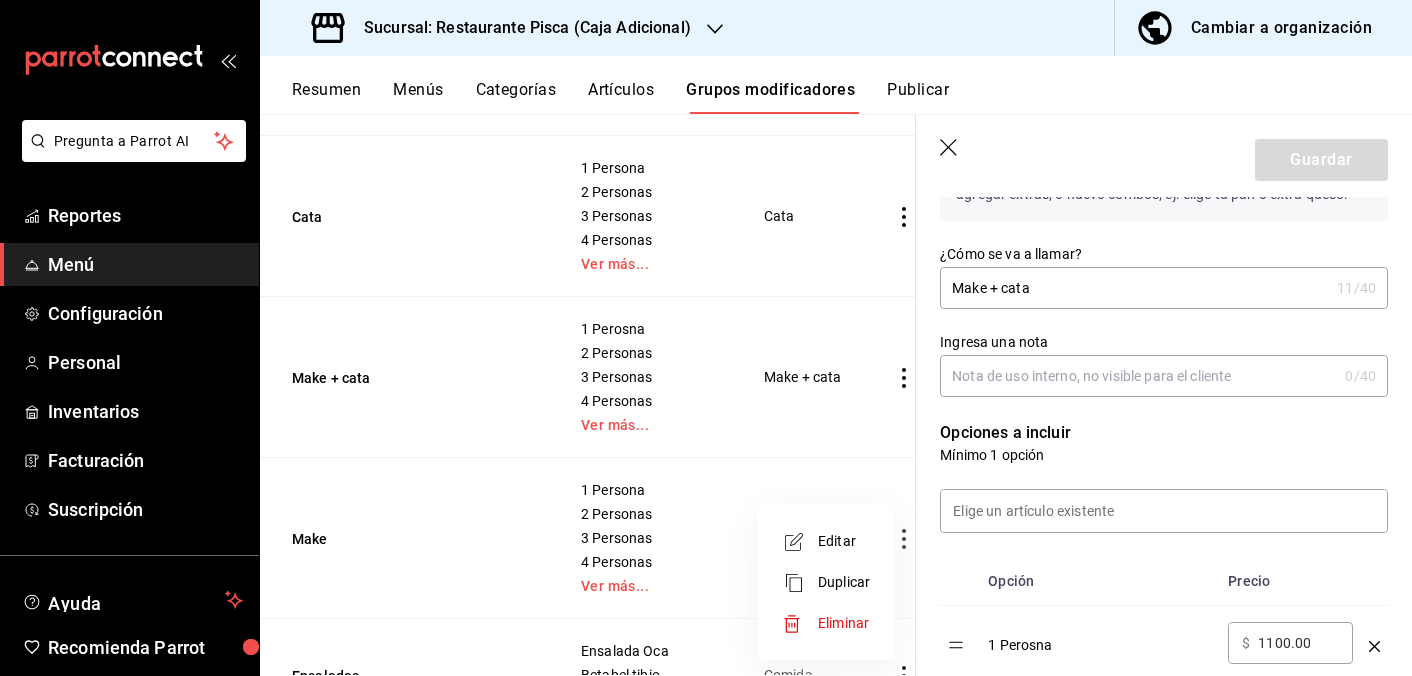 click on "Editar" at bounding box center (826, 541) 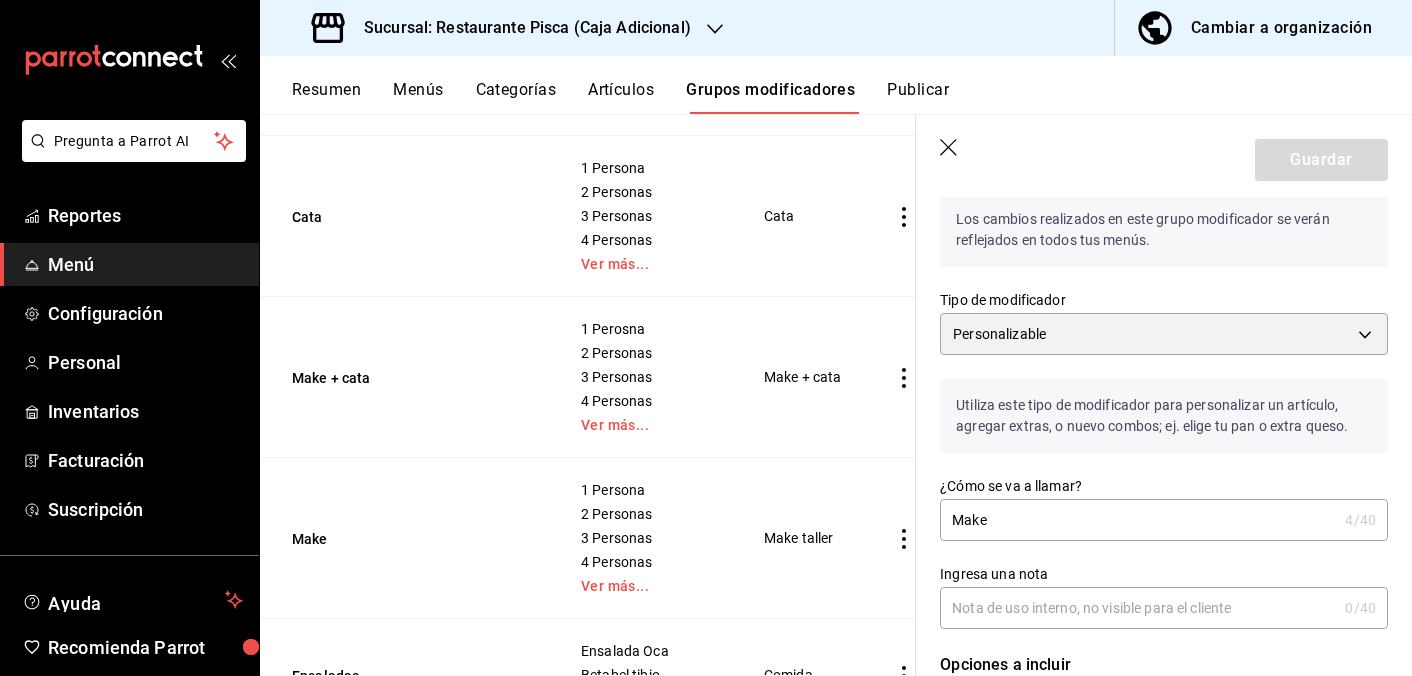 scroll, scrollTop: 125, scrollLeft: 0, axis: vertical 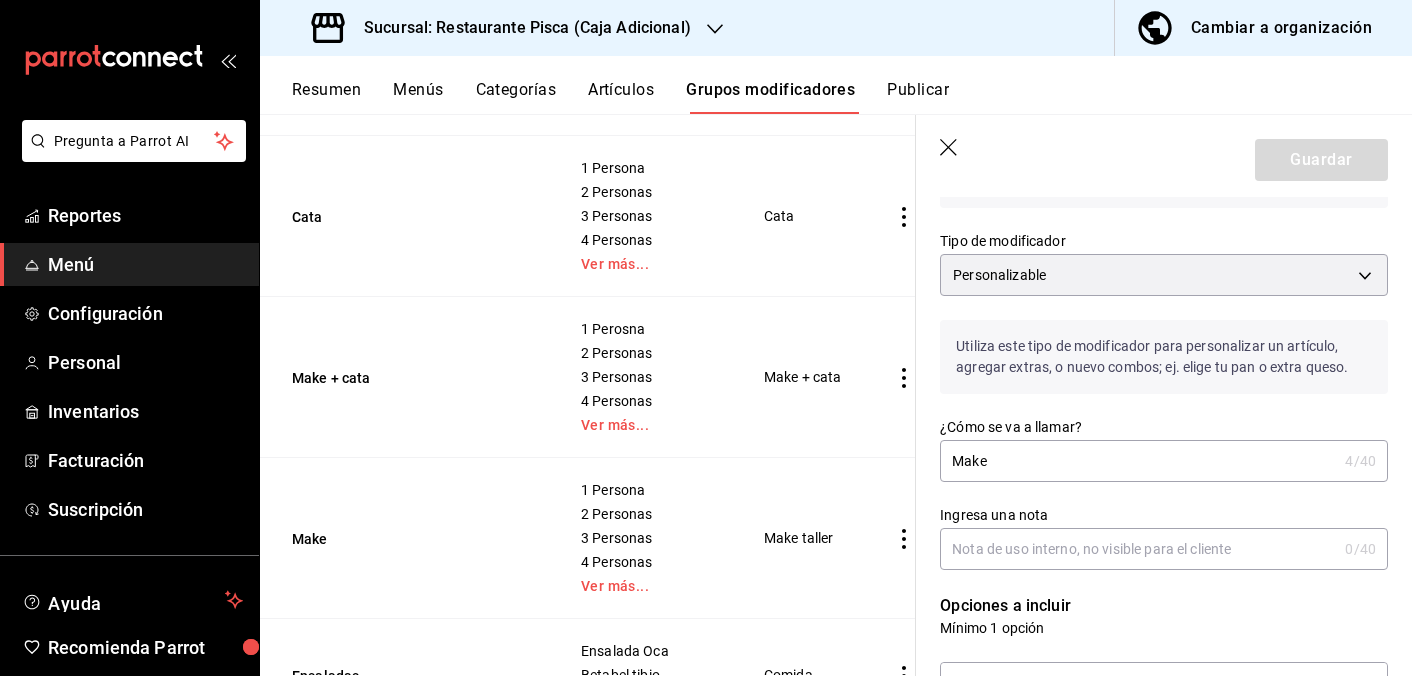 click on "Make" at bounding box center (1138, 461) 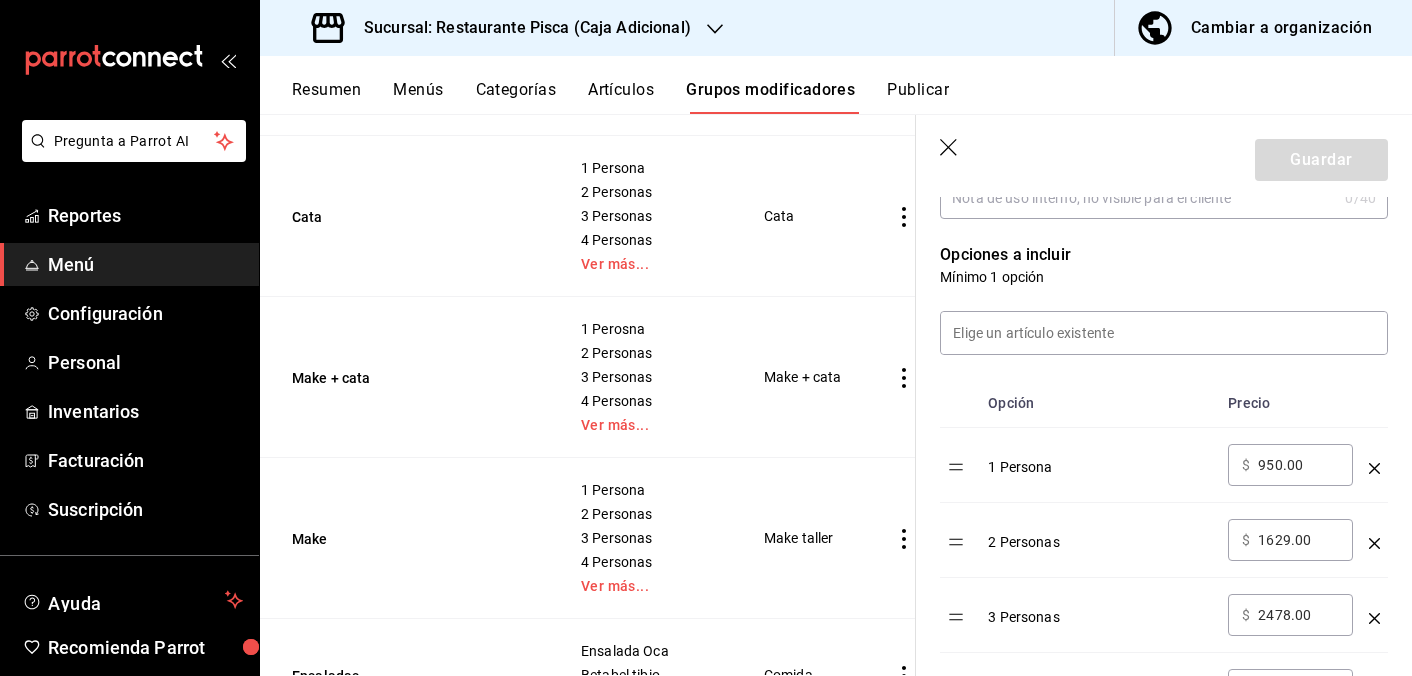 scroll, scrollTop: 481, scrollLeft: 0, axis: vertical 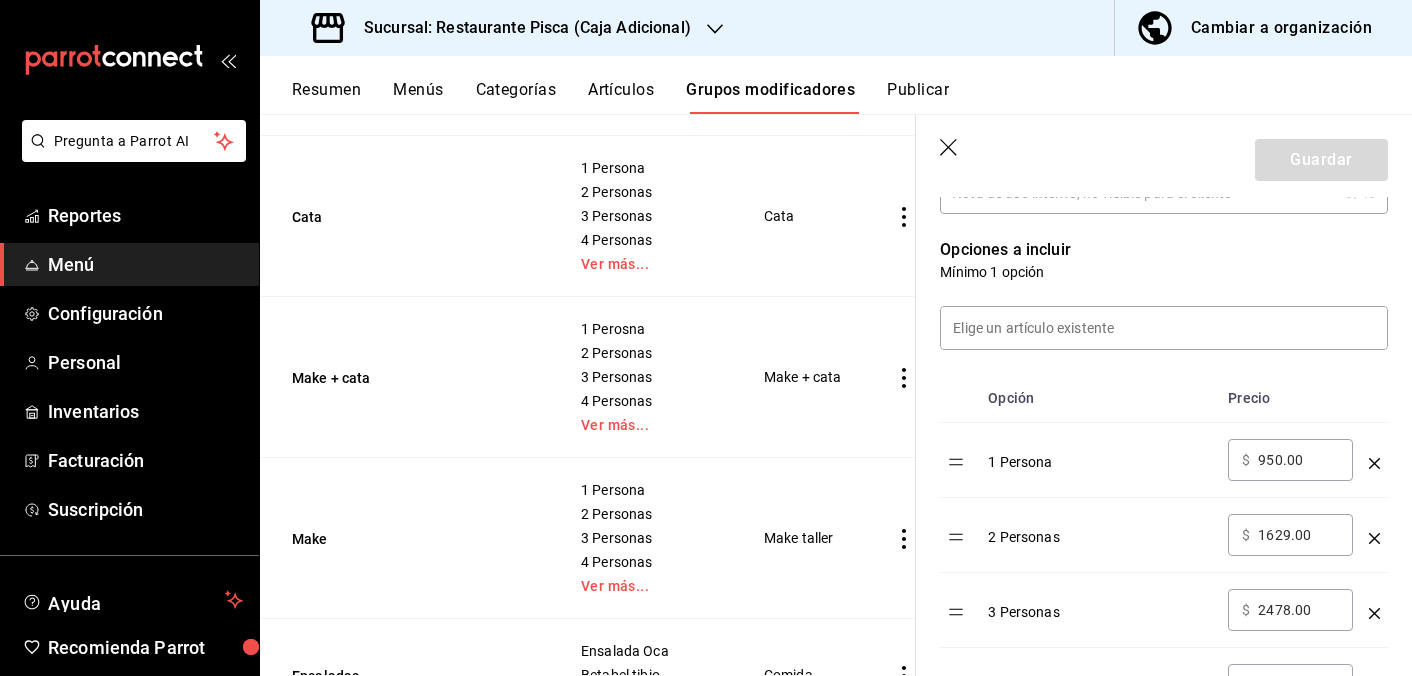 click on "950.00" at bounding box center (1298, 460) 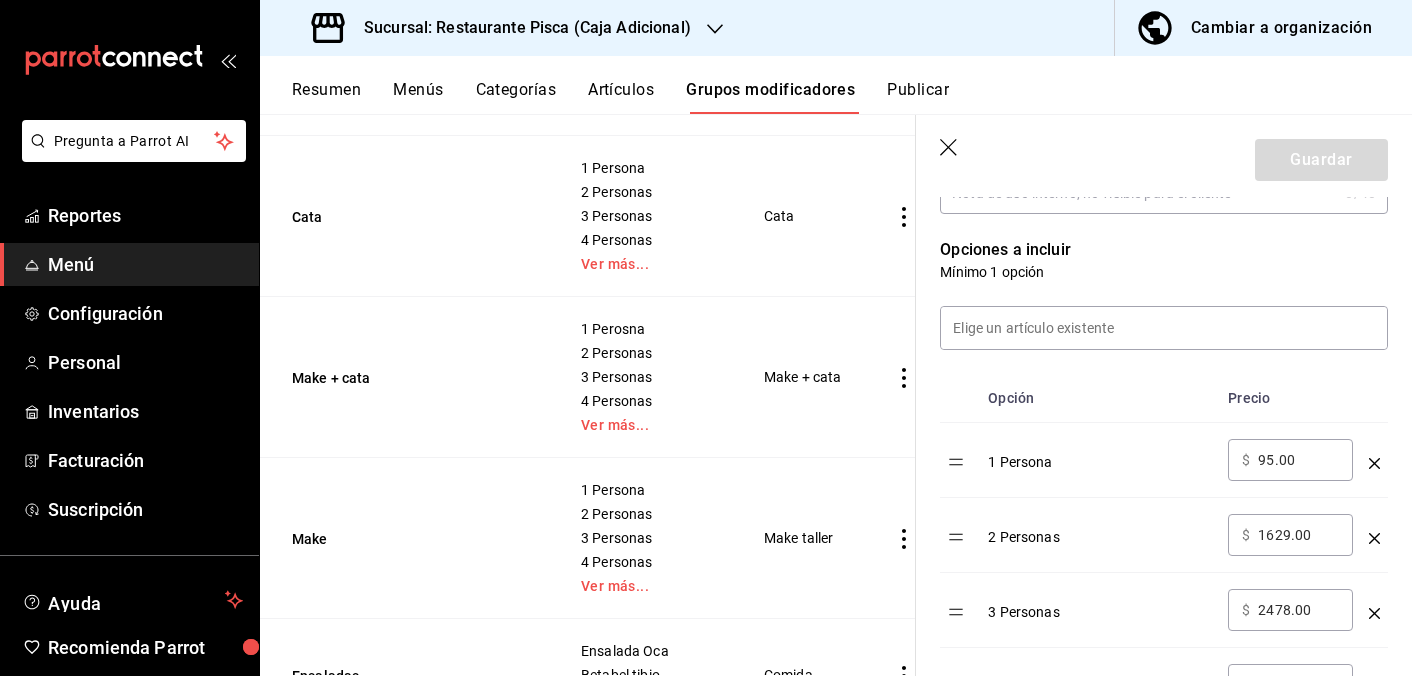 type on "9.00" 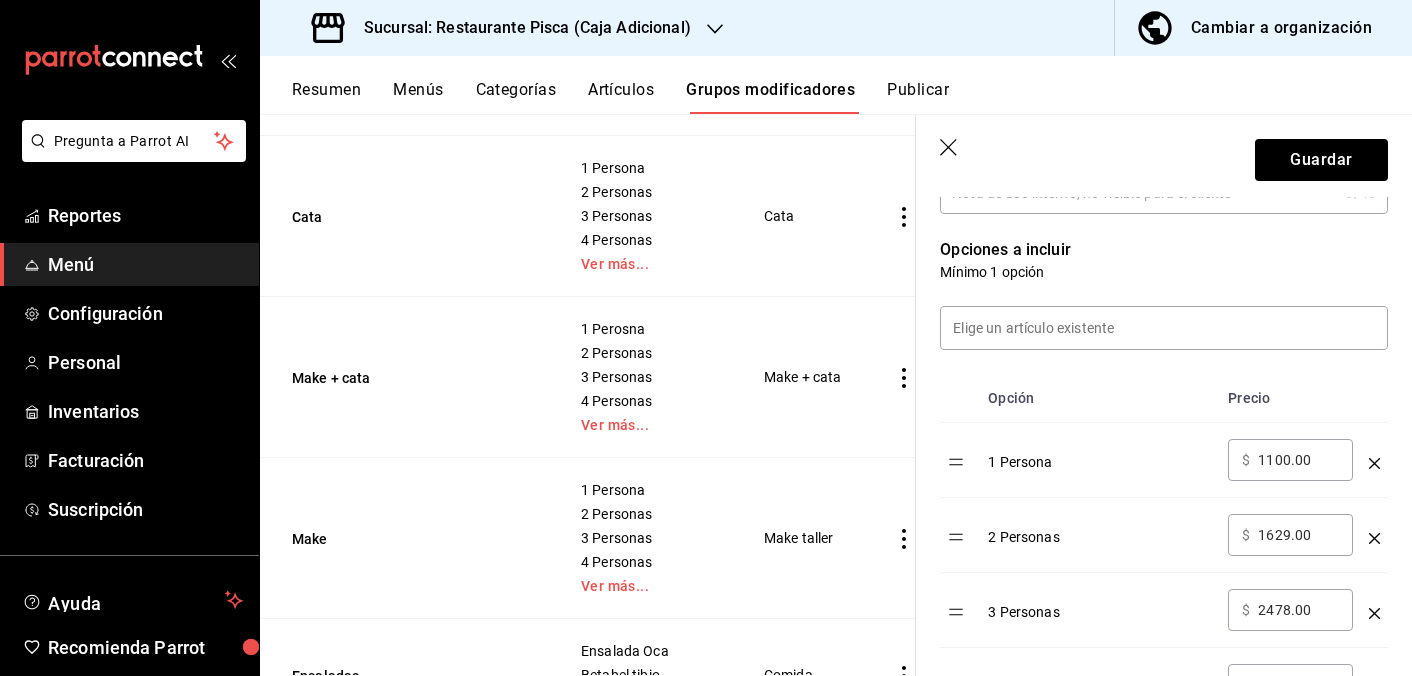 type on "1100.00" 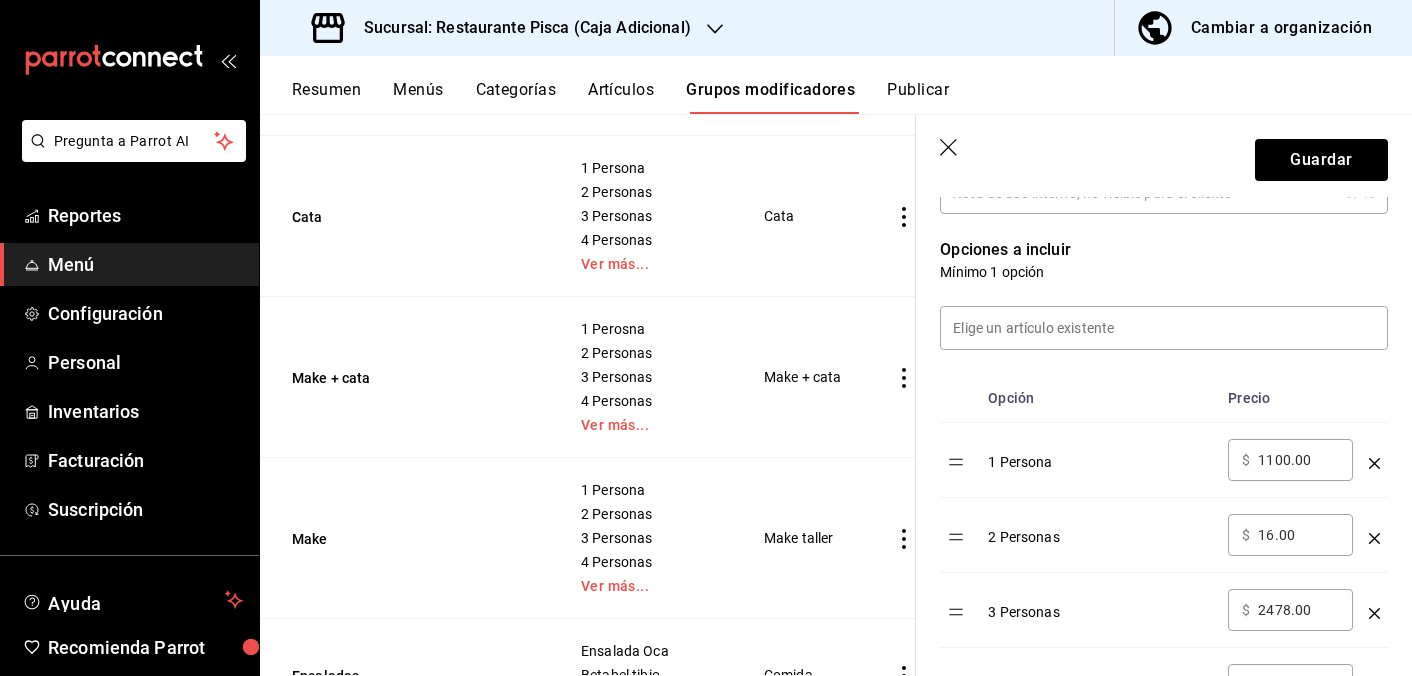 type on "1.00" 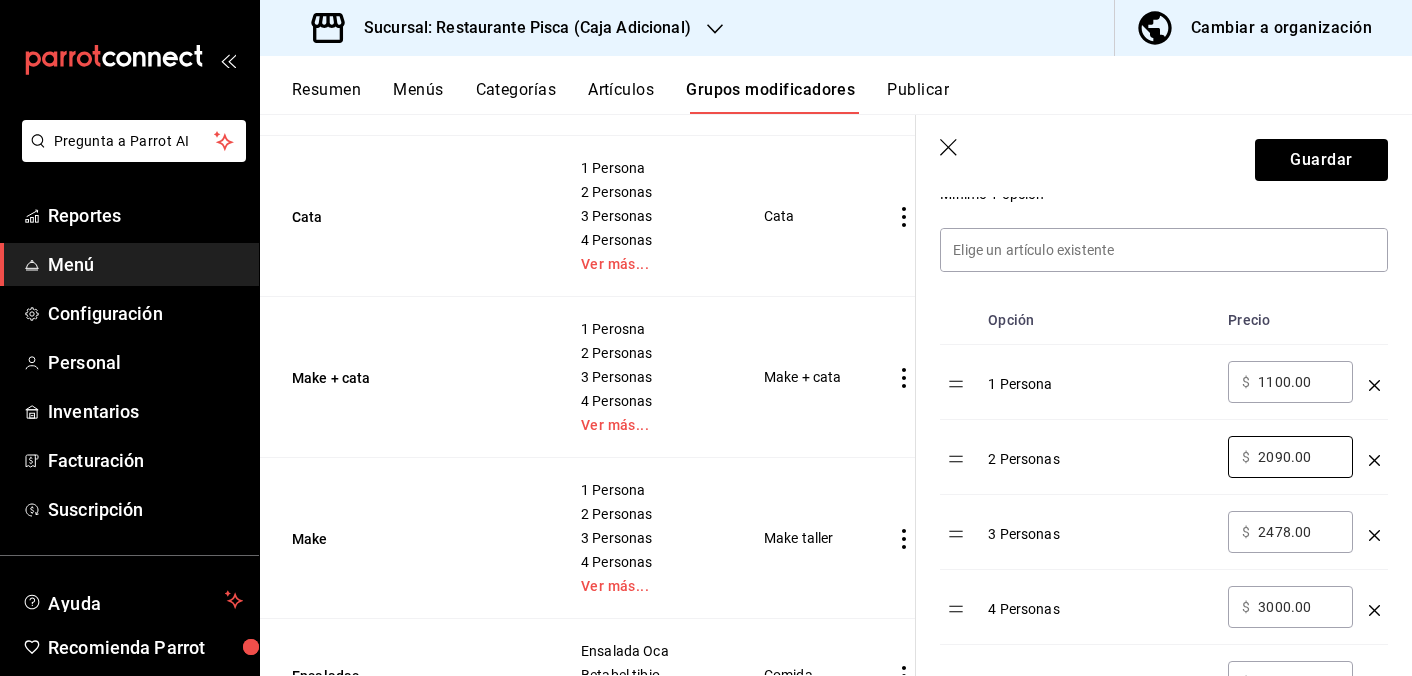 scroll, scrollTop: 578, scrollLeft: 0, axis: vertical 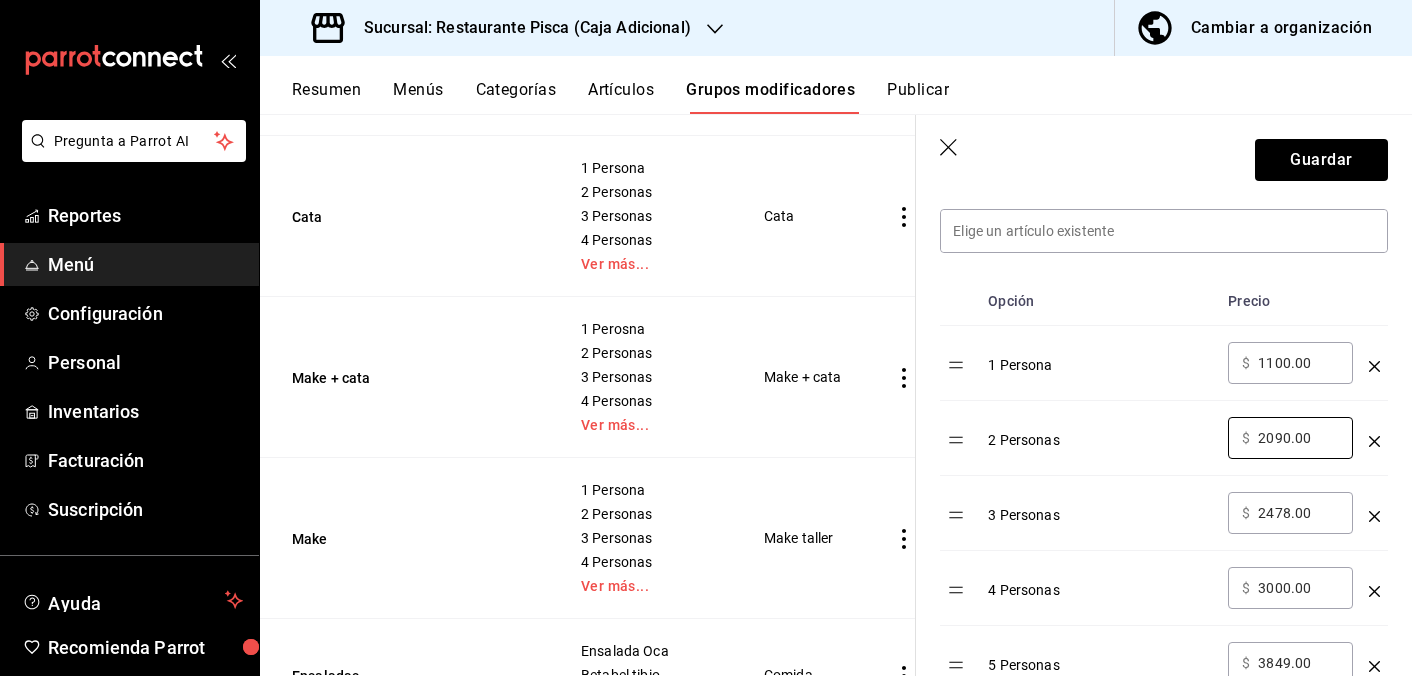 type on "2090.00" 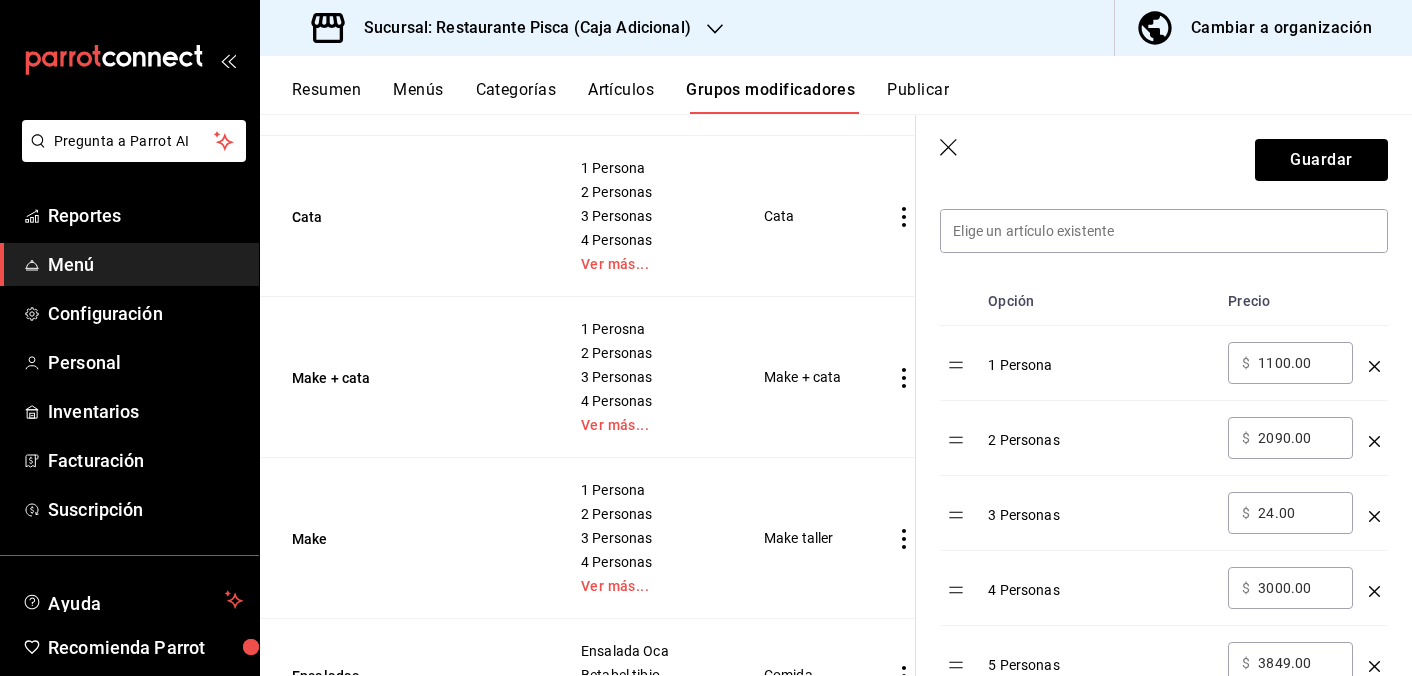 type on "2.00" 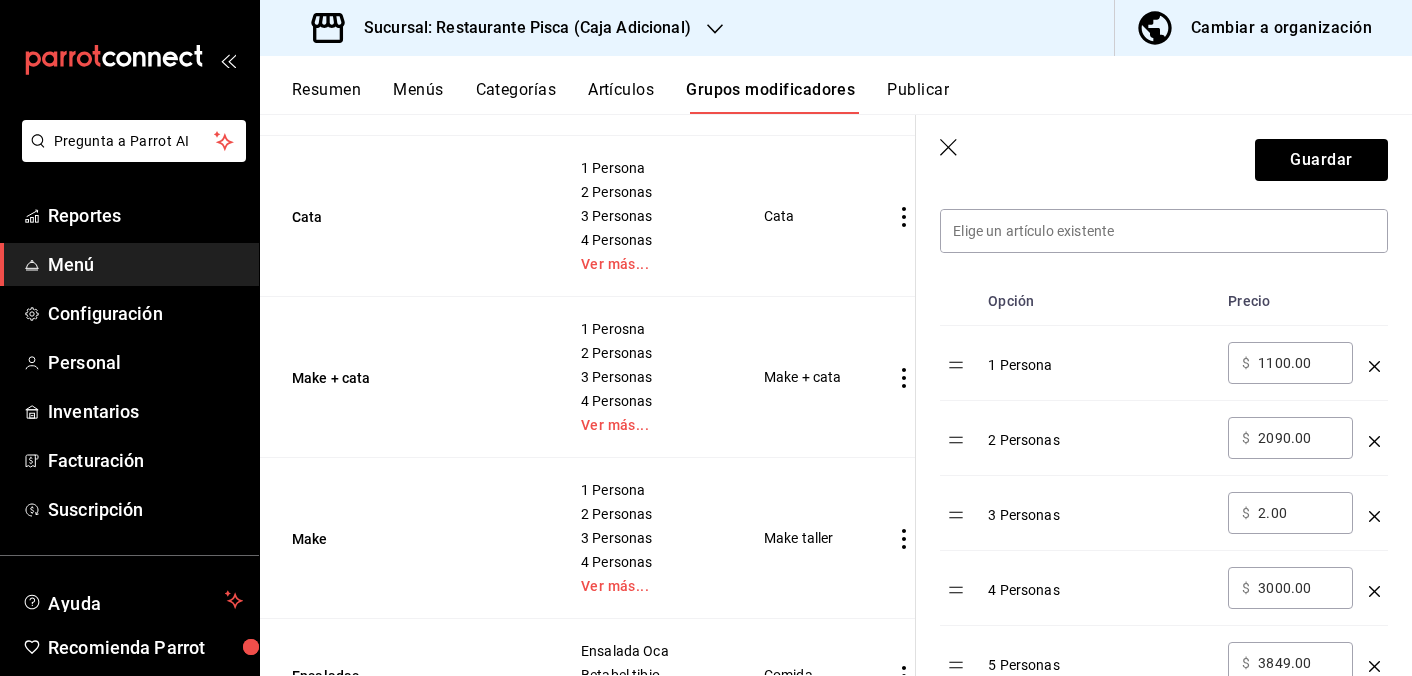 type 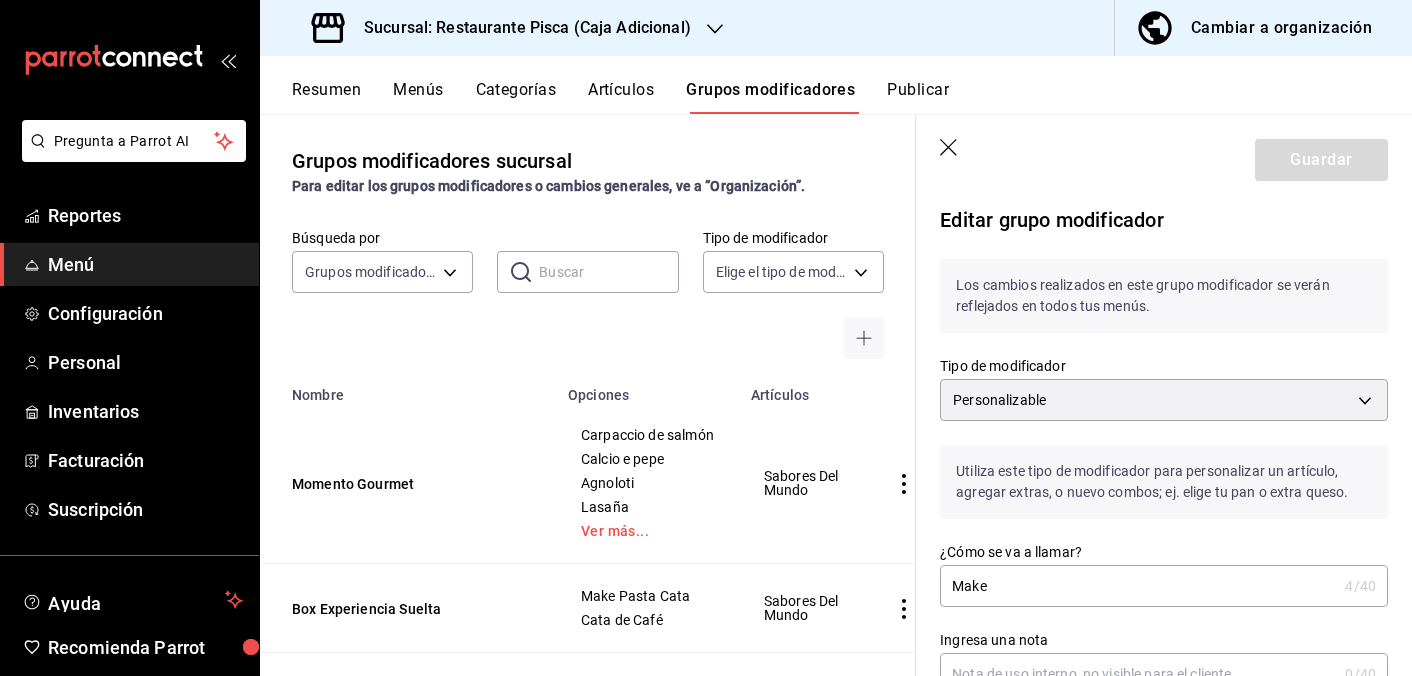 scroll, scrollTop: 0, scrollLeft: 0, axis: both 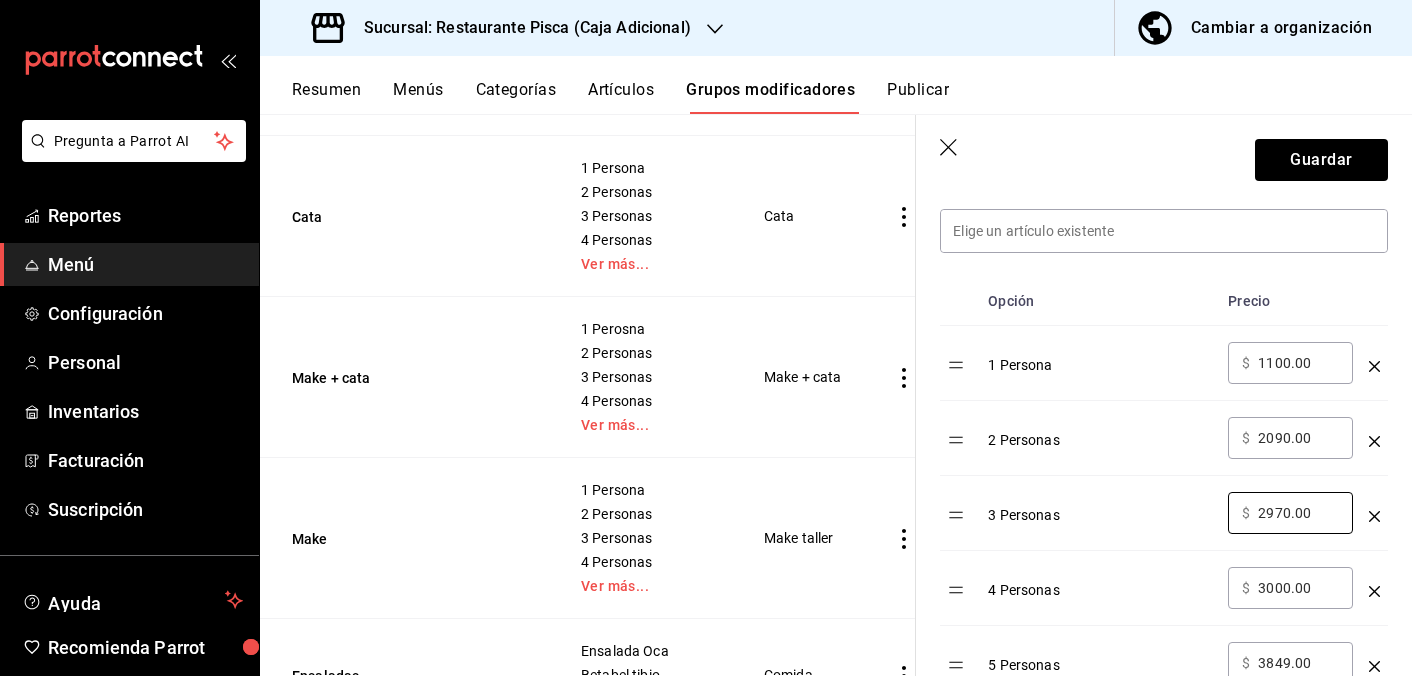 type on "2970.00" 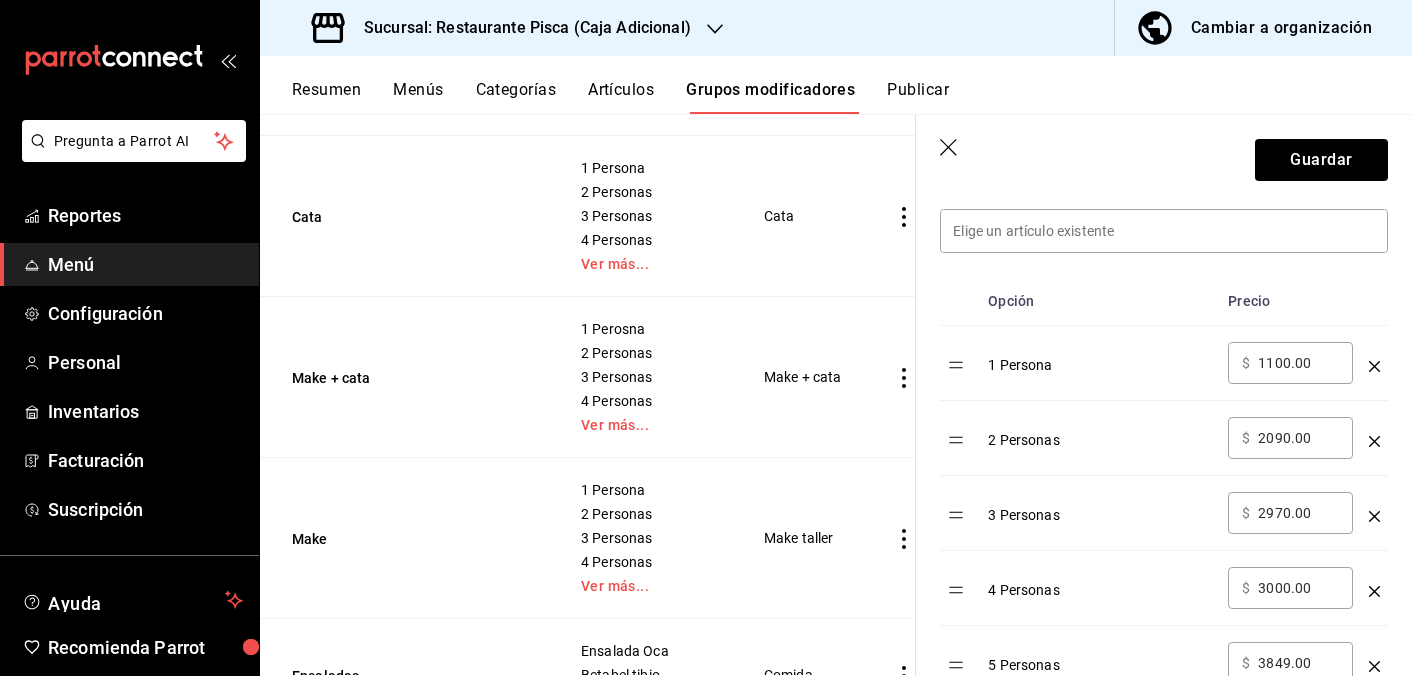 click on "3000.00" at bounding box center [1298, 588] 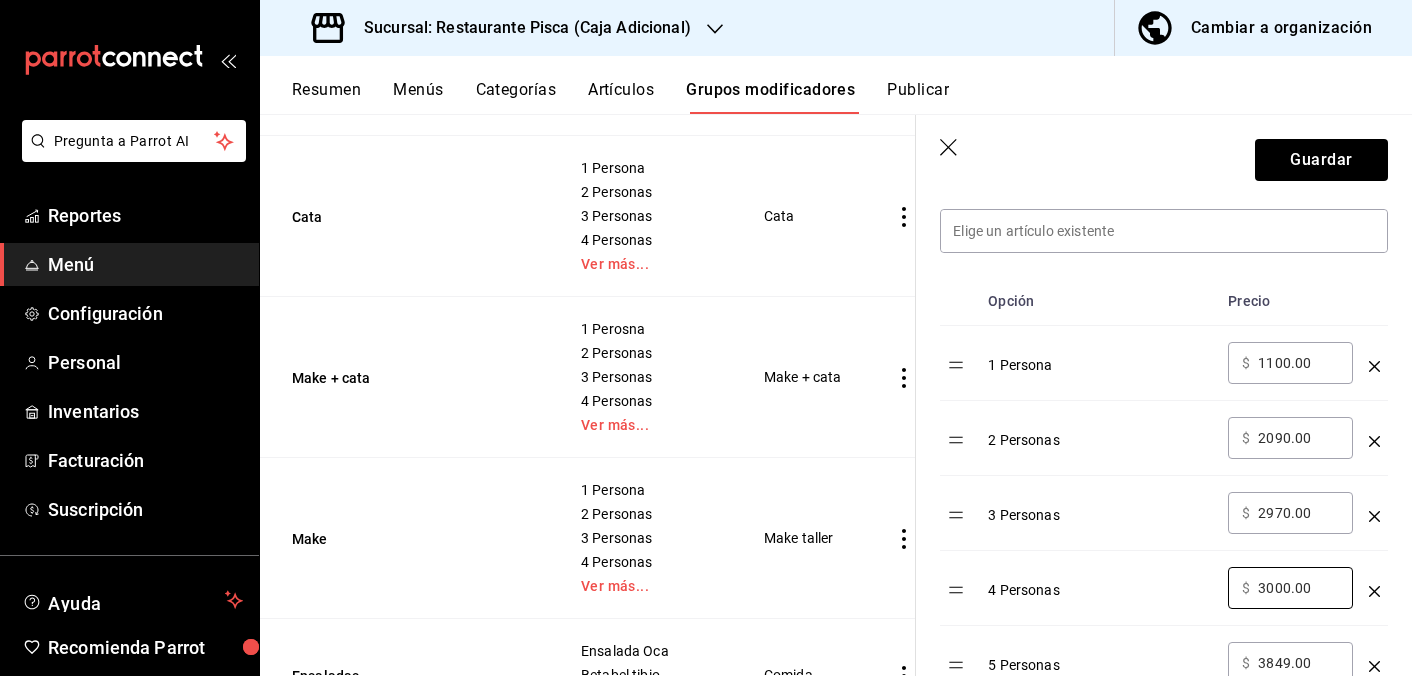 click 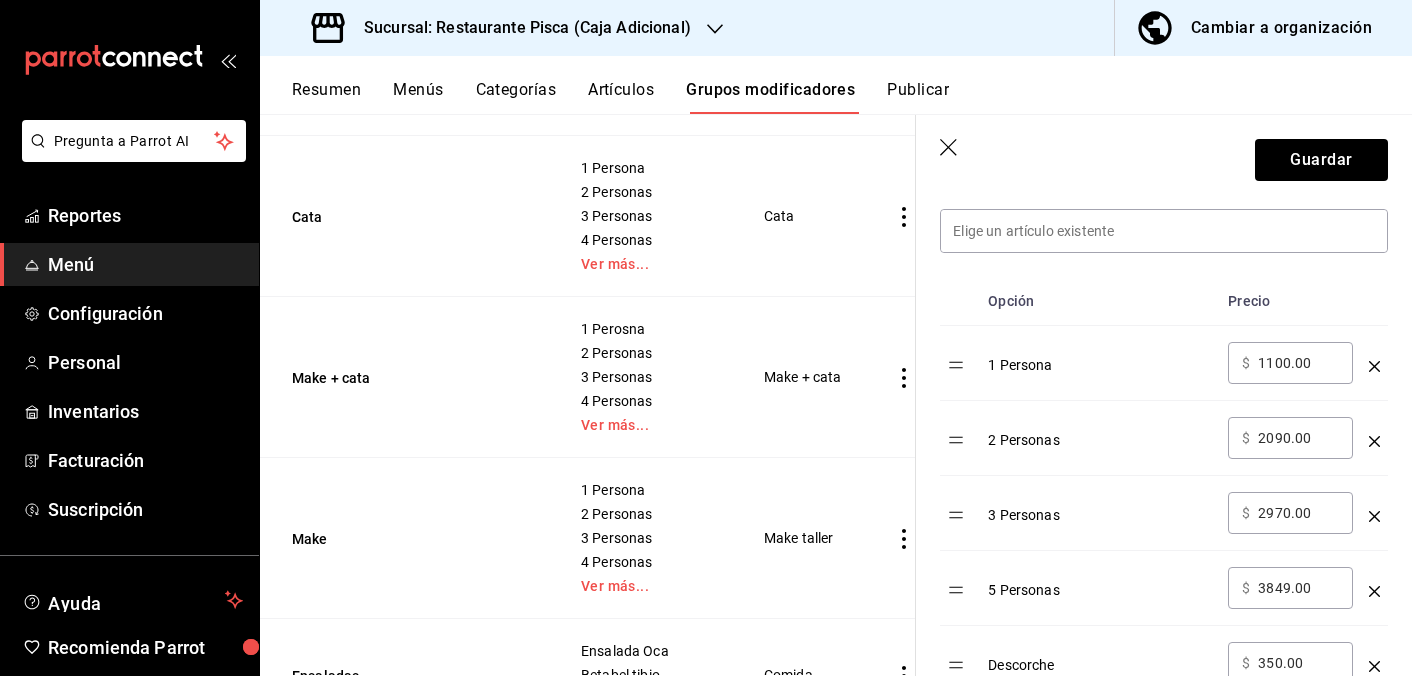 click 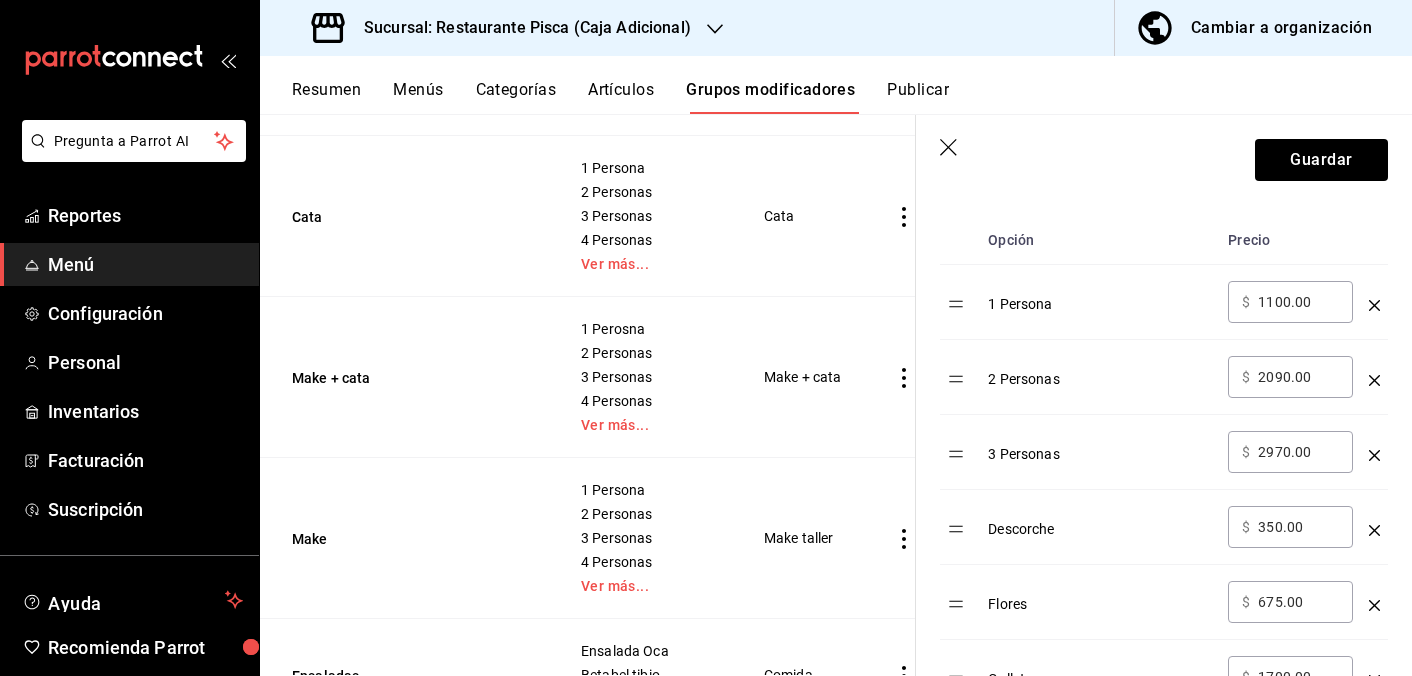 scroll, scrollTop: 641, scrollLeft: 0, axis: vertical 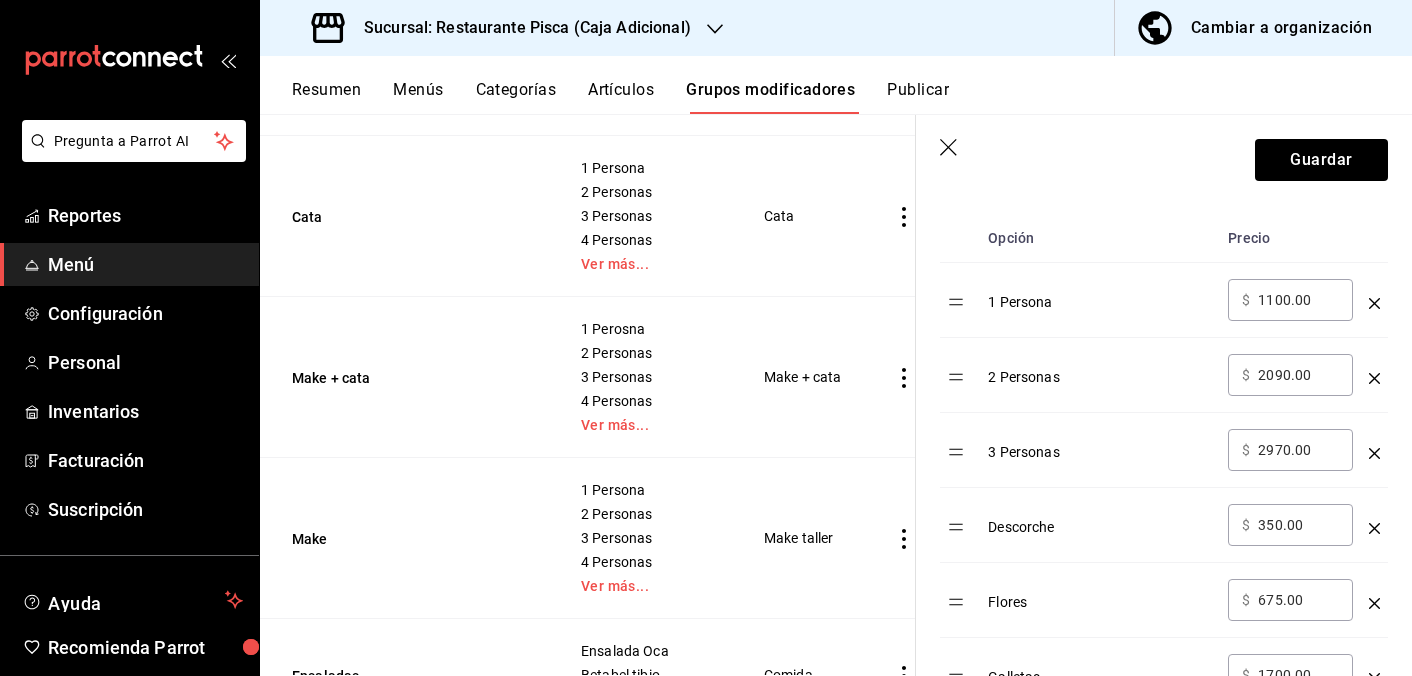 click 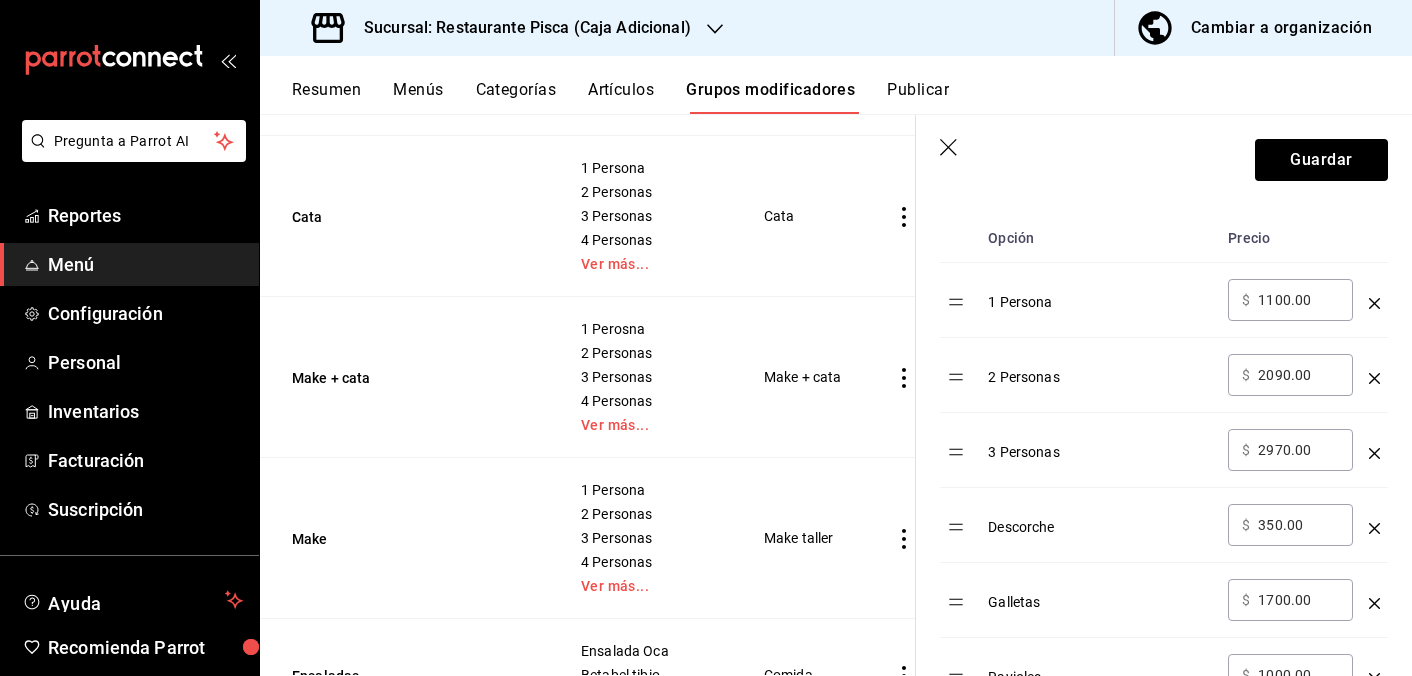 scroll, scrollTop: 706, scrollLeft: 0, axis: vertical 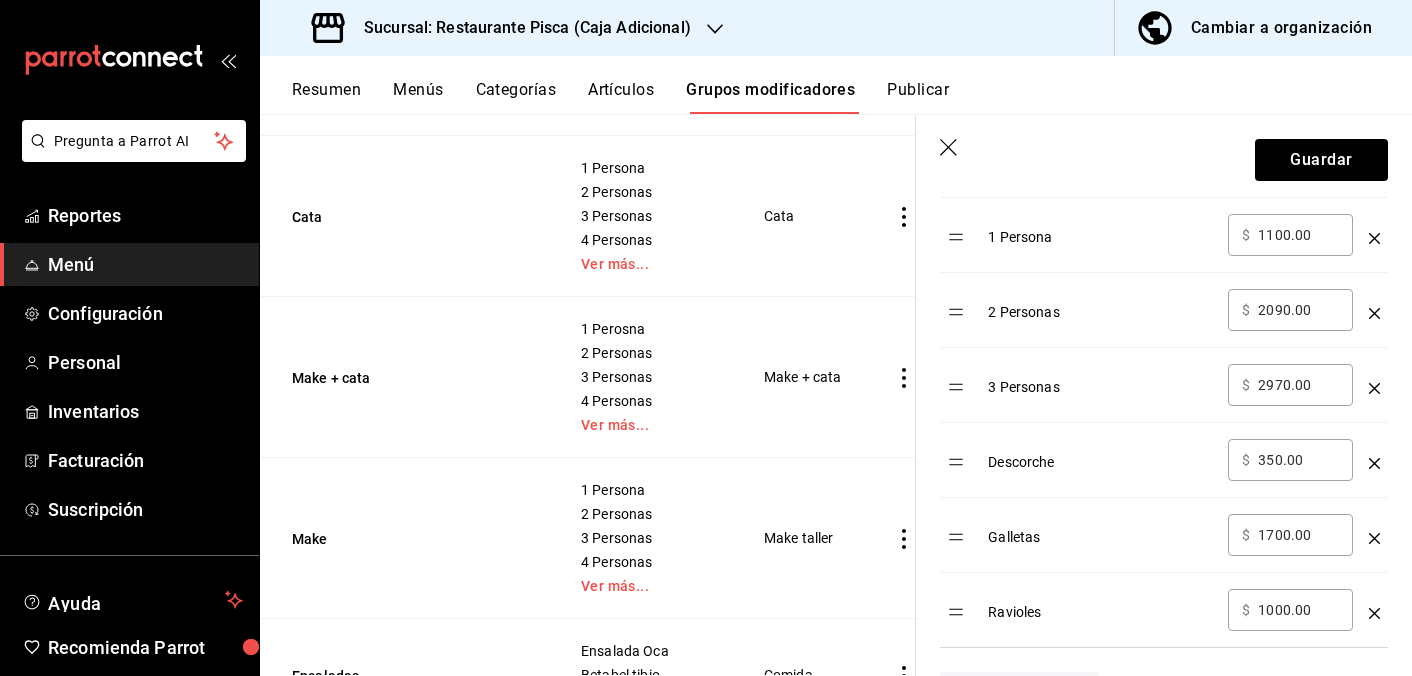 click 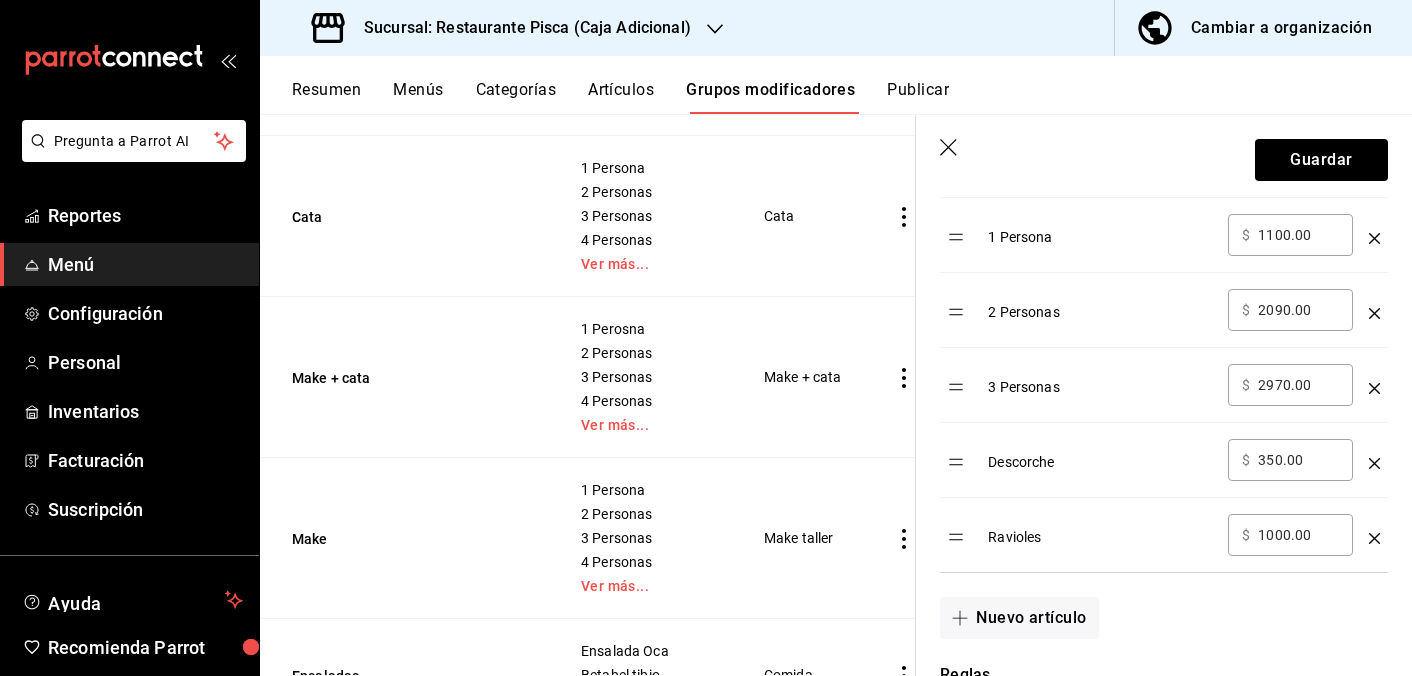click 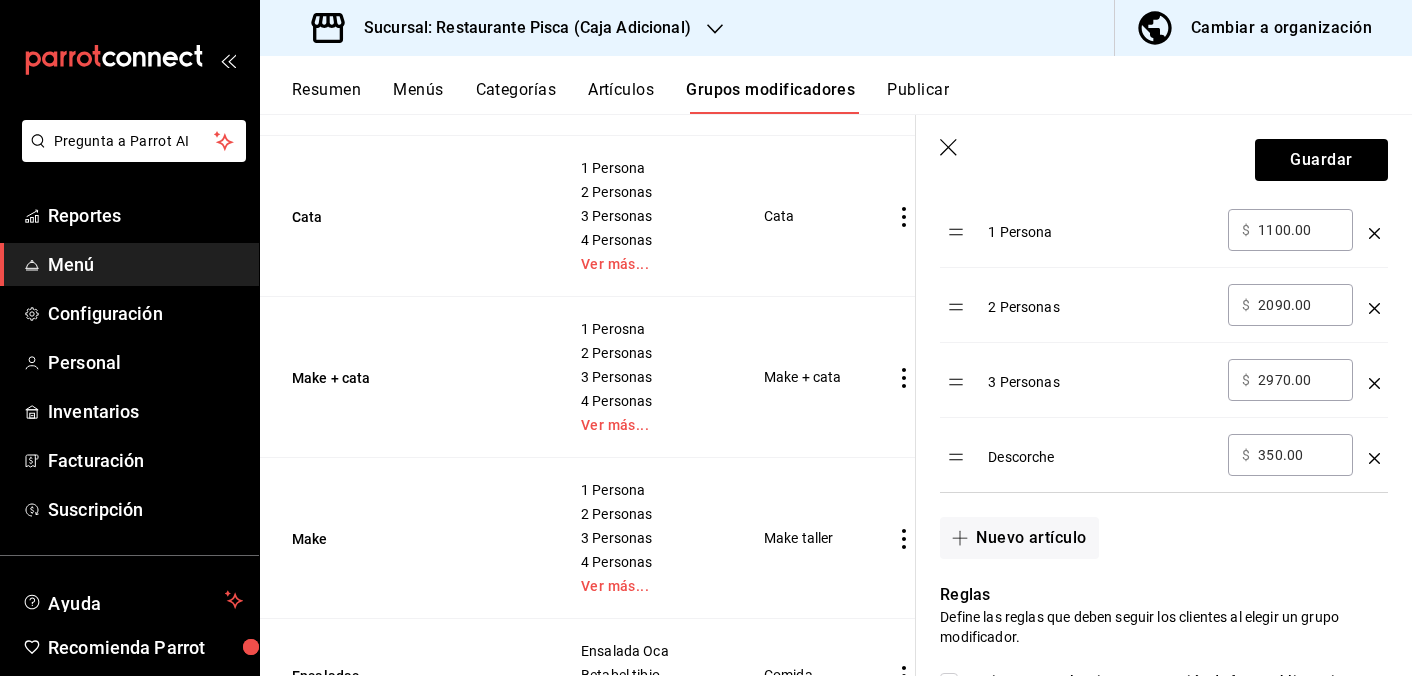 scroll, scrollTop: 729, scrollLeft: 0, axis: vertical 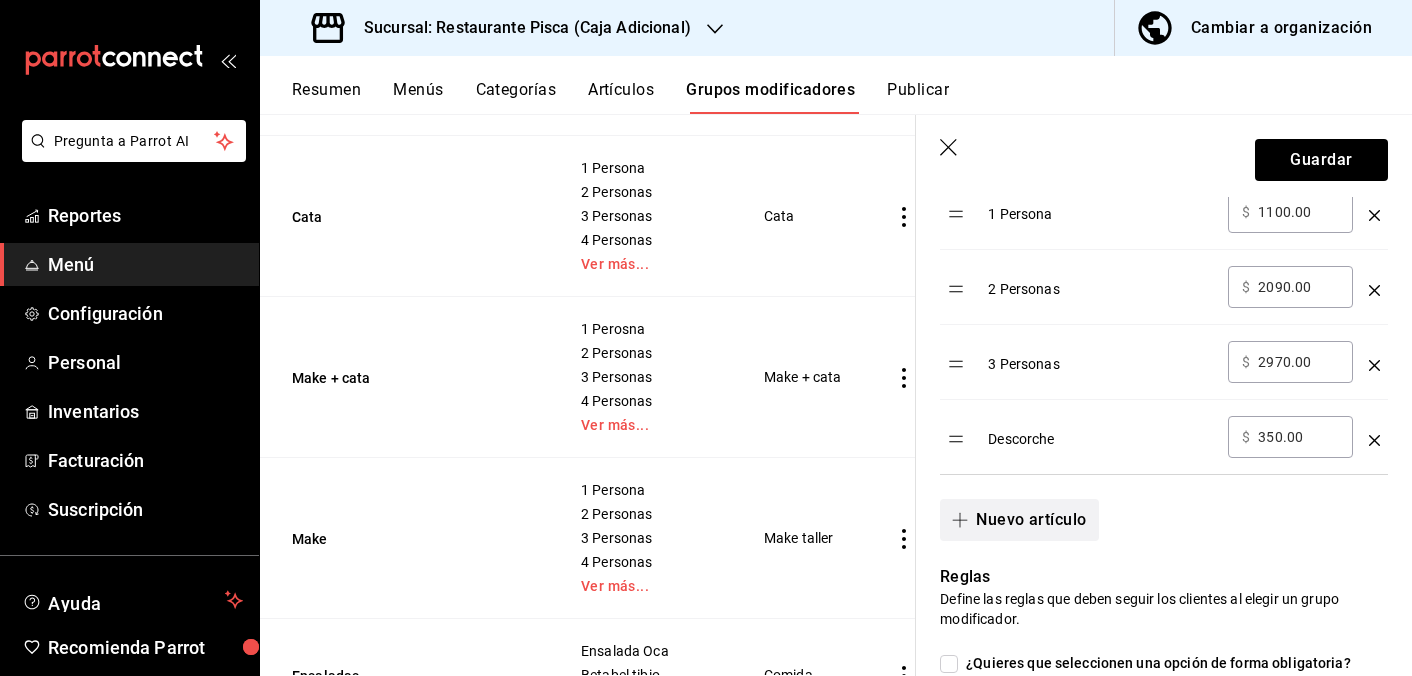 click on "Nuevo artículo" at bounding box center [1019, 520] 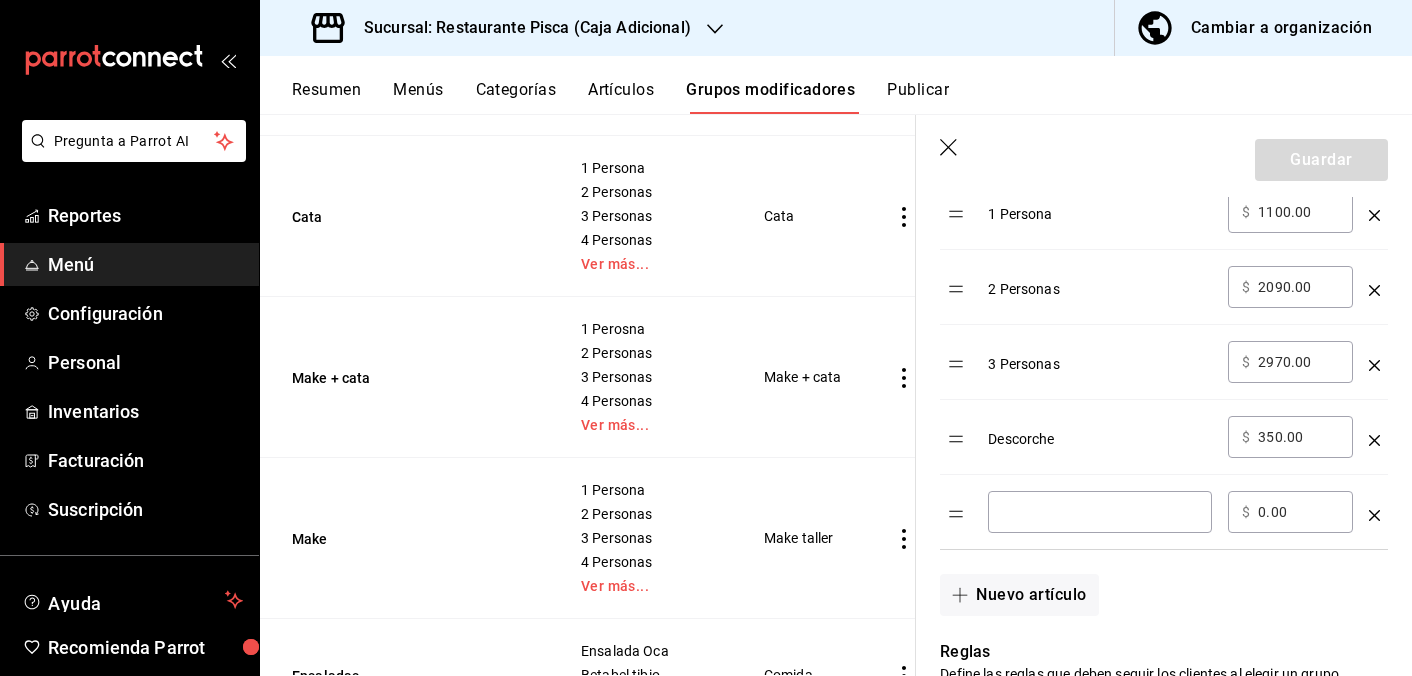 click at bounding box center (1100, 512) 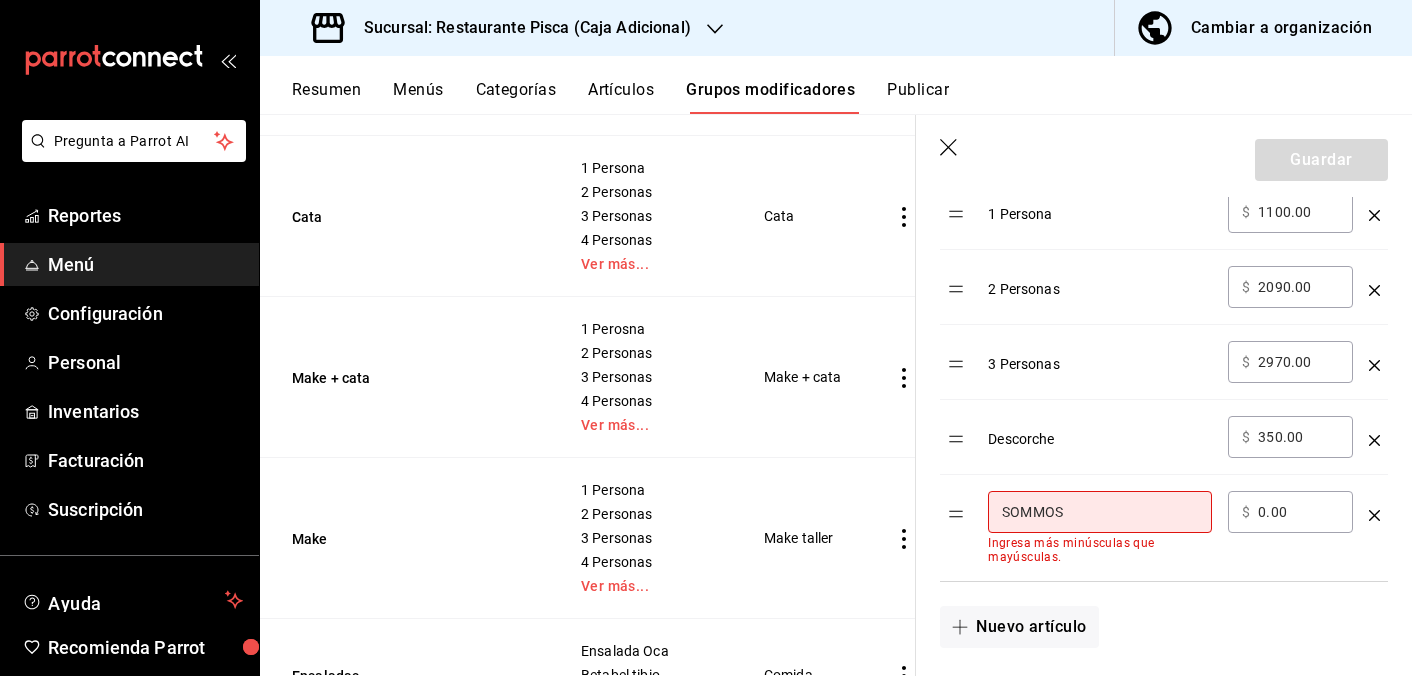 type on "SOMMOS" 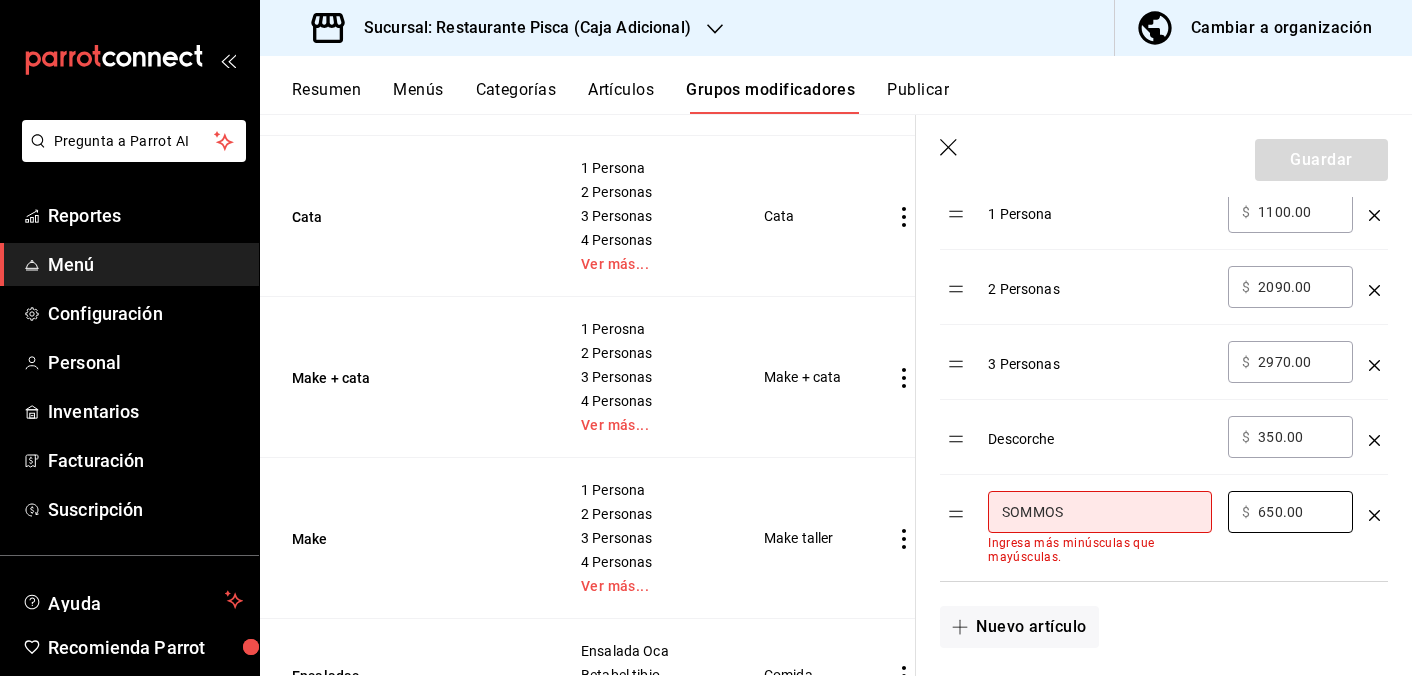 type on "650.00" 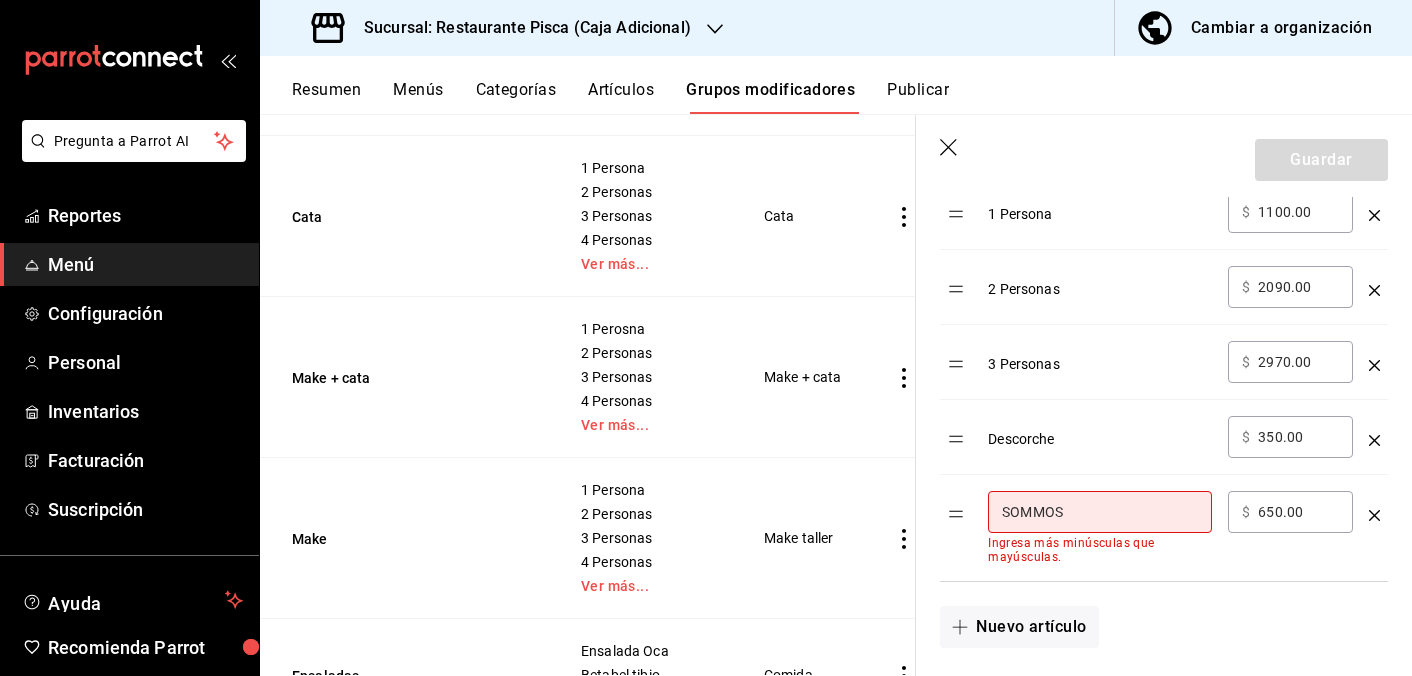 click on "Nuevo artículo" at bounding box center (1152, 615) 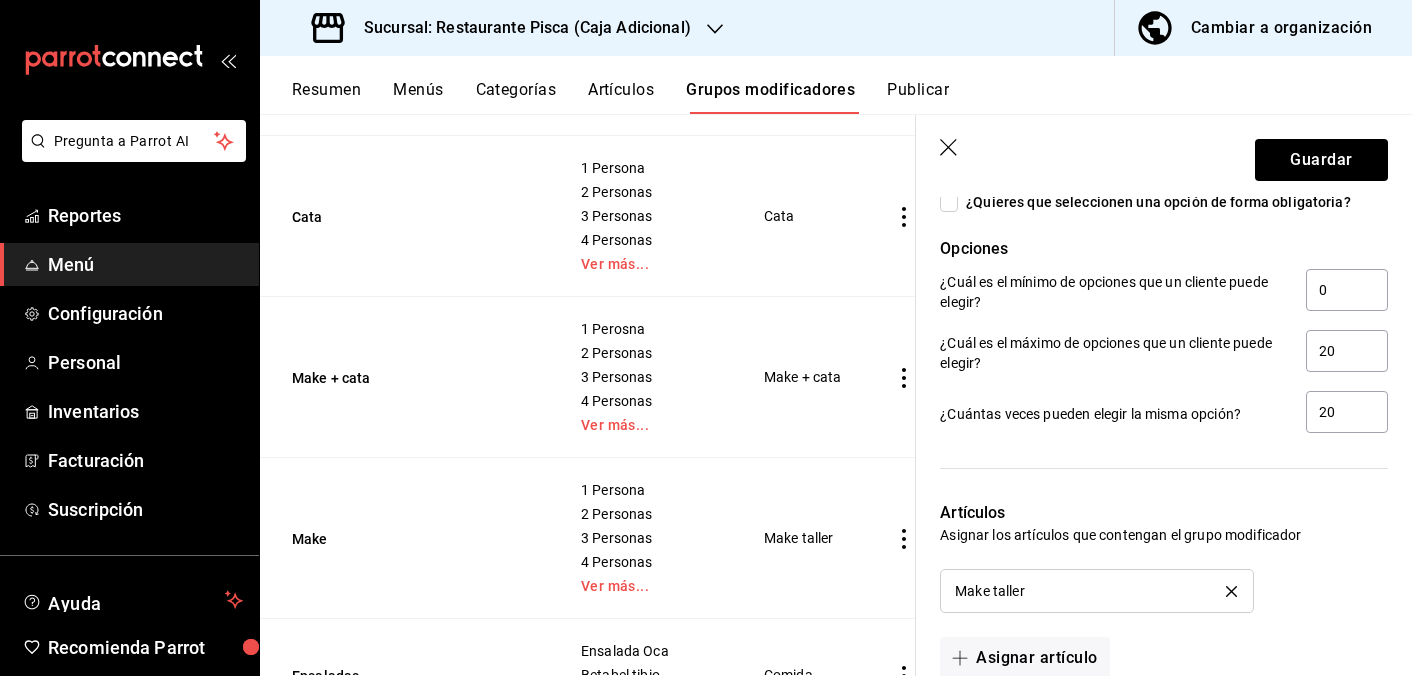 scroll, scrollTop: 1239, scrollLeft: 0, axis: vertical 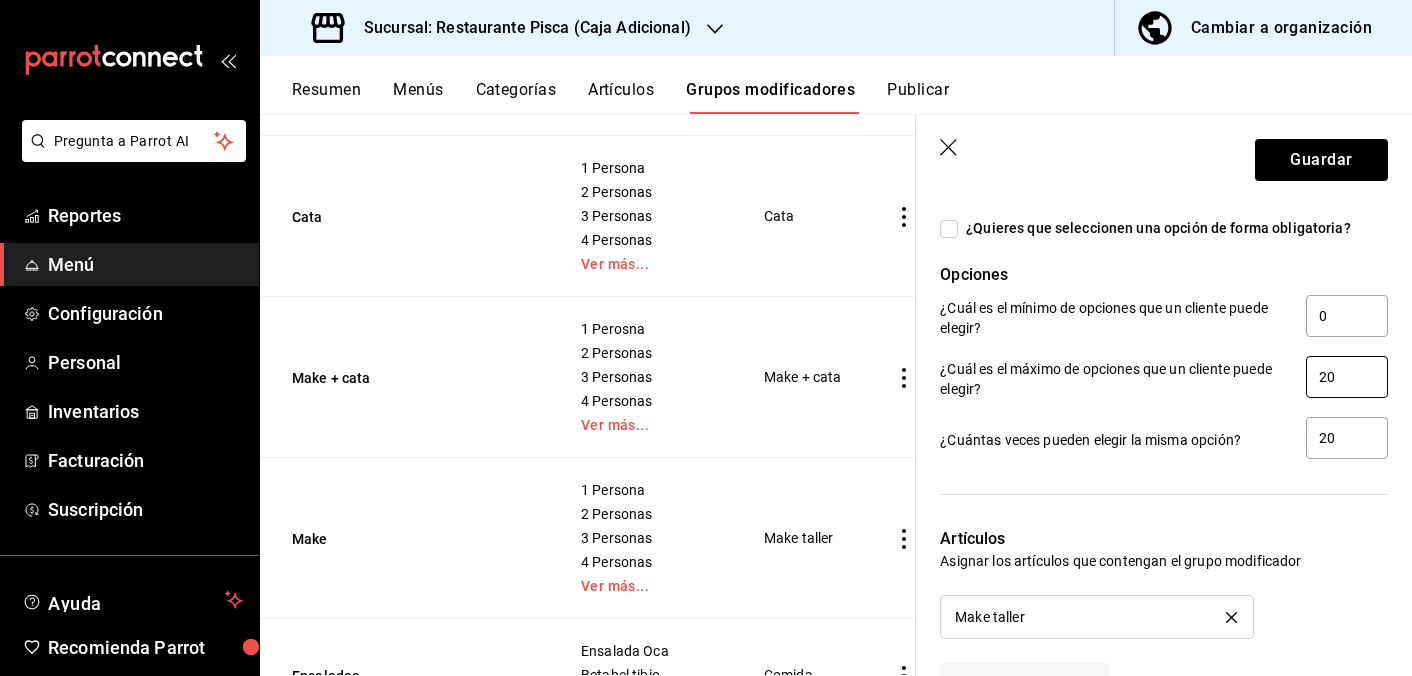 type on "Sommos" 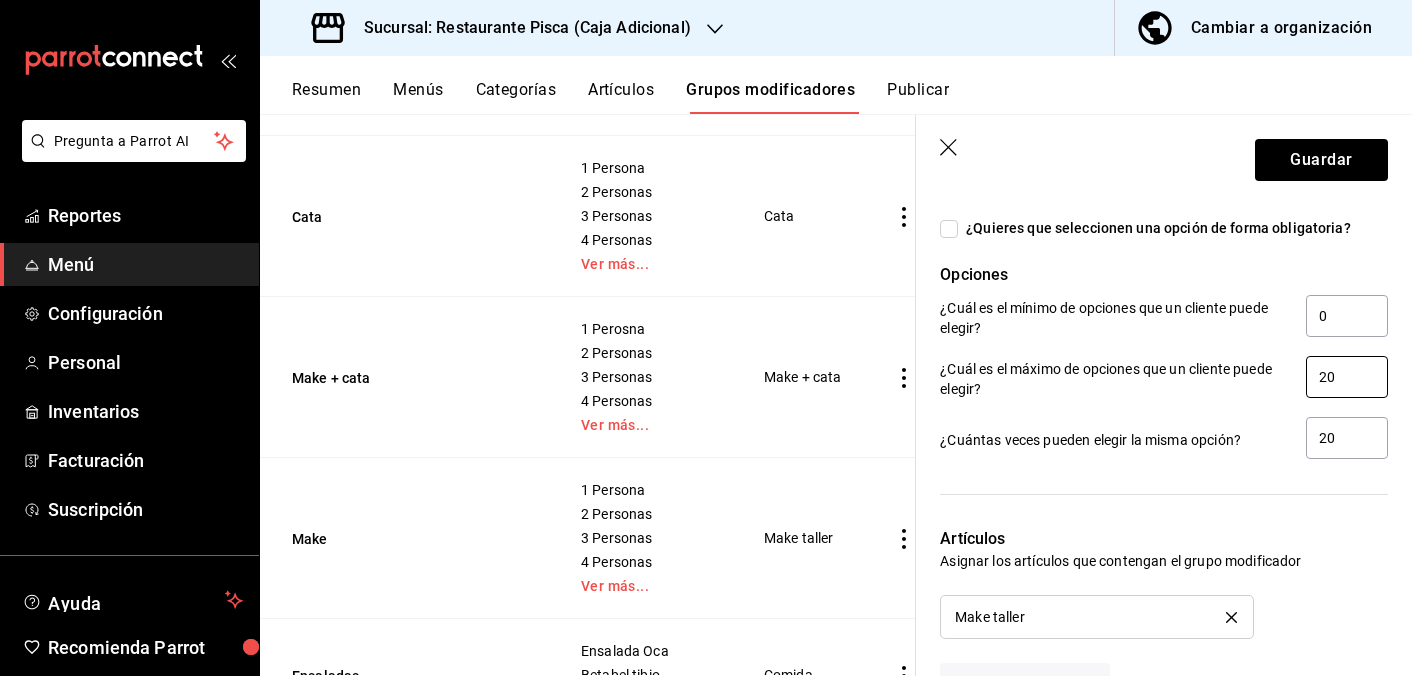 click on "20" at bounding box center (1347, 377) 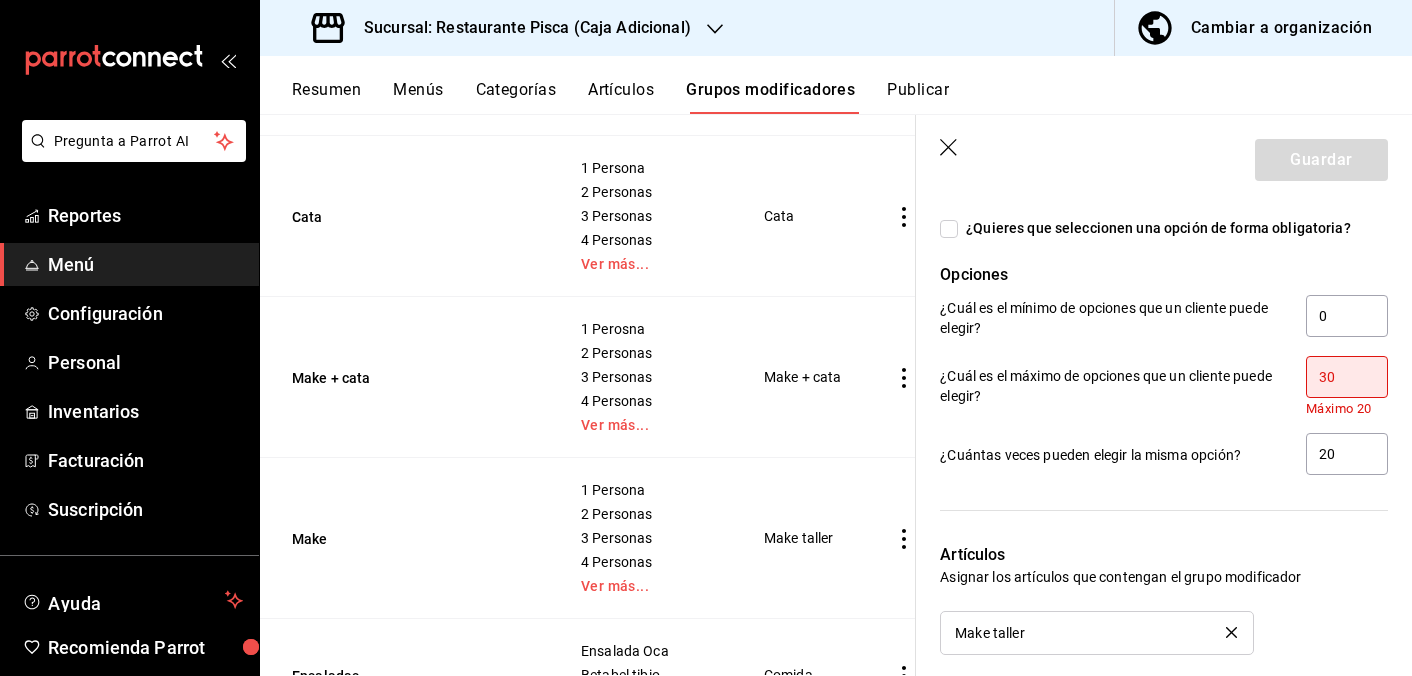 click on "30" at bounding box center [1347, 377] 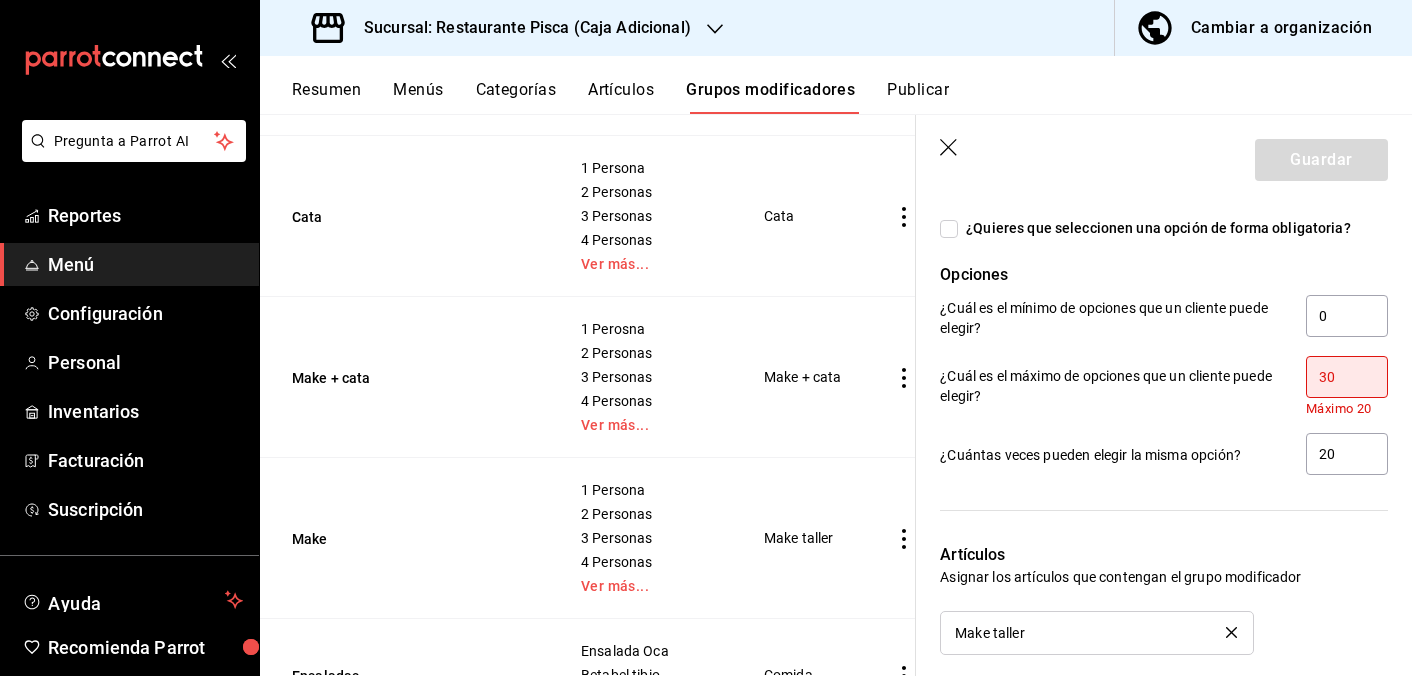 type on "3" 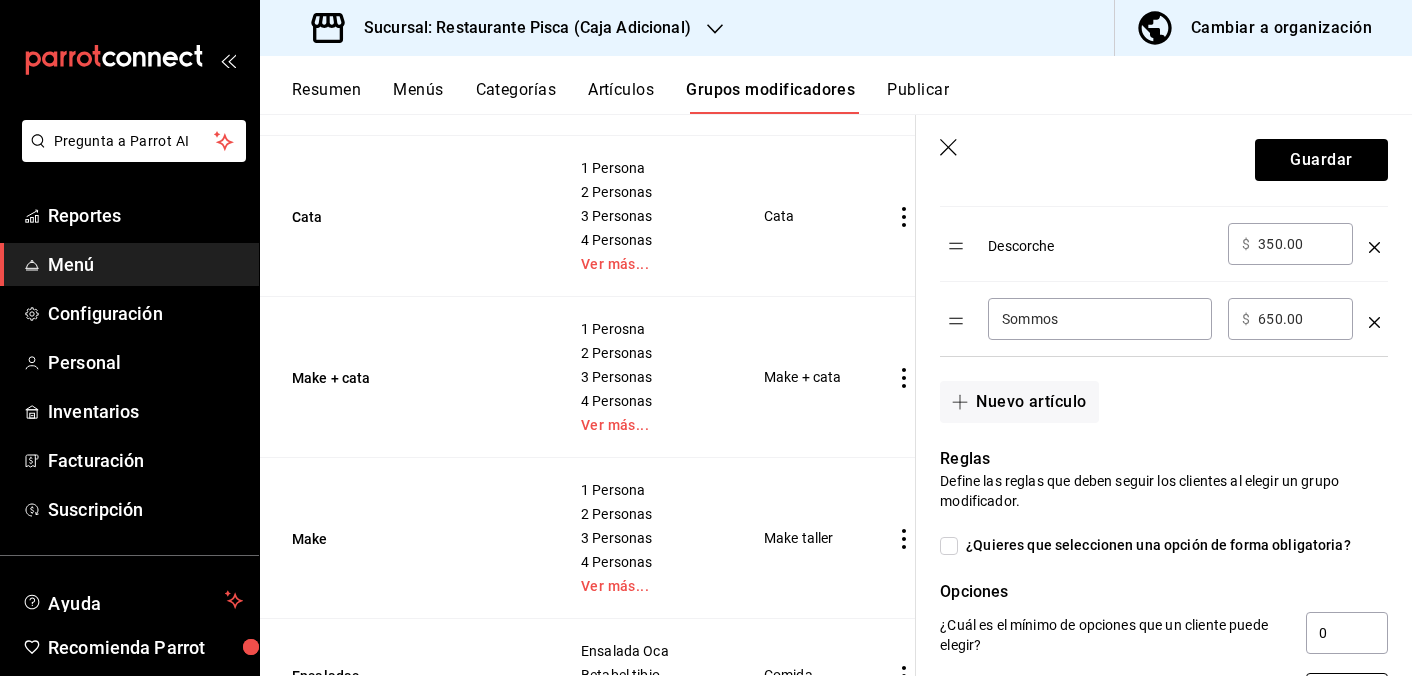 scroll, scrollTop: 789, scrollLeft: 0, axis: vertical 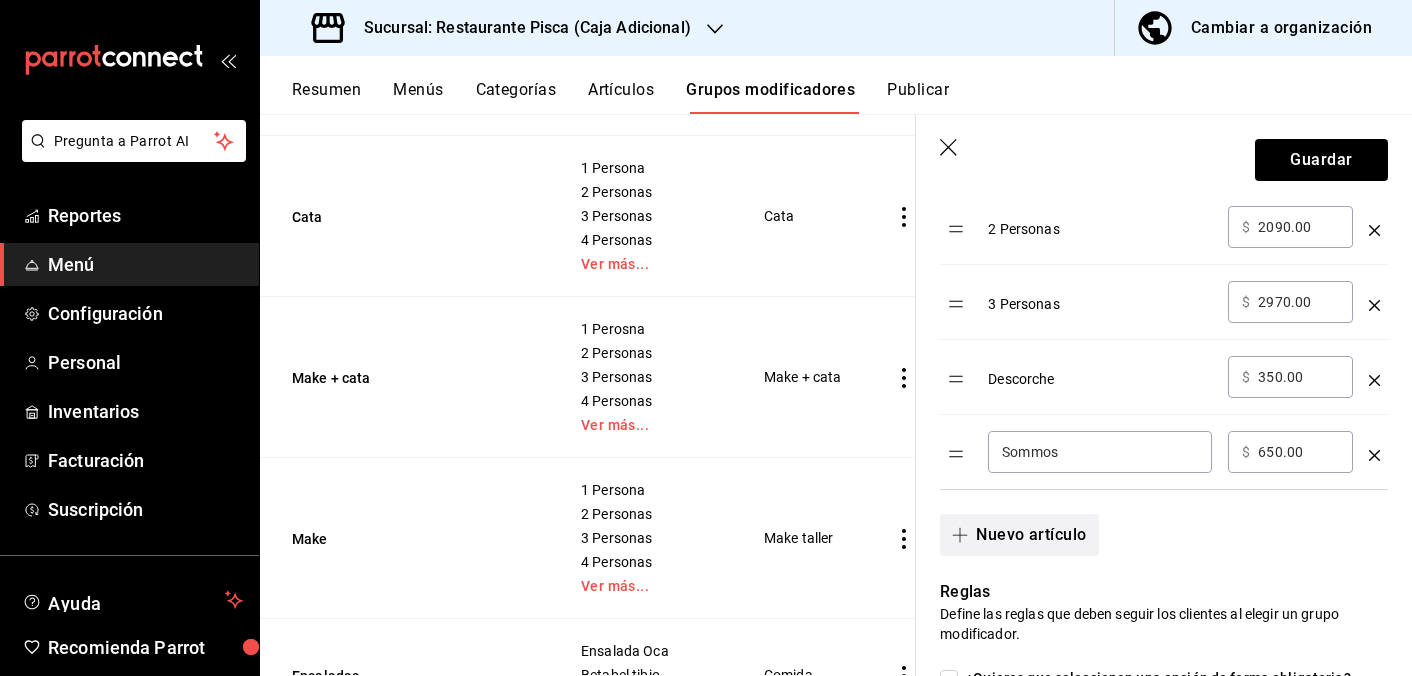 type on "20" 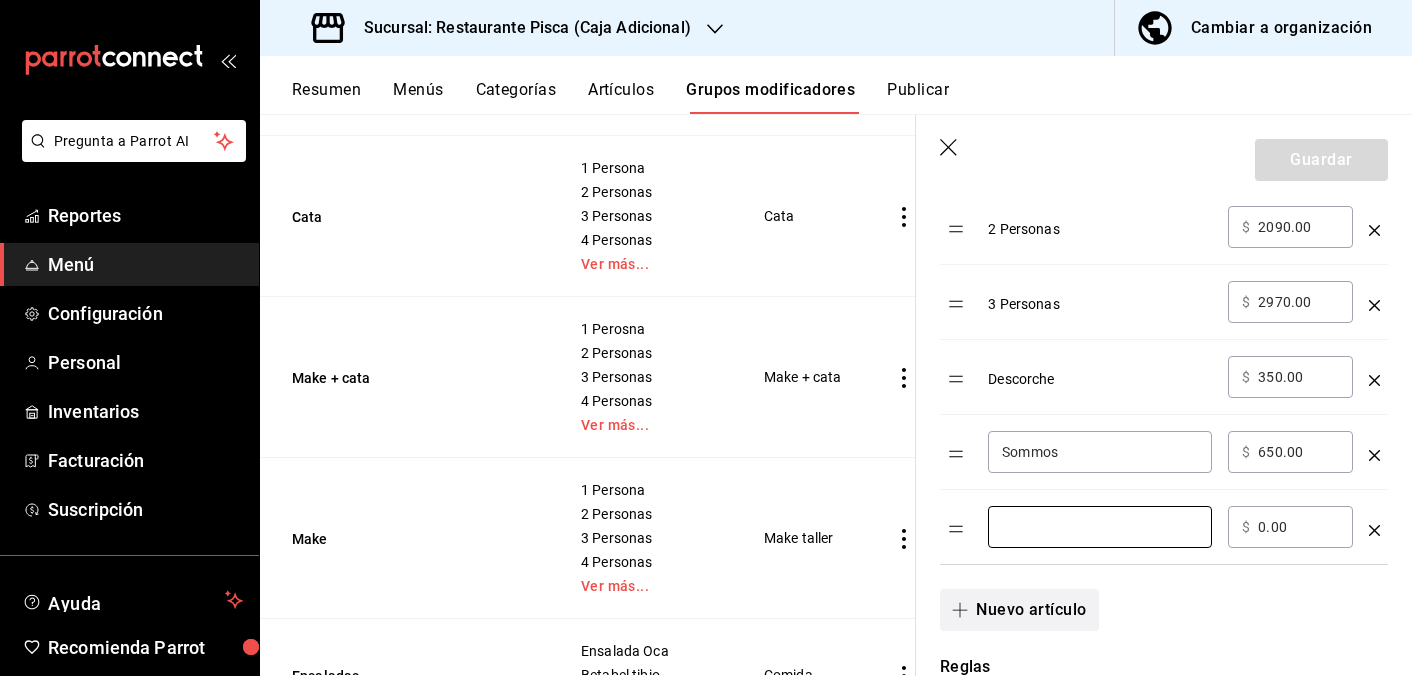 click at bounding box center [1100, 527] 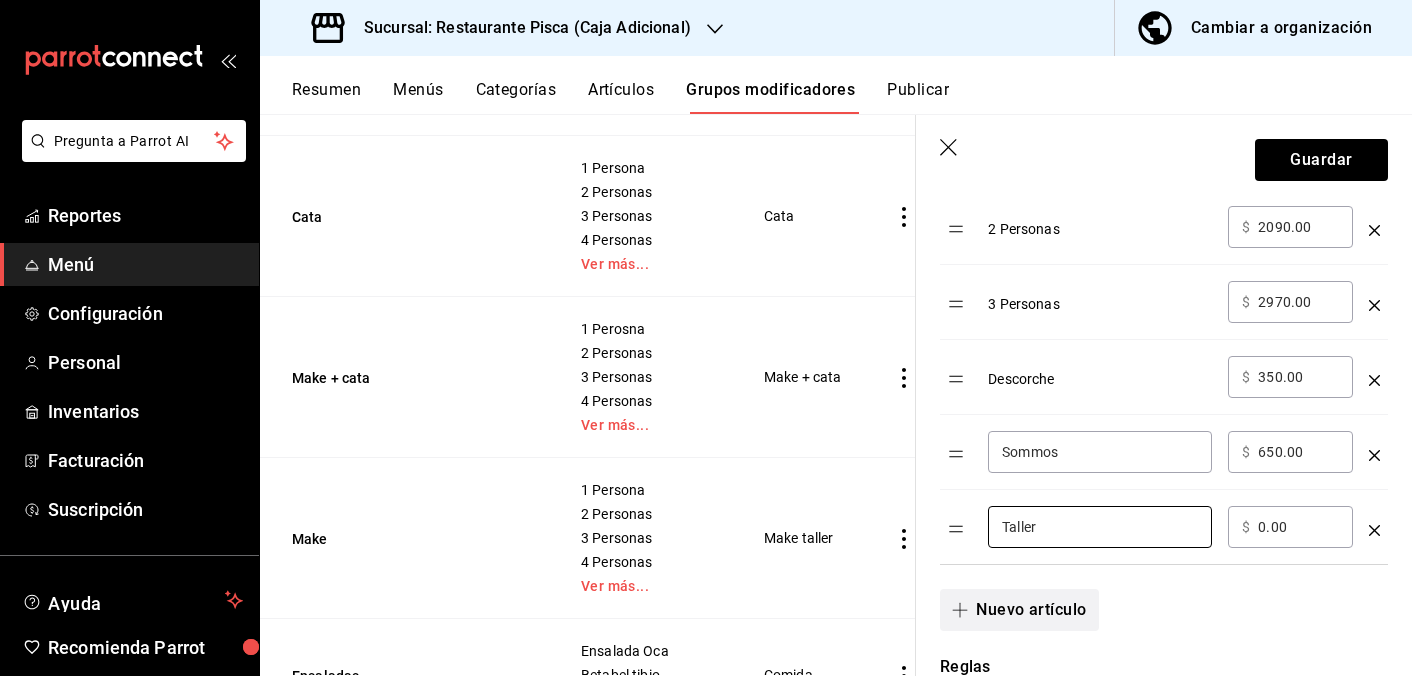 type on "Taller" 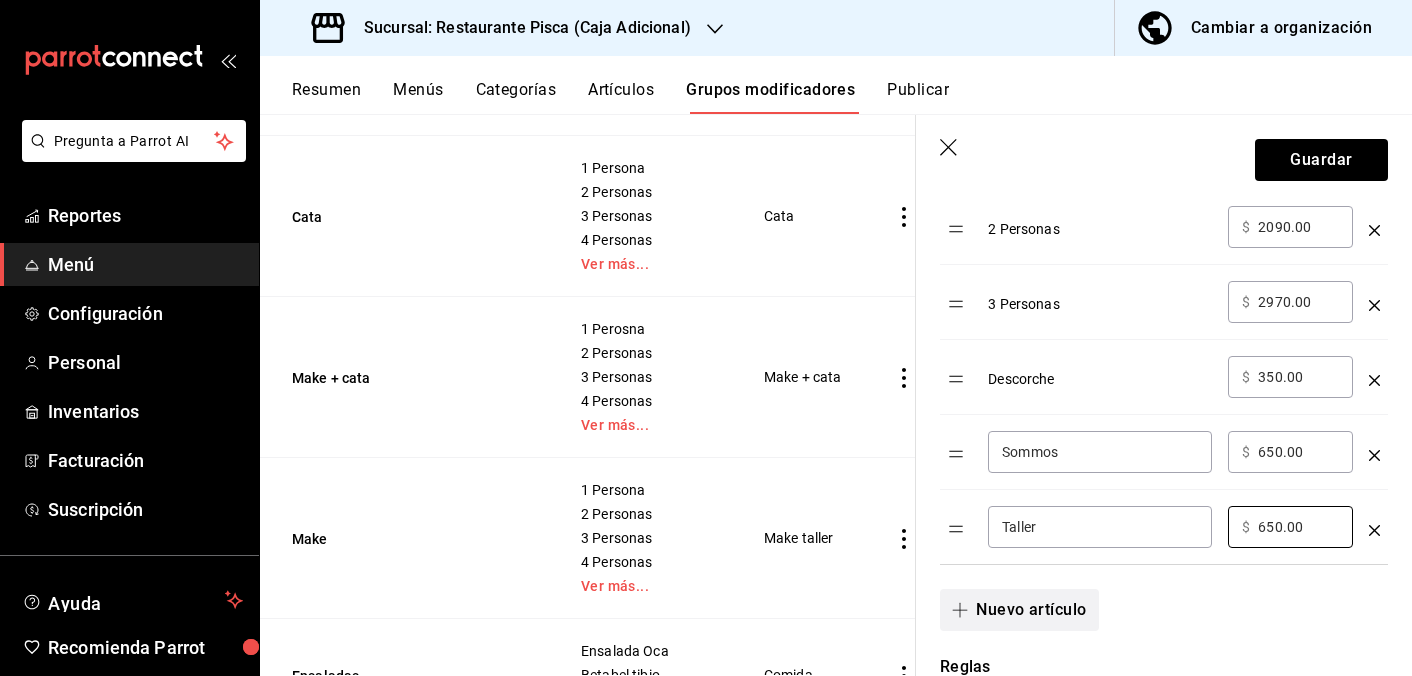 type on "650.00" 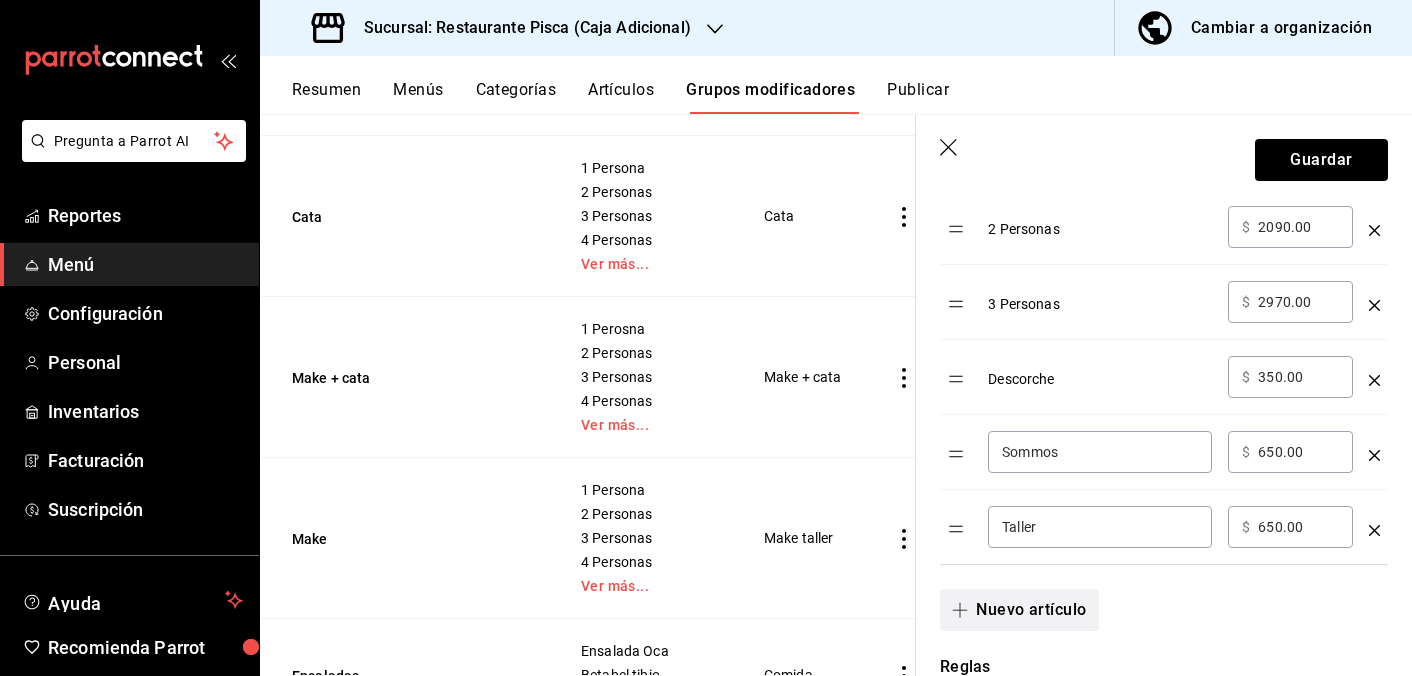 click on "Nuevo artículo" at bounding box center (1019, 610) 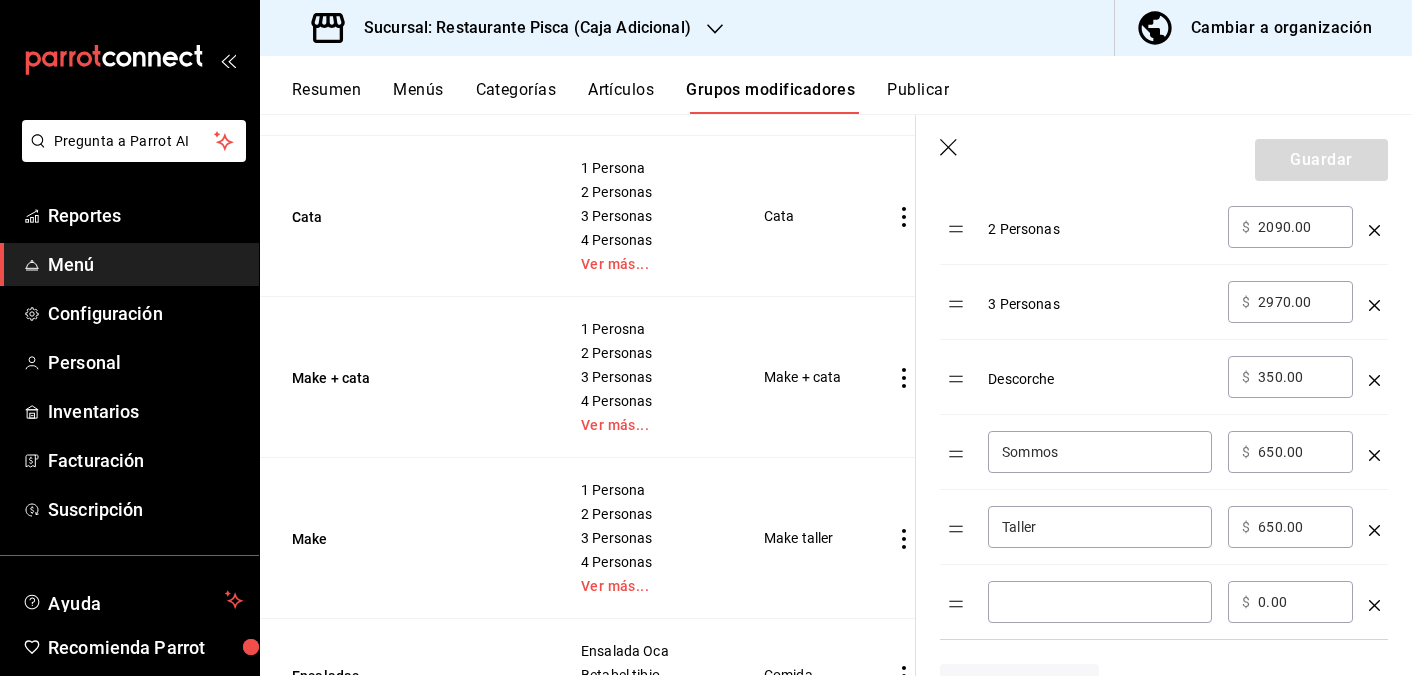 click at bounding box center [1100, 602] 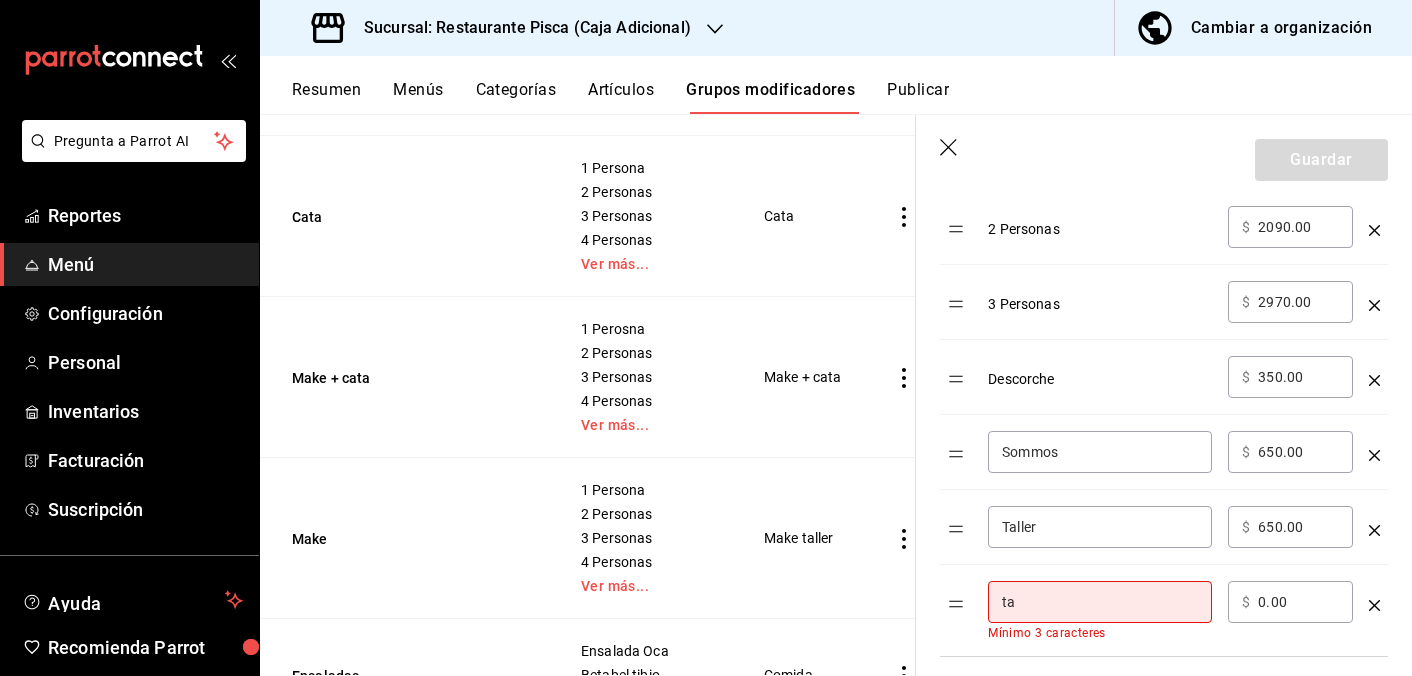 type on "t" 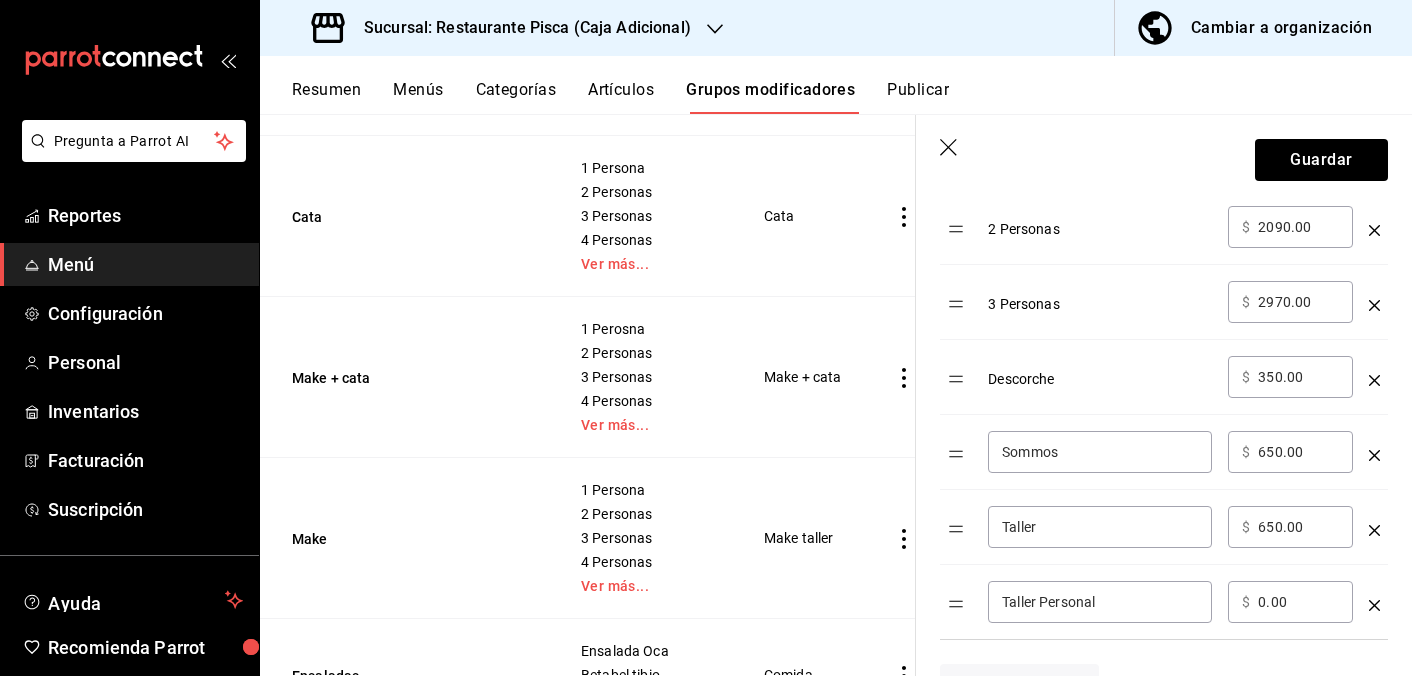 type on "Taller Personal" 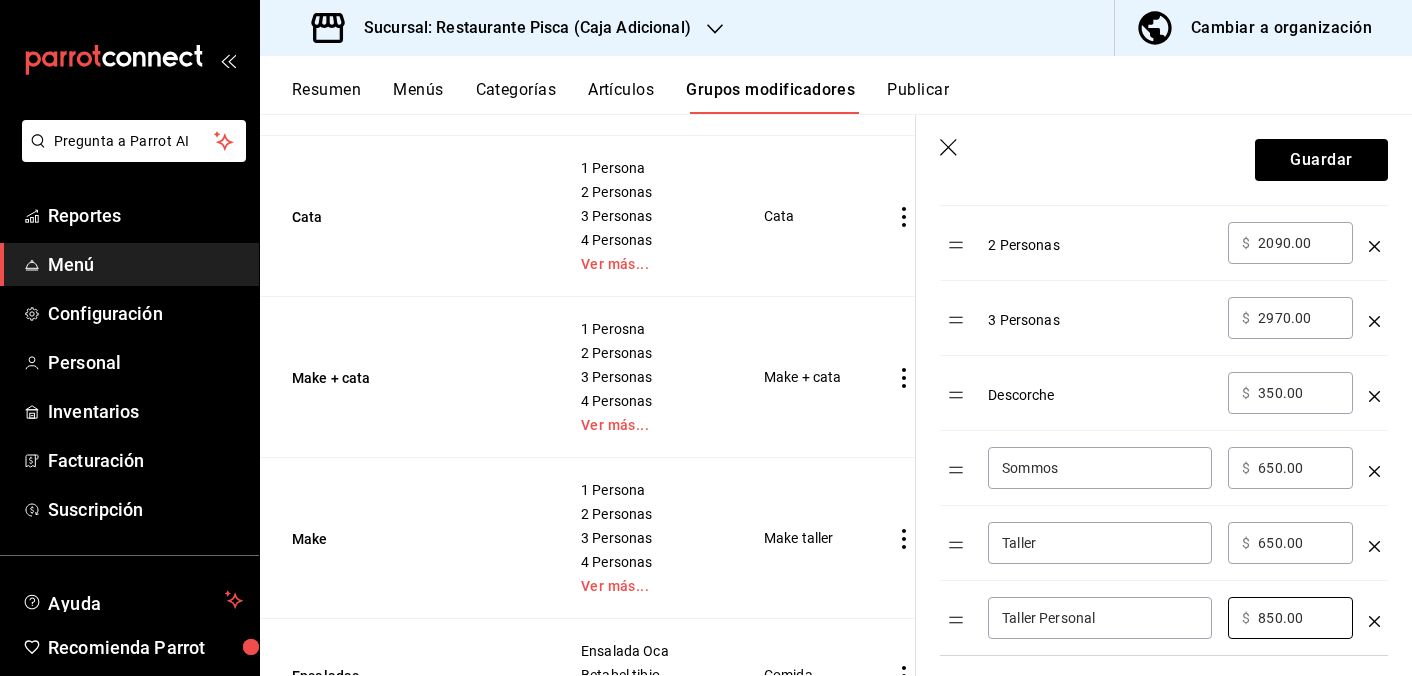 scroll, scrollTop: 842, scrollLeft: 0, axis: vertical 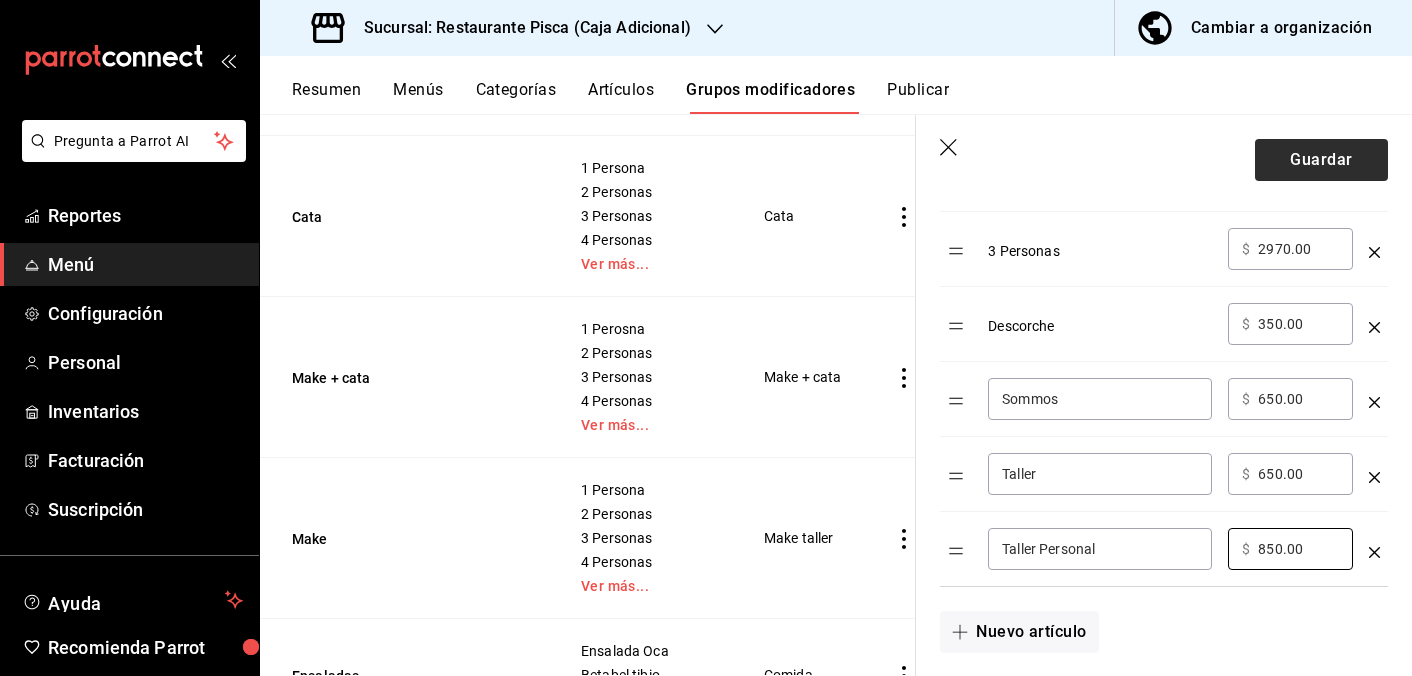 type on "850.00" 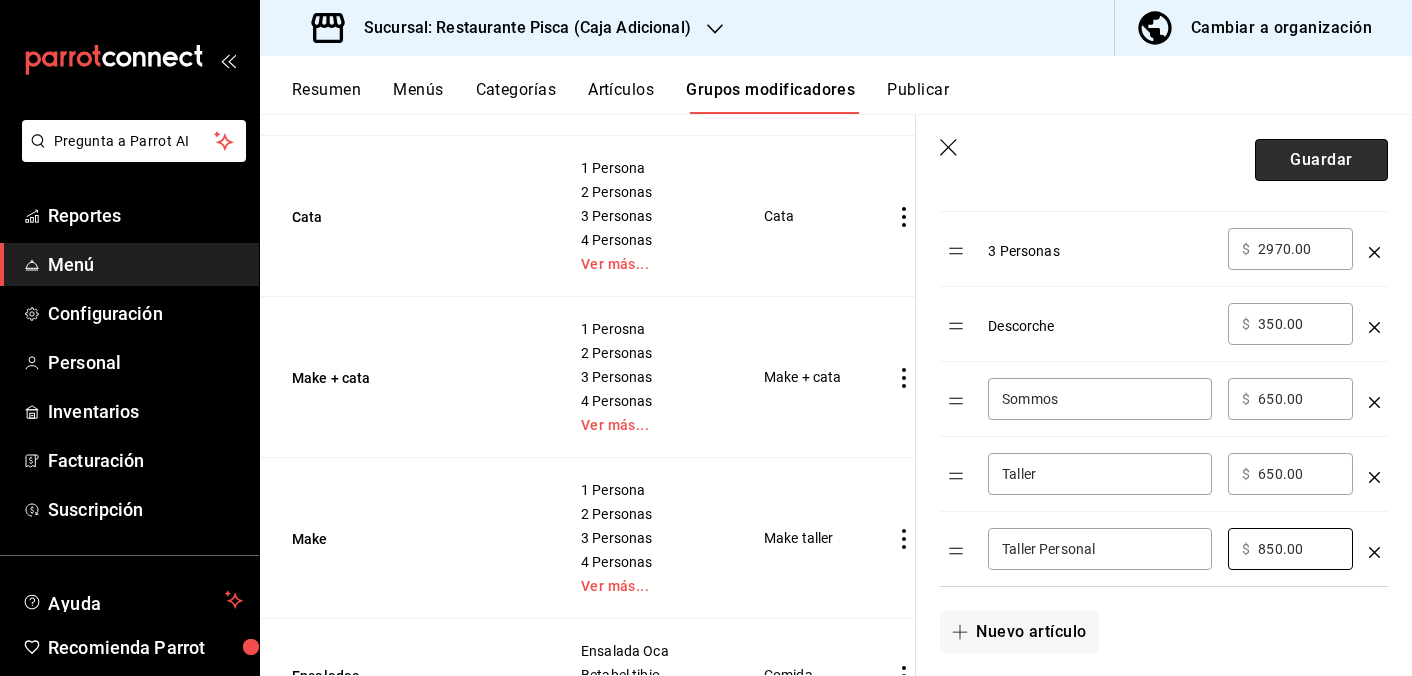 click on "Guardar" at bounding box center (1321, 160) 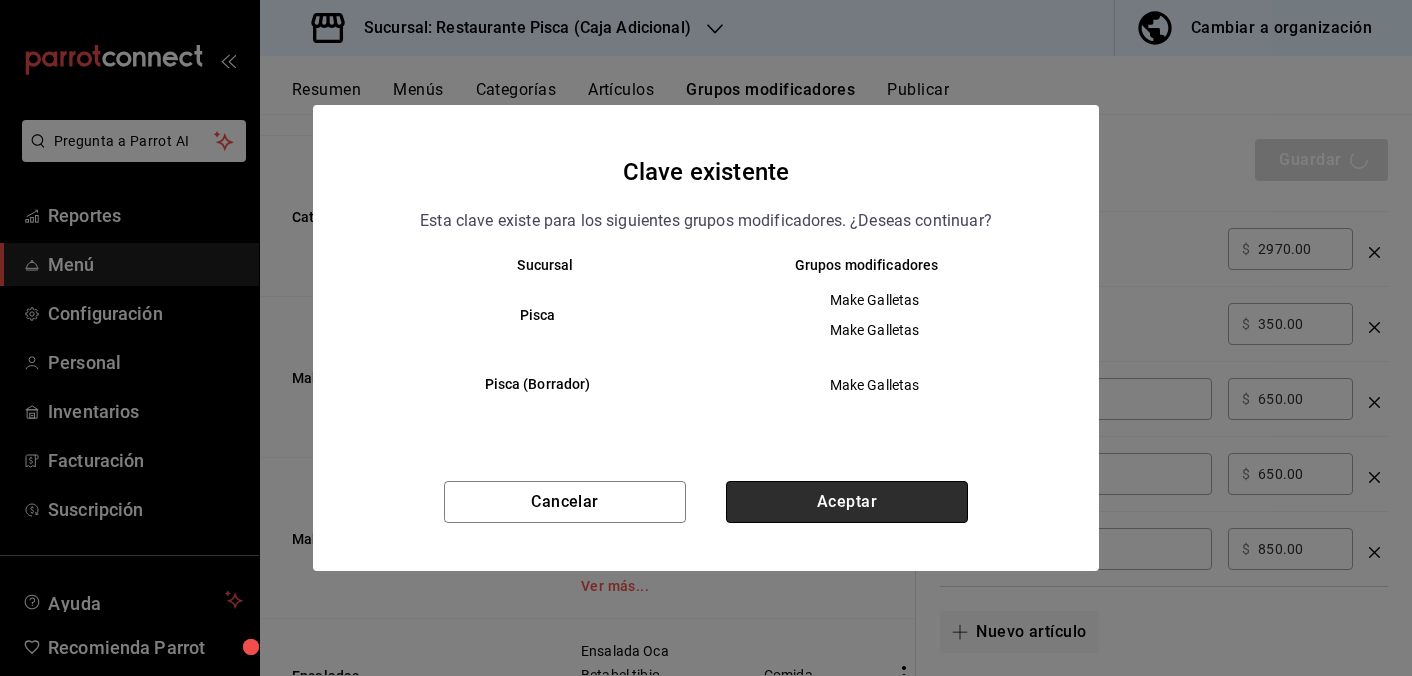 click on "Aceptar" at bounding box center (847, 502) 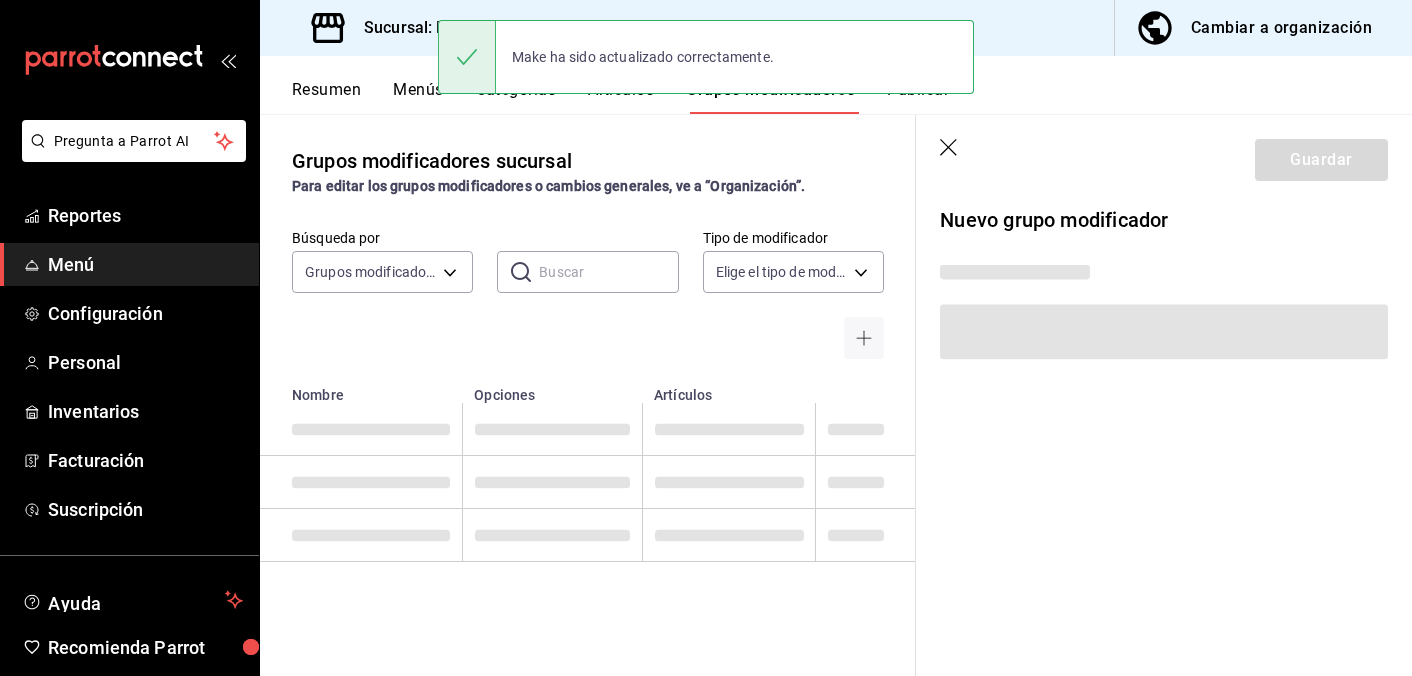 scroll, scrollTop: 0, scrollLeft: 0, axis: both 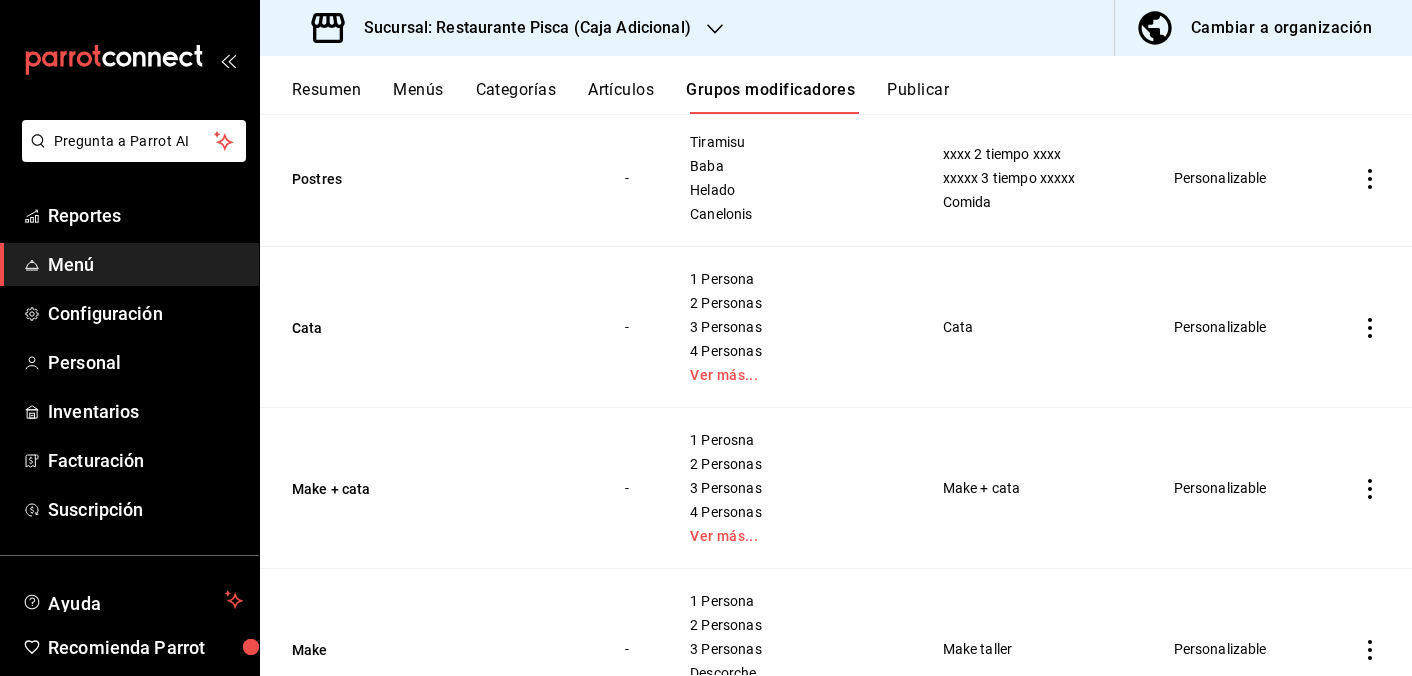 click 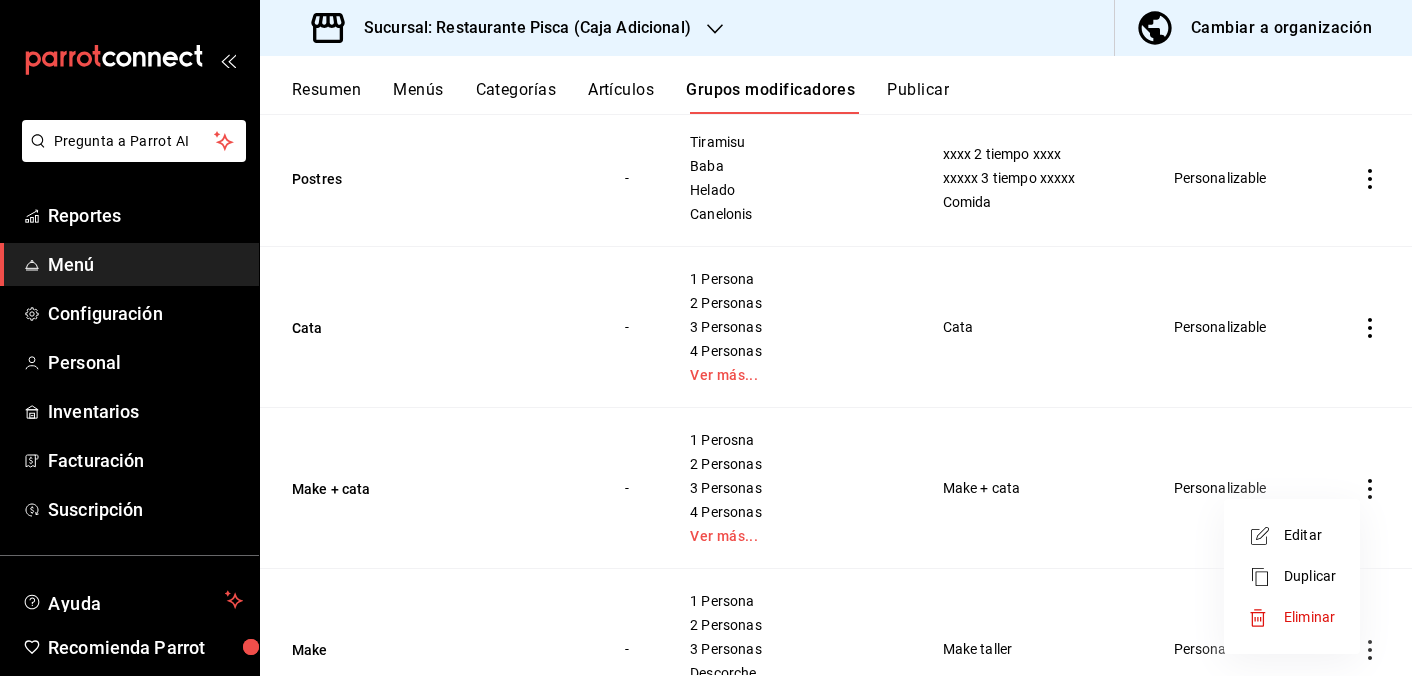 click 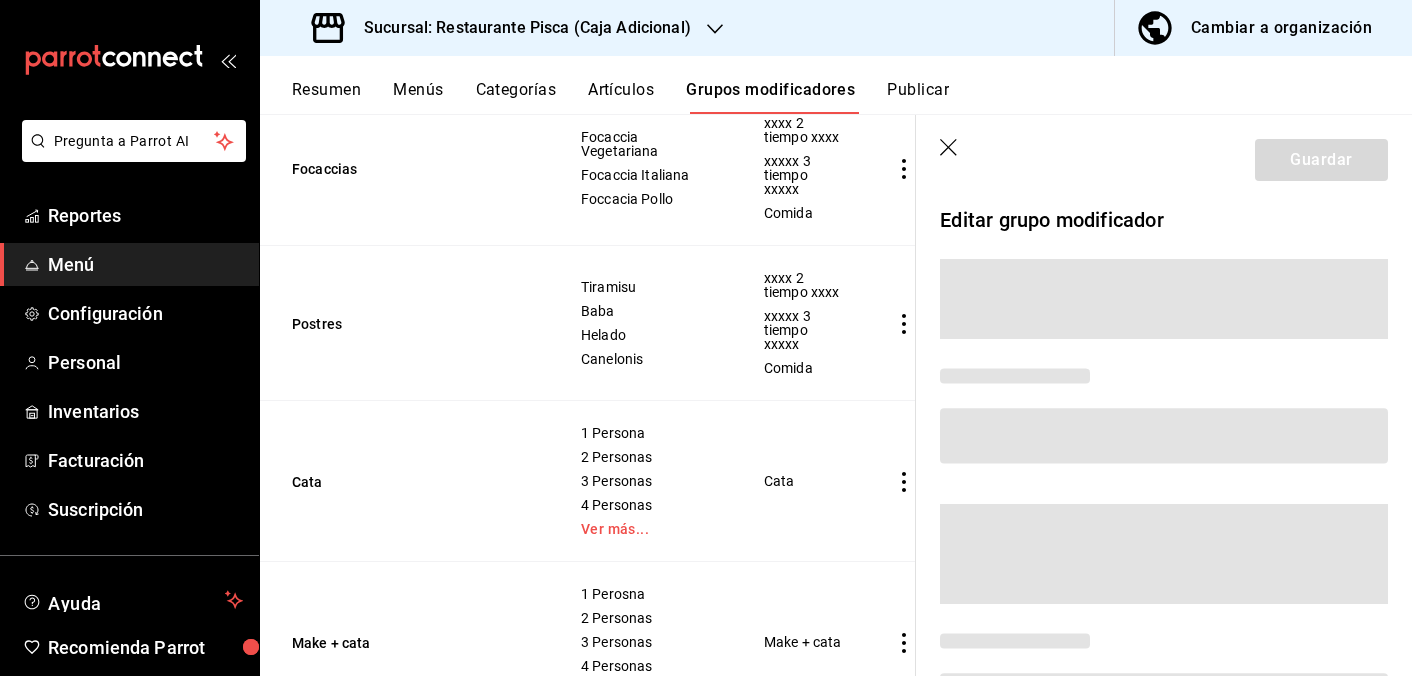 click 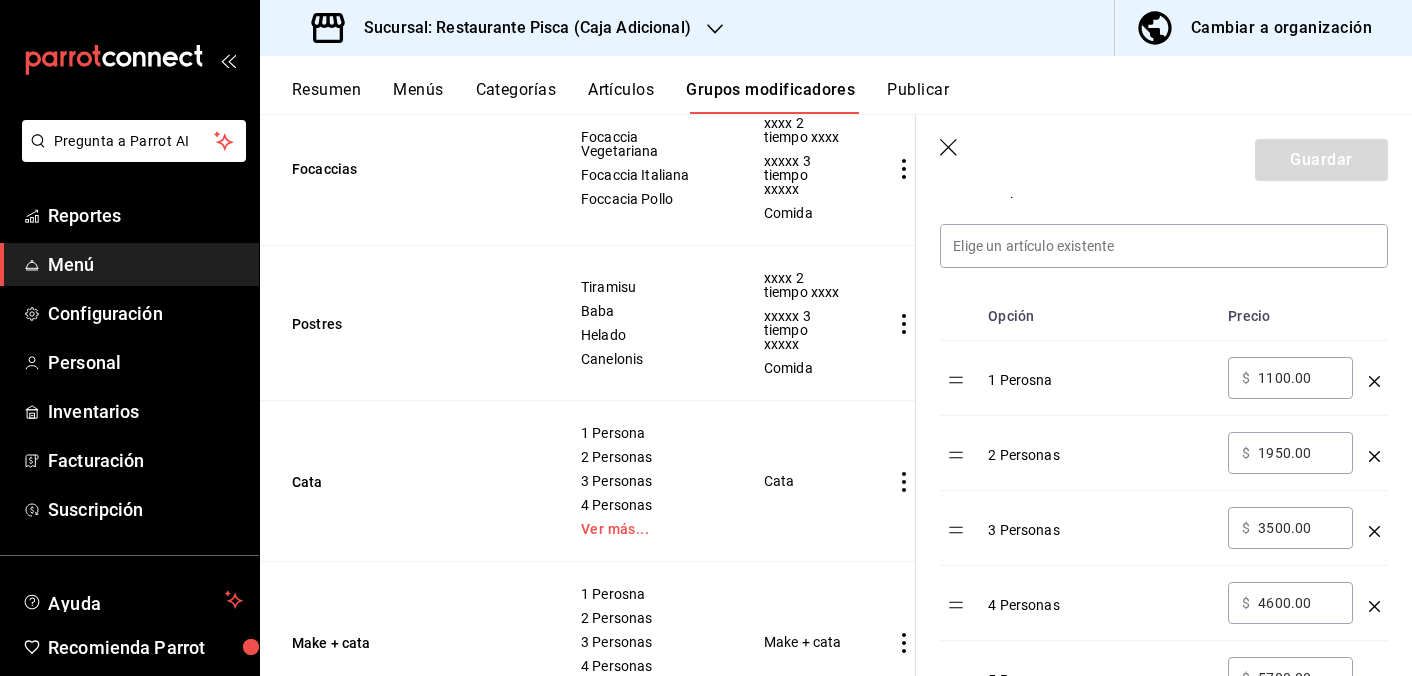 scroll, scrollTop: 586, scrollLeft: 0, axis: vertical 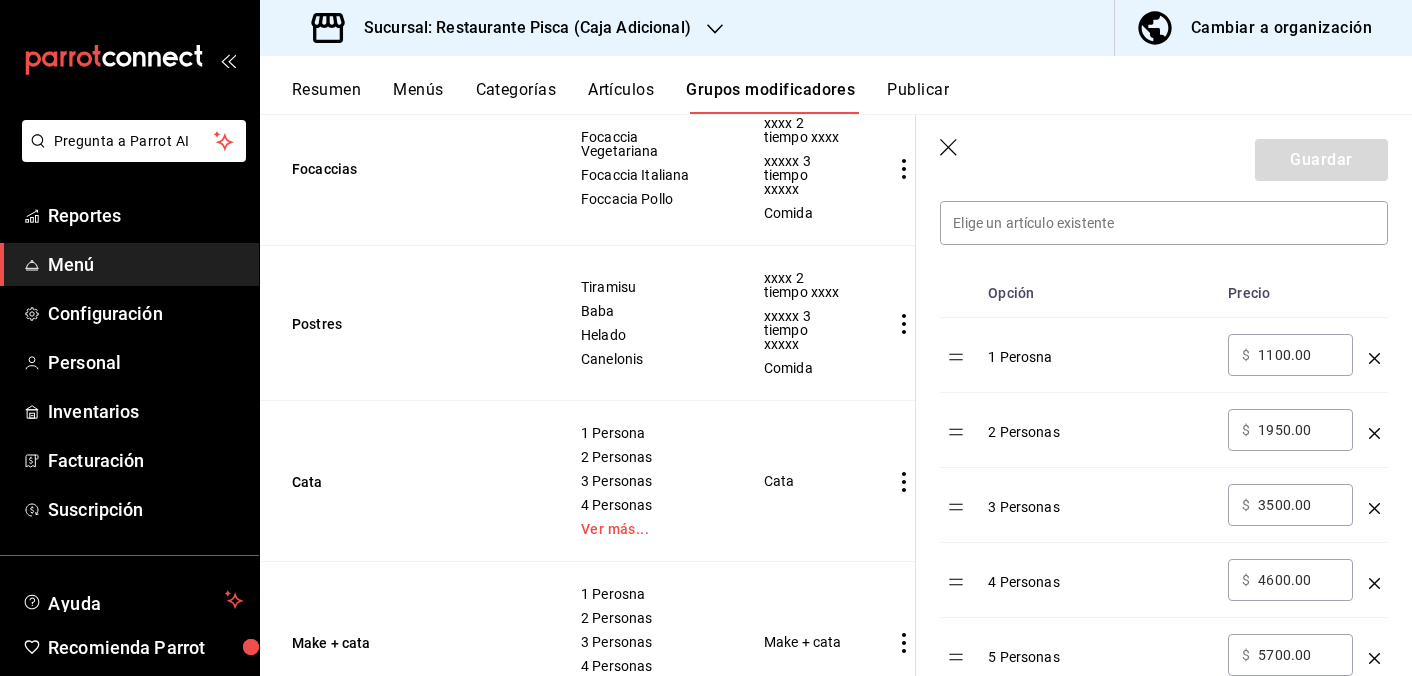 click on "1100.00" at bounding box center [1298, 355] 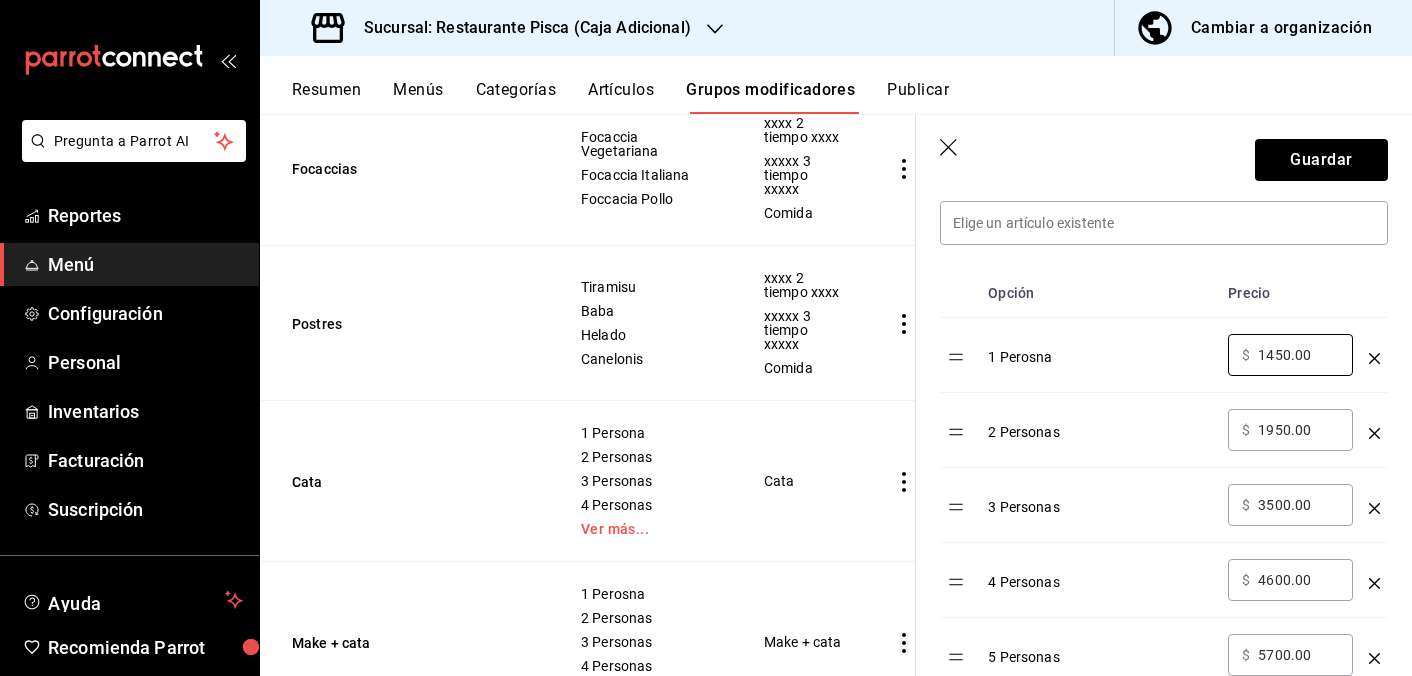 type on "1450.00" 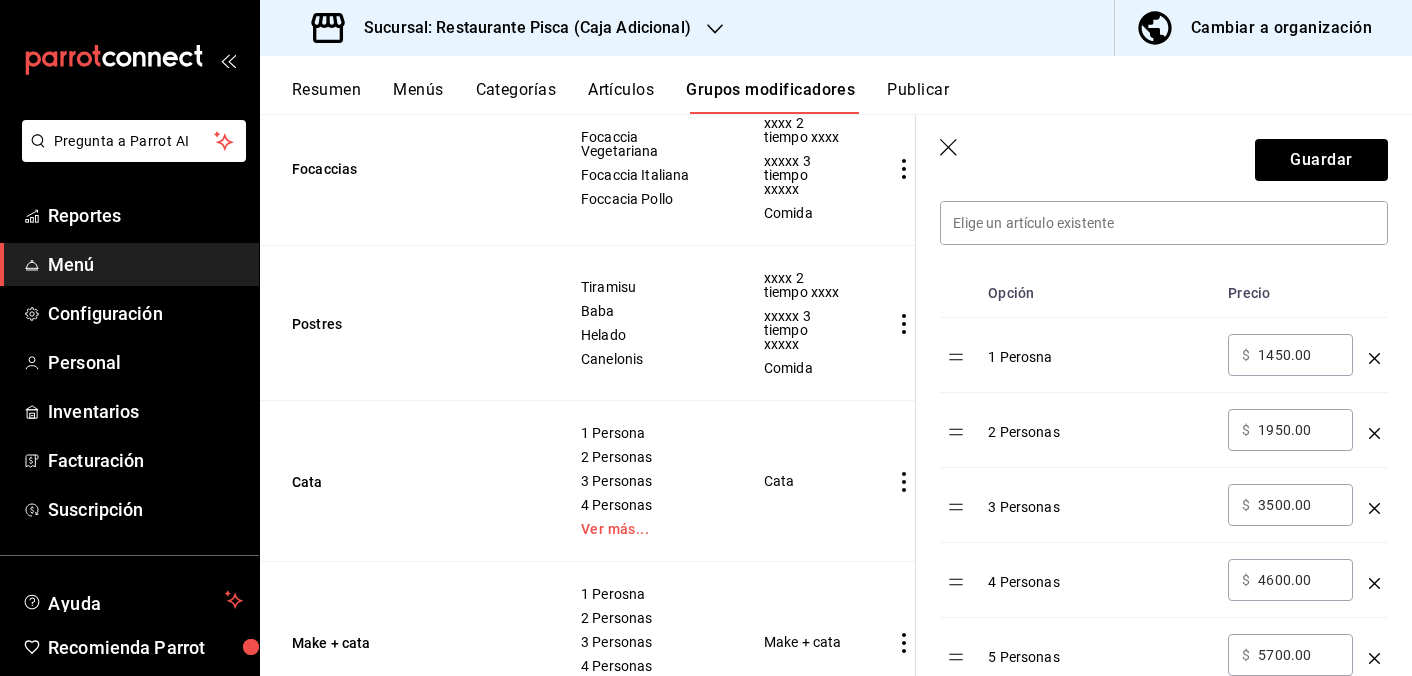 click on "1950.00" at bounding box center [1298, 430] 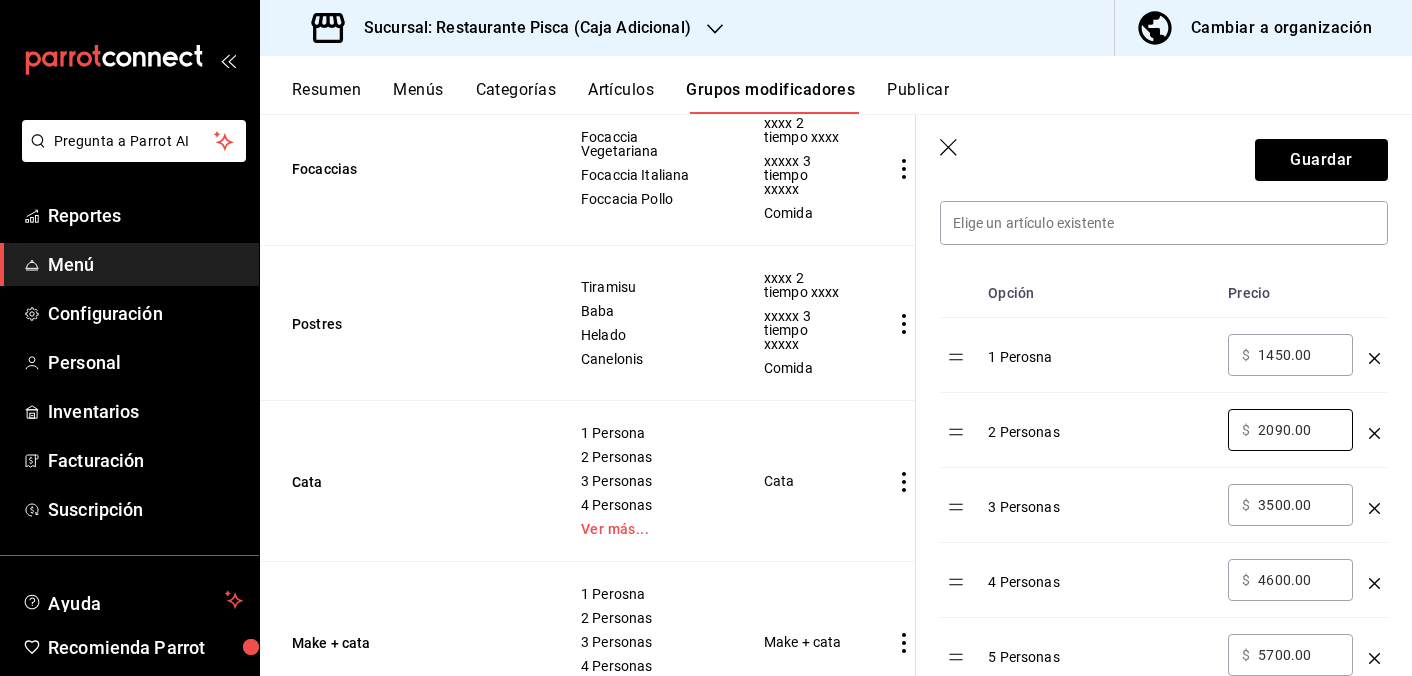 type on "2090.00" 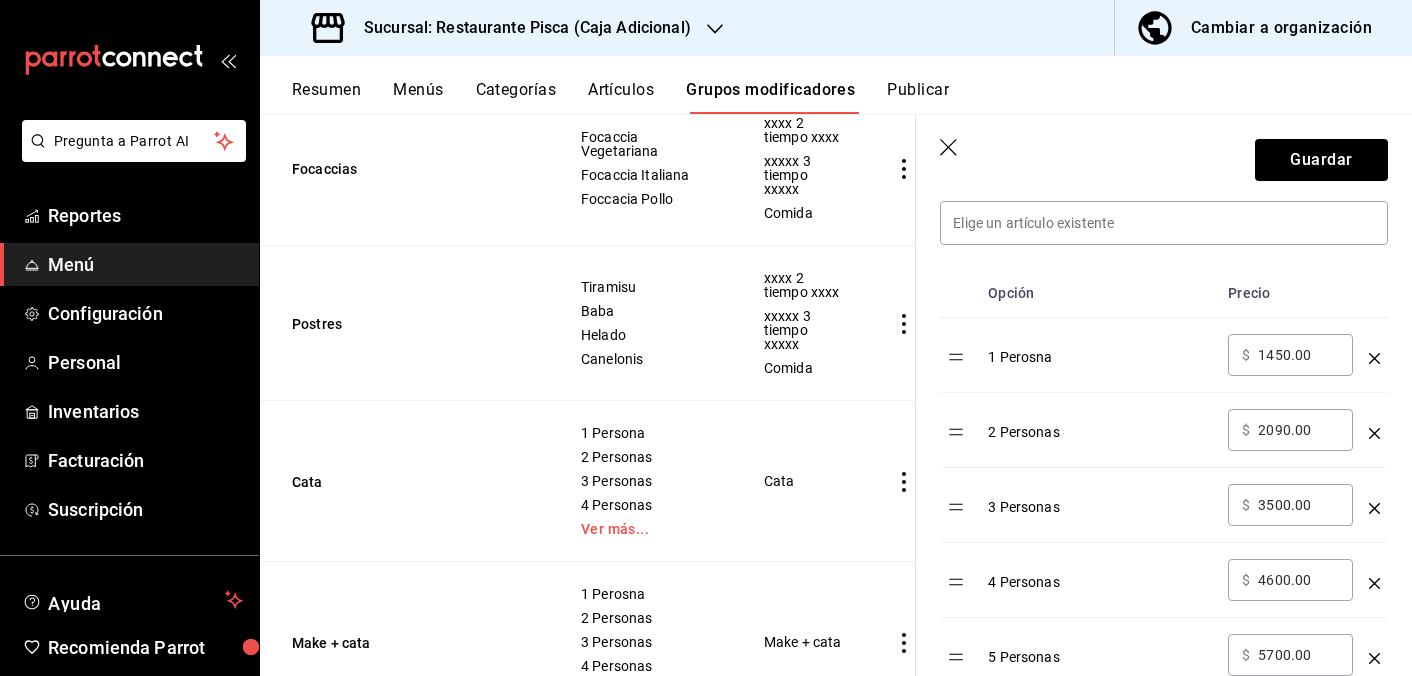 click on "3500.00" at bounding box center [1298, 505] 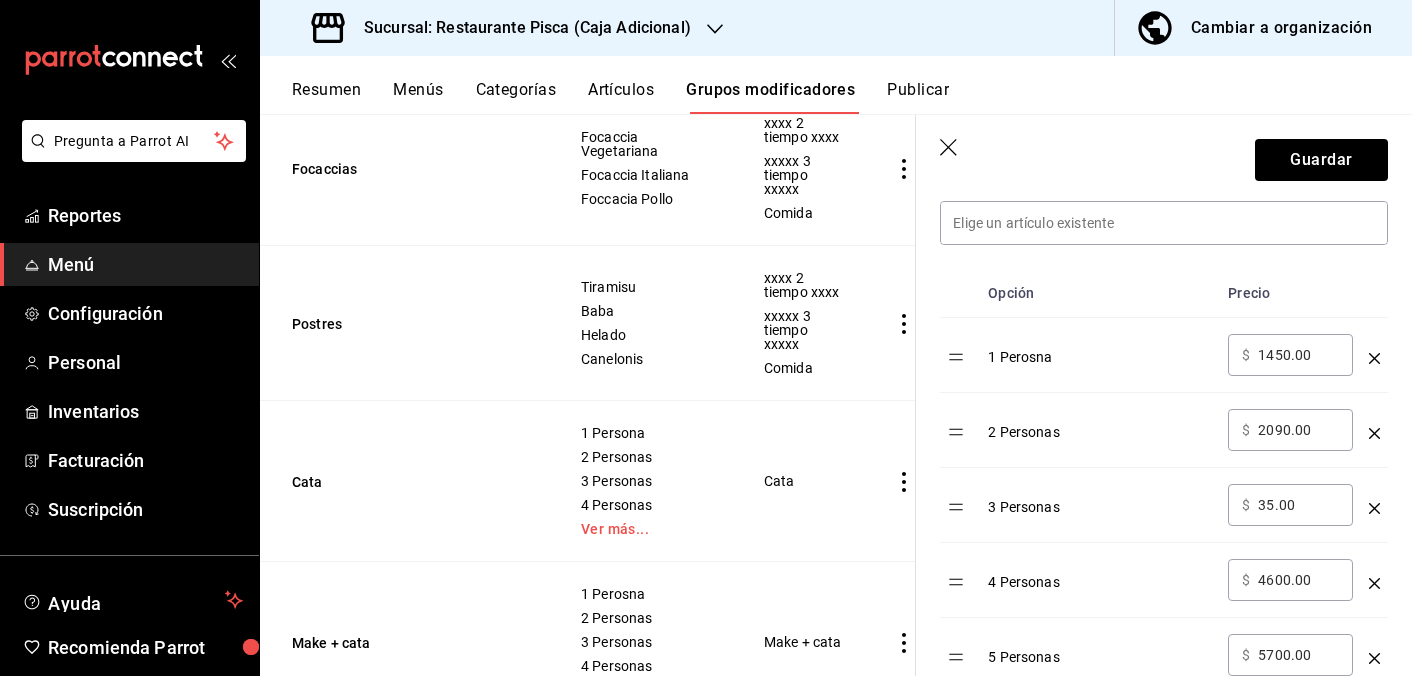type on "3.00" 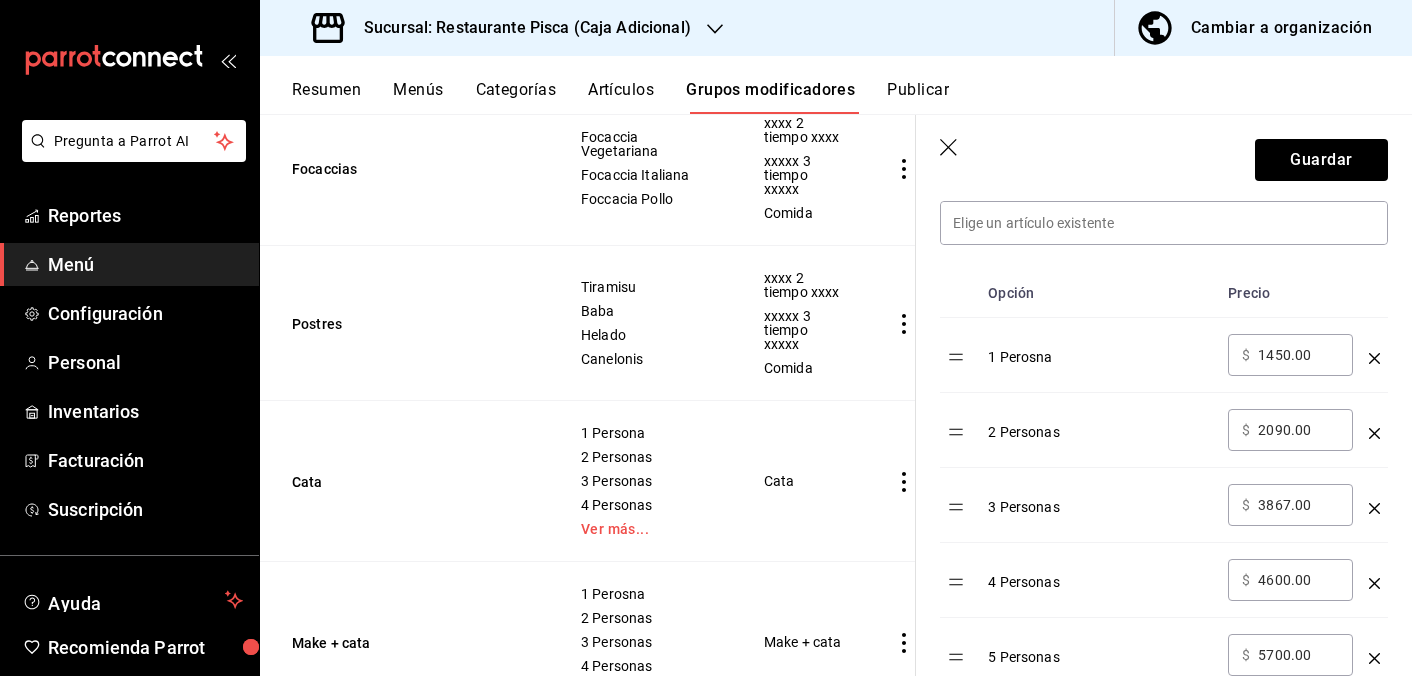 scroll, scrollTop: 684, scrollLeft: 0, axis: vertical 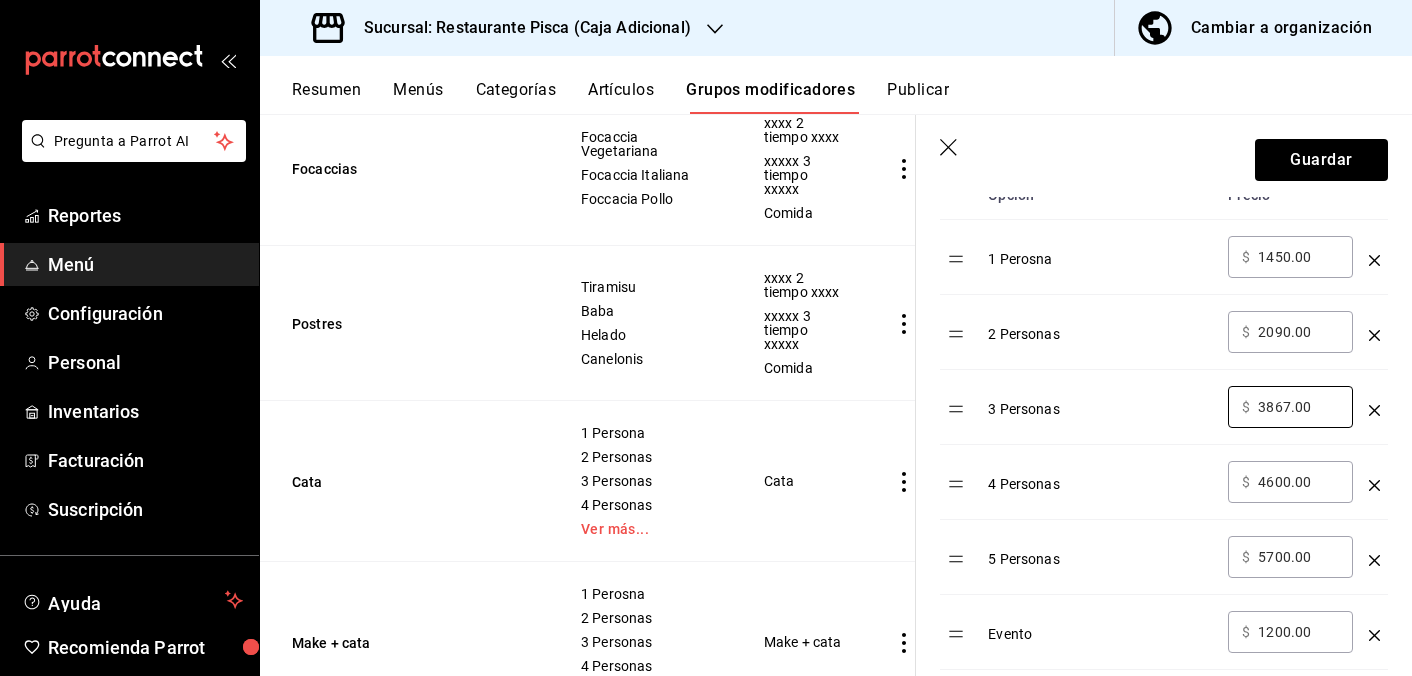 type on "3867.00" 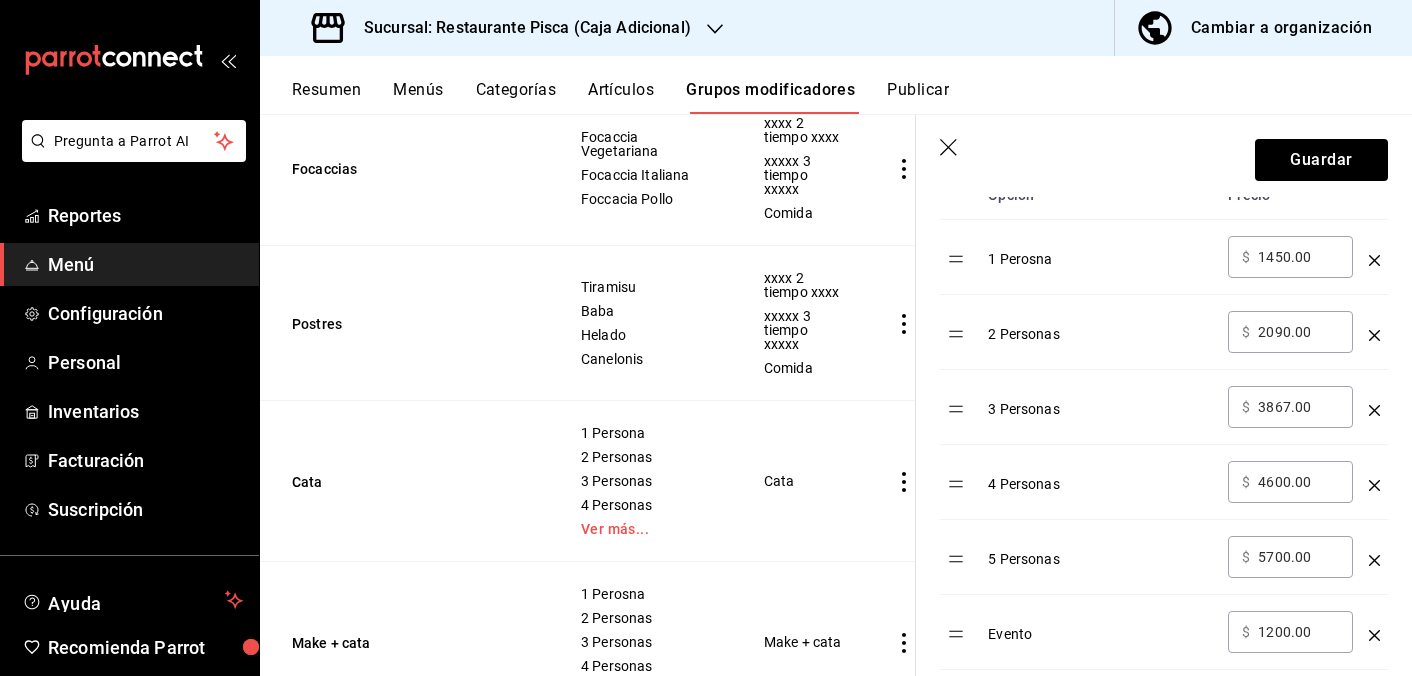 click 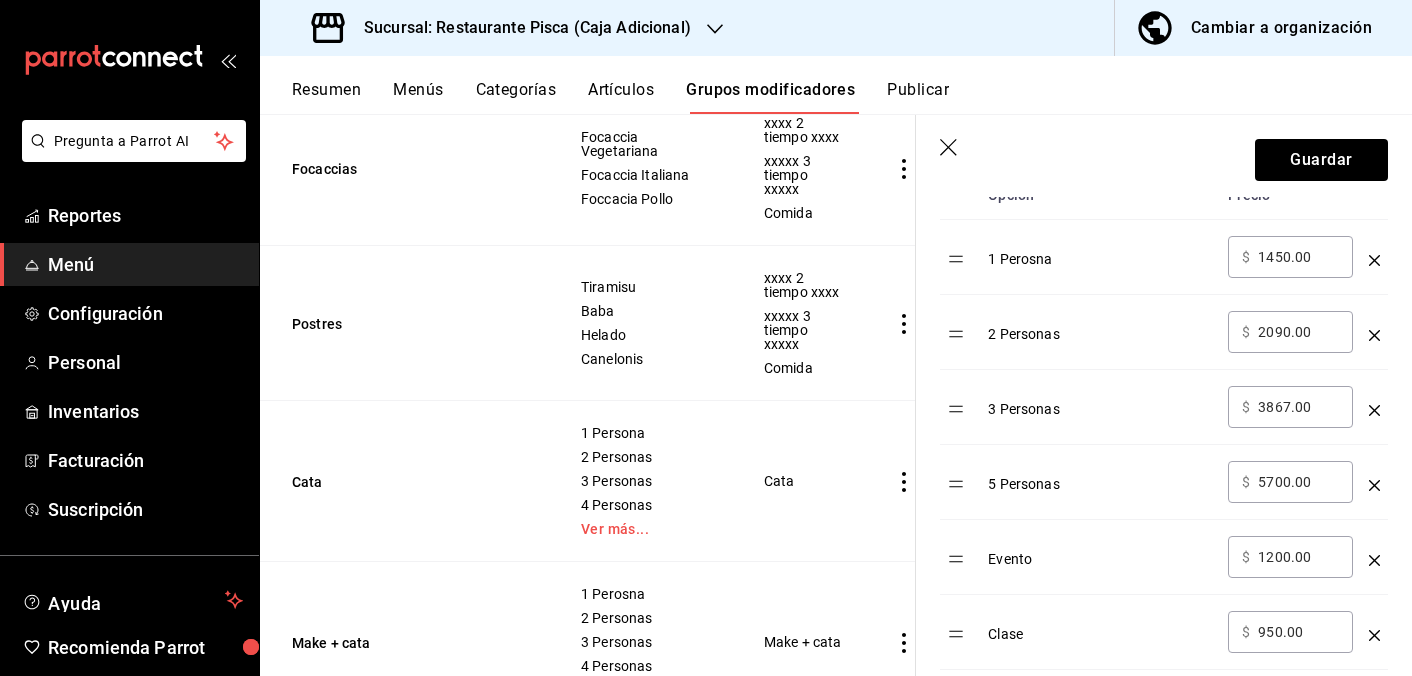 click 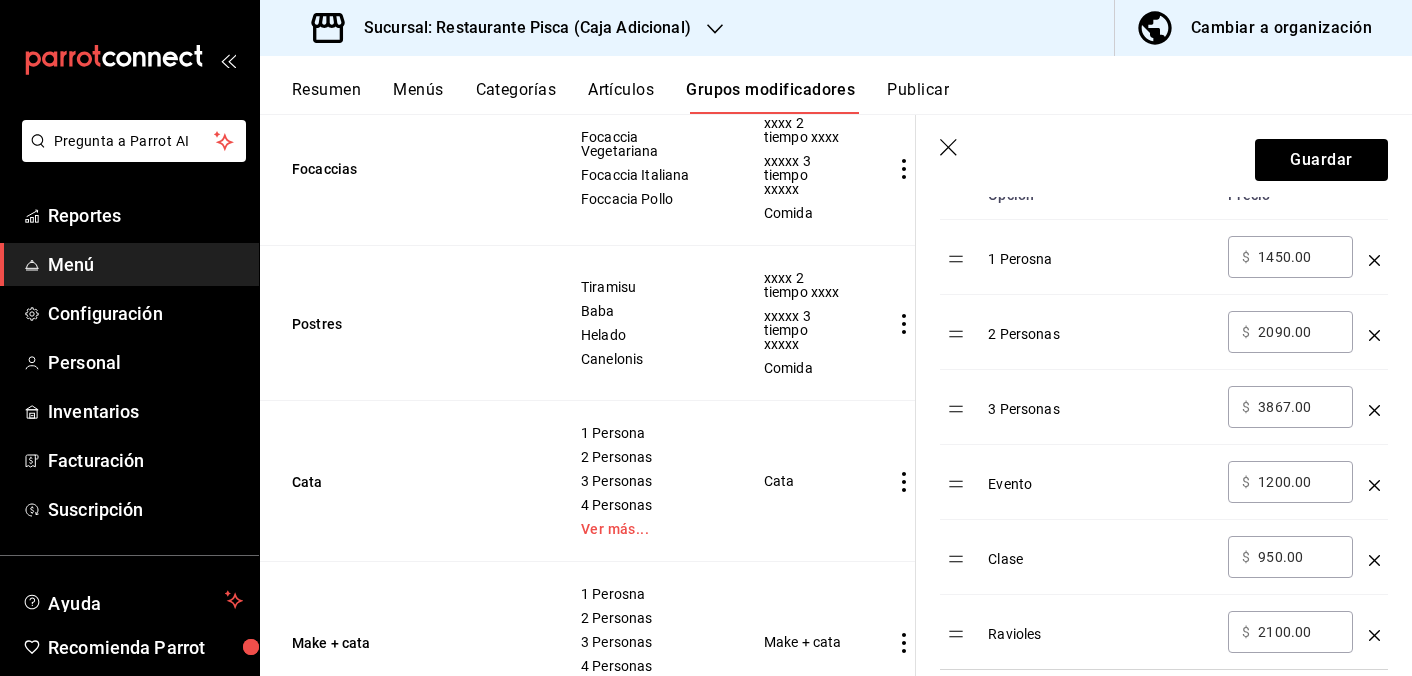 click 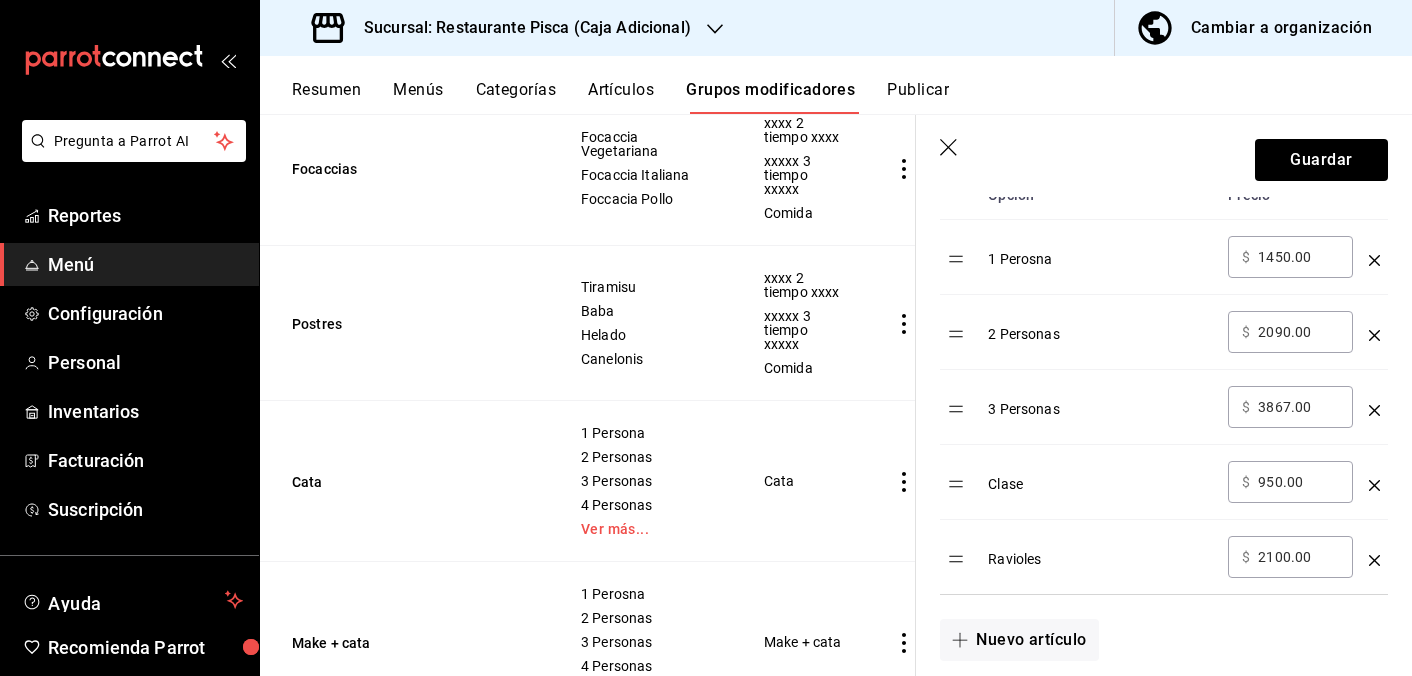 click 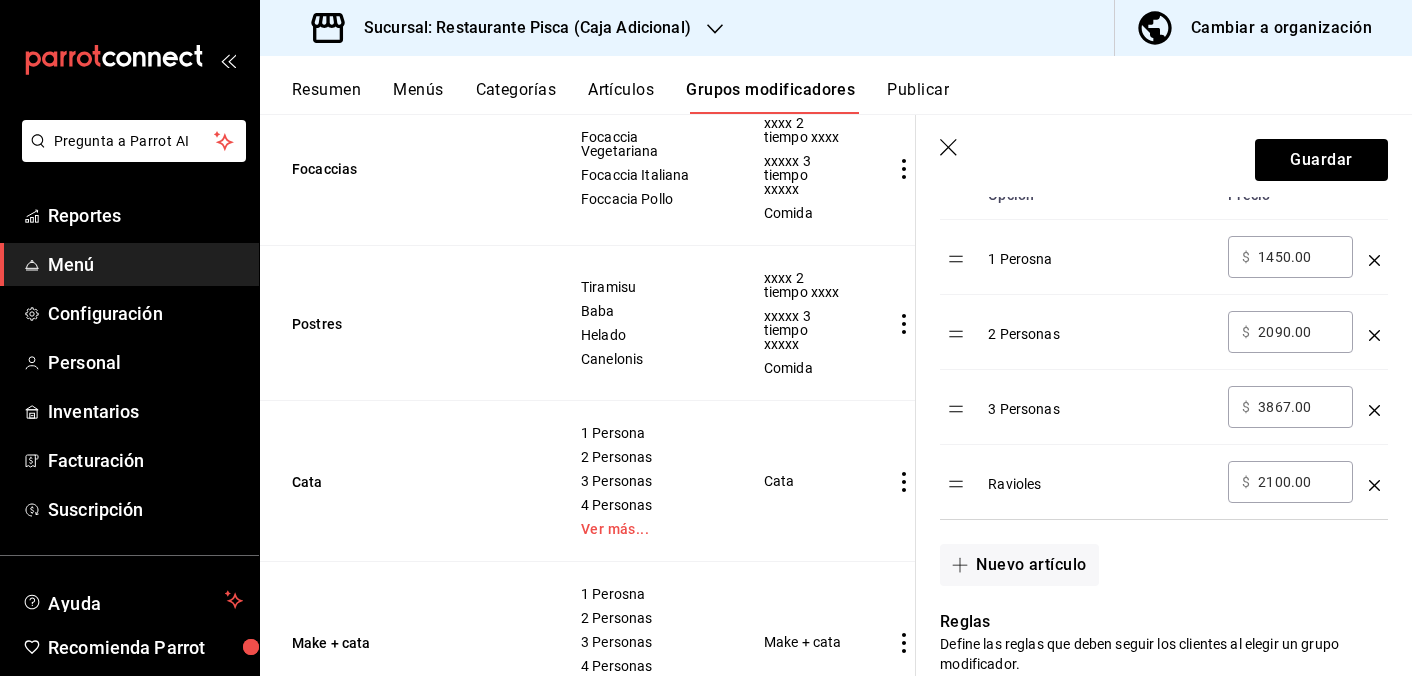 click 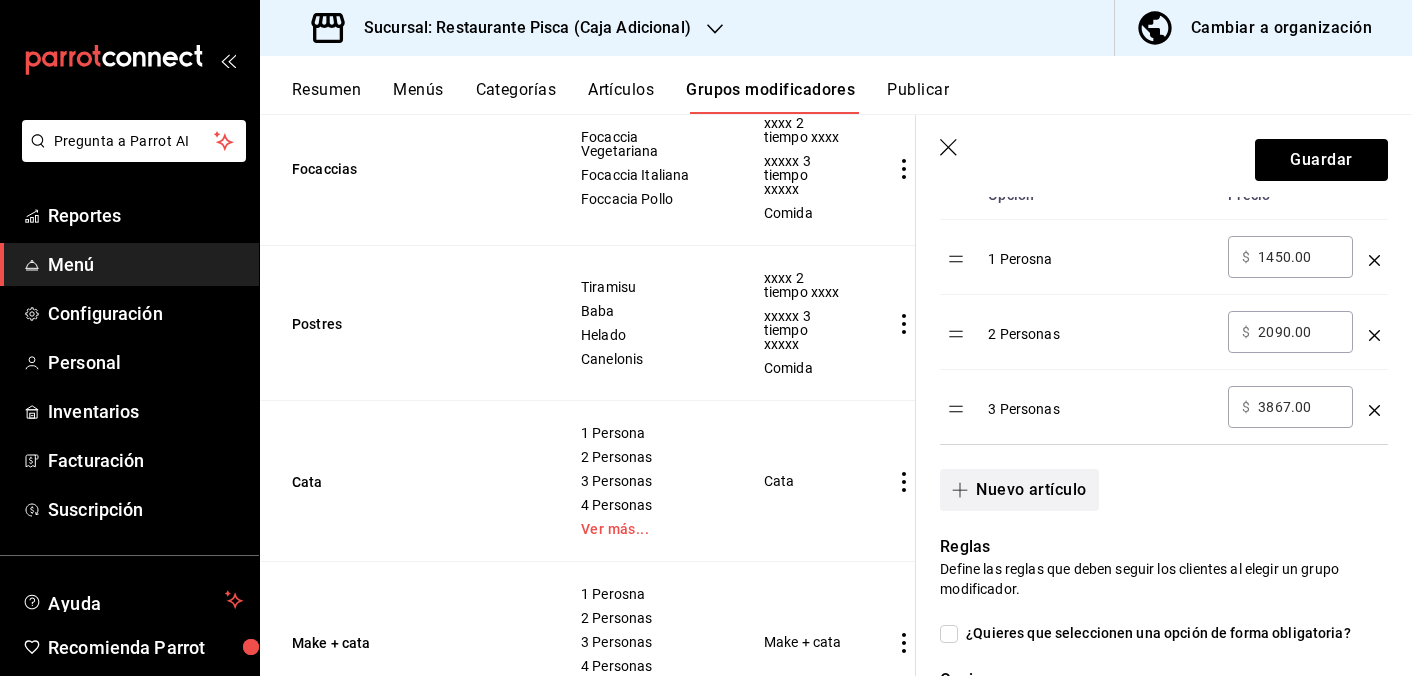click on "Nuevo artículo" at bounding box center [1019, 490] 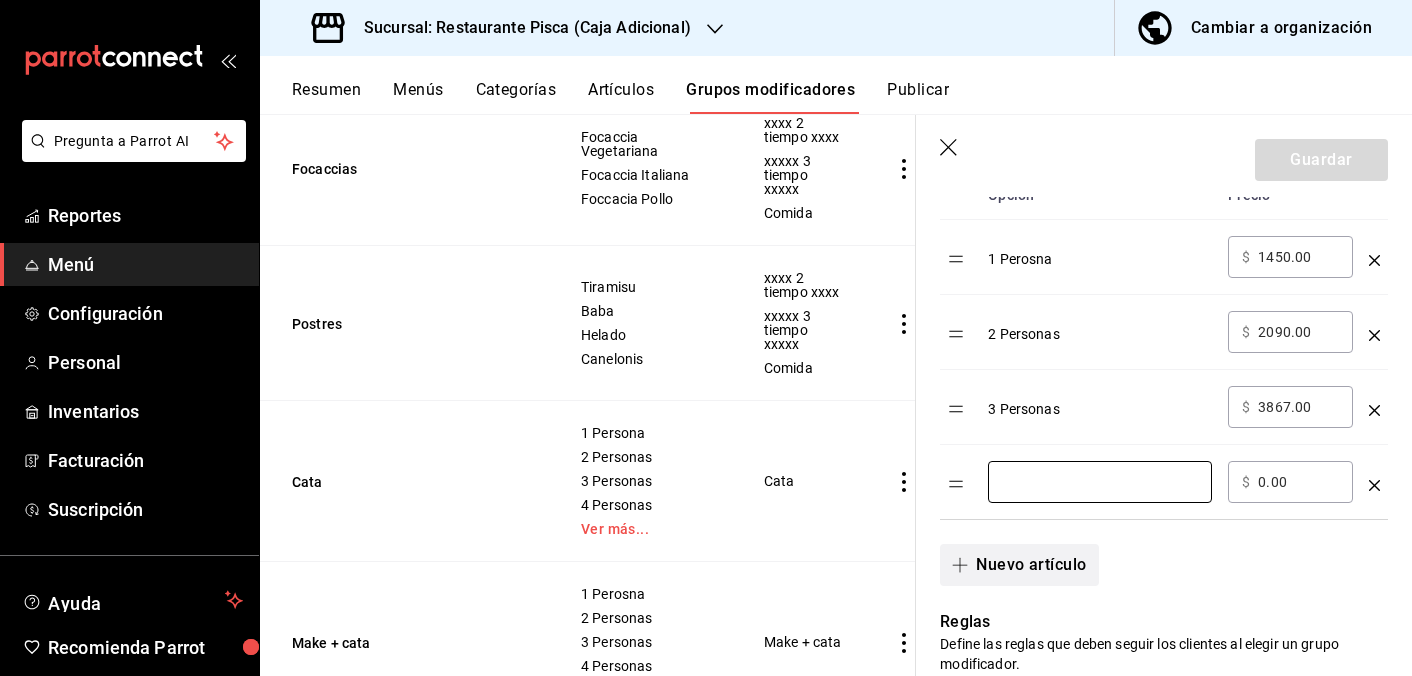 click at bounding box center [1100, 482] 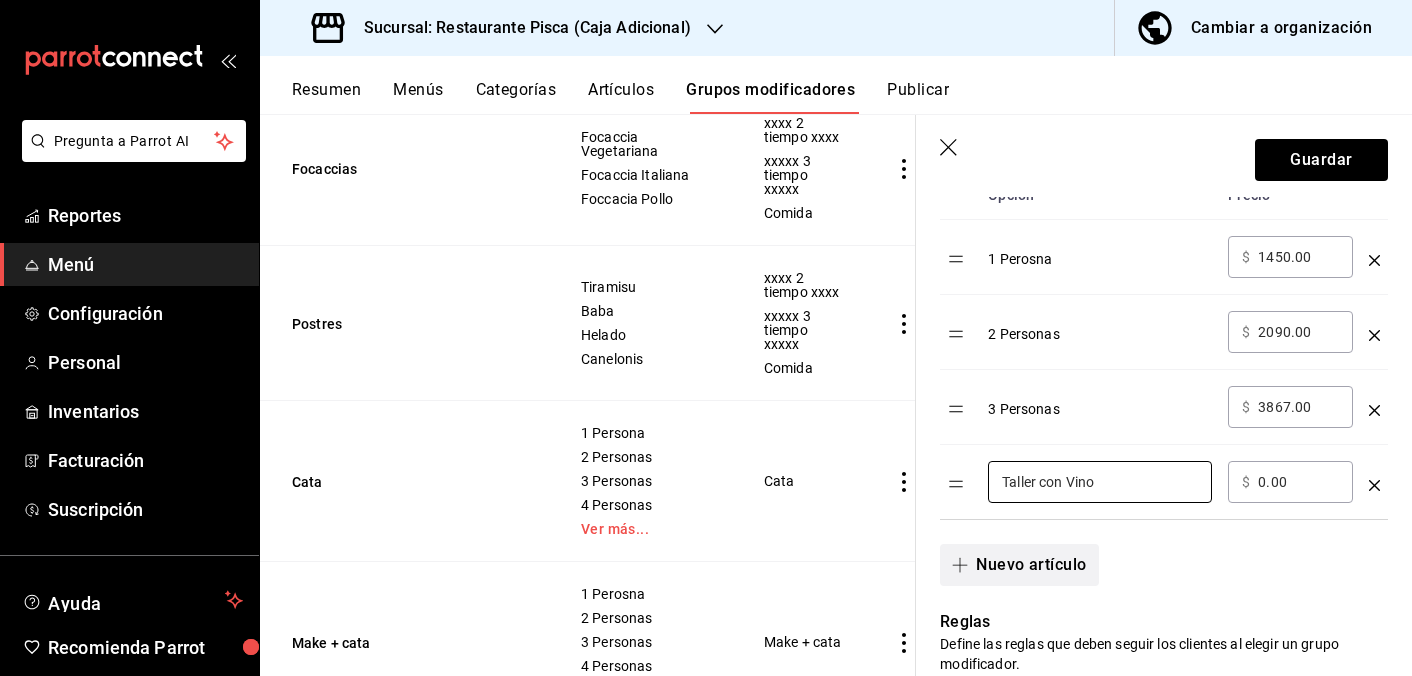 type on "Taller con Vino" 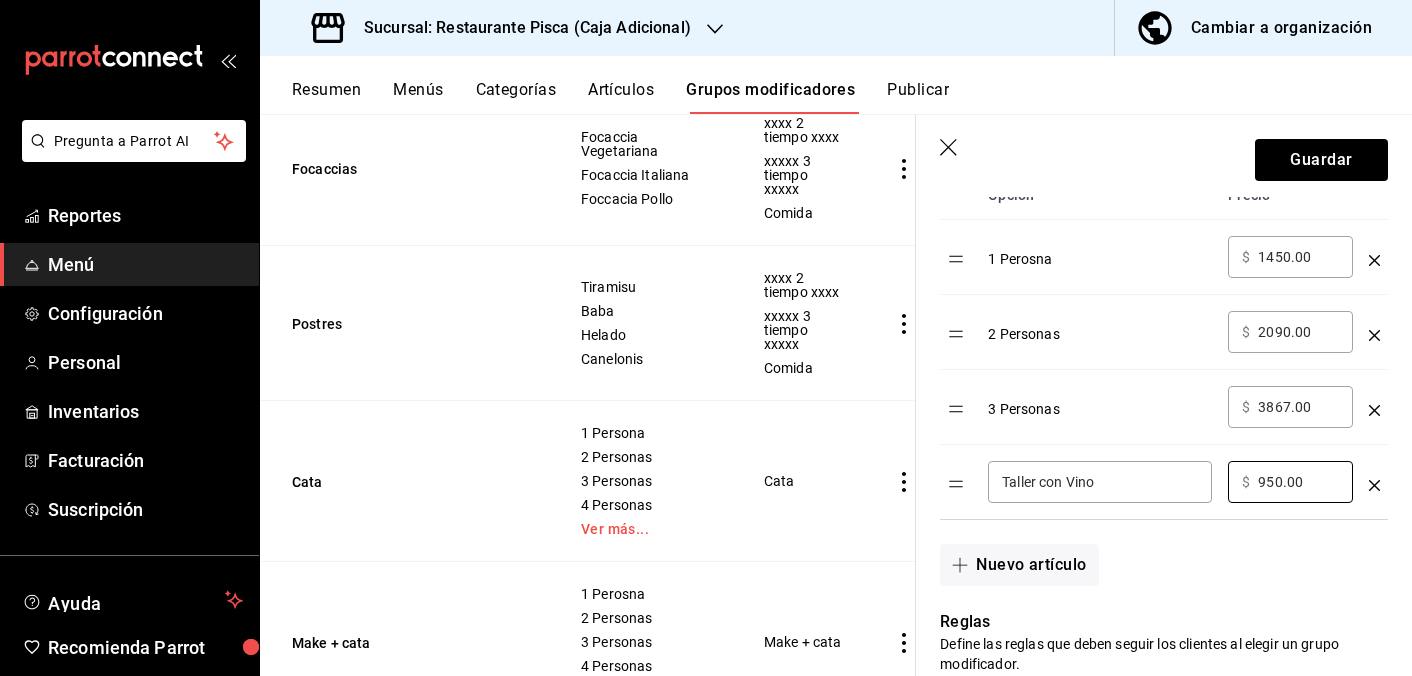 type on "950.00" 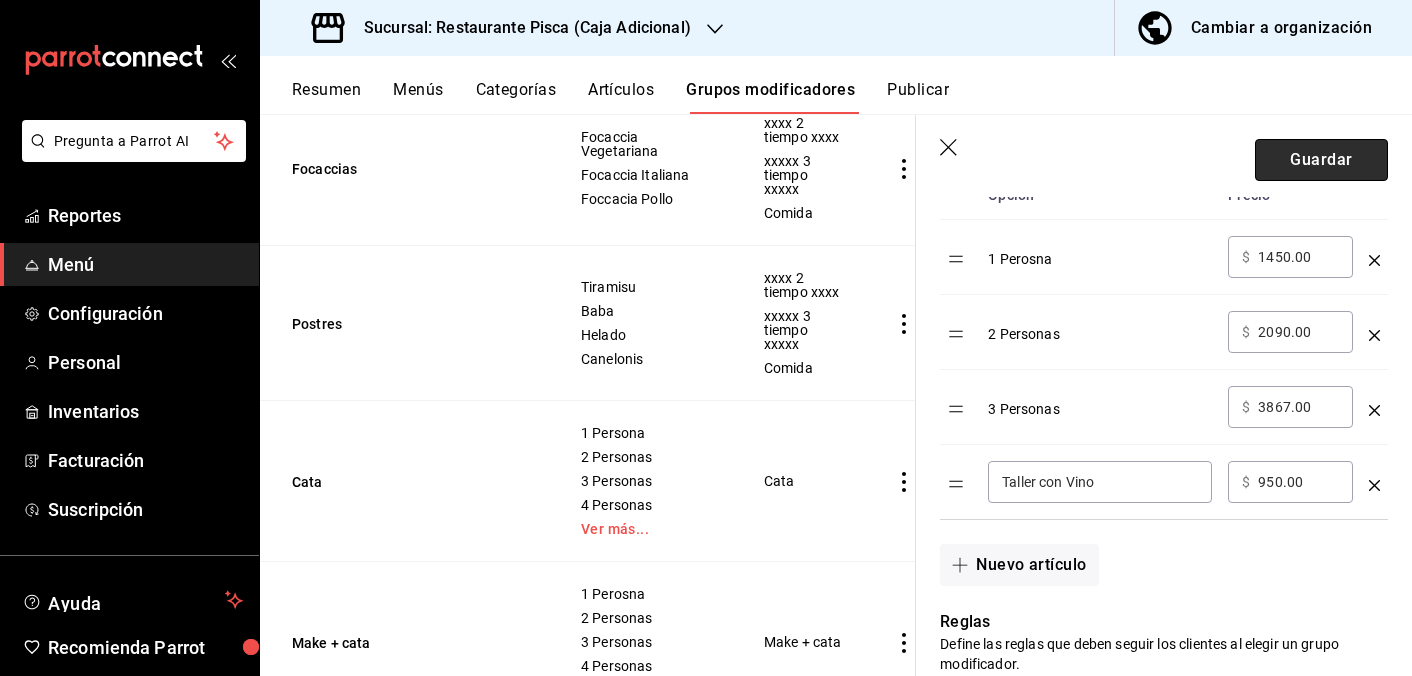 click on "Guardar" at bounding box center (1321, 160) 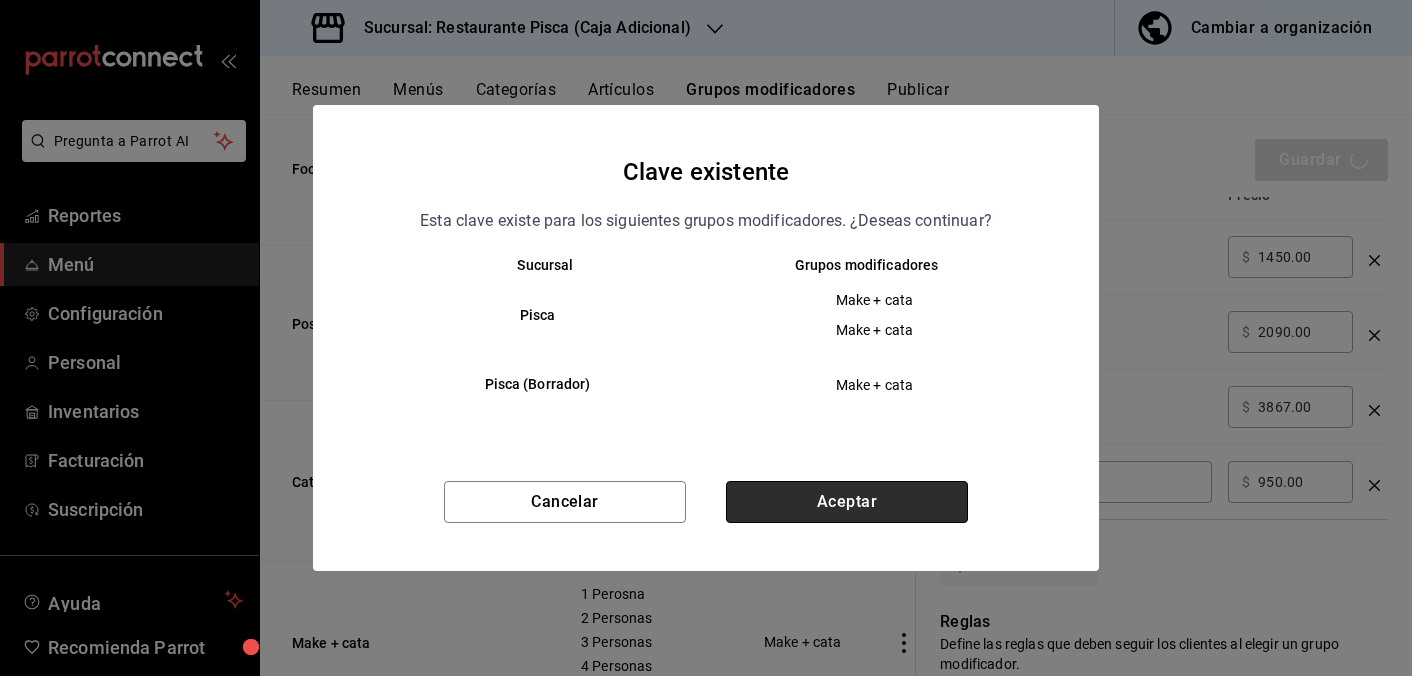 click on "Aceptar" at bounding box center (847, 502) 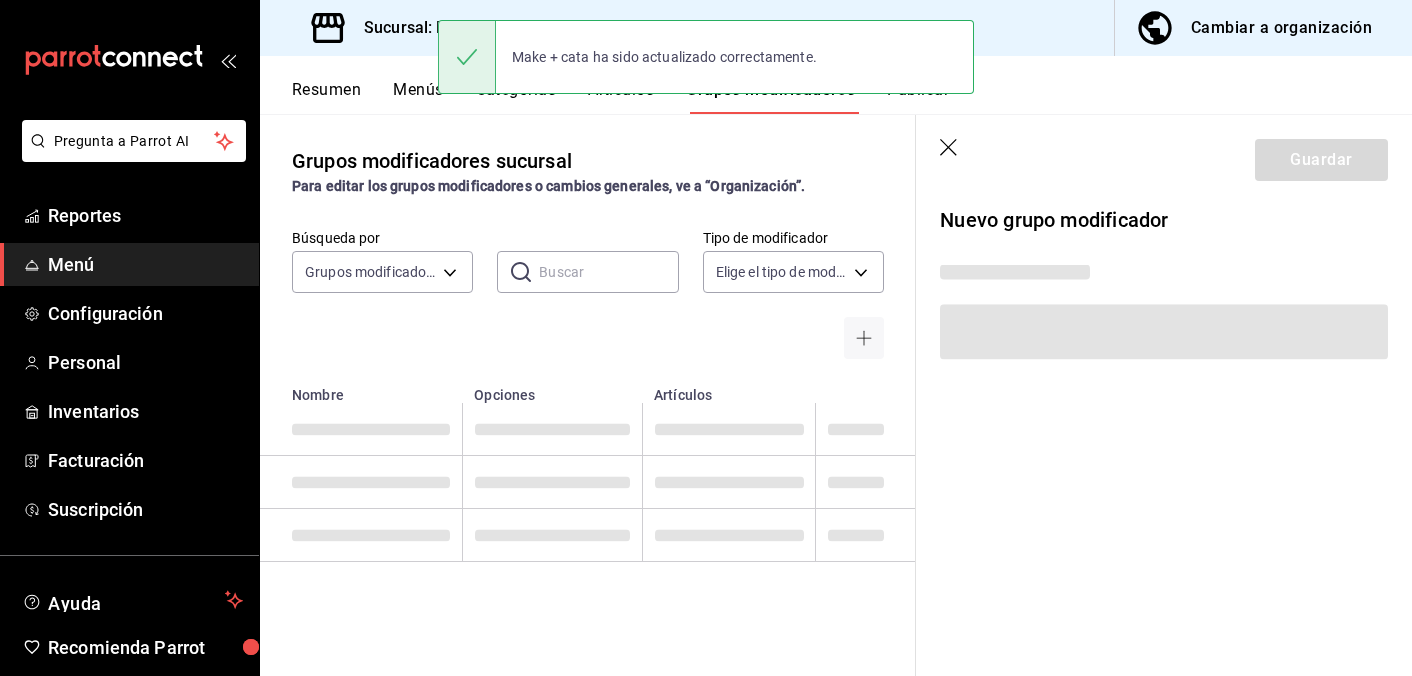 scroll, scrollTop: 0, scrollLeft: 0, axis: both 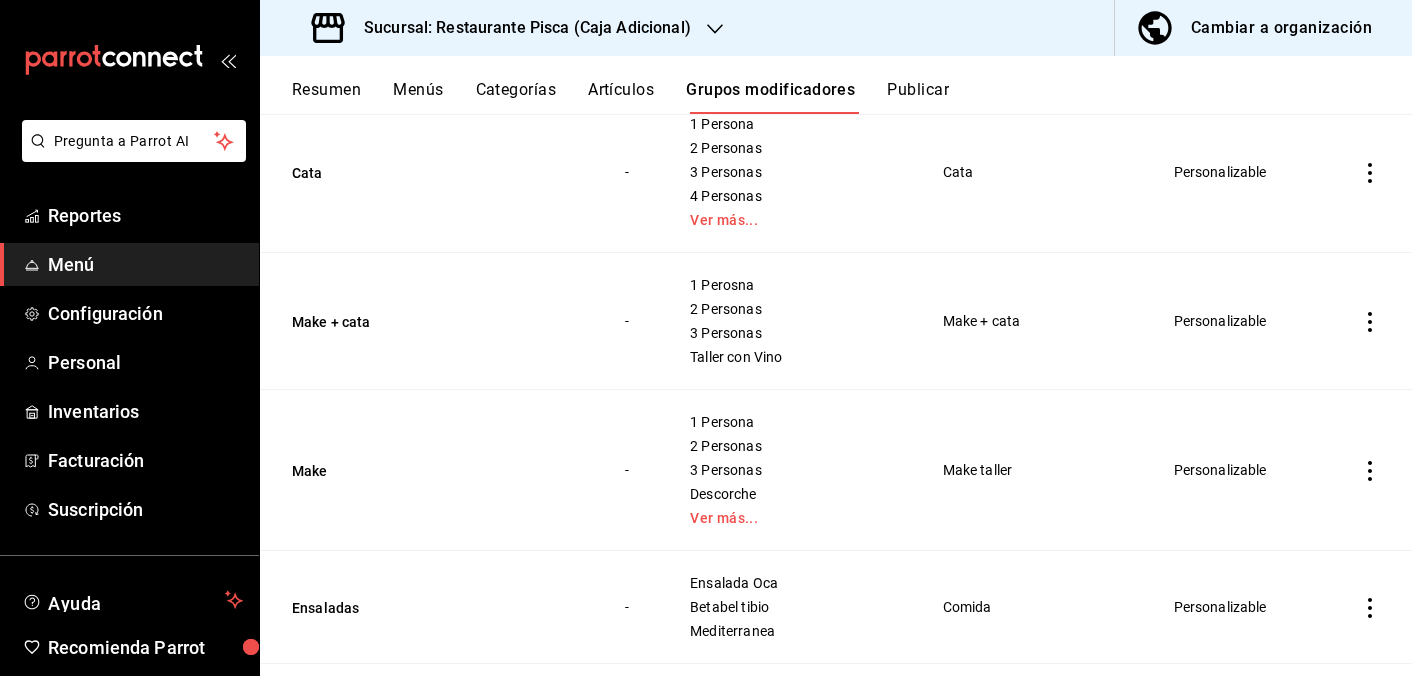 click at bounding box center [1370, 321] 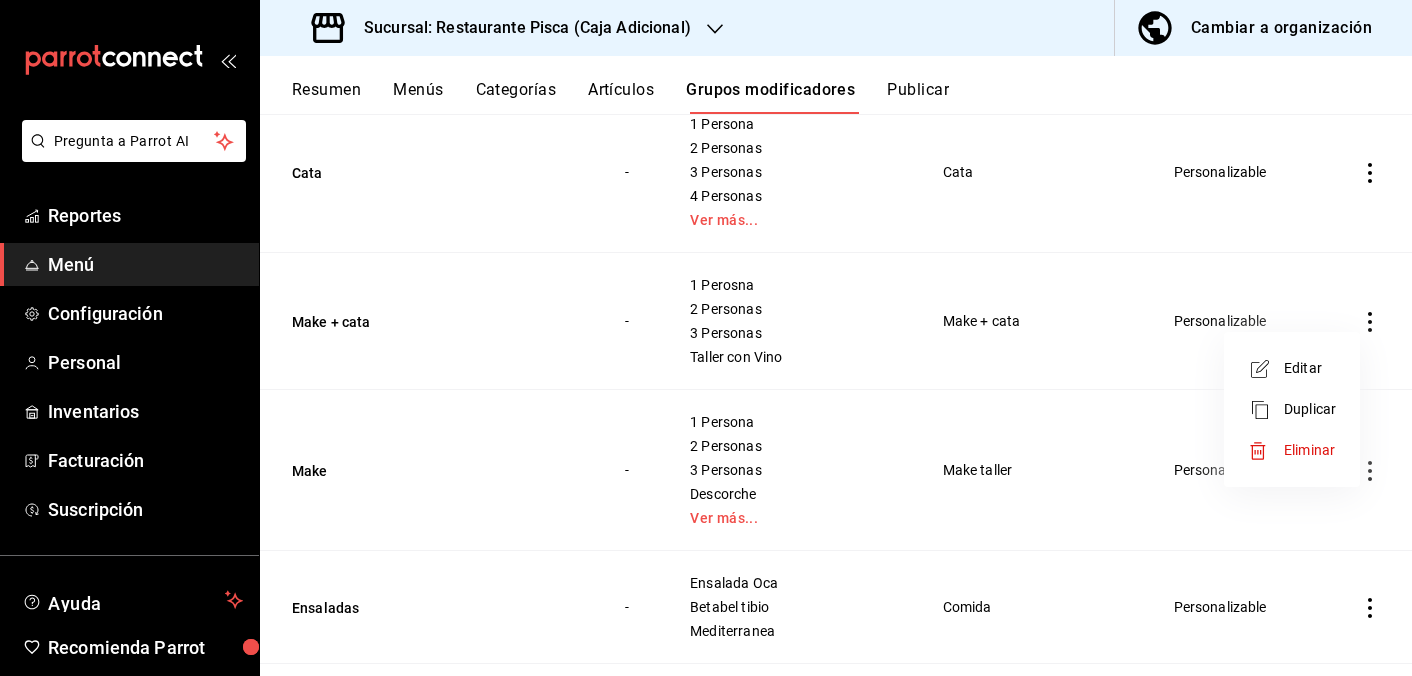 click on "Editar" at bounding box center [1310, 368] 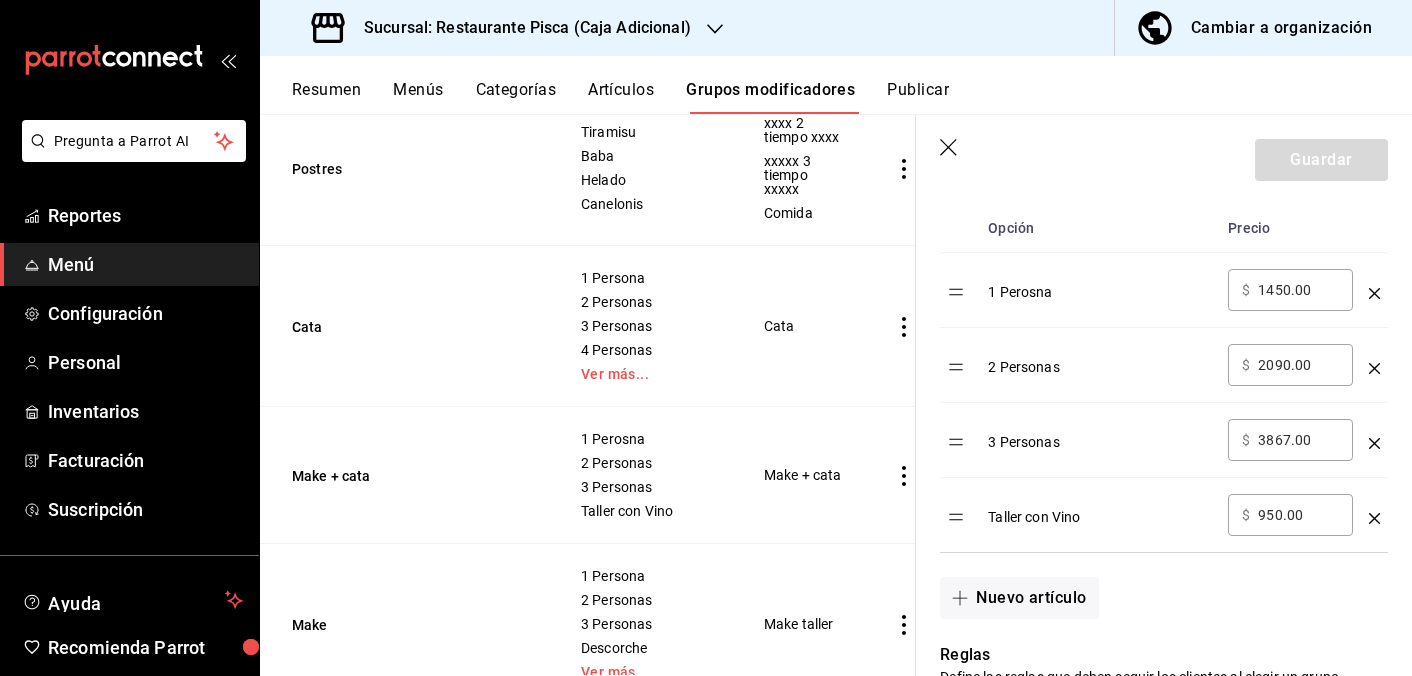 scroll, scrollTop: 673, scrollLeft: 0, axis: vertical 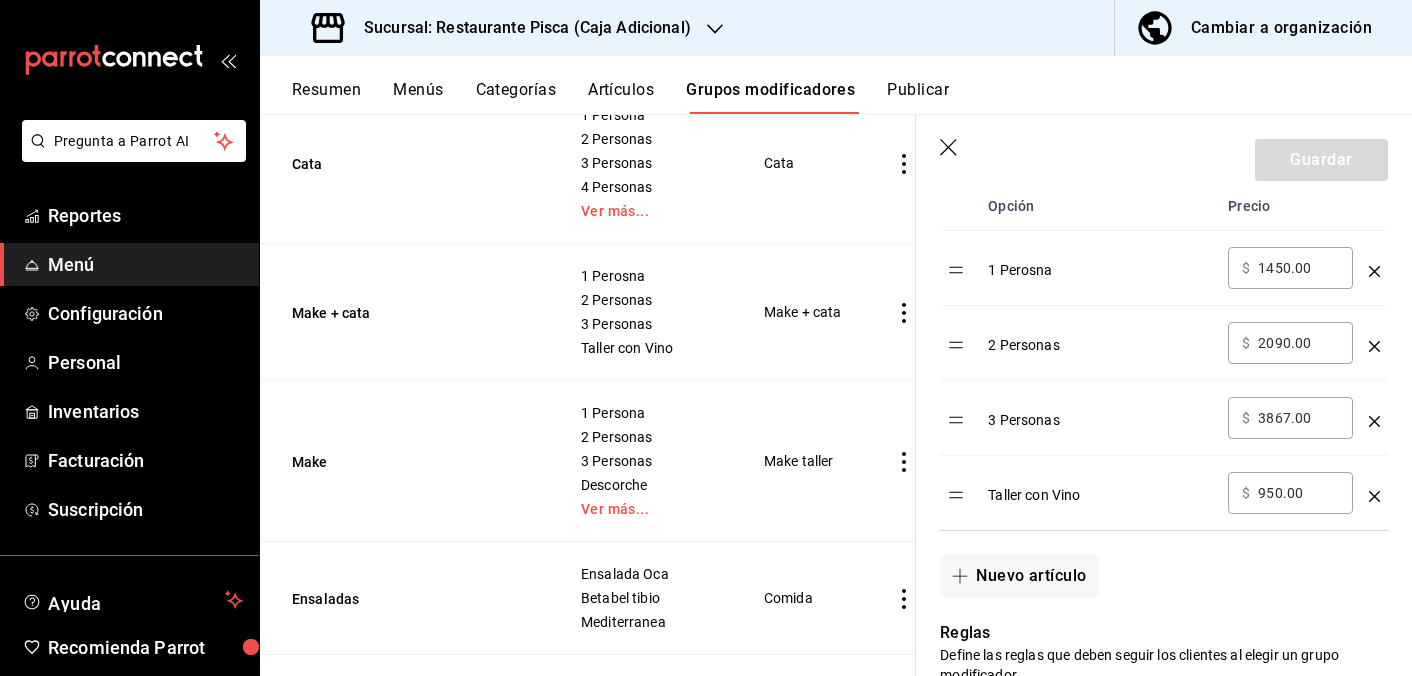 click 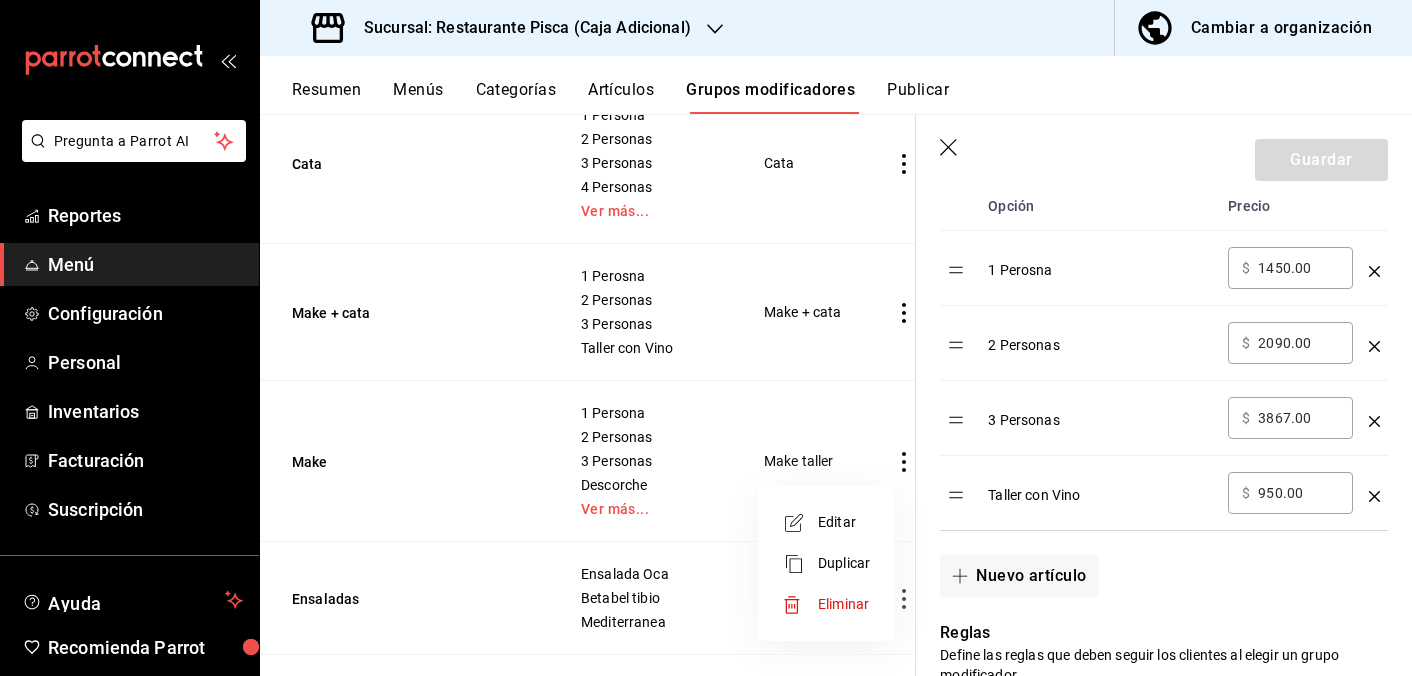 click on "Editar" at bounding box center [826, 522] 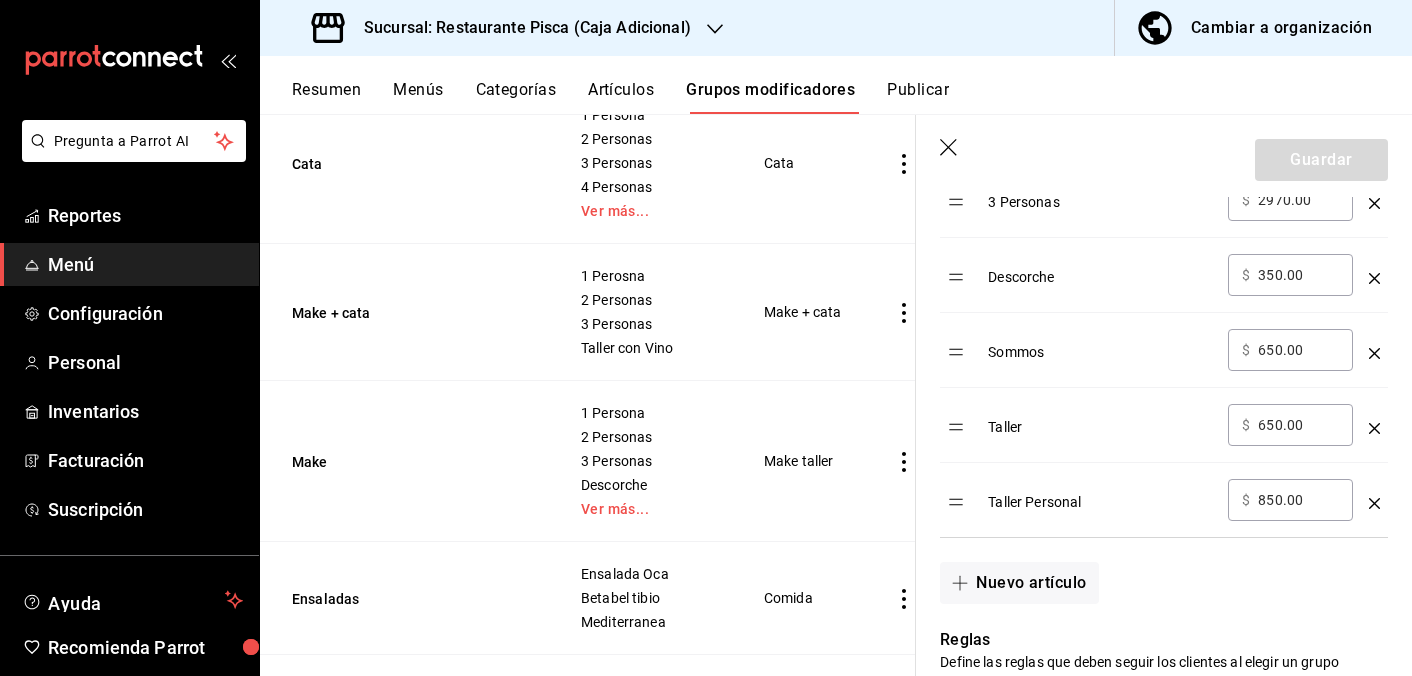 scroll, scrollTop: 879, scrollLeft: 0, axis: vertical 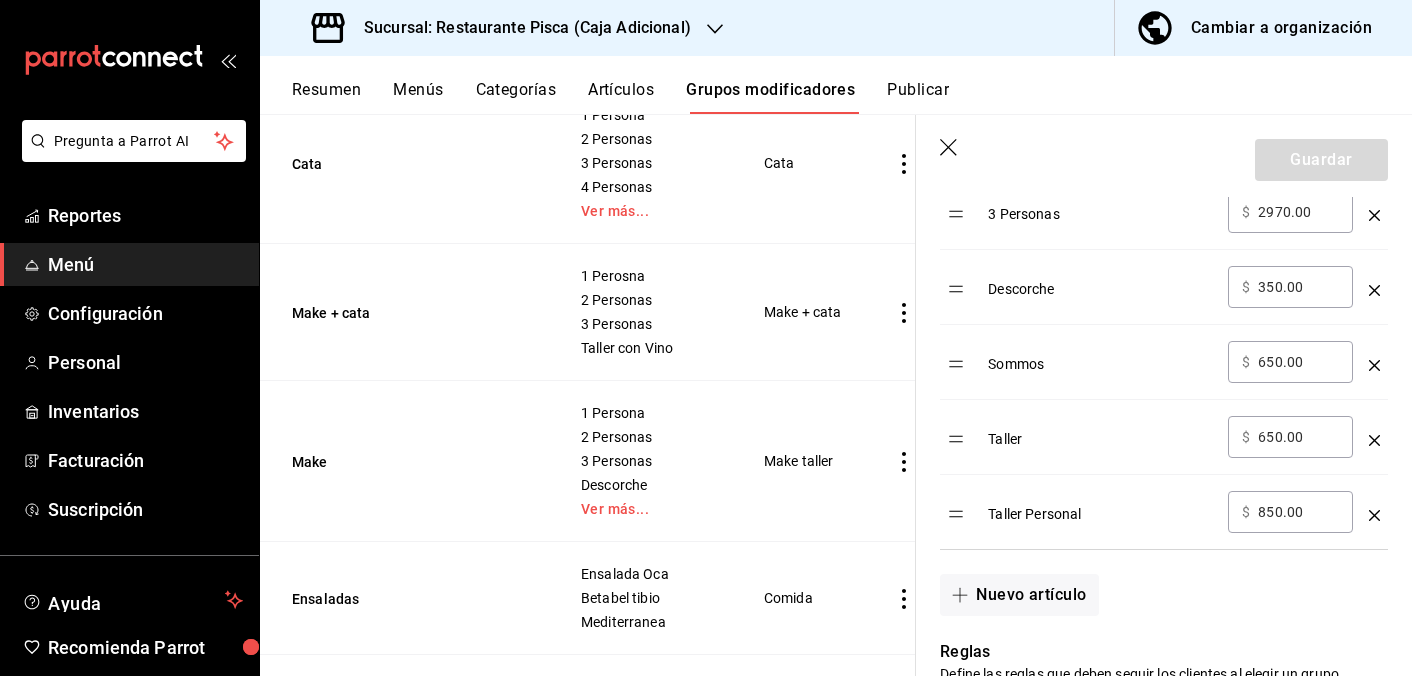 click on "650.00" at bounding box center (1298, 362) 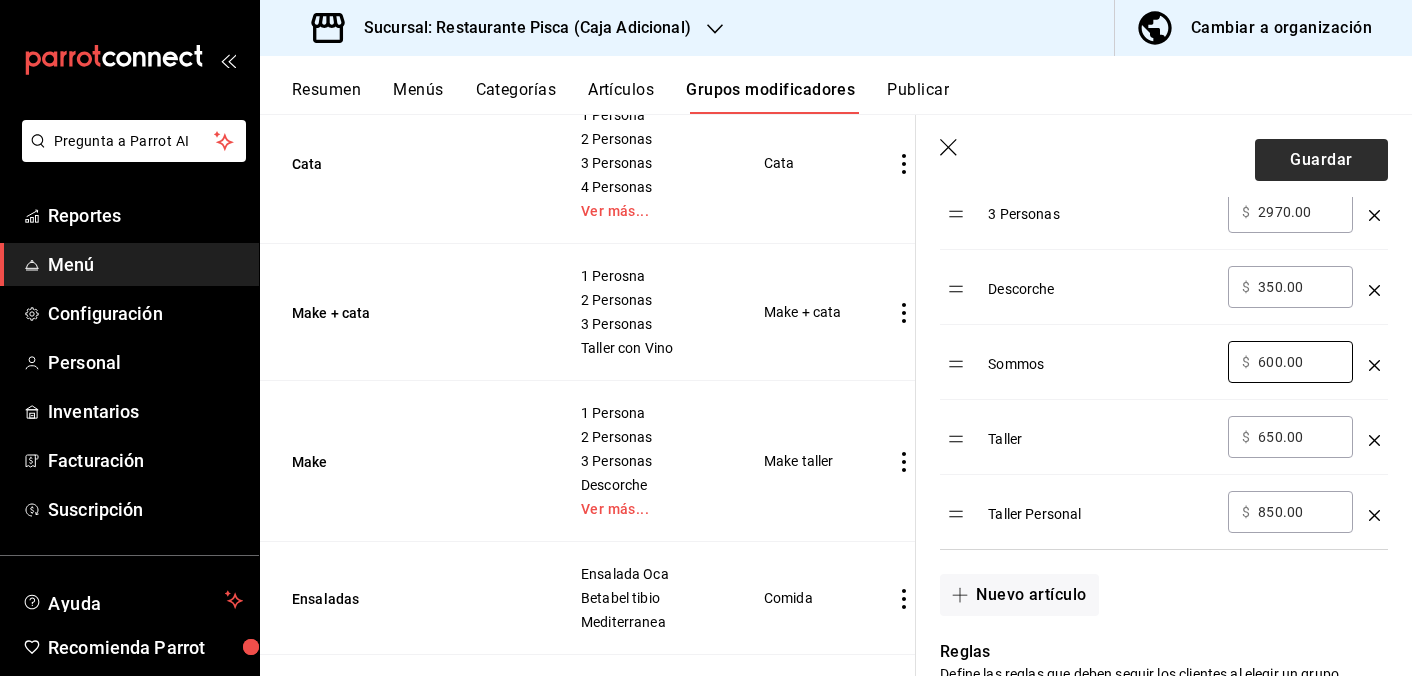 type on "600.00" 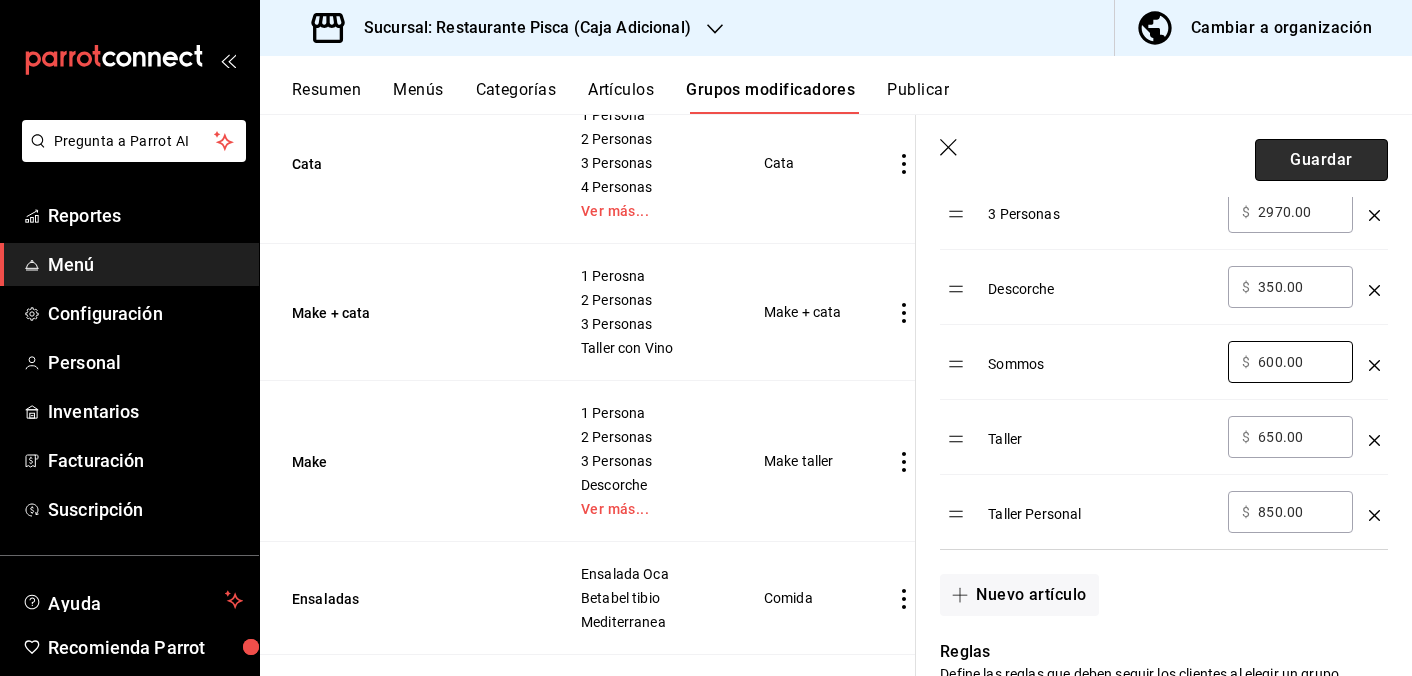 click on "Guardar" at bounding box center [1321, 160] 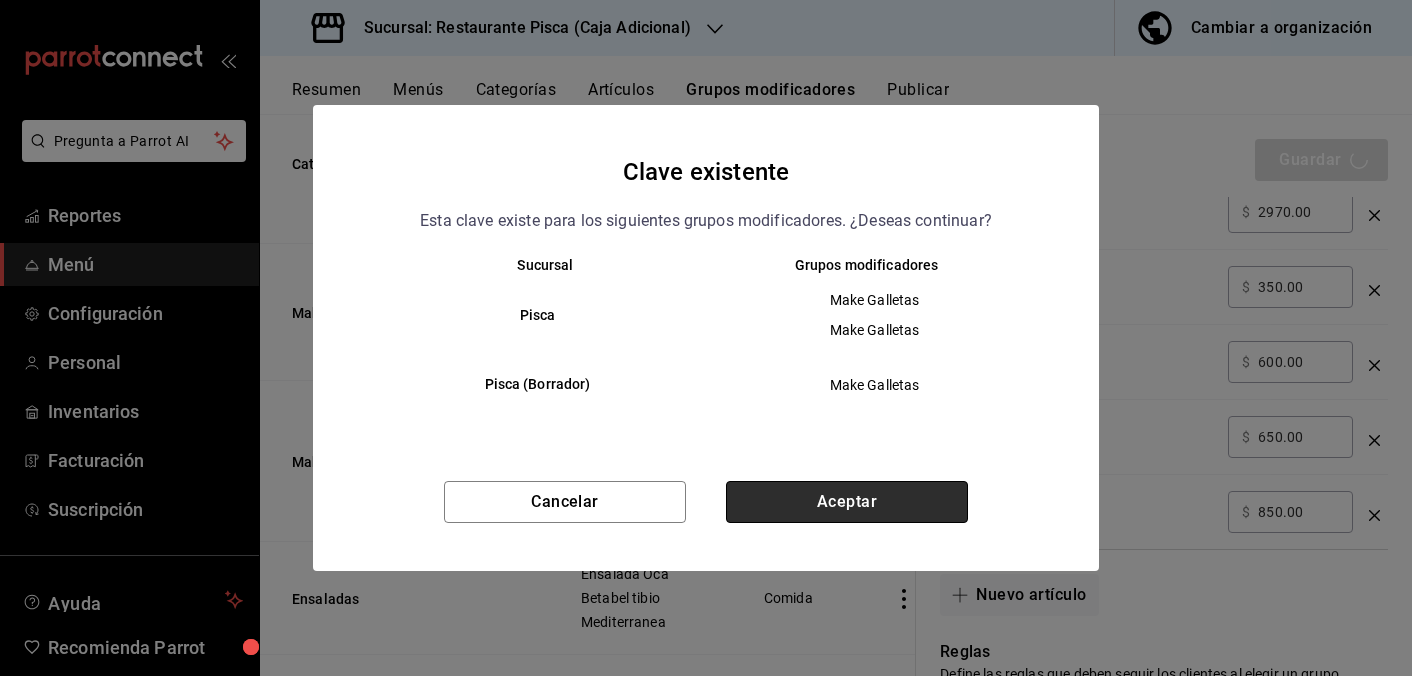 click on "Aceptar" at bounding box center [847, 502] 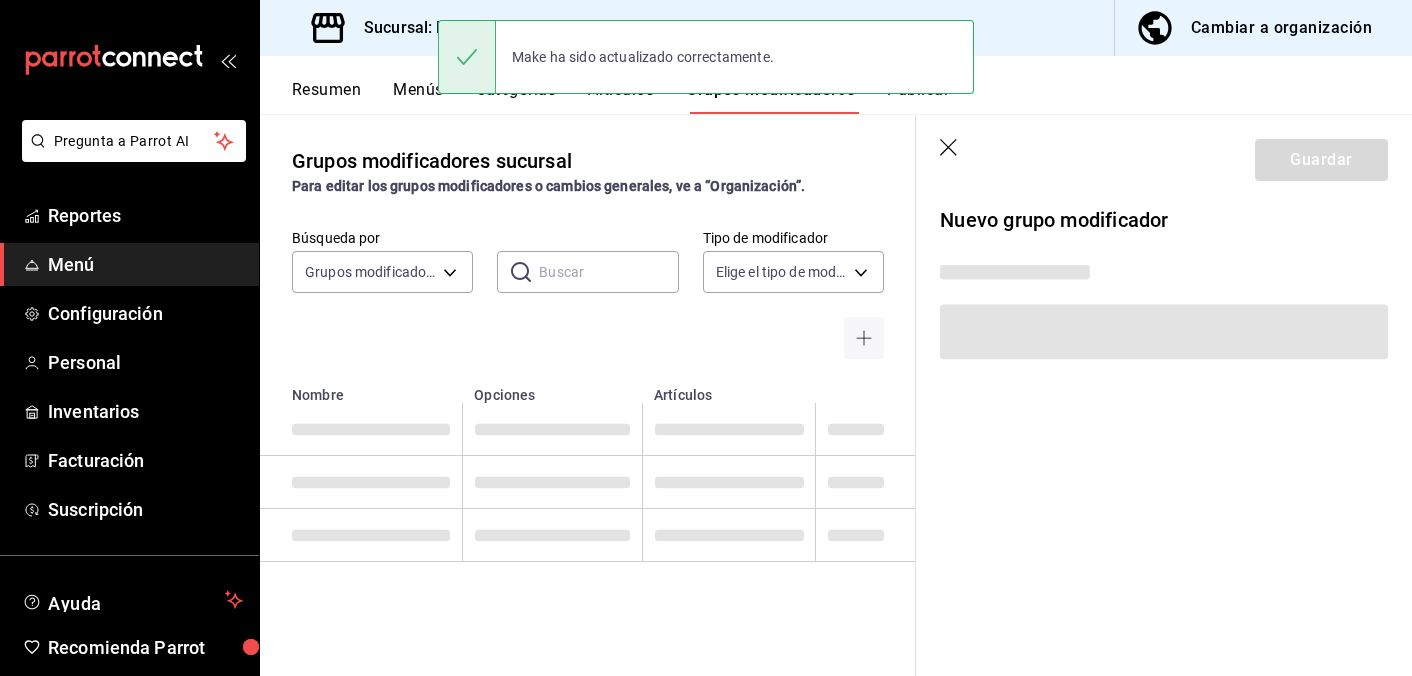 scroll, scrollTop: 0, scrollLeft: 0, axis: both 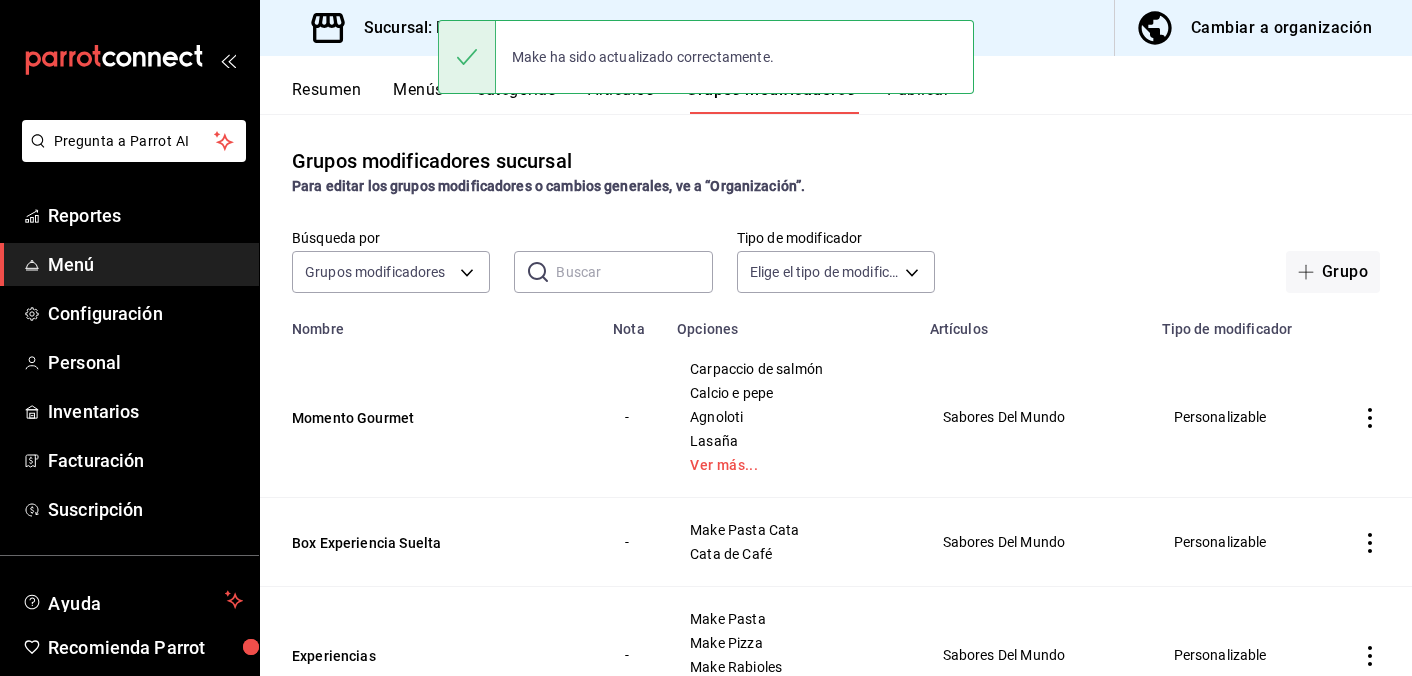 click on "Publicar" at bounding box center (918, 97) 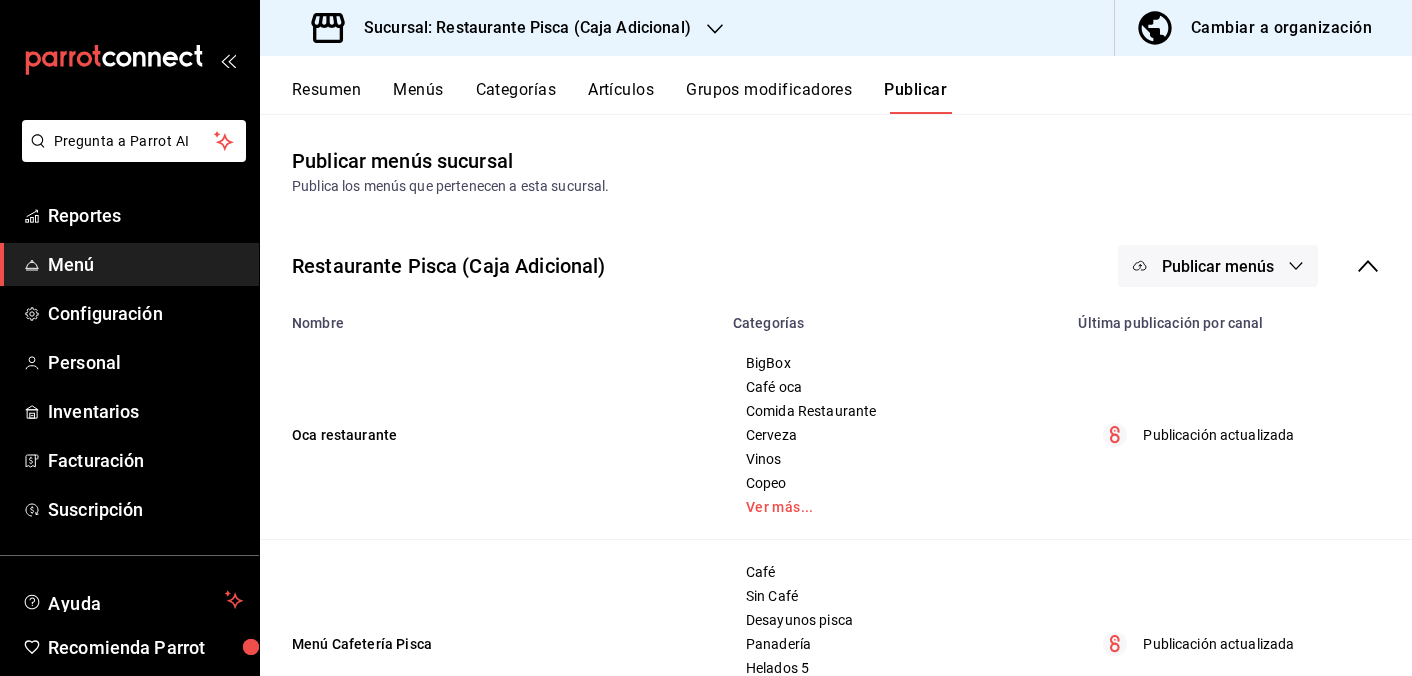 click on "Publicar menús" at bounding box center [1218, 266] 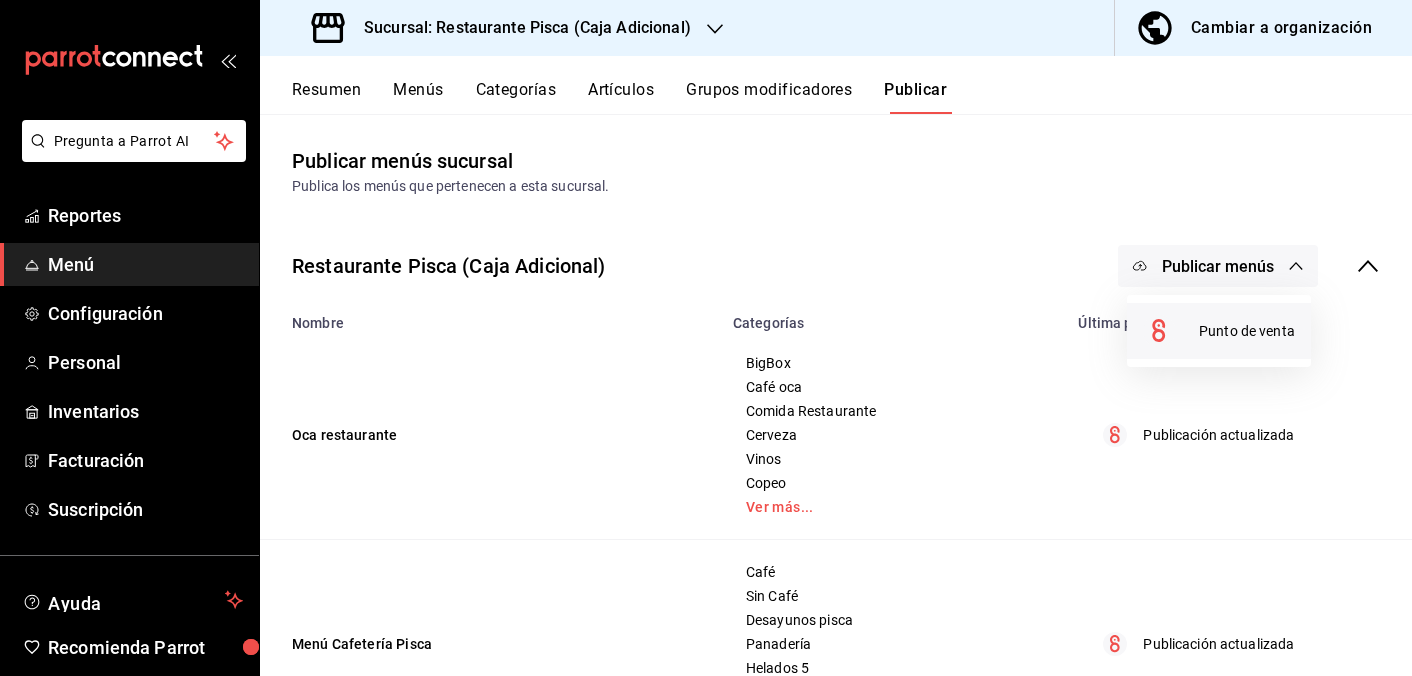 click 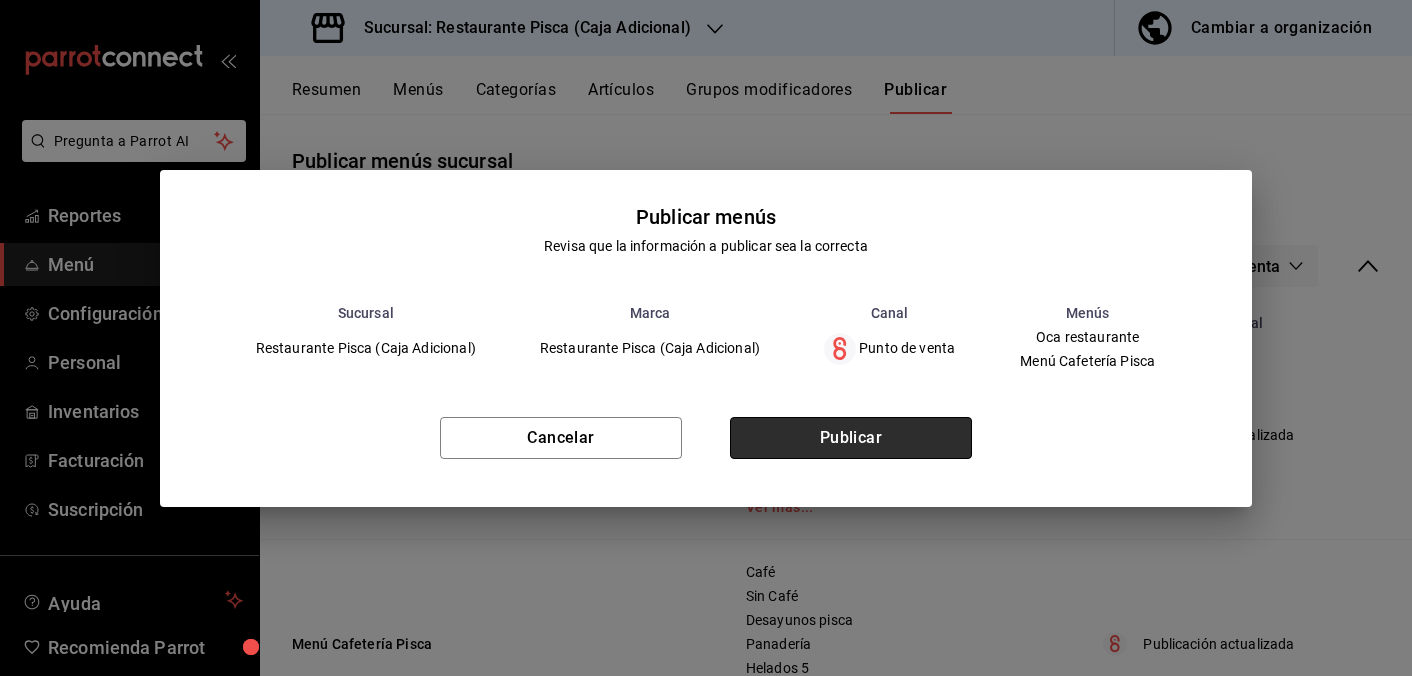 click on "Publicar" at bounding box center [851, 438] 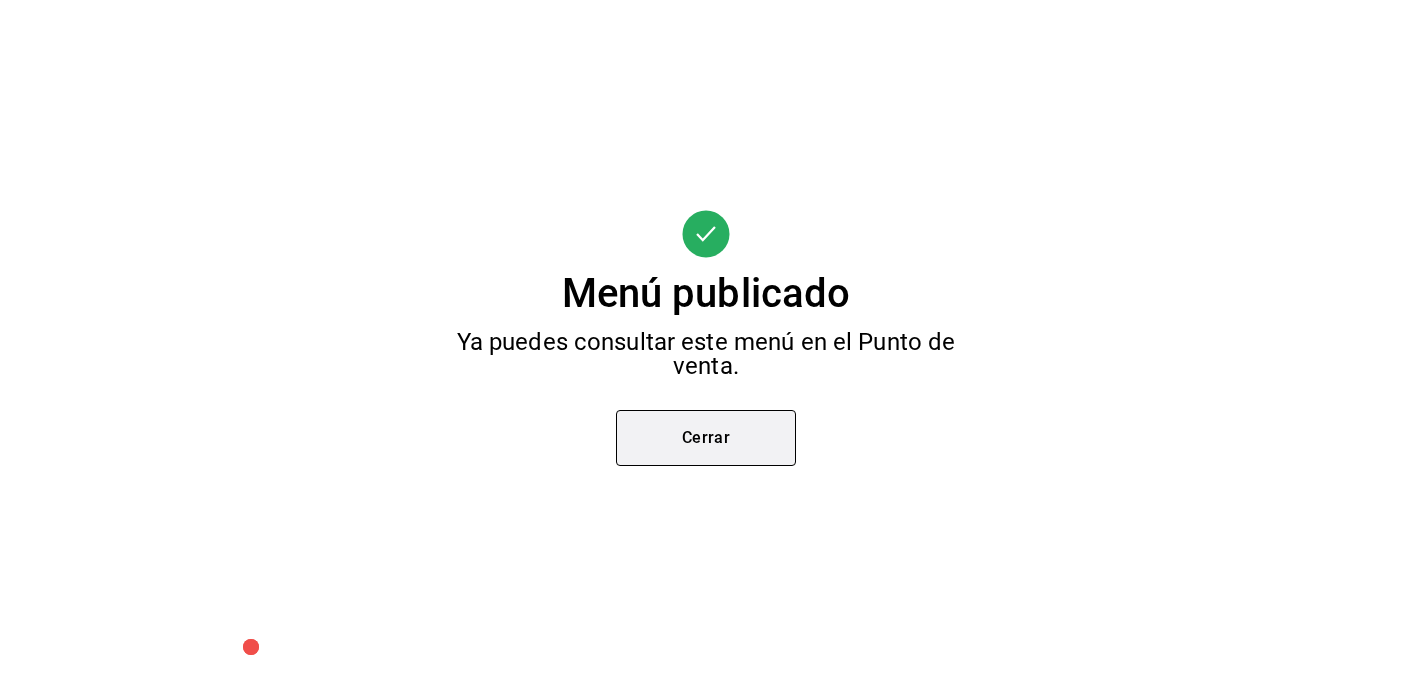 click on "Cerrar" at bounding box center [706, 438] 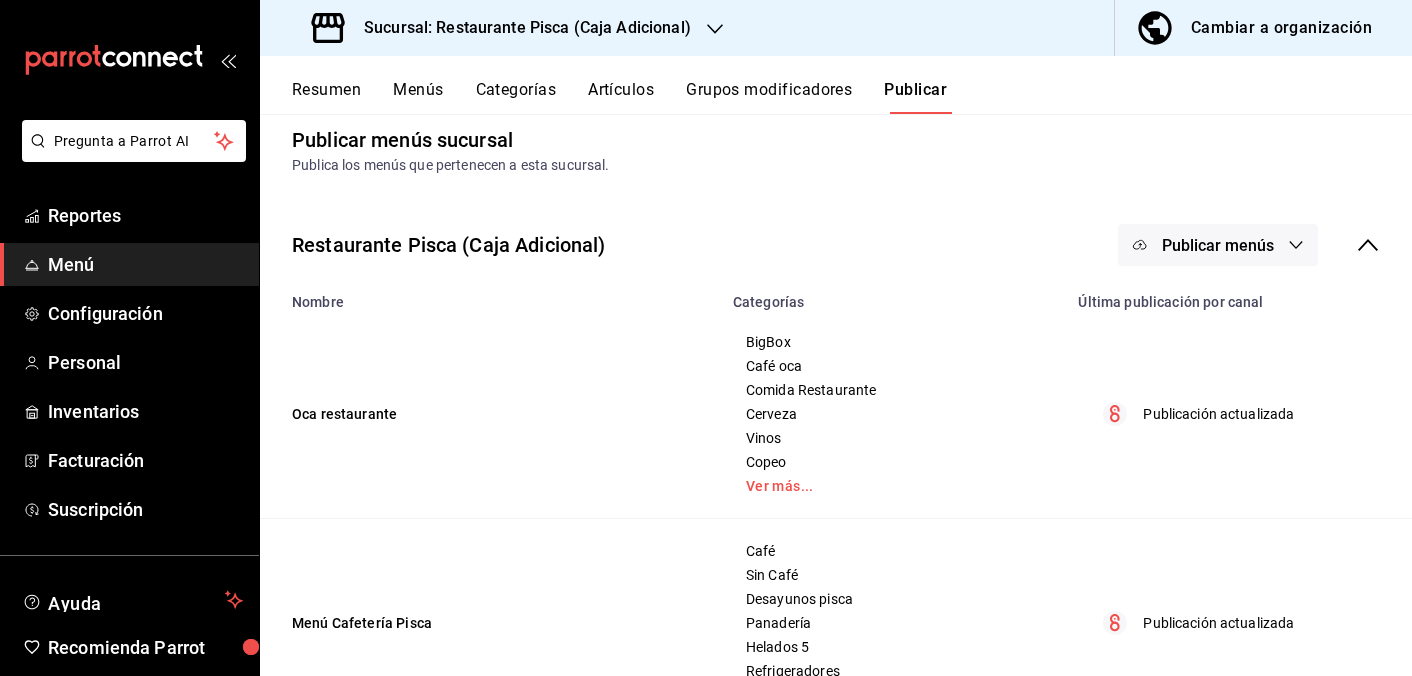 scroll, scrollTop: 22, scrollLeft: 0, axis: vertical 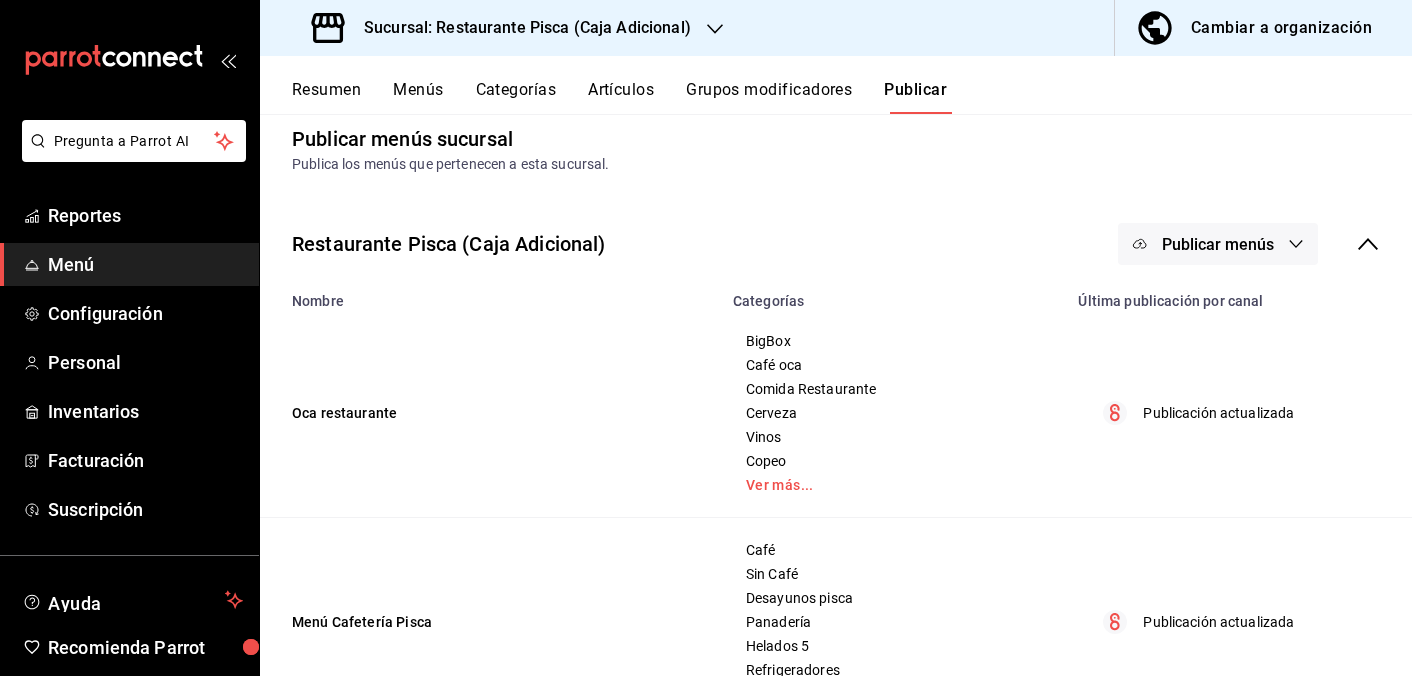 click on "Categorías" at bounding box center [516, 97] 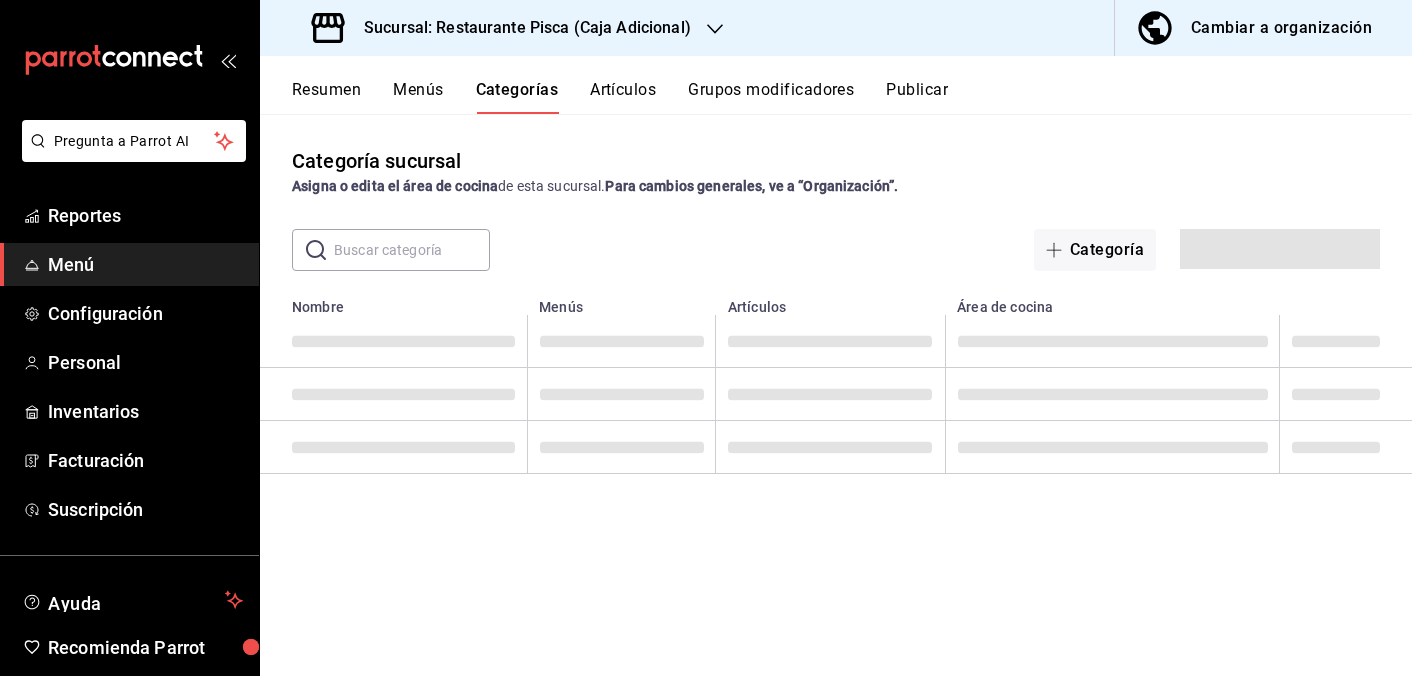 click on "Categorías" at bounding box center (517, 97) 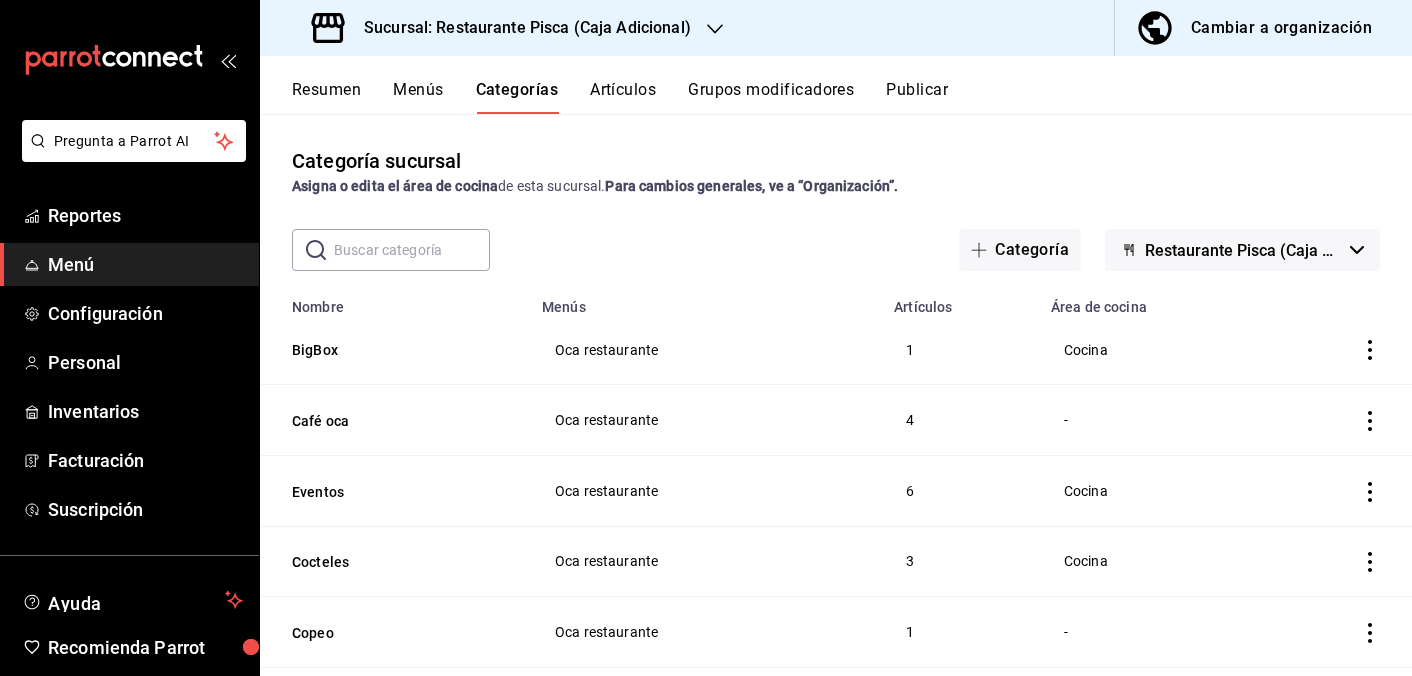 click on "Grupos modificadores" at bounding box center (771, 97) 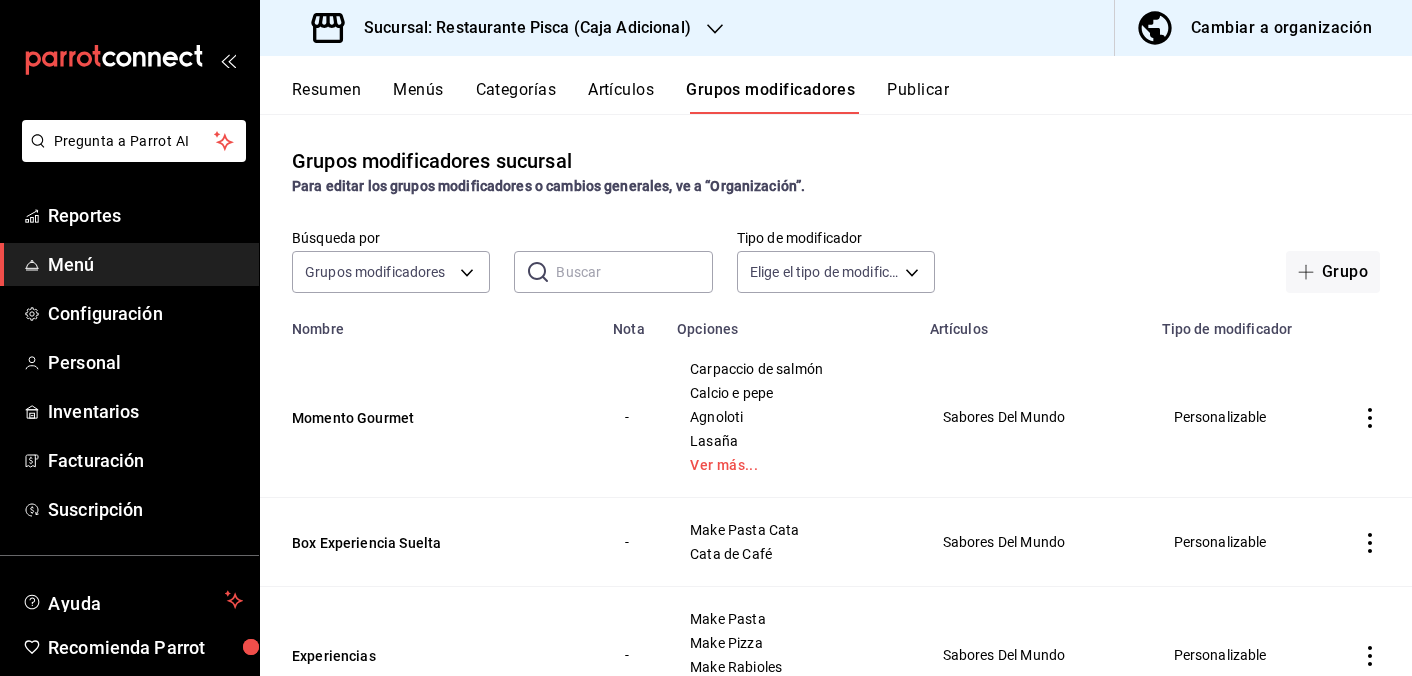 click on "Categorías" at bounding box center [516, 97] 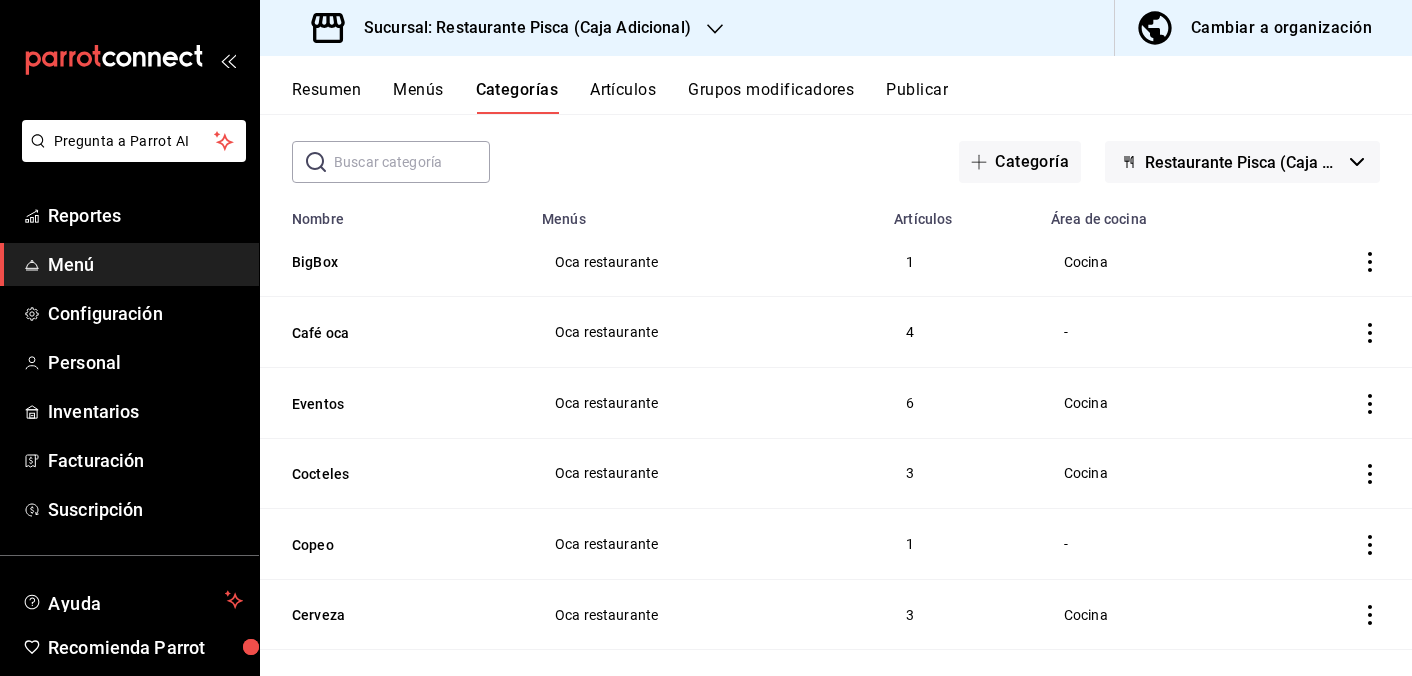 scroll, scrollTop: 50, scrollLeft: 0, axis: vertical 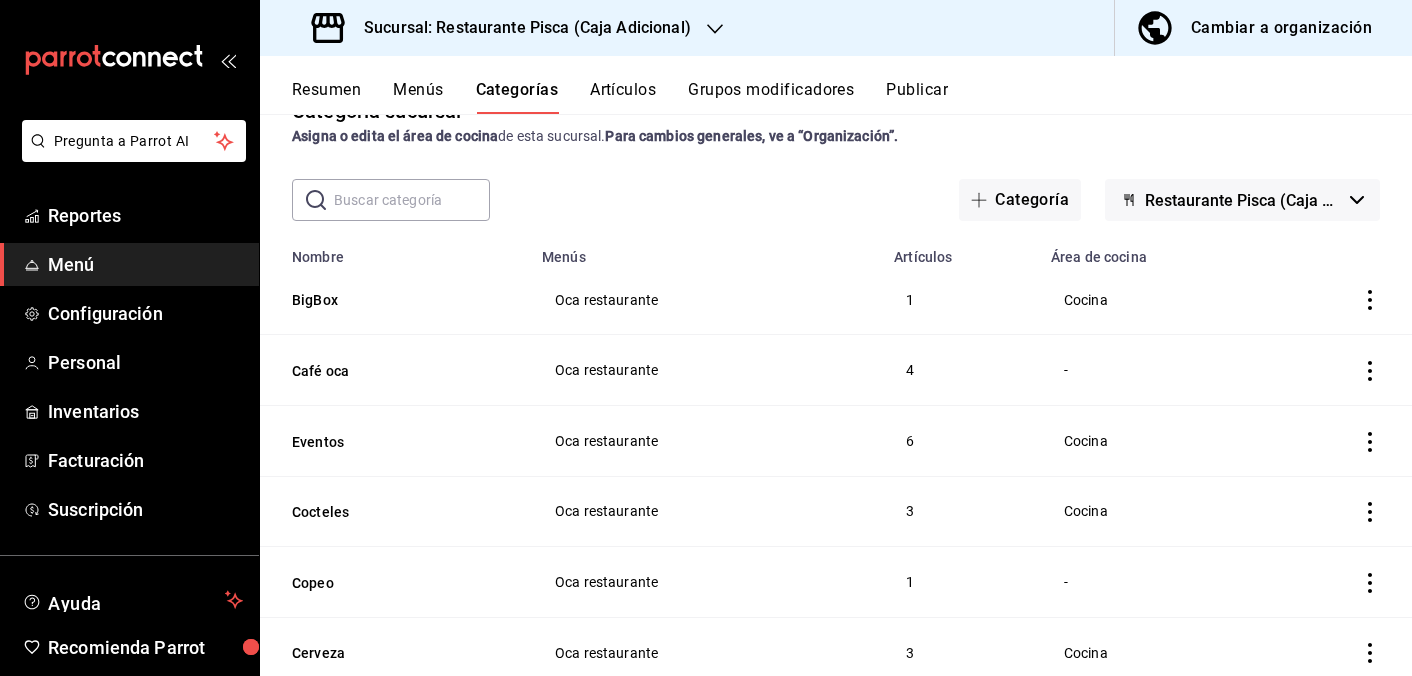 click 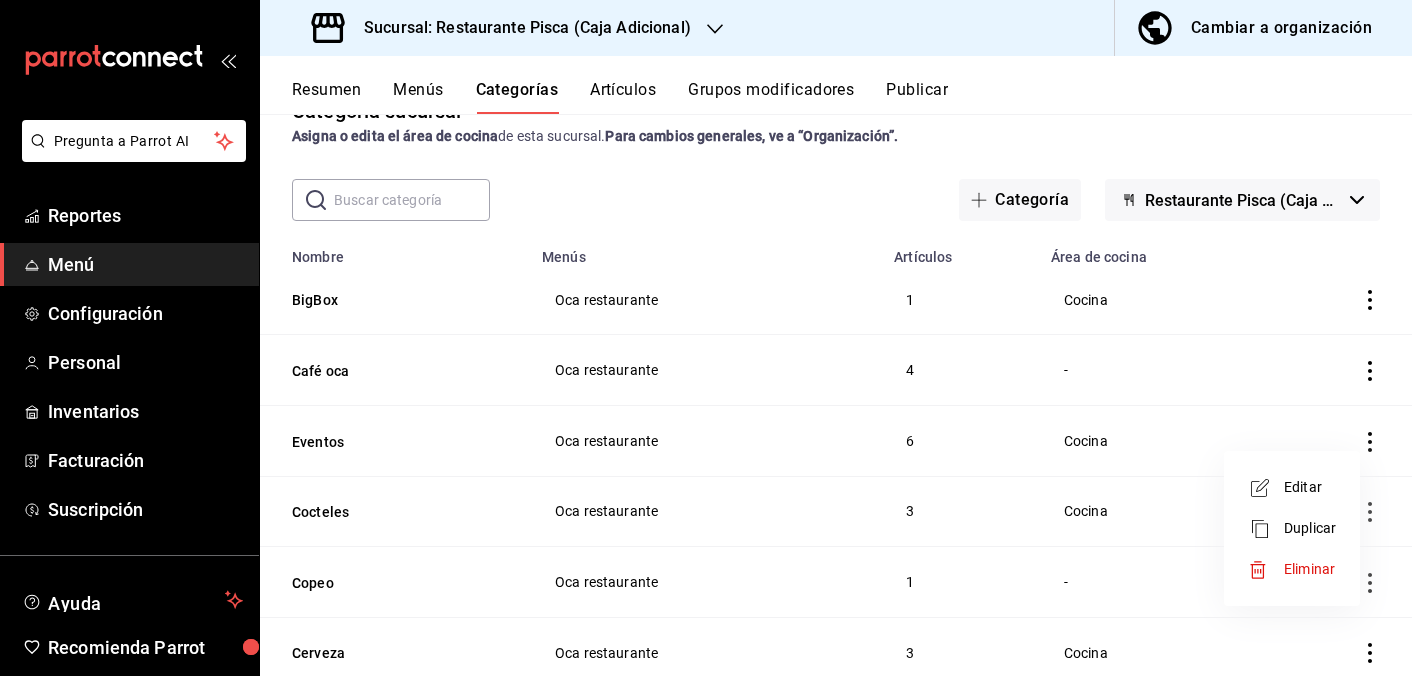 click on "Editar" at bounding box center (1310, 487) 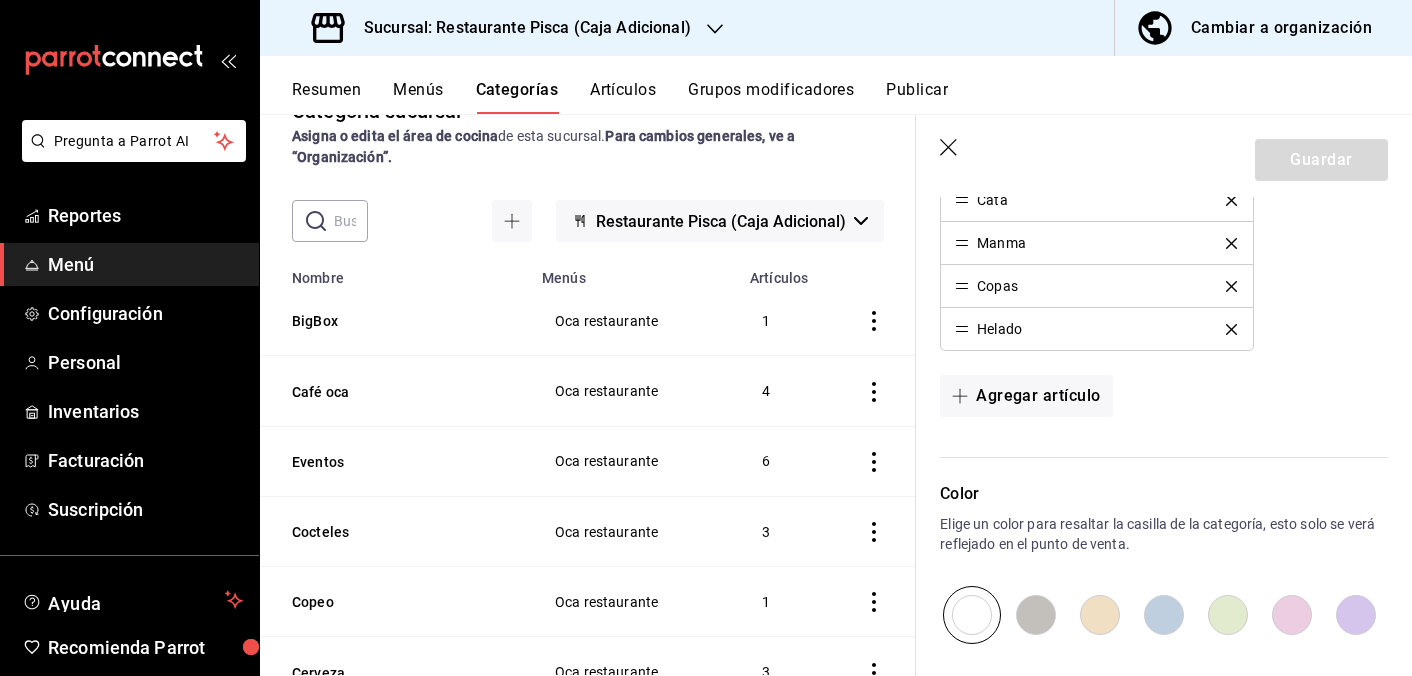 scroll, scrollTop: 694, scrollLeft: 0, axis: vertical 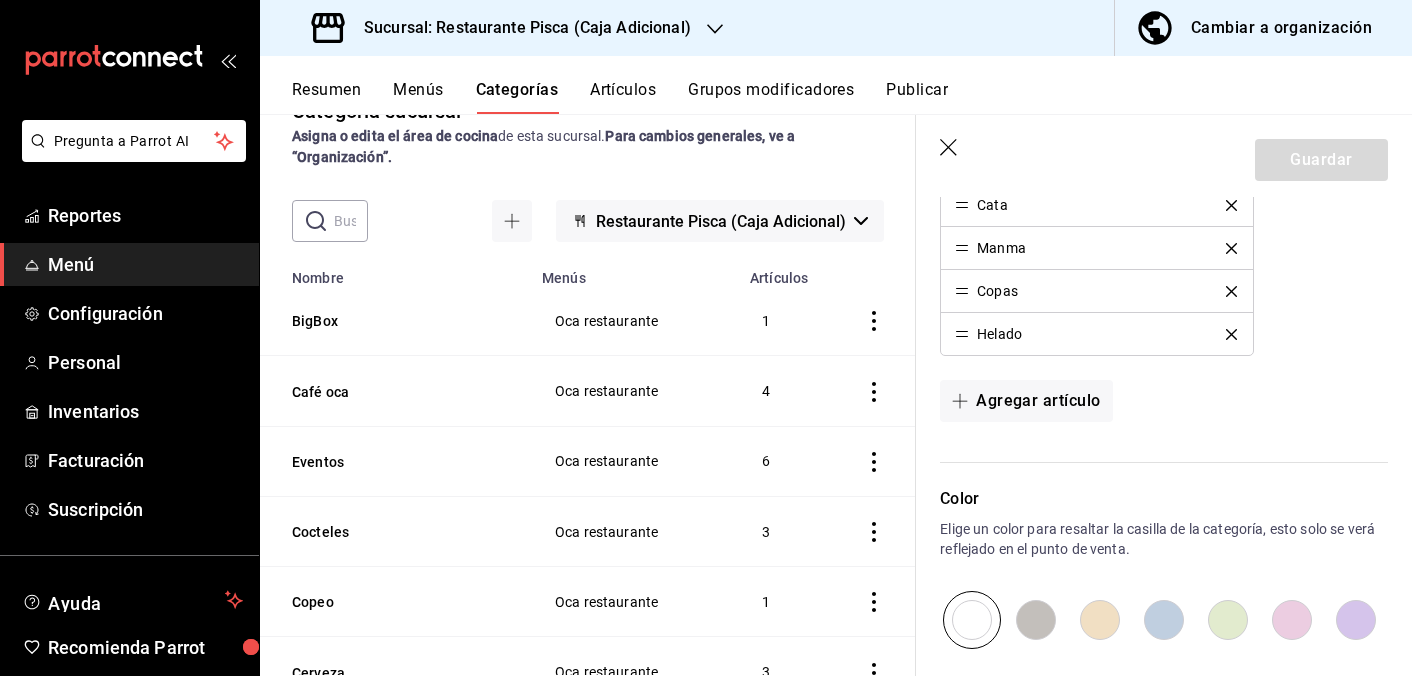 click on "Grupos modificadores" at bounding box center (771, 97) 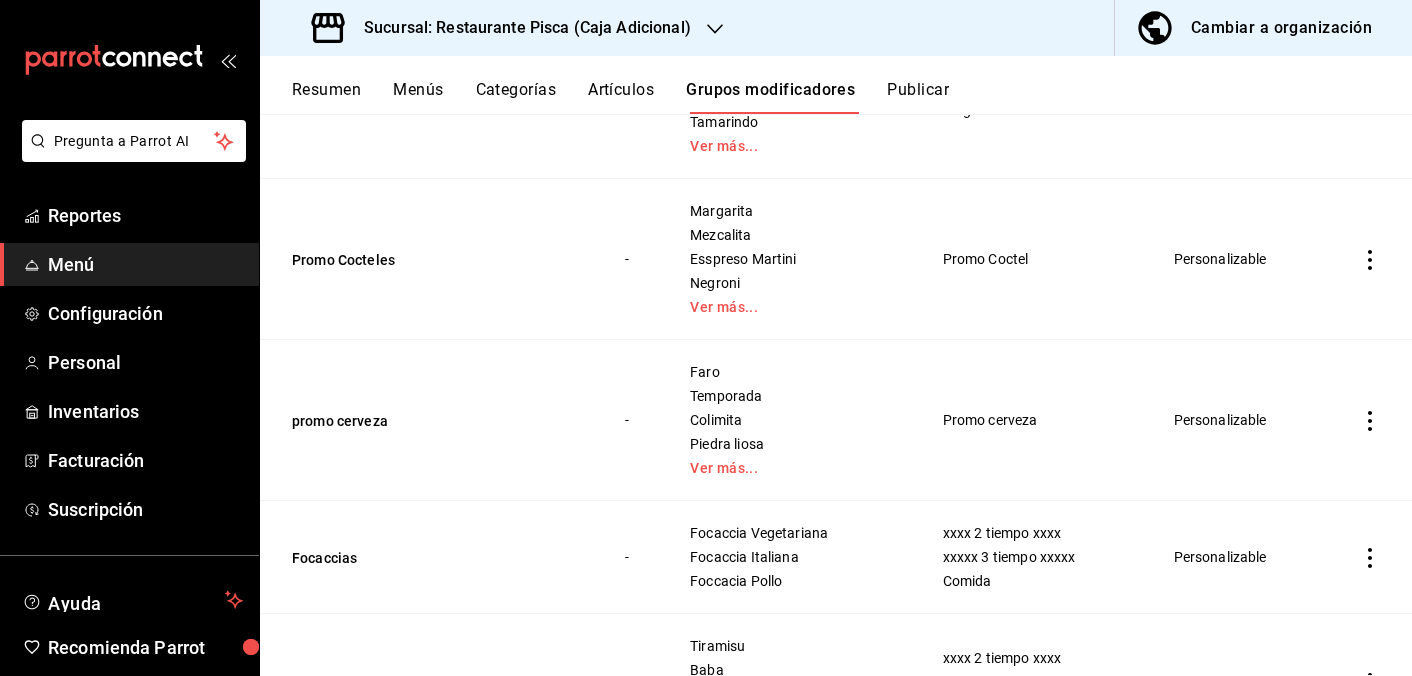 scroll, scrollTop: 1331, scrollLeft: 0, axis: vertical 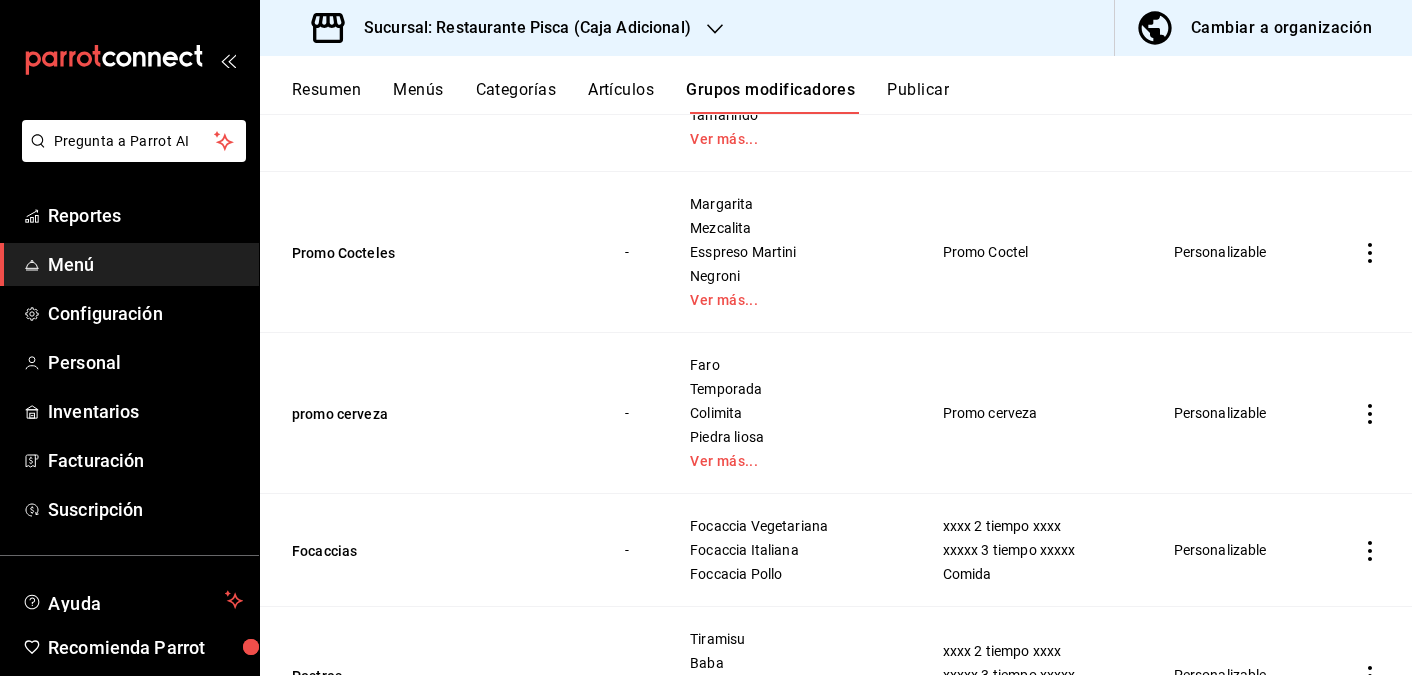click on "xxxx 2 tiempo xxxx xxxxx 3 tiempo xxxxx Comida" at bounding box center (1034, 550) 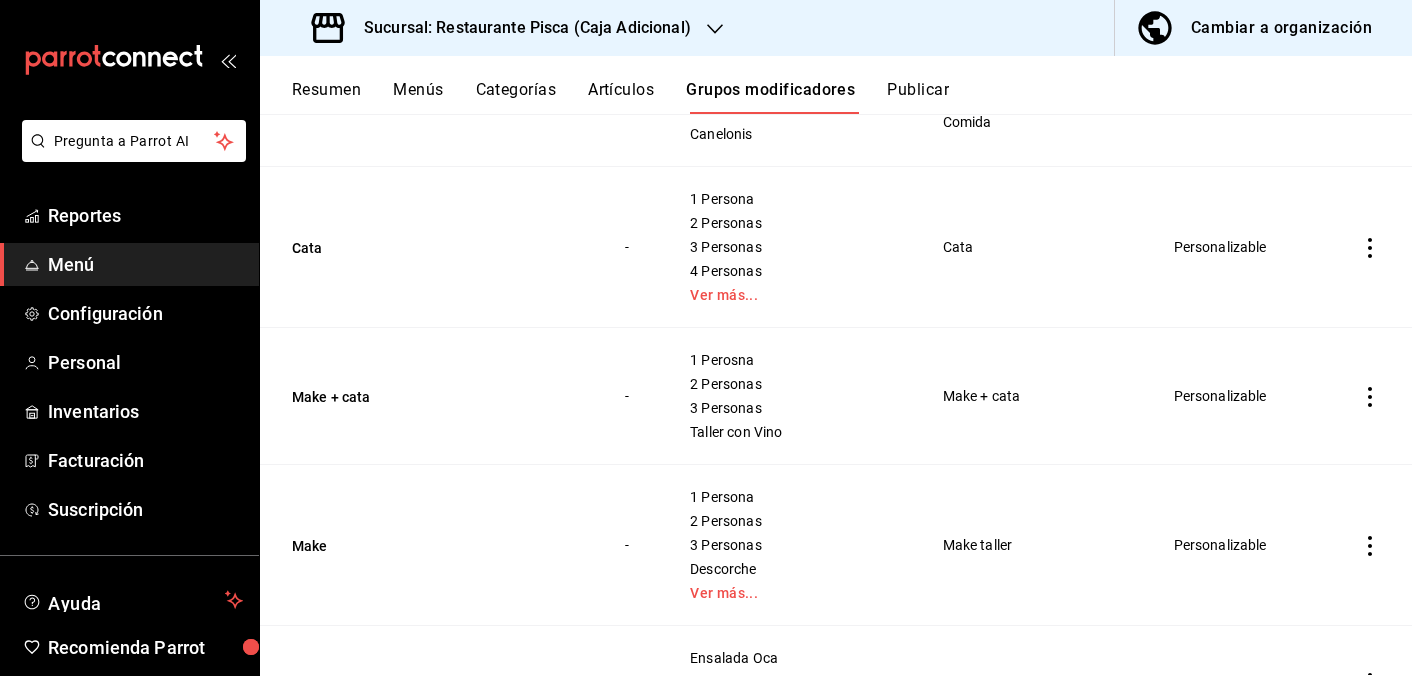 scroll, scrollTop: 1952, scrollLeft: 0, axis: vertical 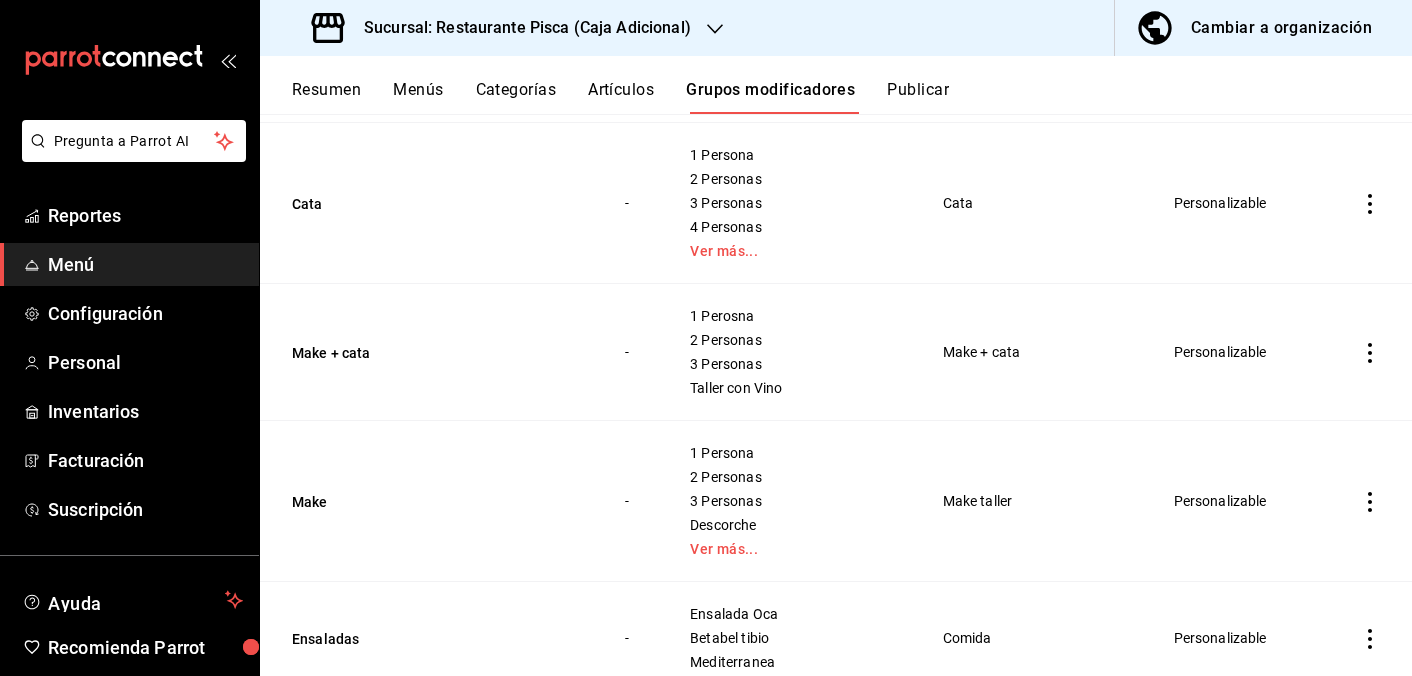 click at bounding box center [1370, 501] 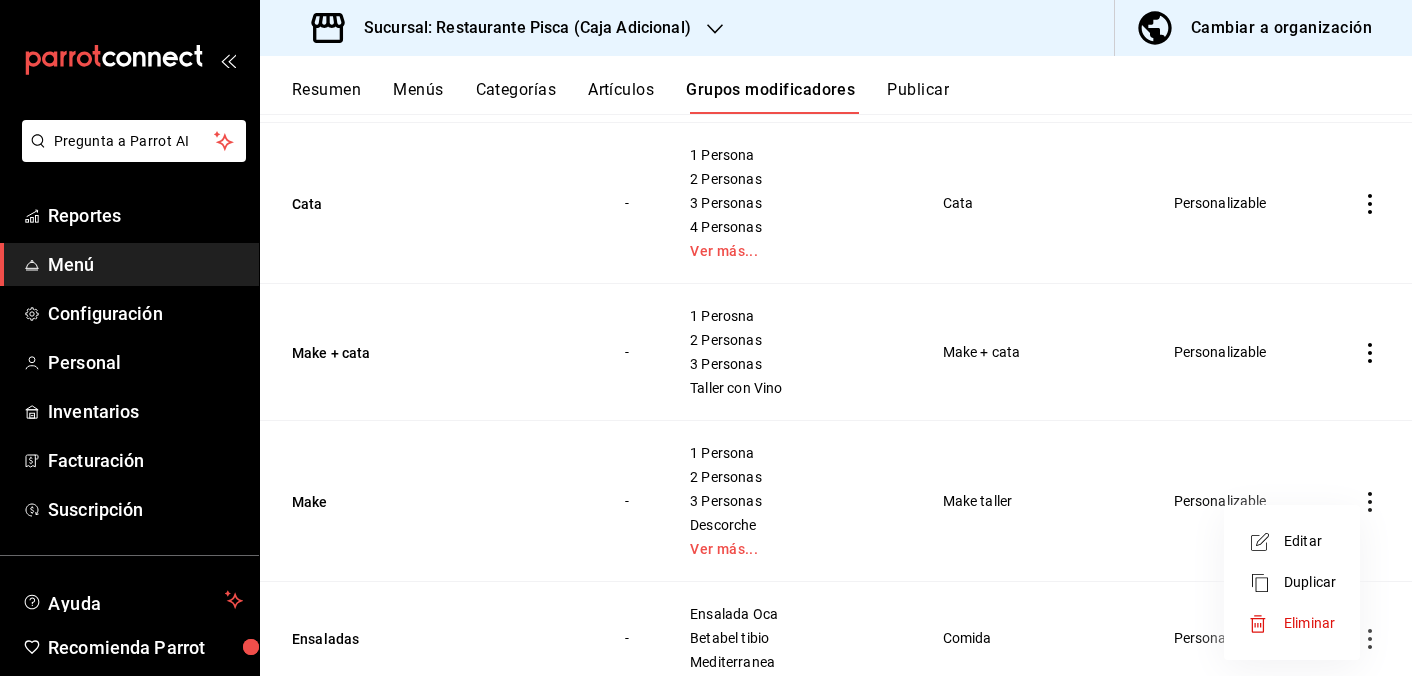 click on "Editar" at bounding box center (1310, 541) 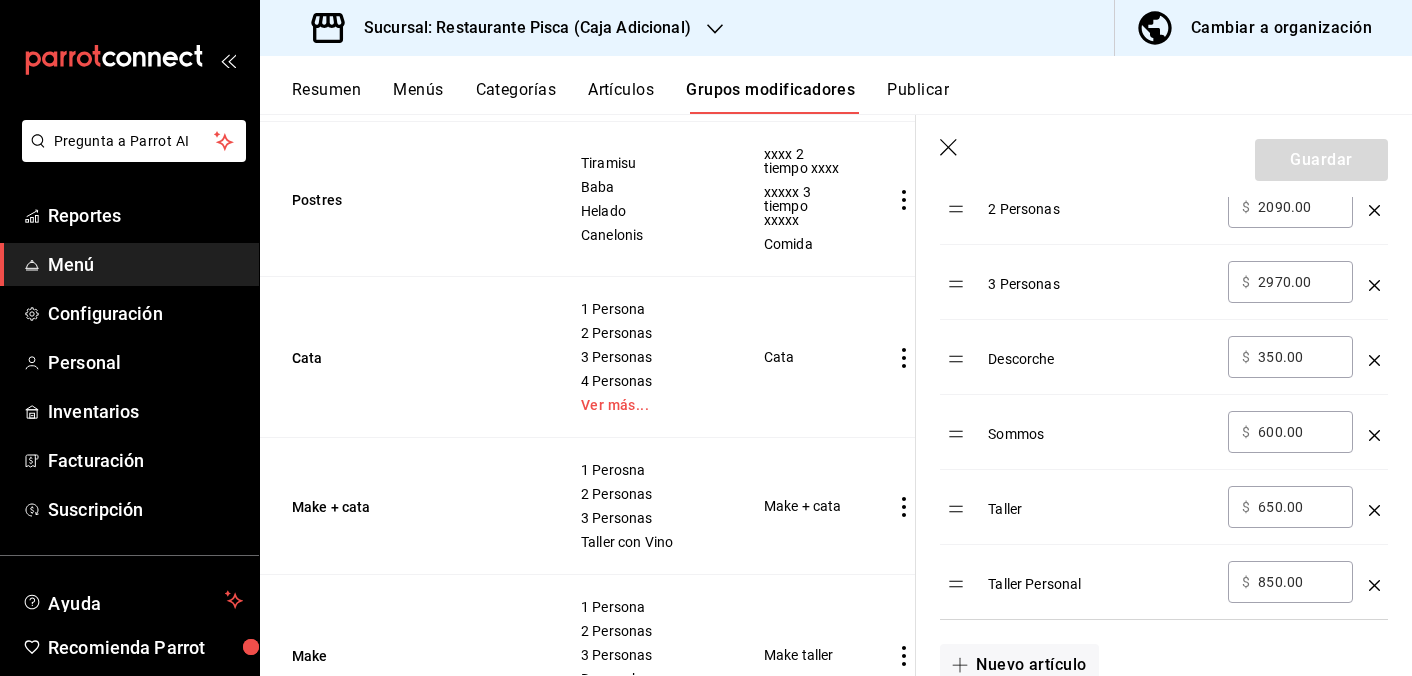 scroll, scrollTop: 844, scrollLeft: 0, axis: vertical 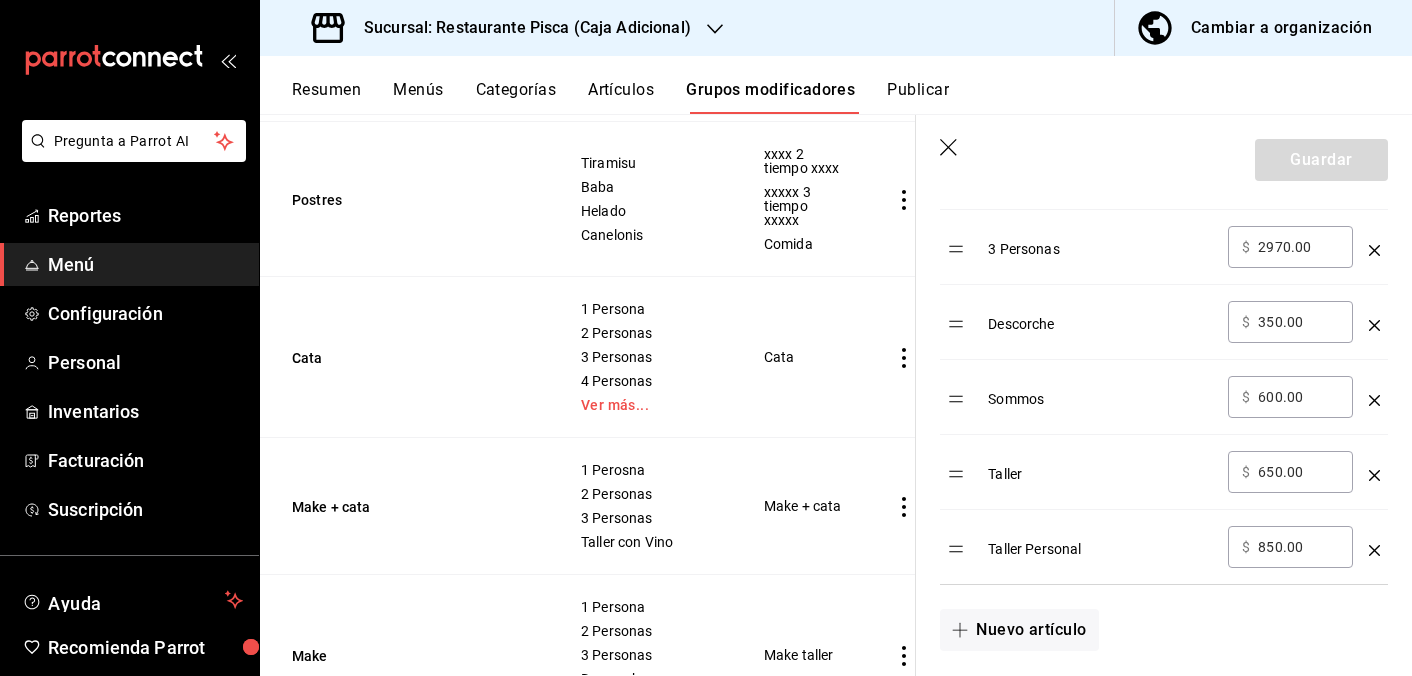 click on "Sucursal: Restaurante Pisca (Caja Adicional)" at bounding box center [519, 28] 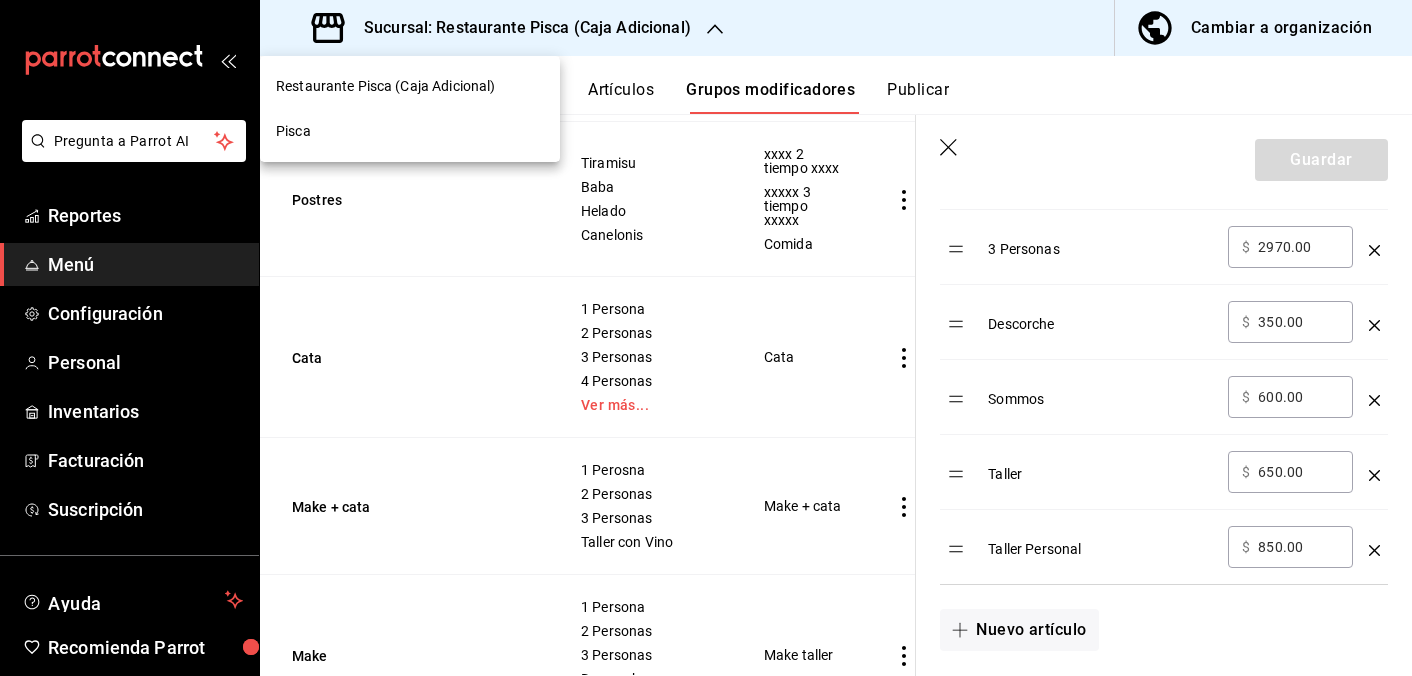 click at bounding box center [706, 338] 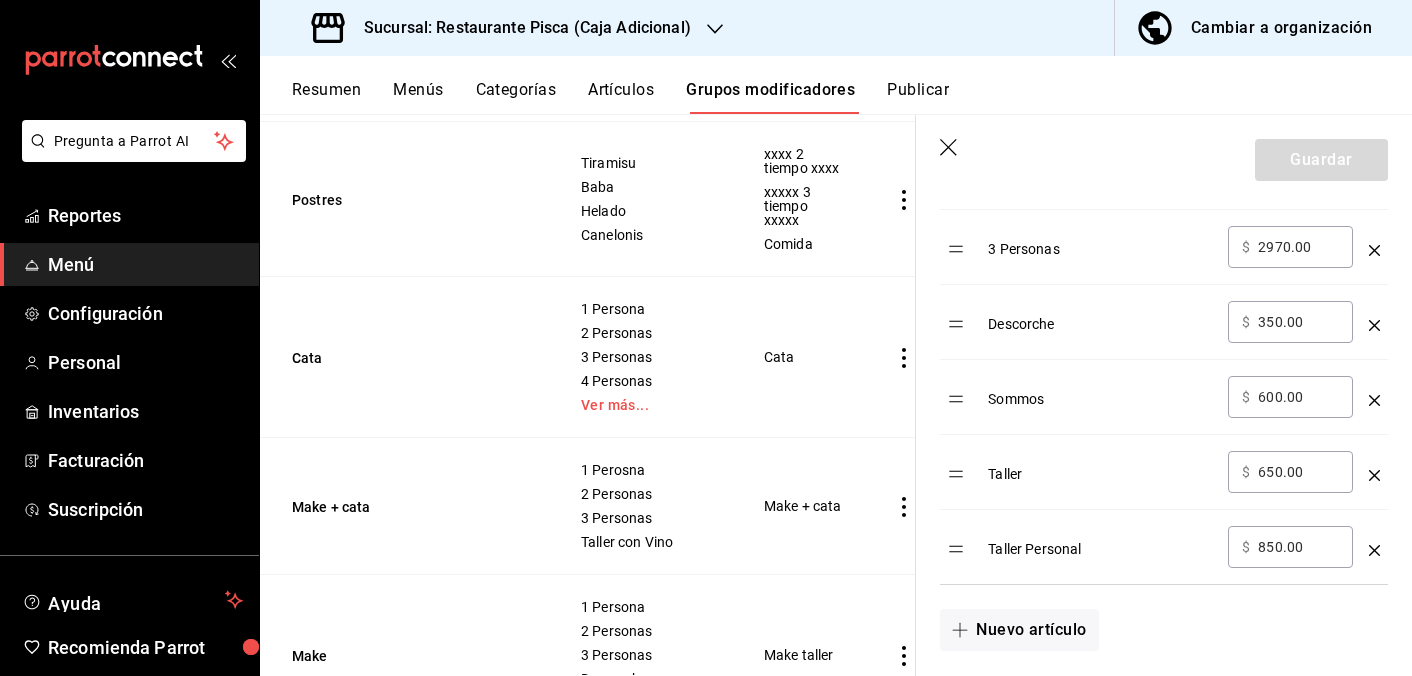 click on "Categorías" at bounding box center (516, 97) 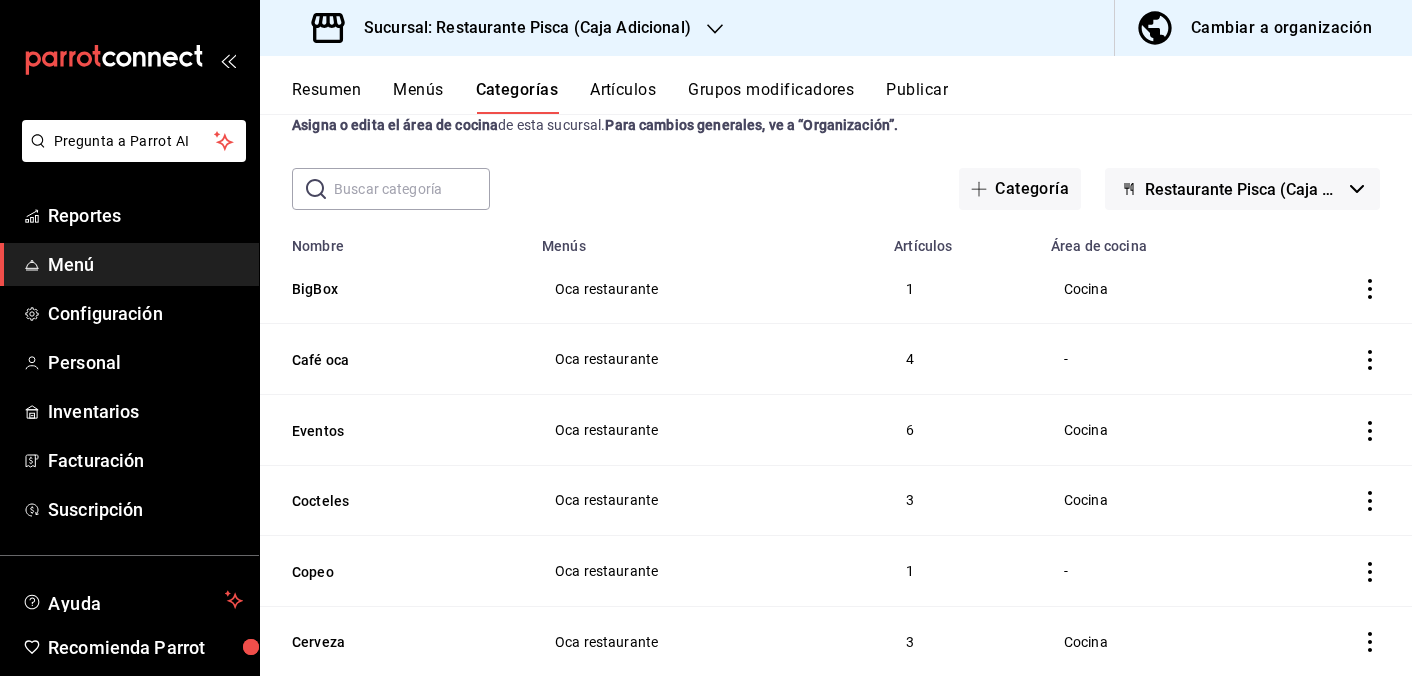 scroll, scrollTop: 60, scrollLeft: 0, axis: vertical 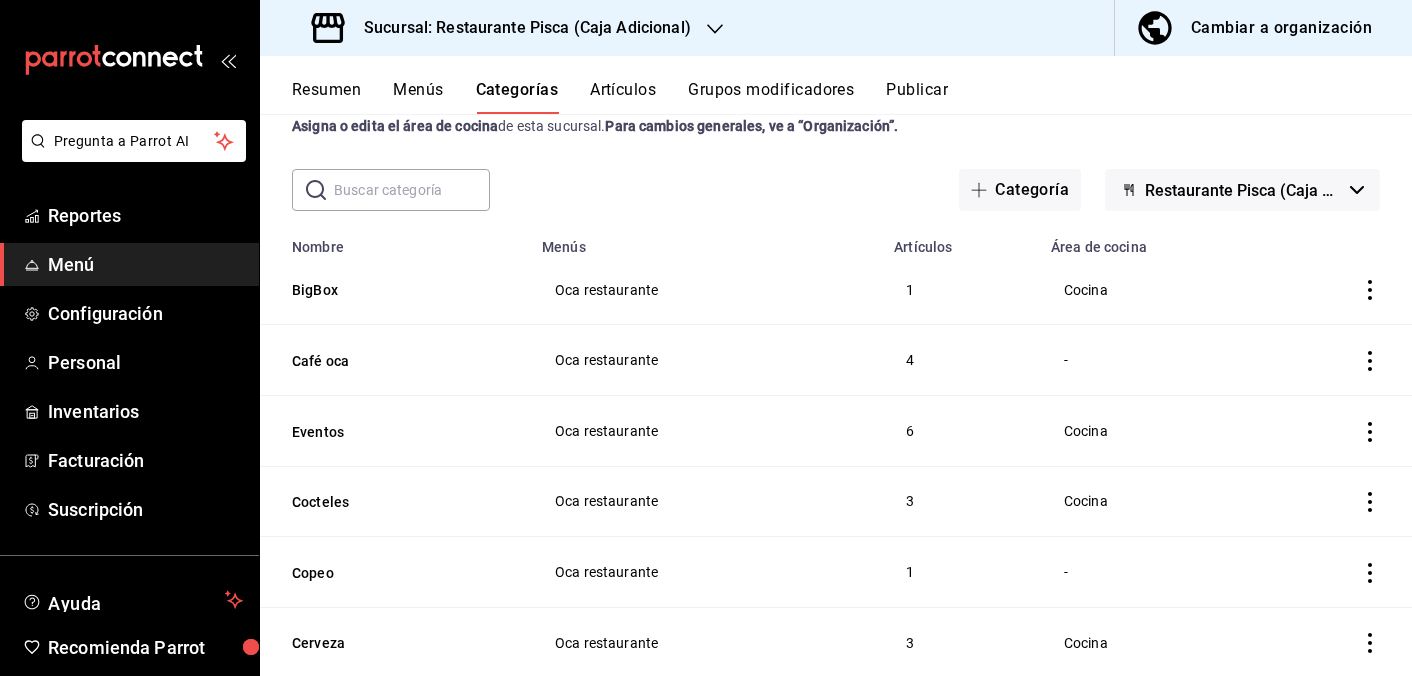 click on "Sucursal: Restaurante Pisca (Caja Adicional)" at bounding box center [519, 28] 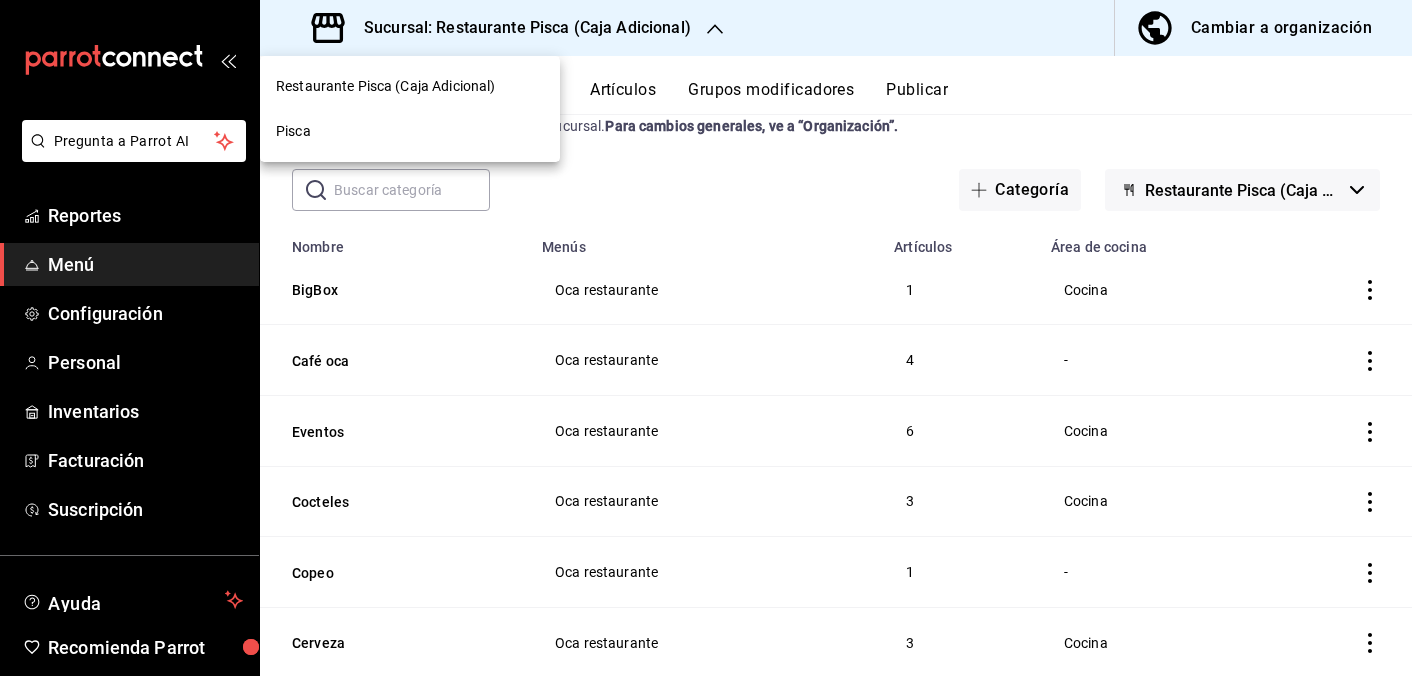 click on "Pisca" at bounding box center (410, 131) 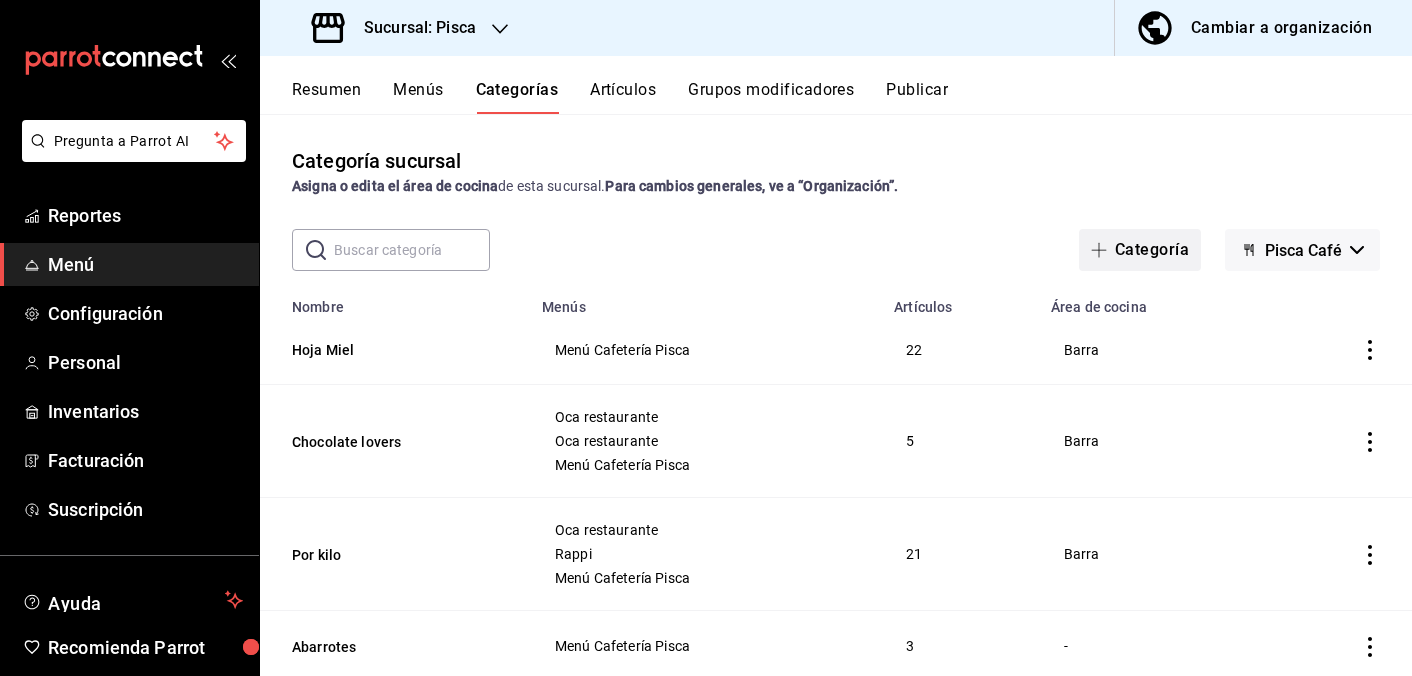 click on "Categoría" at bounding box center [1140, 250] 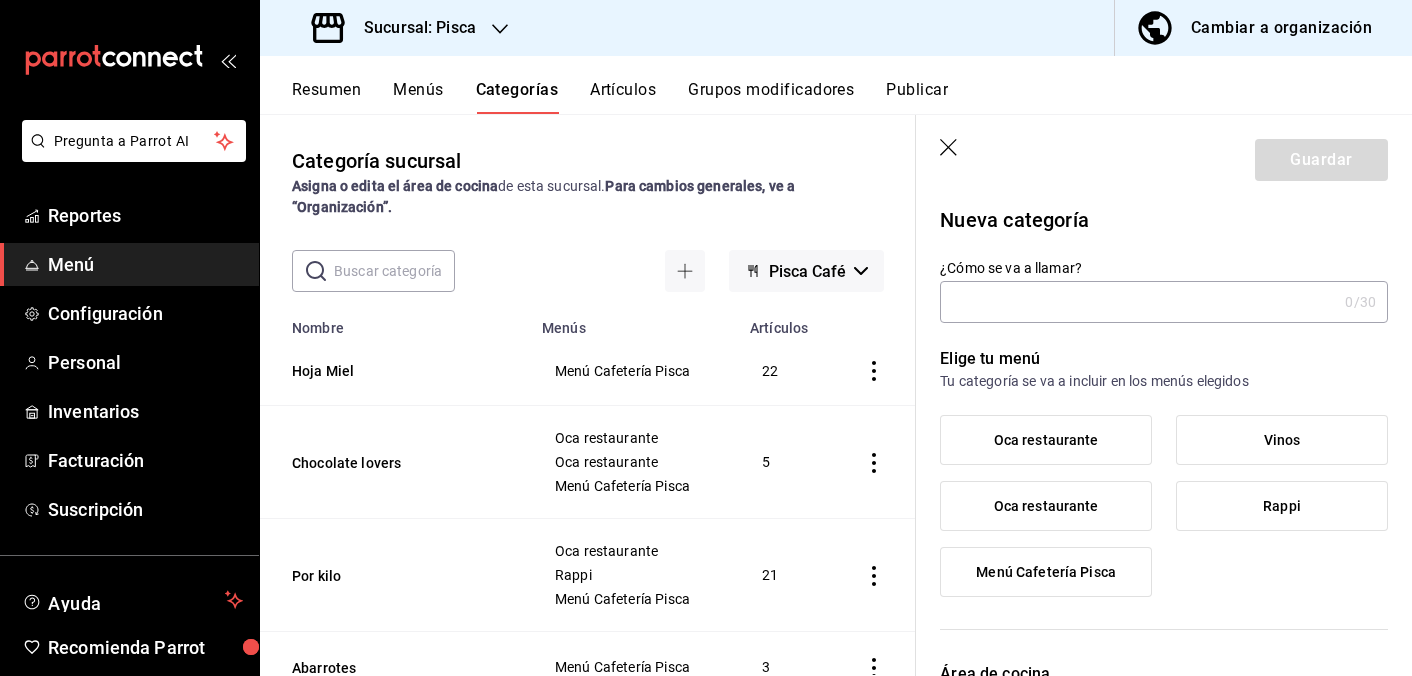 click on "¿Cómo se va a llamar?" at bounding box center [1138, 302] 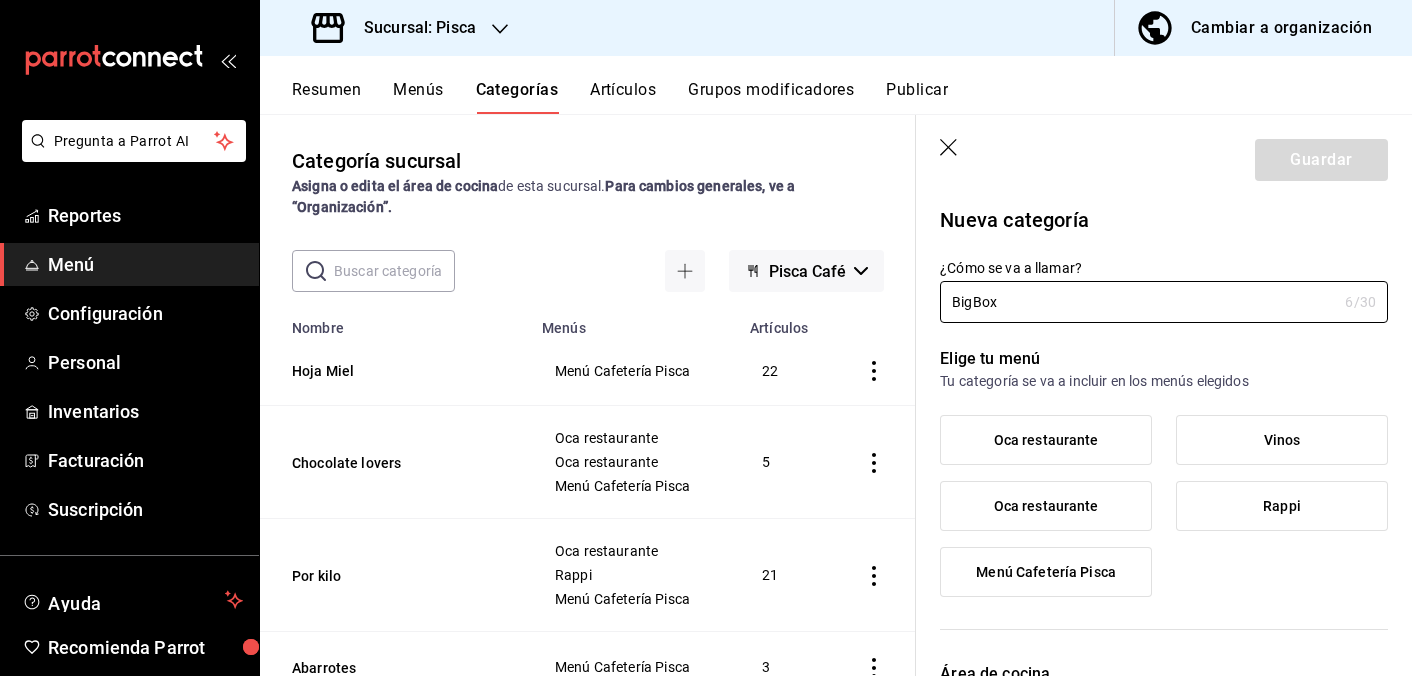 type on "BigBox" 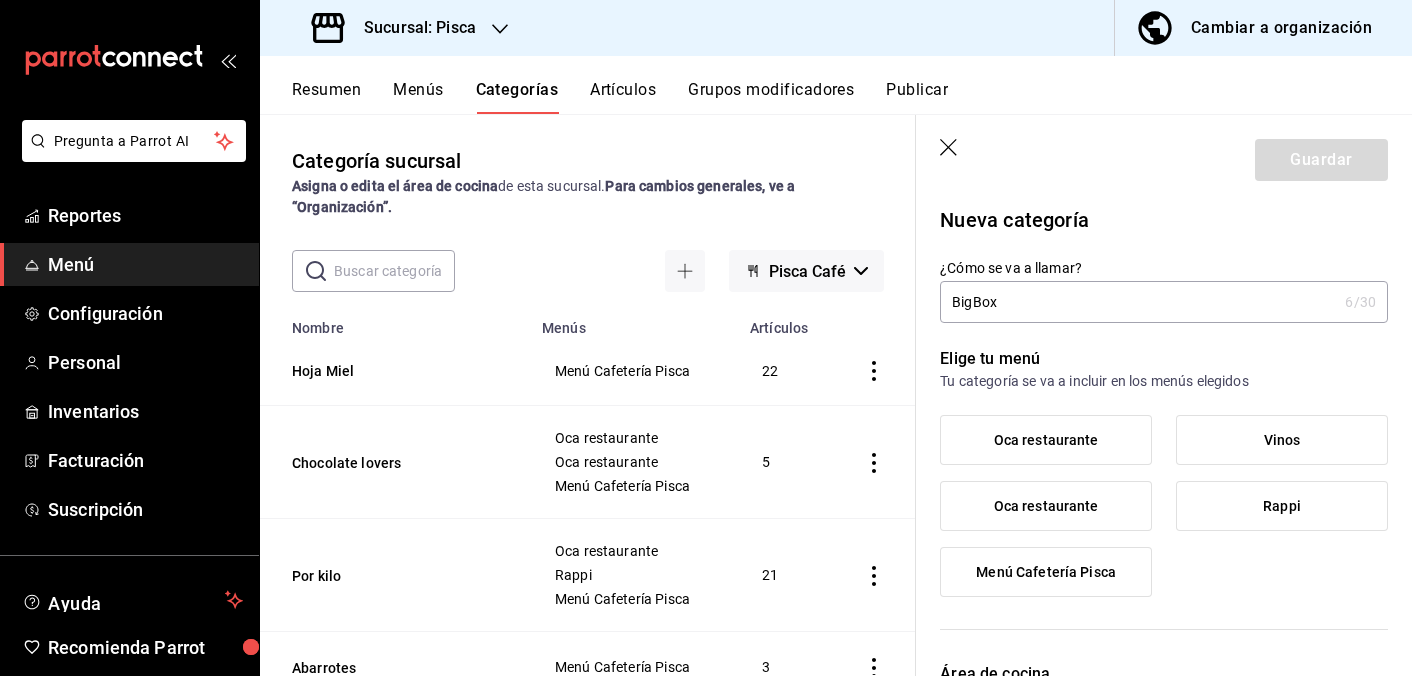click on "Menú Cafetería Pisca" at bounding box center (1046, 572) 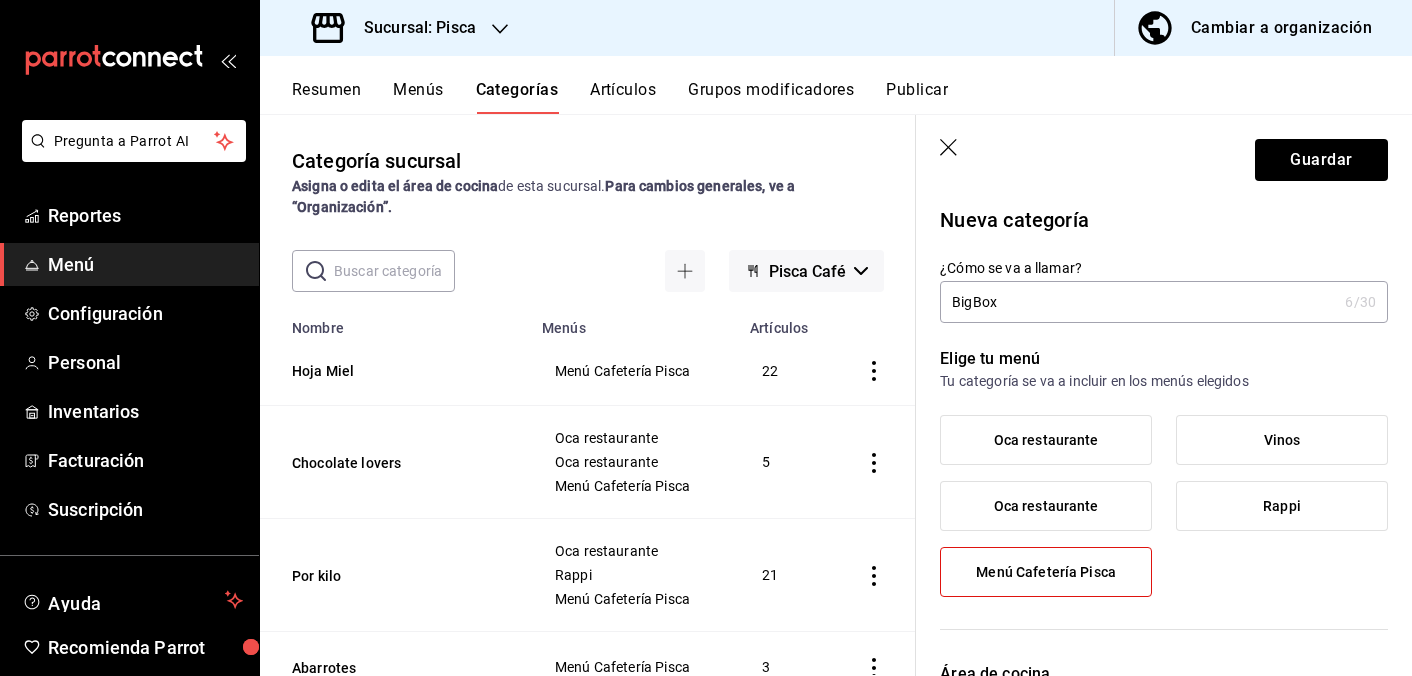 click on "Oca restaurante" at bounding box center [1046, 440] 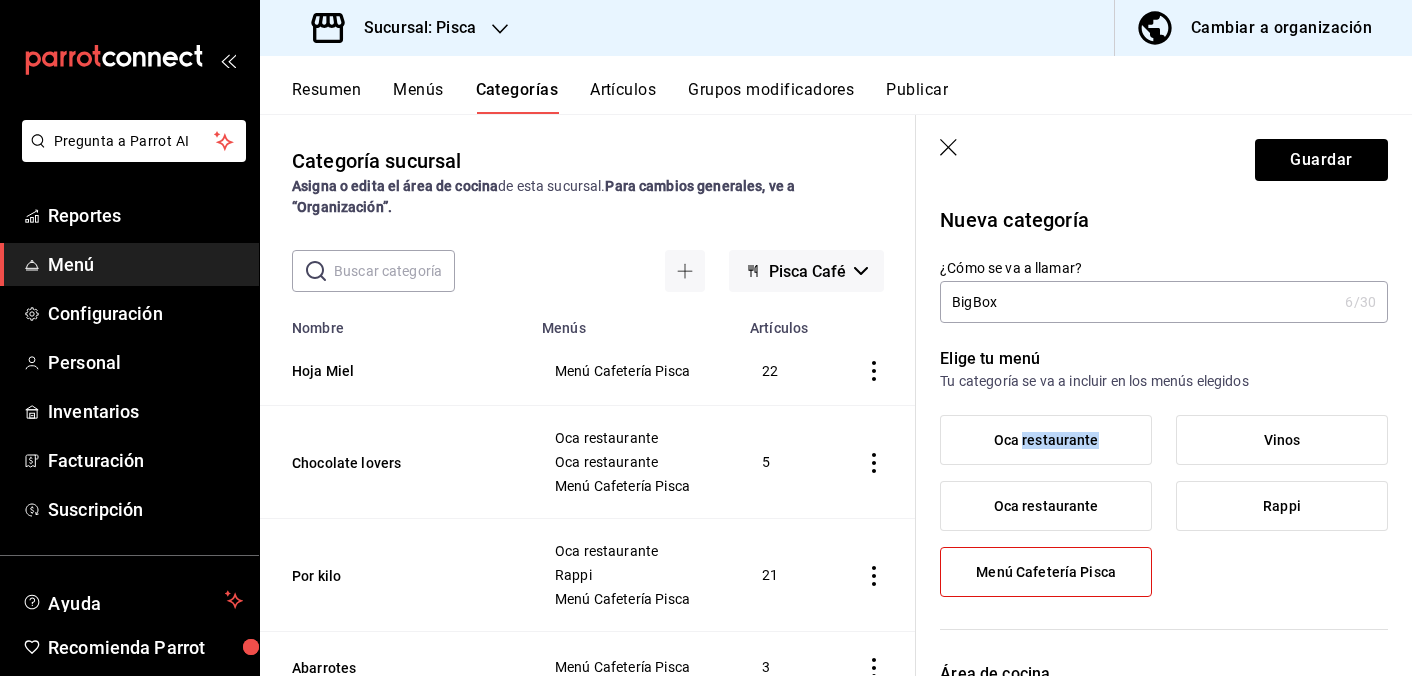 click on "Oca restaurante" at bounding box center (1046, 440) 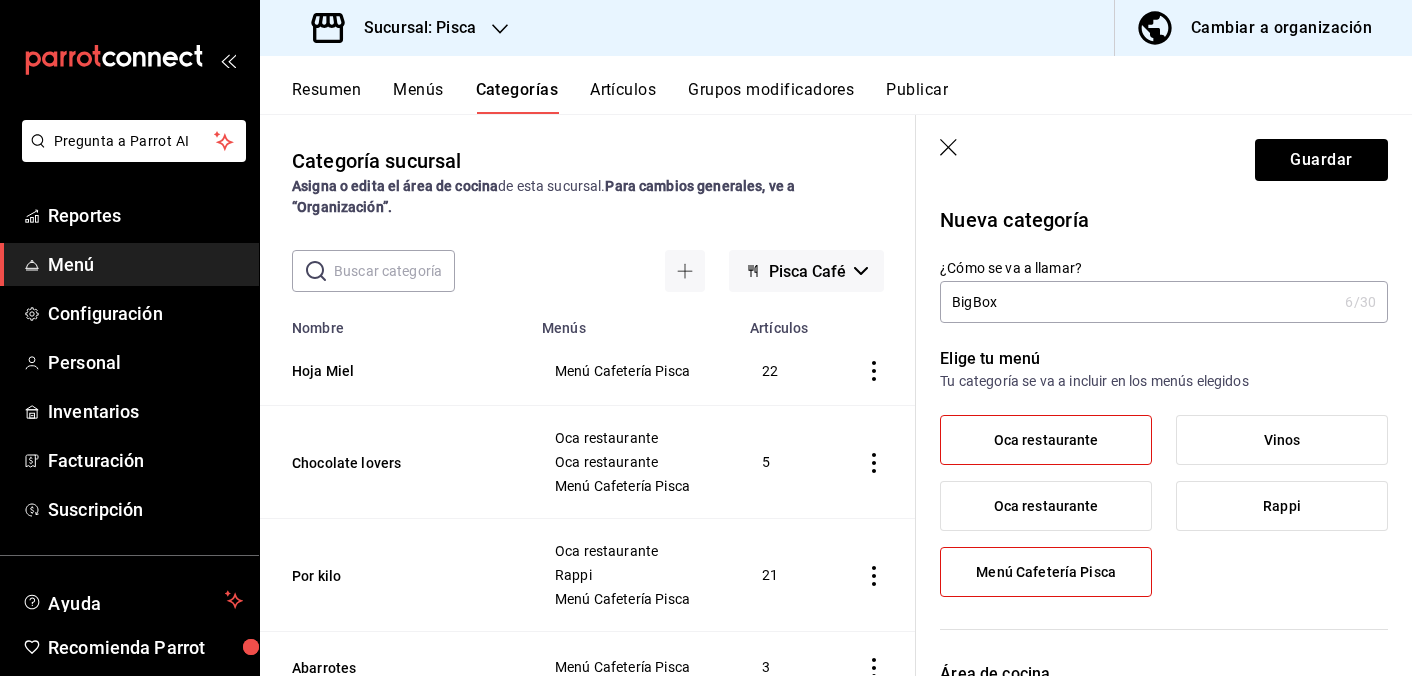 click on "Oca restaurante" at bounding box center (1046, 506) 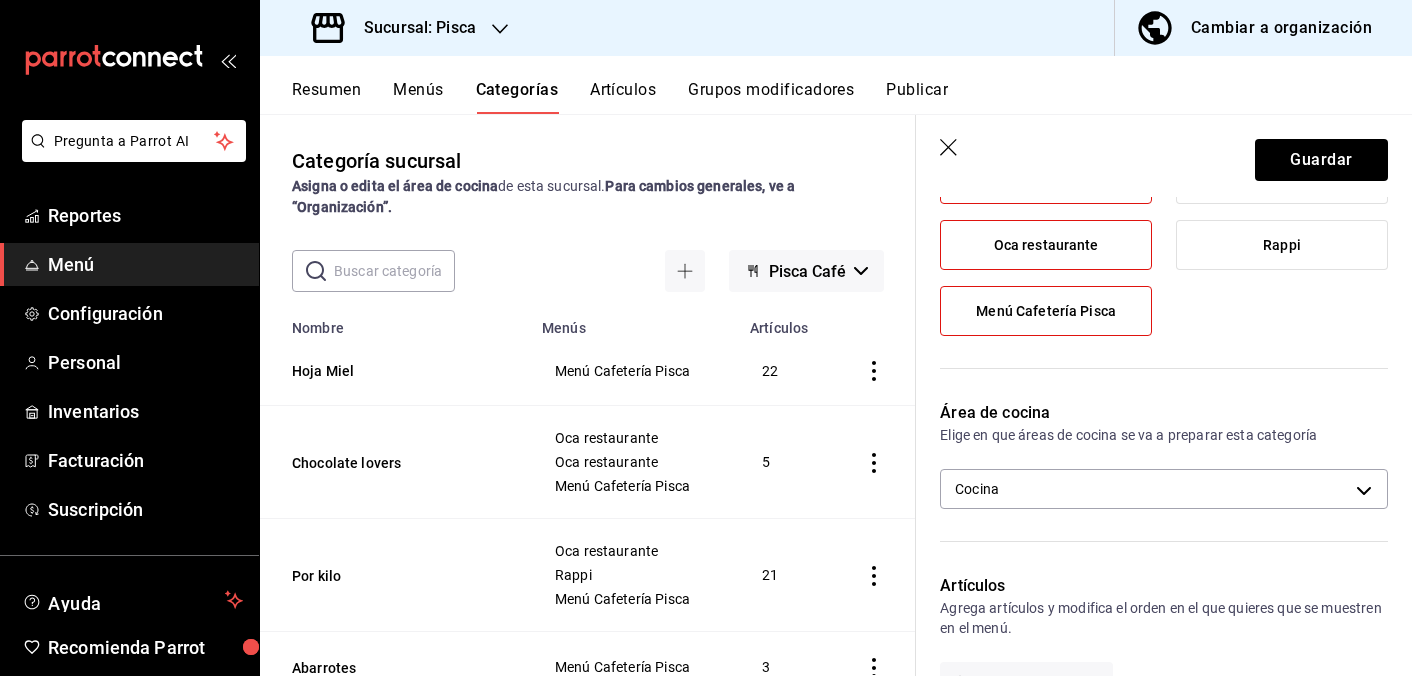 scroll, scrollTop: 297, scrollLeft: 0, axis: vertical 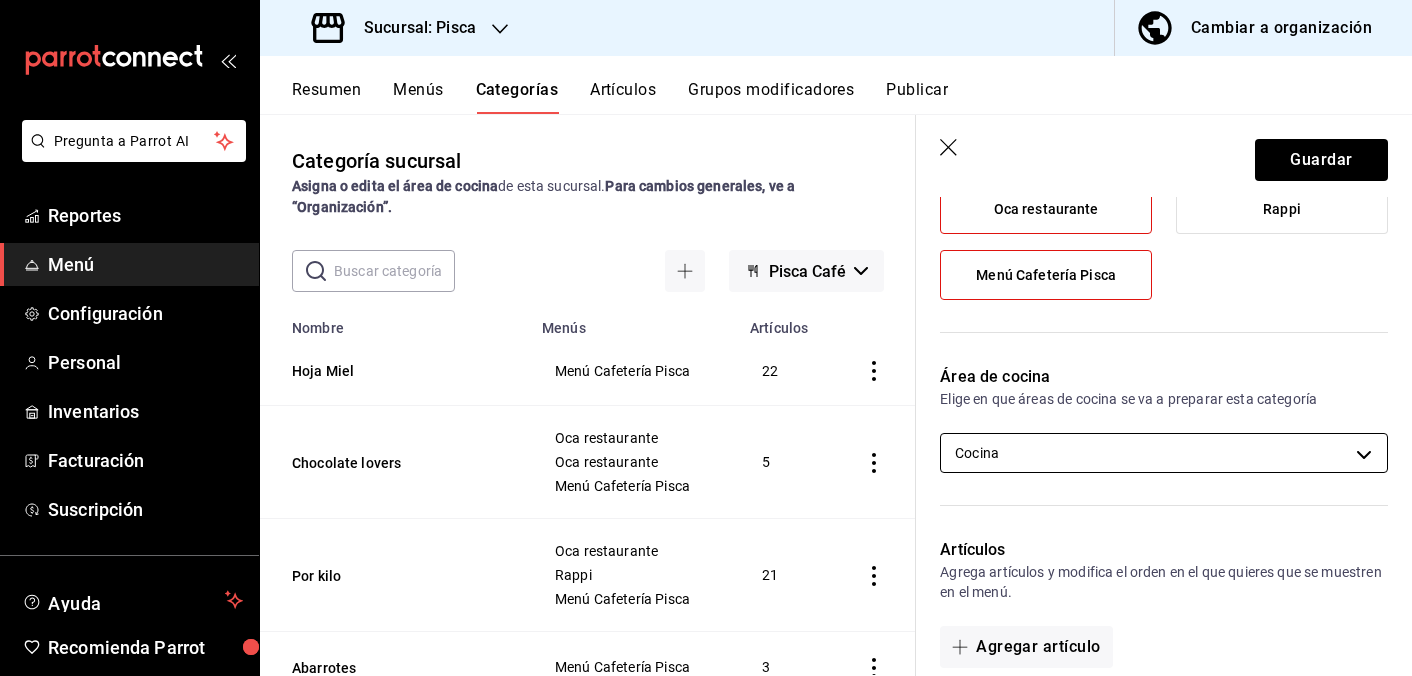 click on "Pregunta a Parrot AI Reportes   Menú   Configuración   Personal   Inventarios   Facturación   Suscripción   Ayuda Recomienda Parrot   [FIRST] [LAST]   Sugerir nueva función   Sucursal: Pisca Cambiar a organización Resumen Menús Categorías Artículos Grupos modificadores Publicar Categoría sucursal Asigna o edita el área de cocina  de esta sucursal.  Para cambios generales, ve a “Organización”. ​ ​ Pisca Café Nombre Menús Artículos Hoja Miel Menú Cafetería Pisca 22 Chocolate lovers Oca restaurante Oca restaurante Menú Cafetería Pisca 5 Por kilo Oca restaurante Rappi Menú Cafetería Pisca 21 Abarrotes Menú Cafetería Pisca 3 Vinos Oca restaurante Menú Cafetería Pisca 5 Refrigeradores Menú Cafetería Pisca 4 Helados 5 Oca restaurante Rappi Menú Cafetería Pisca Oca restaurante 4 Panadería Oca restaurante Rappi Menú Cafetería Pisca 3 Desayunos pisca Menú Cafetería Pisca 11 Sin Café Menú Cafetería Pisca 23 Café Menú Cafetería Pisca 18 Helados 5 Rappi 1 Desayunos pisca 12 1" at bounding box center [706, 338] 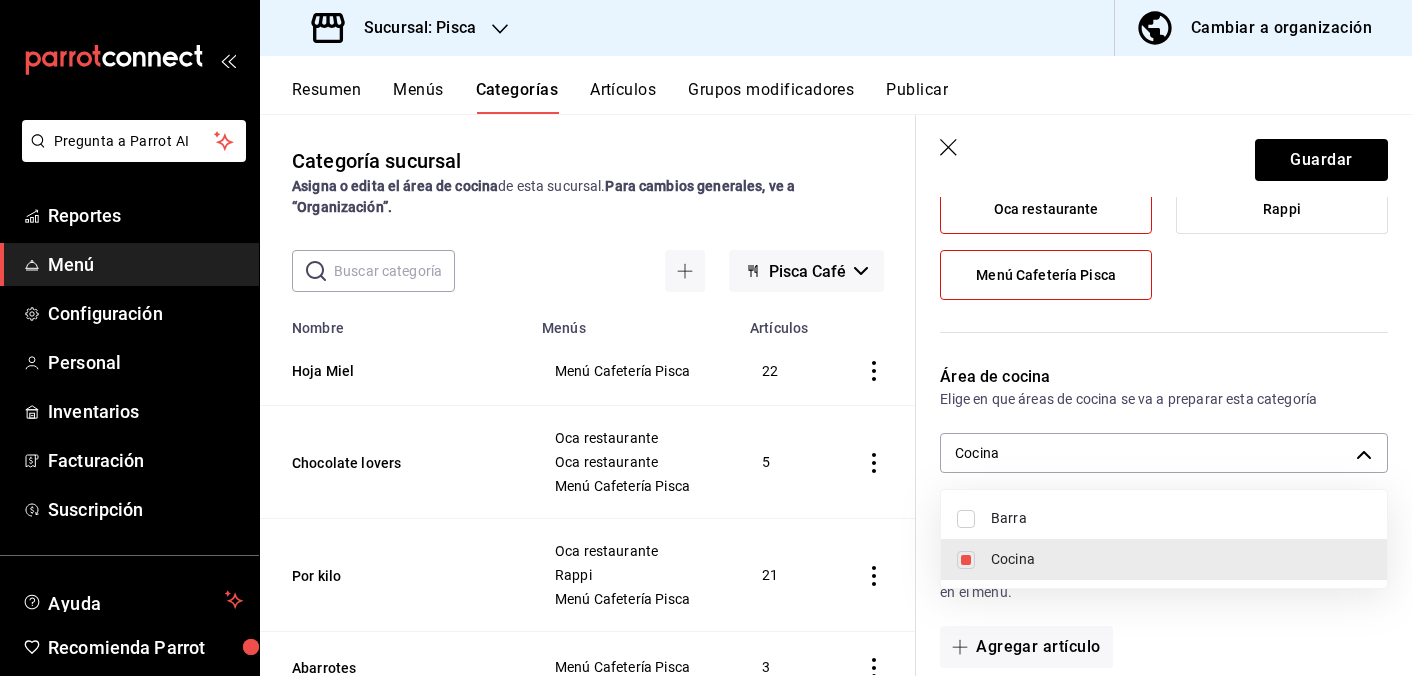 click on "Barra" at bounding box center [1181, 518] 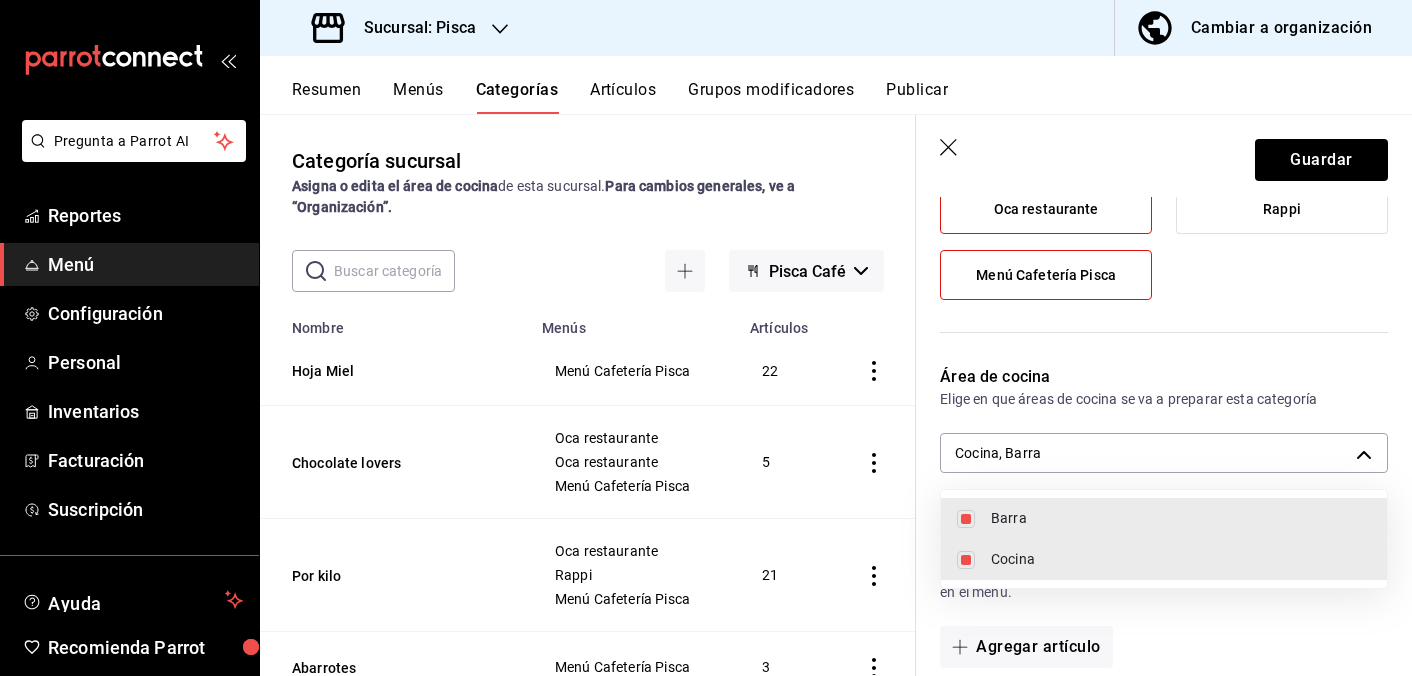 click at bounding box center (706, 338) 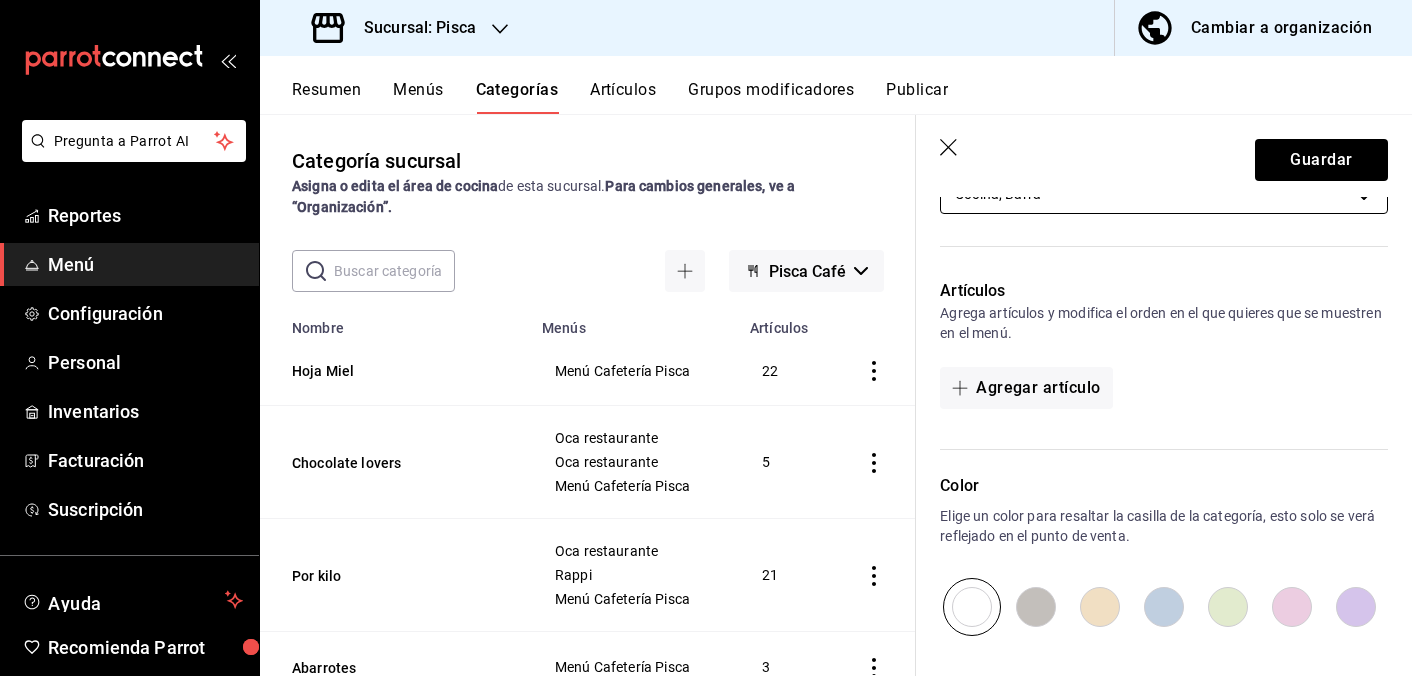 scroll, scrollTop: 575, scrollLeft: 0, axis: vertical 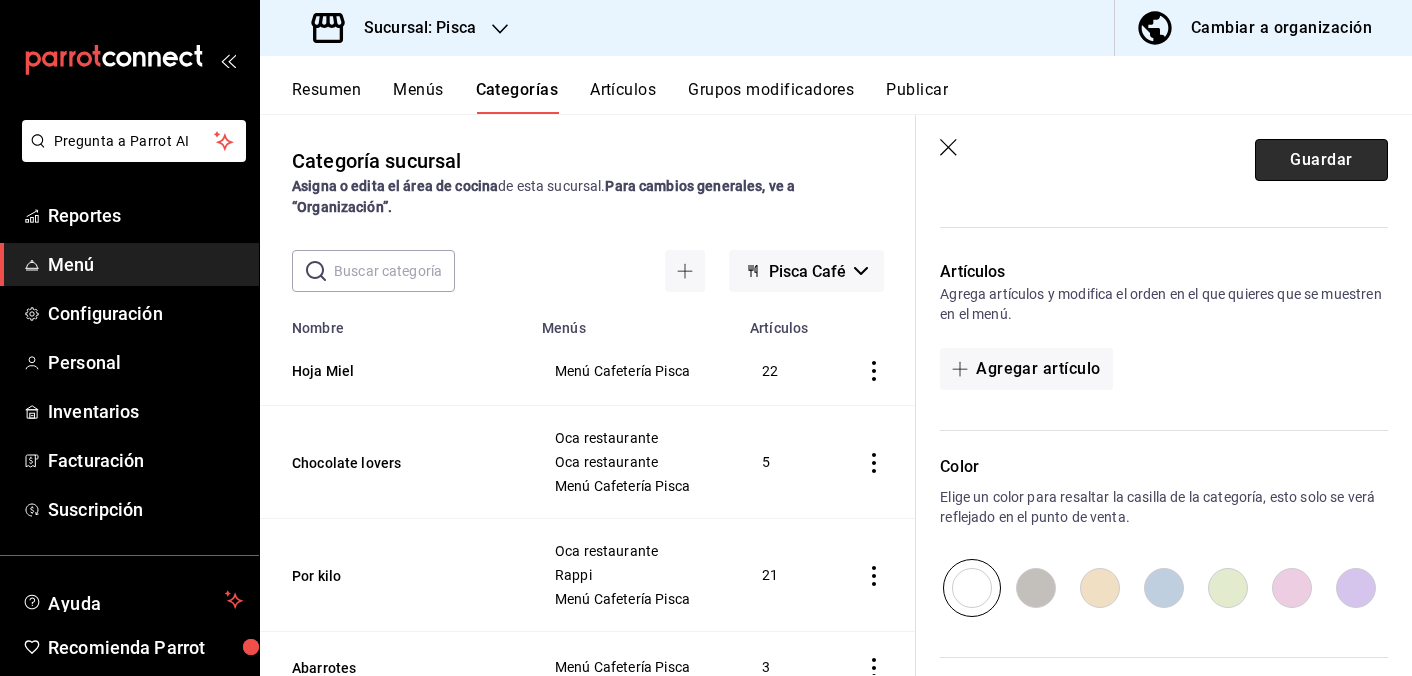 click on "Guardar" at bounding box center (1321, 160) 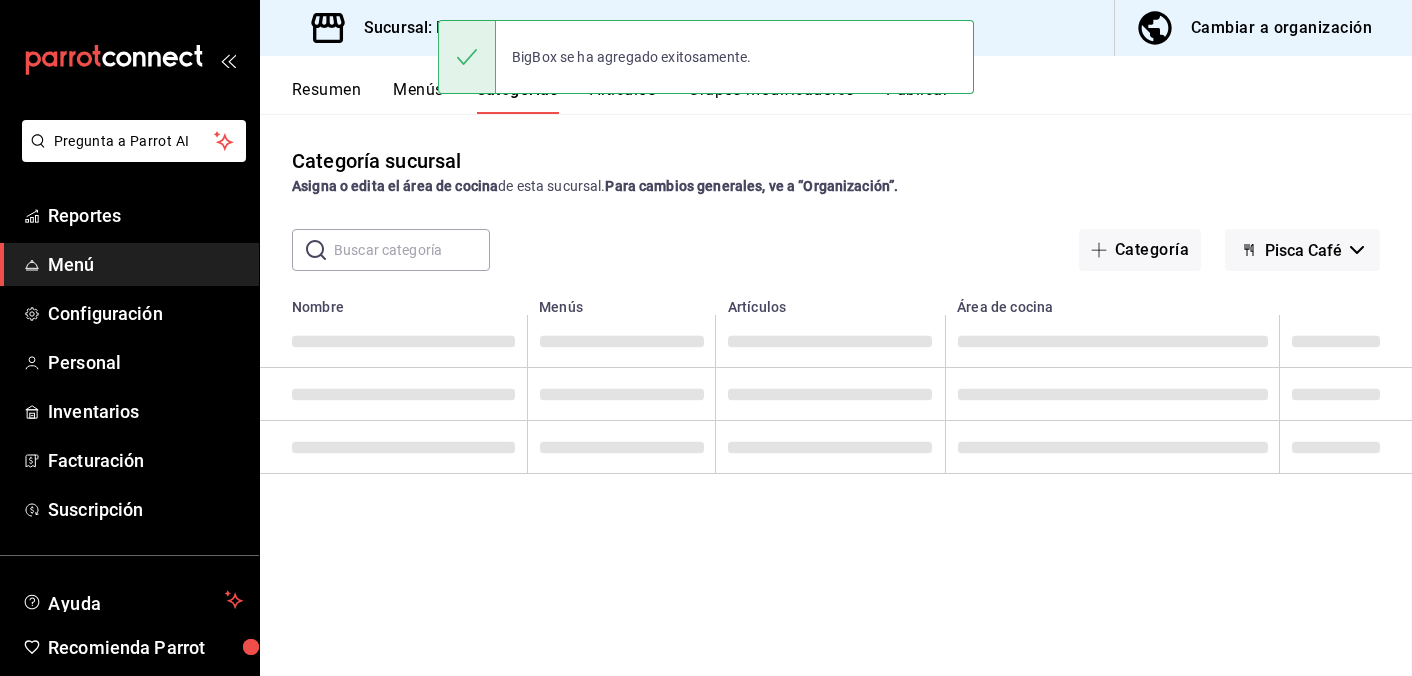 scroll, scrollTop: 0, scrollLeft: 0, axis: both 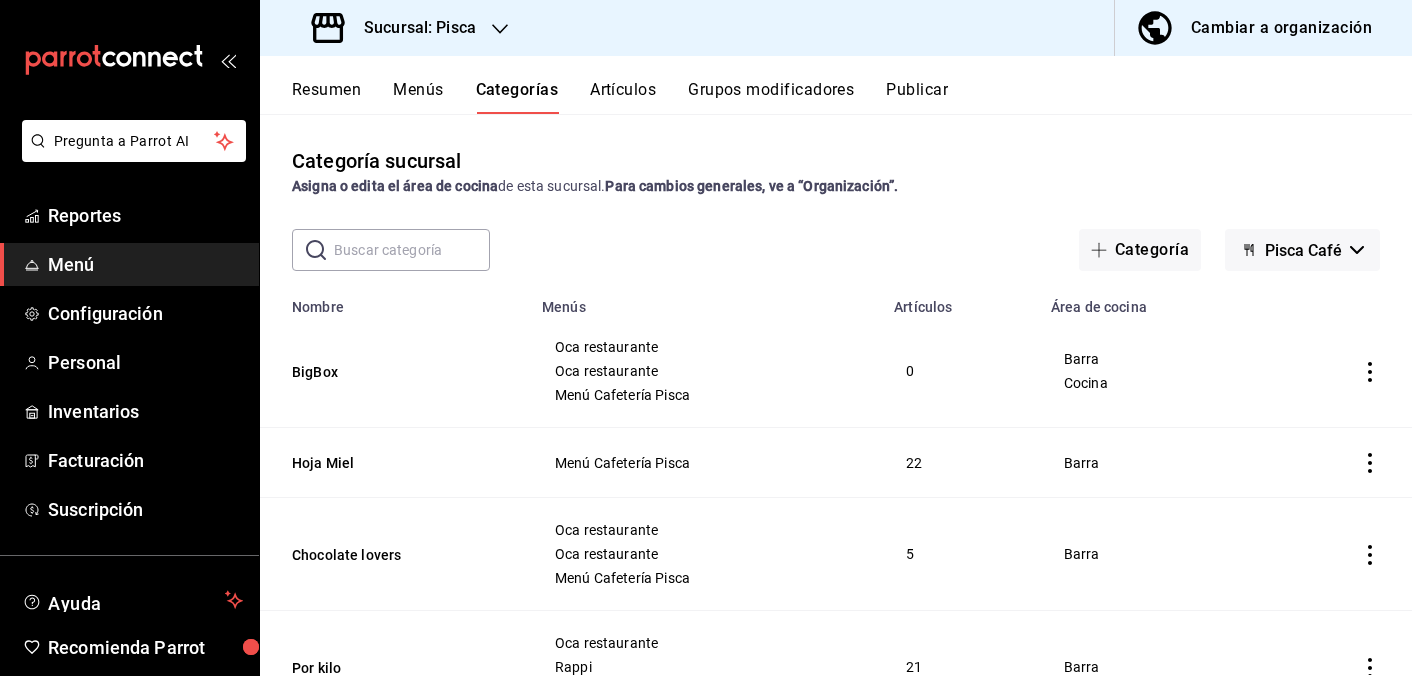 click on "Artículos" at bounding box center [623, 97] 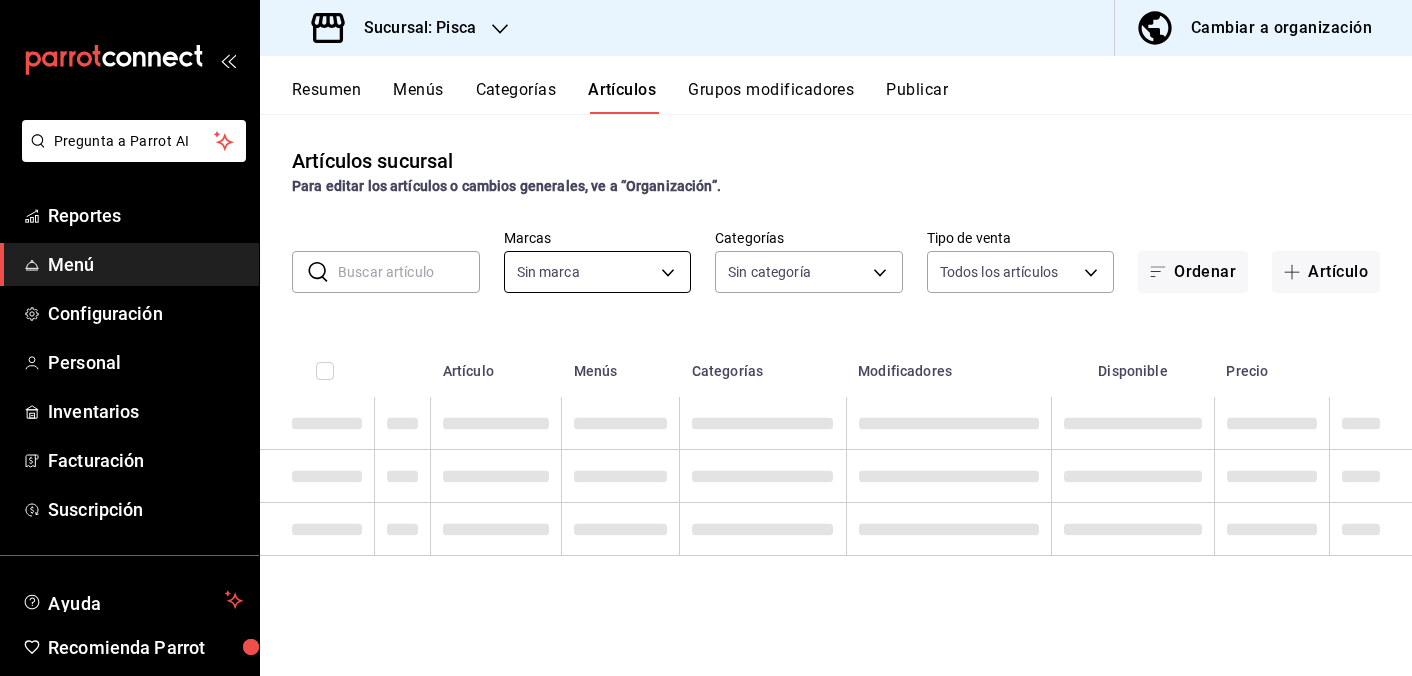 type on "bcd4eeba-f288-4c7f-be4a-80794efd5e2c,f4348fd6-19a6-4699-a042-45be726c08e8" 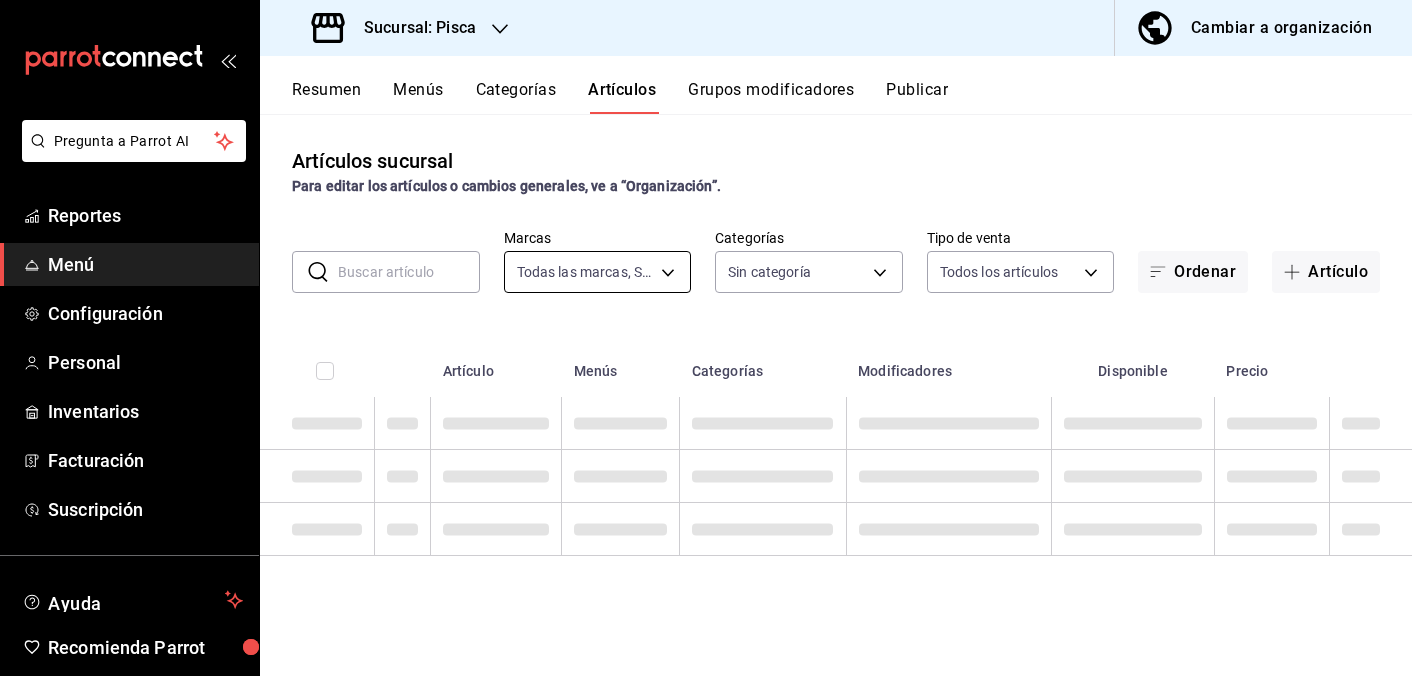 type on "f547cb4a-b93c-4195-b824-038b45f390e8,5cdc5738-4be2-4f6e-aec6-8c4831d5e22e,a1583655-0eb8-44de-9450-79f7c3c58ff5,f37ec702-030f-42eb-803b-b26cc26782d9,82e69a5b-dc7e-4c03-91e2-08104f87307a,e4206b63-e670-4248-80a8-a0b598e5ef65,ea43a96d-518c-4444-bd9a-4b7dda9256f2,20700eaf-54d6-4461-8c27-ee4620bd0fdd,ad0981c5-9076-4c67-a0b0-93004738aa1a,6686f251-e9f9-4bc2-8b0b-031cdc53a2ab,3bdaf8b1-9d90-4e36-b6e9-93f0f3b0da1d,264dbc41-4fc6-4dbc-9c91-ee93ea769749,2e004ecd-0e99-4f20-a2e6-b893d6da9dab,234bba02-db58-4baf-bcb8-f13c8dbadb70,d77e6dfd-3e6a-4fce-8557-3b0b4ec92802,f533f356-240c-4660-bbb2-f889b26e18e5,6e4b3d83-6b52-406f-9409-df91387c9fa5,a5846b03-10e9-426a-a99c-33ead760aaac,944b51b5-7890-4720-badb-7f2078f3ca4c,38546741-df14-4acc-8061-1de29b856033,f5ce202e-a79c-4399-a389-7cc4a2b64cb6,516621b2-7897-4d99-a14d-22fd2cb22b4f,a1d86cac-767c-46a7-99e8-881cf2ccb953,69409af0-ffdd-4c0f-a66e-0d0dc29f7e4e,6102f021-5435-434c-8d4e-fac104f8ec72,ba3e8cea-1dbc-4dfc-b3ce-1e4c926aeb1b,3d6f0c64-7a19-42f4-a608-331da744826e,0f5e904f-e6d7-4b43-916..." 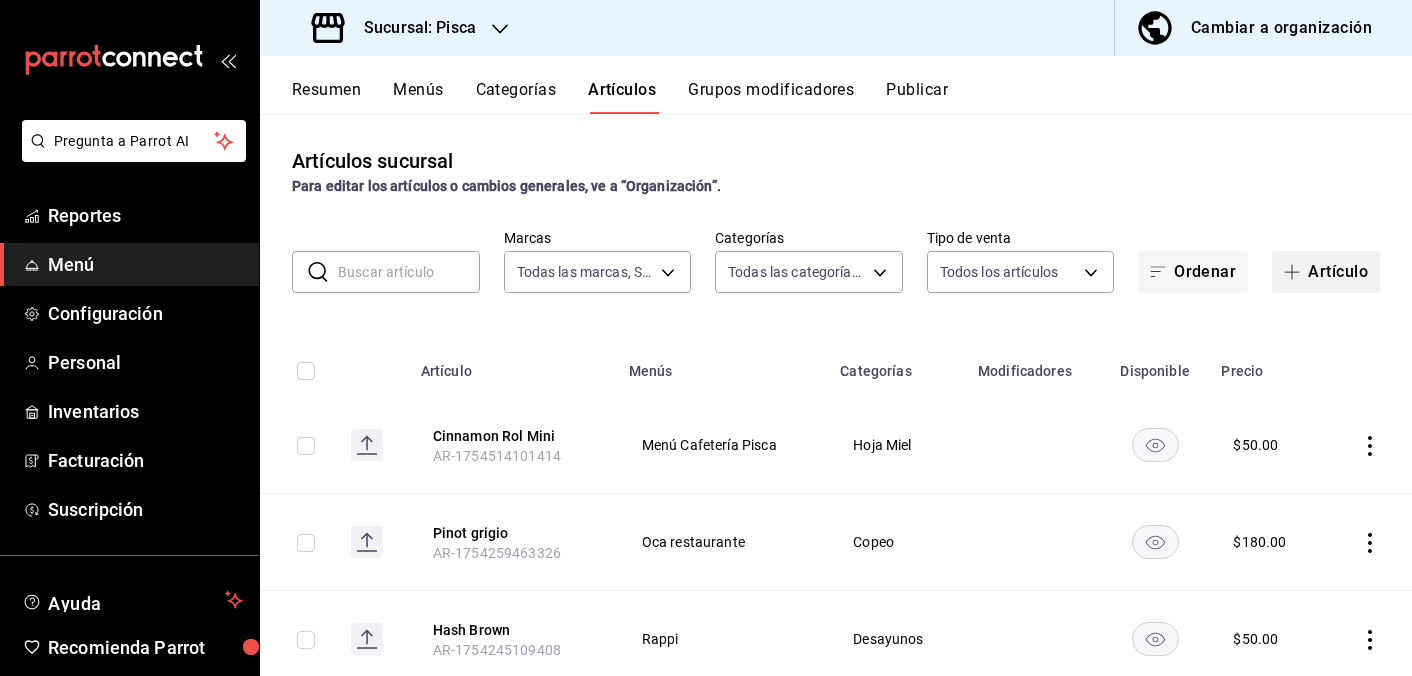 click on "Artículo" at bounding box center [1326, 272] 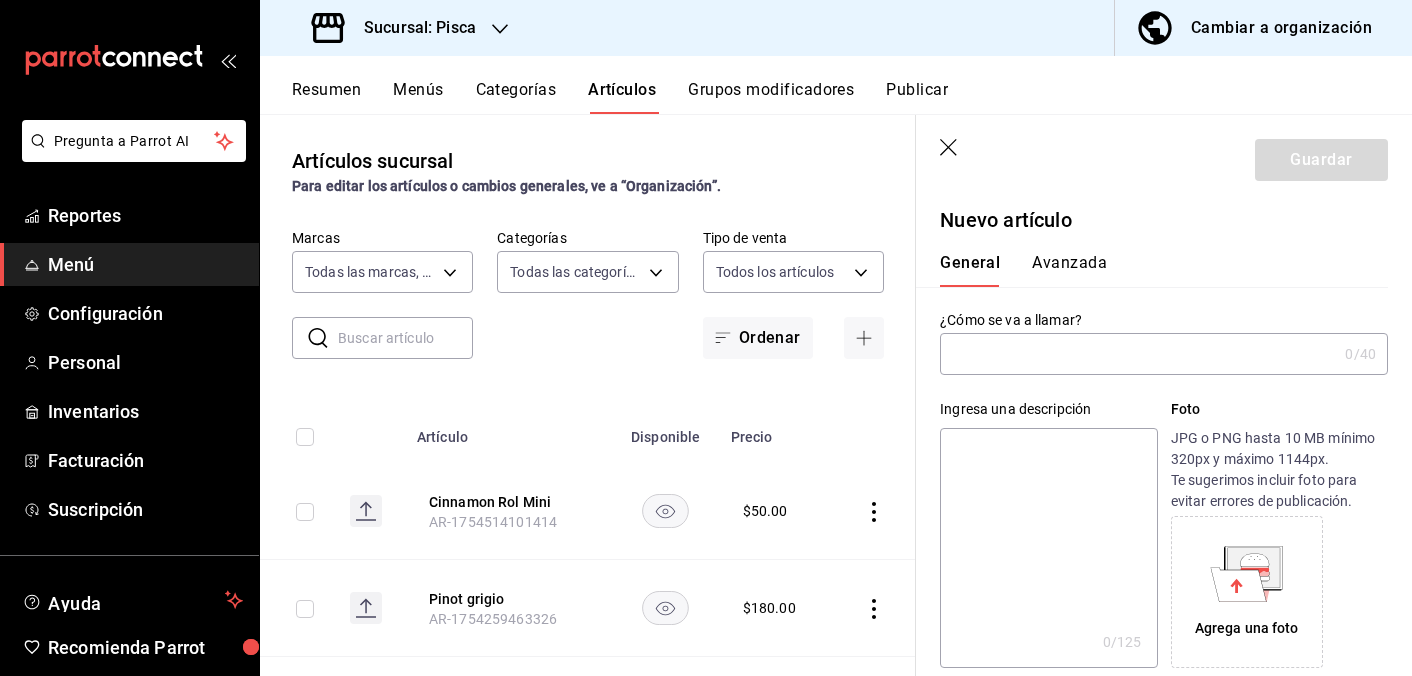 click at bounding box center (1138, 354) 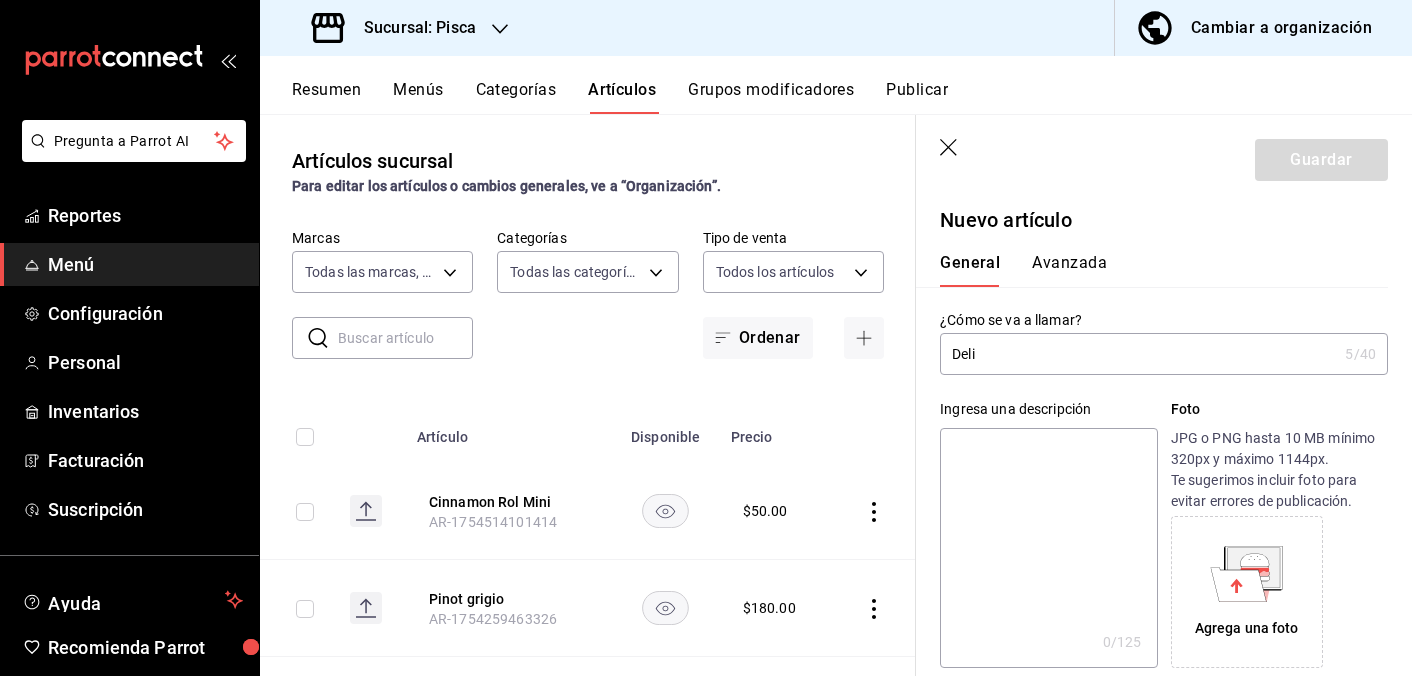 click on "Deli" at bounding box center (1138, 354) 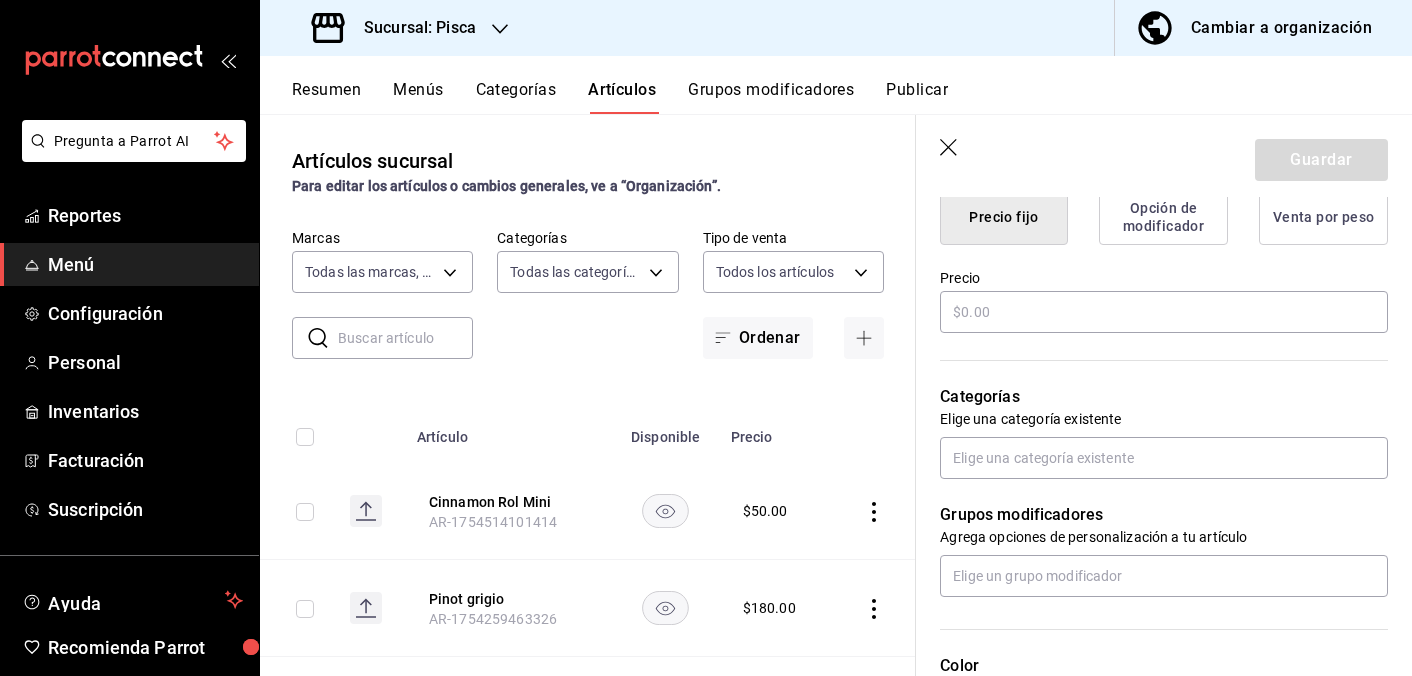scroll, scrollTop: 531, scrollLeft: 0, axis: vertical 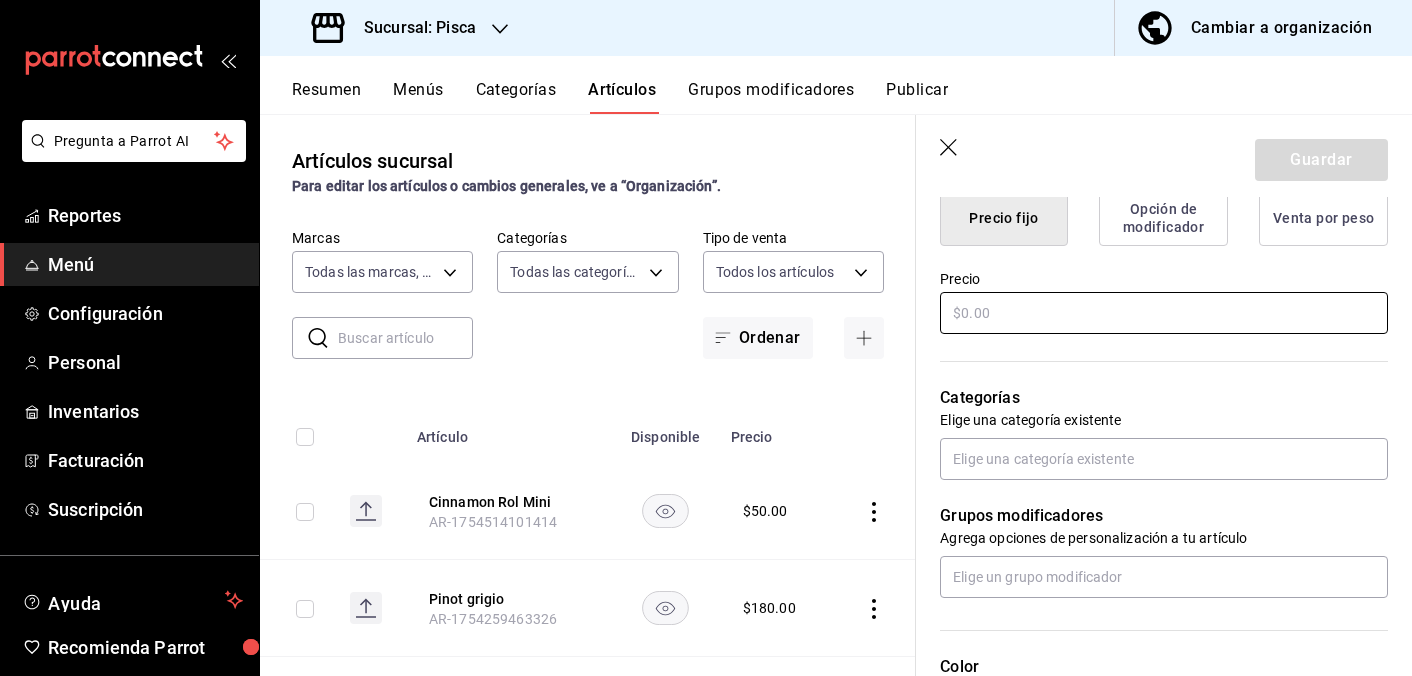 type on "Deli Y Brunch" 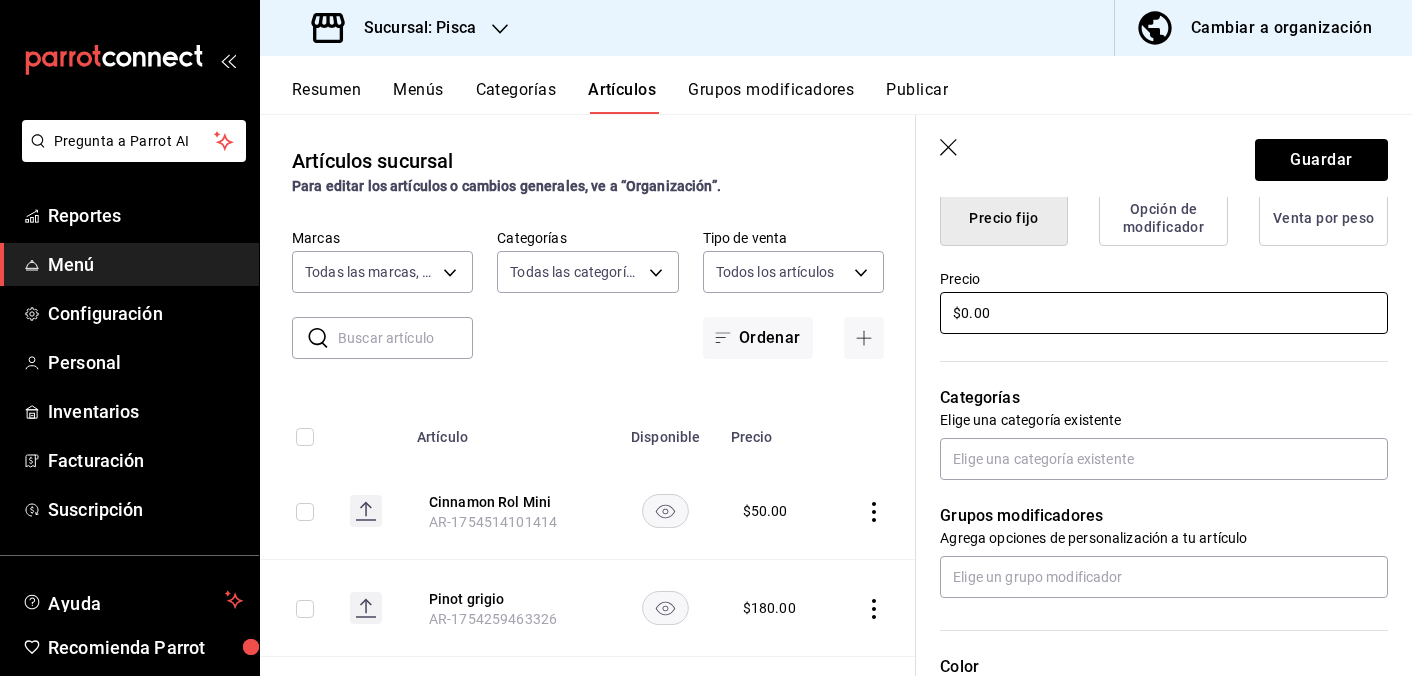 type on "$0.00" 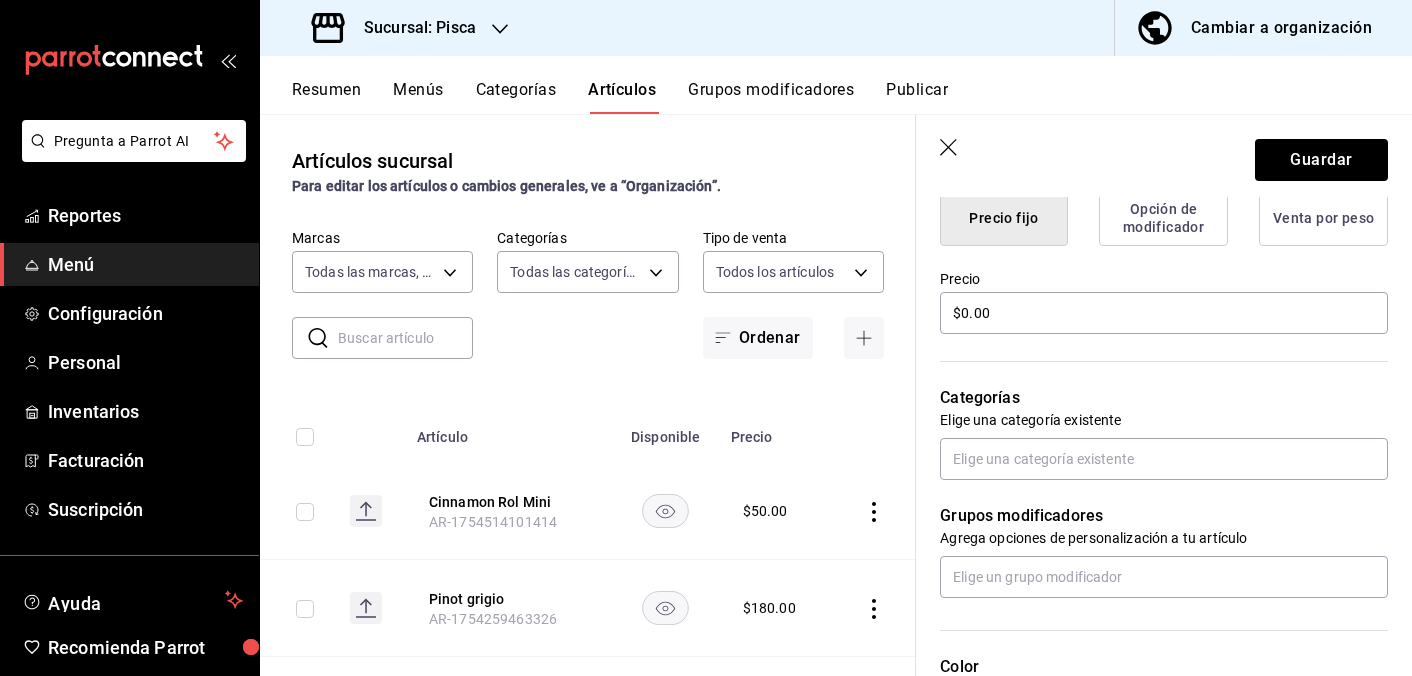 click on "Categorías" at bounding box center (1164, 398) 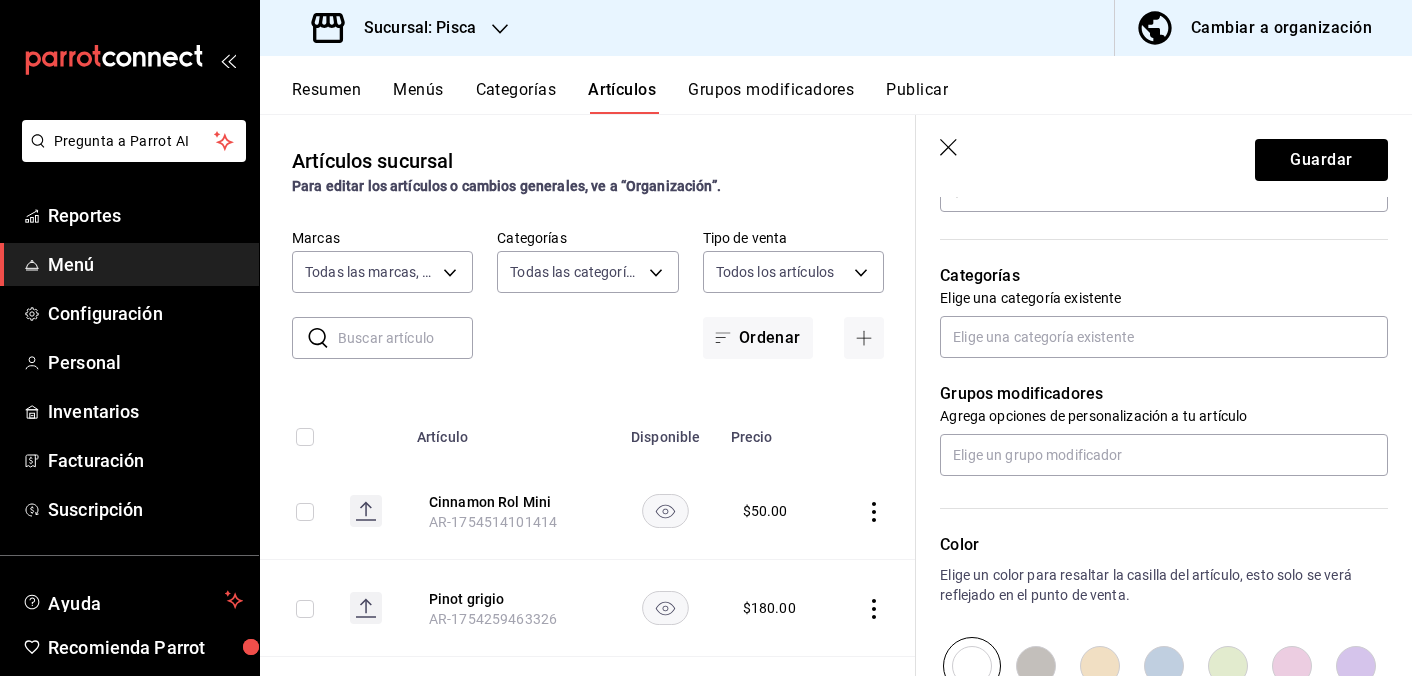 scroll, scrollTop: 642, scrollLeft: 0, axis: vertical 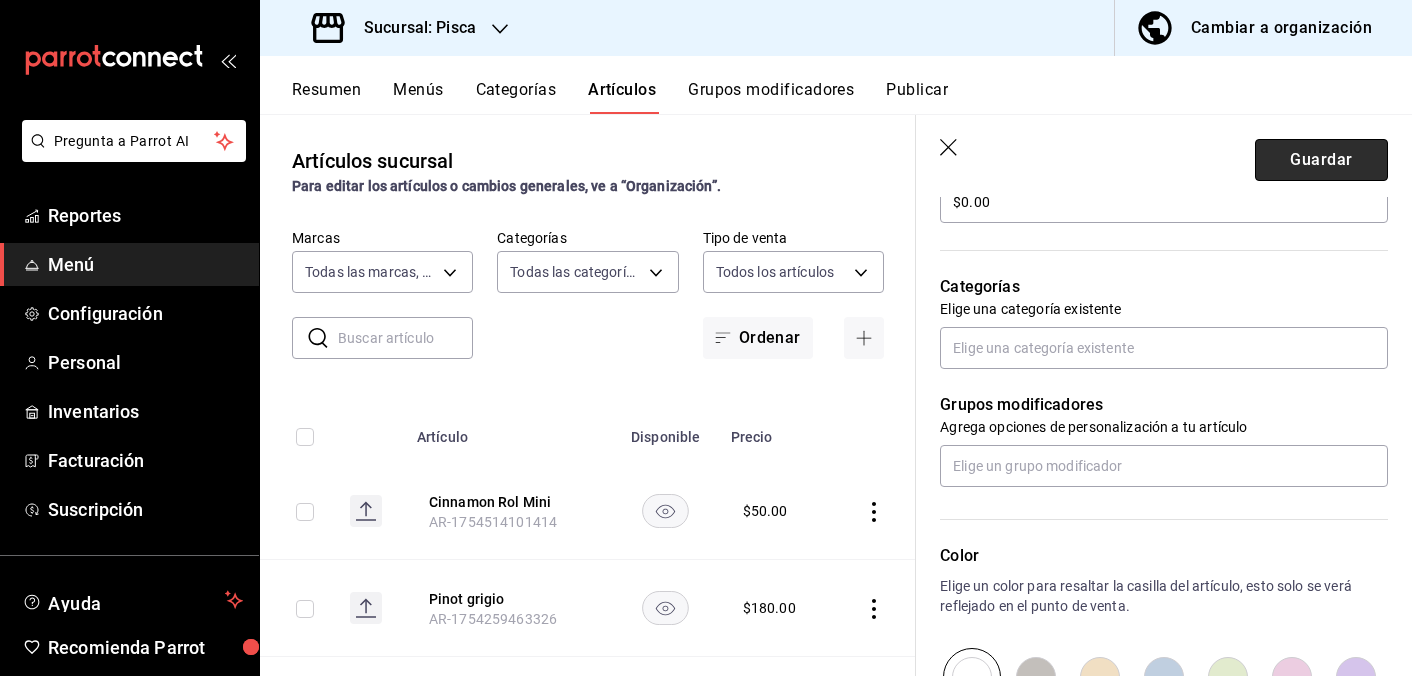 click on "Guardar" at bounding box center [1321, 160] 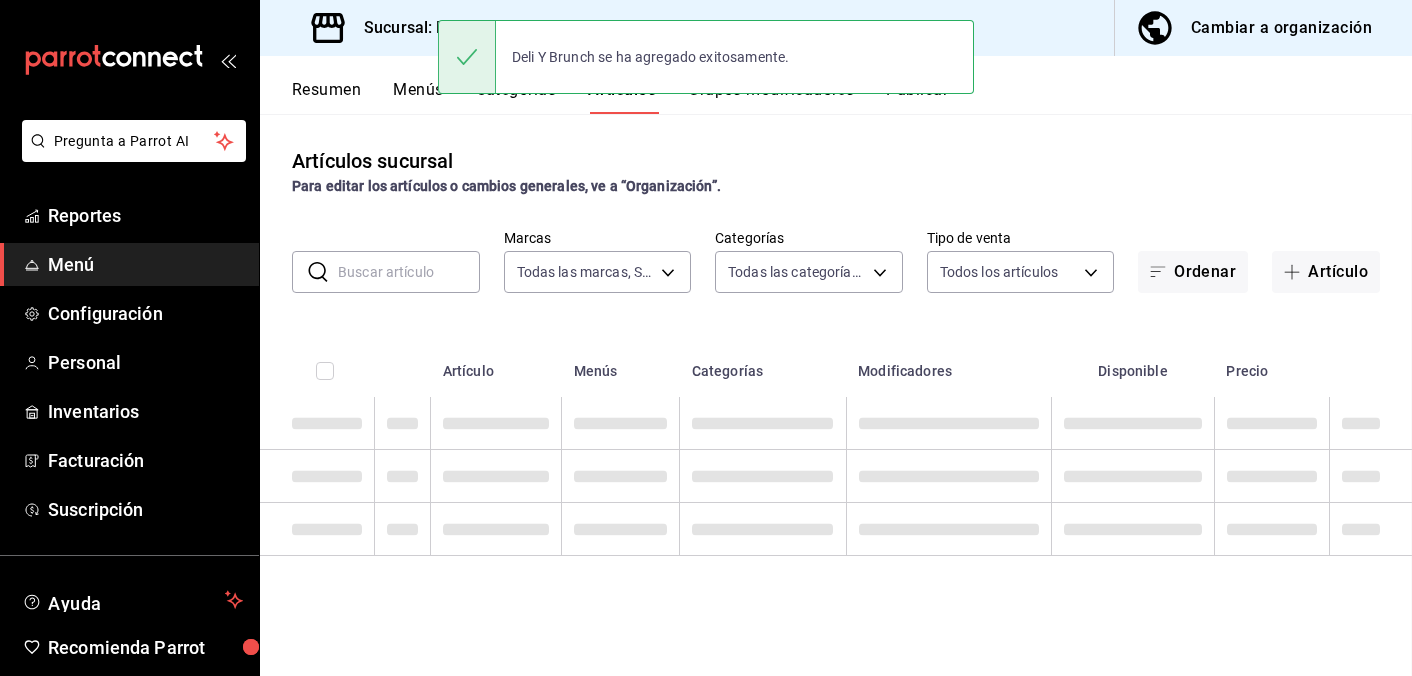 scroll, scrollTop: 0, scrollLeft: 0, axis: both 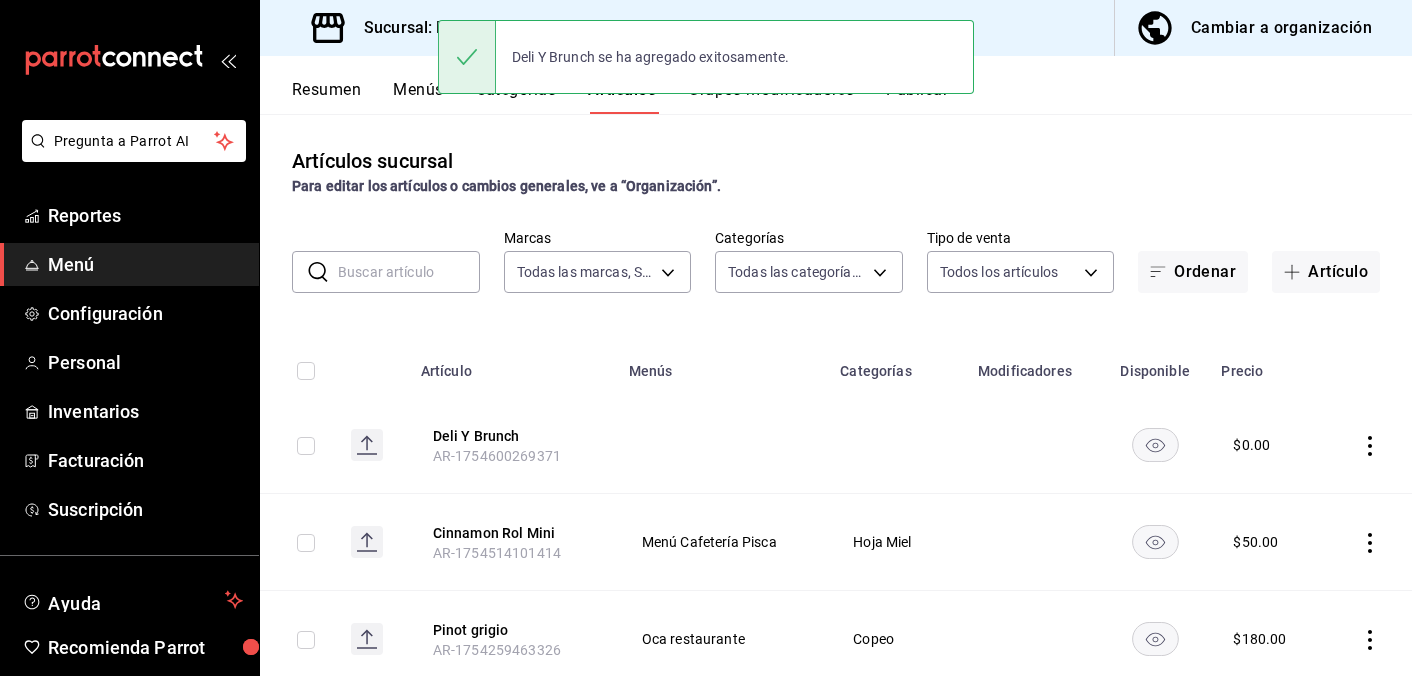 click on "Categorías" at bounding box center (516, 97) 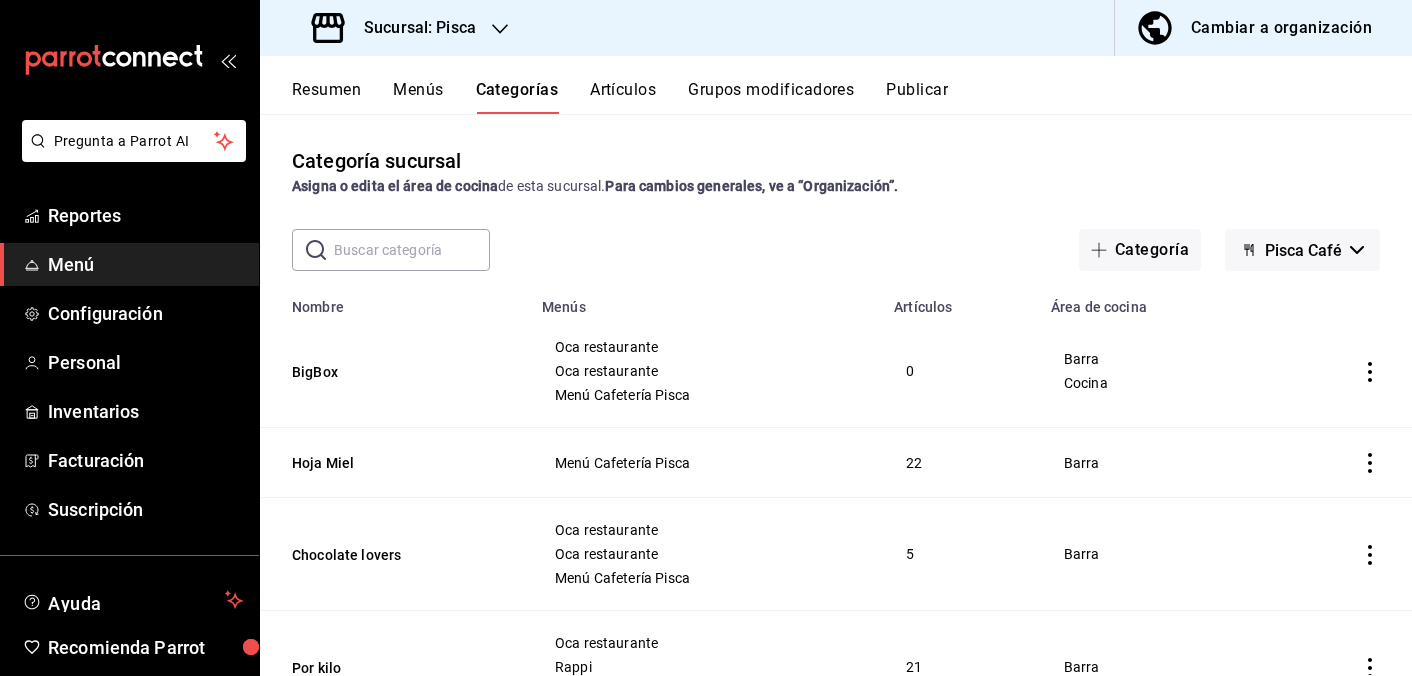 click at bounding box center (1339, 371) 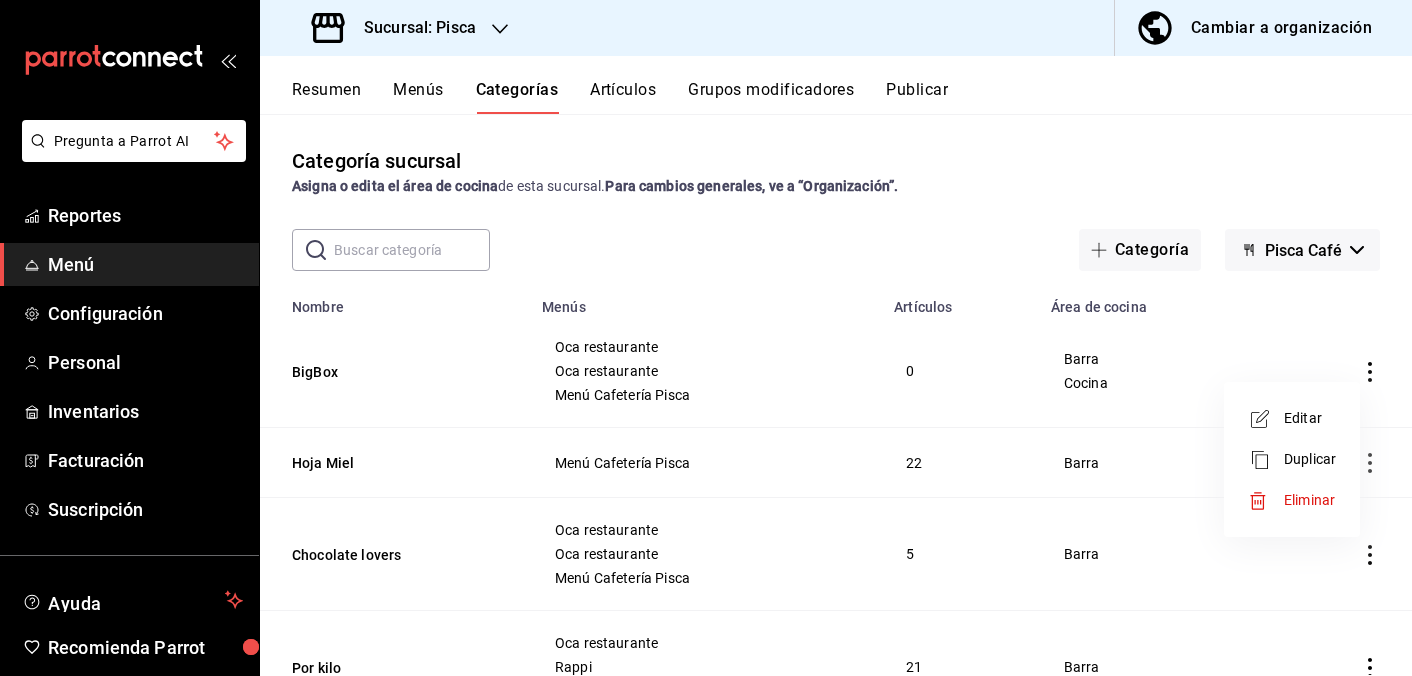 click on "Editar" at bounding box center [1310, 418] 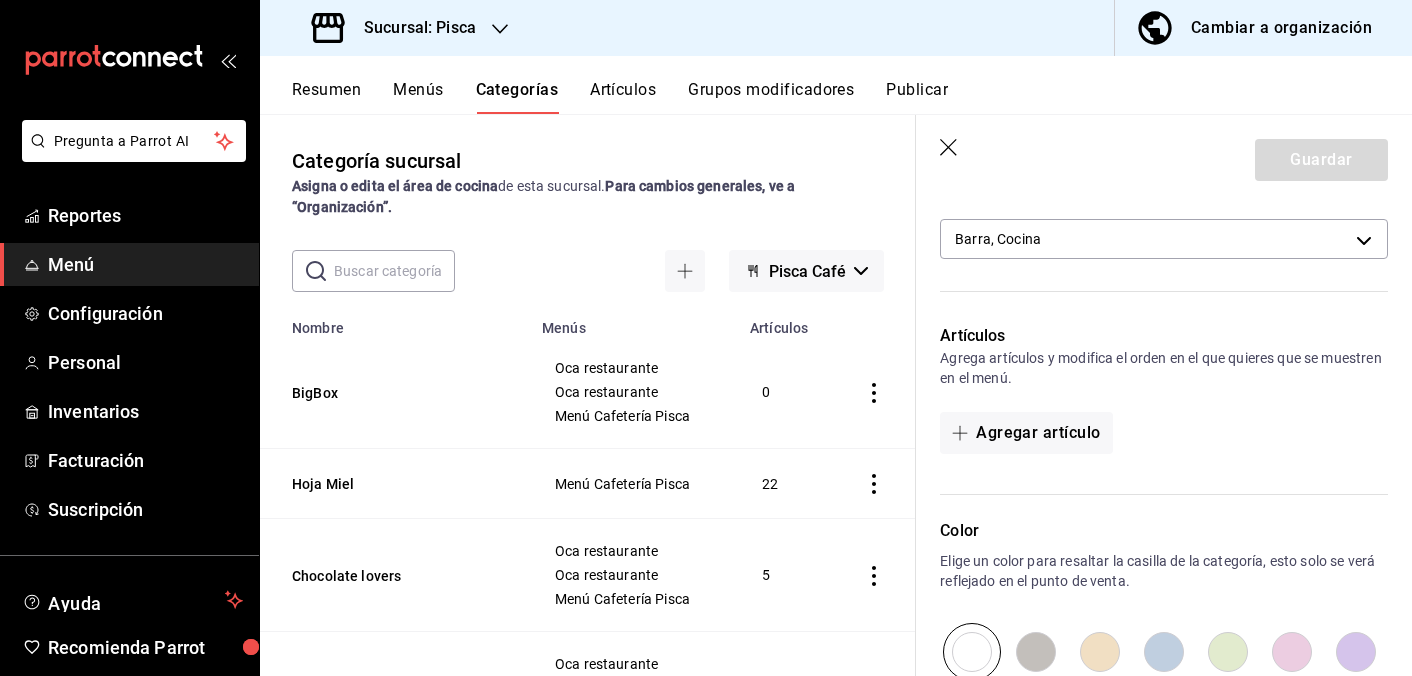 scroll, scrollTop: 523, scrollLeft: 0, axis: vertical 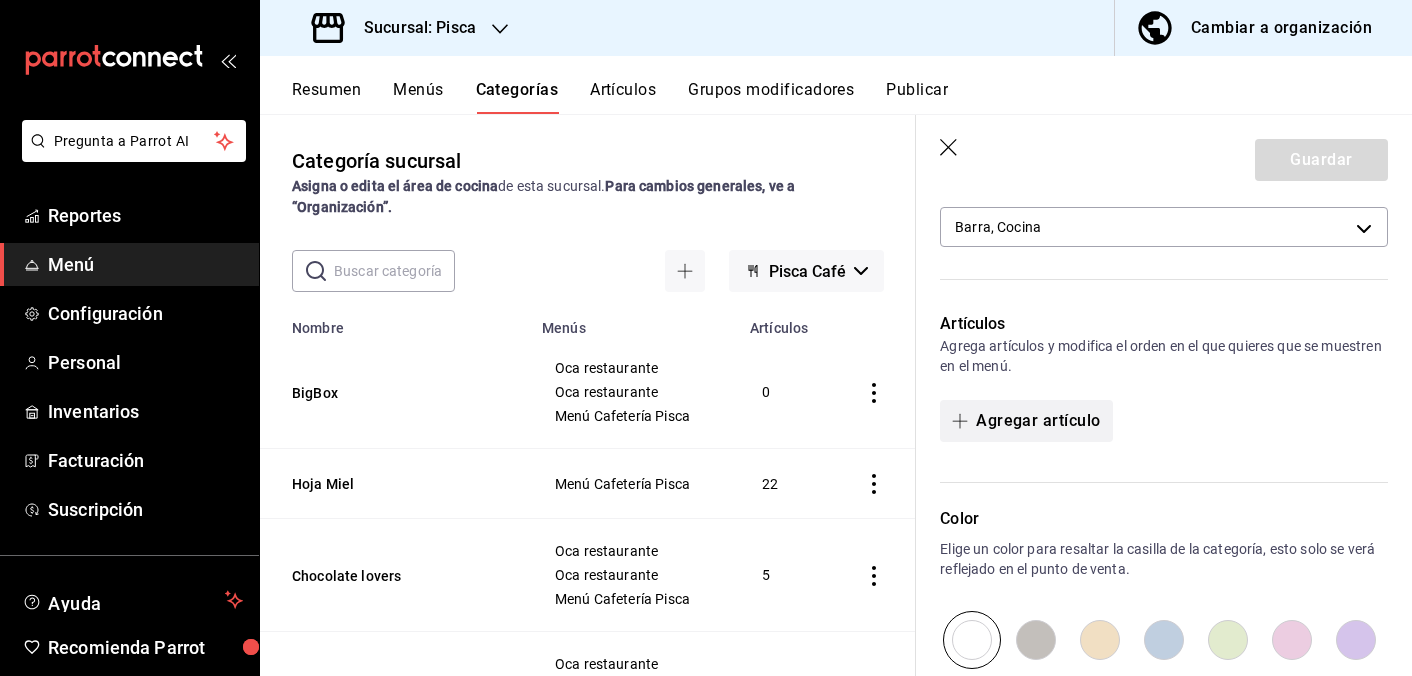 click on "Agregar artículo" at bounding box center (1026, 421) 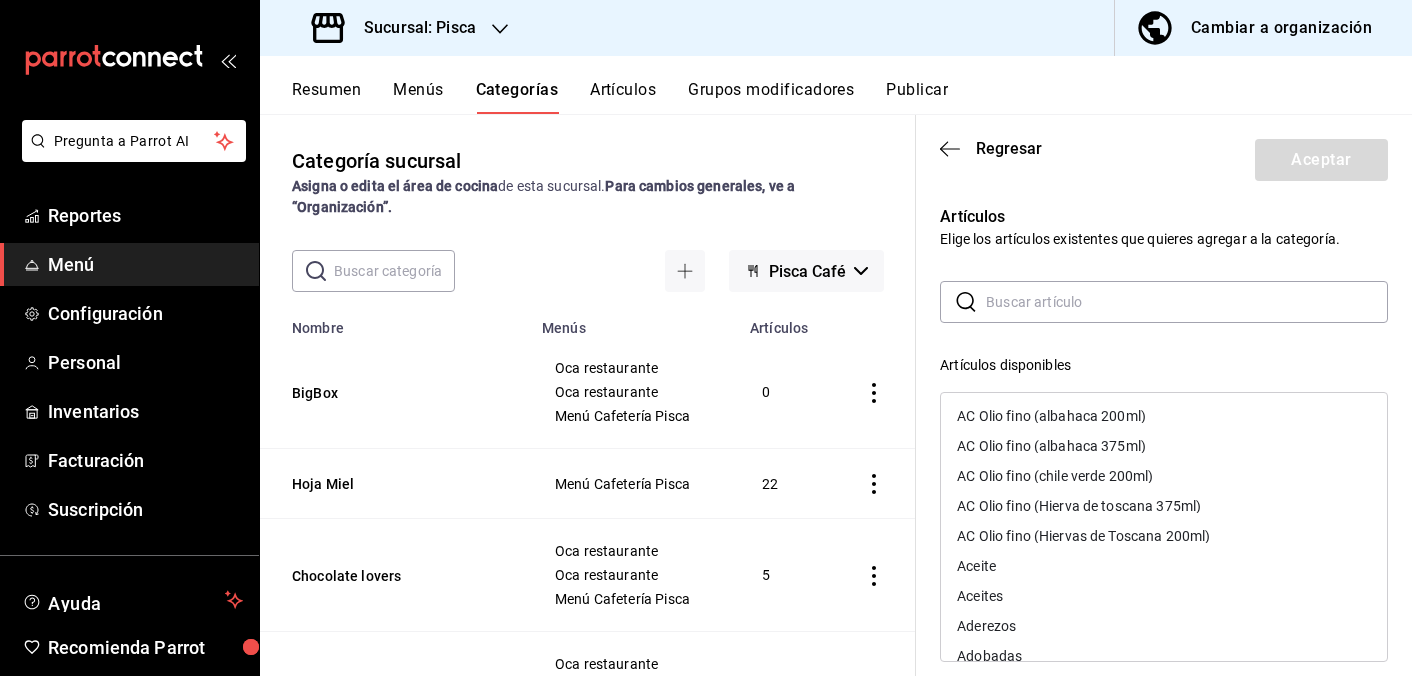 click at bounding box center [1187, 302] 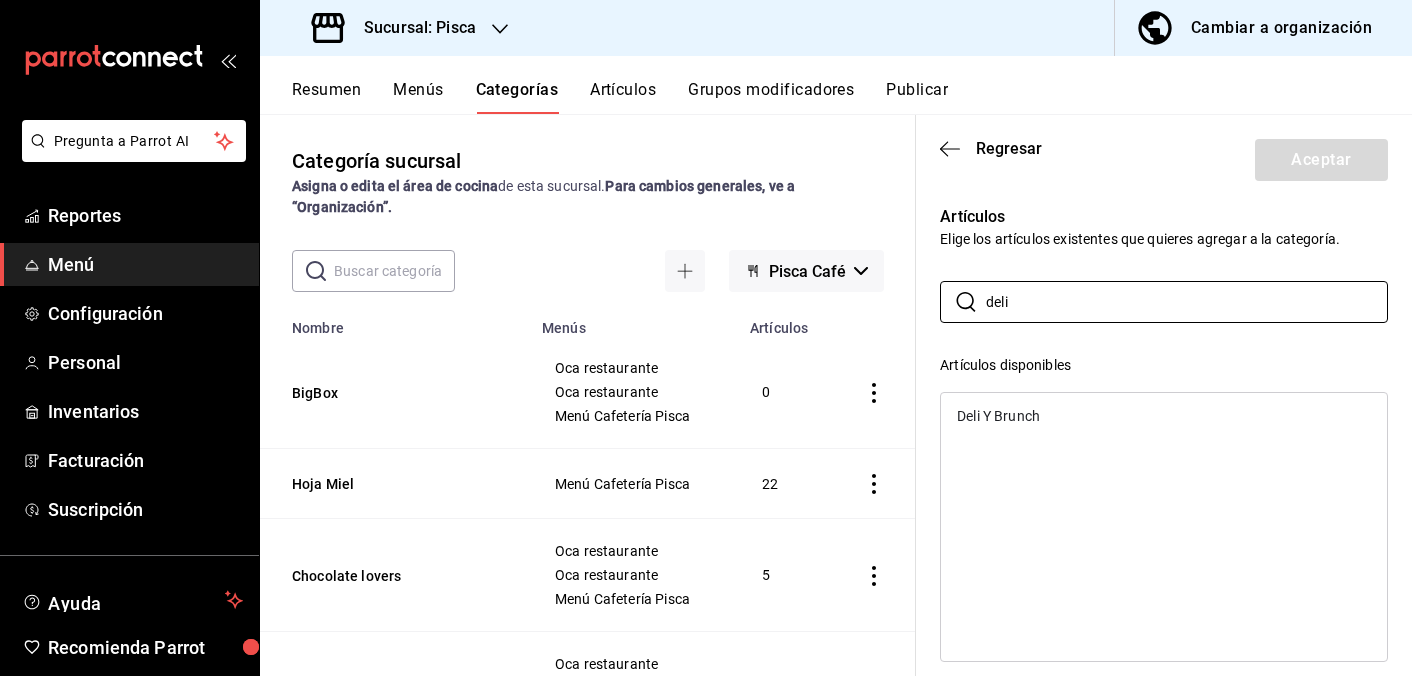 type on "deli" 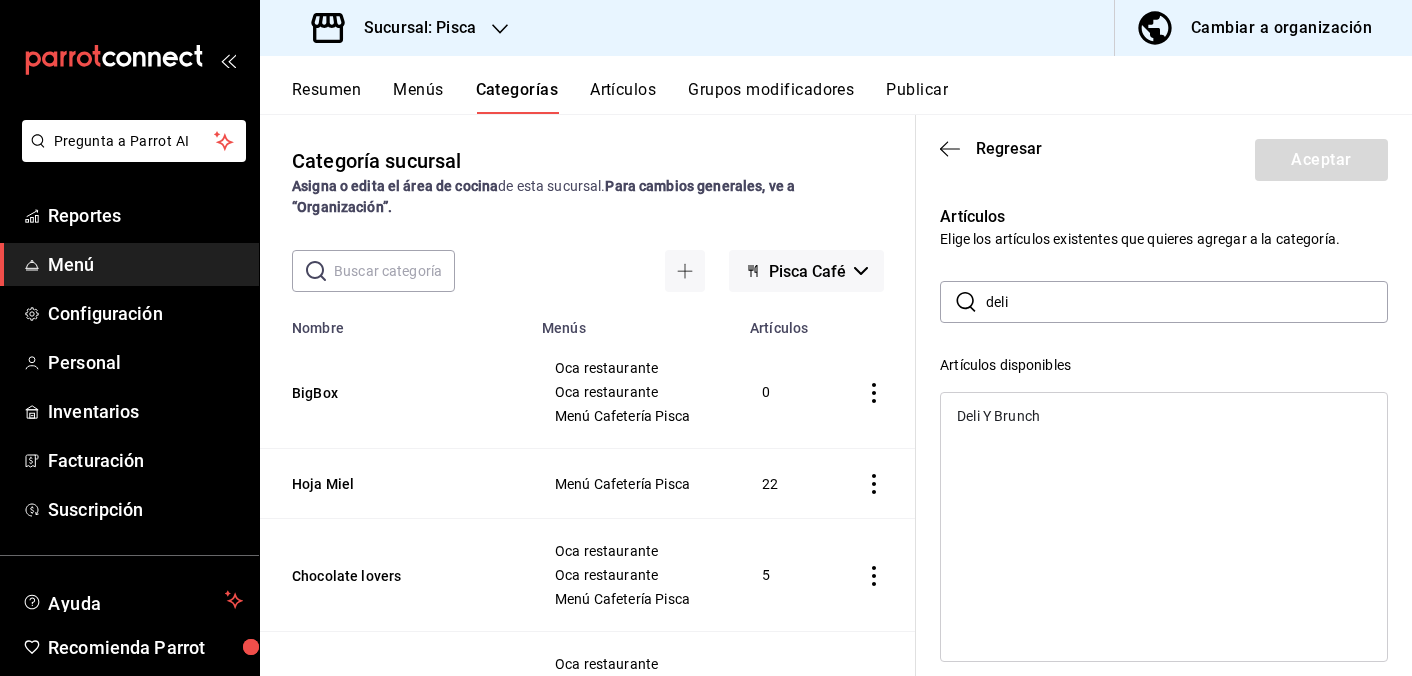 click on "Deli Y Brunch" at bounding box center (998, 416) 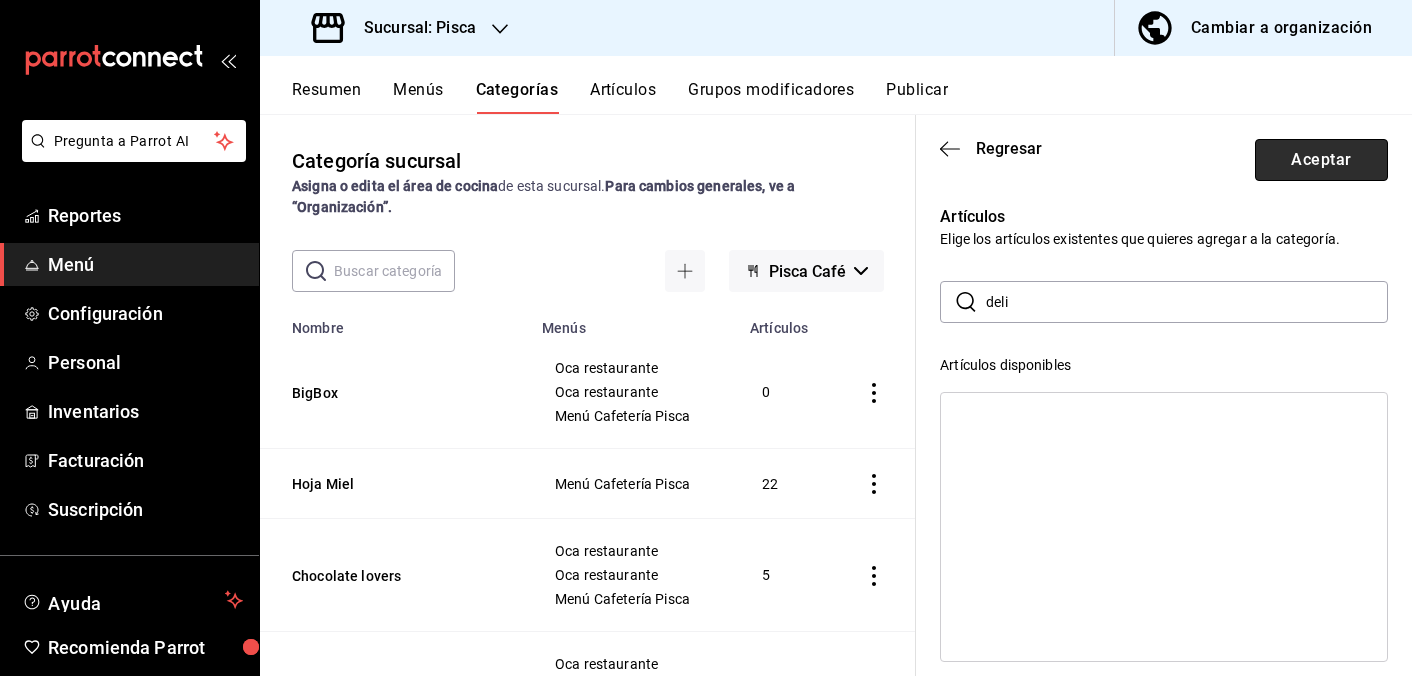 click on "Aceptar" at bounding box center [1321, 160] 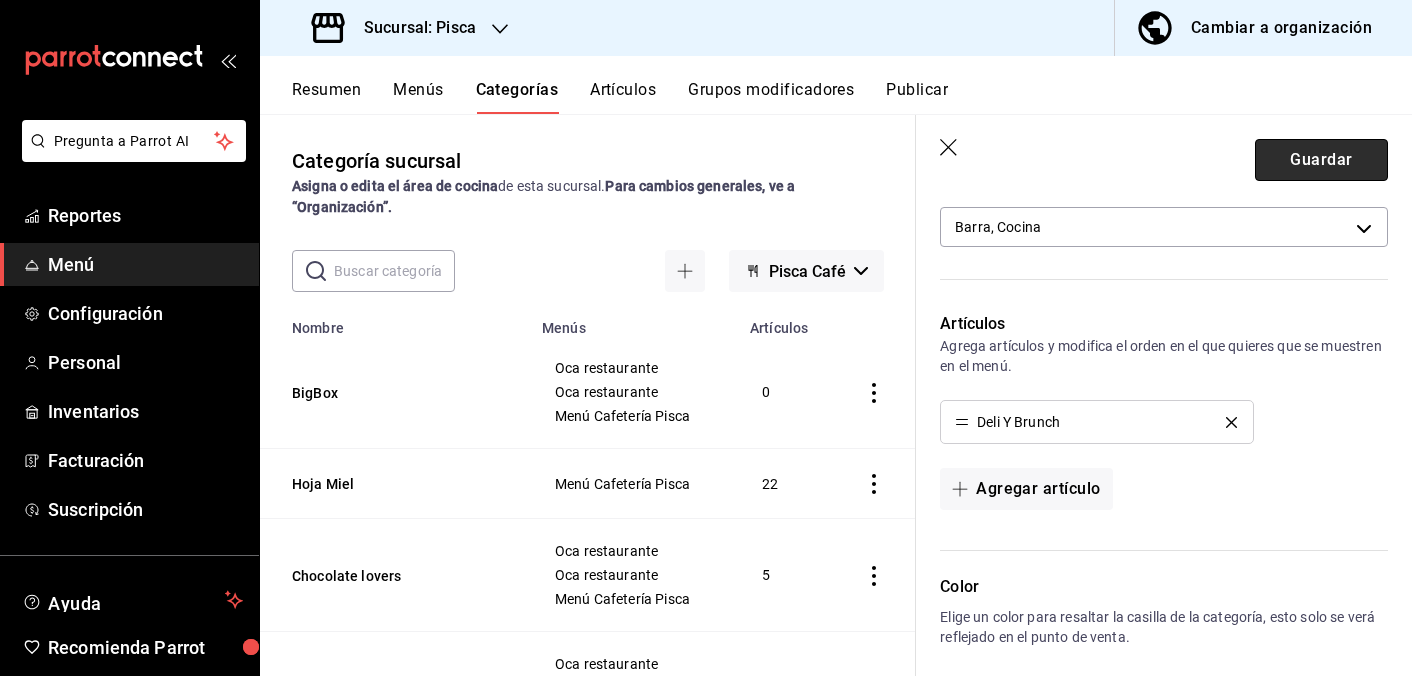 click on "Guardar" at bounding box center (1321, 160) 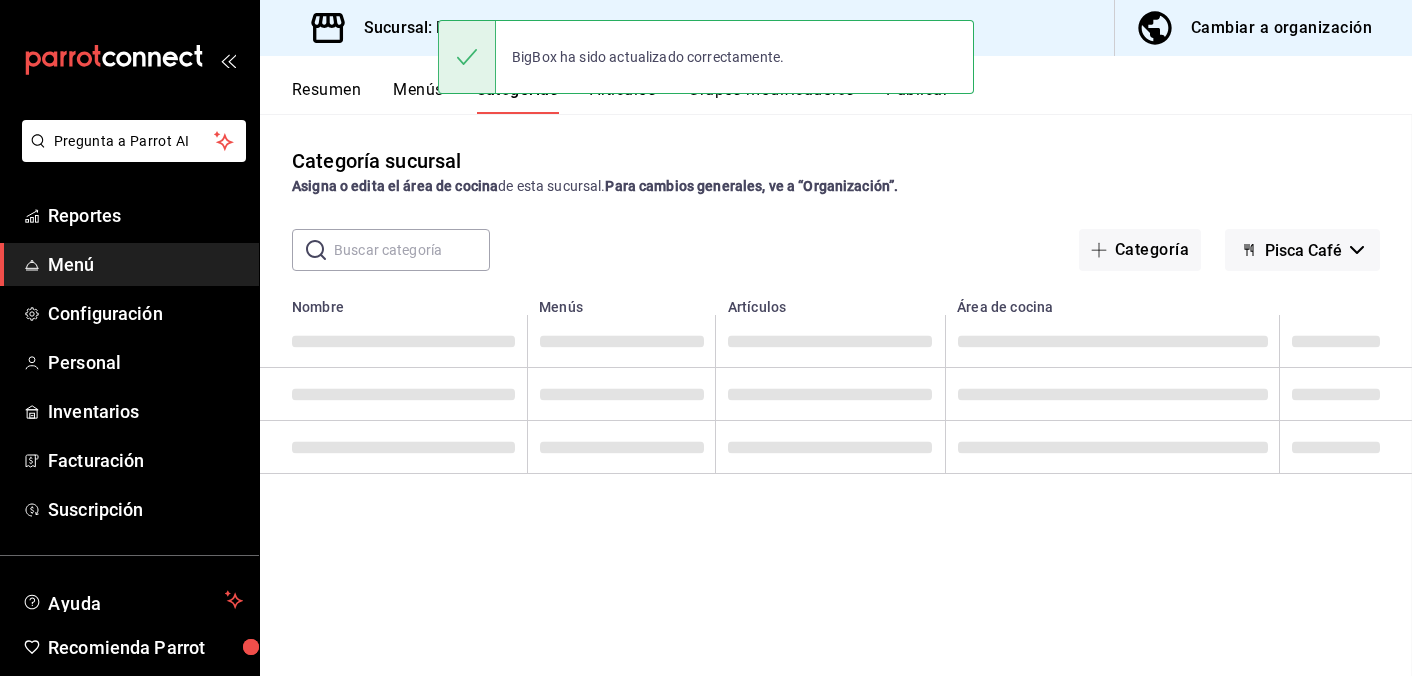 scroll, scrollTop: 0, scrollLeft: 0, axis: both 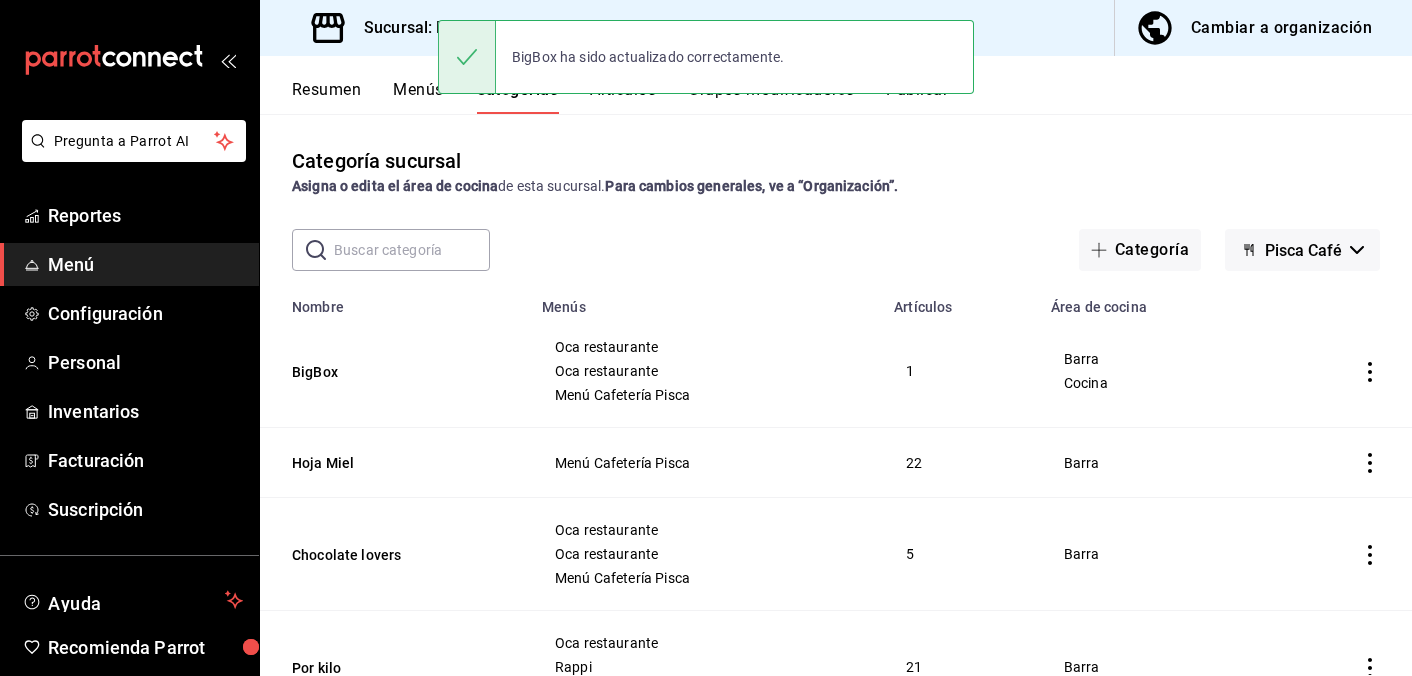 click on "Grupos modificadores" at bounding box center [771, 97] 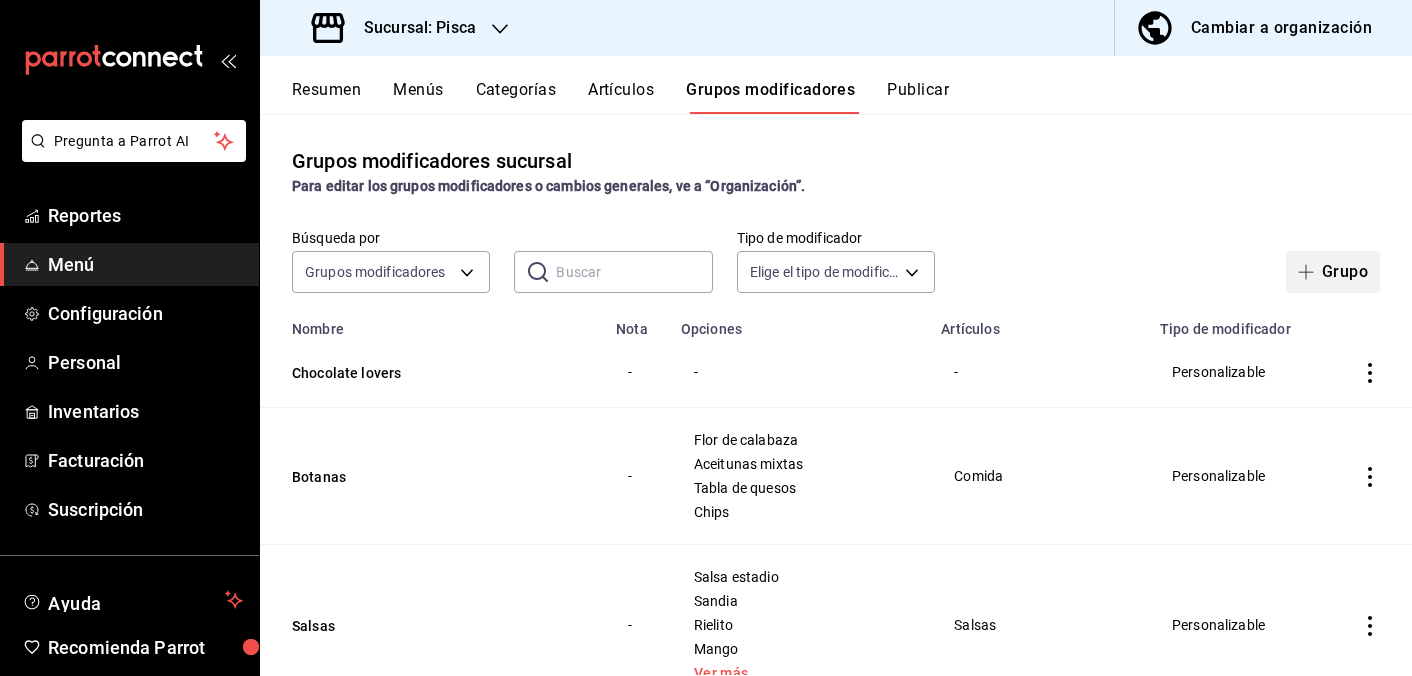 click on "Grupo" at bounding box center [1333, 272] 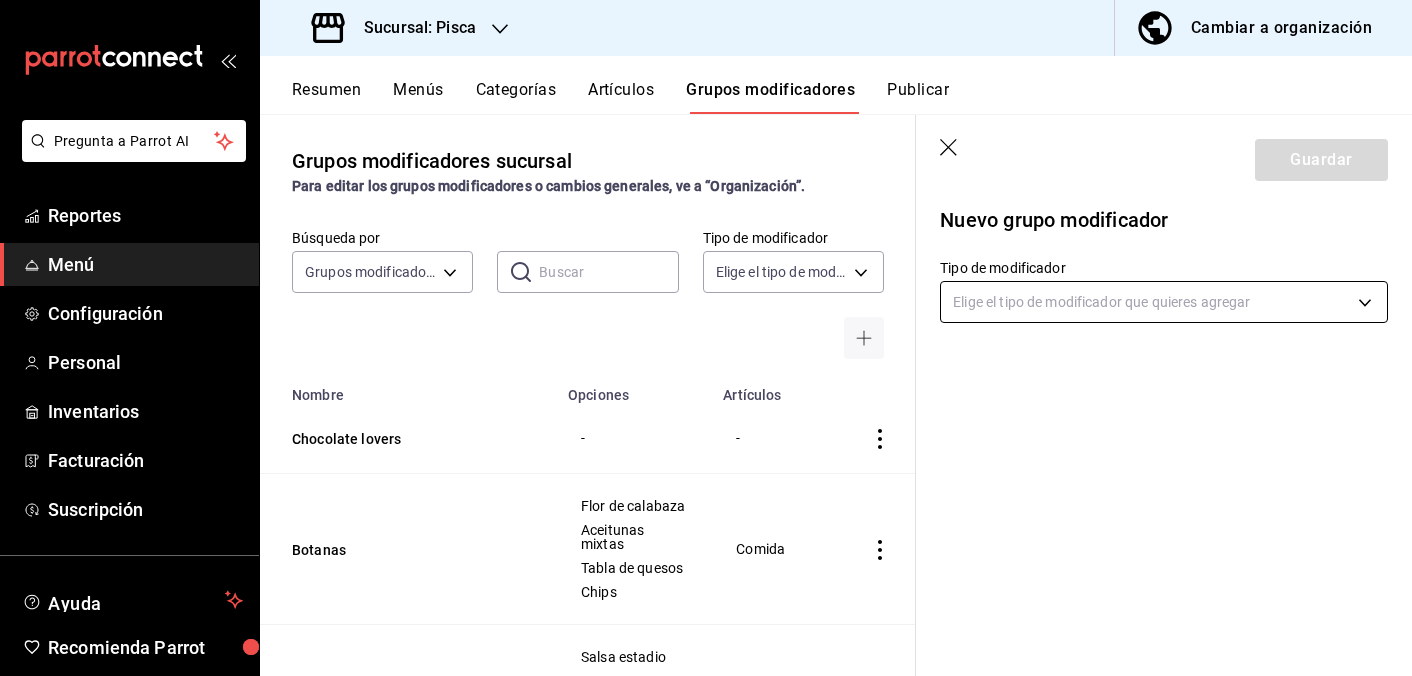 click on "Pregunta a Parrot AI Reportes   Menú   Configuración   Personal   Inventarios   Facturación   Suscripción   Ayuda Recomienda Parrot   [FIRST] [LAST]   Sugerir nueva función   Sucursal: Pisca Cambiar a organización Resumen Menús Categorías Artículos Grupos modificadores Publicar Grupos modificadores sucursal Para editar los grupos modificadores o cambios generales, ve a “Organización”. Búsqueda por Grupos modificadores GROUP ​ ​ Tipo de modificador Elige el tipo de modificador Nombre Opciones Artículos Chocolate lovers - - Botanas Flor de calabaza Aceitunas mixtas Tabla de quesos Chips Comida Salsas Salsa estadio Sandia Rielito Mango Ver más... Salsas Desidratados Nopal kiwi Piña Mango desi Ver más... Desidratados Semillas Cacahuate fuego Cacahuate habanero Cacahuate garapiñado Nuez garapiñado Ver más... Semillas Gomitas Panditas Gusanitos Jolly Skittles Ver más... Gomitas Tiritas Fresa Cereza Sandia Mora azul Ver más... Tiritas Aros Manzana Durazno Sandia Aros Platano adobado Chico" at bounding box center (706, 338) 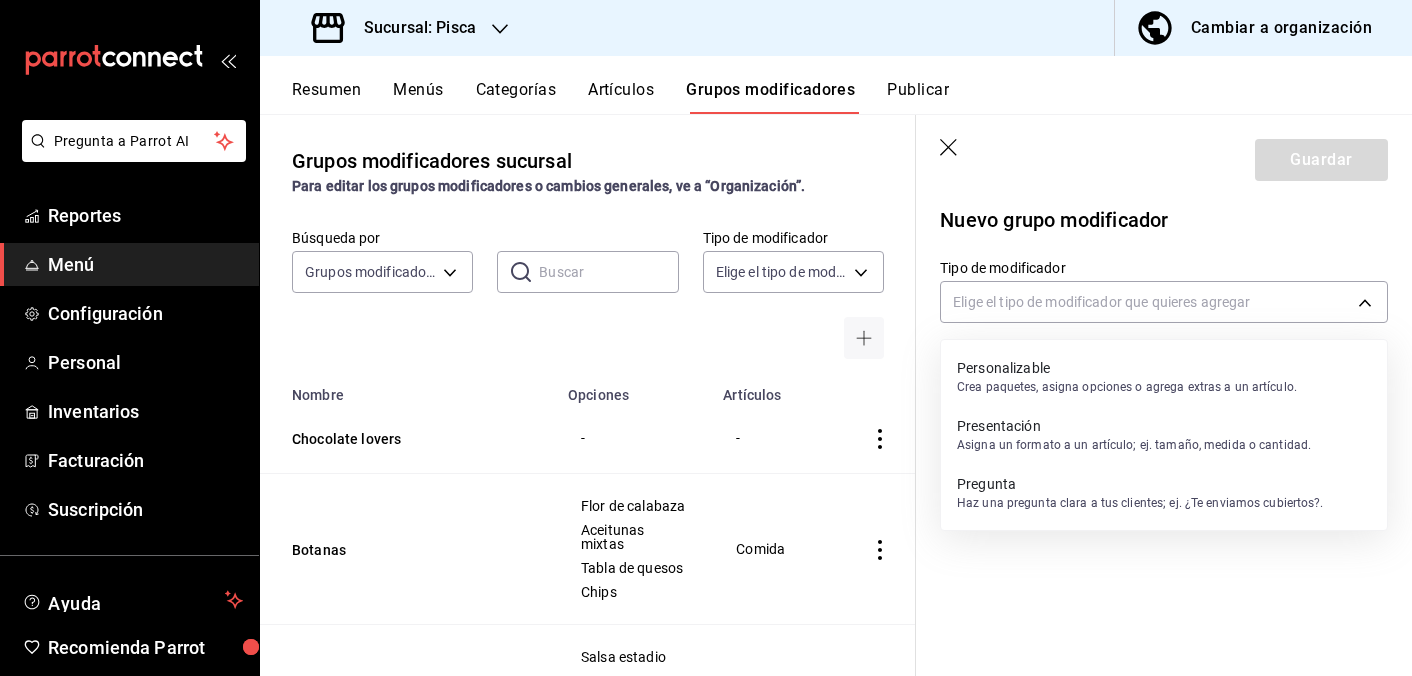 click on "Personalizable" at bounding box center (1127, 368) 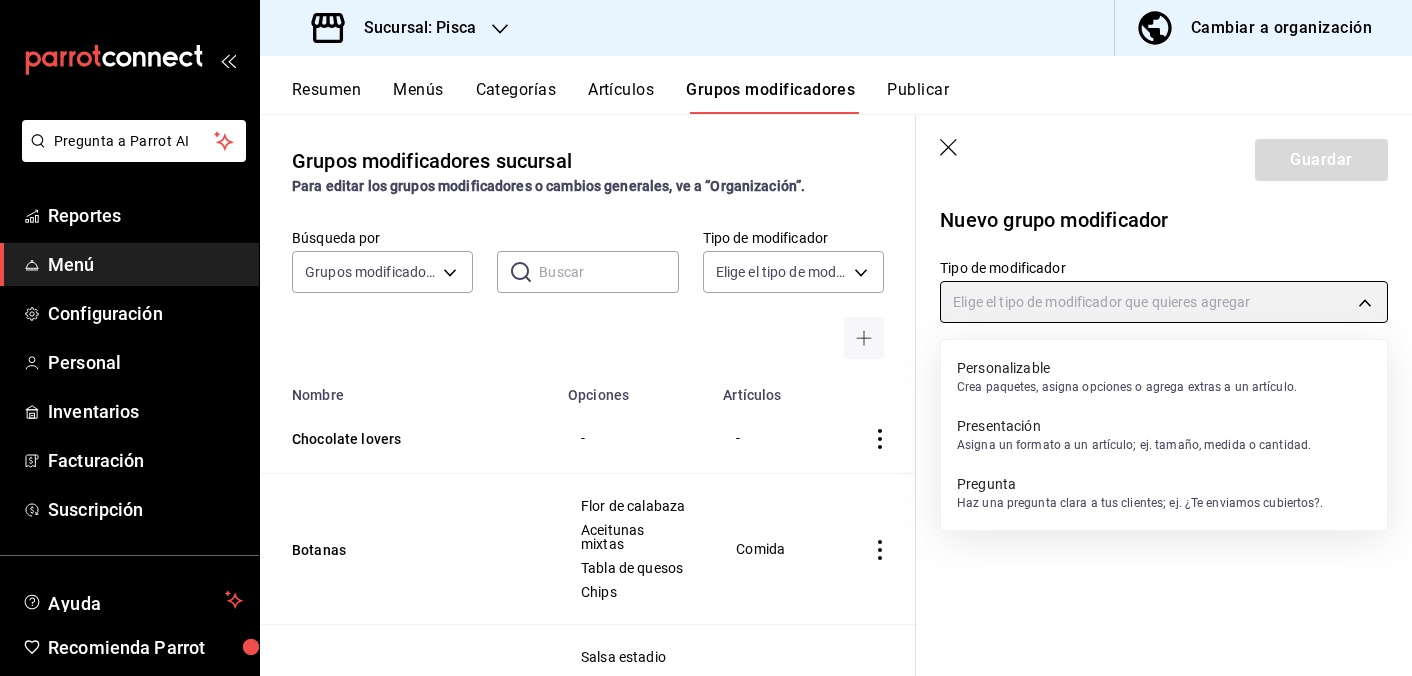 type on "CUSTOMIZABLE" 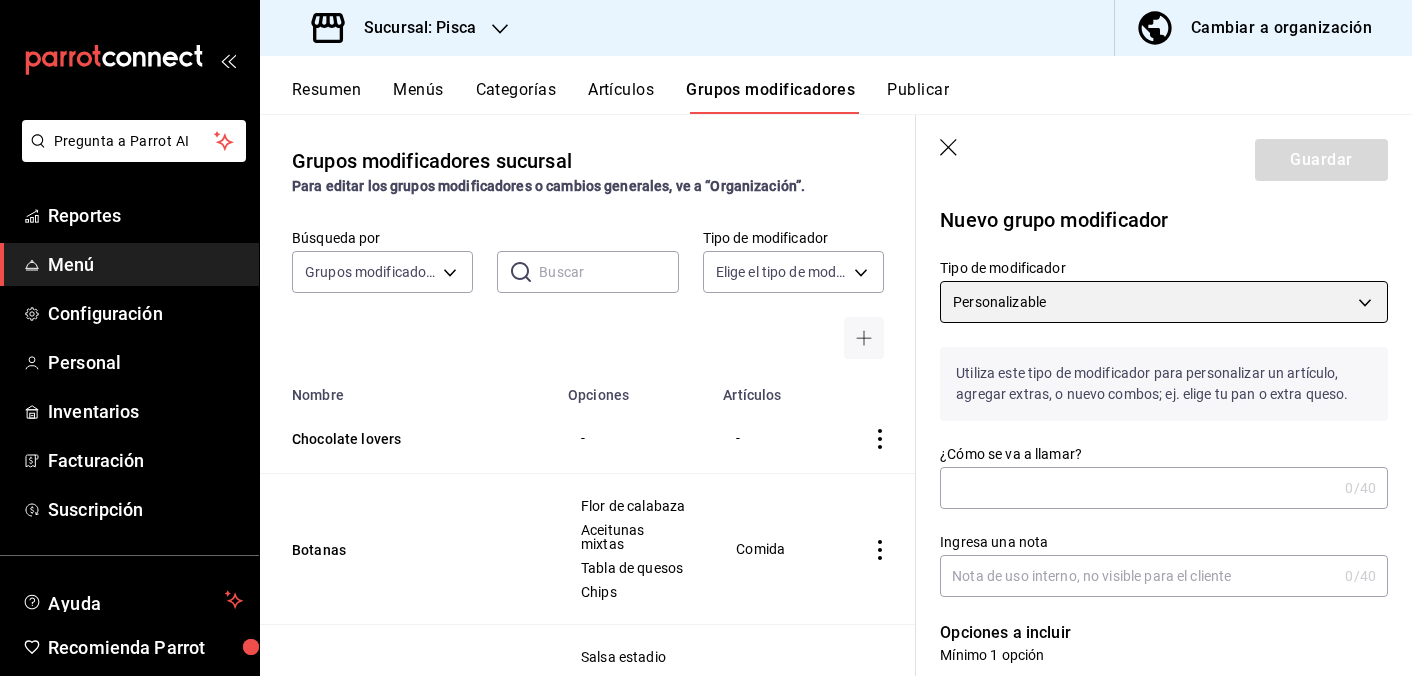 scroll, scrollTop: 60, scrollLeft: 0, axis: vertical 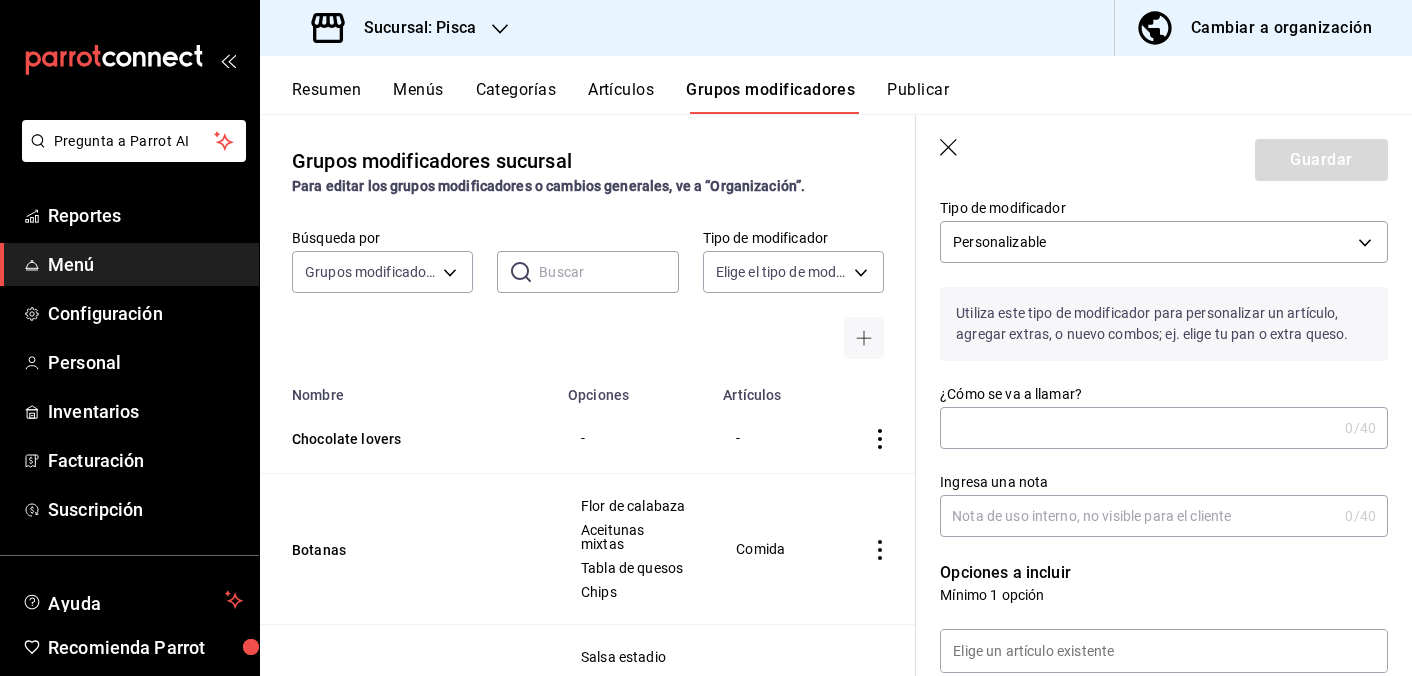 click on "¿Cómo se va a llamar?" at bounding box center (1138, 428) 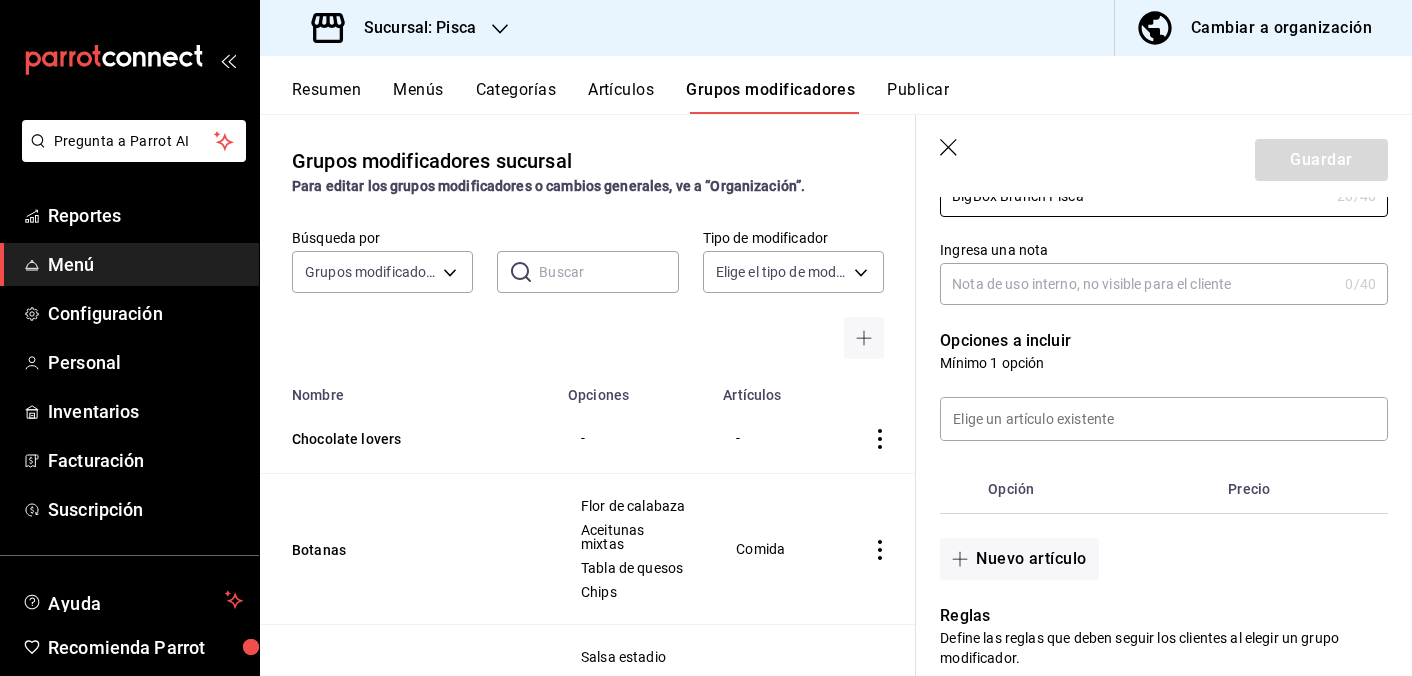 scroll, scrollTop: 324, scrollLeft: 0, axis: vertical 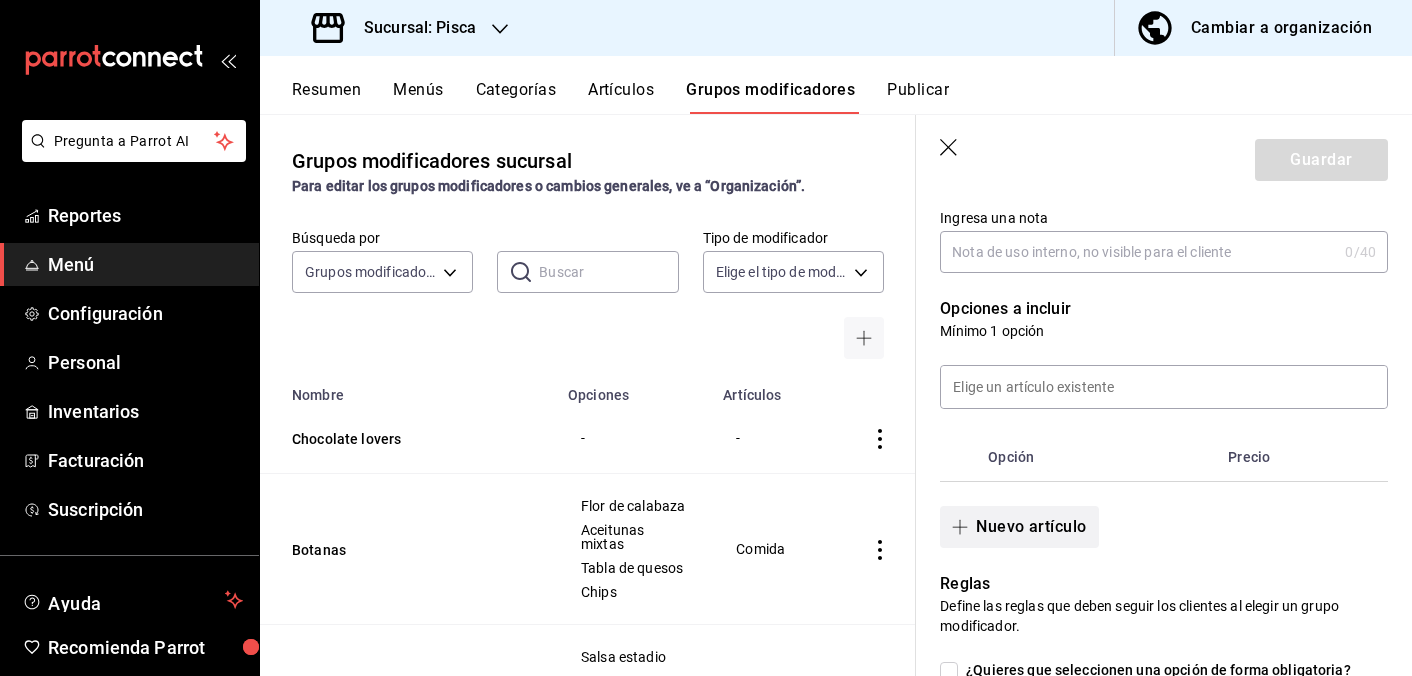 type on "BigBox Brunch Pisca" 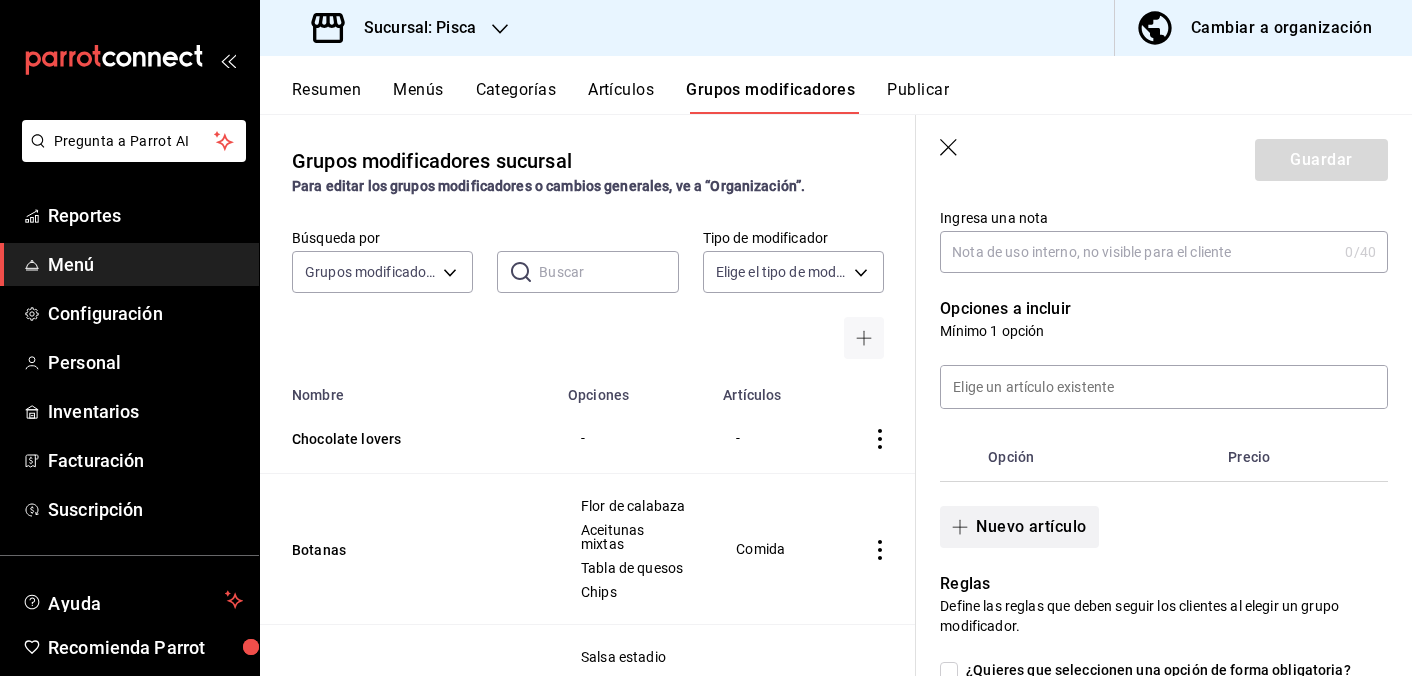 click on "Nuevo artículo" at bounding box center (1019, 527) 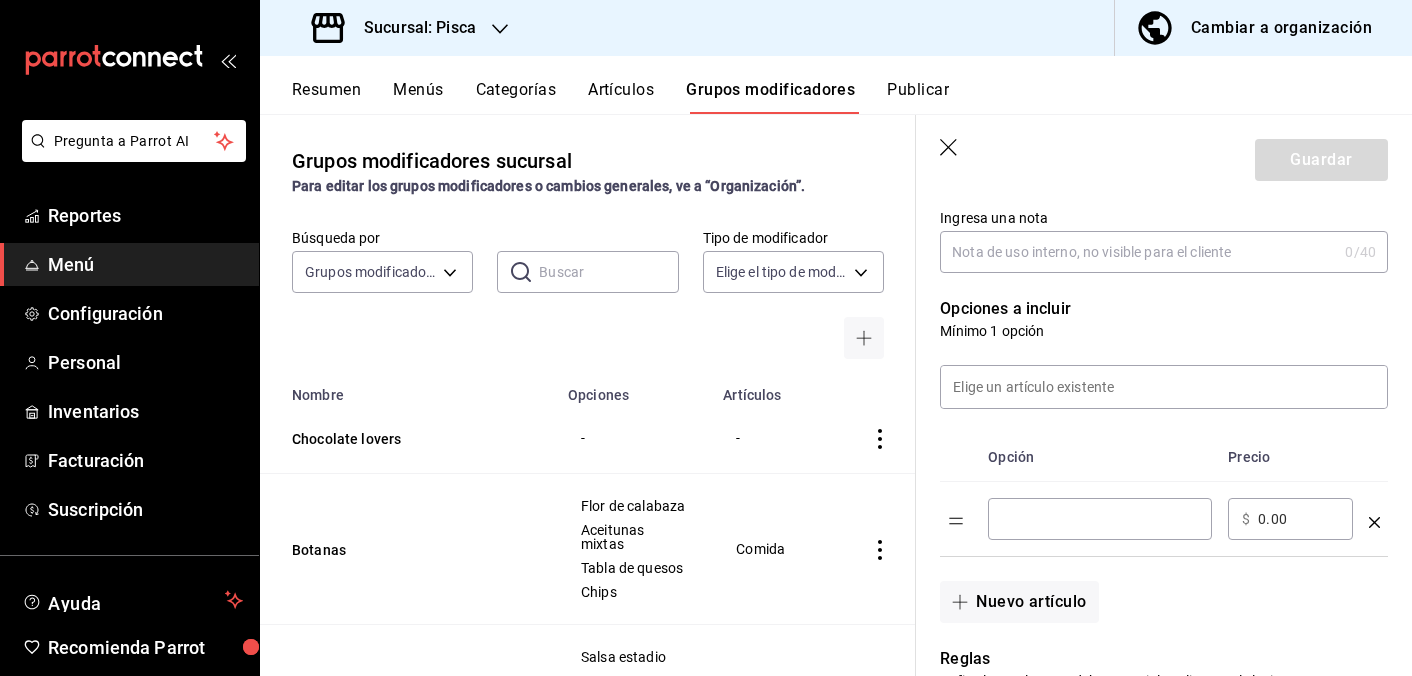 click at bounding box center [1100, 519] 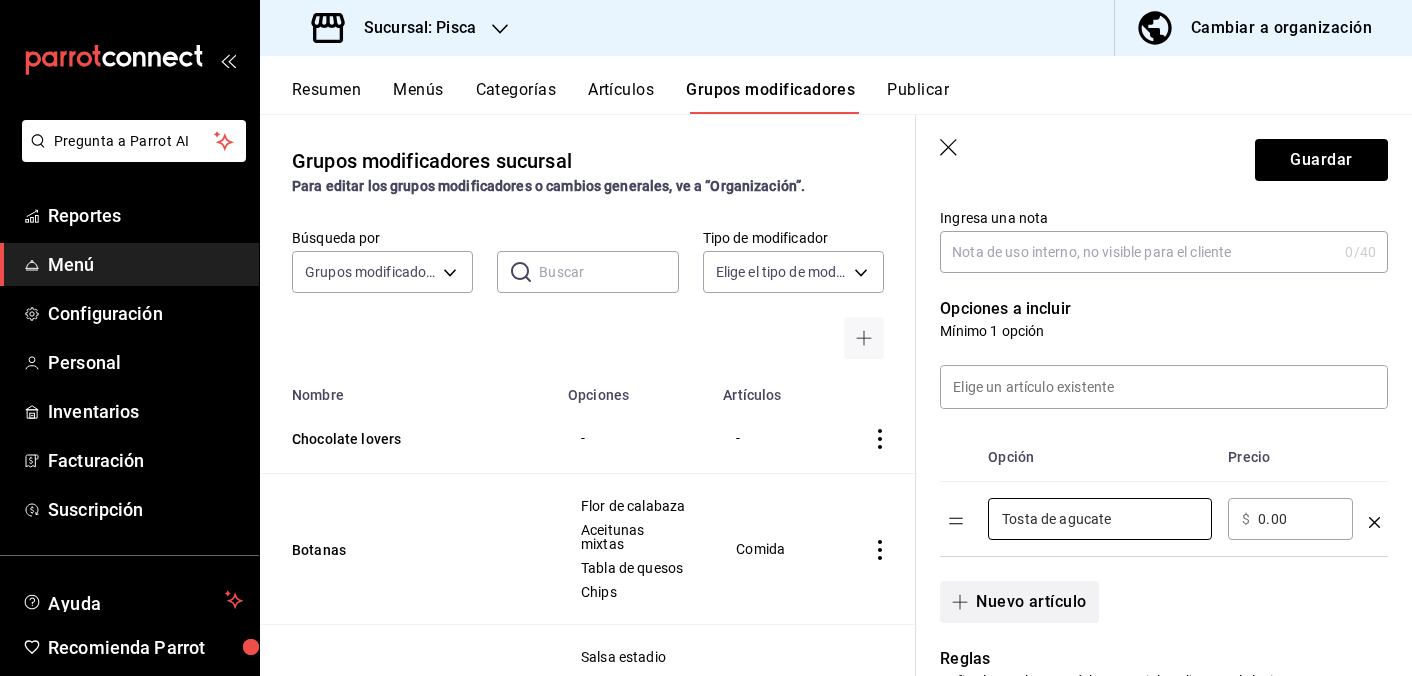type on "Tosta de agucate" 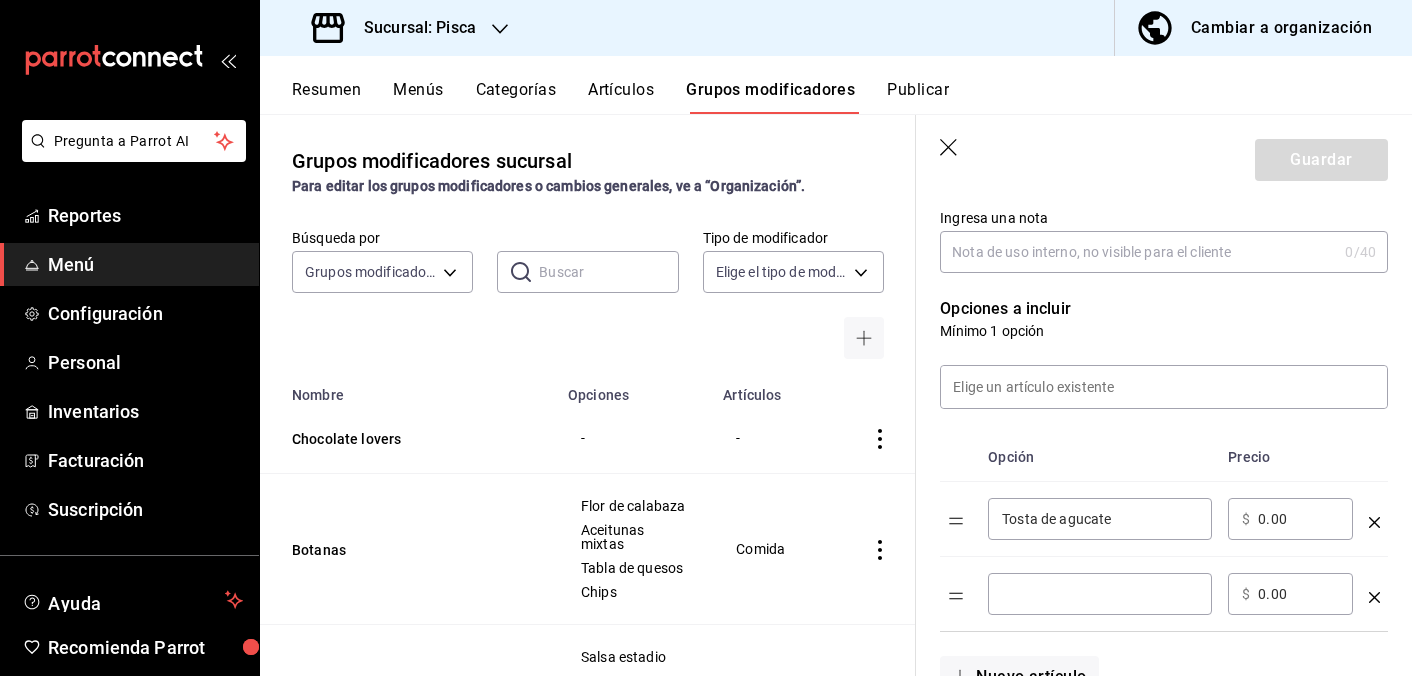 type 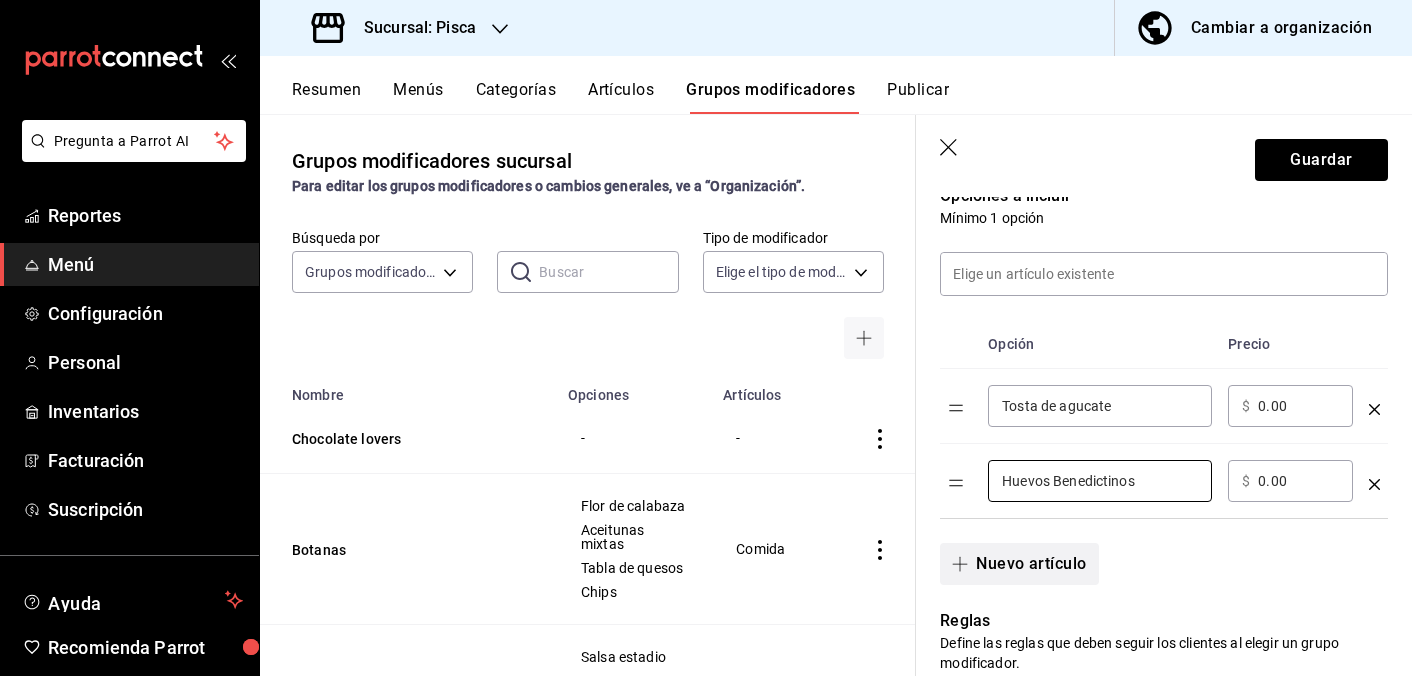 scroll, scrollTop: 465, scrollLeft: 0, axis: vertical 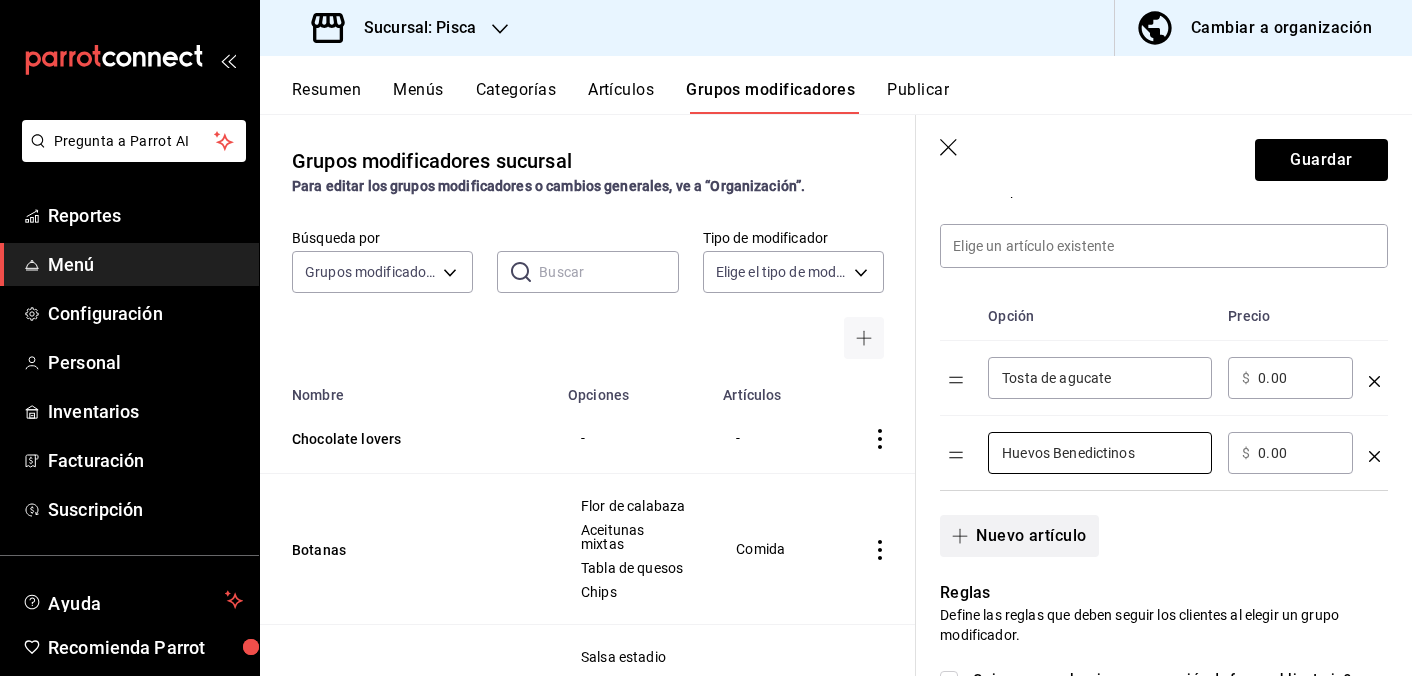 type on "Huevos Benedictinos" 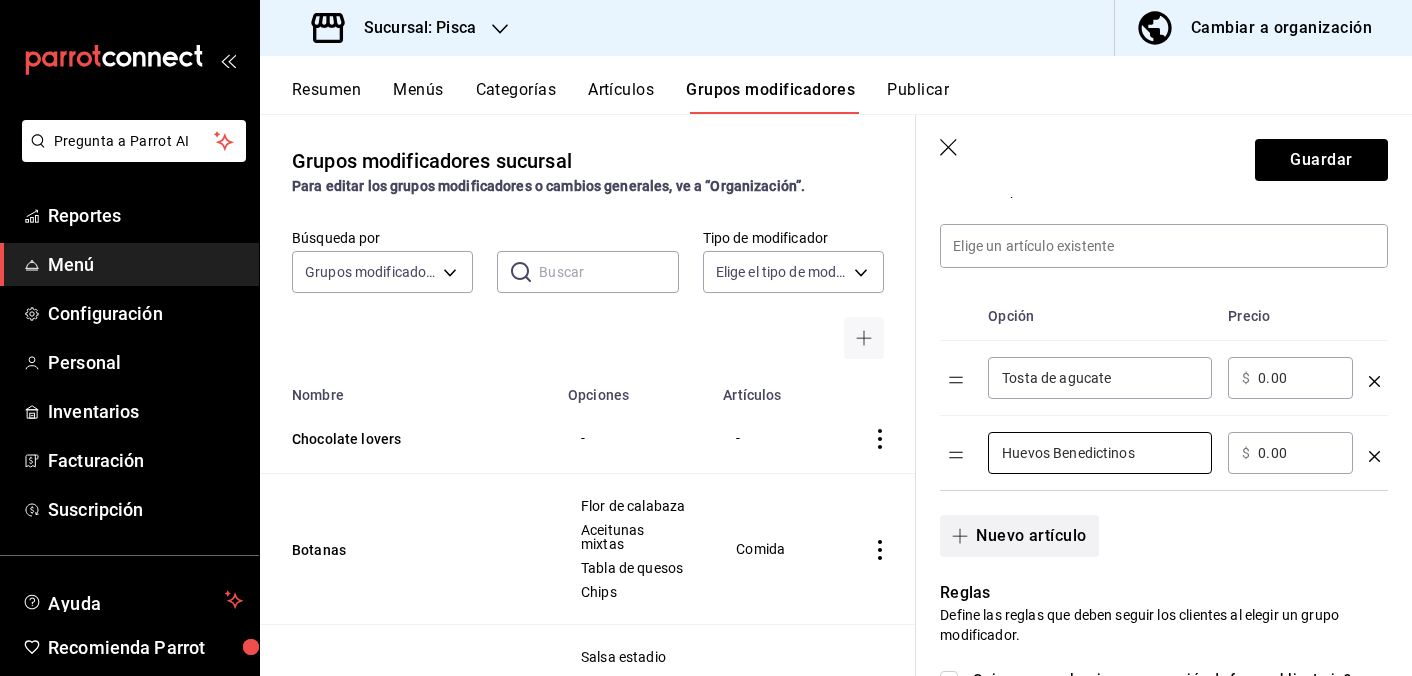 click on "Nuevo artículo" at bounding box center [1019, 536] 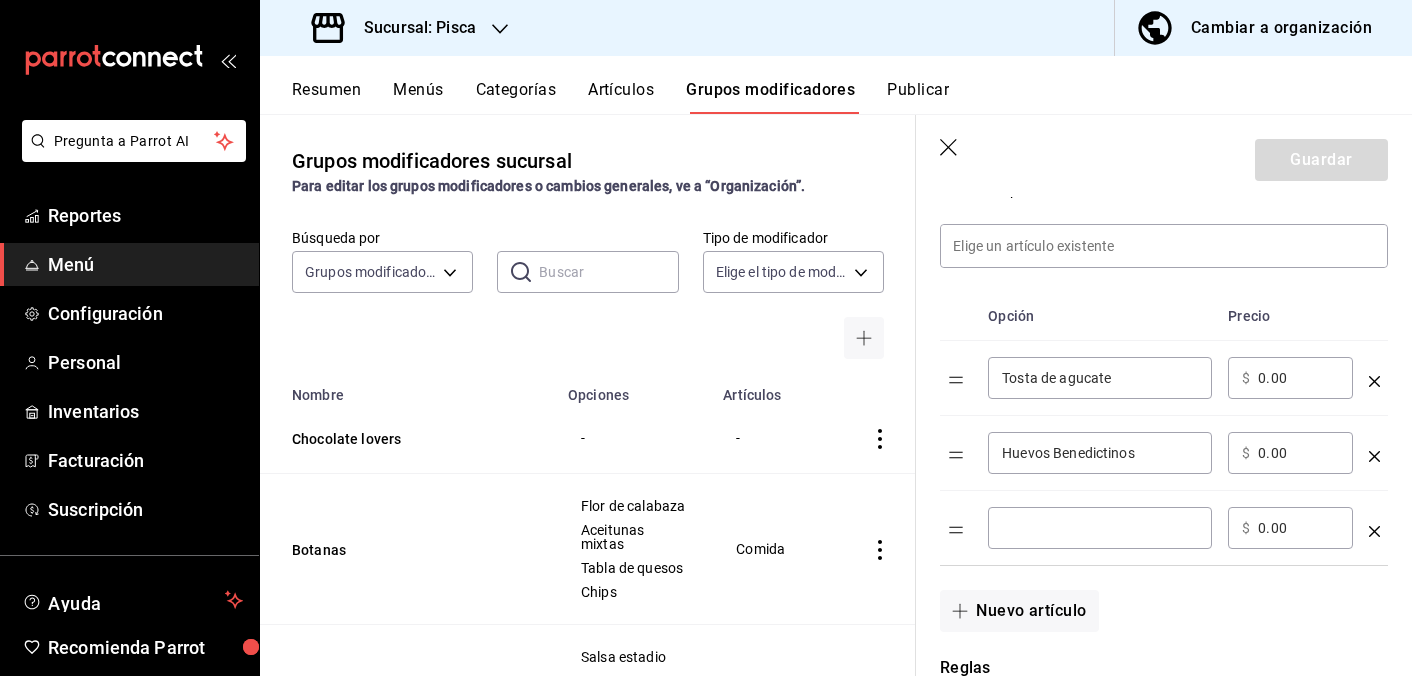 click at bounding box center (1100, 528) 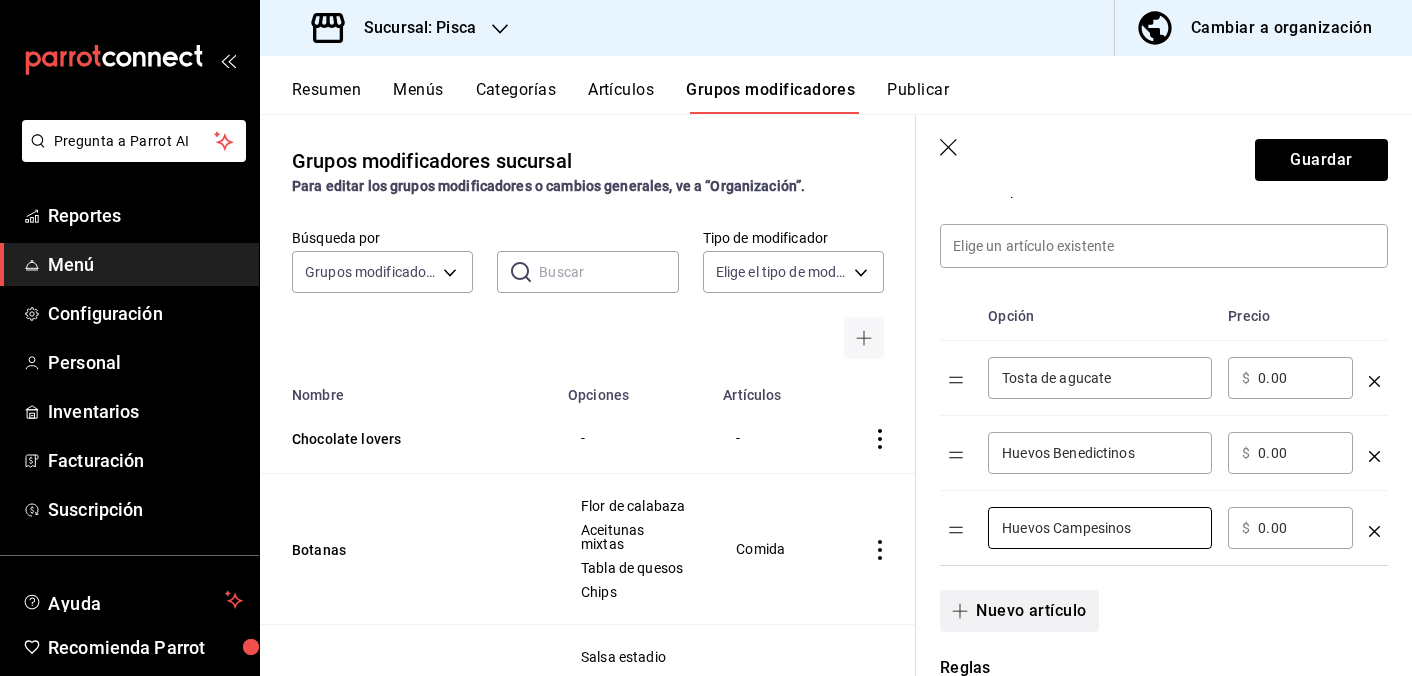 type on "Huevos Campesinos" 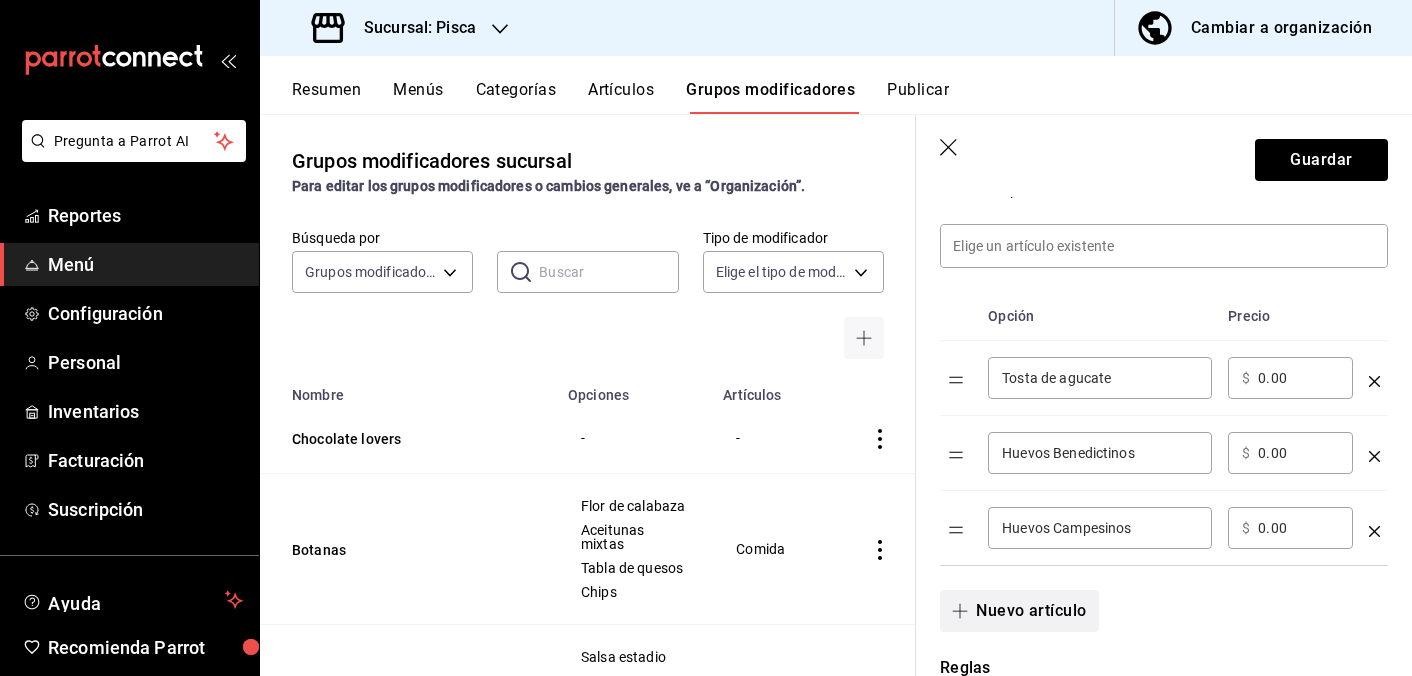 click on "Nuevo artículo" at bounding box center (1019, 611) 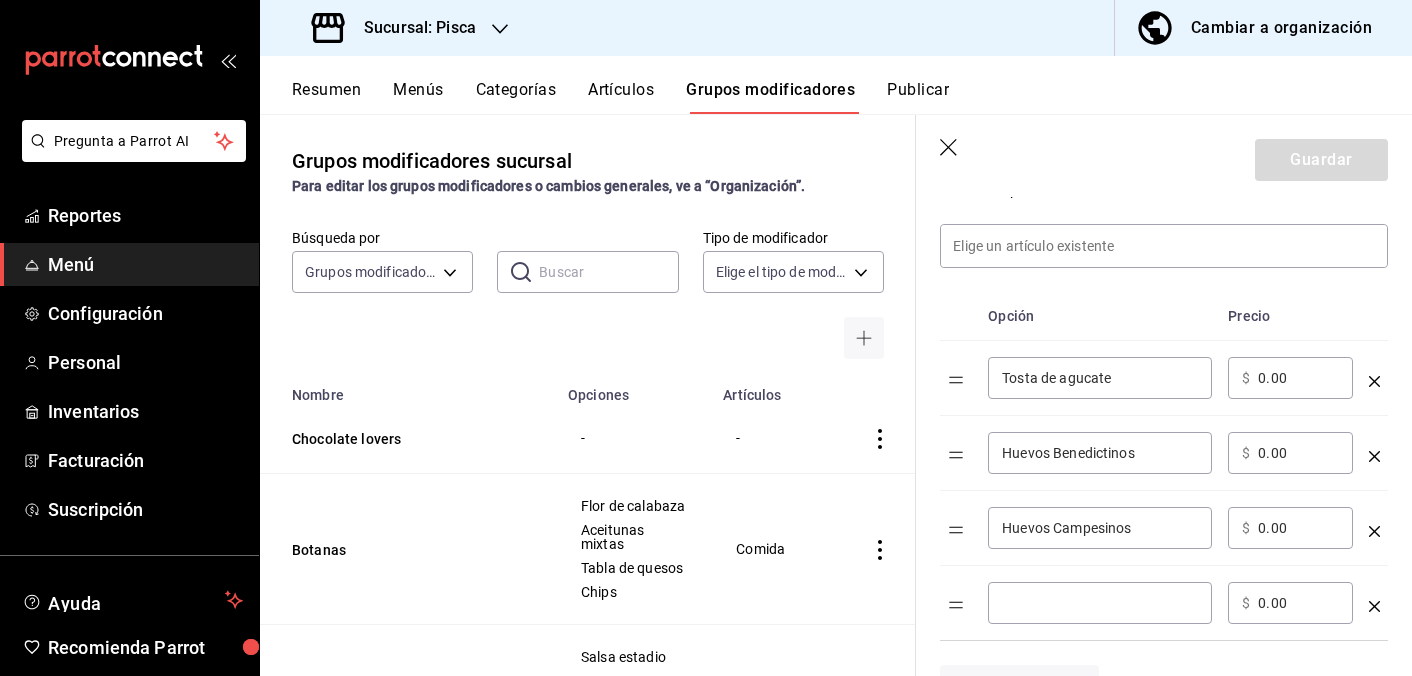 click at bounding box center [1100, 603] 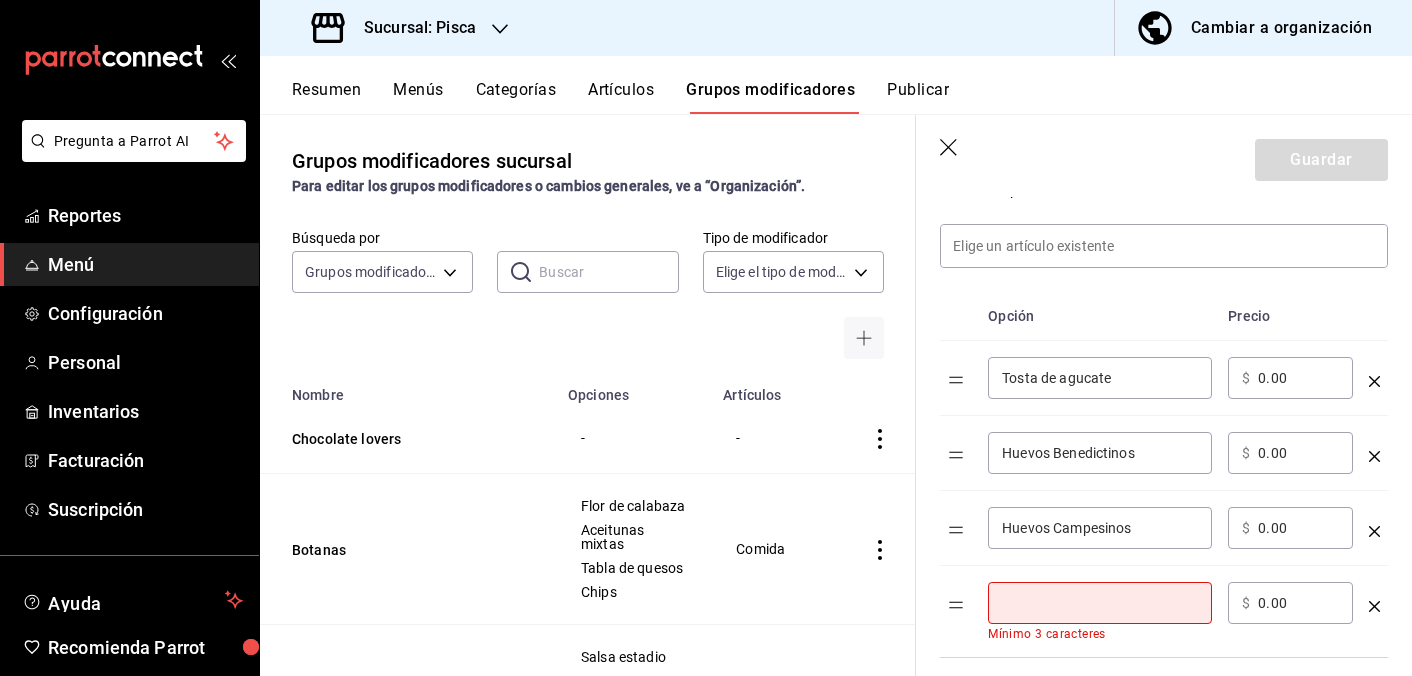 type on "¿" 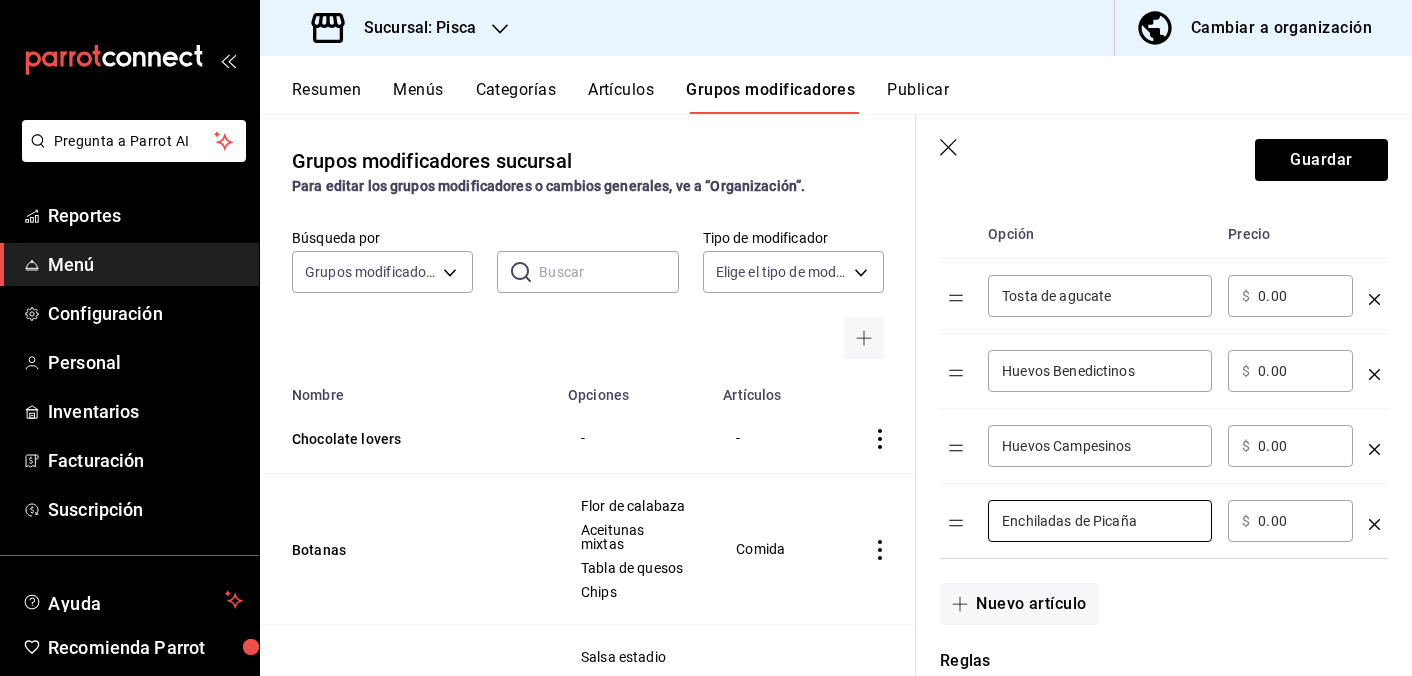 scroll, scrollTop: 592, scrollLeft: 0, axis: vertical 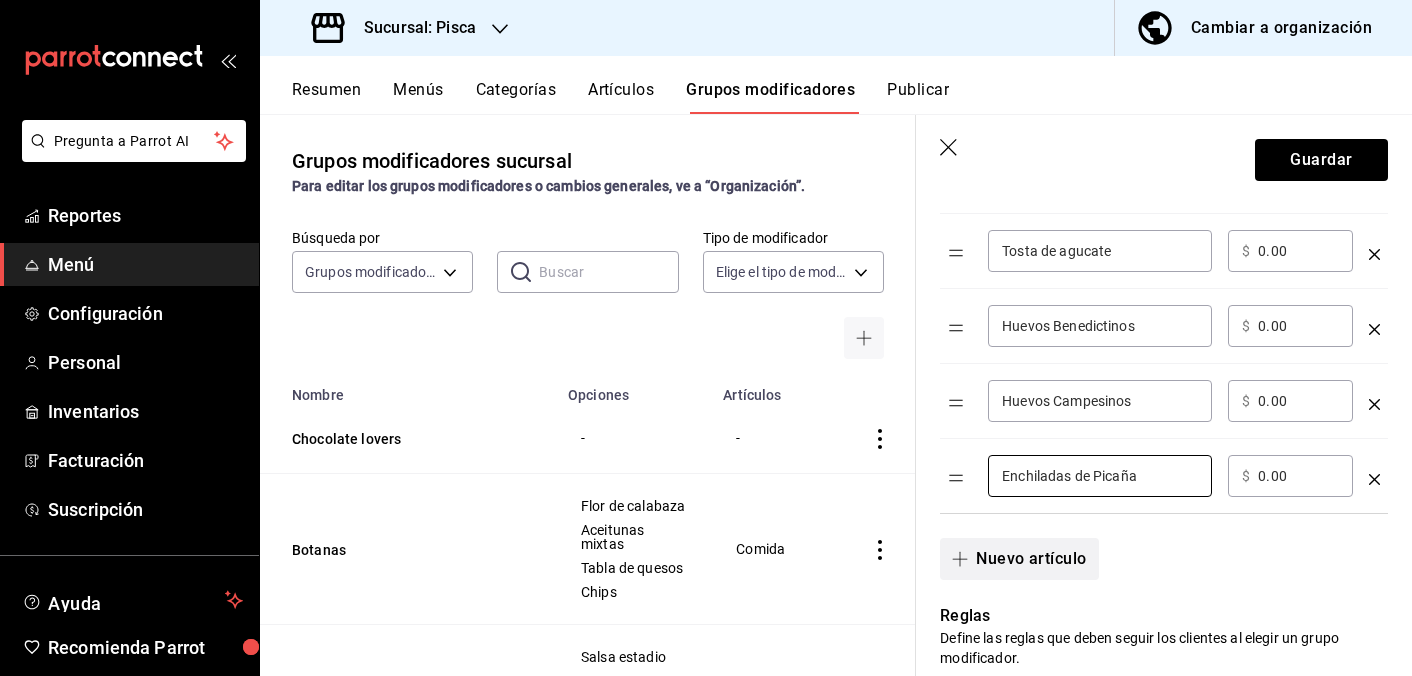 type on "Enchiladas de Picaña" 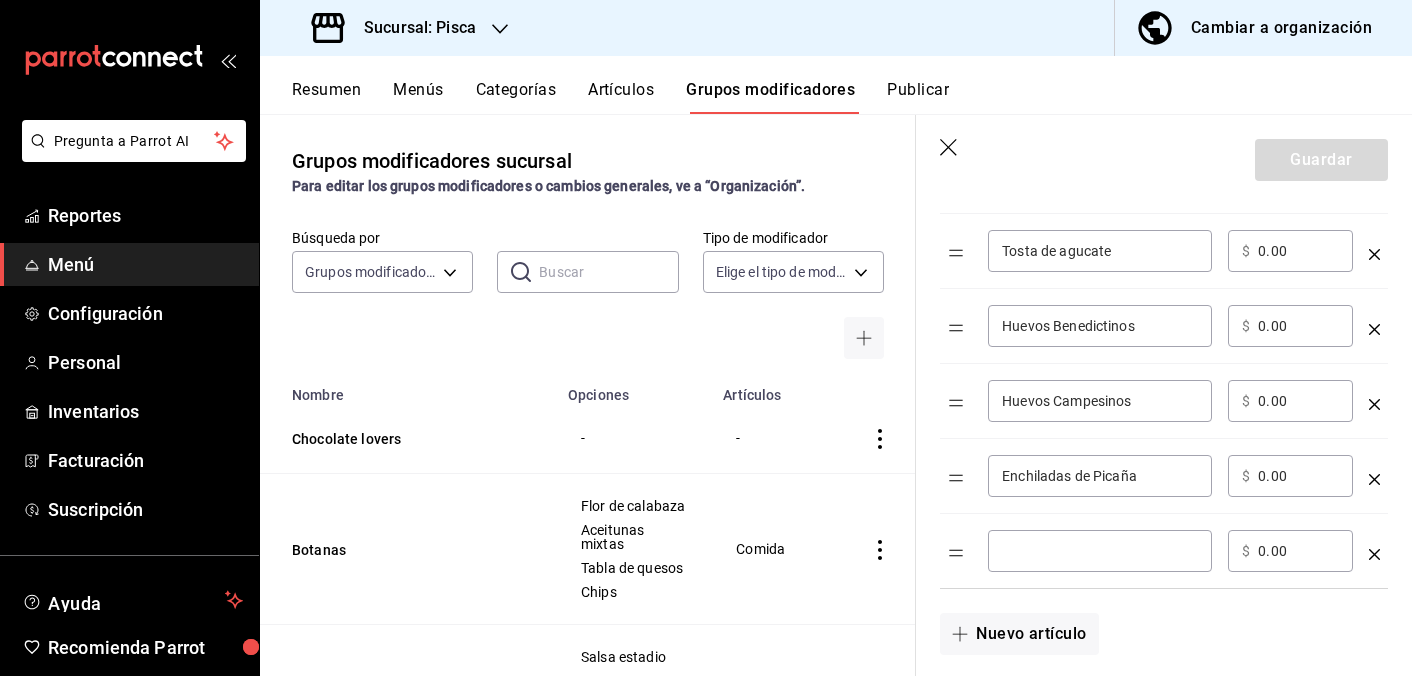click at bounding box center [1100, 551] 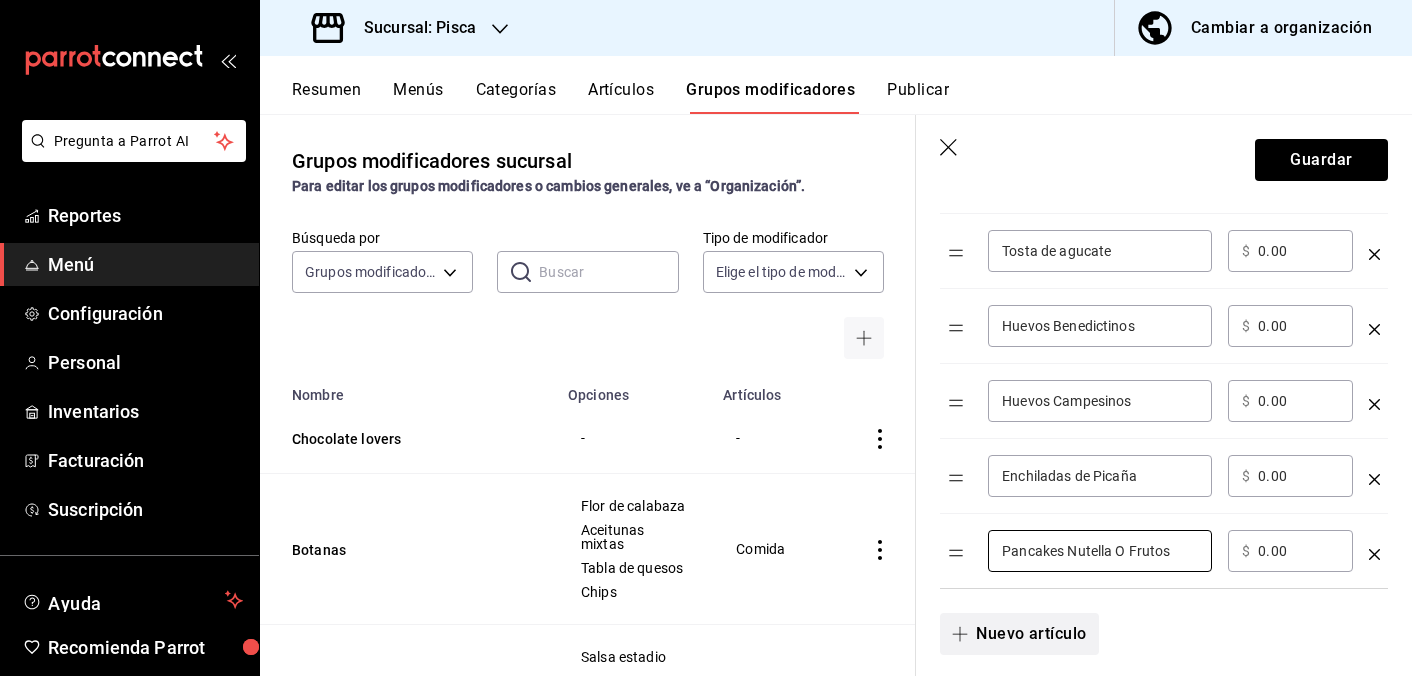 type on "Pancakes Nutella O Frutos" 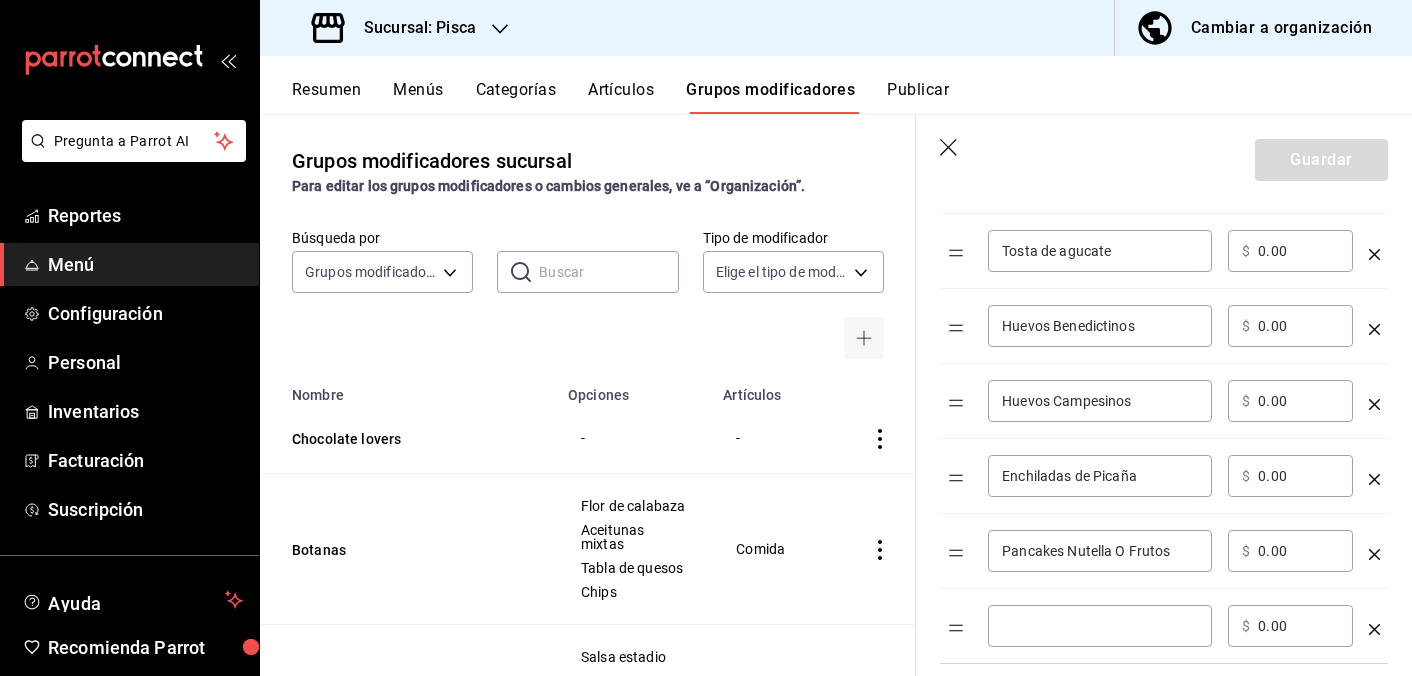 click on "​" at bounding box center (1100, 626) 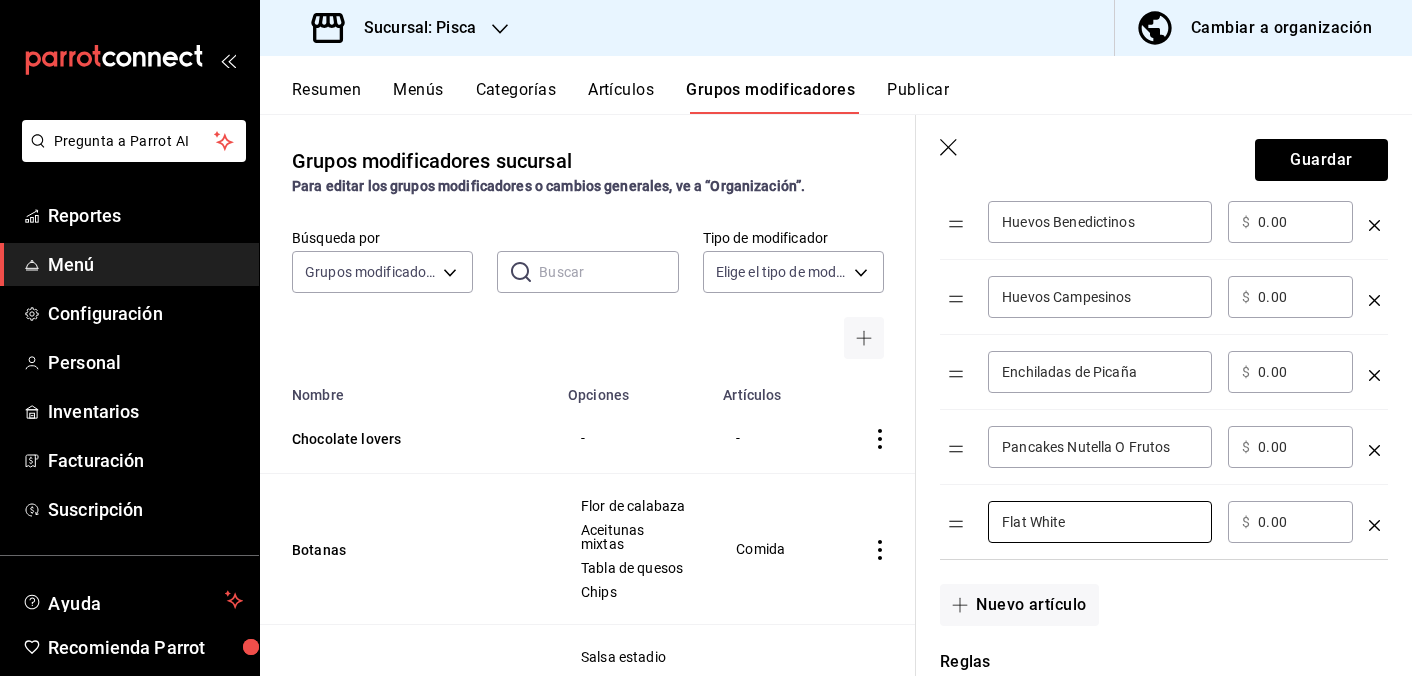 scroll, scrollTop: 744, scrollLeft: 0, axis: vertical 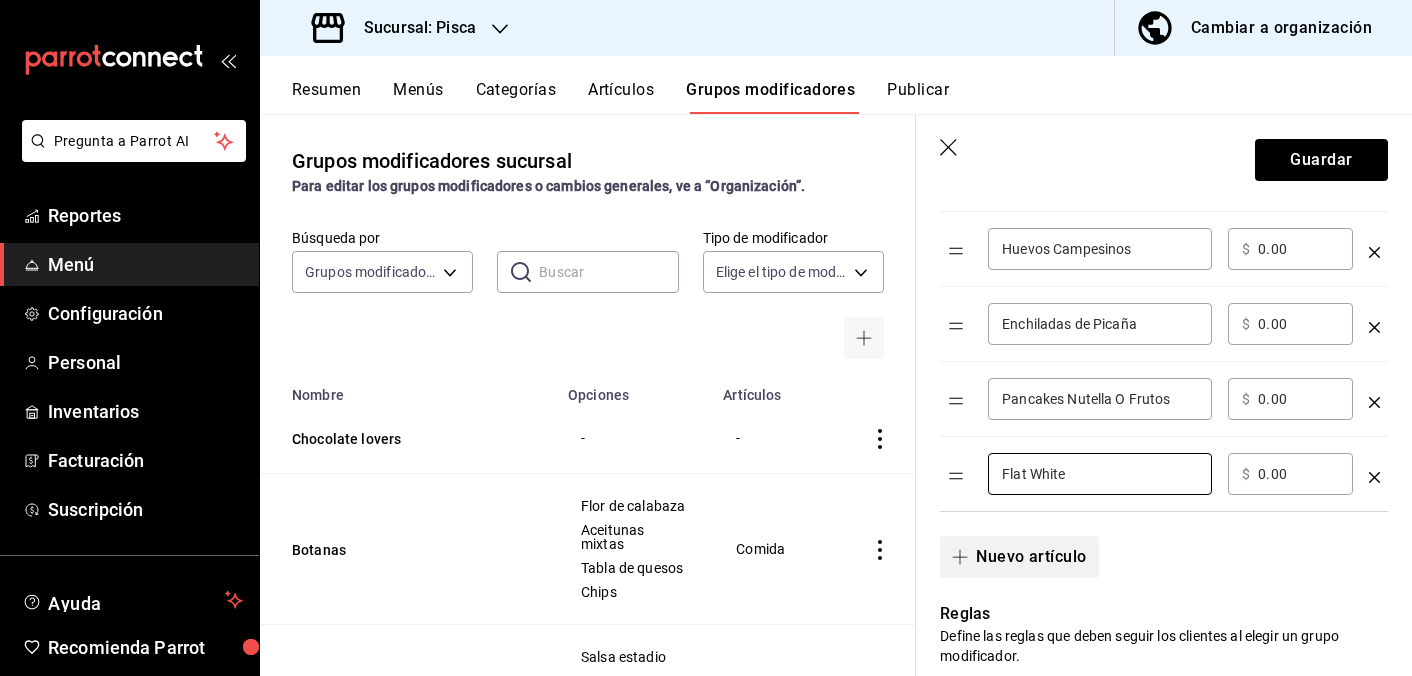 type on "Flat White" 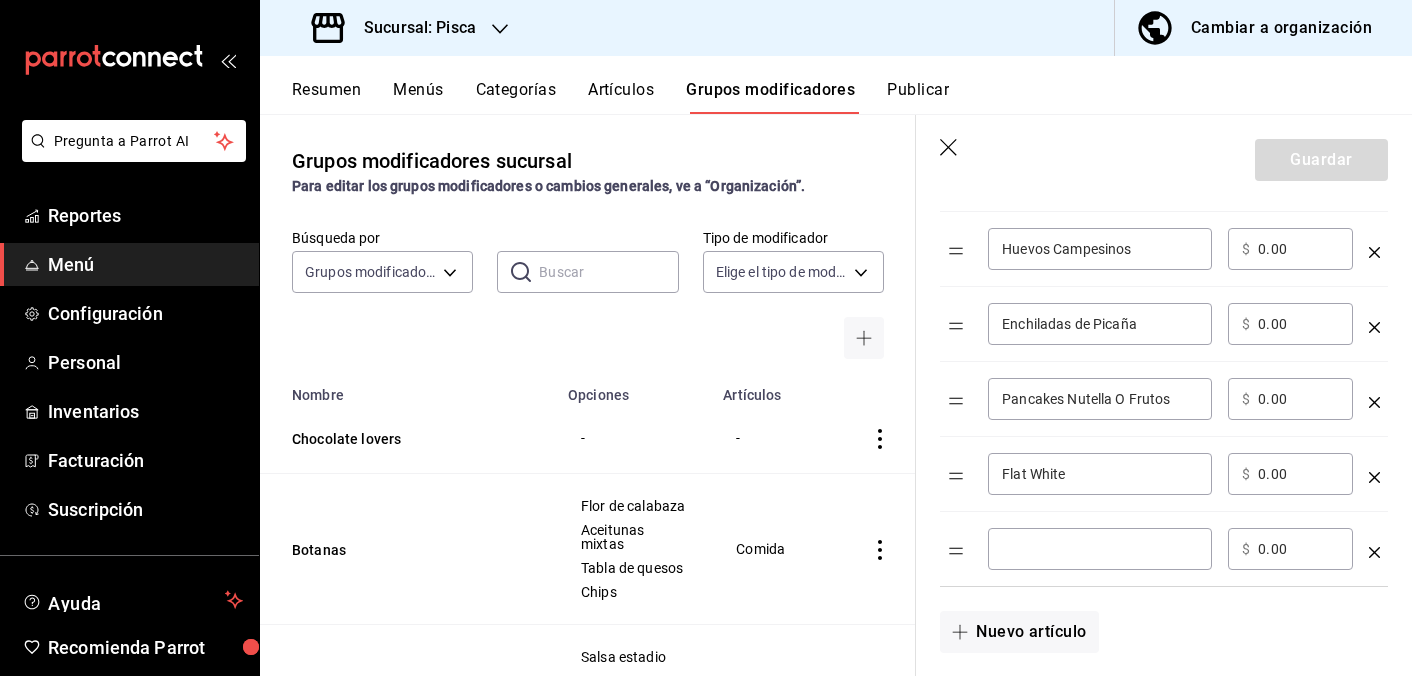 click at bounding box center (1100, 549) 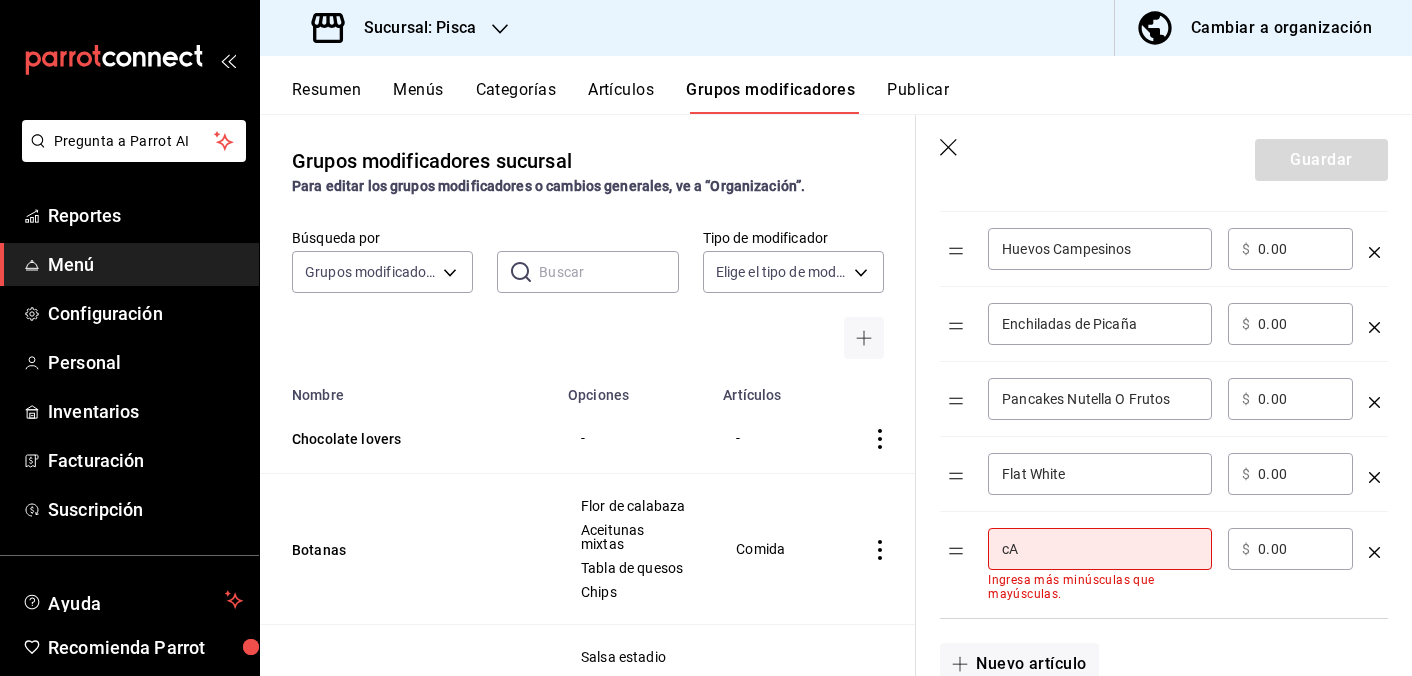 type on "c" 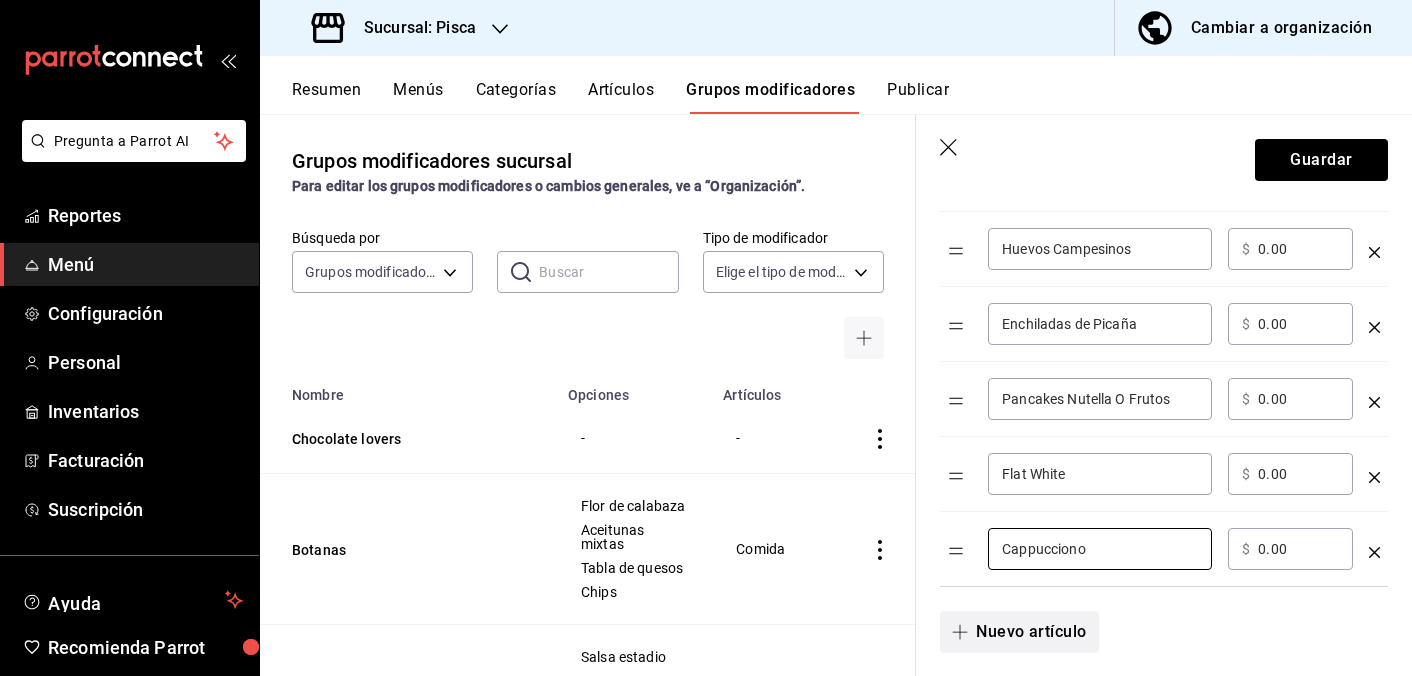 type on "Cappucciono" 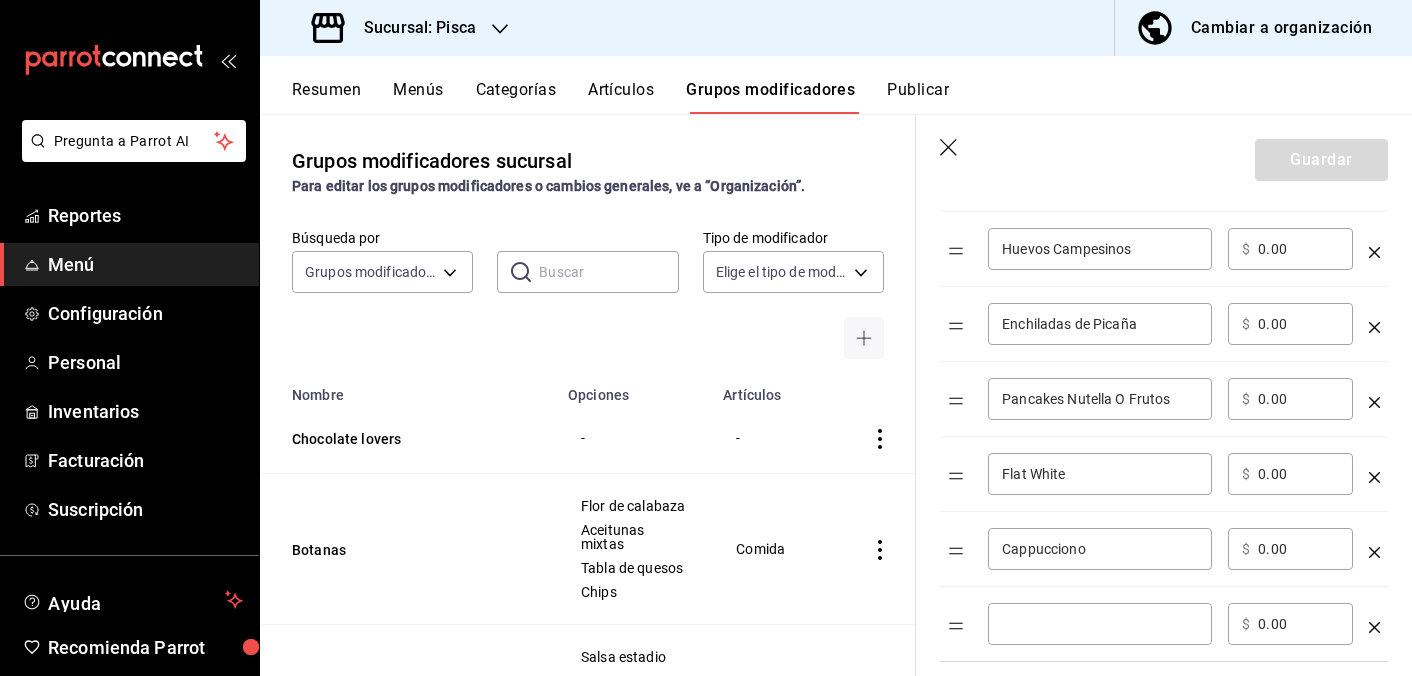 click at bounding box center (1100, 624) 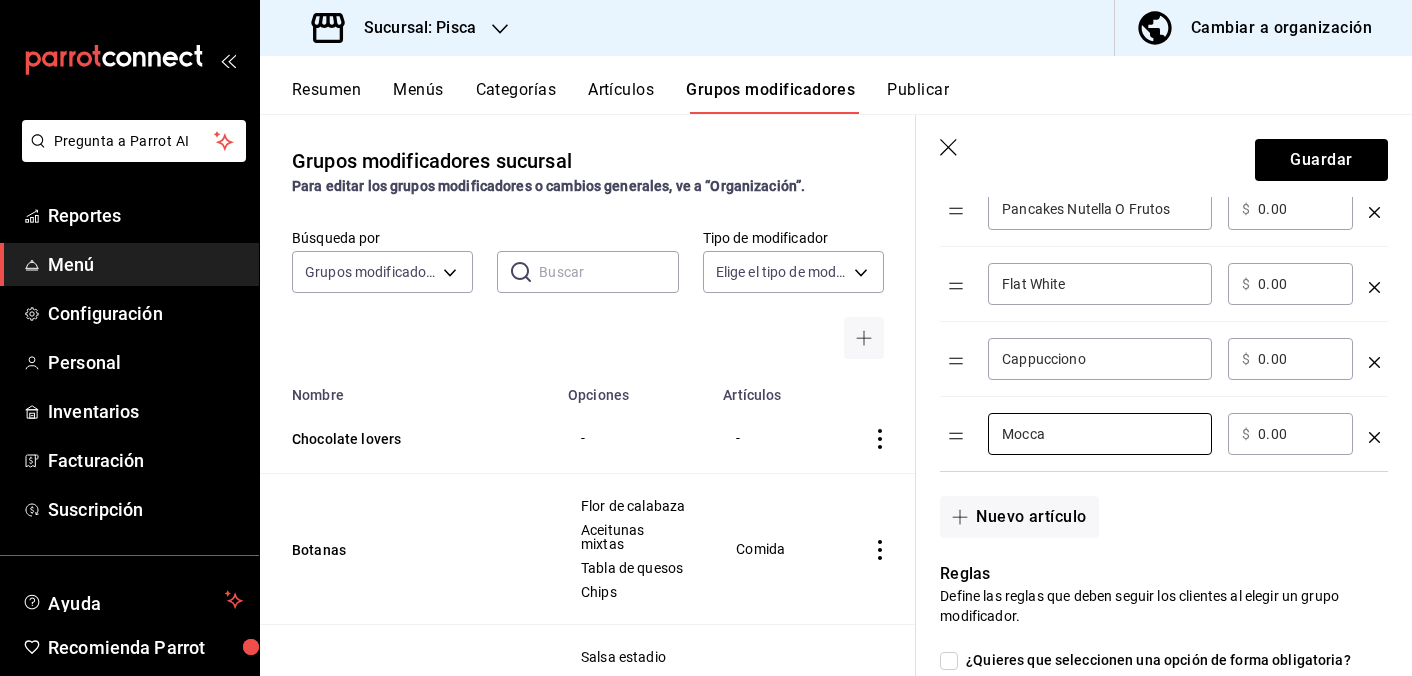 scroll, scrollTop: 951, scrollLeft: 0, axis: vertical 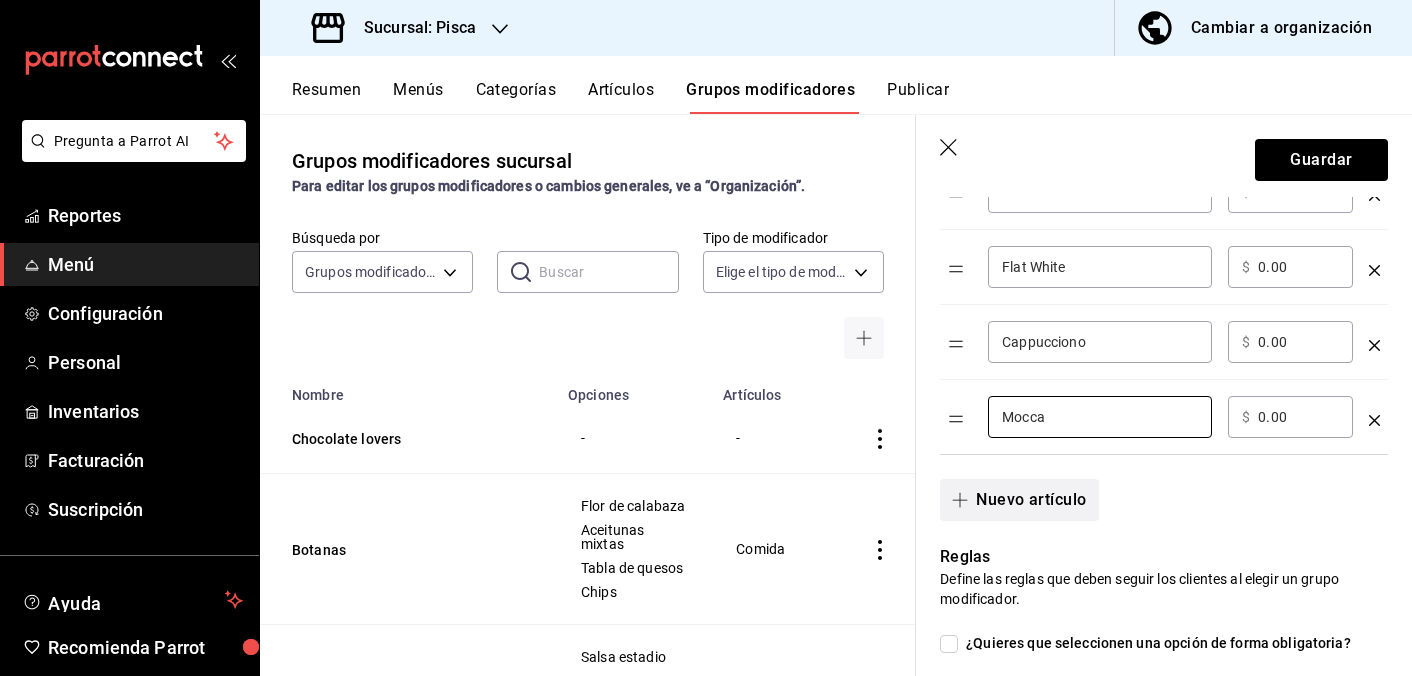 type on "Mocca" 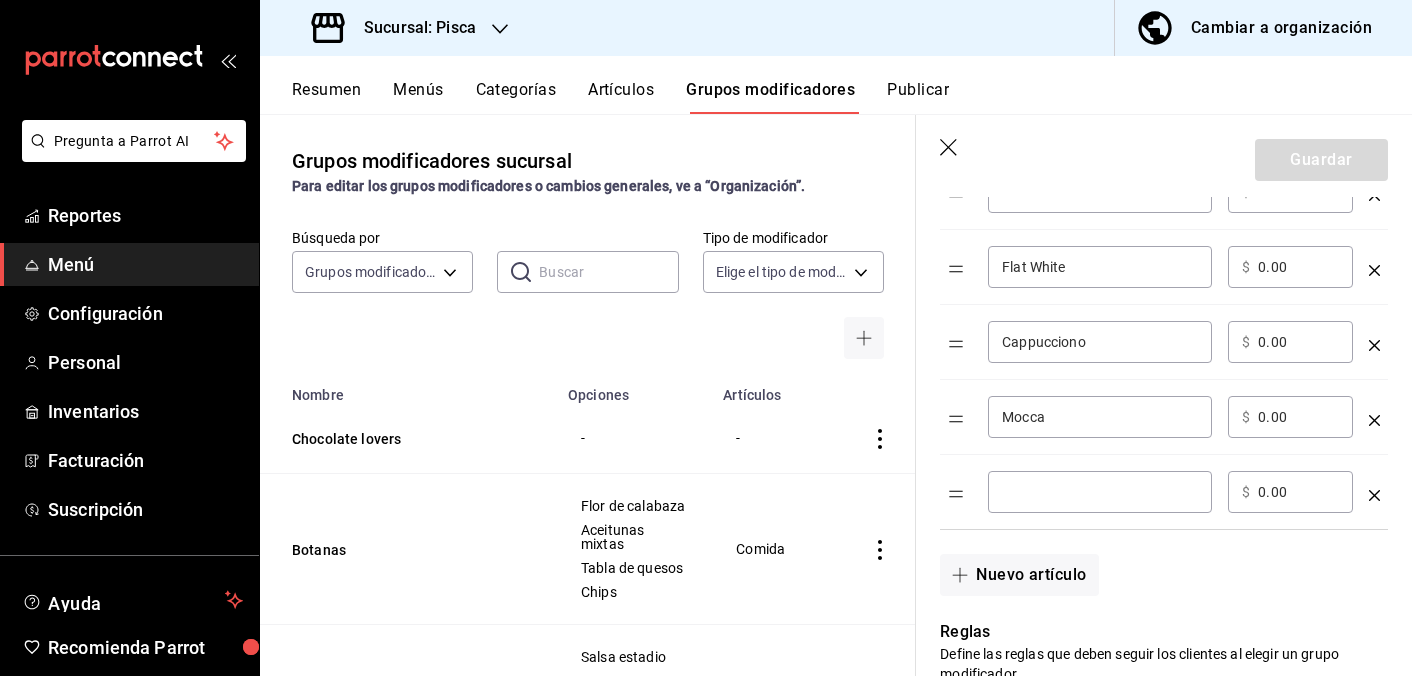 click at bounding box center (1100, 492) 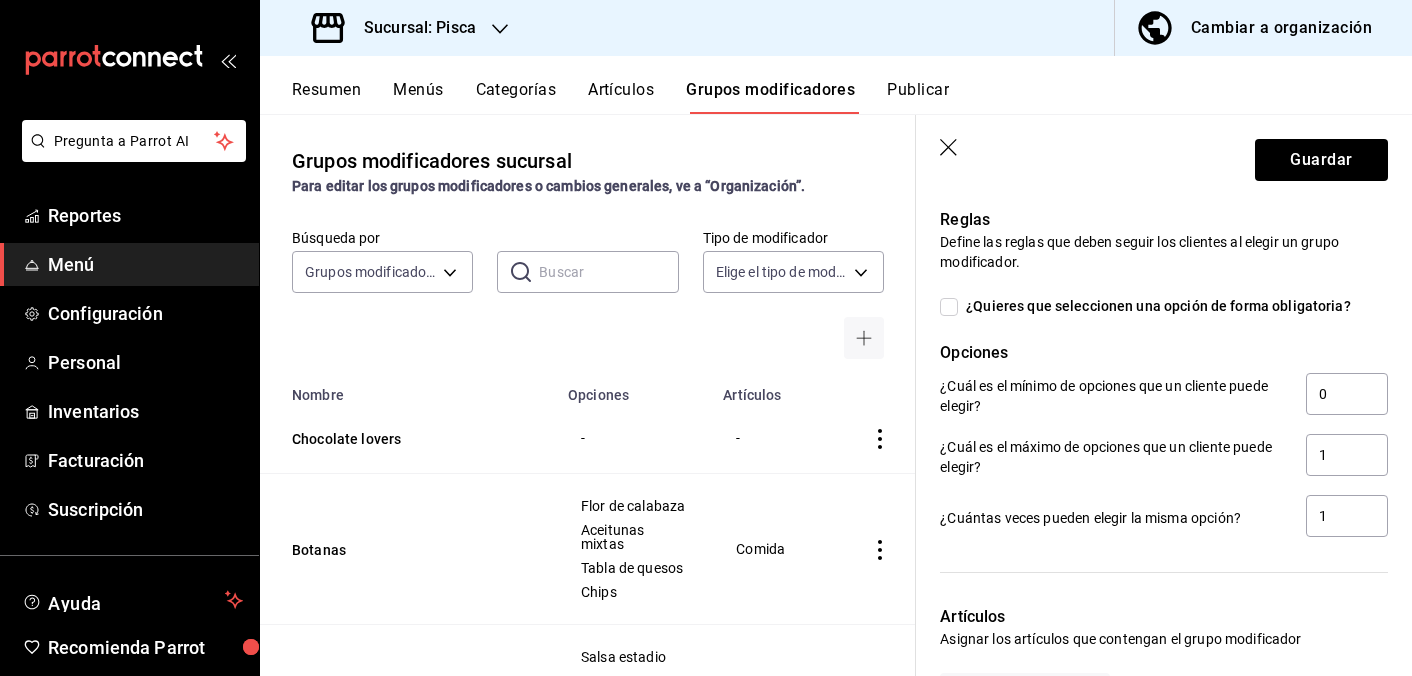 scroll, scrollTop: 1388, scrollLeft: 0, axis: vertical 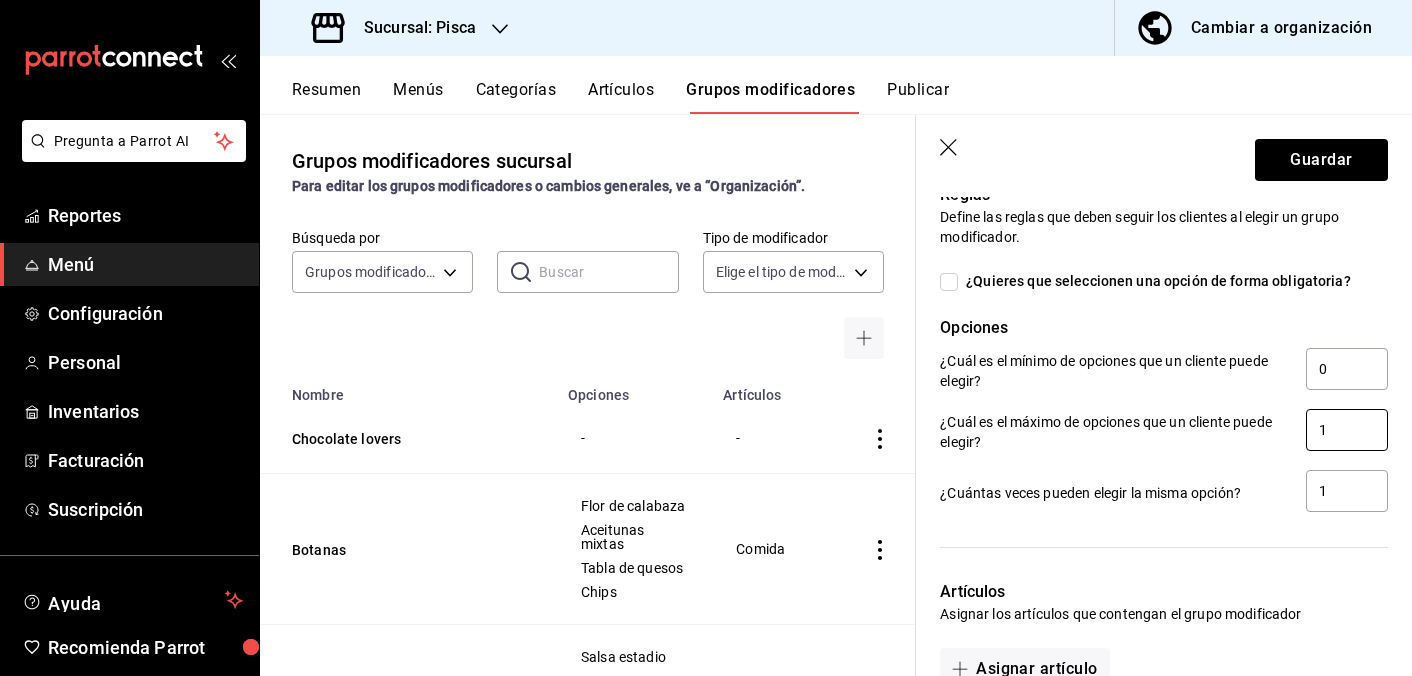type on "Latte" 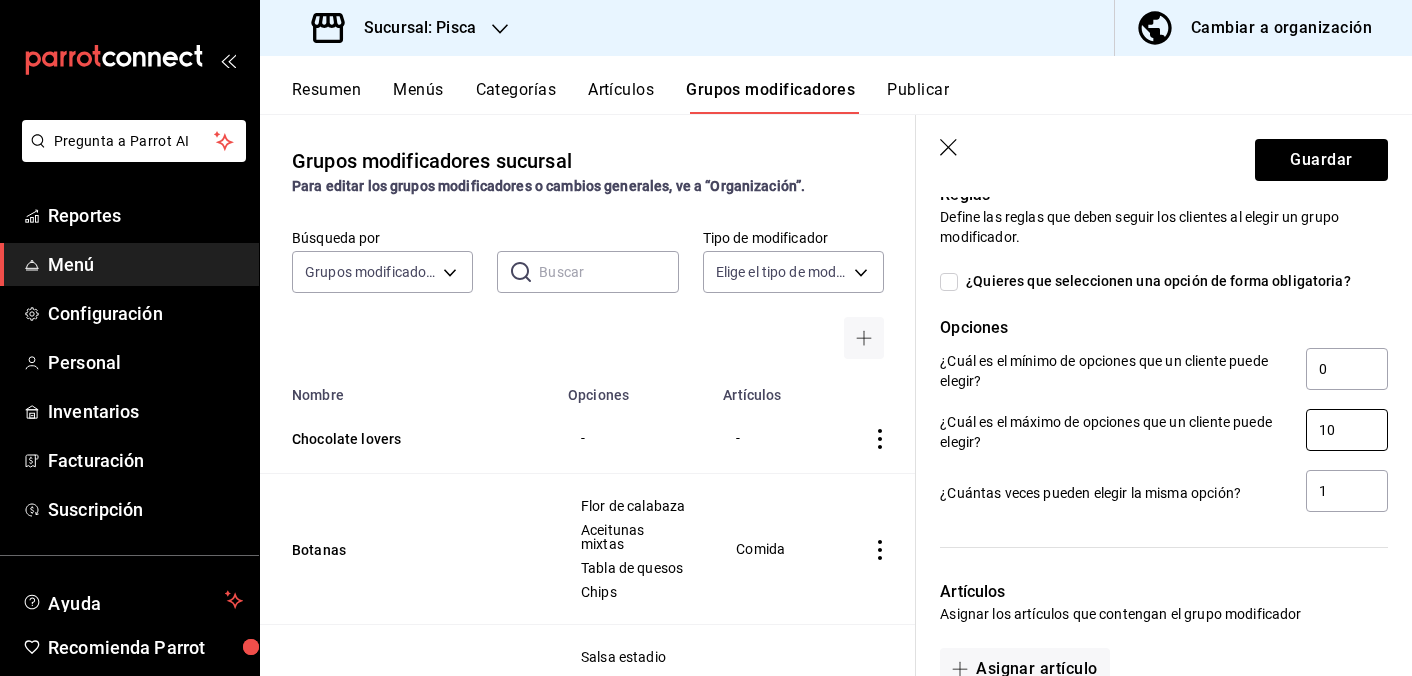 type on "10" 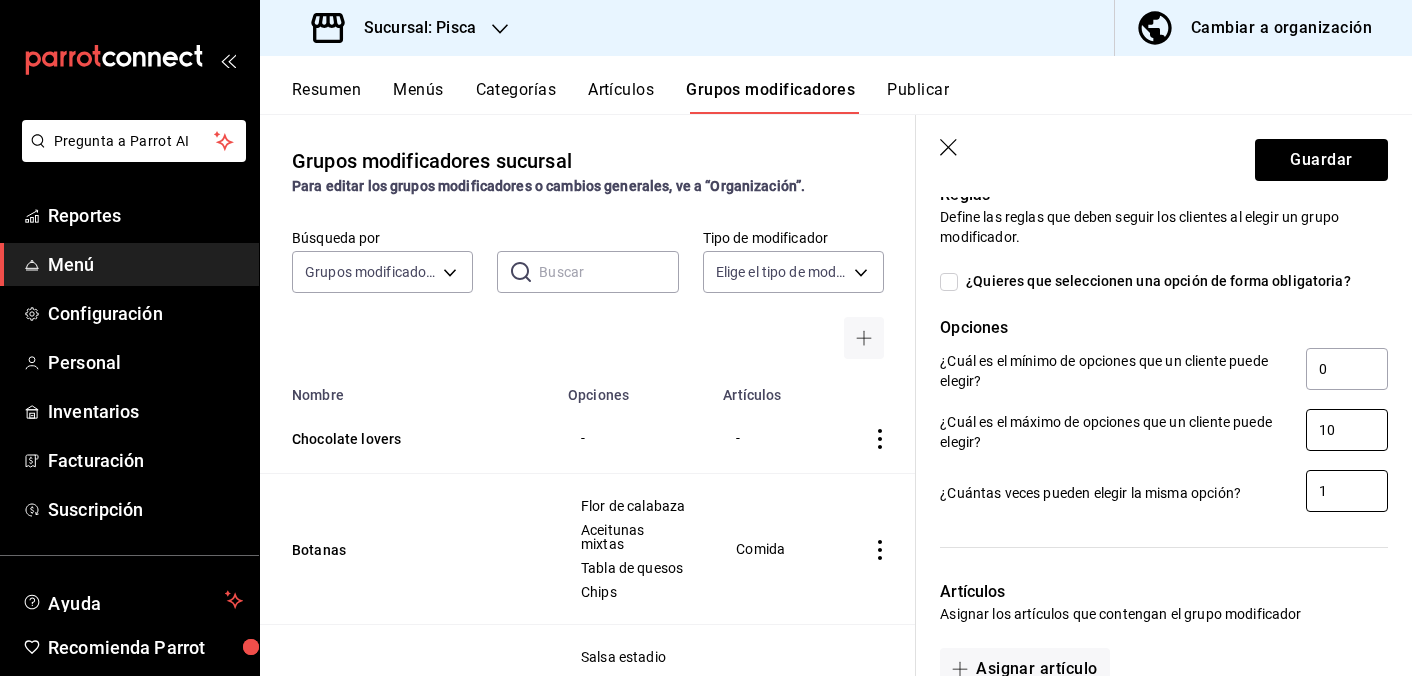 type on "0" 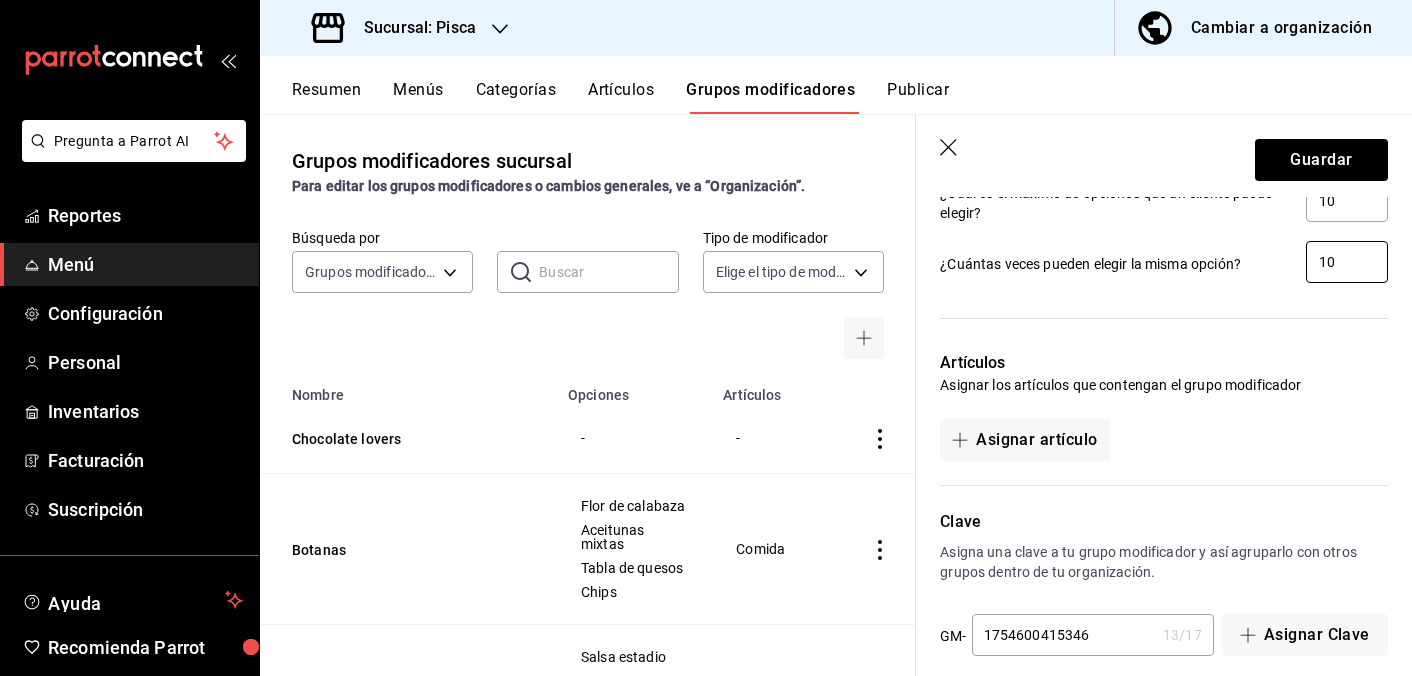 scroll, scrollTop: 1620, scrollLeft: 0, axis: vertical 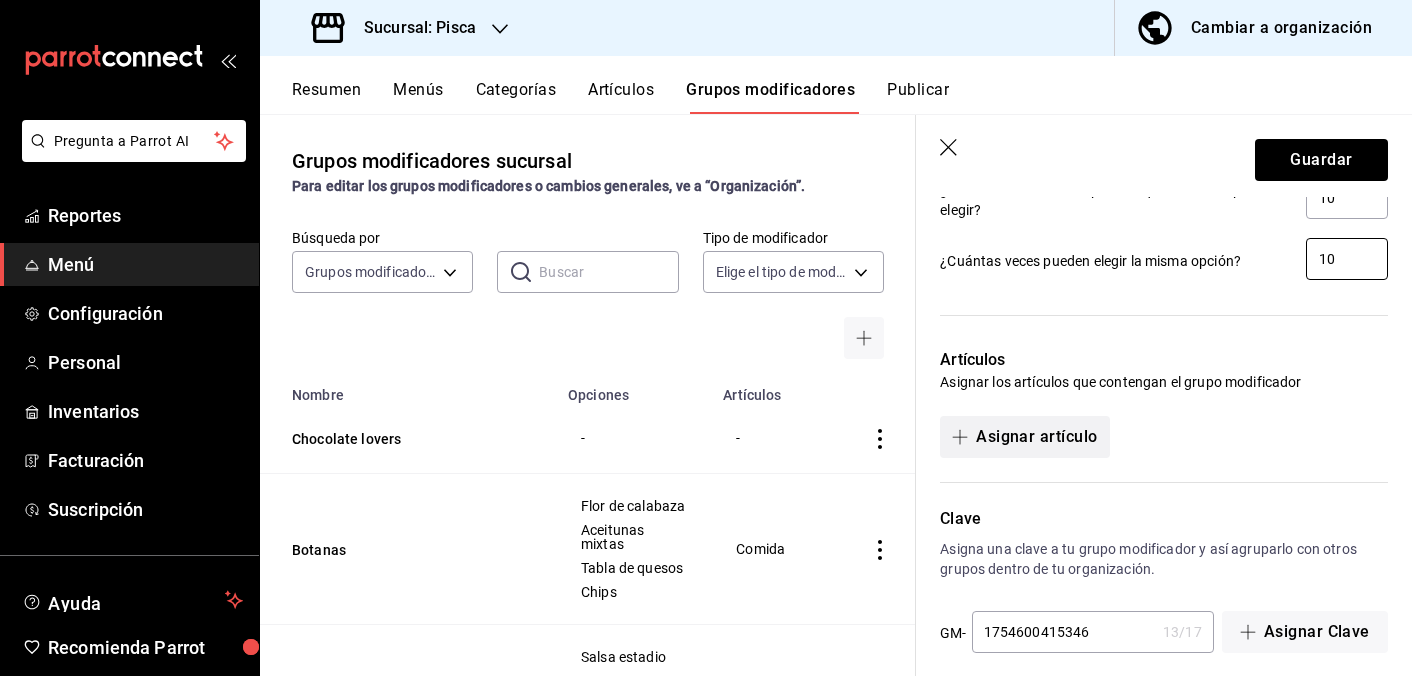 type on "10" 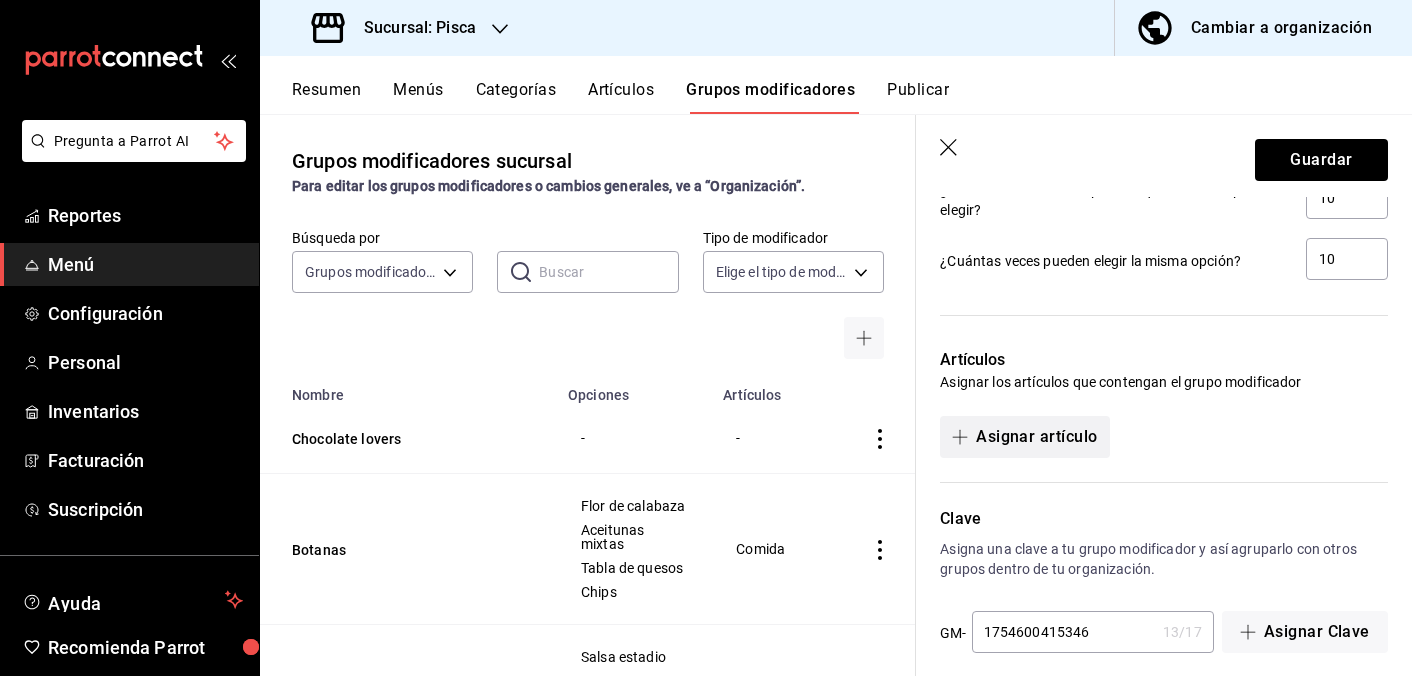 click on "Asignar artículo" at bounding box center [1024, 437] 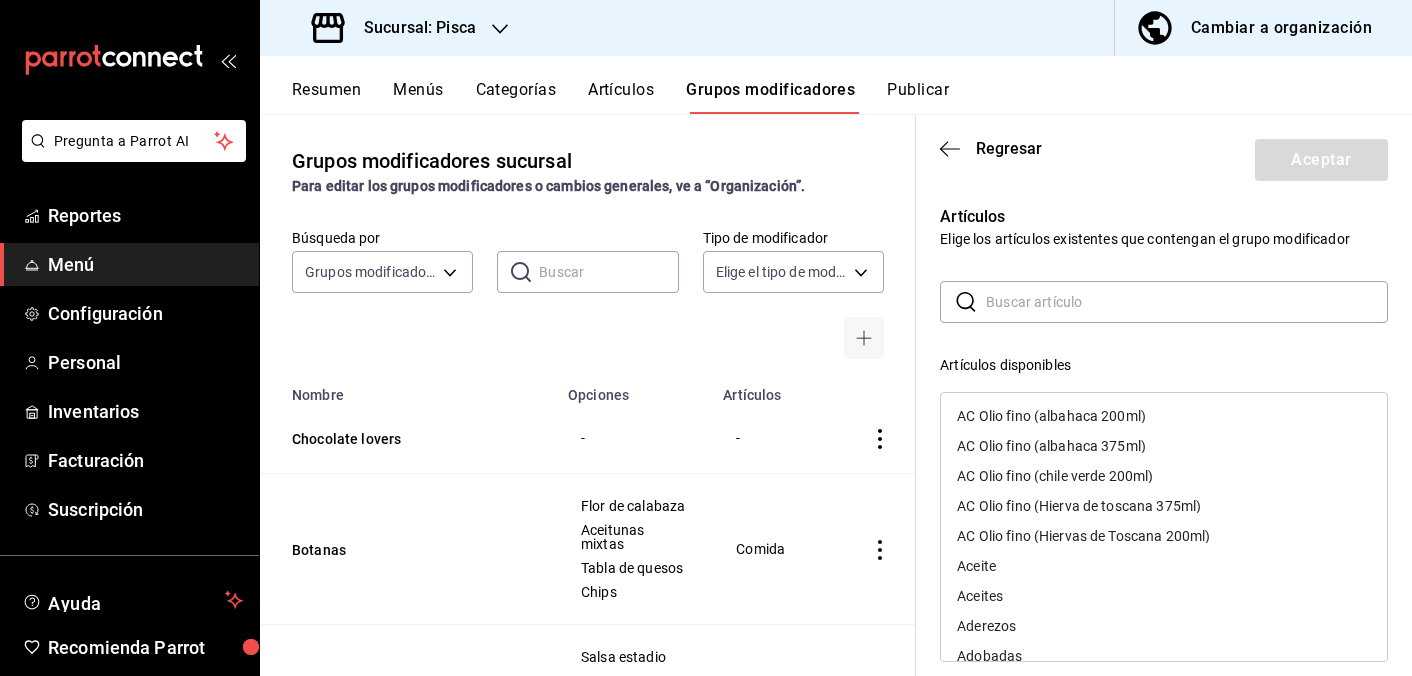 click at bounding box center (1187, 302) 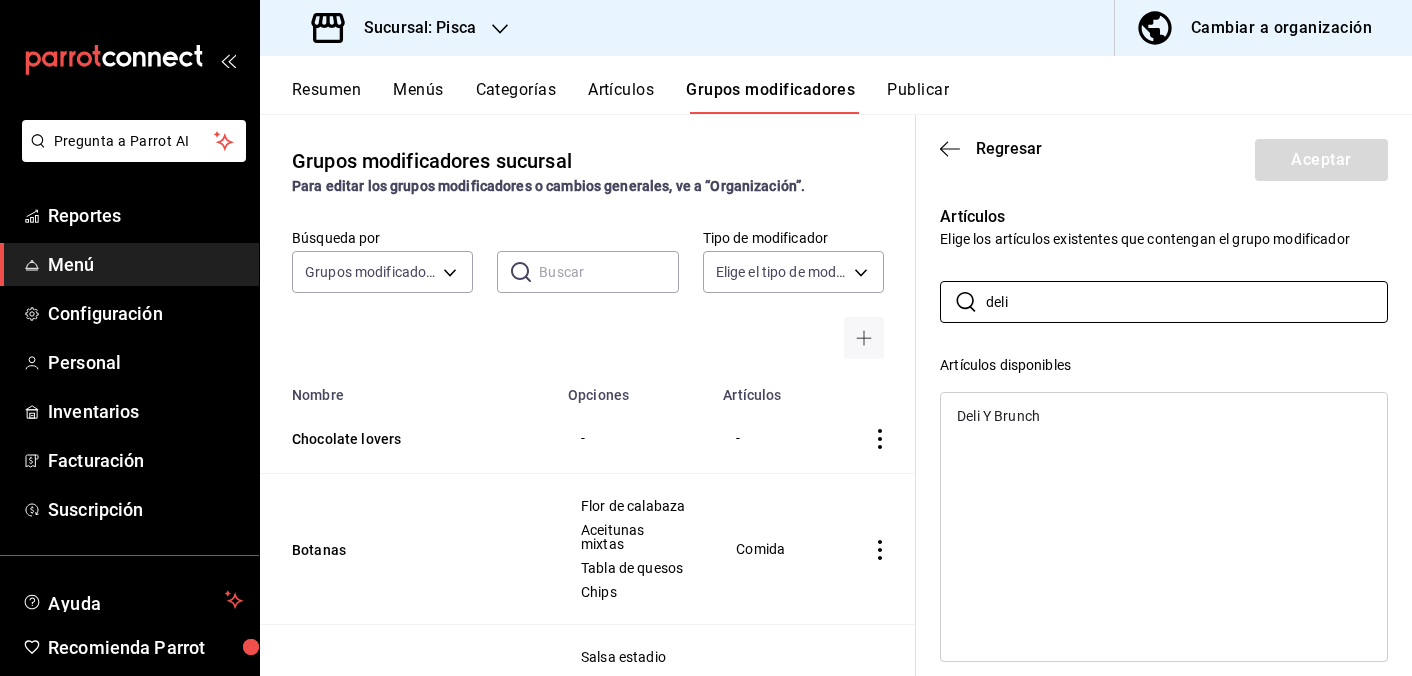 type on "deli" 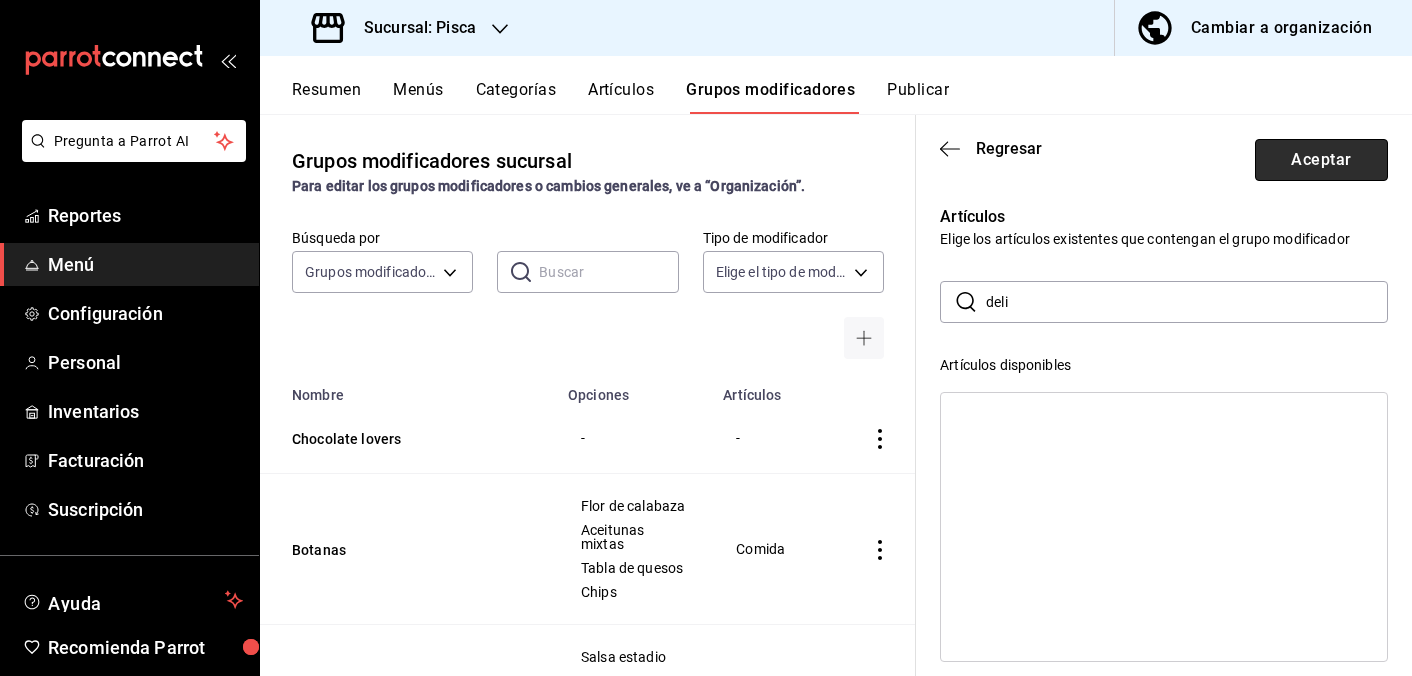 click on "Aceptar" at bounding box center (1321, 160) 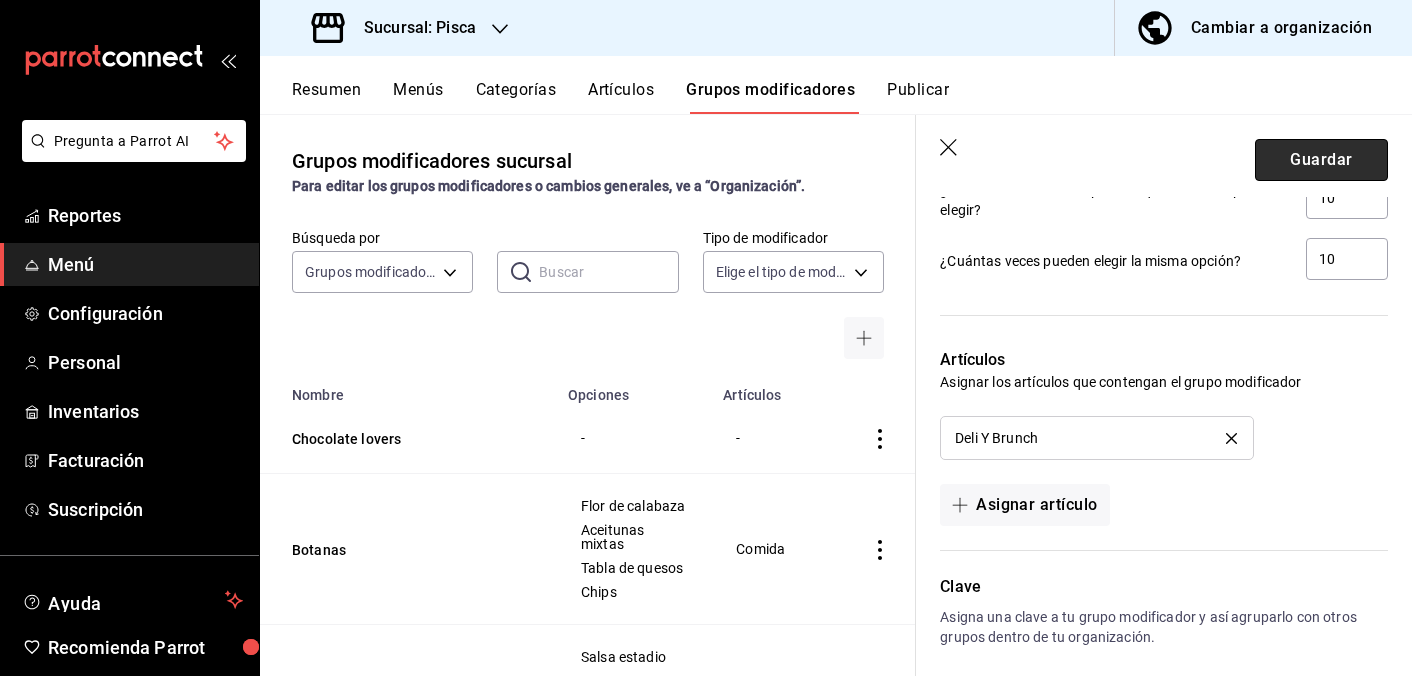 click on "Guardar" at bounding box center [1321, 160] 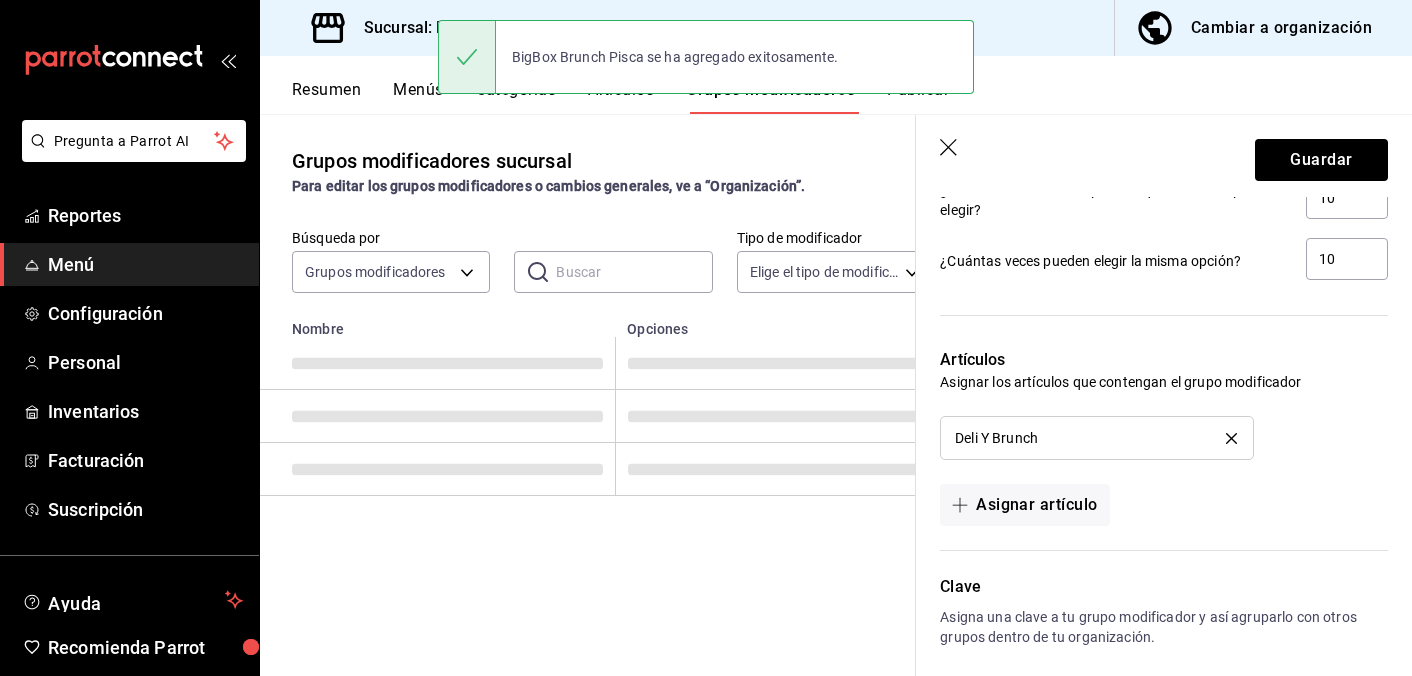 scroll, scrollTop: 0, scrollLeft: 0, axis: both 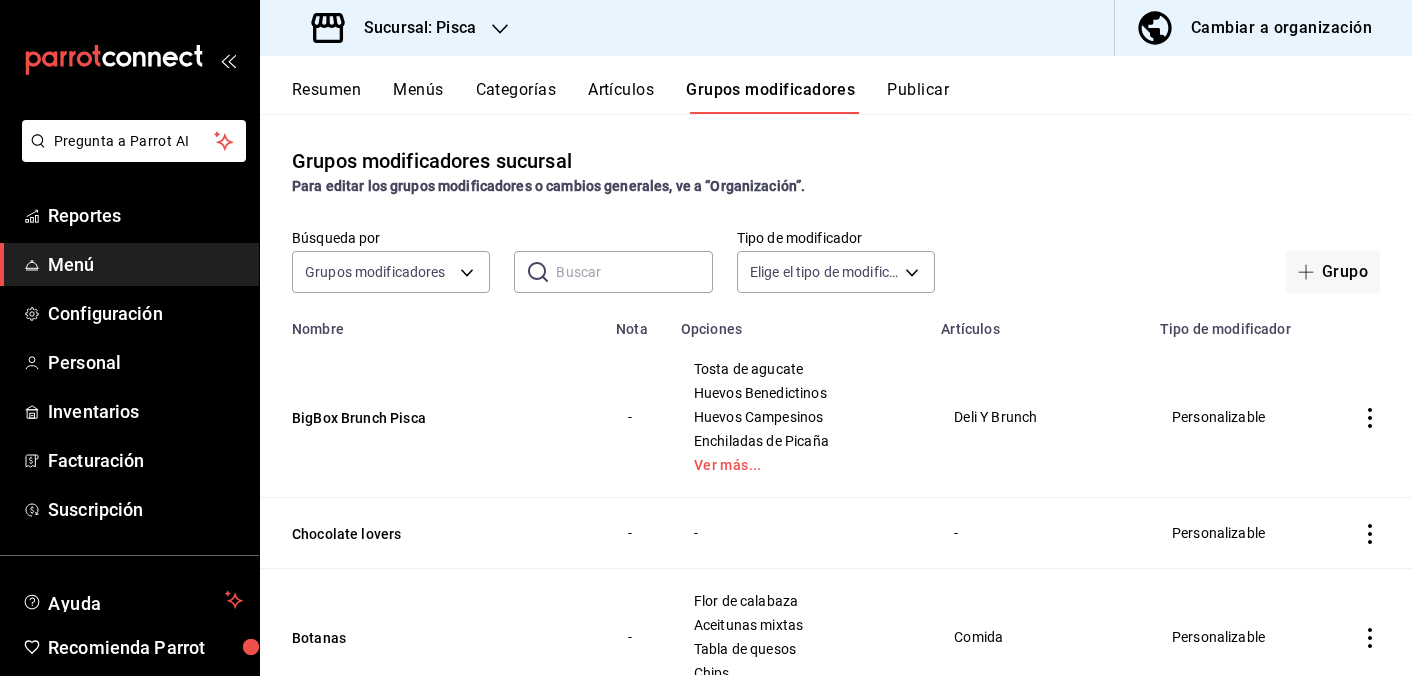 click on "Publicar" at bounding box center [918, 97] 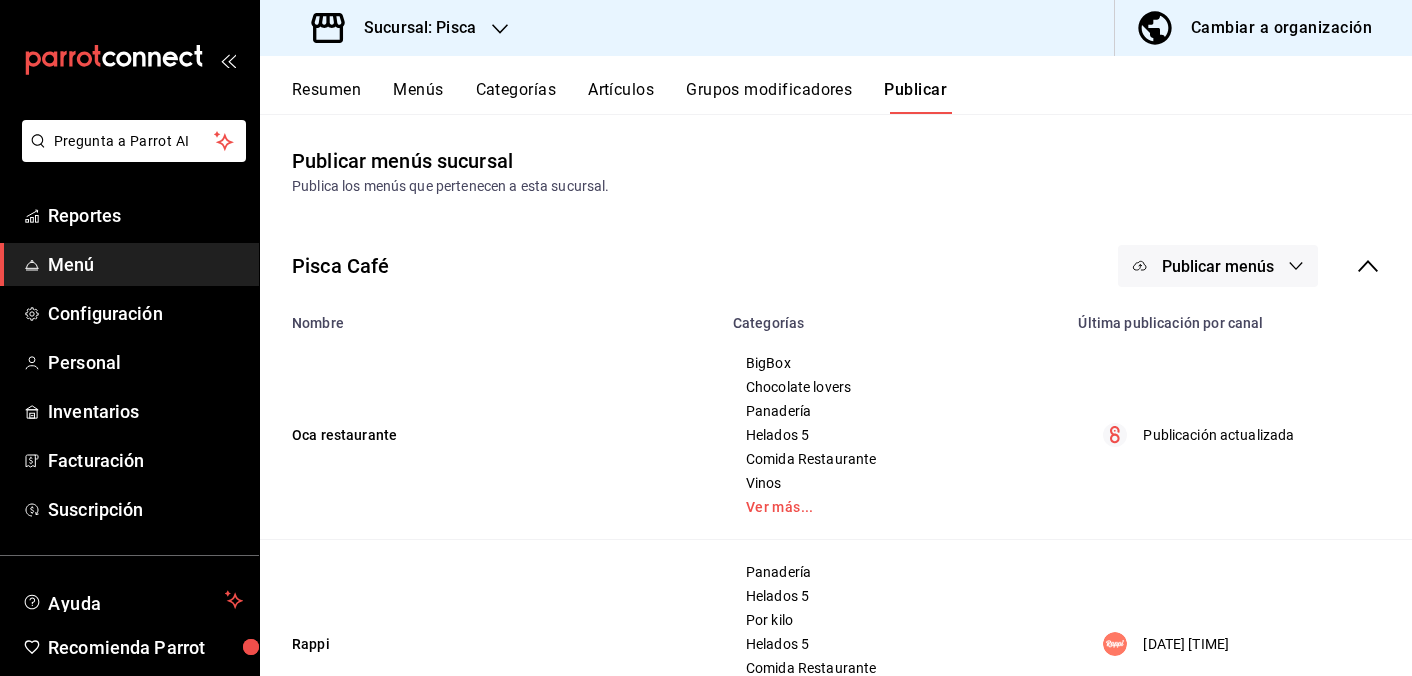 click on "Publicar menús" at bounding box center [1218, 266] 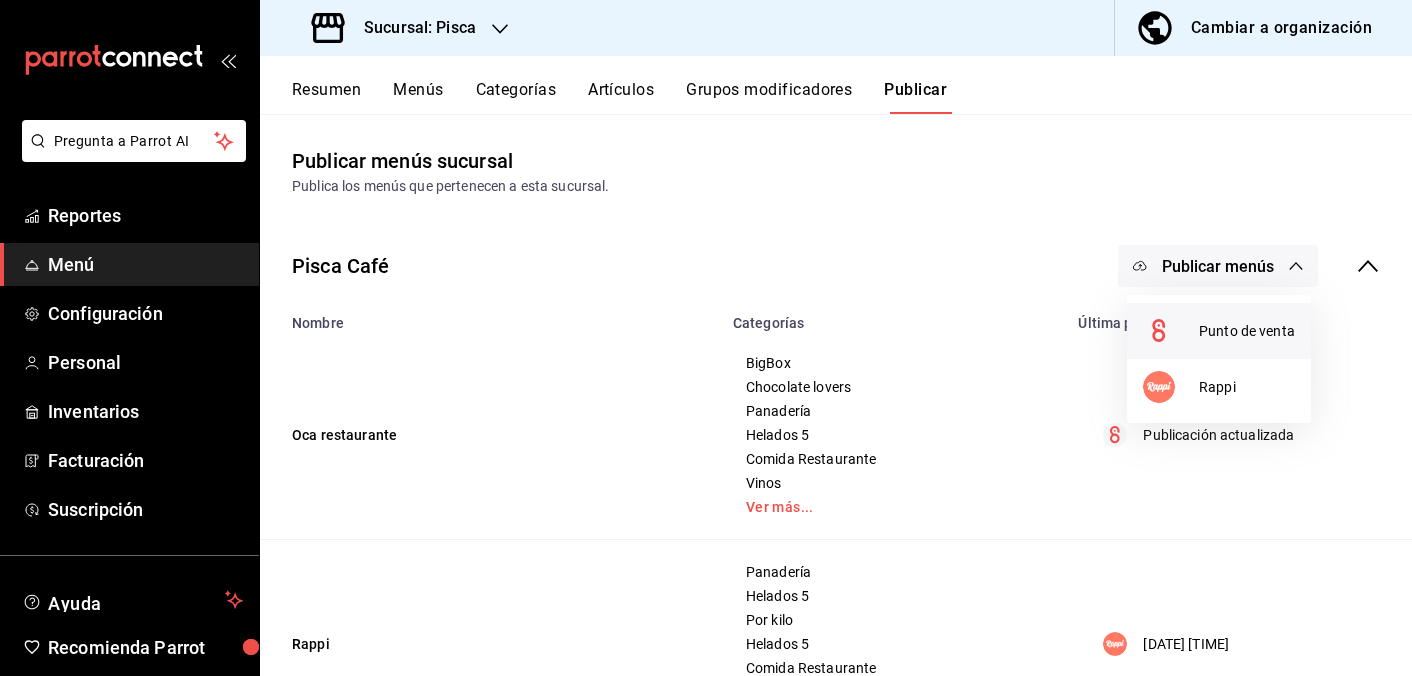 click at bounding box center [1171, 331] 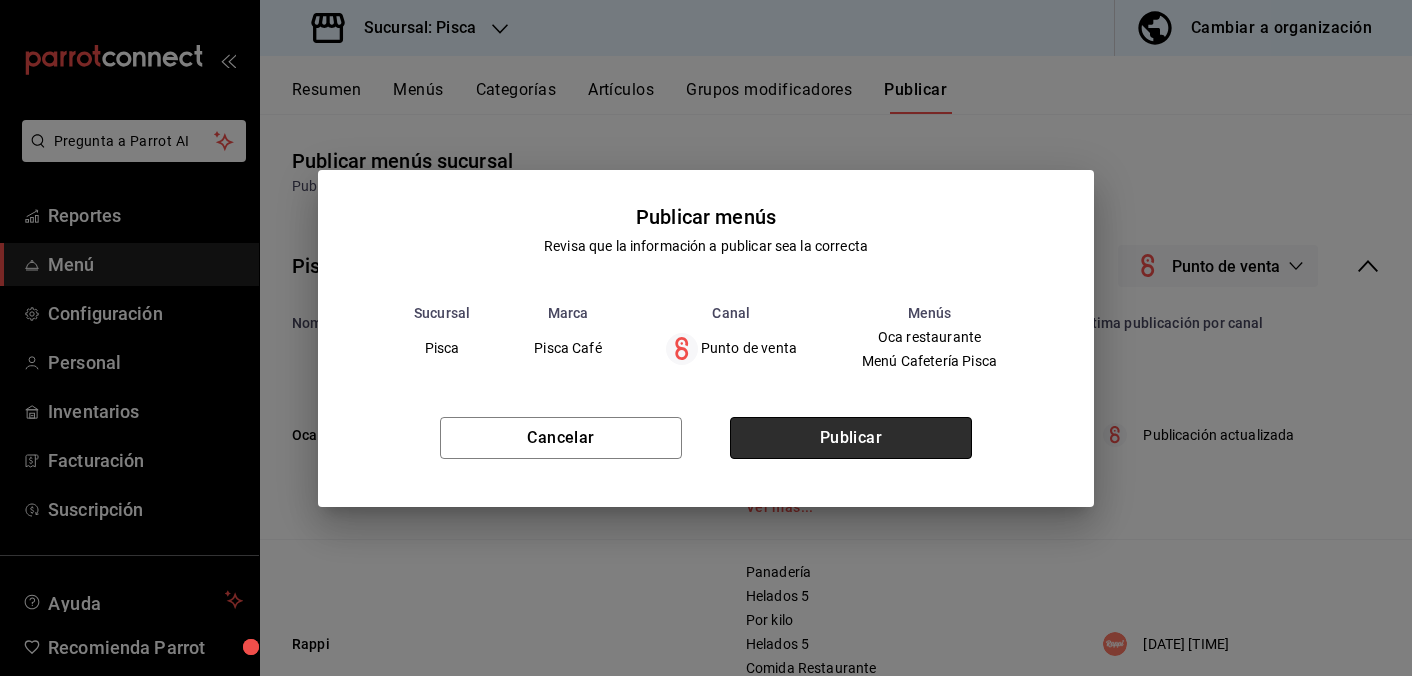 click on "Publicar" at bounding box center [851, 438] 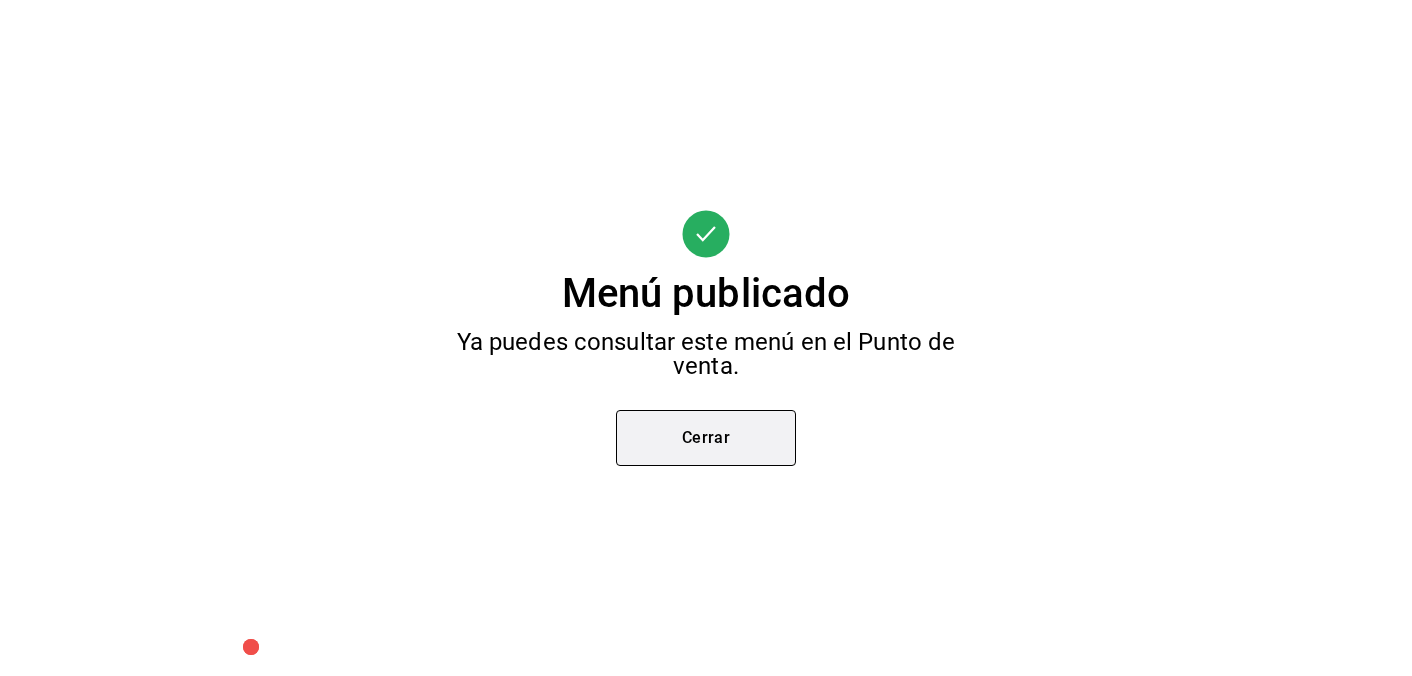 click on "Cerrar" at bounding box center (706, 438) 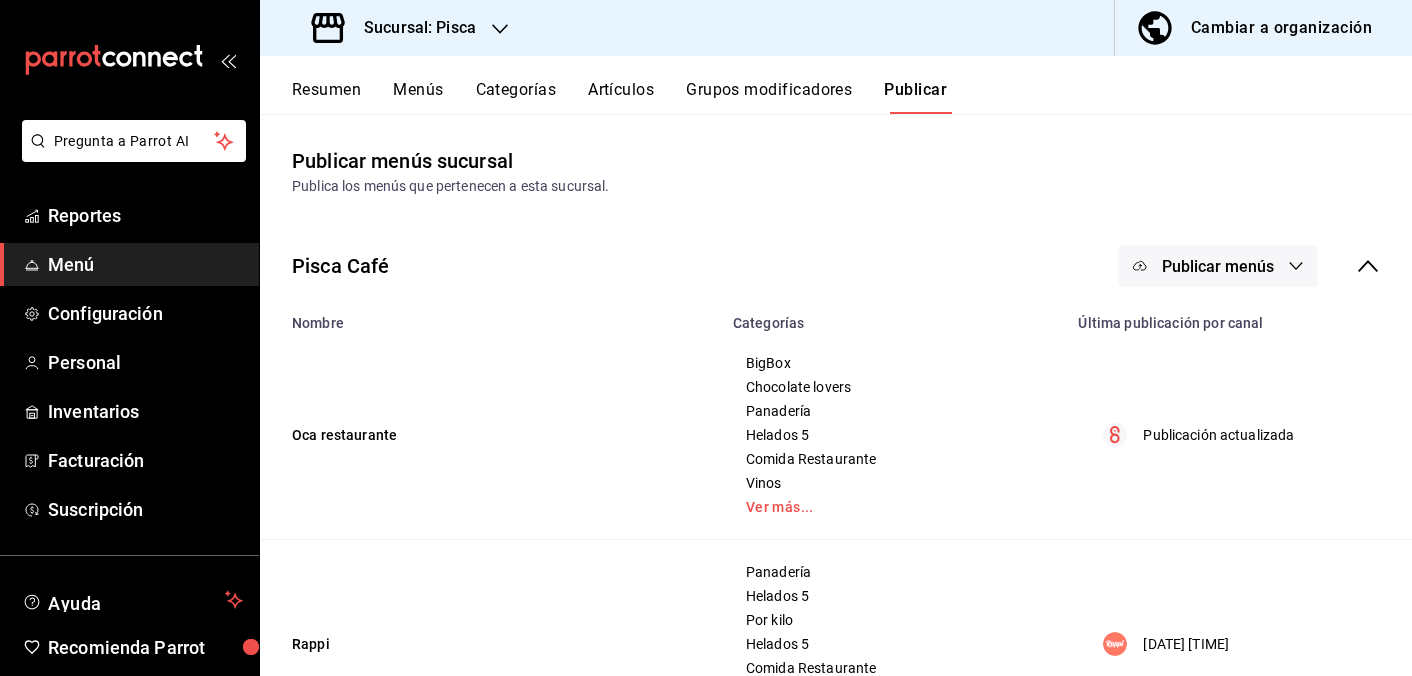 click on "Sucursal: Pisca" at bounding box center [412, 28] 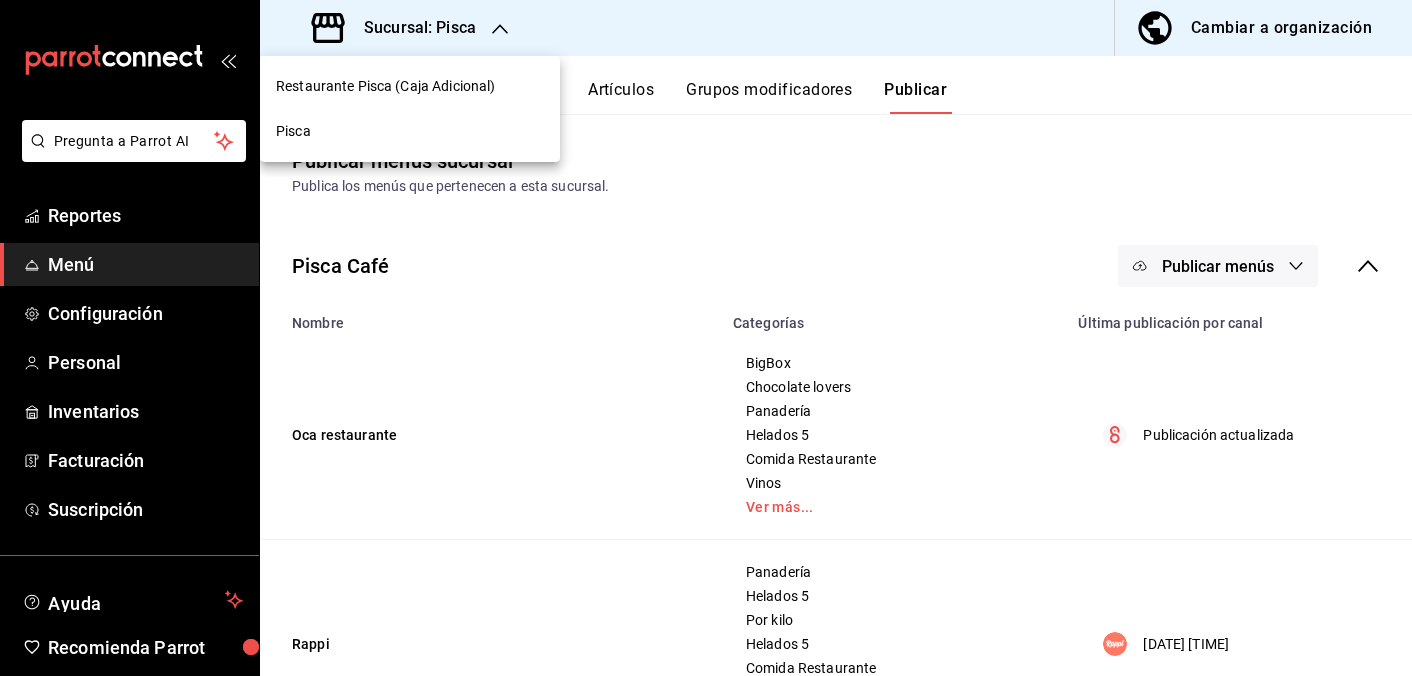 click on "Restaurante Pisca (Caja Adicional)" at bounding box center (410, 86) 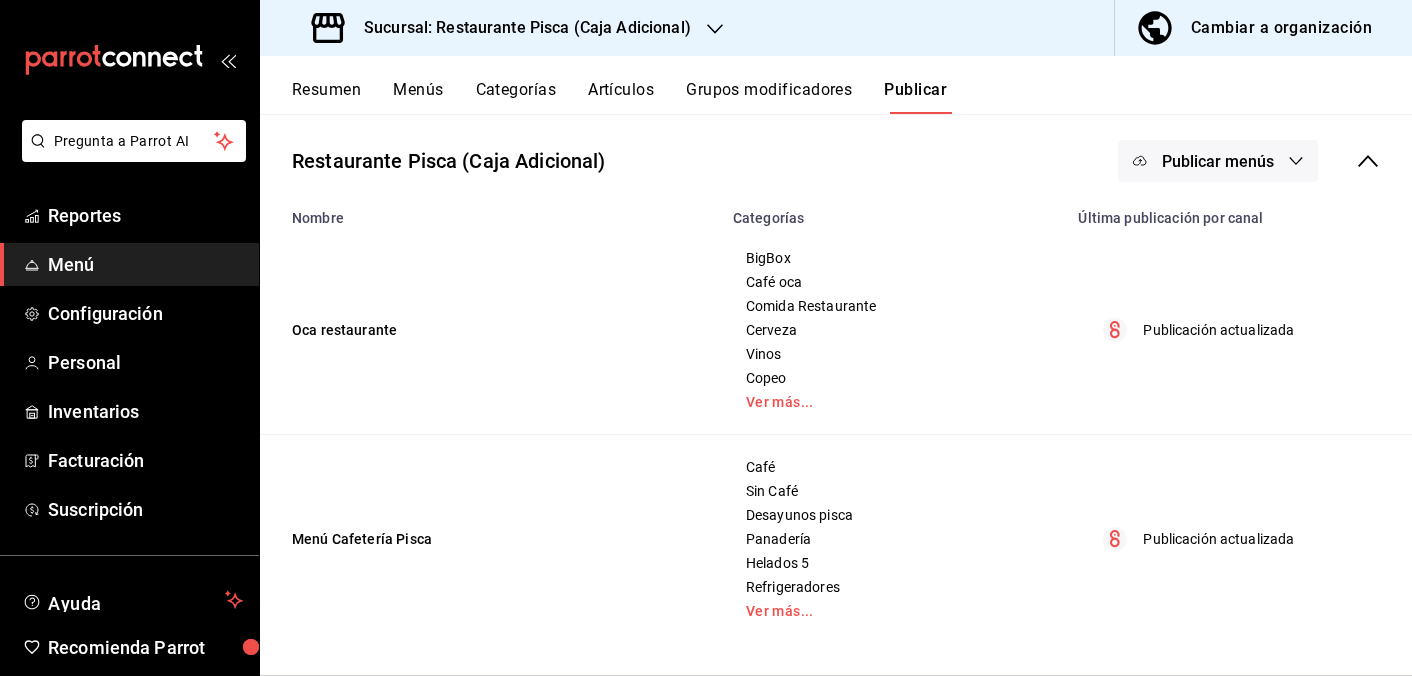 scroll, scrollTop: 0, scrollLeft: 0, axis: both 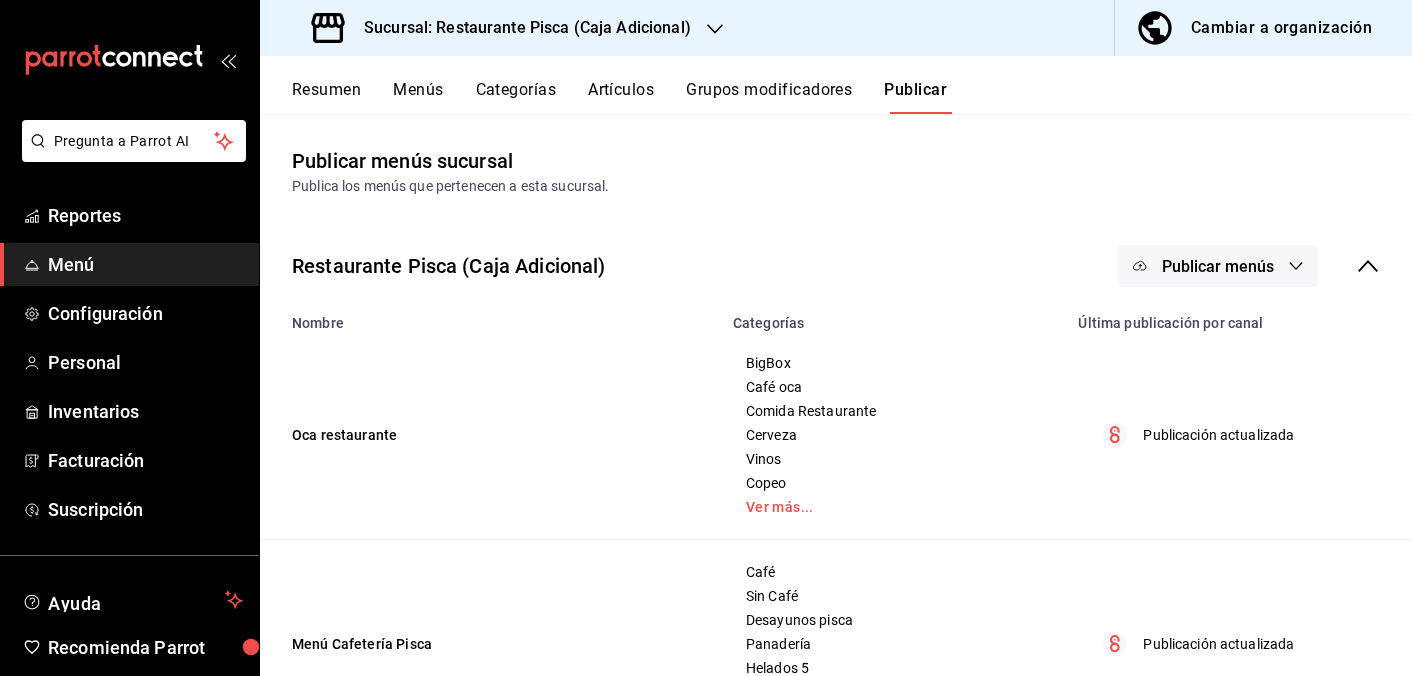 click on "Grupos modificadores" at bounding box center [769, 97] 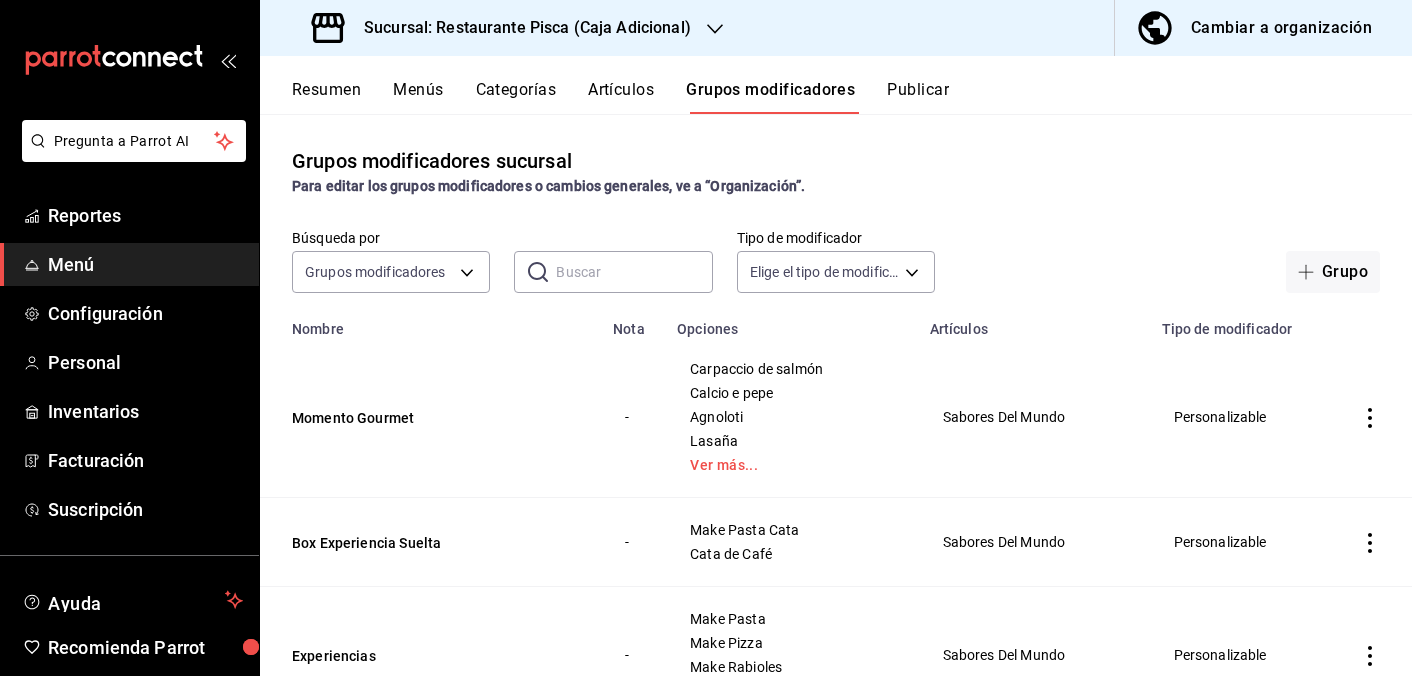 click 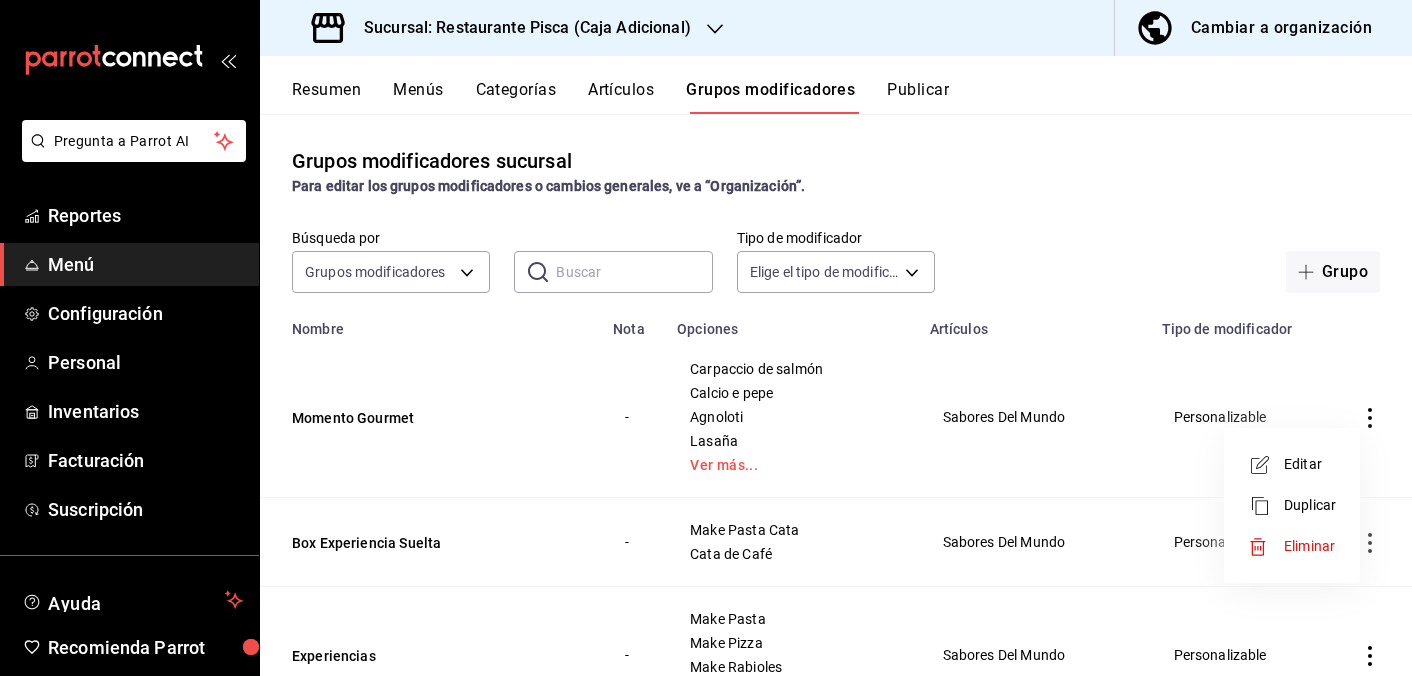 click at bounding box center (1266, 465) 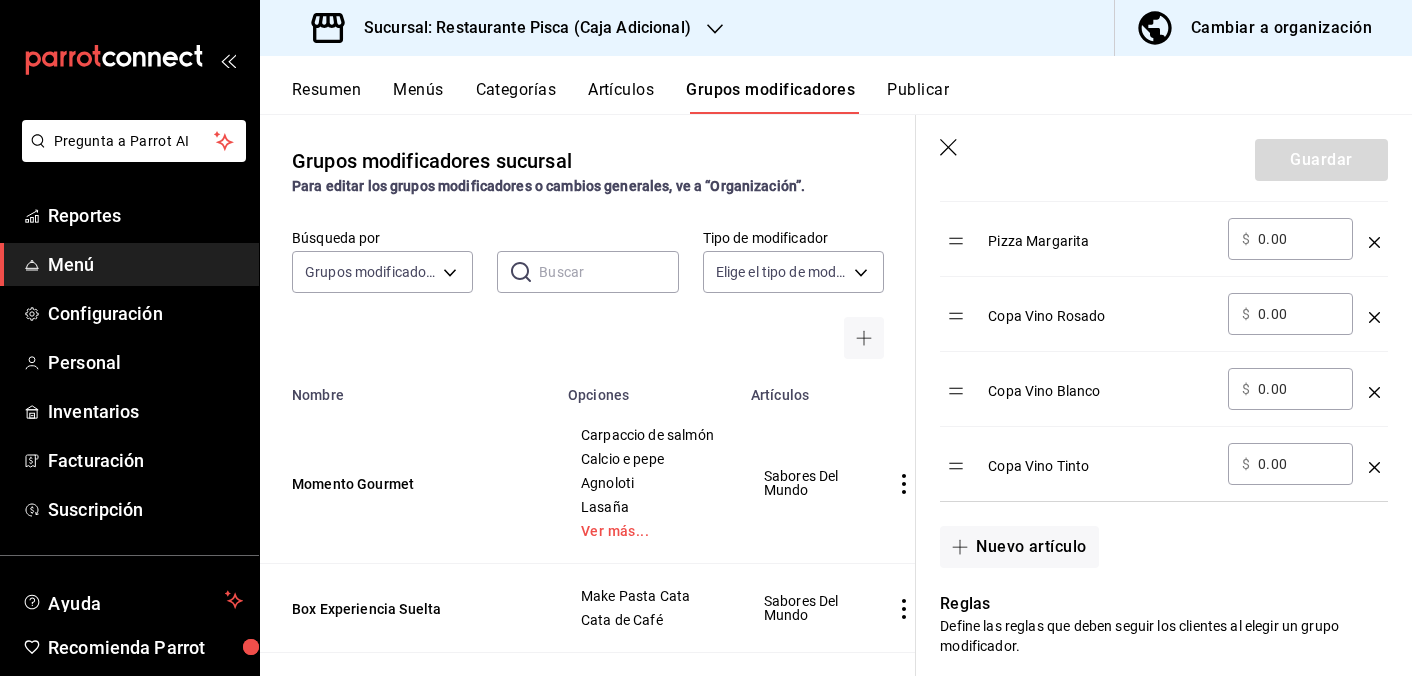 scroll, scrollTop: 1113, scrollLeft: 0, axis: vertical 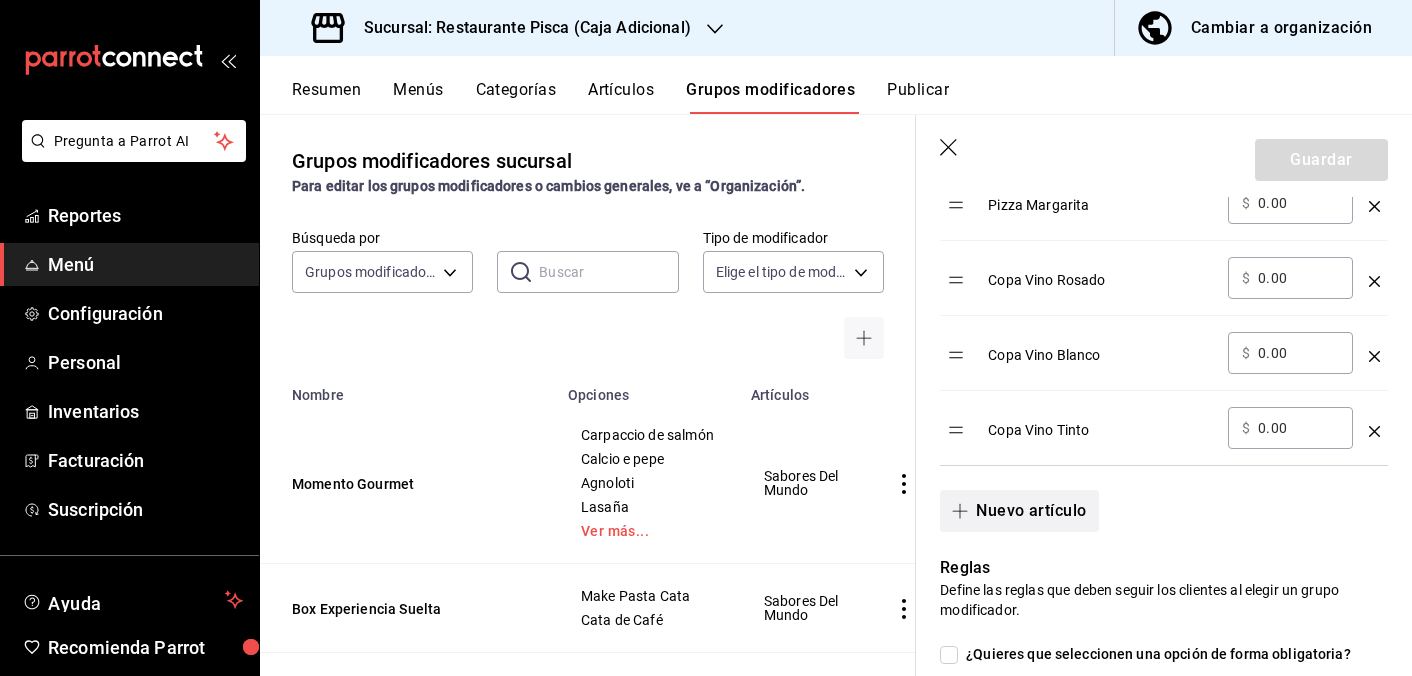 click on "Nuevo artículo" at bounding box center (1019, 511) 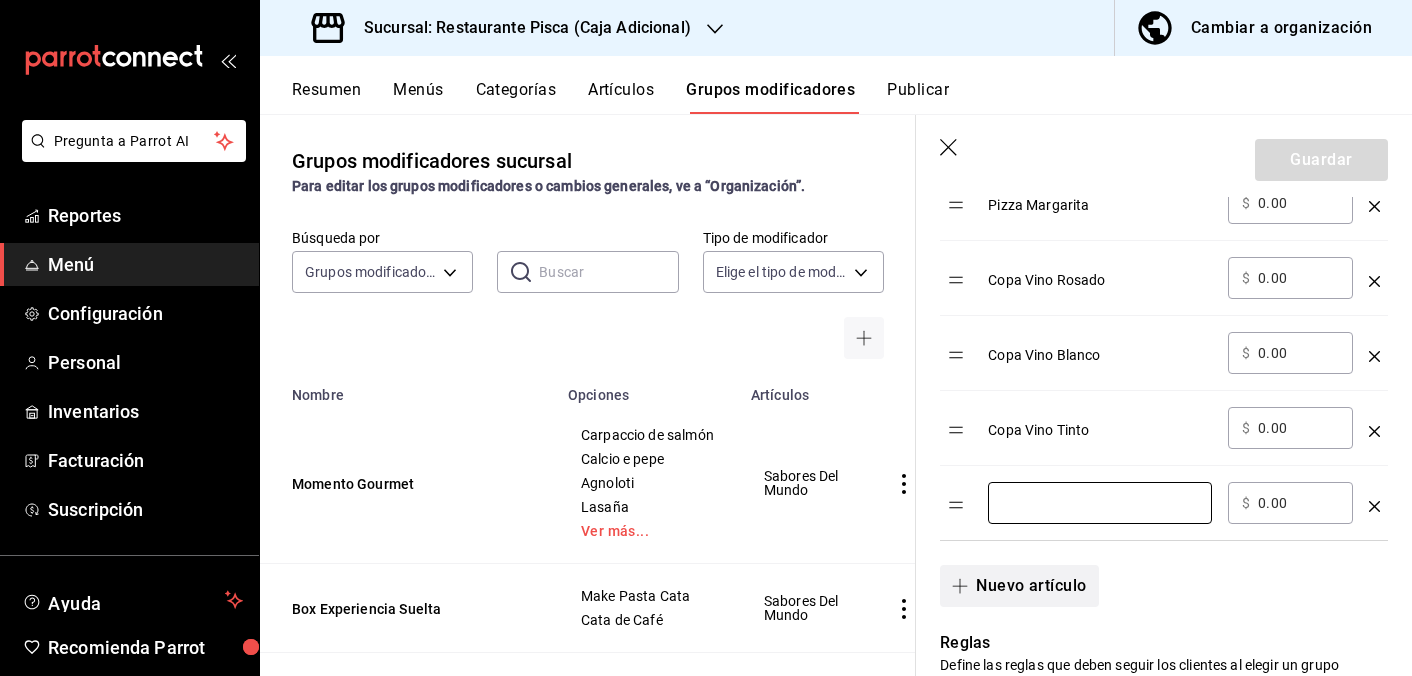 click at bounding box center (1100, 503) 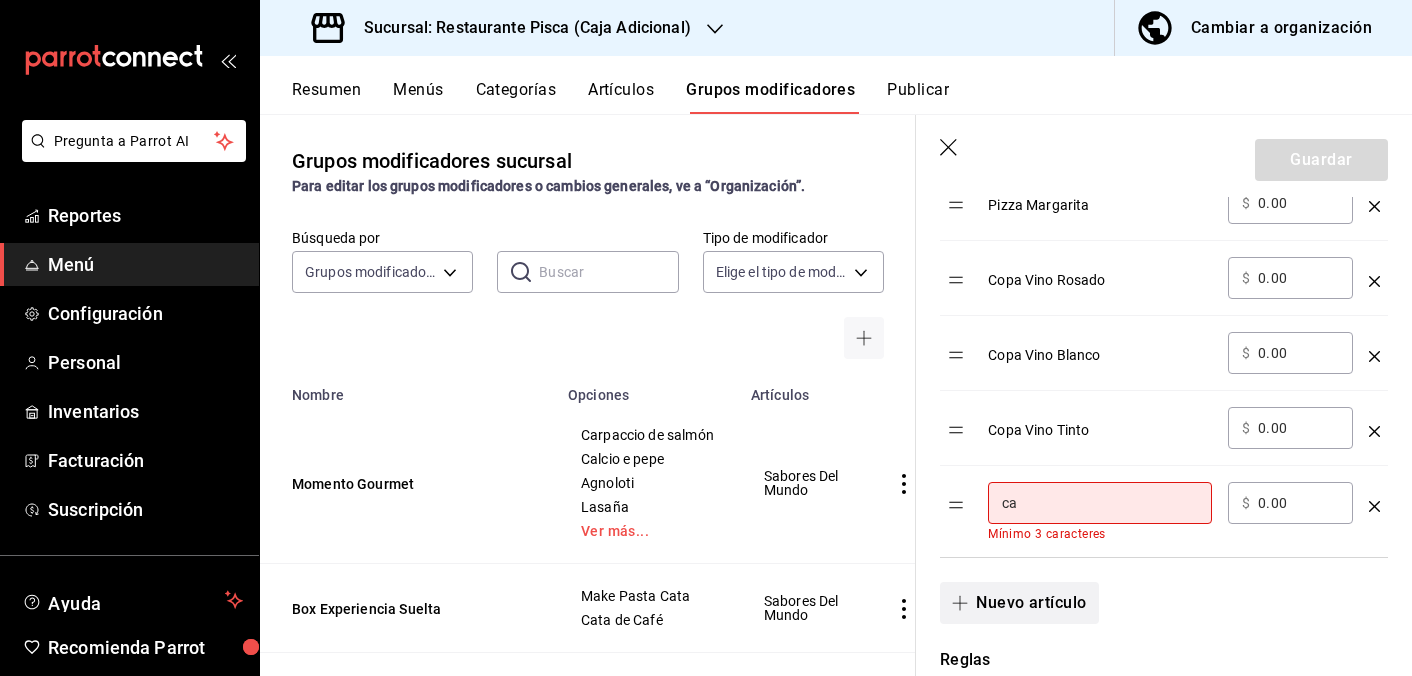 type on "c" 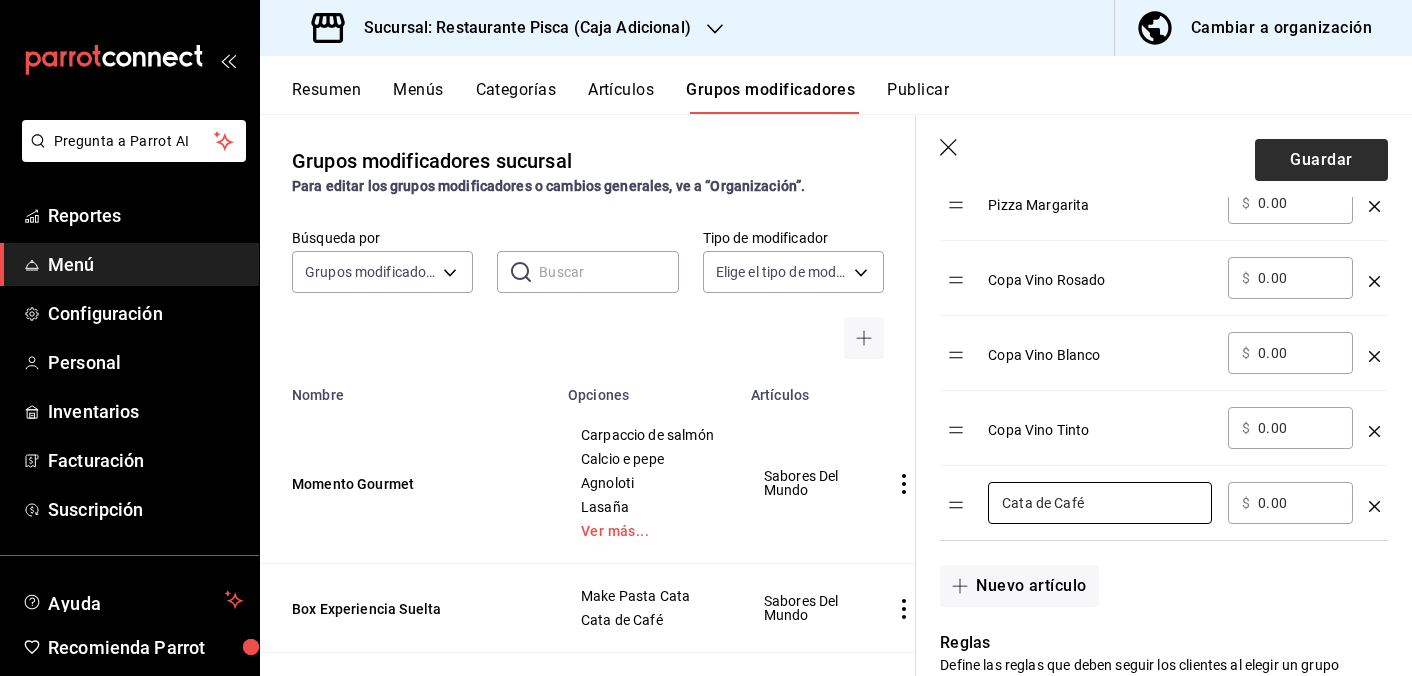 type on "Cata de Café" 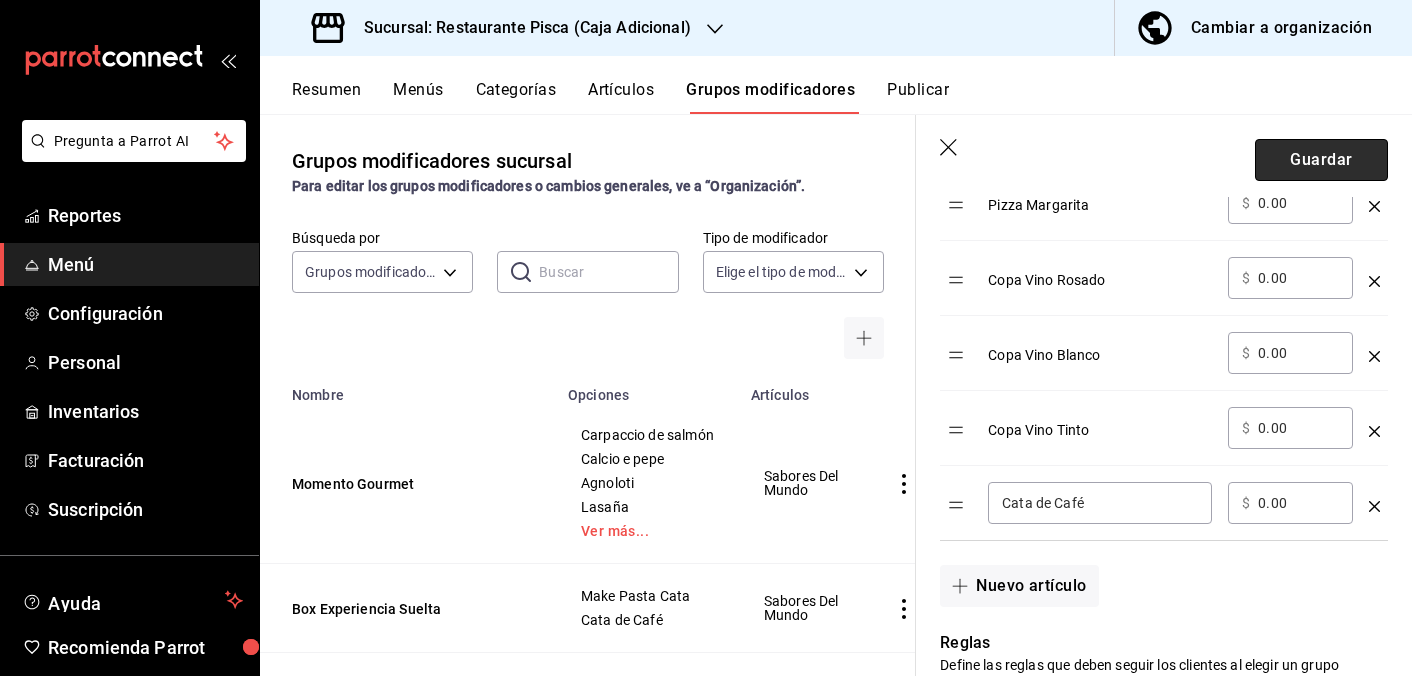 click on "Guardar" at bounding box center [1321, 160] 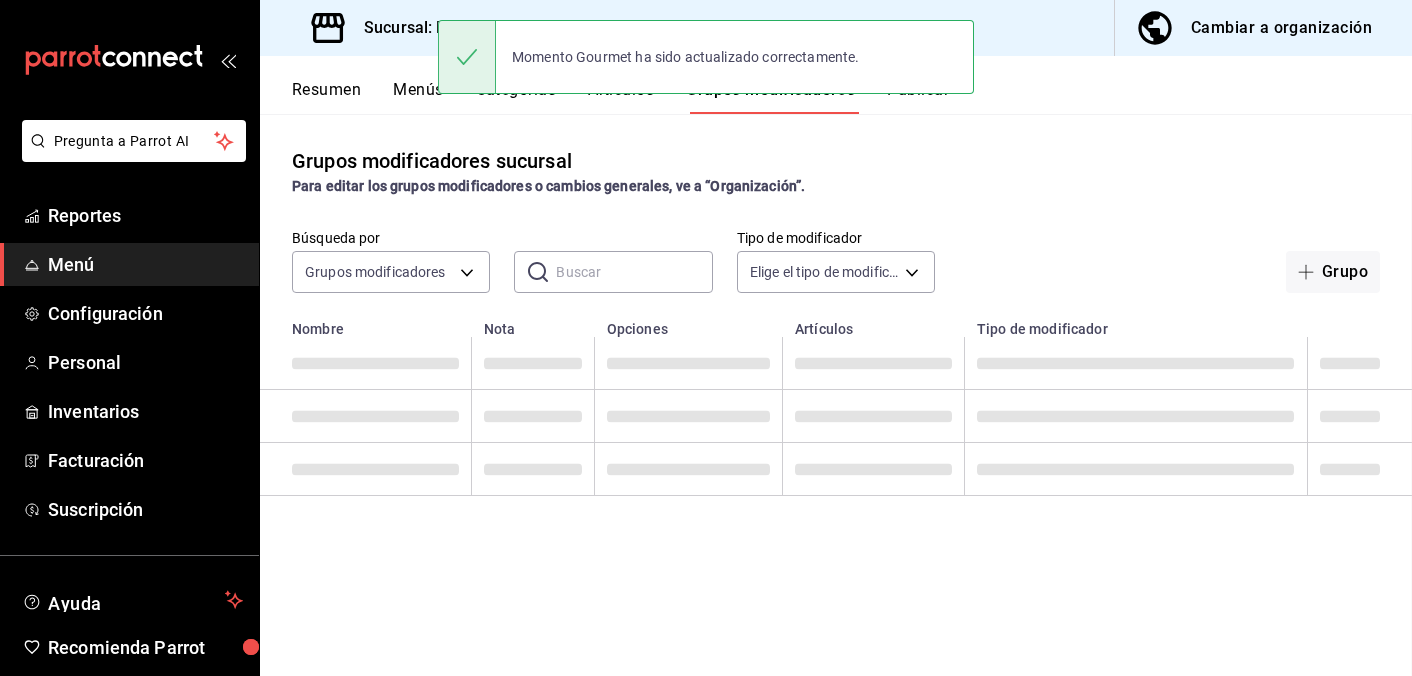 scroll, scrollTop: 0, scrollLeft: 0, axis: both 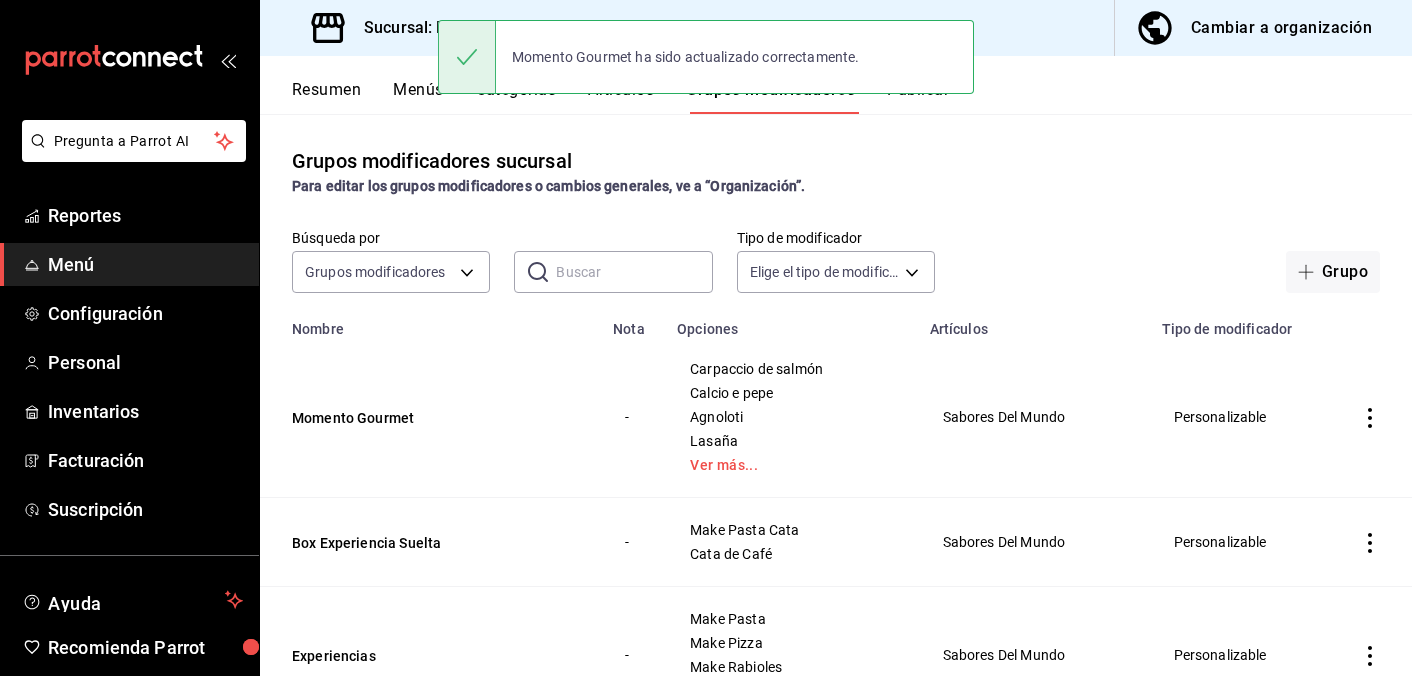click on "Publicar" at bounding box center (918, 97) 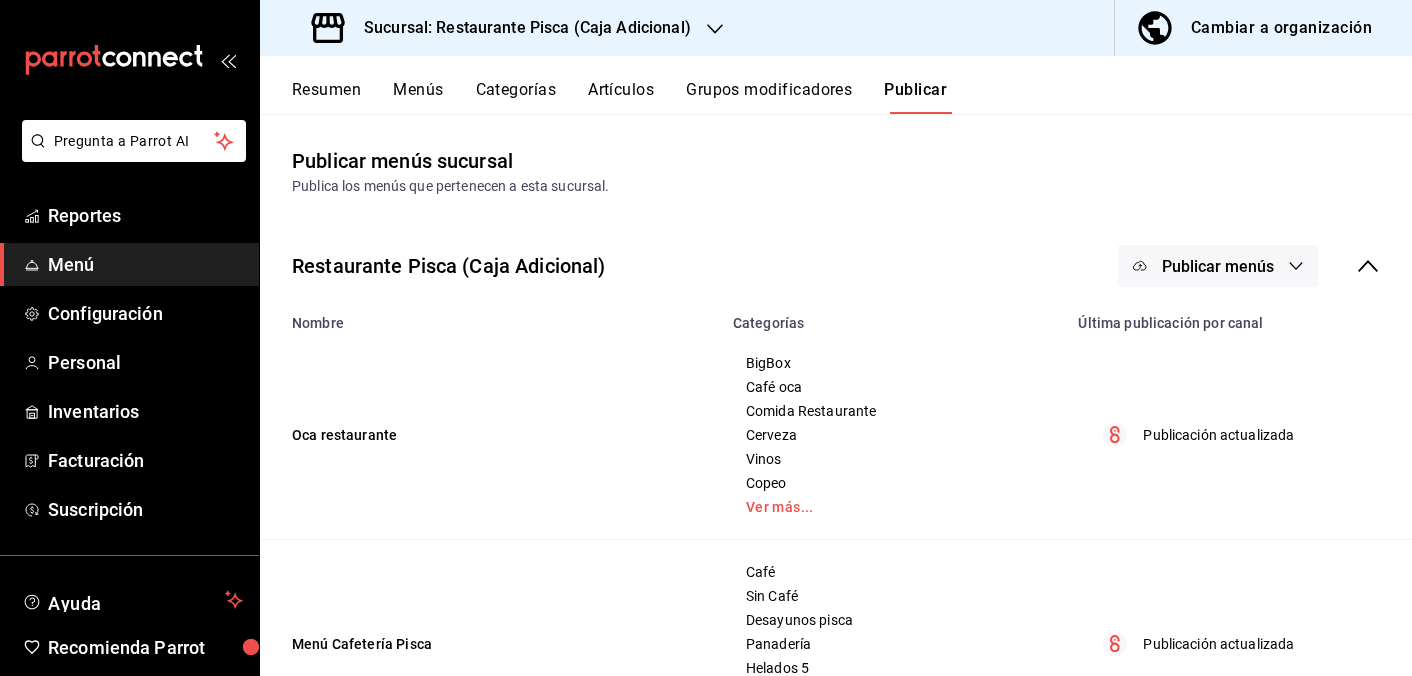 click on "Publicar menús" at bounding box center (1218, 266) 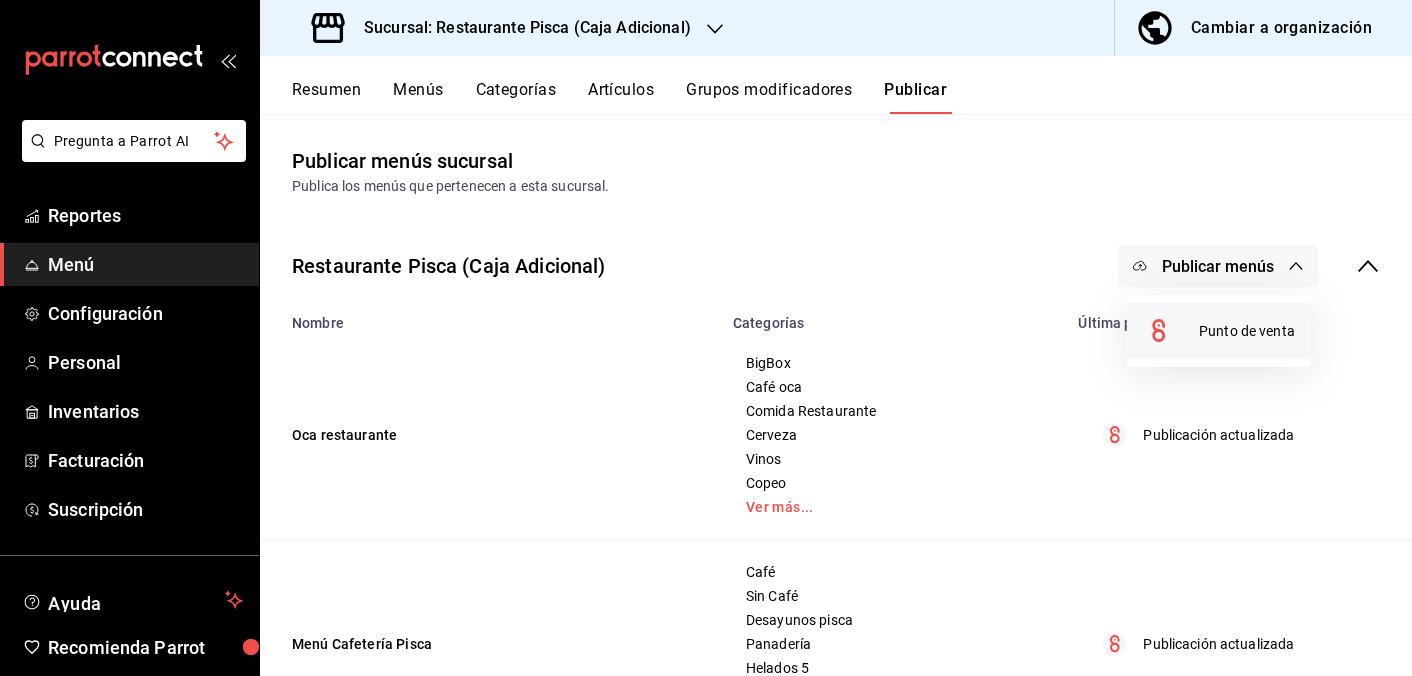 click on "Punto de venta" at bounding box center (1219, 331) 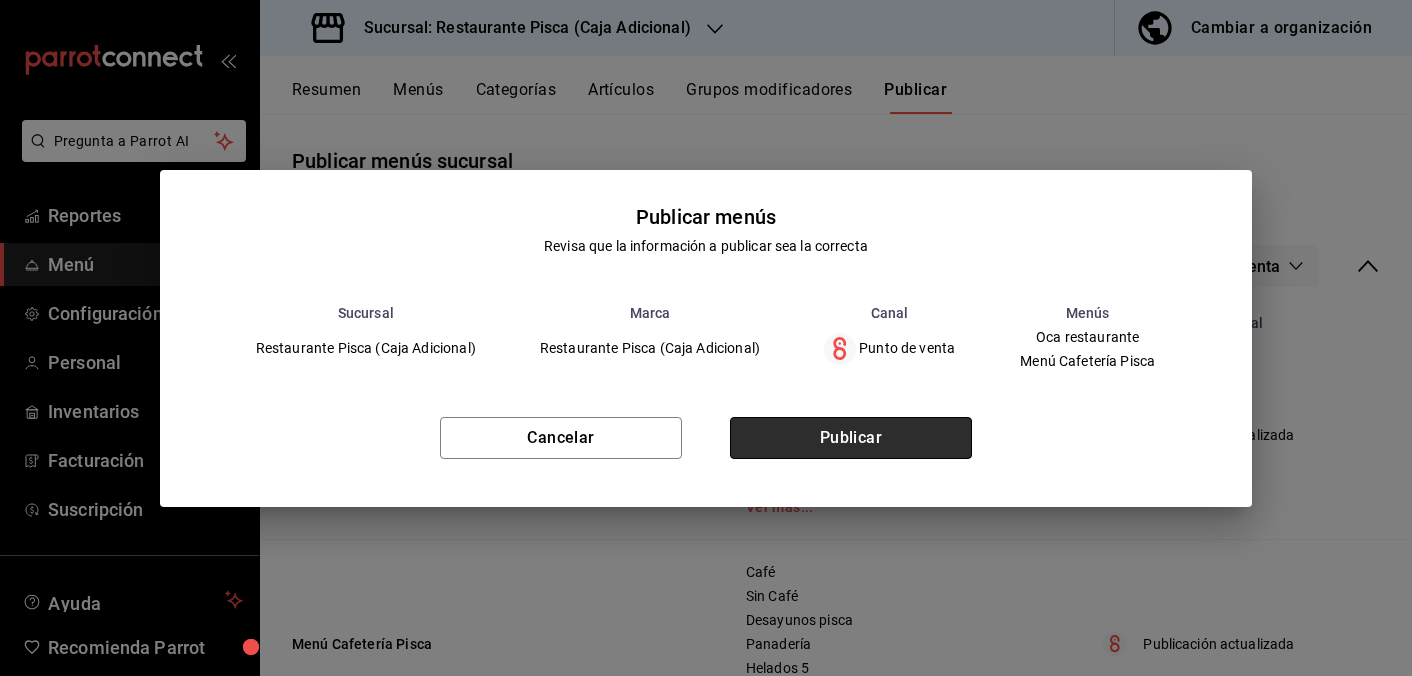click on "Publicar" at bounding box center [851, 438] 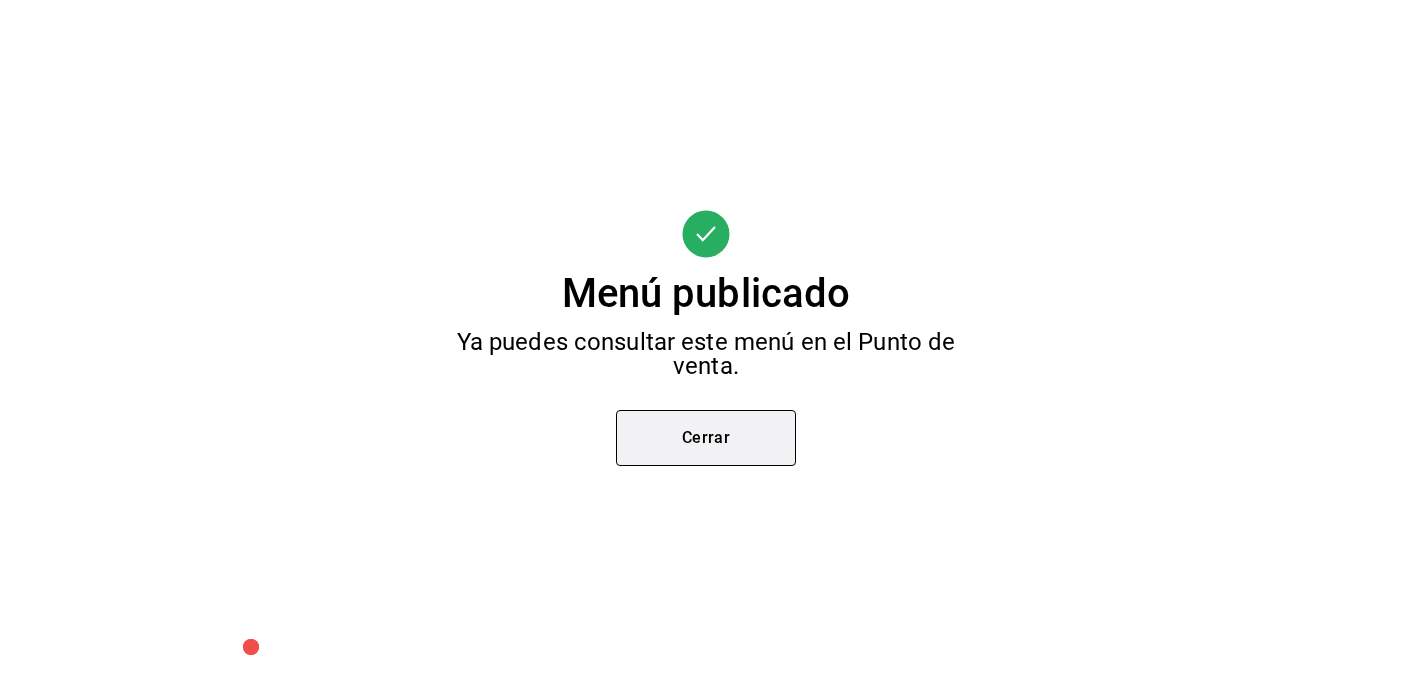 click on "Cerrar" at bounding box center [706, 438] 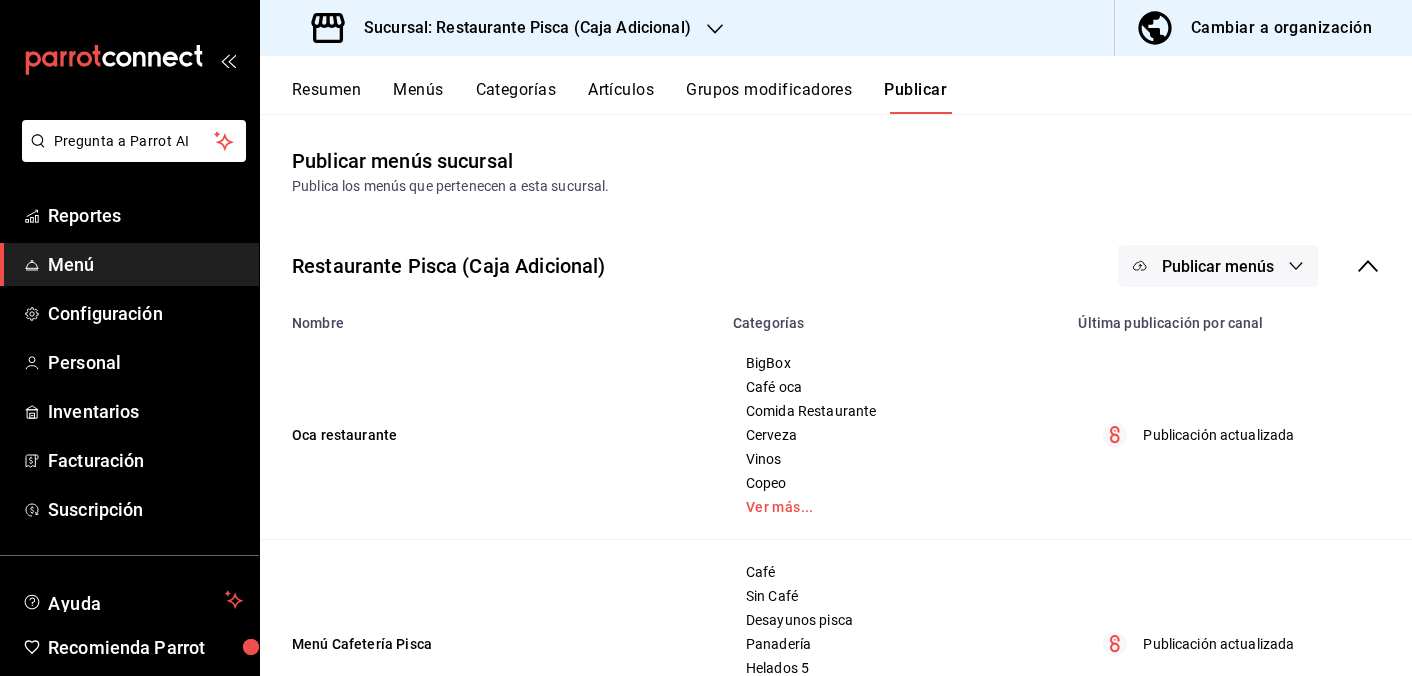 click on "Grupos modificadores" at bounding box center [769, 97] 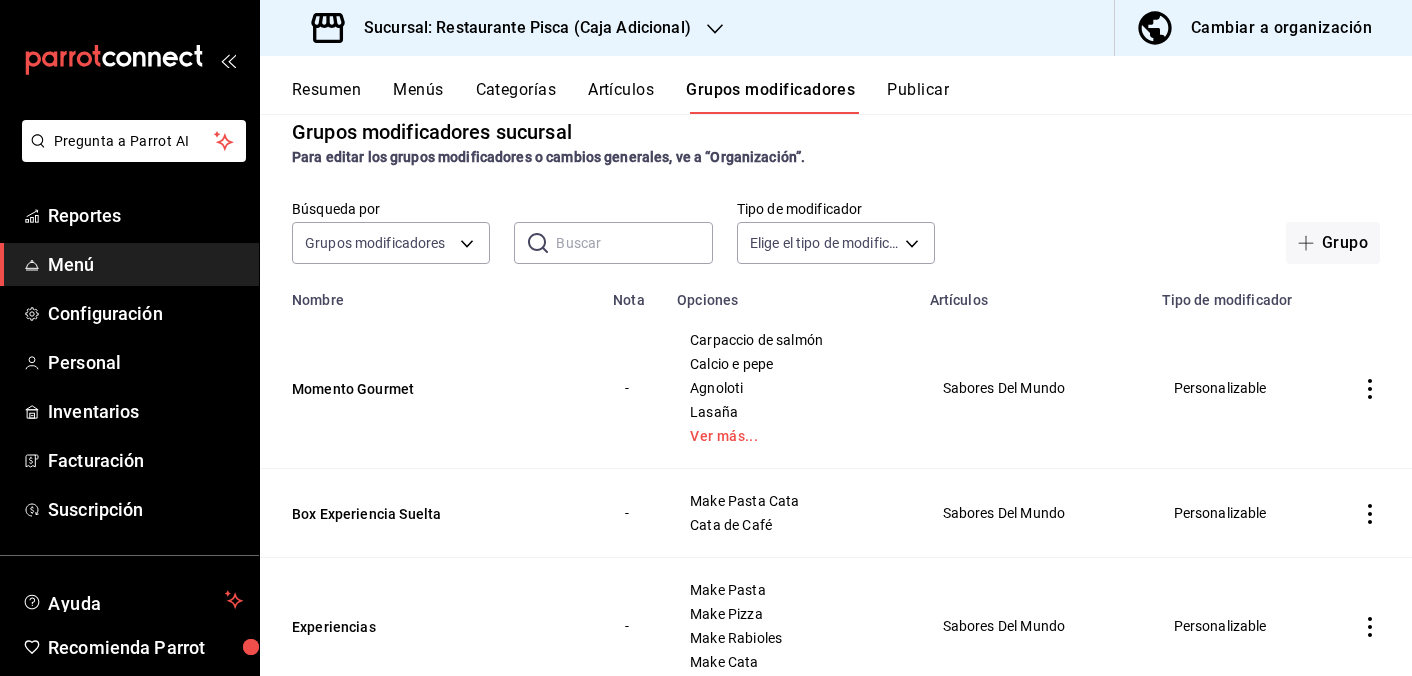 scroll, scrollTop: 0, scrollLeft: 0, axis: both 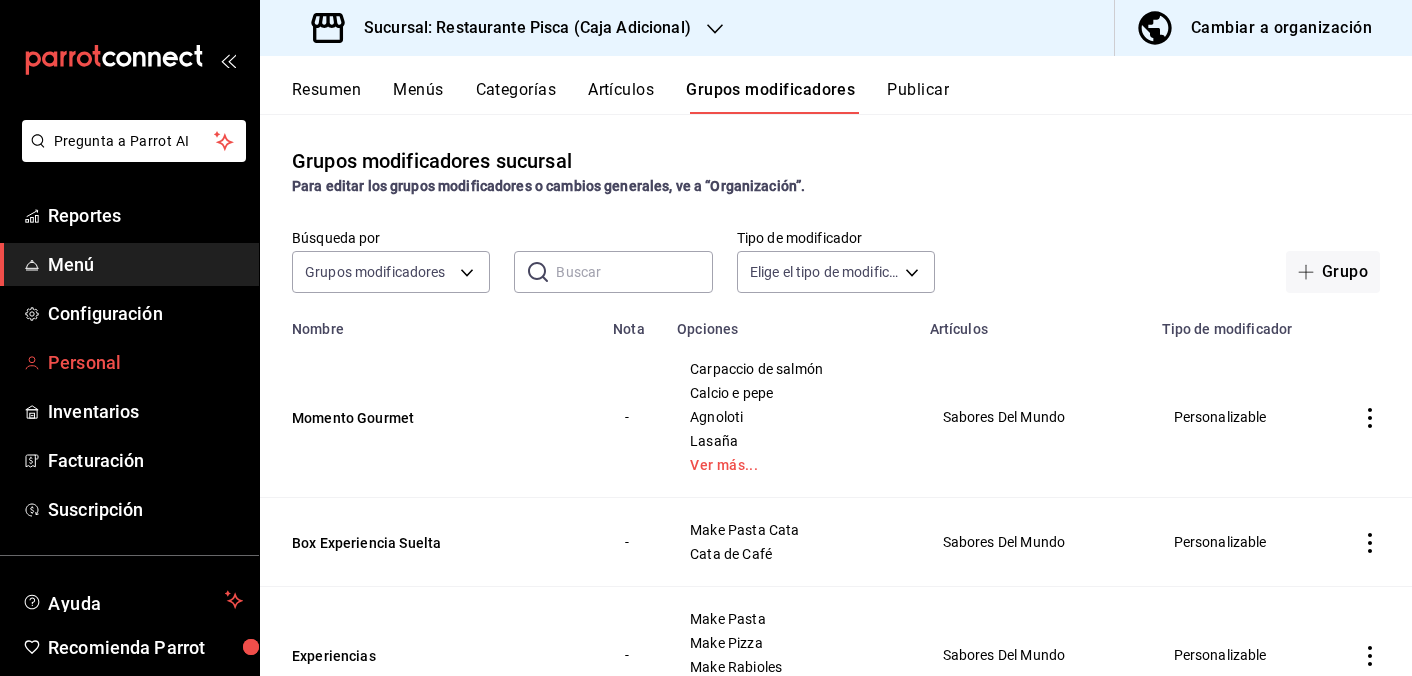 click on "Personal" at bounding box center [145, 362] 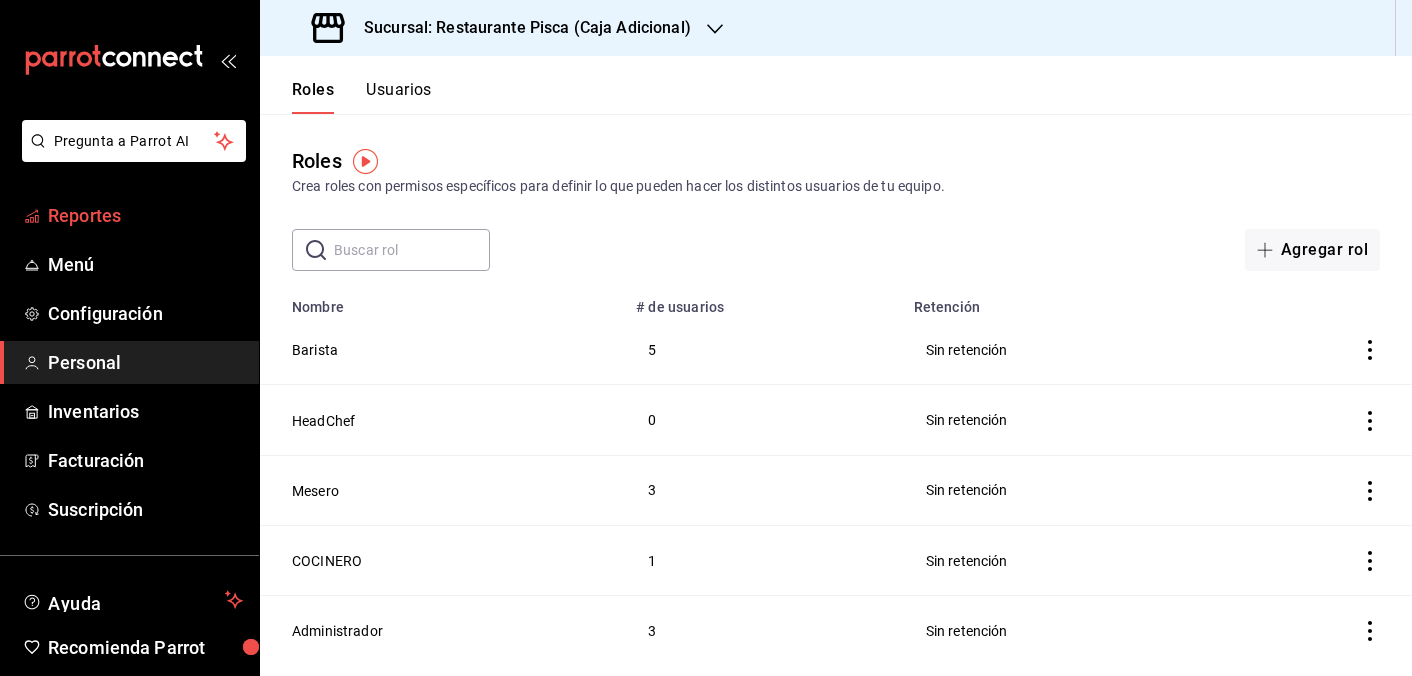 click on "Reportes" at bounding box center (145, 215) 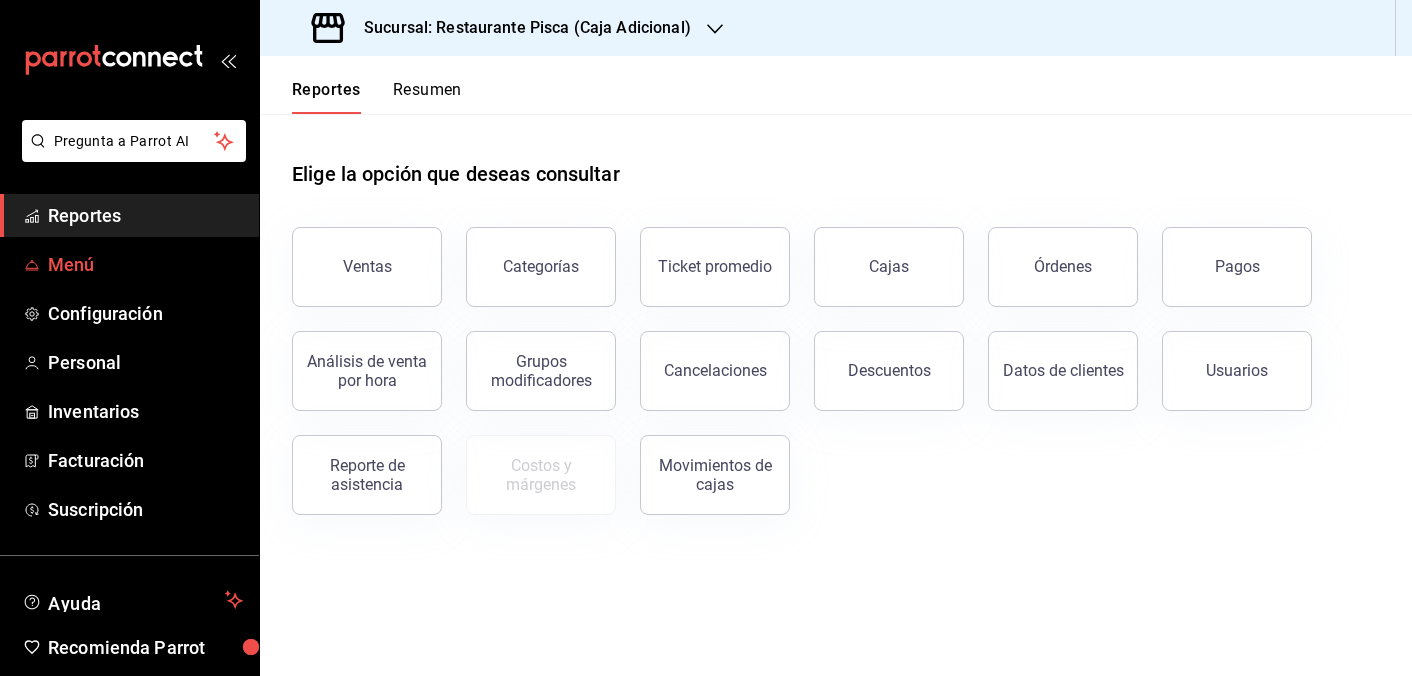 click on "Menú" at bounding box center [129, 264] 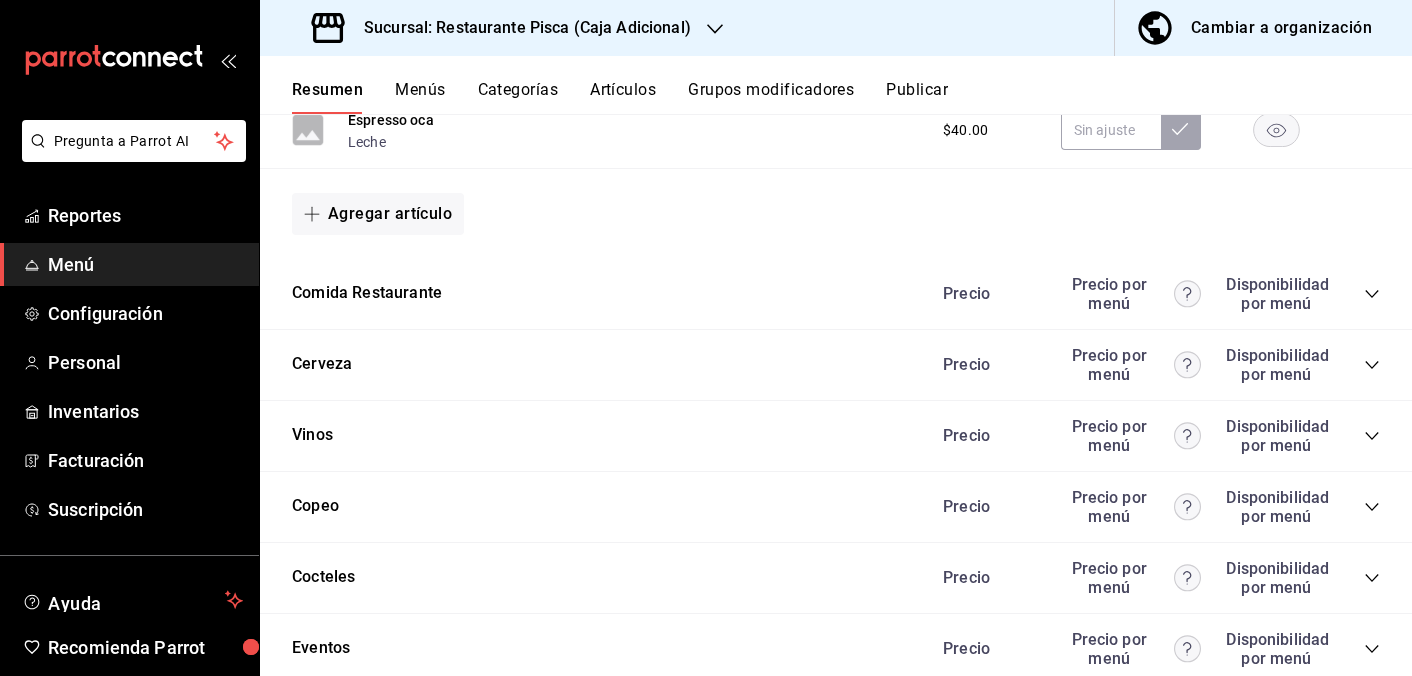 scroll, scrollTop: 1087, scrollLeft: 0, axis: vertical 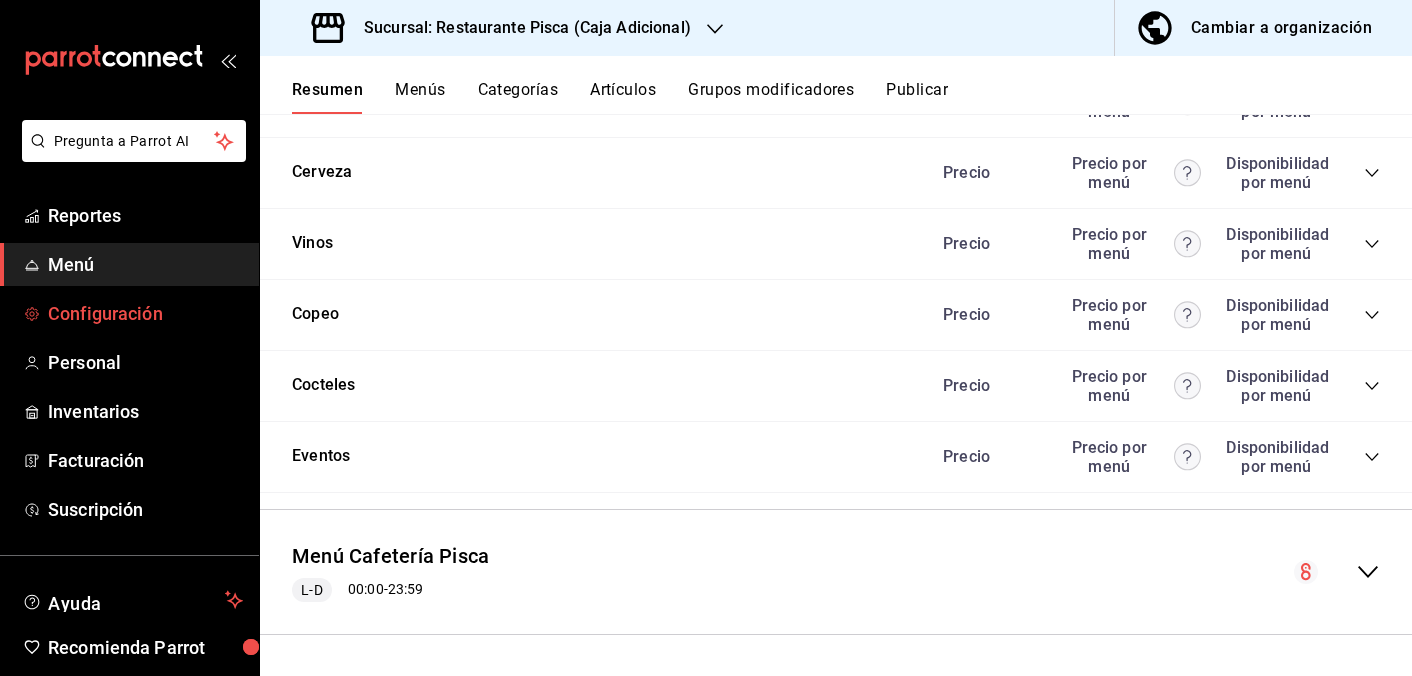 click on "Configuración" at bounding box center [145, 313] 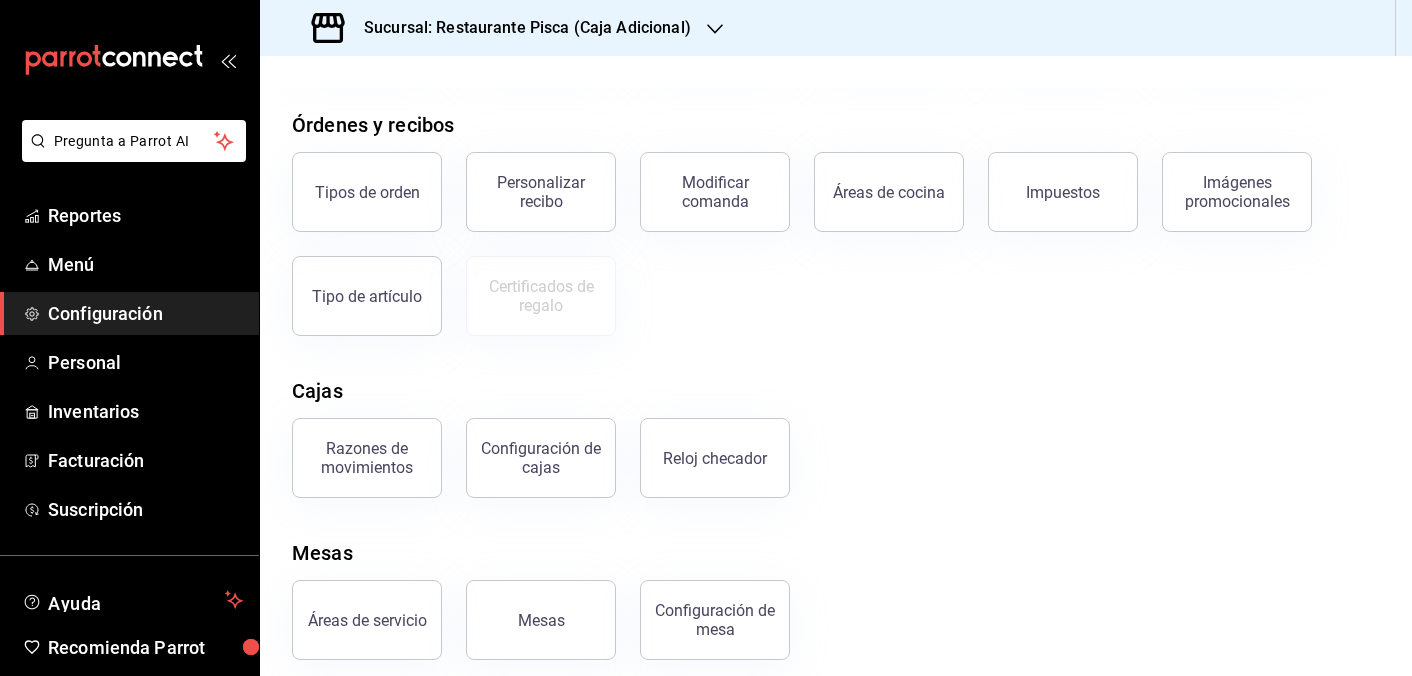 scroll, scrollTop: 234, scrollLeft: 0, axis: vertical 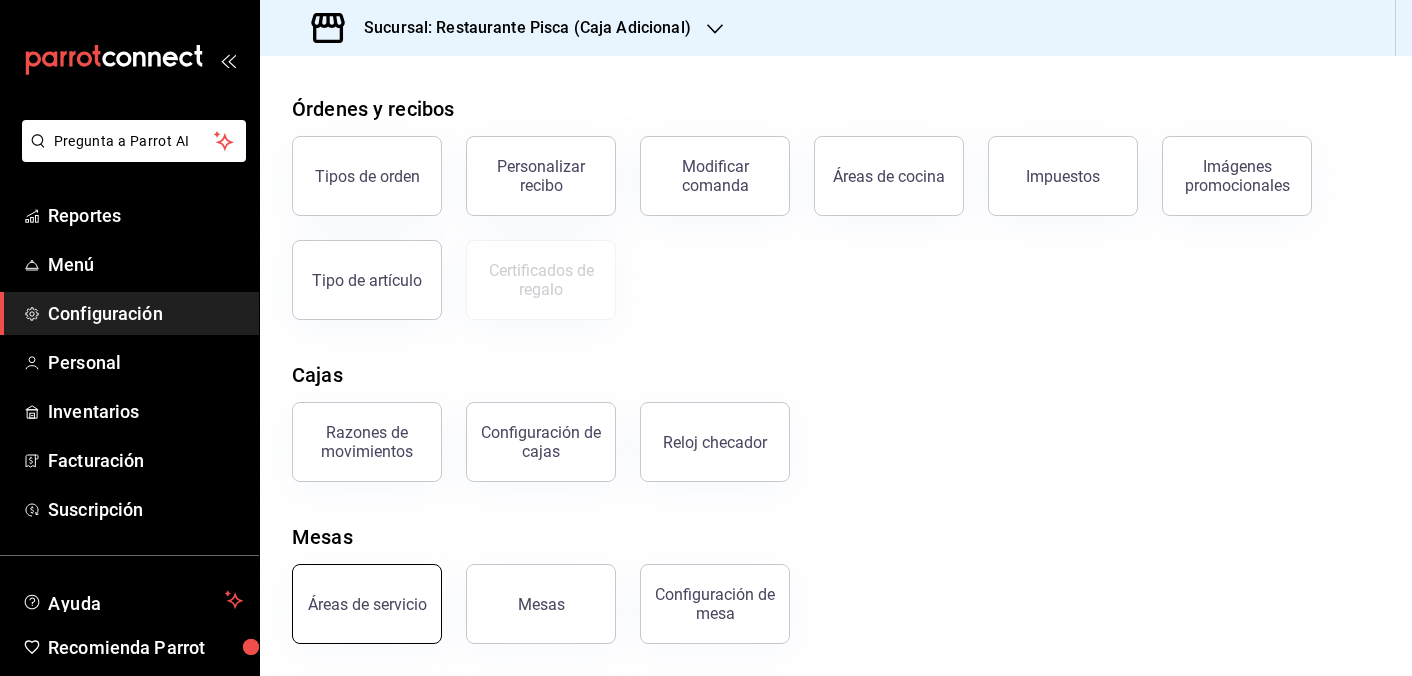 click on "Áreas de servicio" at bounding box center [367, 604] 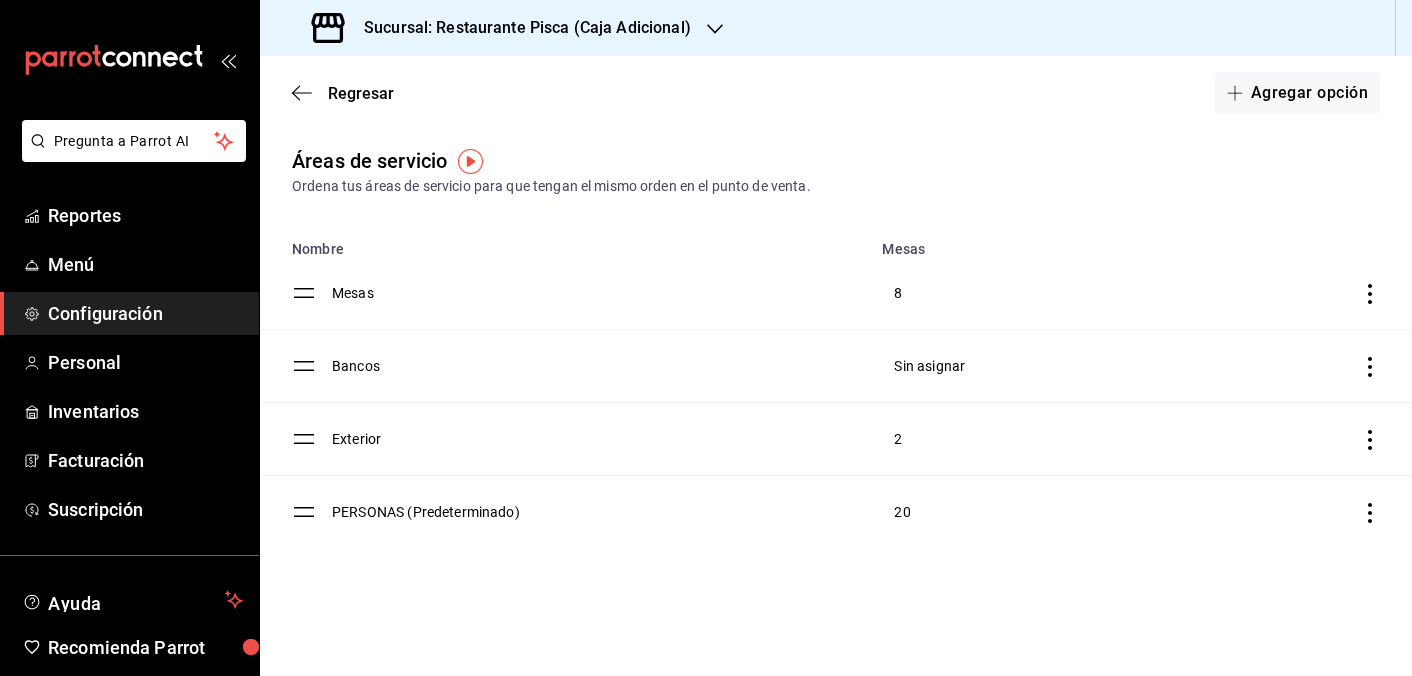 click on "Configuración" at bounding box center [145, 313] 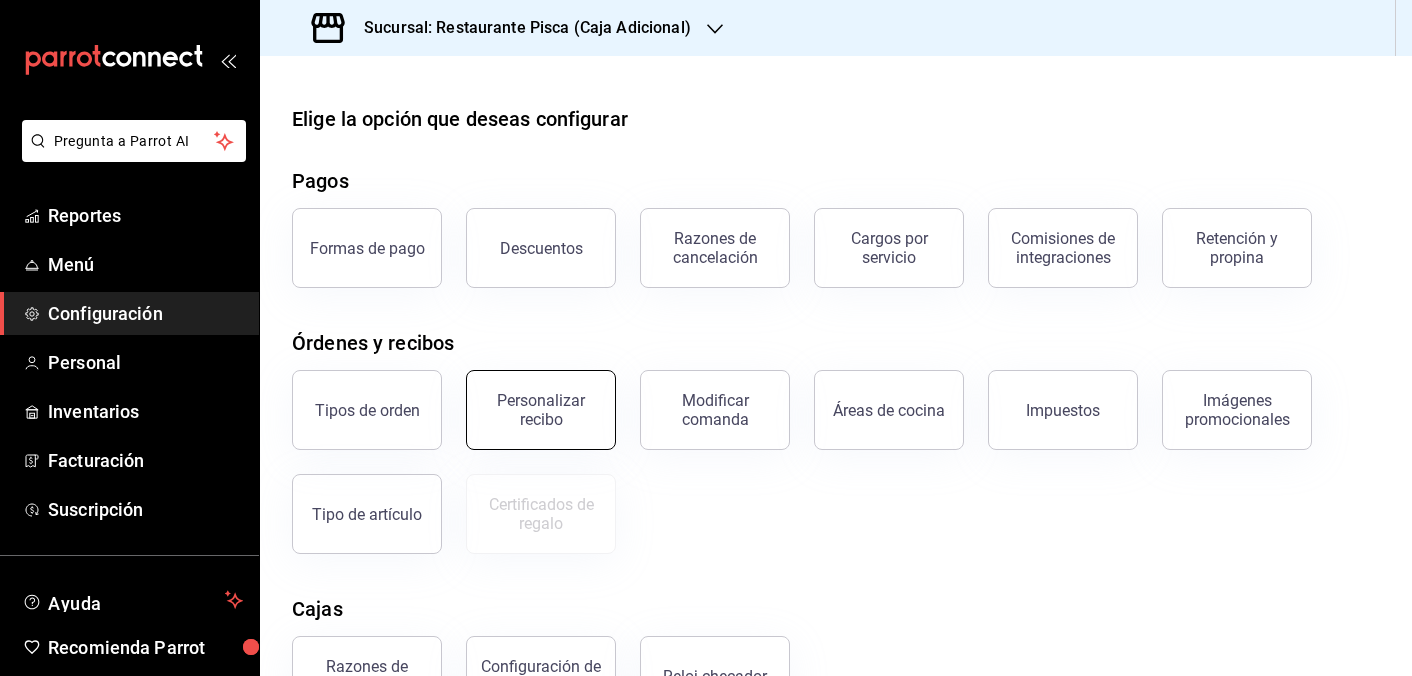 scroll, scrollTop: 234, scrollLeft: 0, axis: vertical 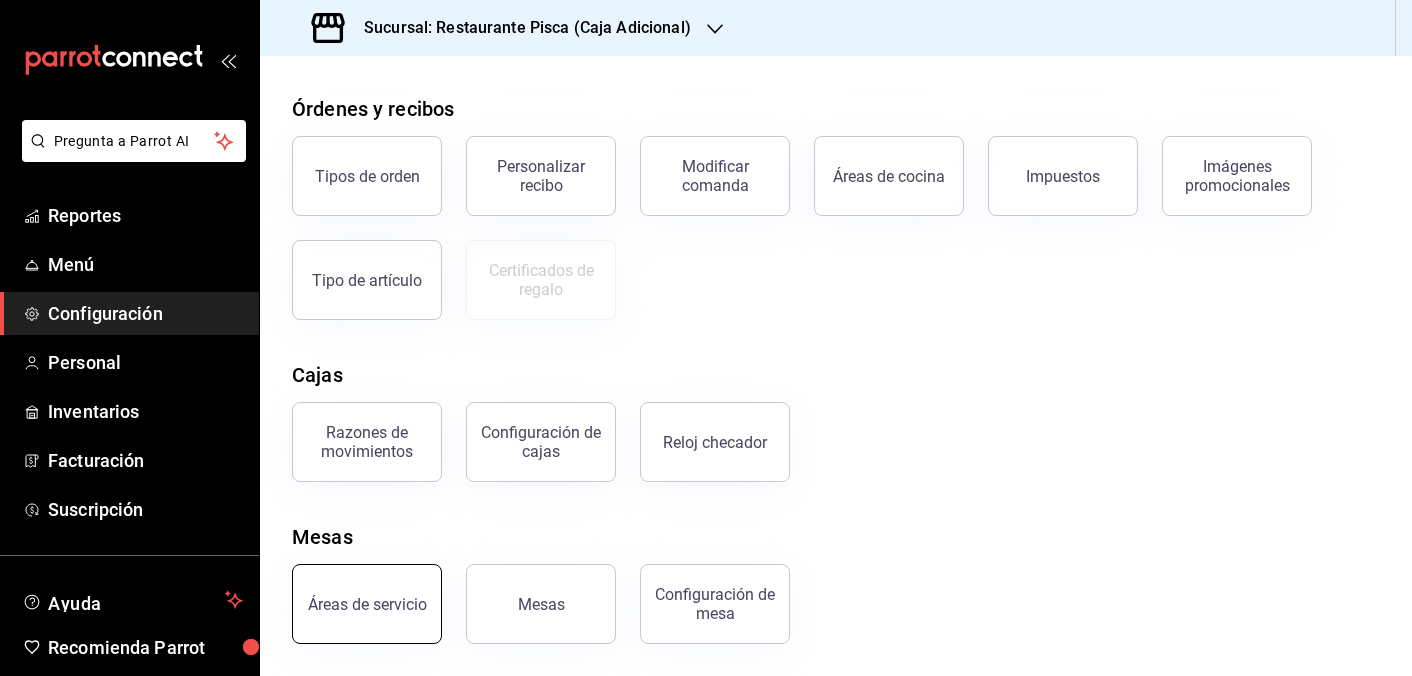 click on "Áreas de servicio" at bounding box center [367, 604] 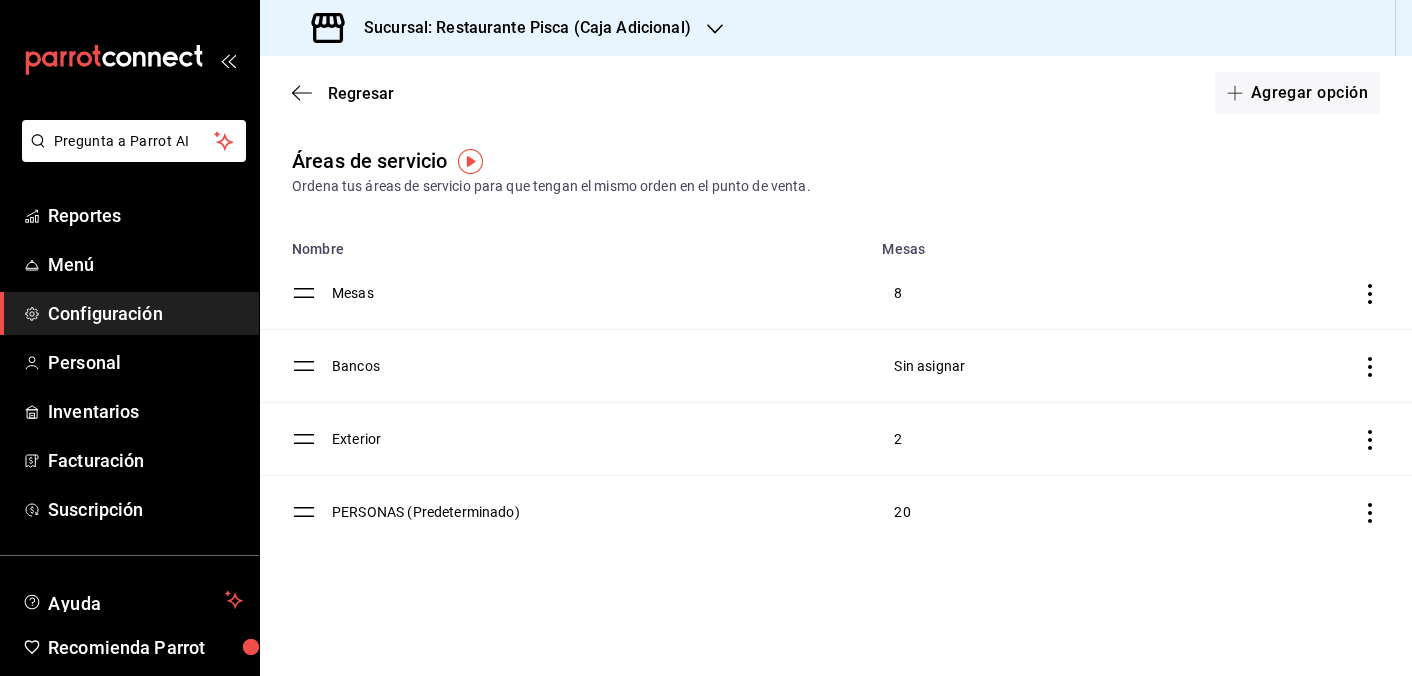 click 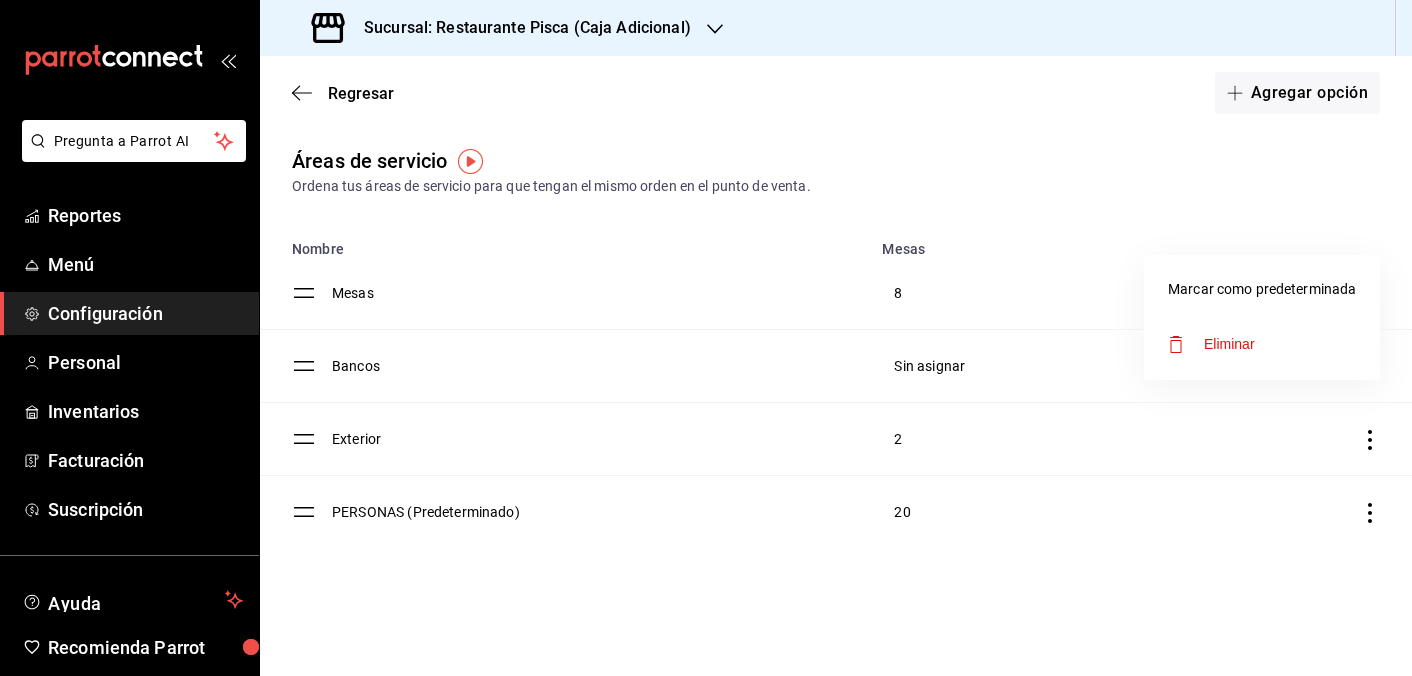 click at bounding box center (706, 338) 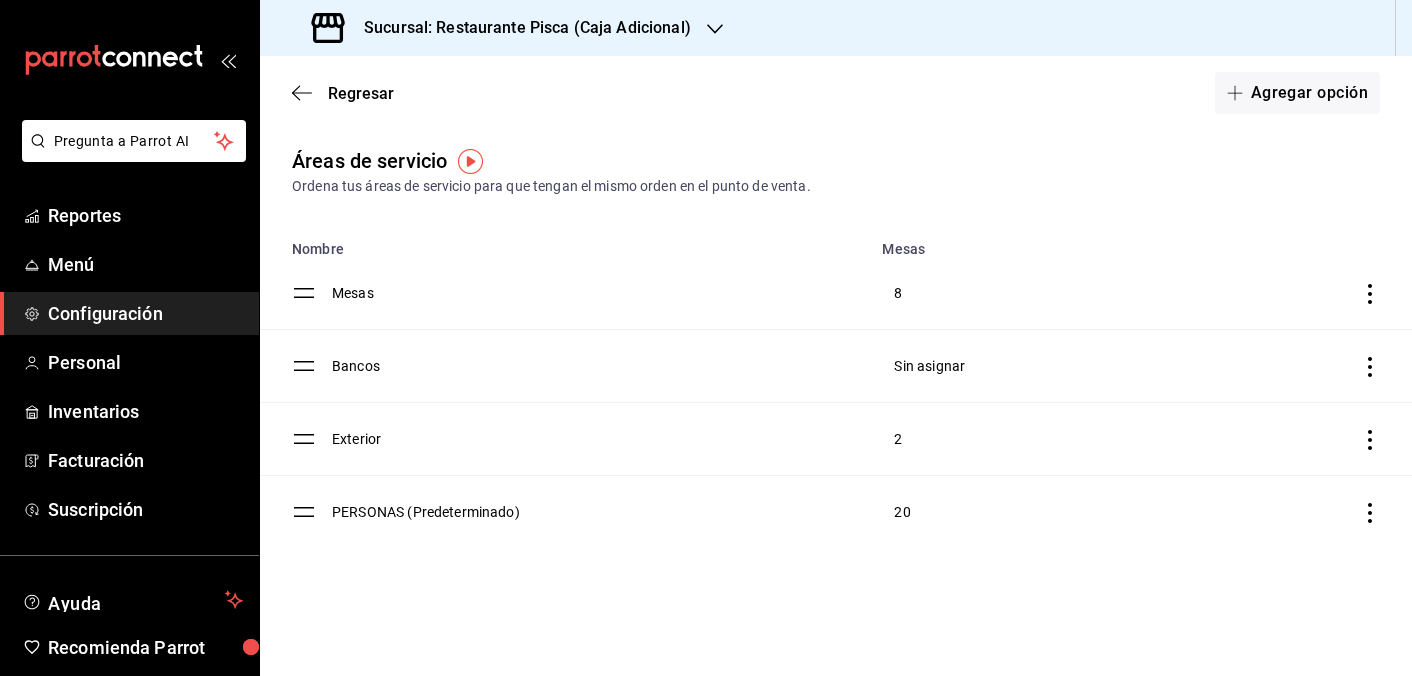 click on "Sucursal: Restaurante Pisca (Caja Adicional)" at bounding box center [519, 28] 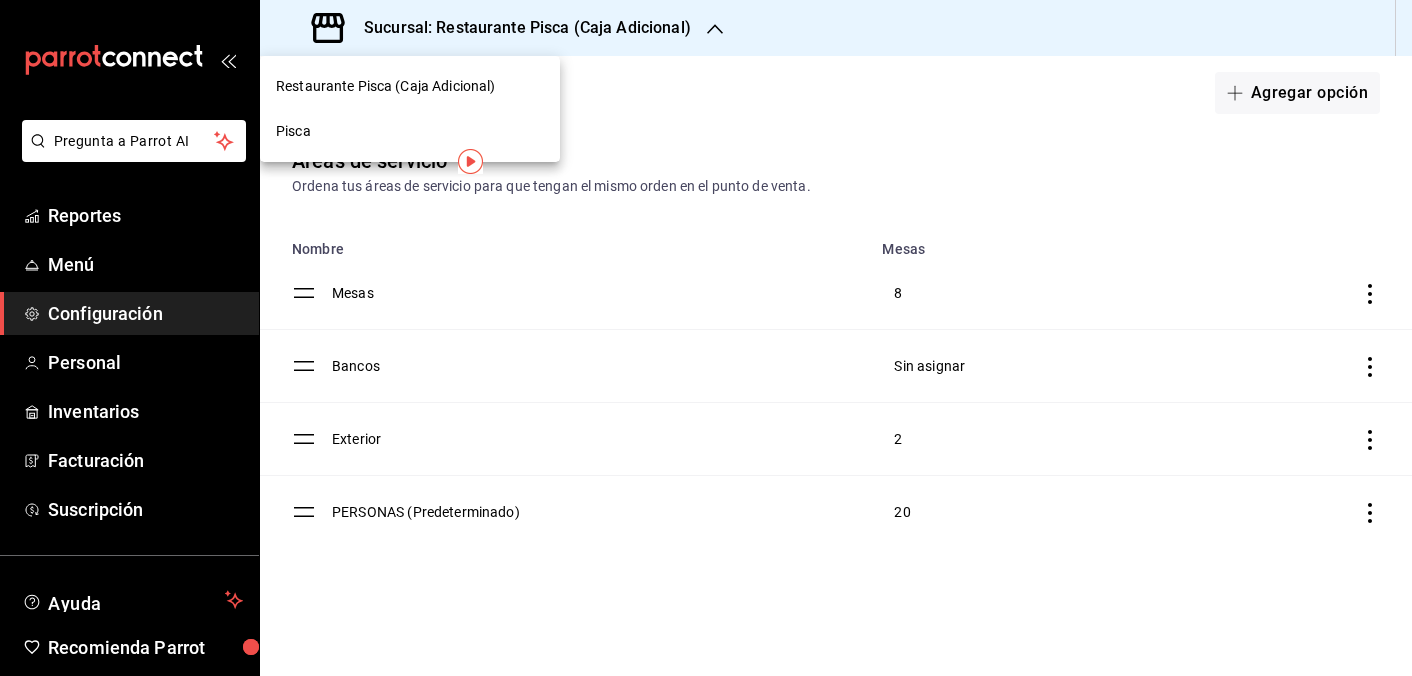 click on "Pisca" at bounding box center (410, 131) 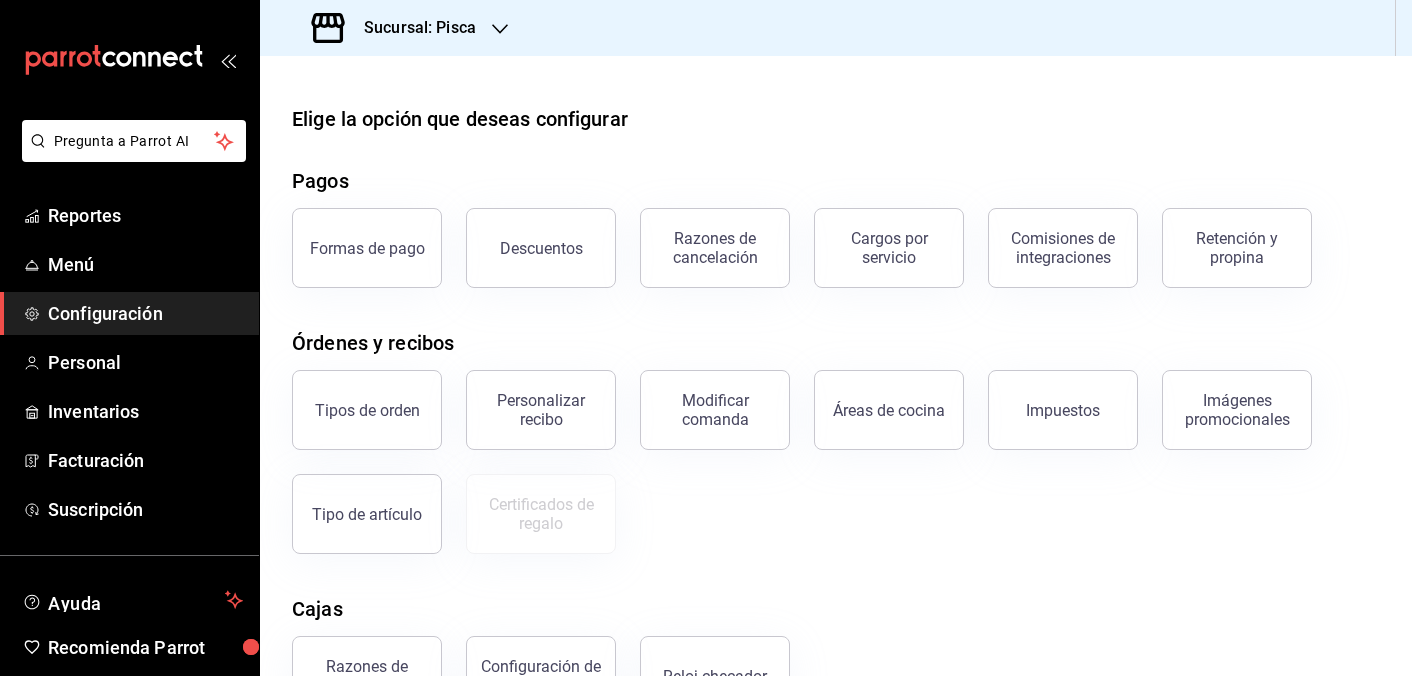 click on "Configuración" at bounding box center [145, 313] 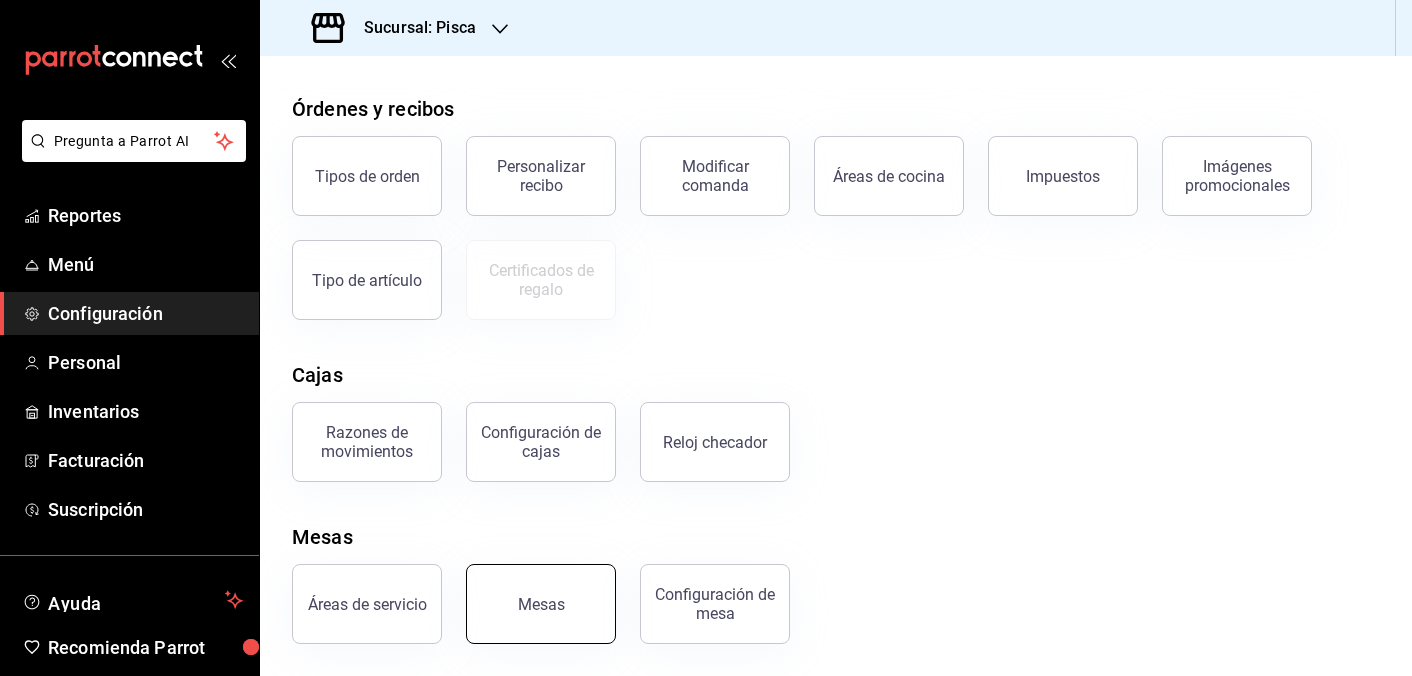 click on "Mesas" at bounding box center (541, 604) 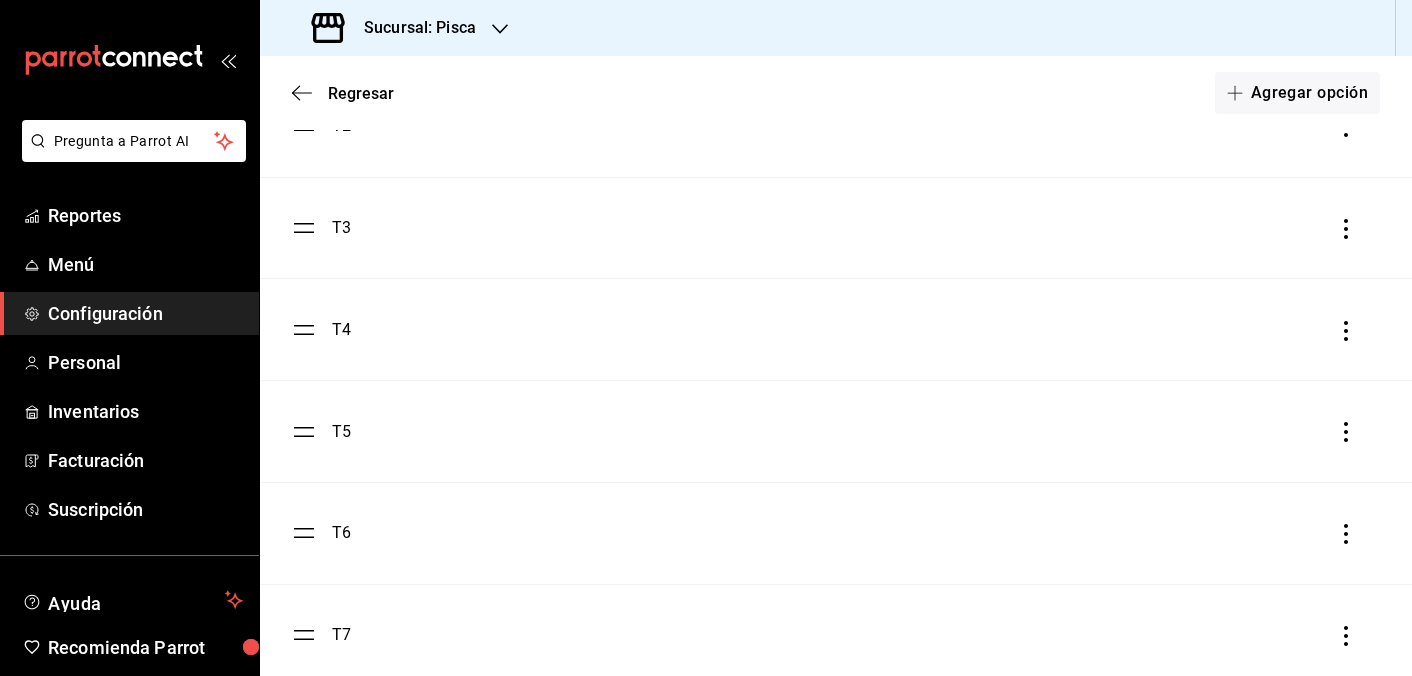 scroll, scrollTop: 0, scrollLeft: 0, axis: both 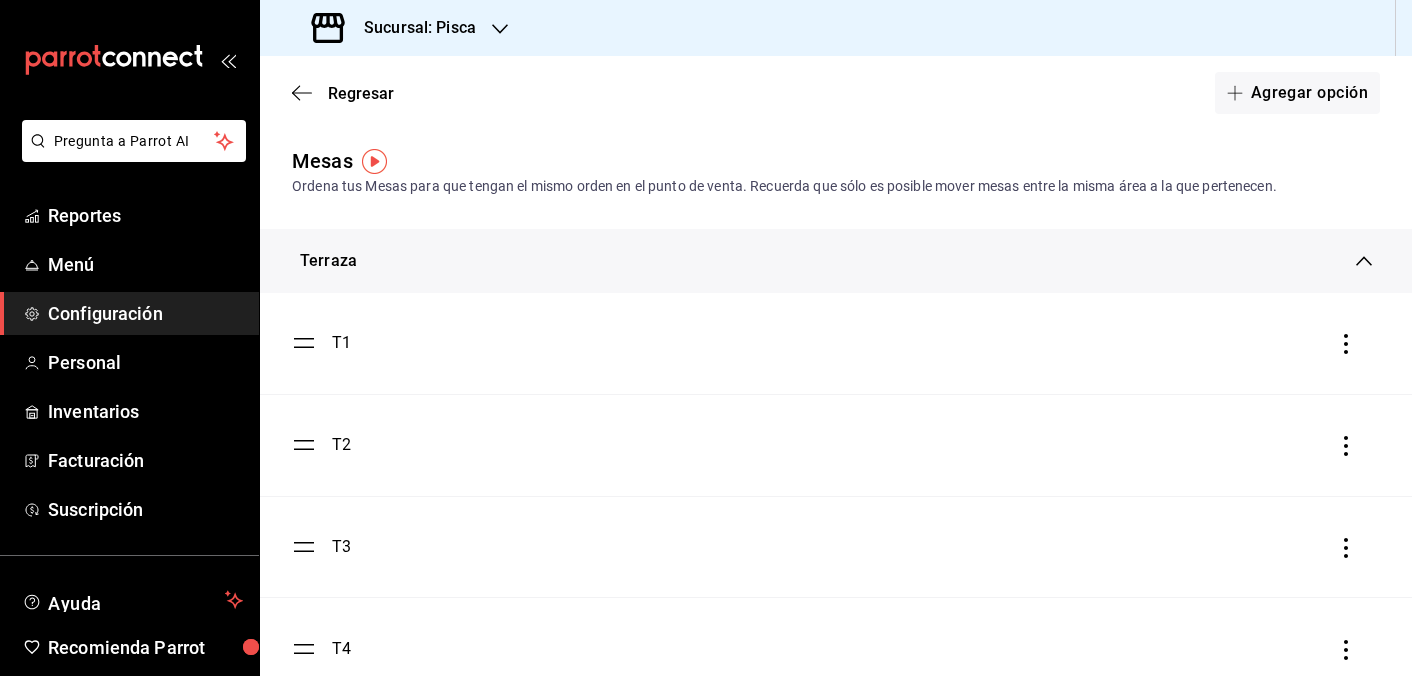 click on "Terraza" at bounding box center [836, 261] 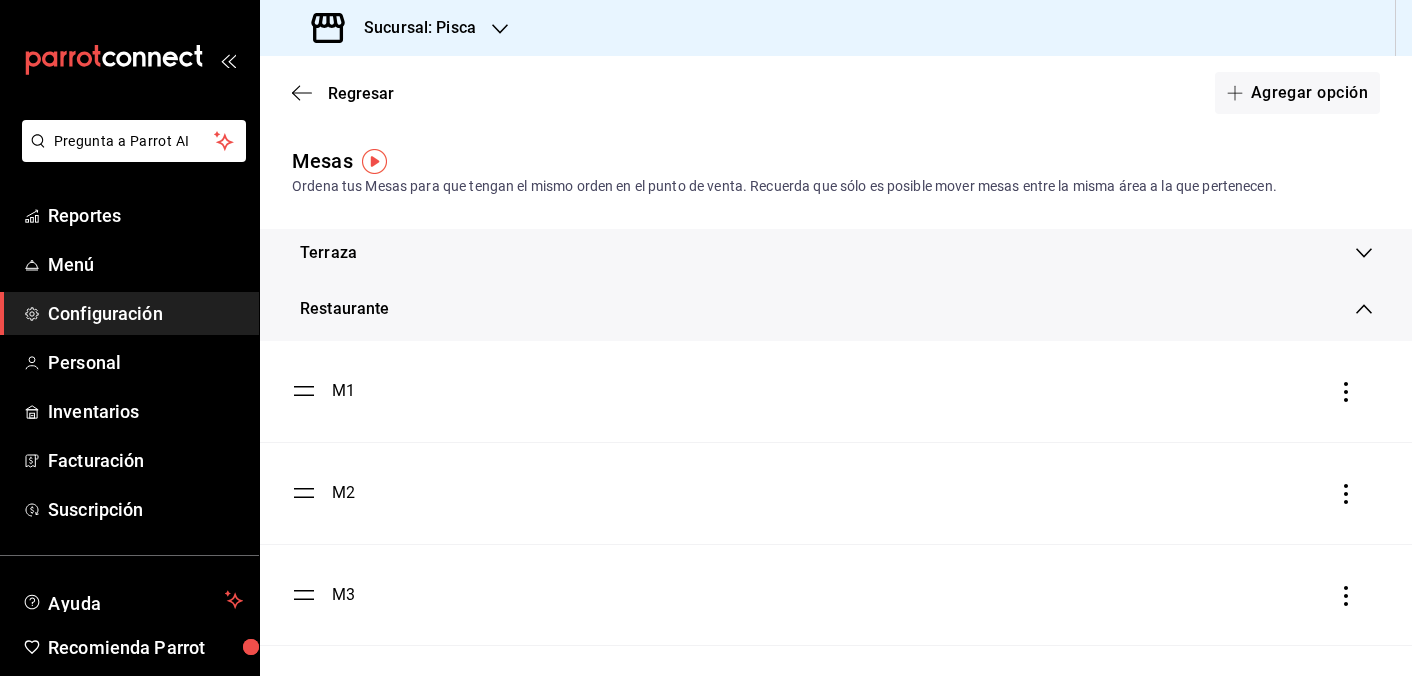 click on "Restaurante" at bounding box center [828, 309] 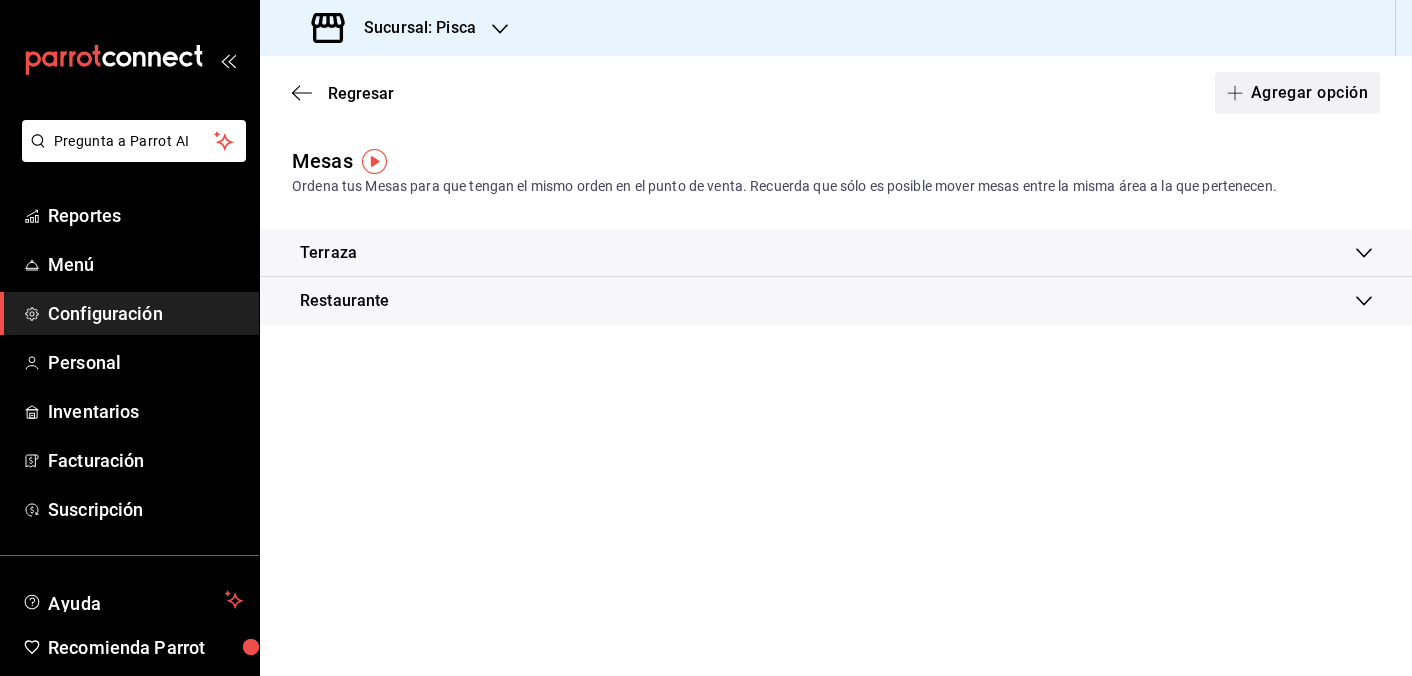 click on "Agregar opción" at bounding box center (1297, 93) 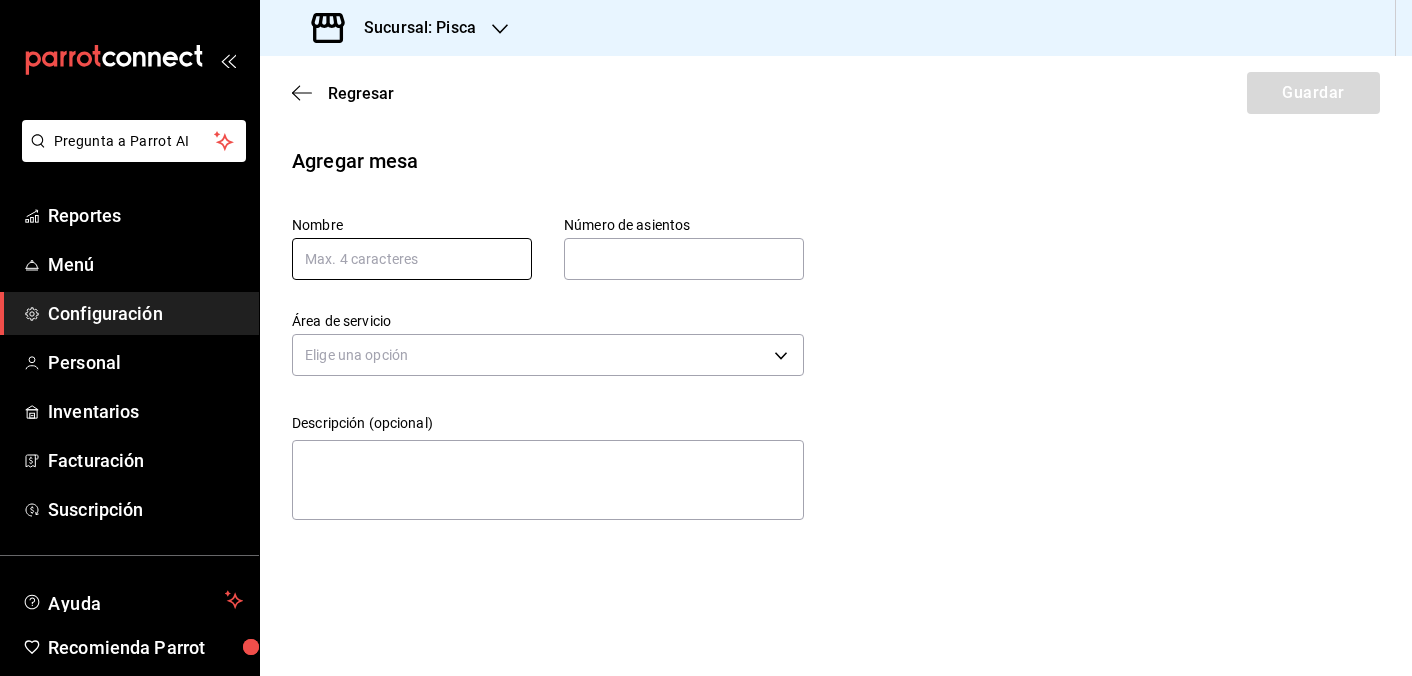 click at bounding box center [412, 259] 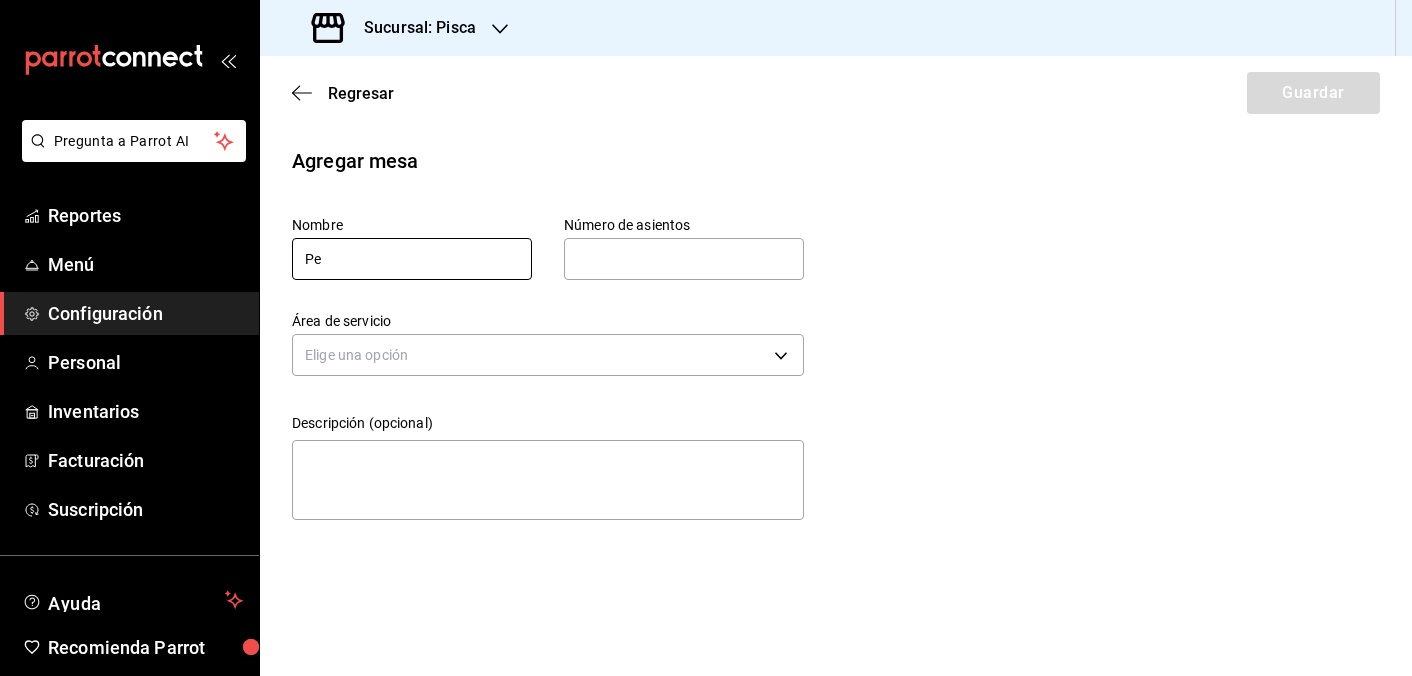 type on "P" 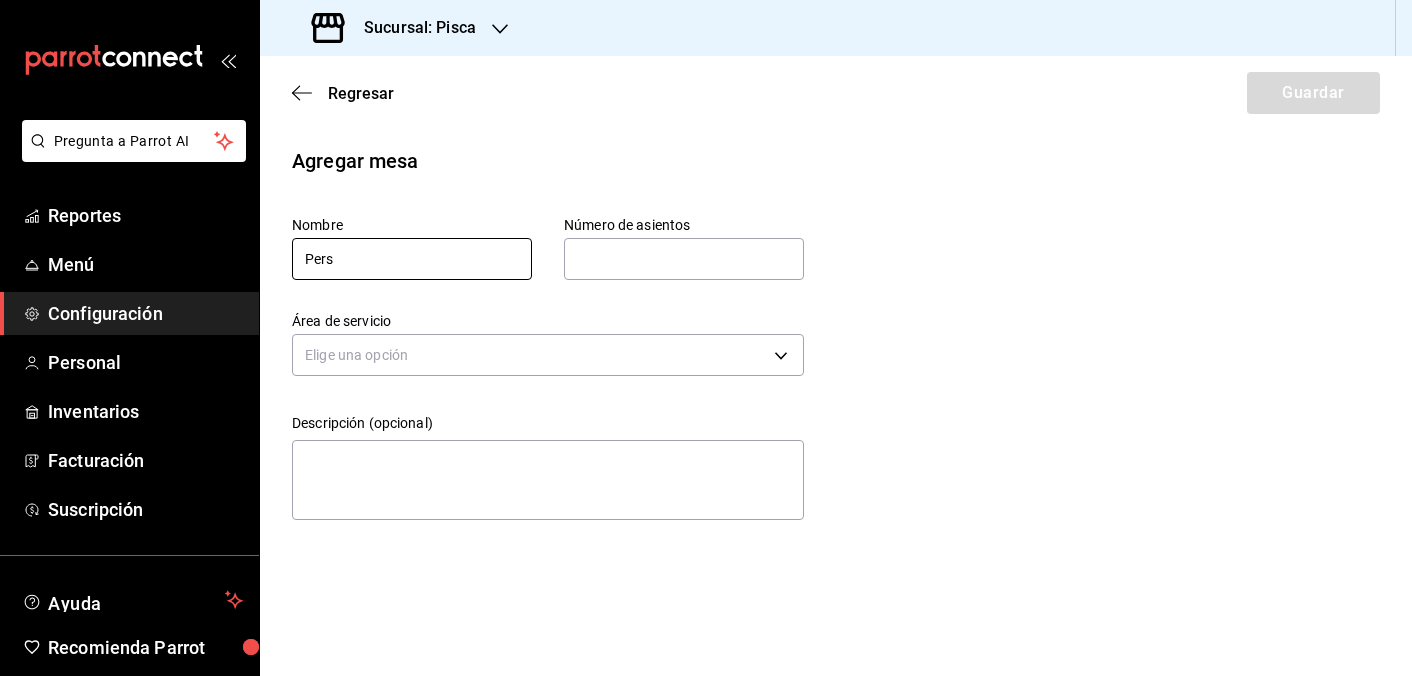 type on "Pers" 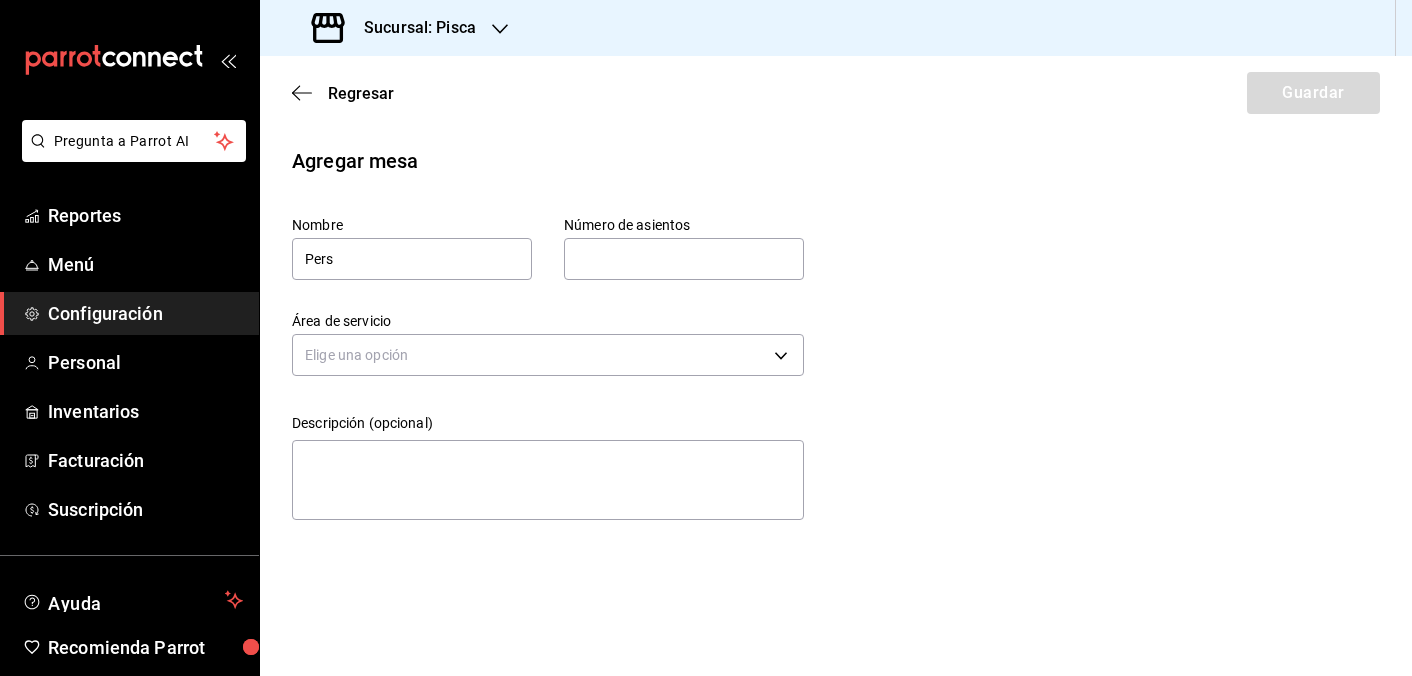 click at bounding box center [684, 259] 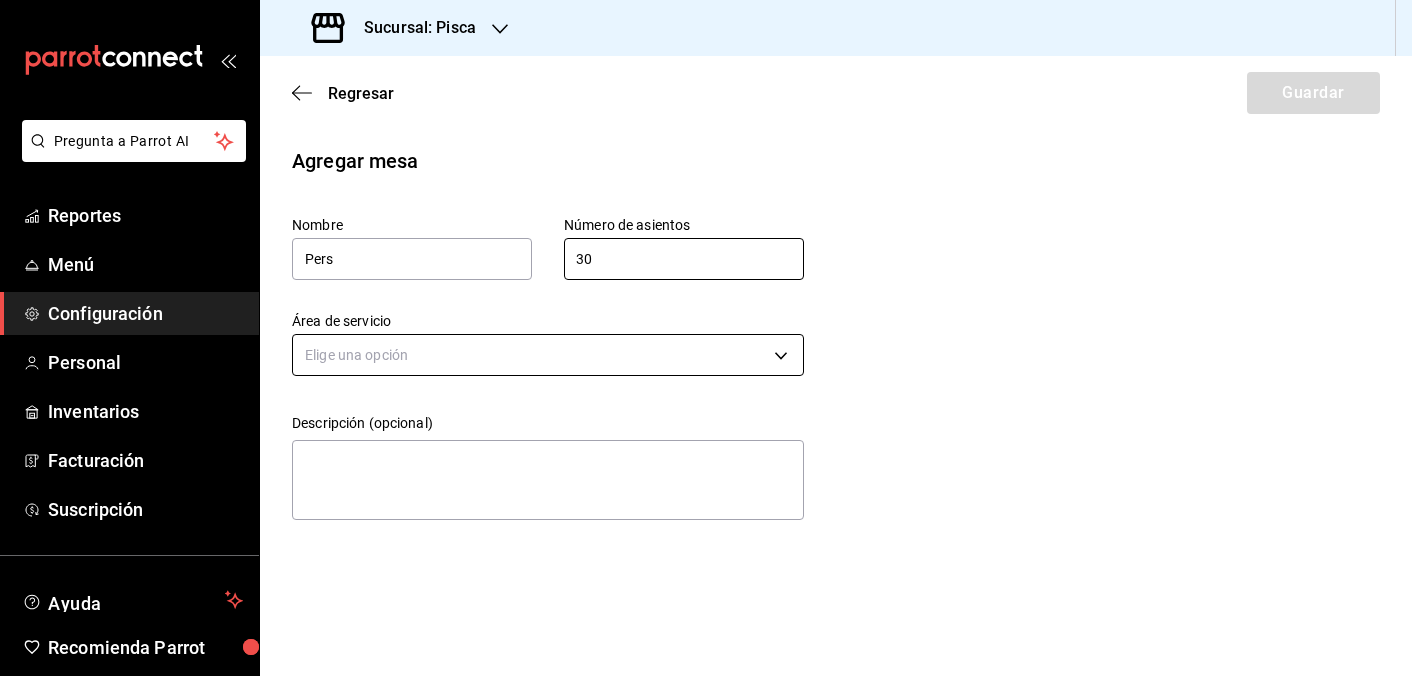 type on "30" 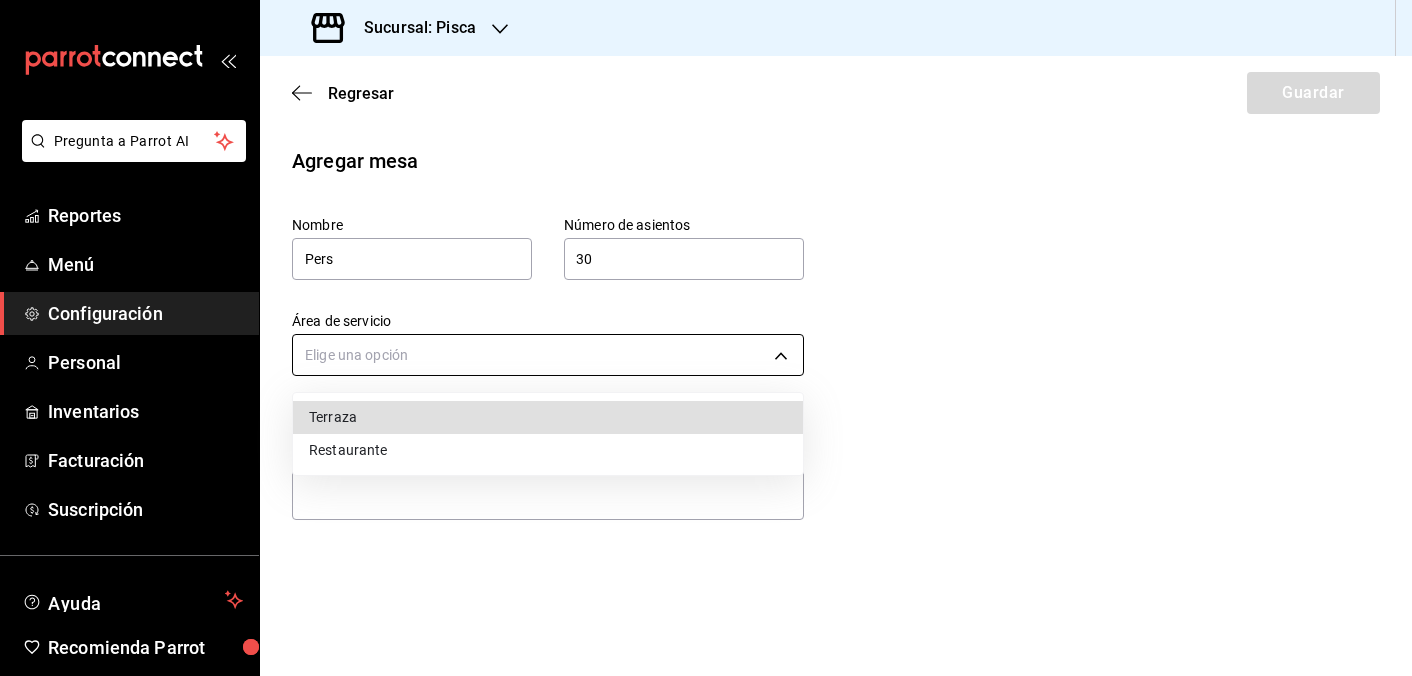 click at bounding box center [706, 338] 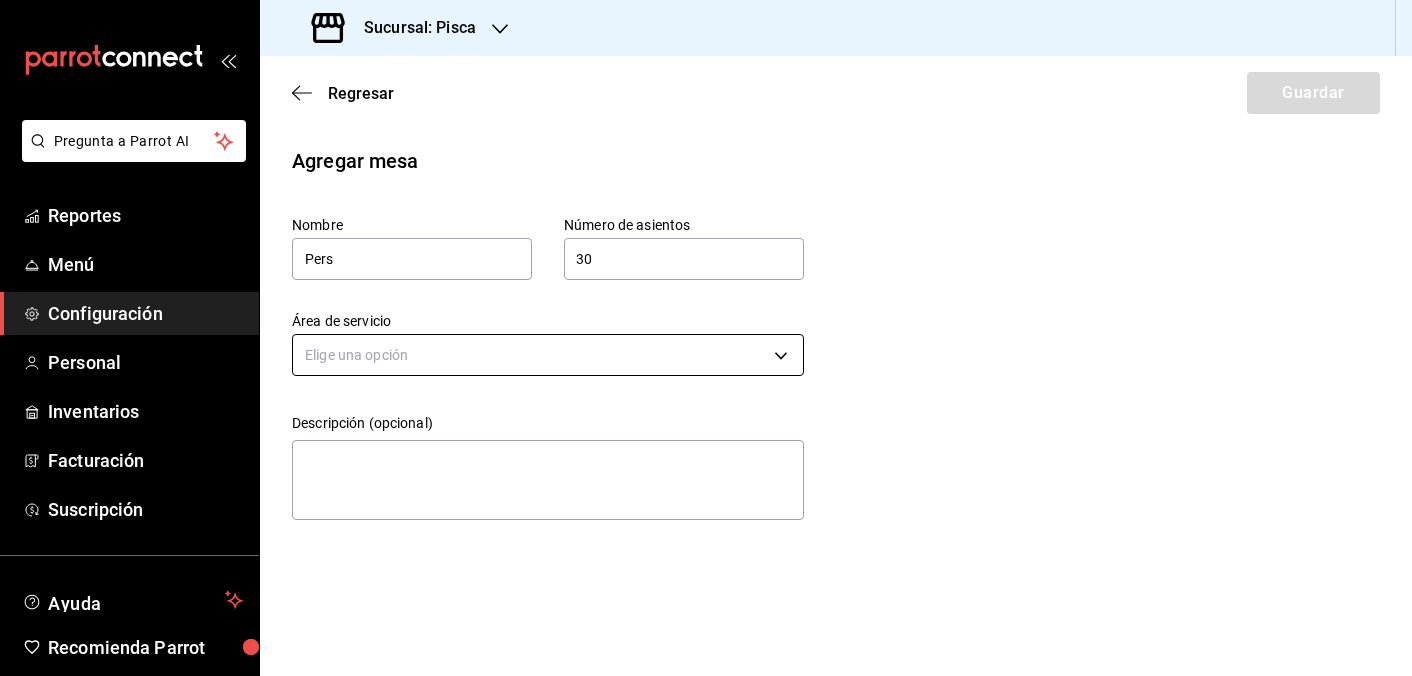 click on "Pregunta a Parrot AI Reportes   Menú   Configuración   Personal   Inventarios   Facturación   Suscripción   Ayuda Recomienda Parrot   [FIRST] [LAST]   Sugerir nueva función   Sucursal: Pisca Regresar Guardar Agregar mesa Nombre Pers Número de asientos 30 Número de asientos Área de servicio Elige una opción Descripción (opcional) x GANA 1 MES GRATIS EN TU SUSCRIPCIÓN AQUÍ ¿Recuerdas cómo empezó tu restaurante?
Hoy puedes ayudar a un colega a tener el mismo cambio que tú viviste.
Recomienda Parrot directamente desde tu Portal Administrador.
Es fácil y rápido.
🎁 Por cada restaurante que se una, ganas 1 mes gratis. Ver video tutorial Ir a video Pregunta a Parrot AI Reportes   Menú   Configuración   Personal   Inventarios   Facturación   Suscripción   Ayuda Recomienda Parrot   [FIRST] [LAST]   Sugerir nueva función   Visitar centro de ayuda ([PHONE]) [EMAIL] Visitar centro de ayuda ([PHONE]) [EMAIL]" at bounding box center (706, 338) 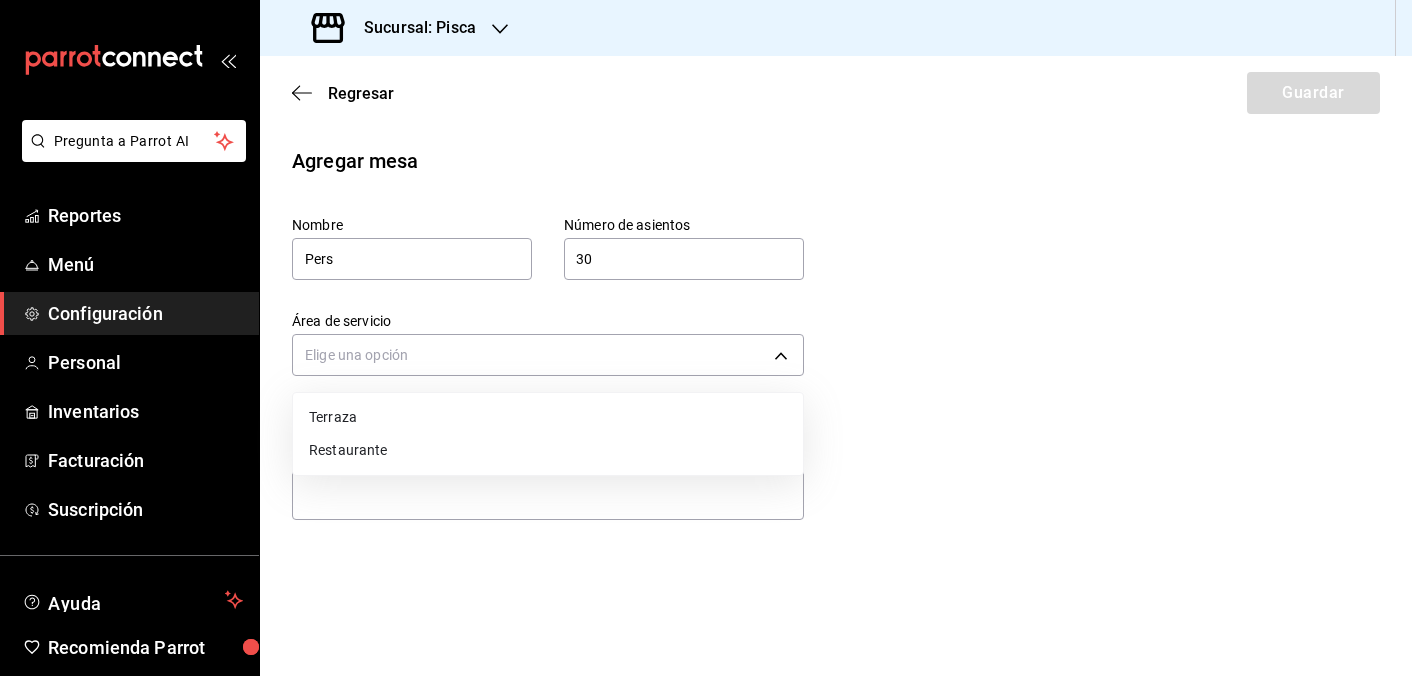 click on "Terraza" at bounding box center [548, 417] 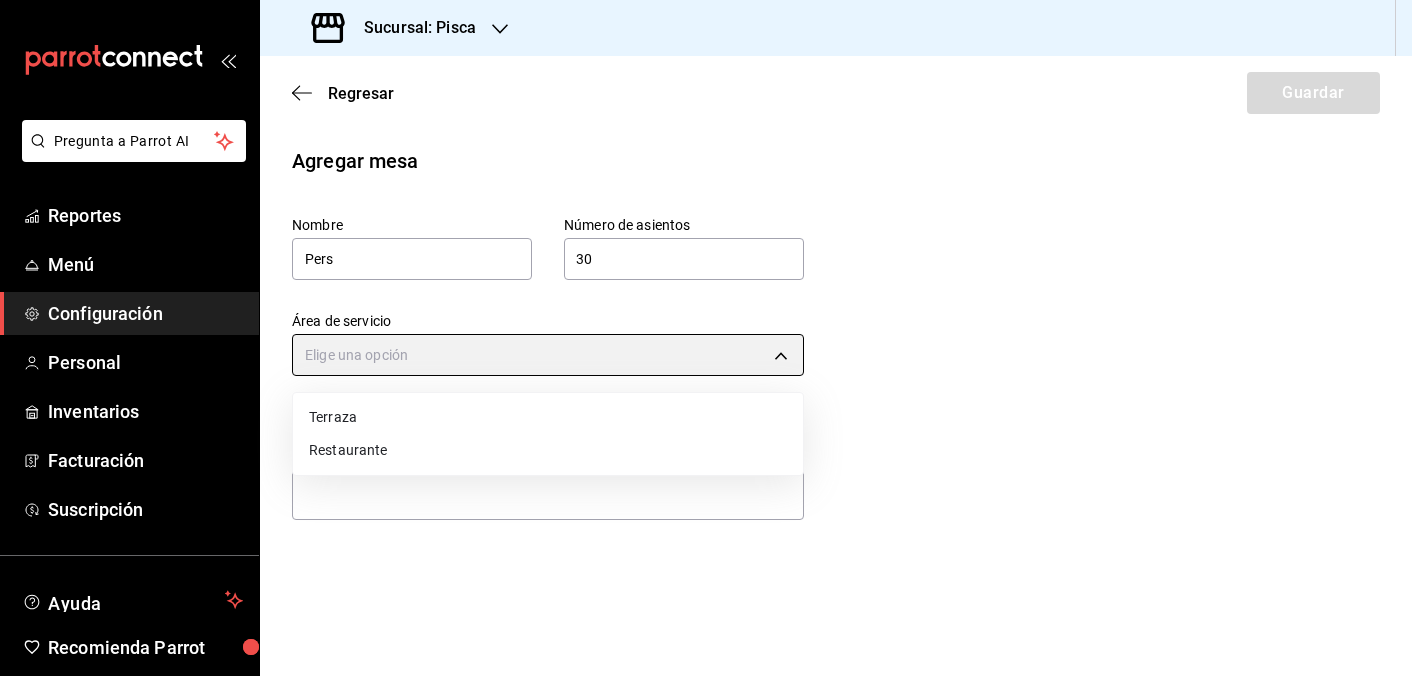 type on "[UUID]" 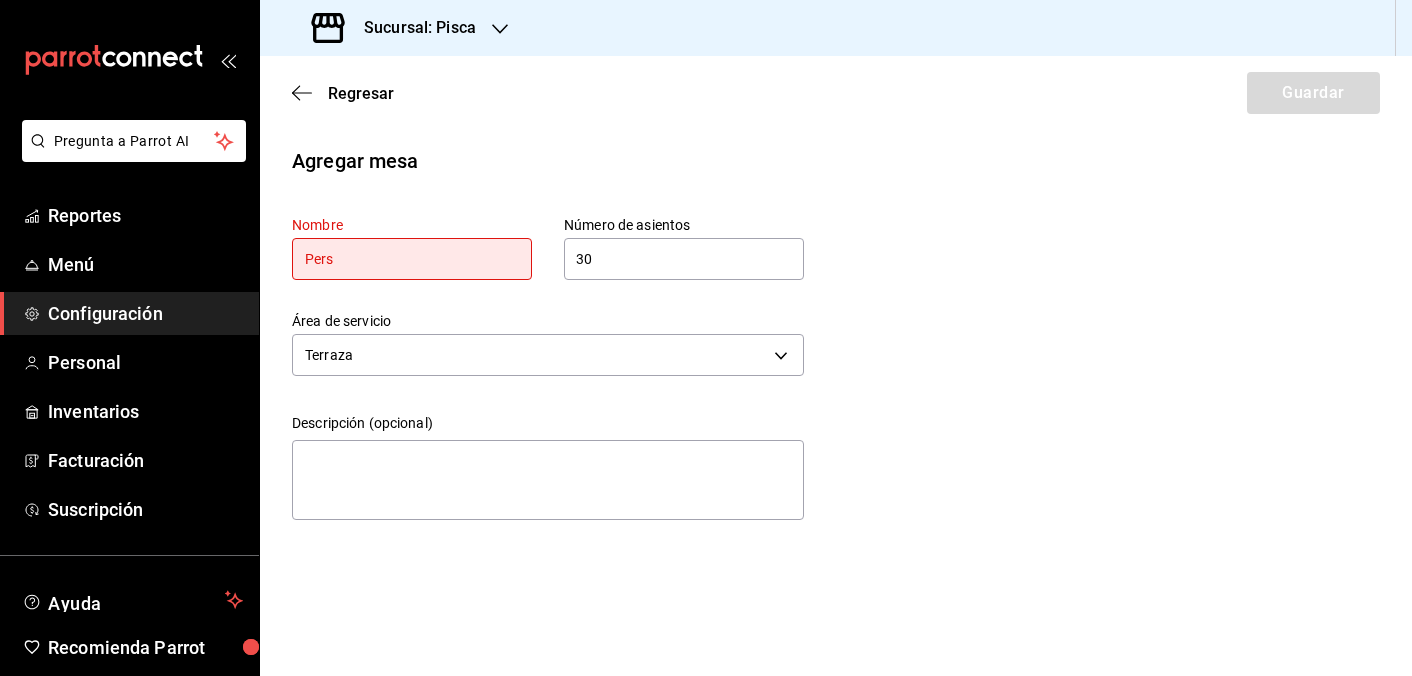 click on "Pers" at bounding box center (412, 259) 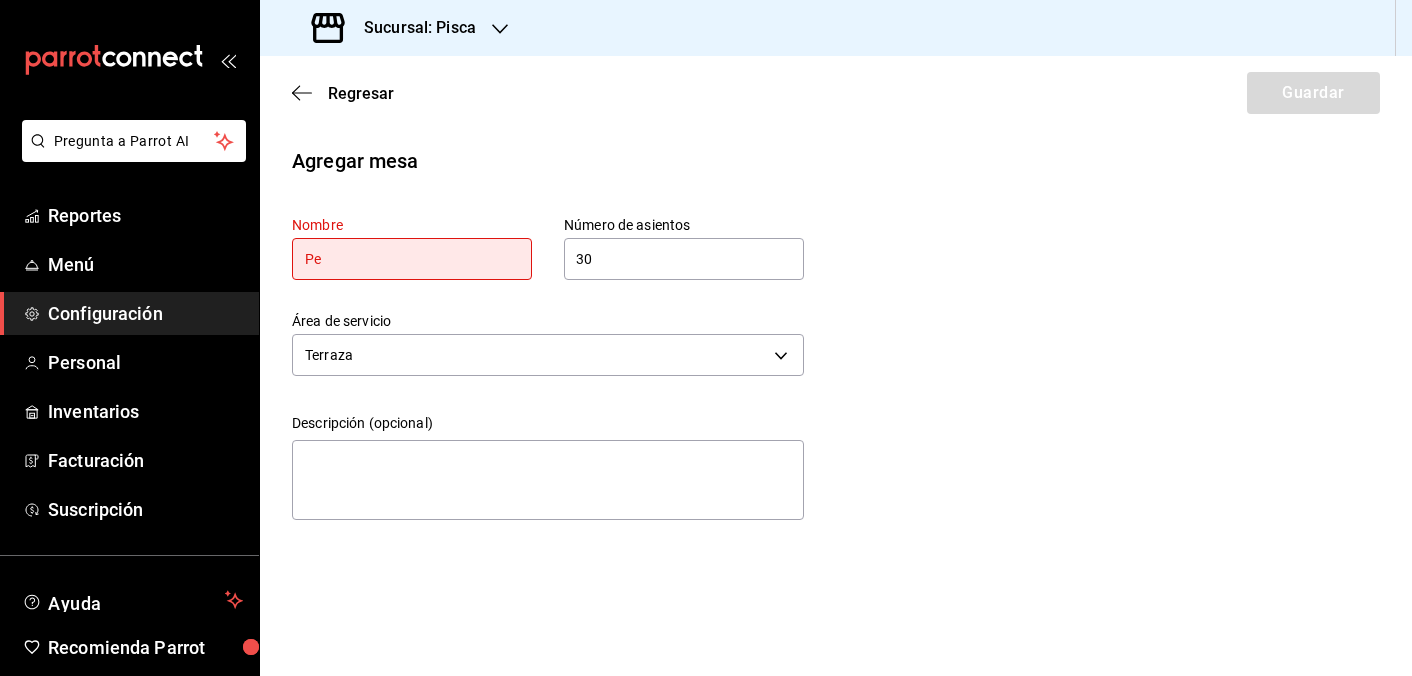 type on "P" 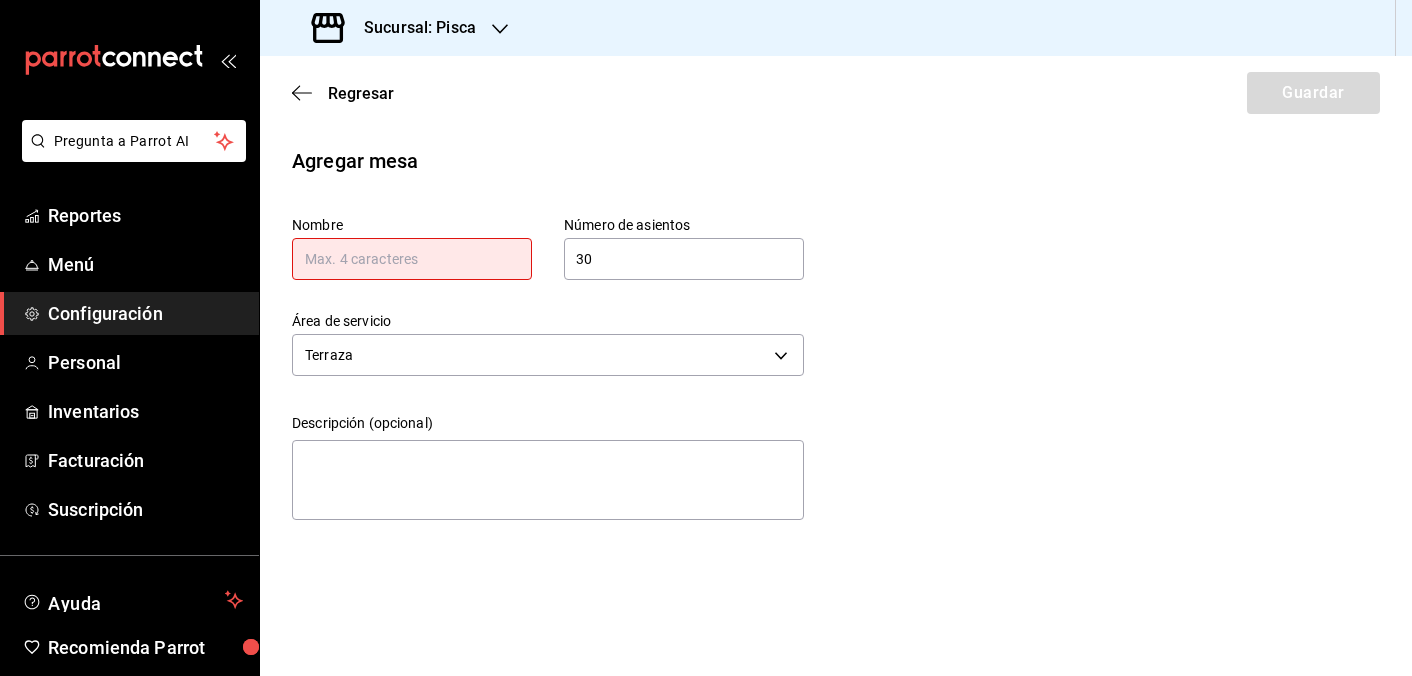 type on "S" 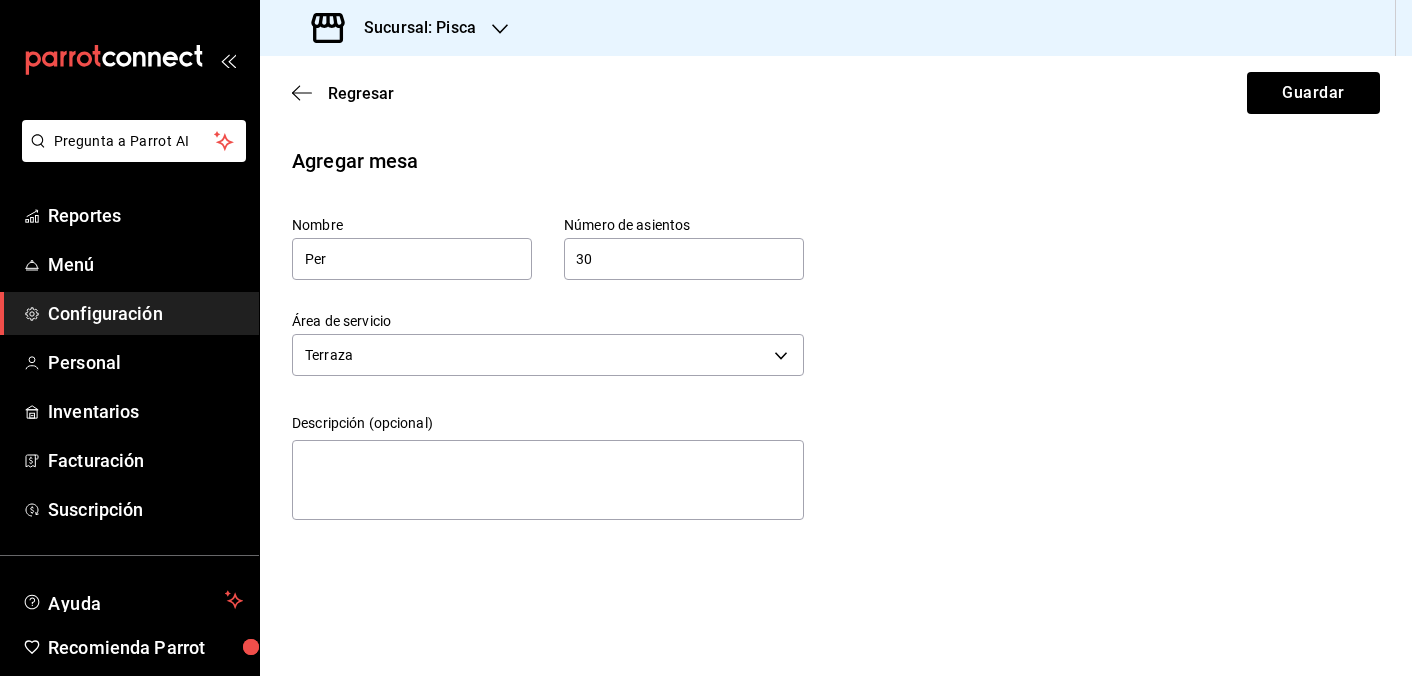 click on "Agregar mesa Nombre Per Número de asientos 30 Número de asientos Área de servicio Terraza [UUID] Descripción (opcional) x" at bounding box center [836, 337] 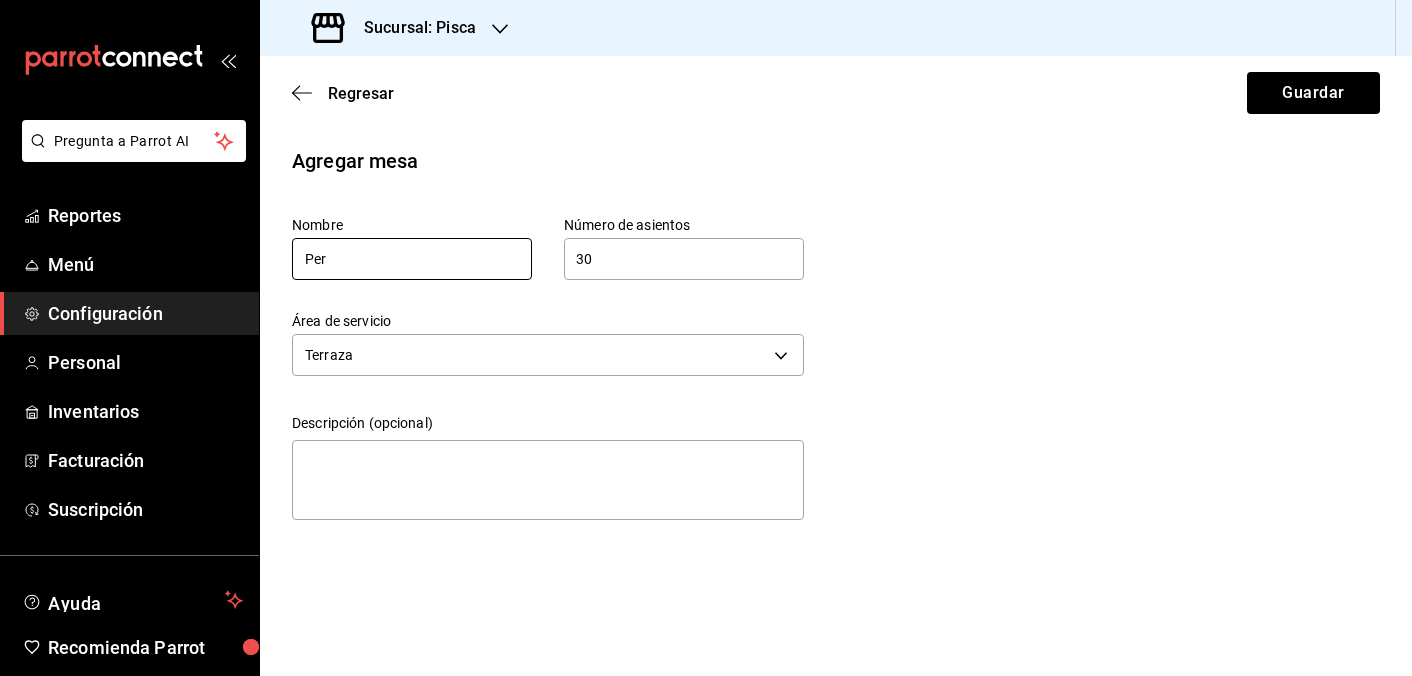 click on "Per" at bounding box center [412, 259] 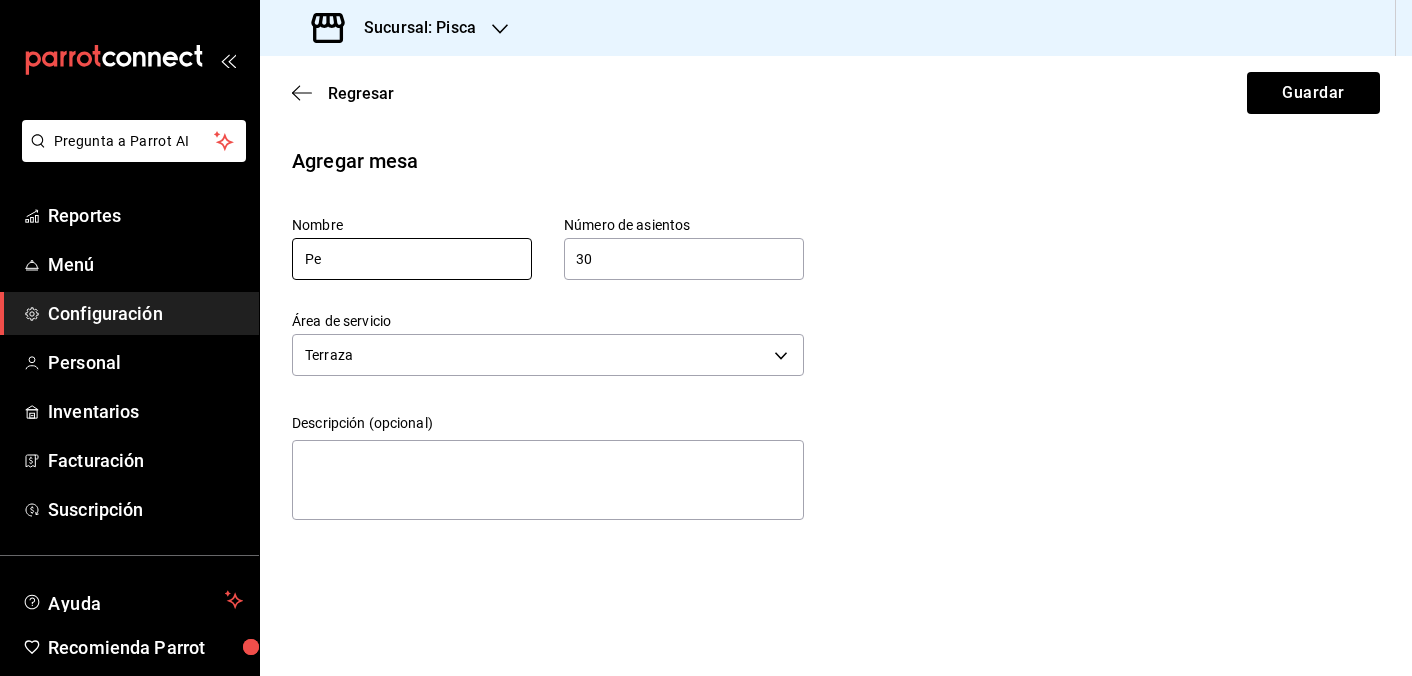 type on "P" 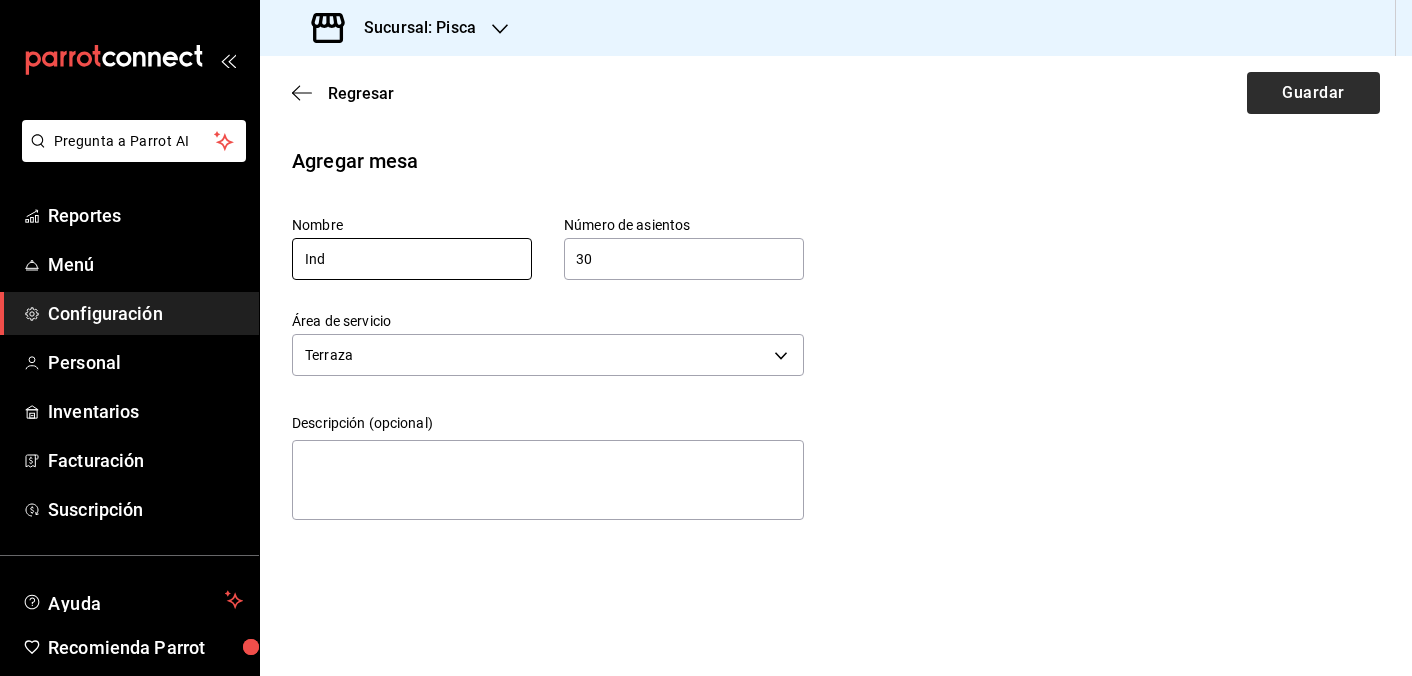 type on "Ind" 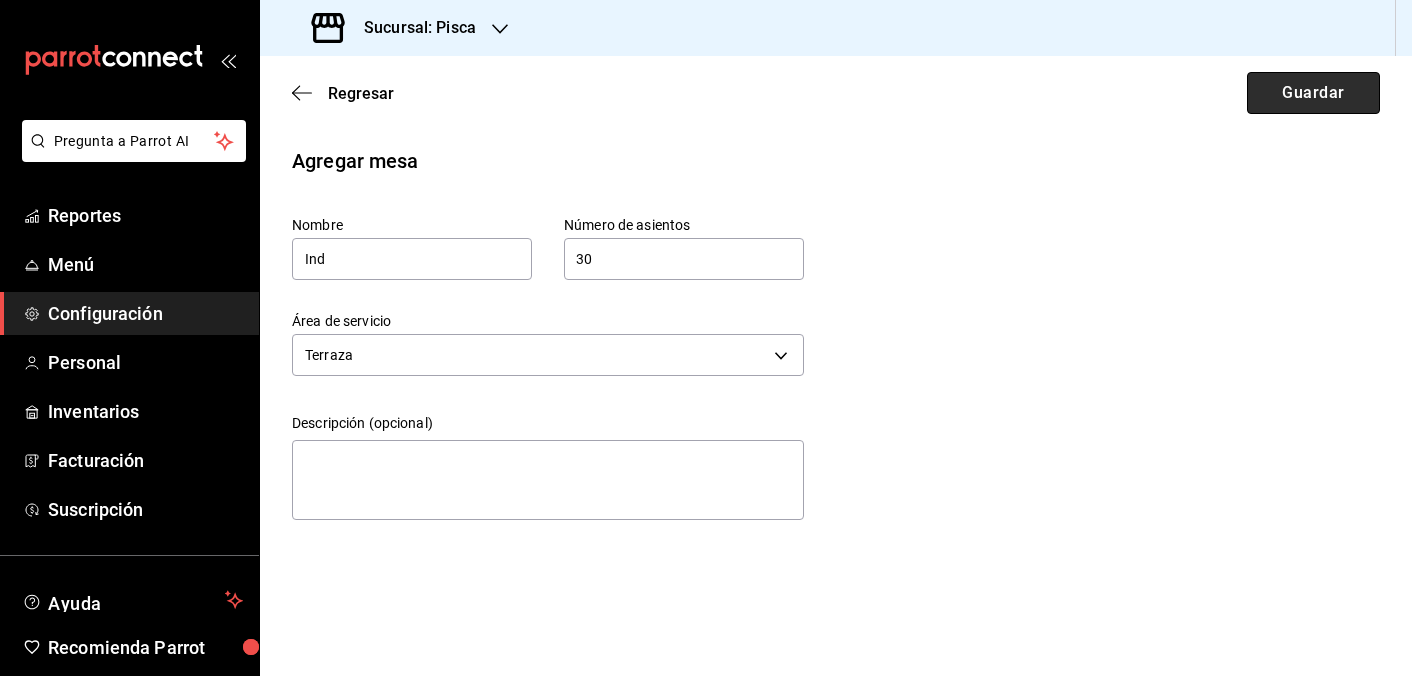 click on "Guardar" at bounding box center (1313, 93) 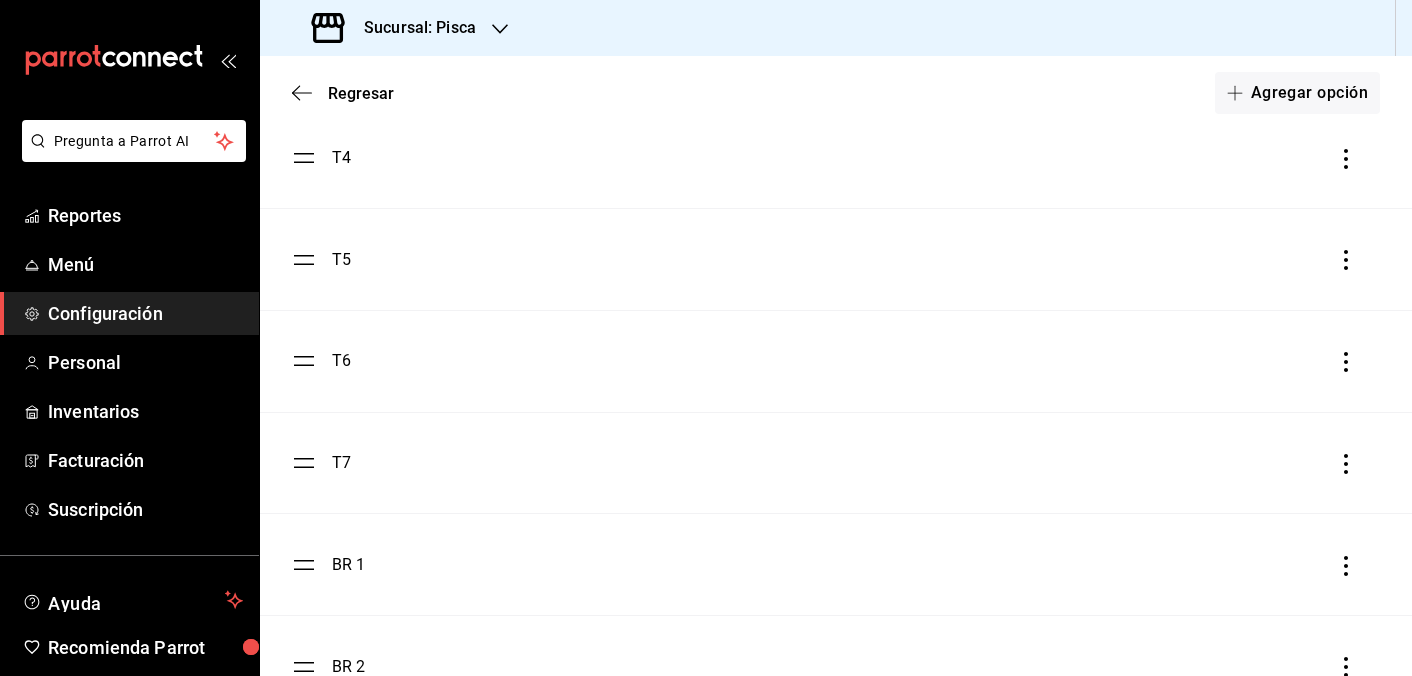 scroll, scrollTop: 0, scrollLeft: 0, axis: both 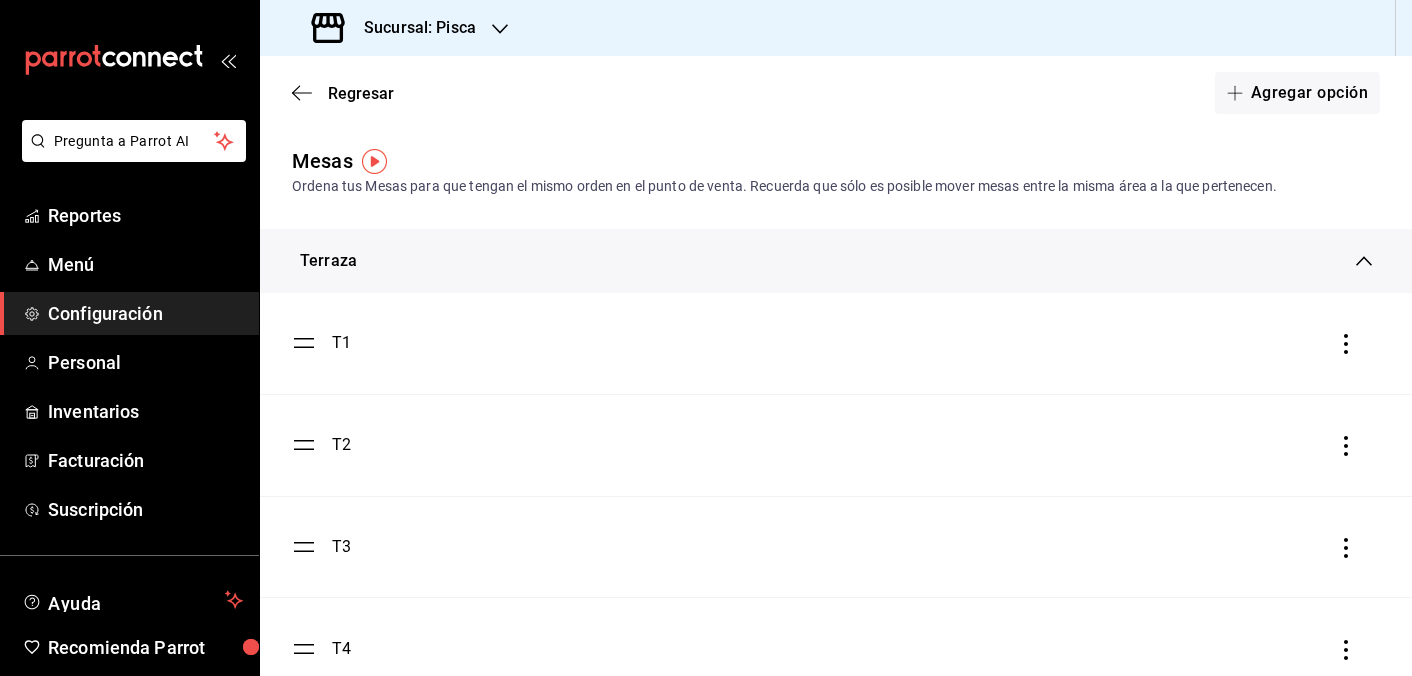 click on "Configuración" at bounding box center (145, 313) 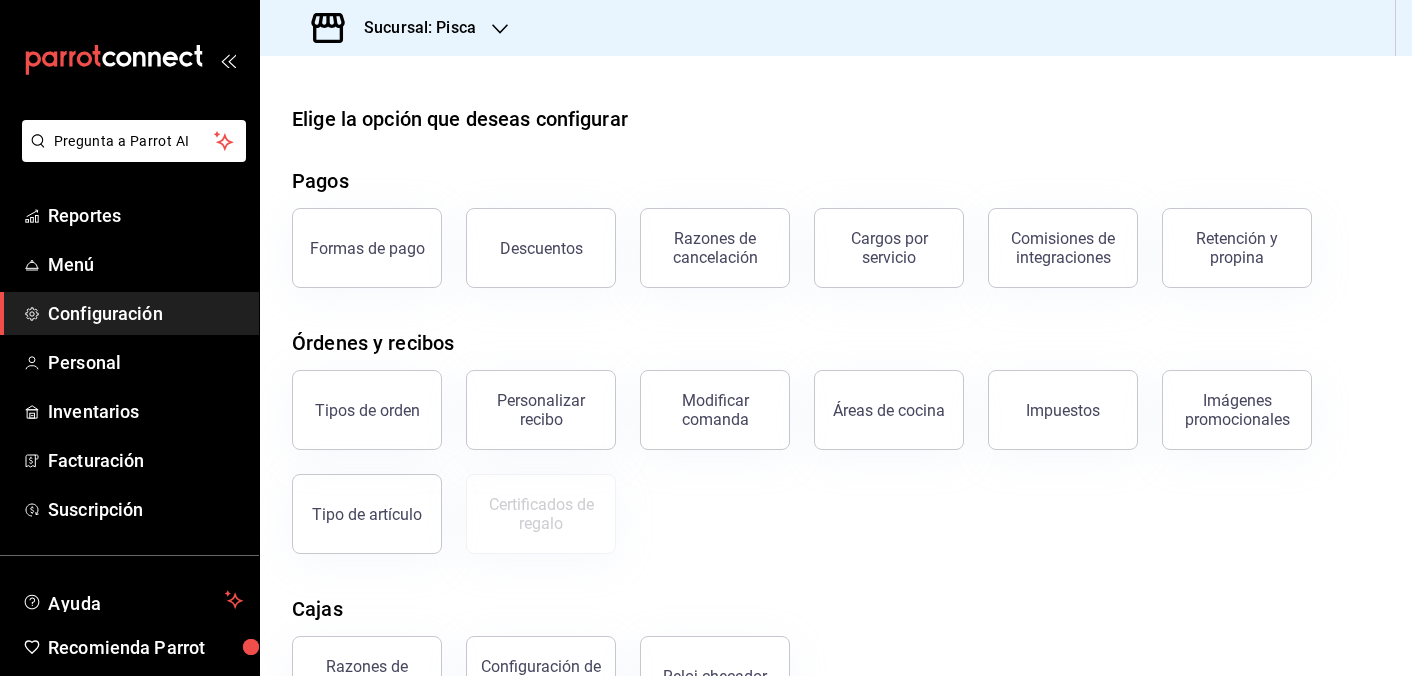 scroll, scrollTop: 234, scrollLeft: 0, axis: vertical 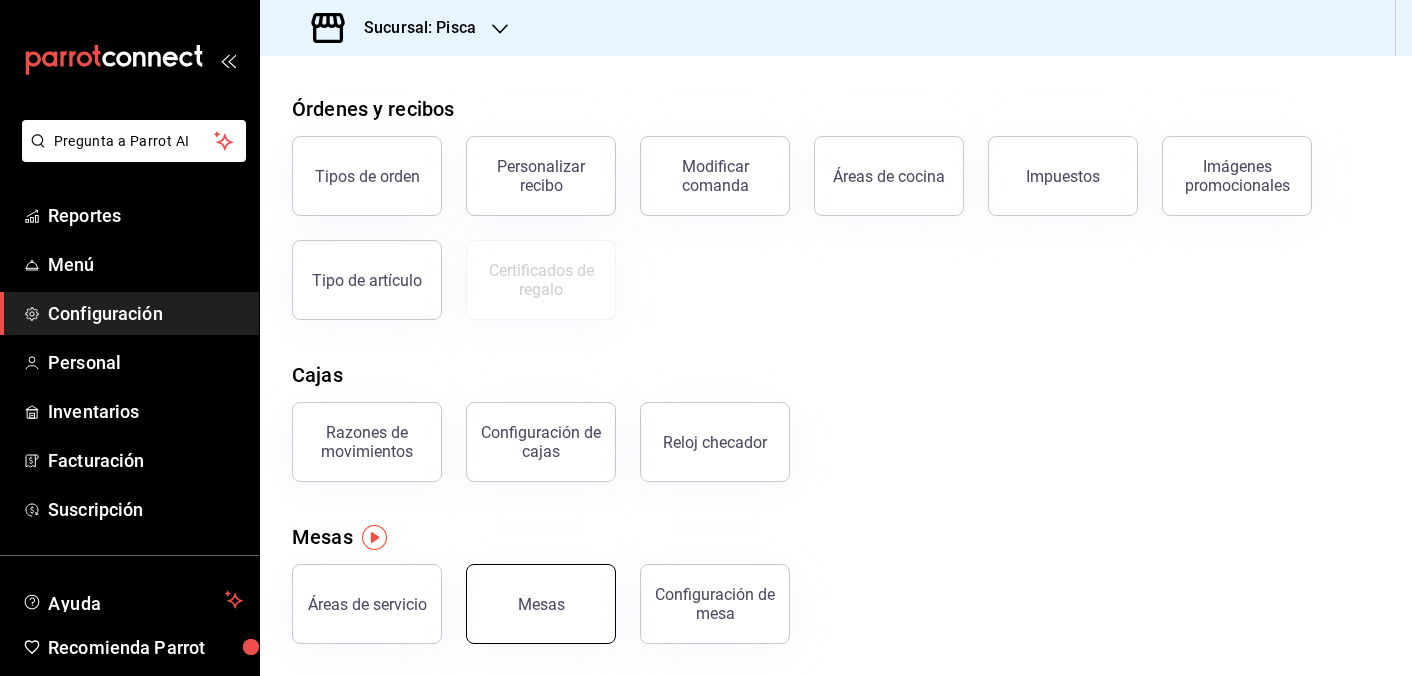 click on "Mesas" at bounding box center [541, 604] 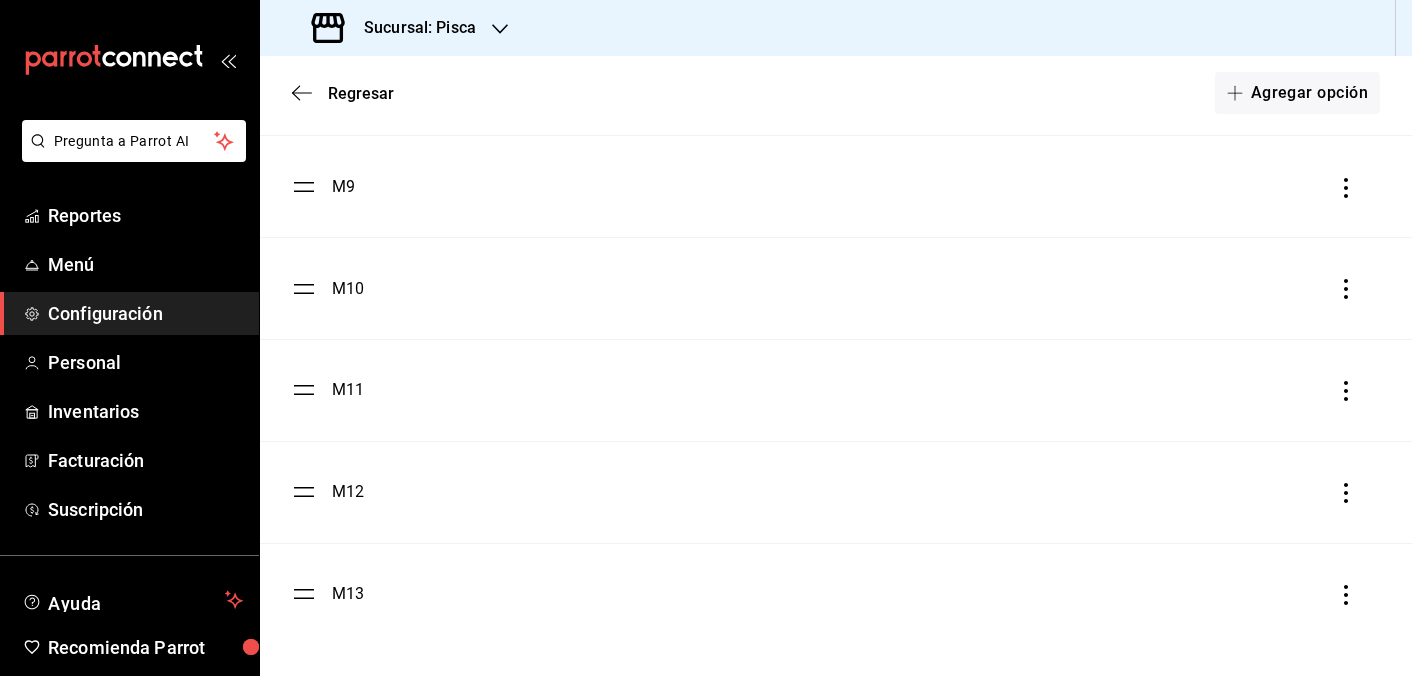 scroll, scrollTop: 0, scrollLeft: 0, axis: both 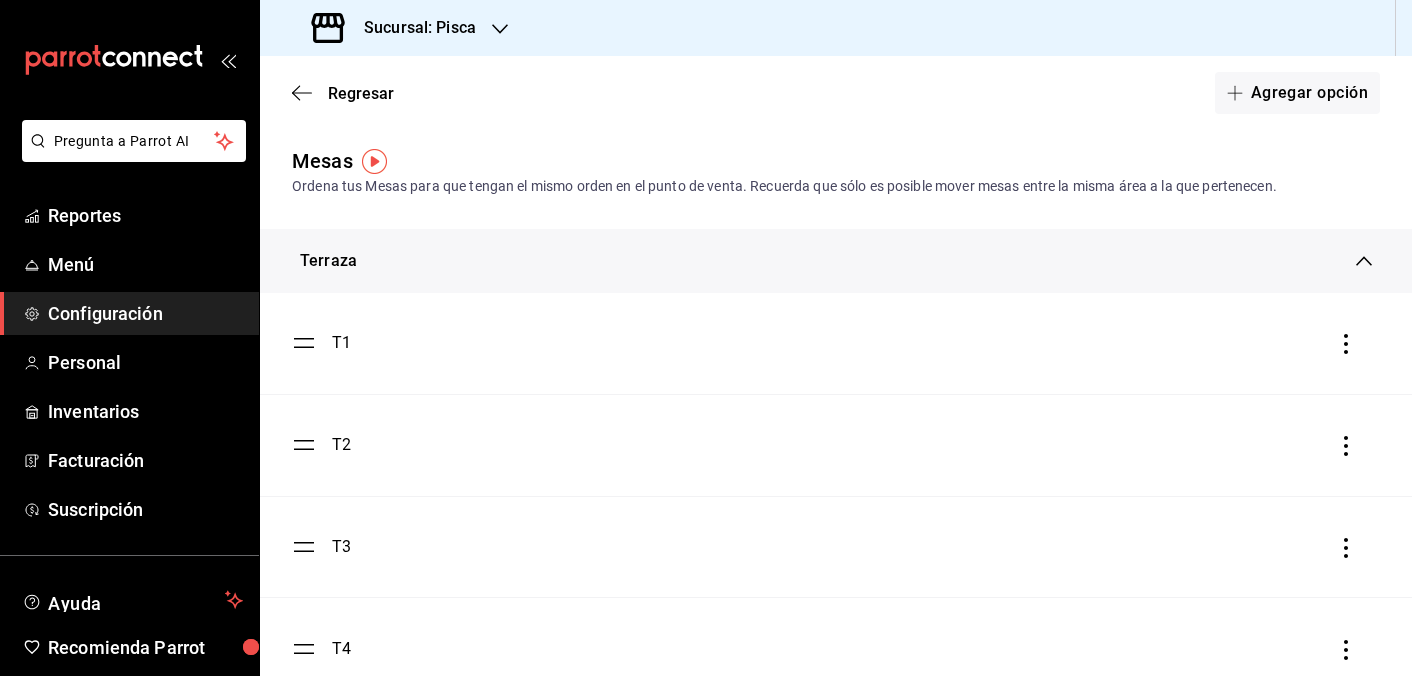 click at bounding box center (374, 161) 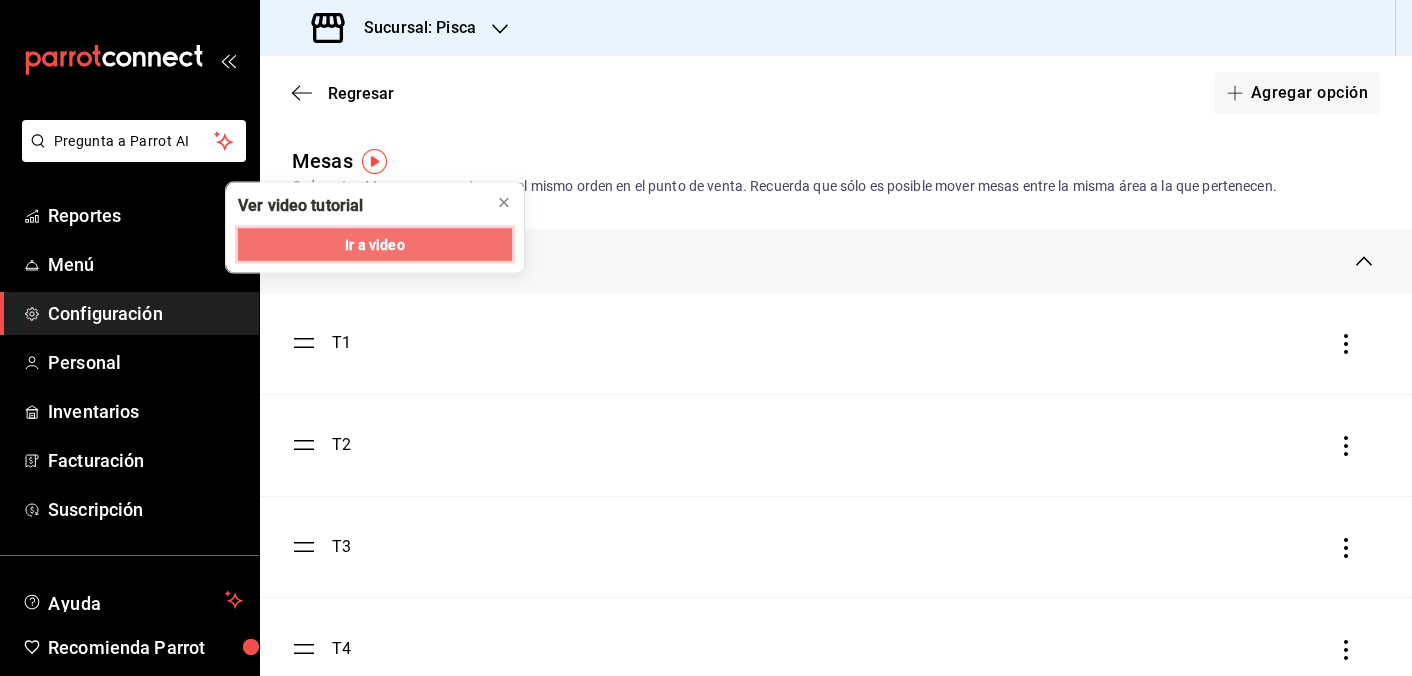 click on "Ir a video" at bounding box center [374, 244] 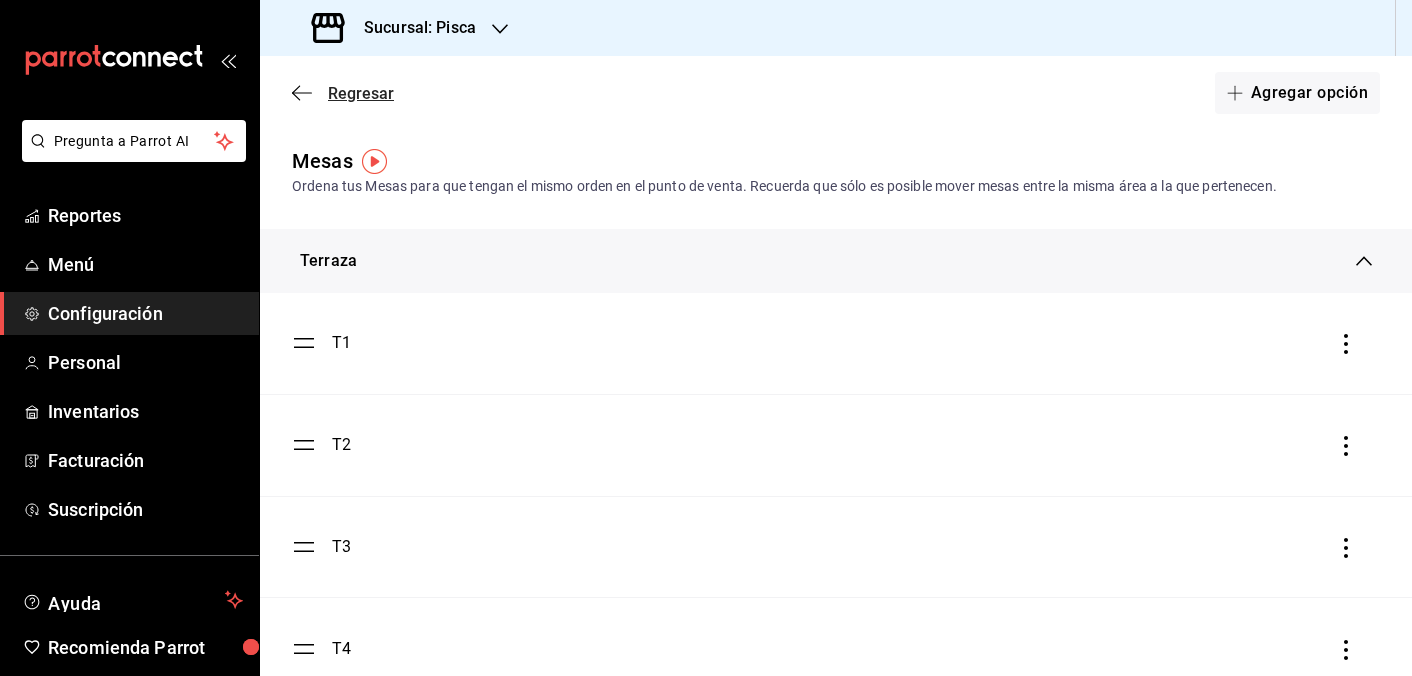 click on "Regresar" at bounding box center [361, 93] 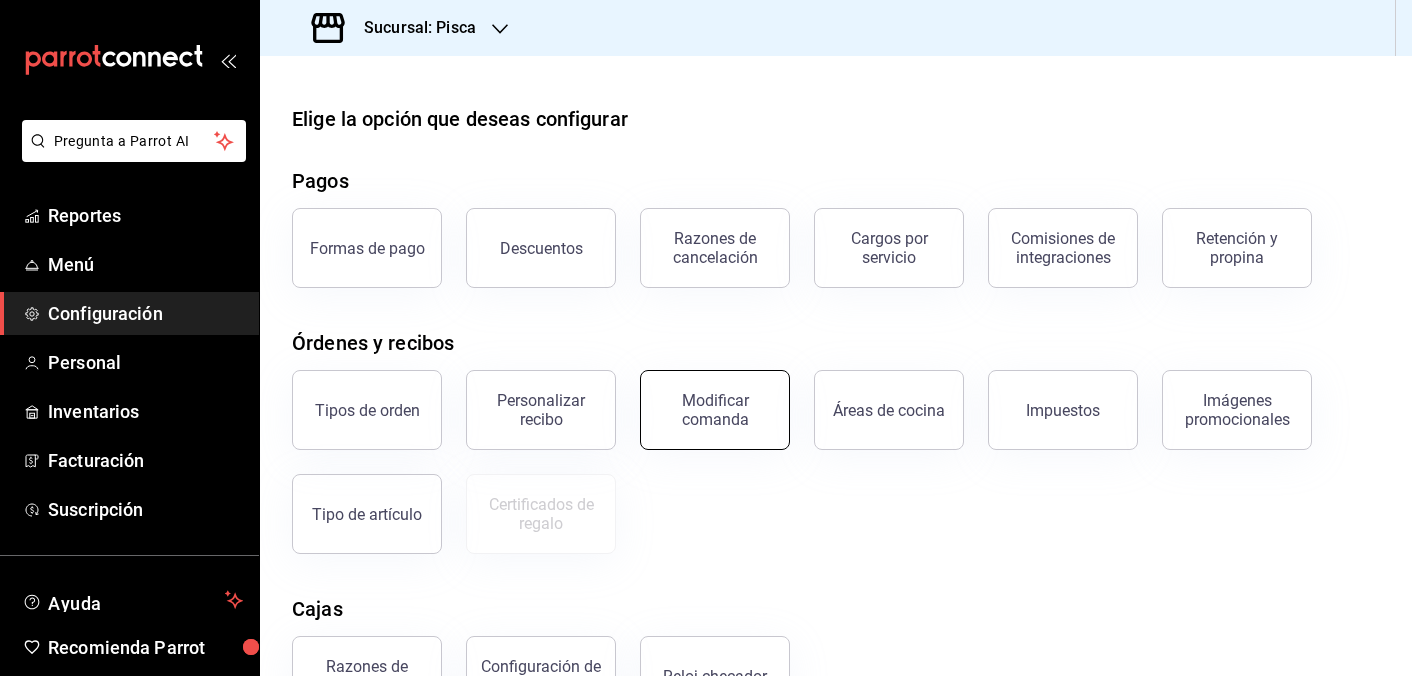 scroll, scrollTop: 234, scrollLeft: 0, axis: vertical 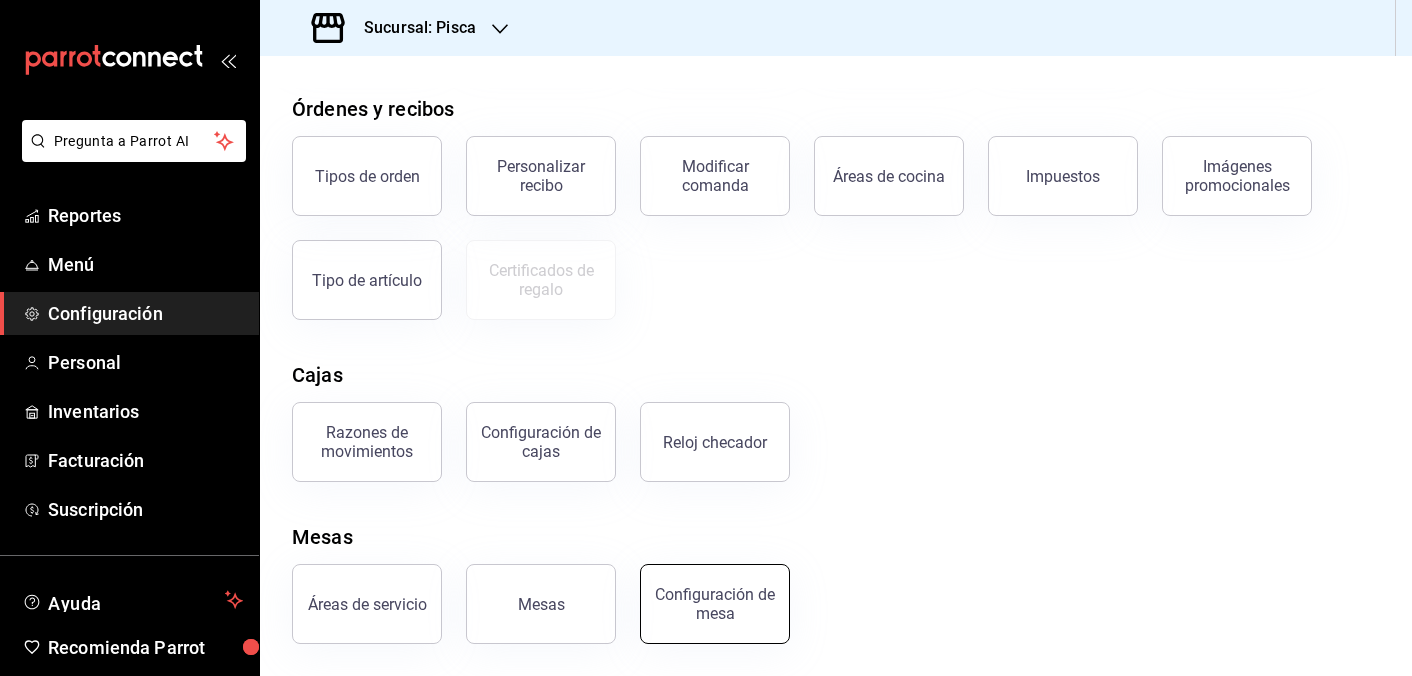 click on "Configuración de mesa" at bounding box center [715, 604] 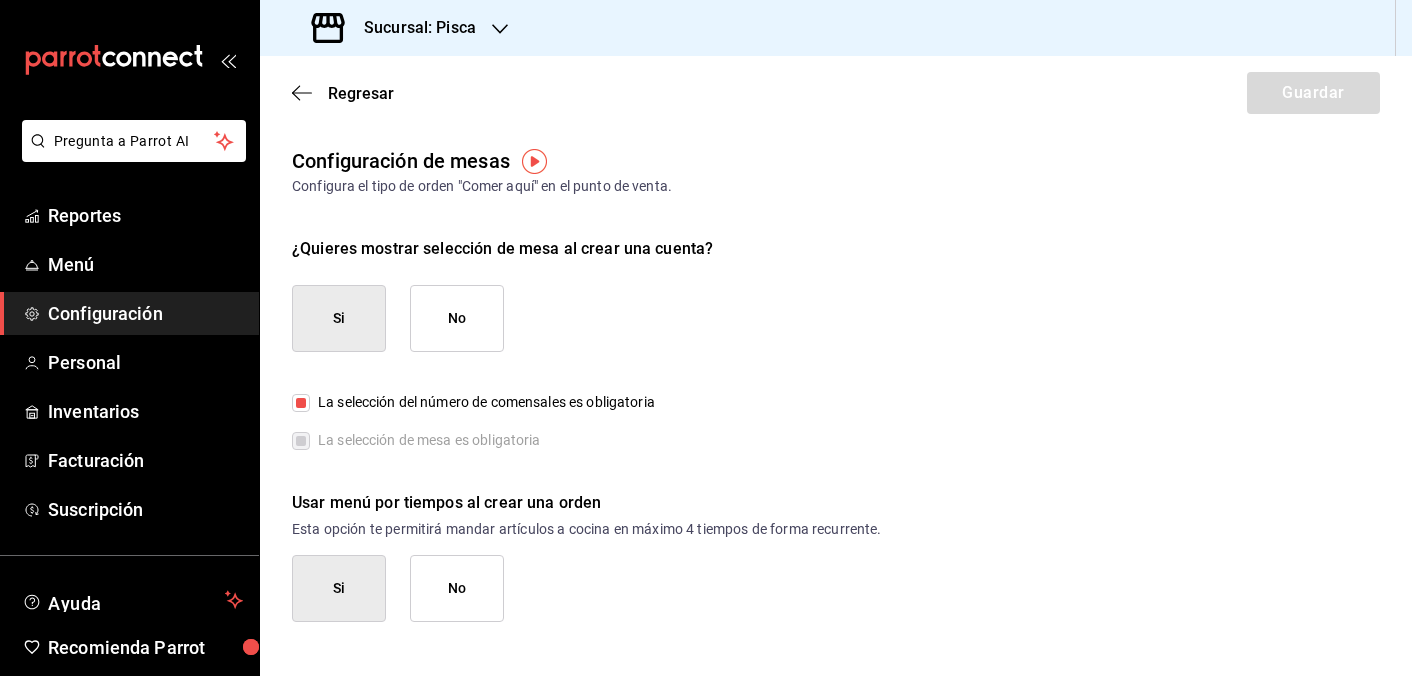 click on "Regresar Guardar" at bounding box center [836, 93] 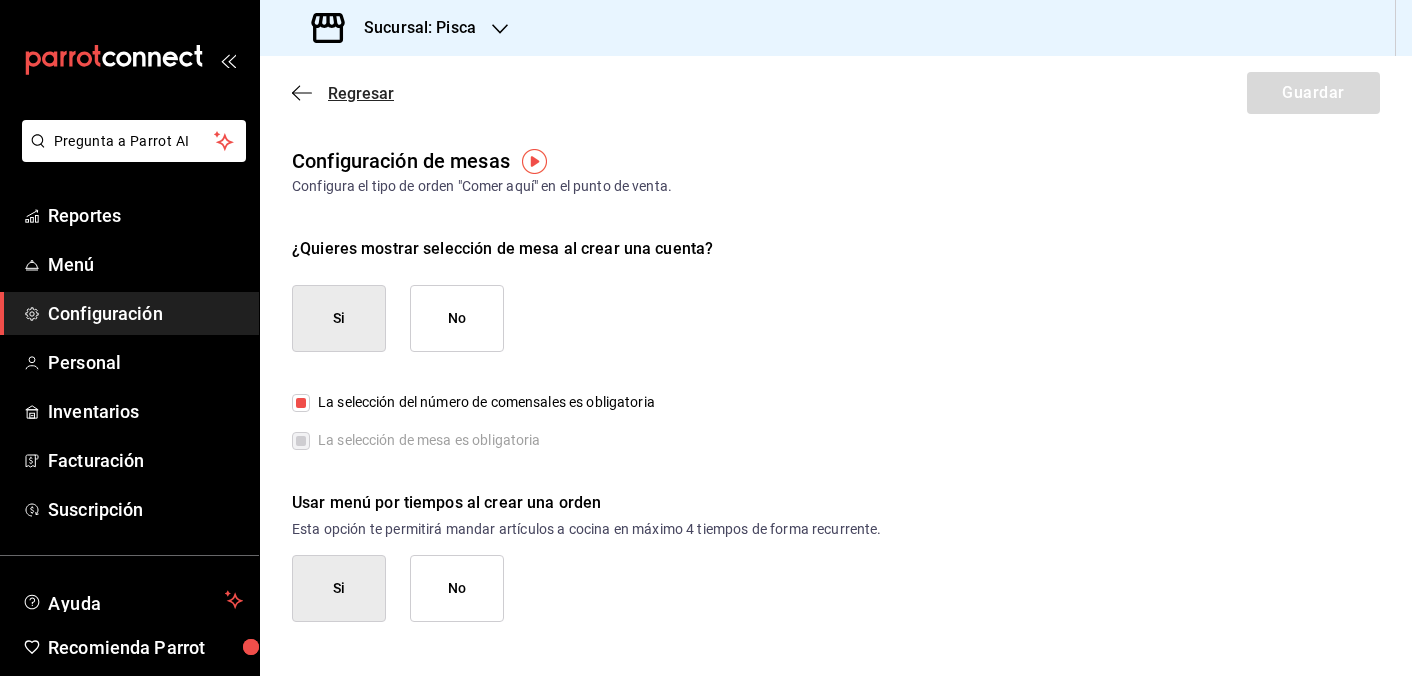 click on "Regresar" at bounding box center [361, 93] 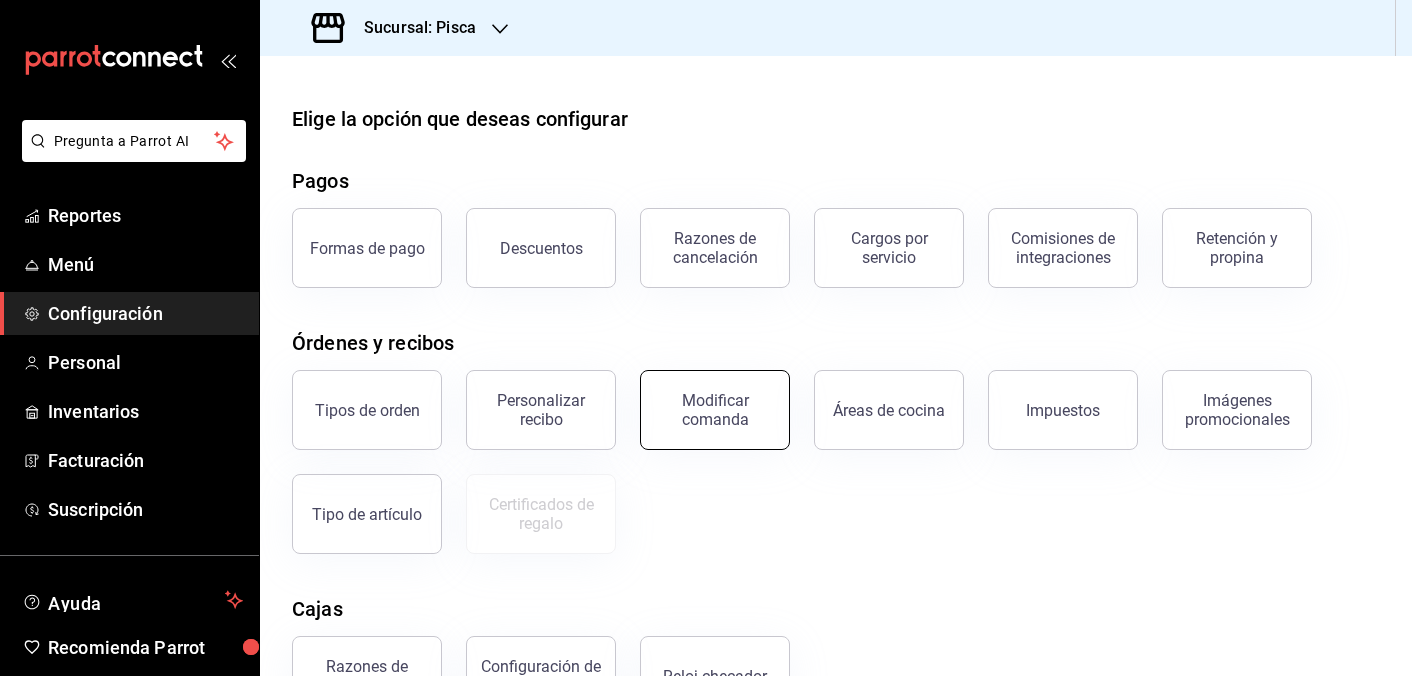 scroll, scrollTop: 234, scrollLeft: 0, axis: vertical 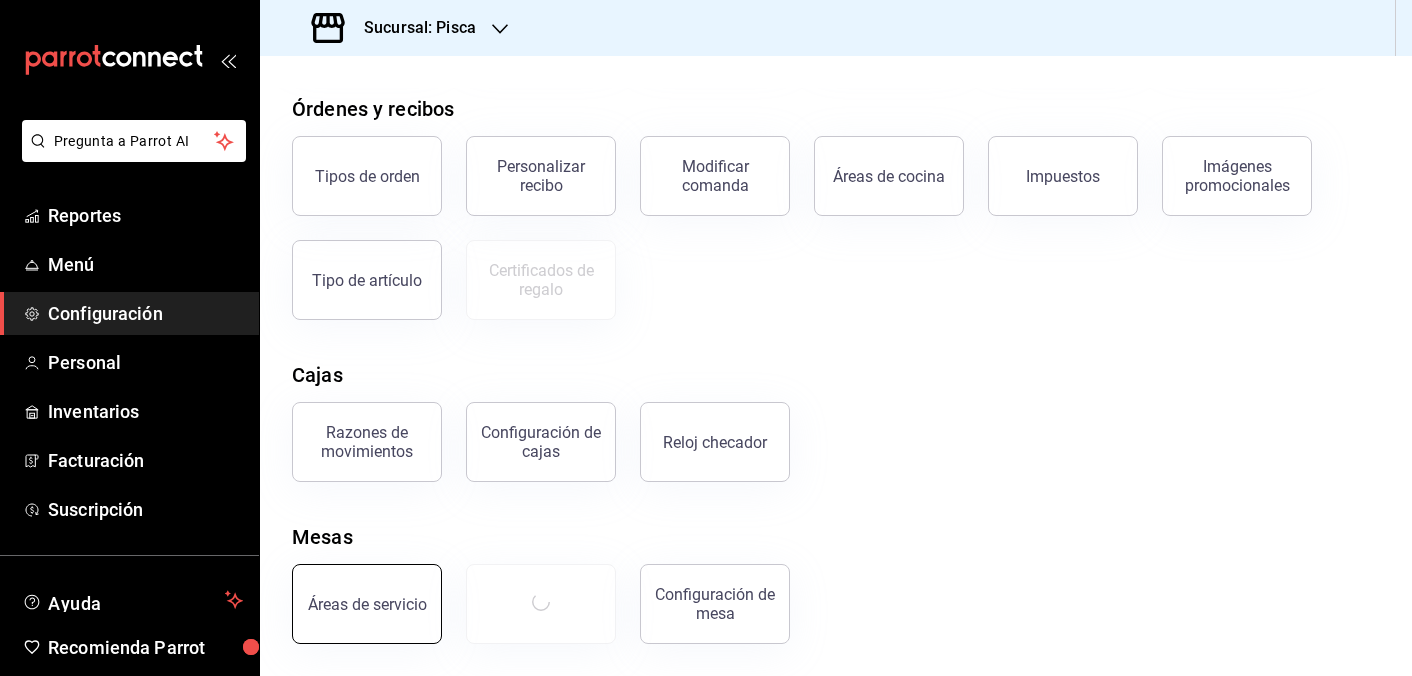 click on "Áreas de servicio" at bounding box center [367, 604] 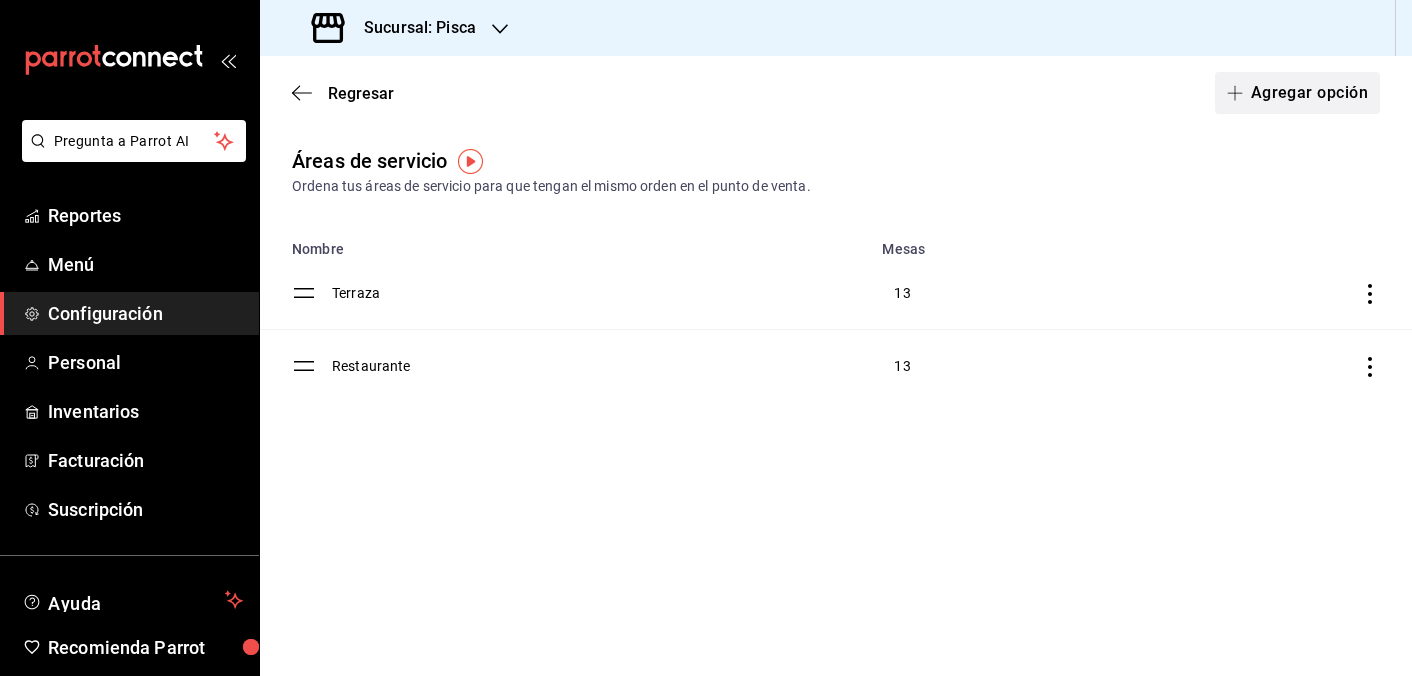 click on "Agregar opción" at bounding box center (1297, 93) 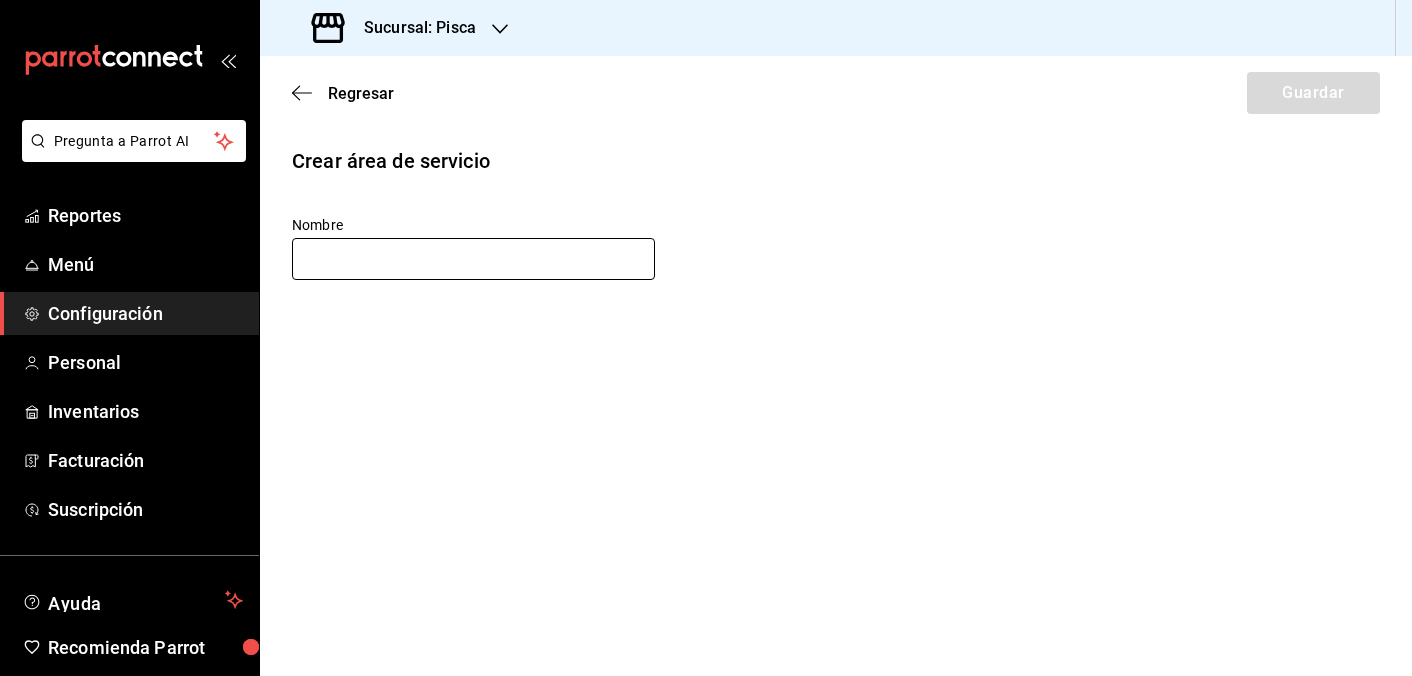 click at bounding box center [473, 259] 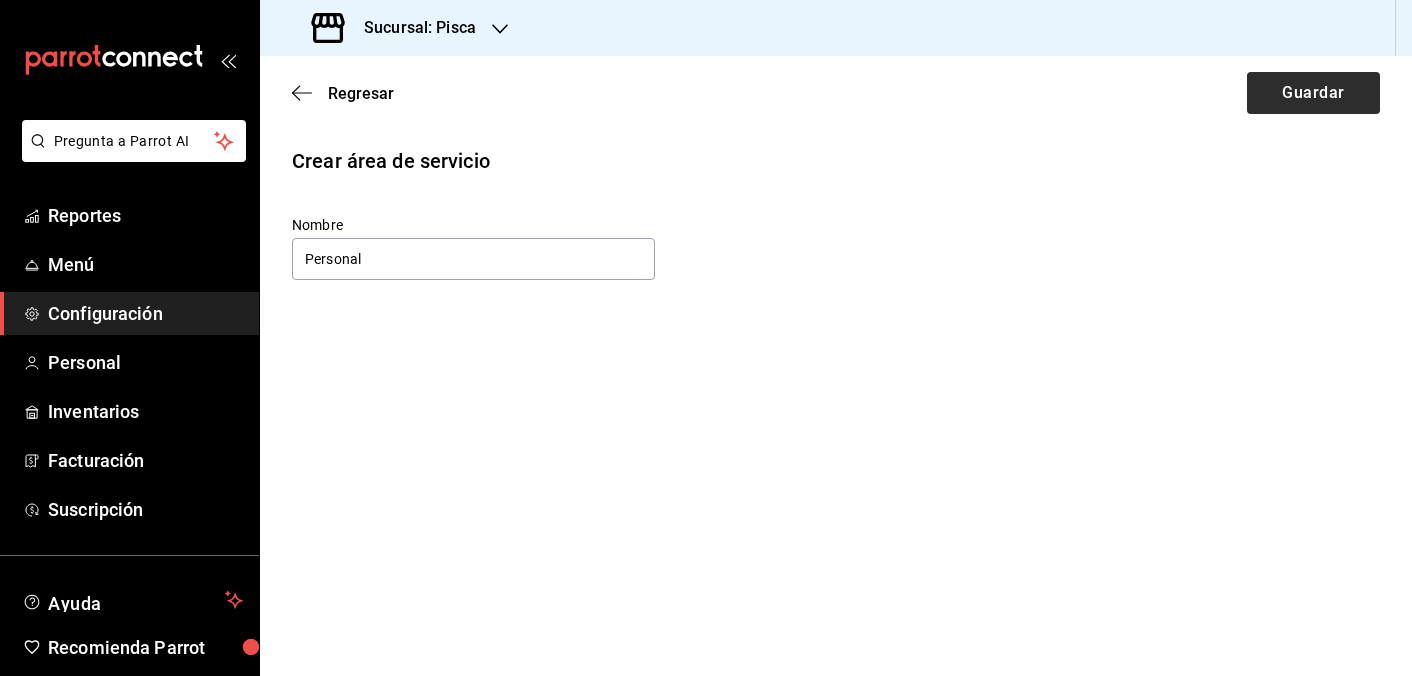 type on "Personal" 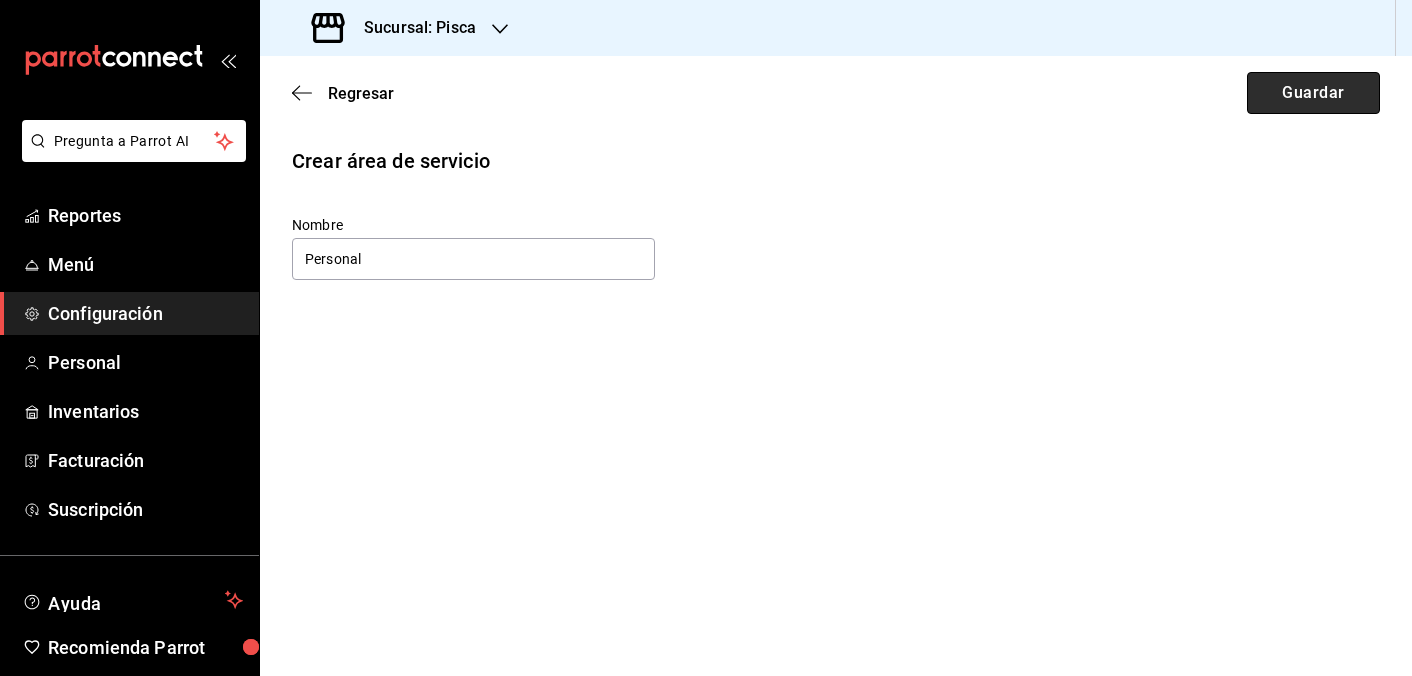 click on "Guardar" at bounding box center [1313, 93] 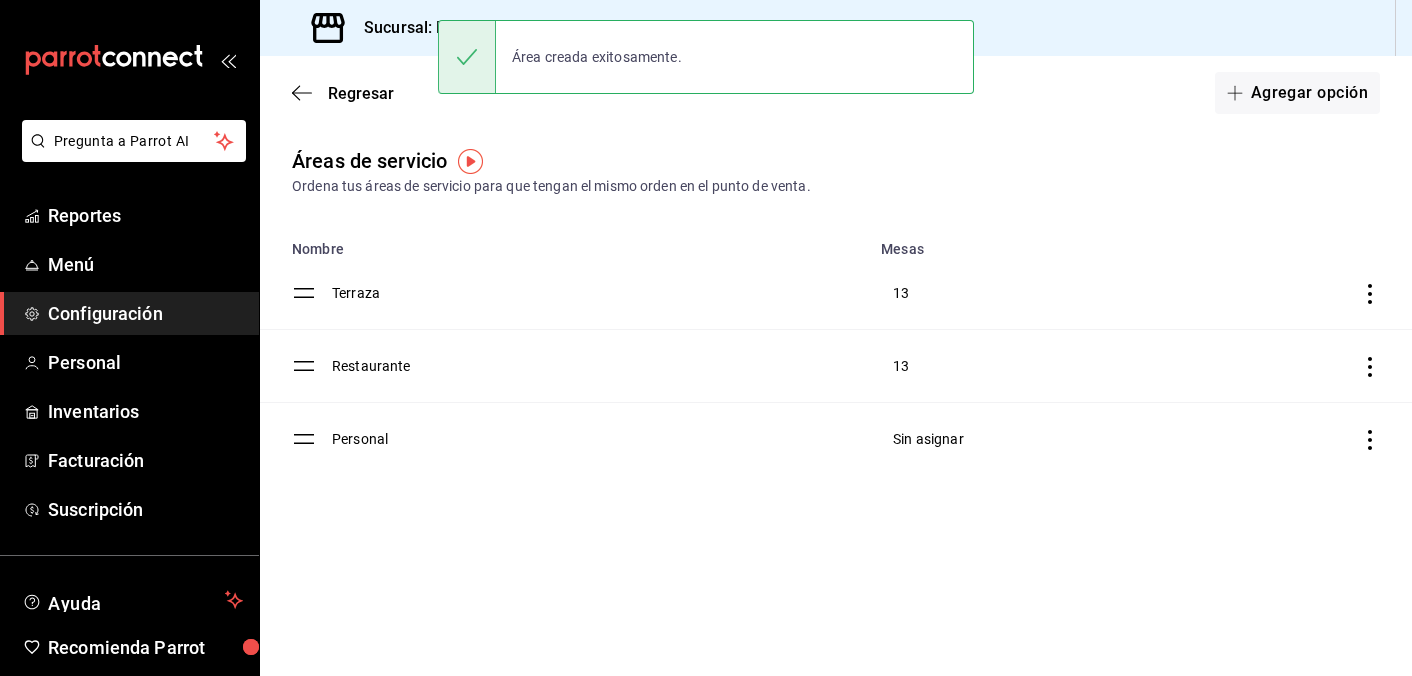click 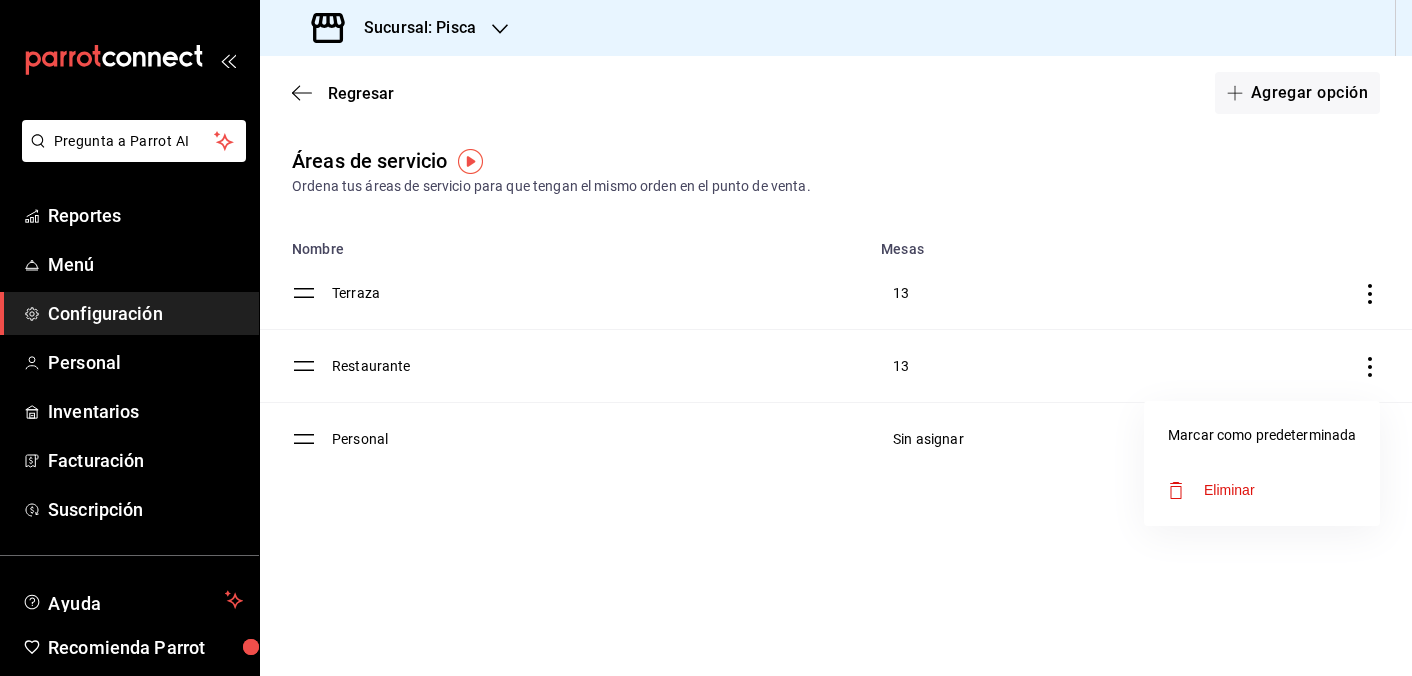 click at bounding box center (706, 338) 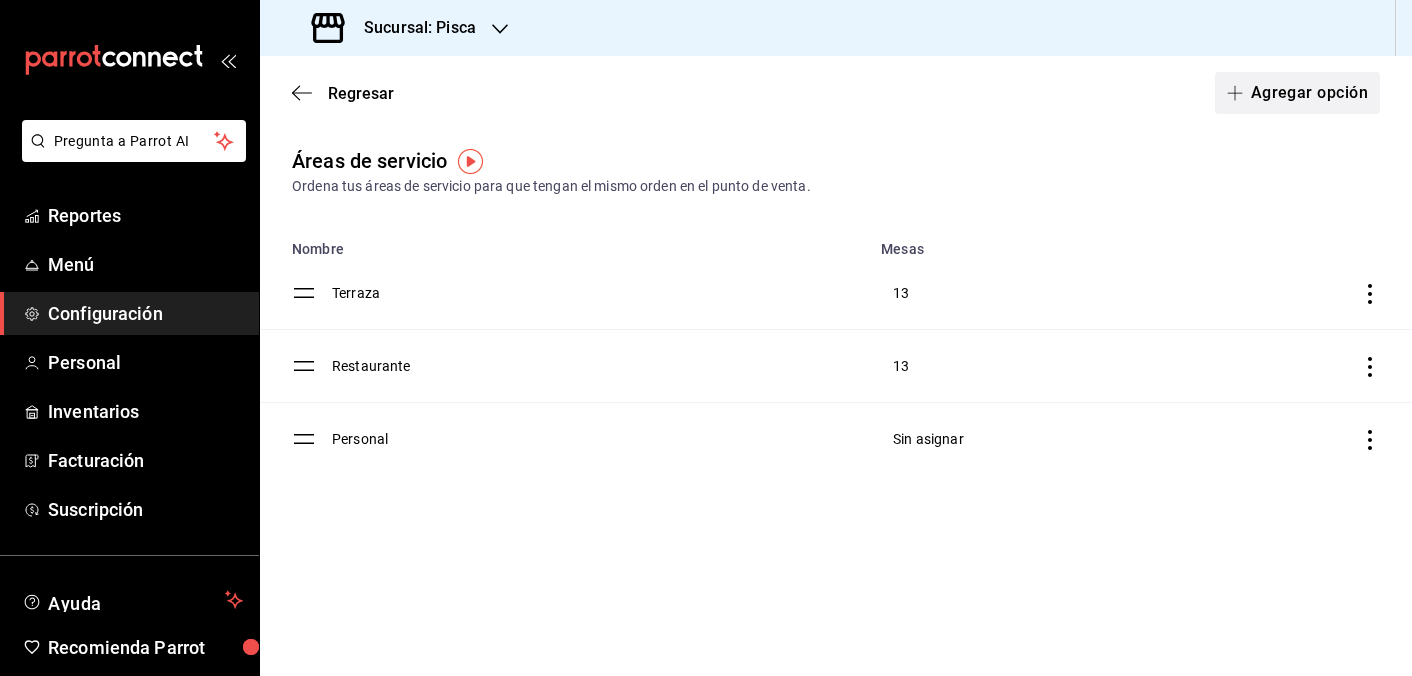 click on "Agregar opción" at bounding box center [1297, 93] 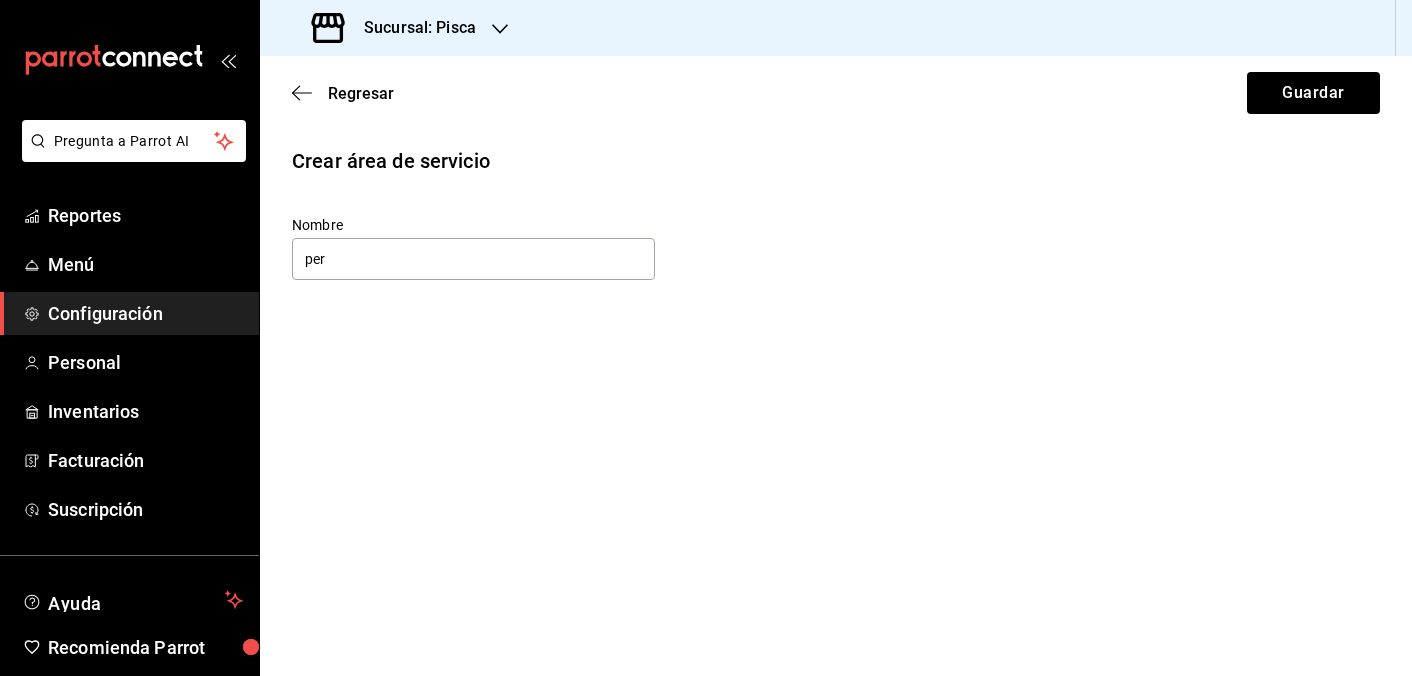 type on "per" 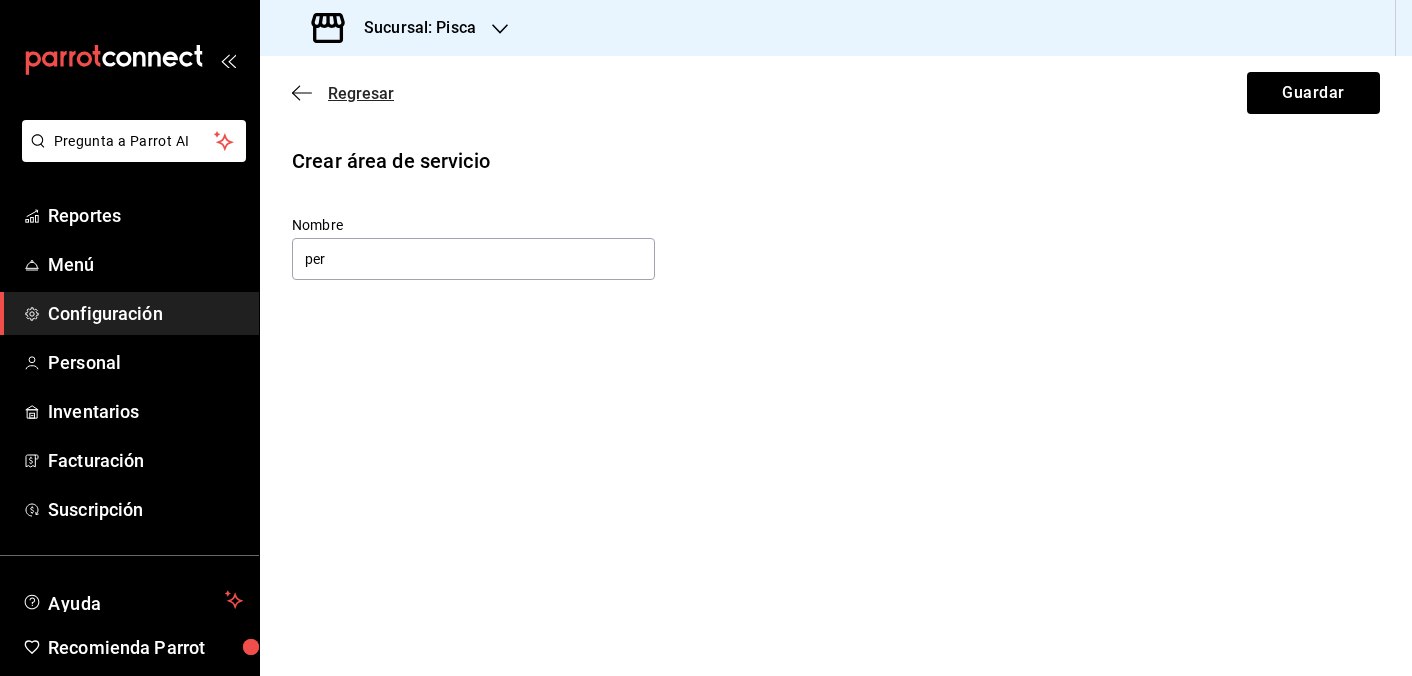 click on "Regresar" at bounding box center [361, 93] 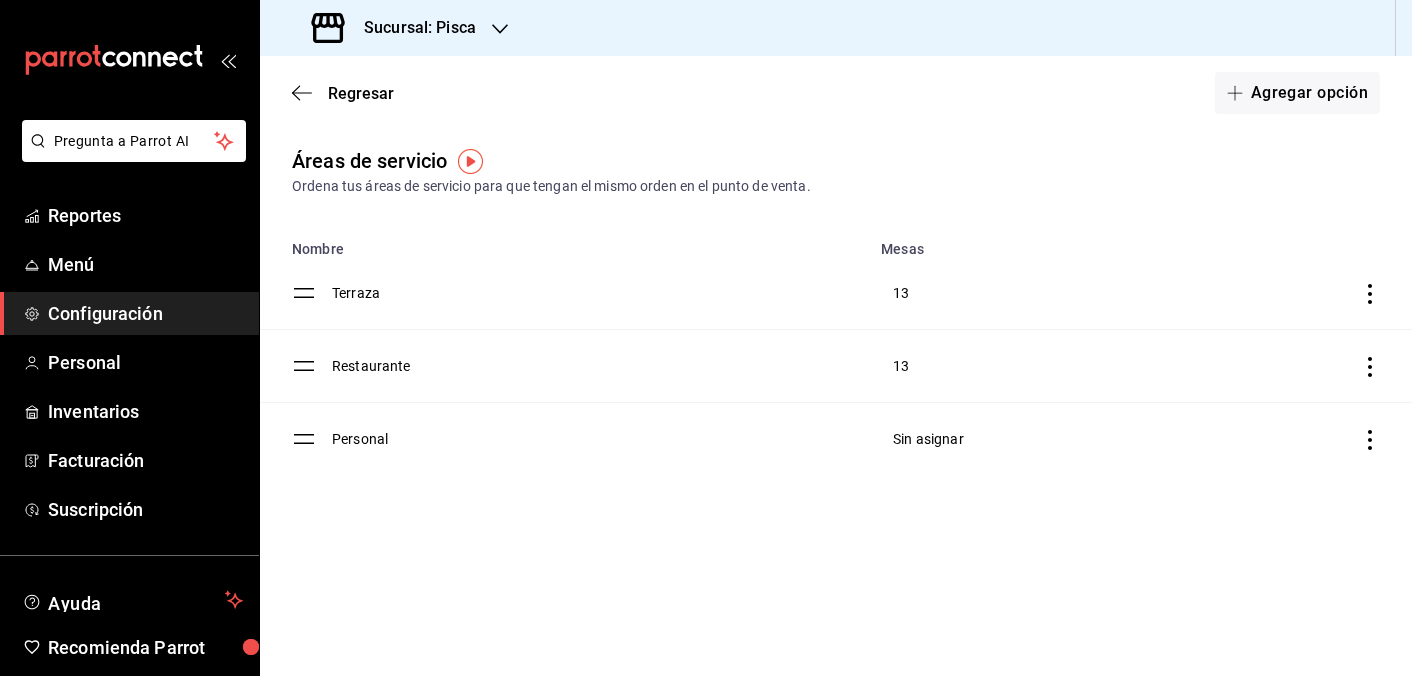 click on "Sin asignar" at bounding box center (1005, 439) 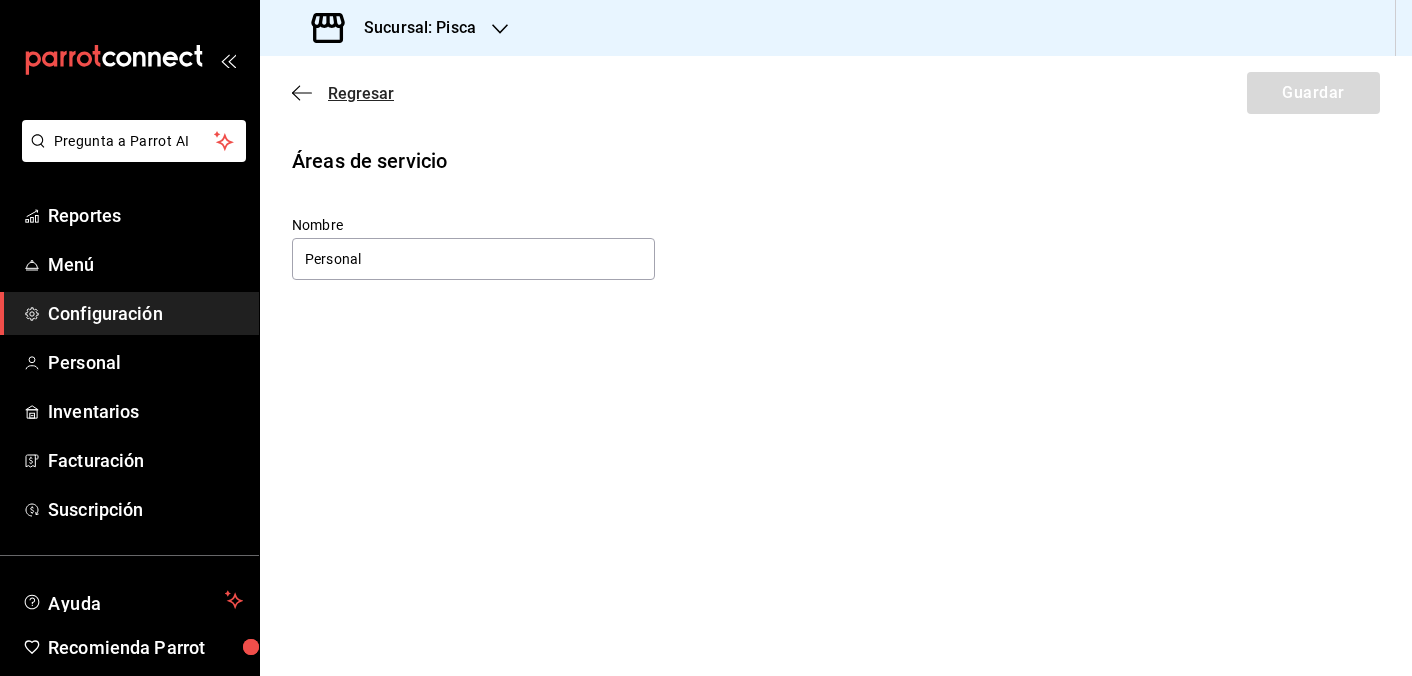 click on "Regresar" at bounding box center (361, 93) 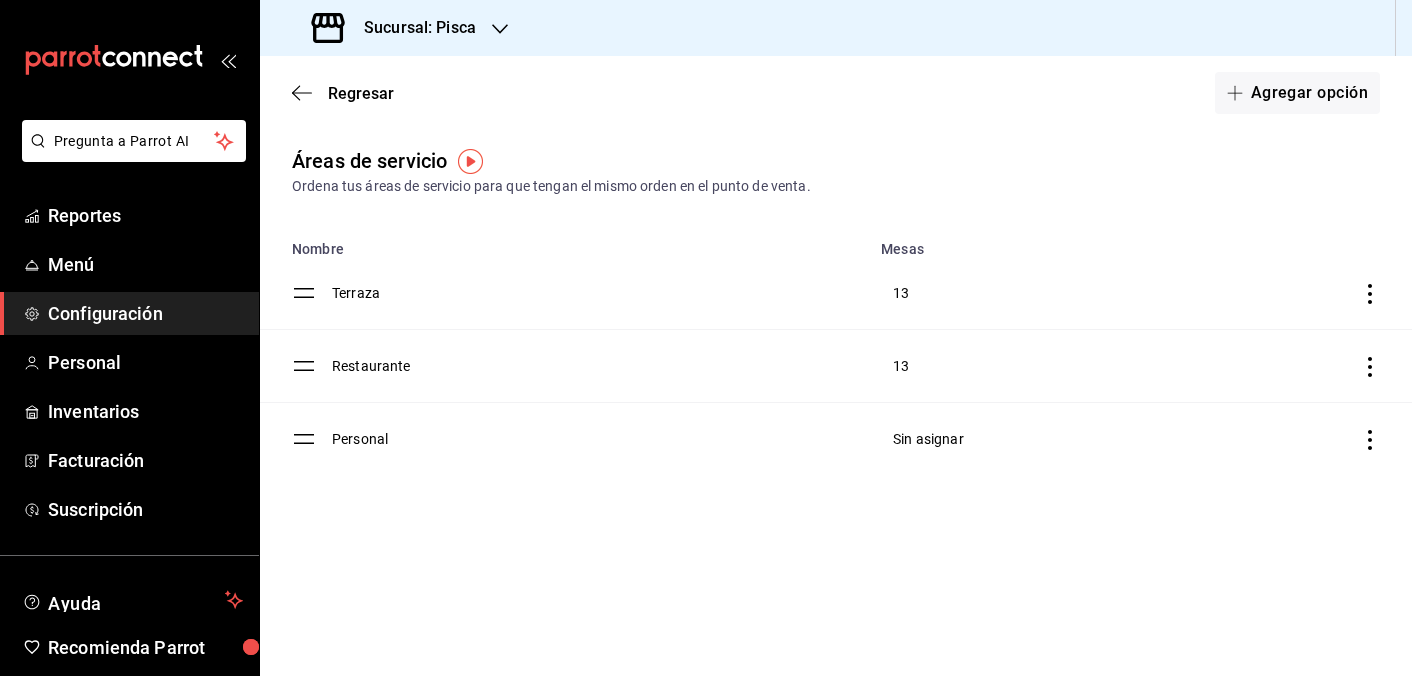 click 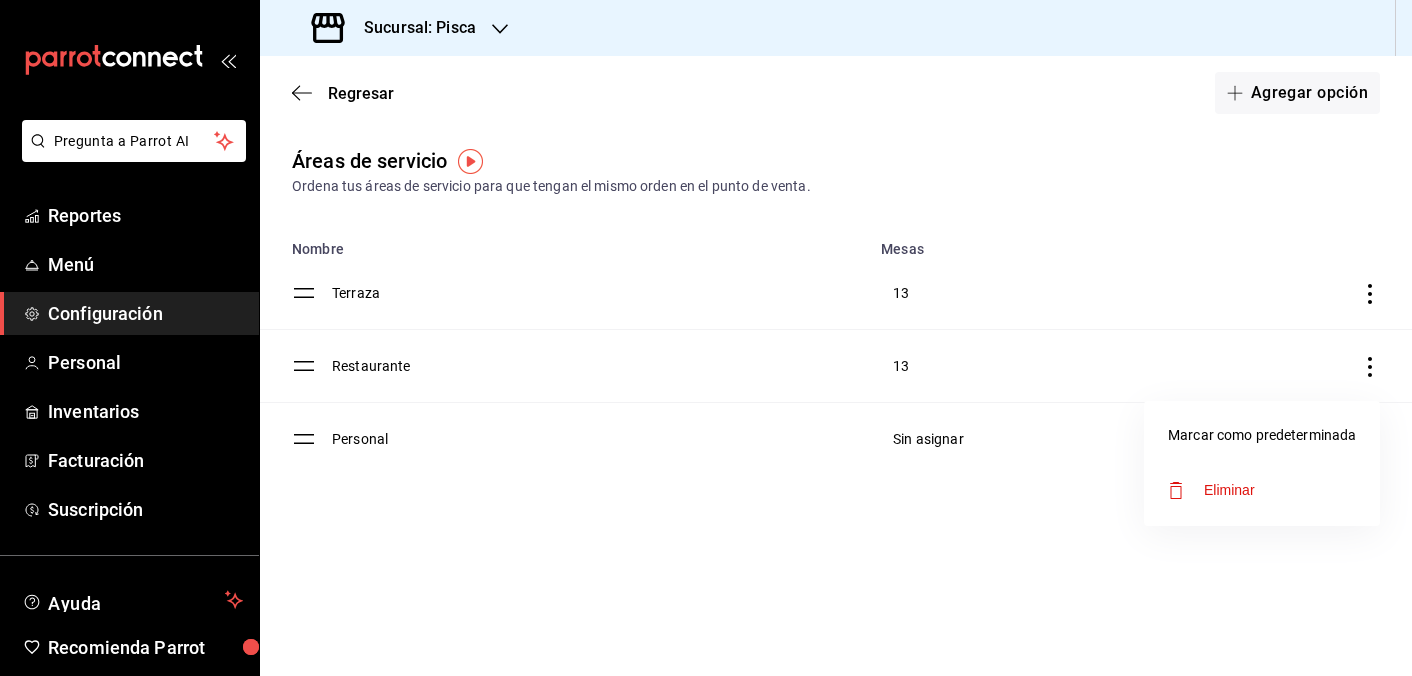 click on "Marcar como predeterminada" at bounding box center [1262, 435] 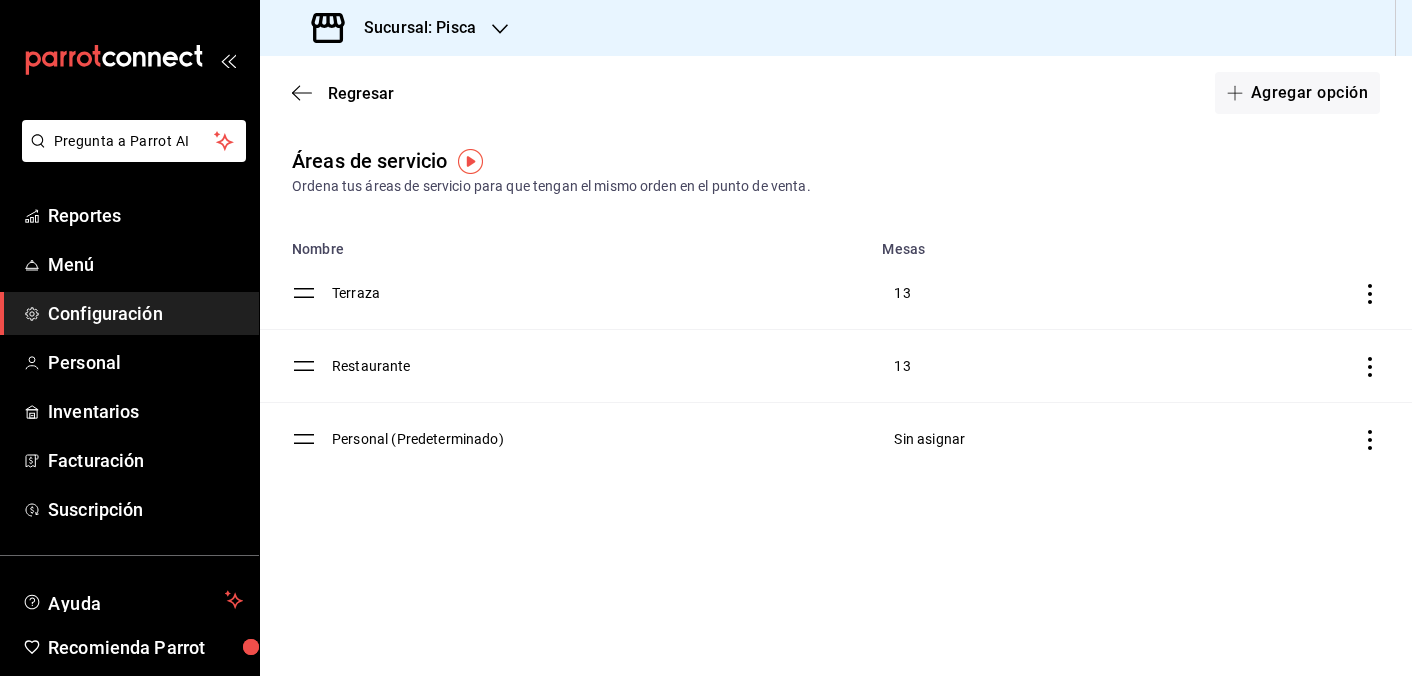 click 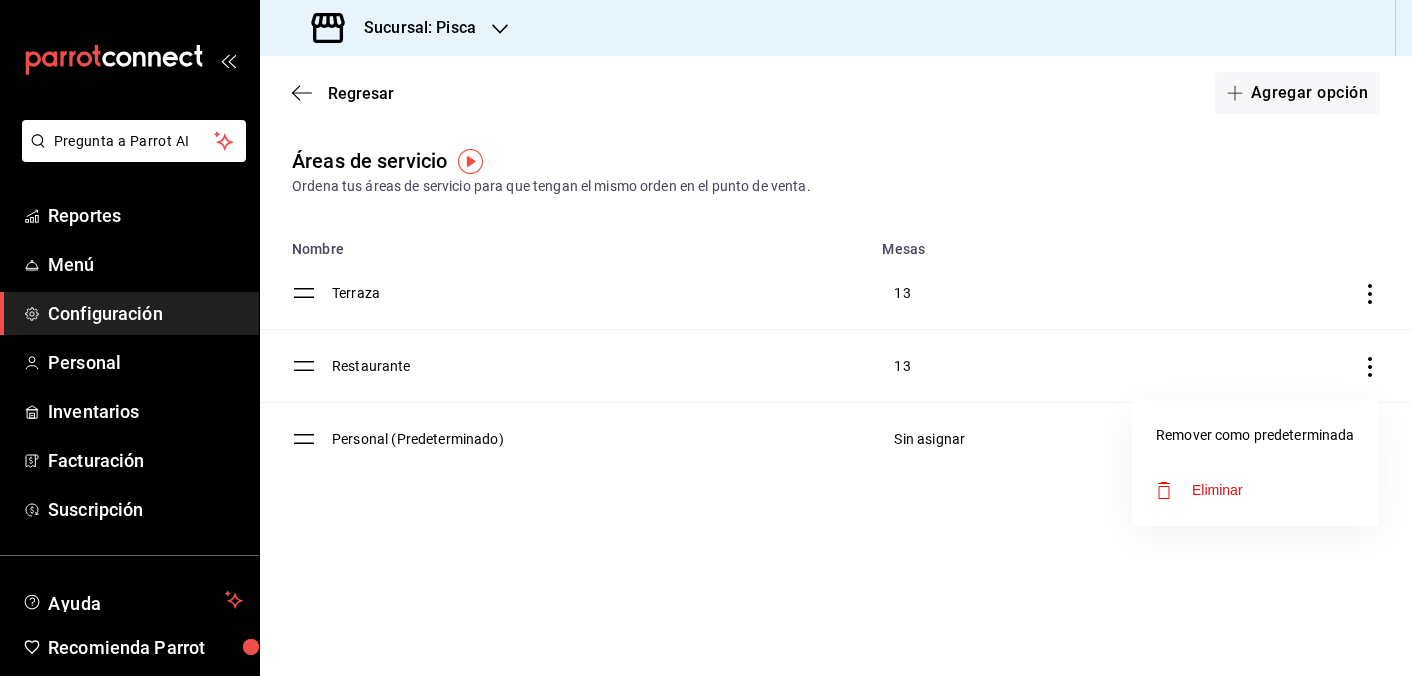 click on "Remover como predeterminada" at bounding box center [1255, 435] 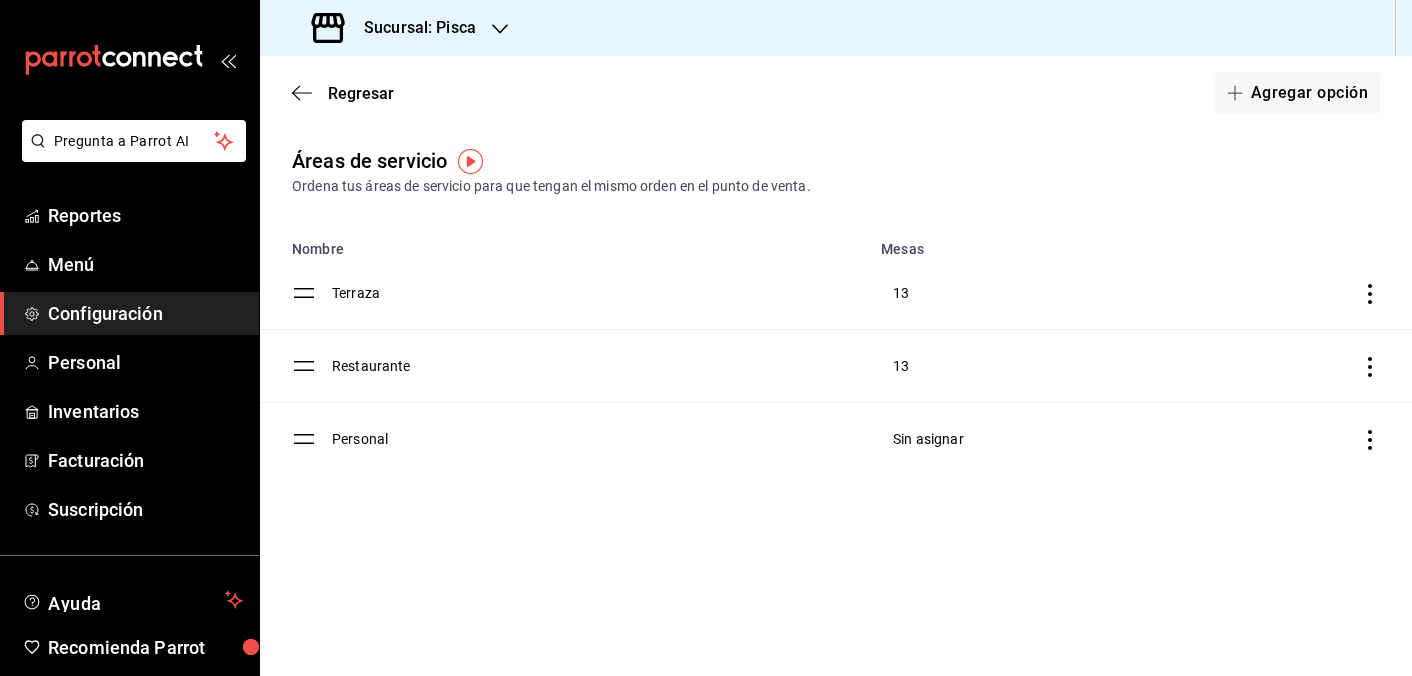 click 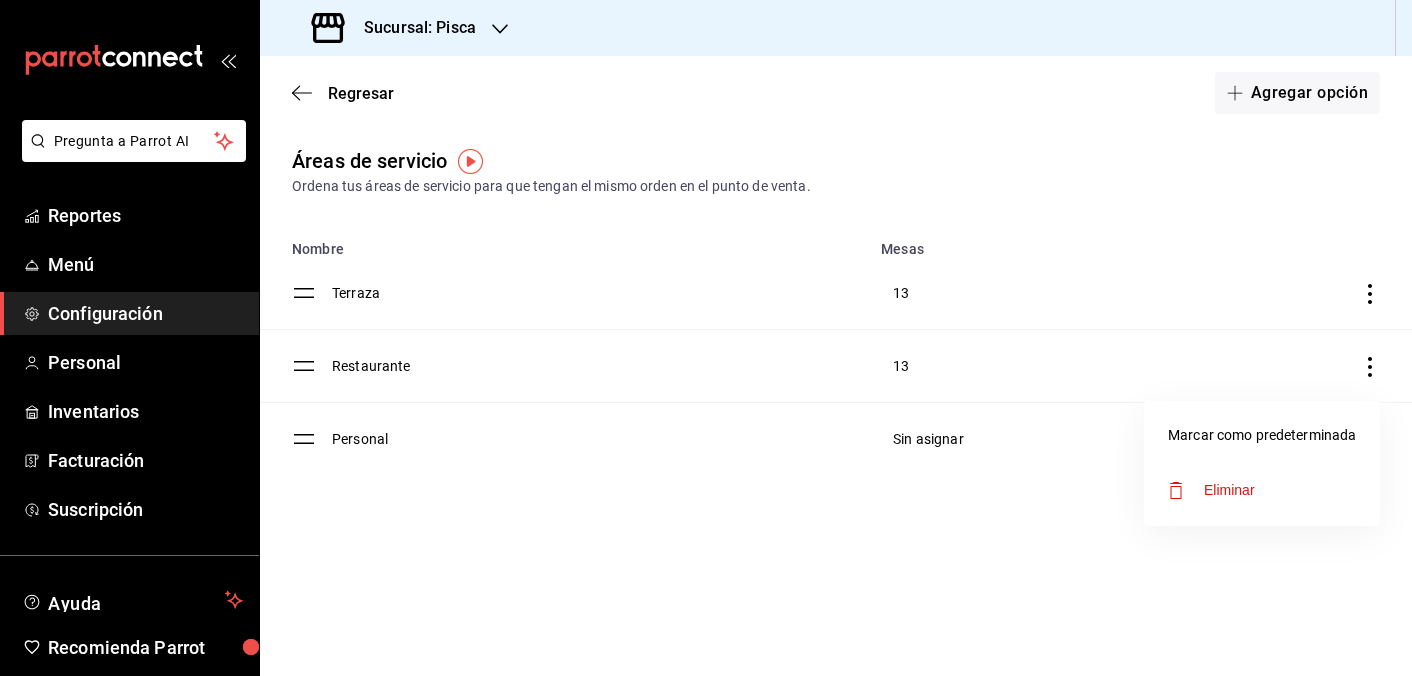click on "Eliminar" at bounding box center [1262, 490] 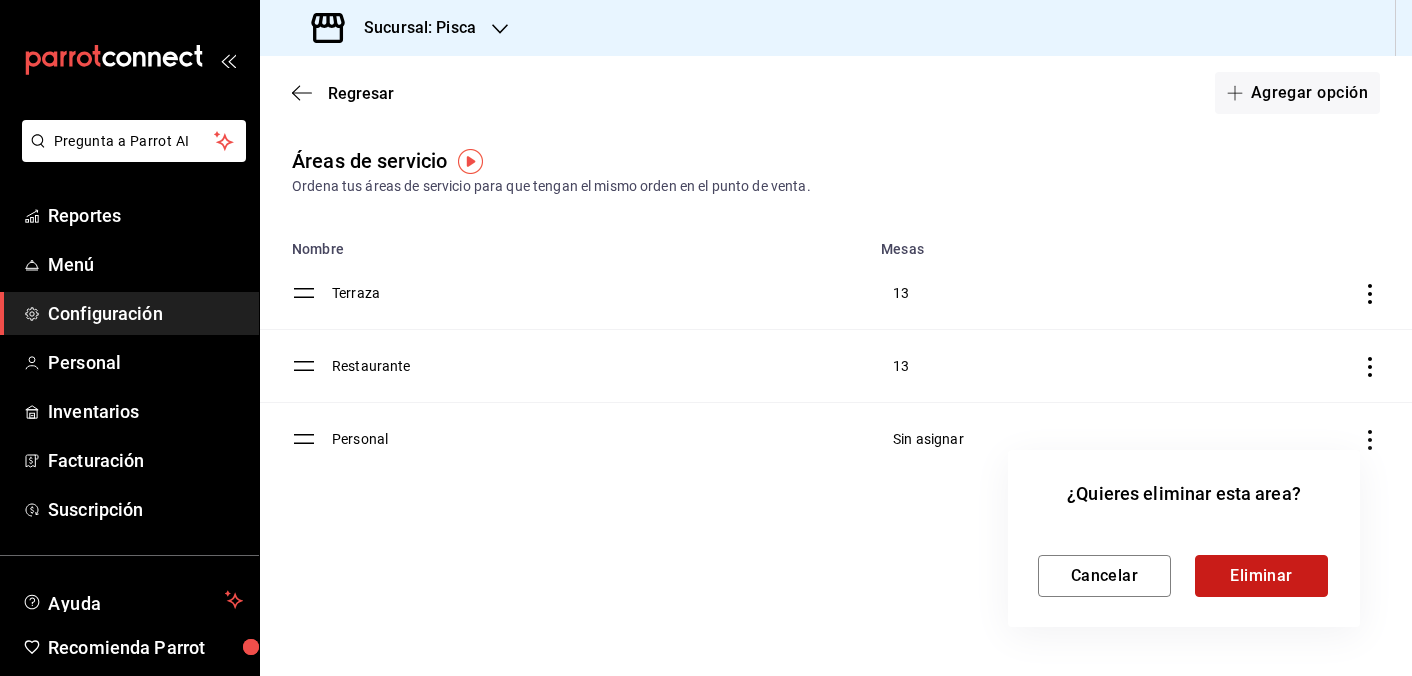 click on "Eliminar" at bounding box center [1261, 576] 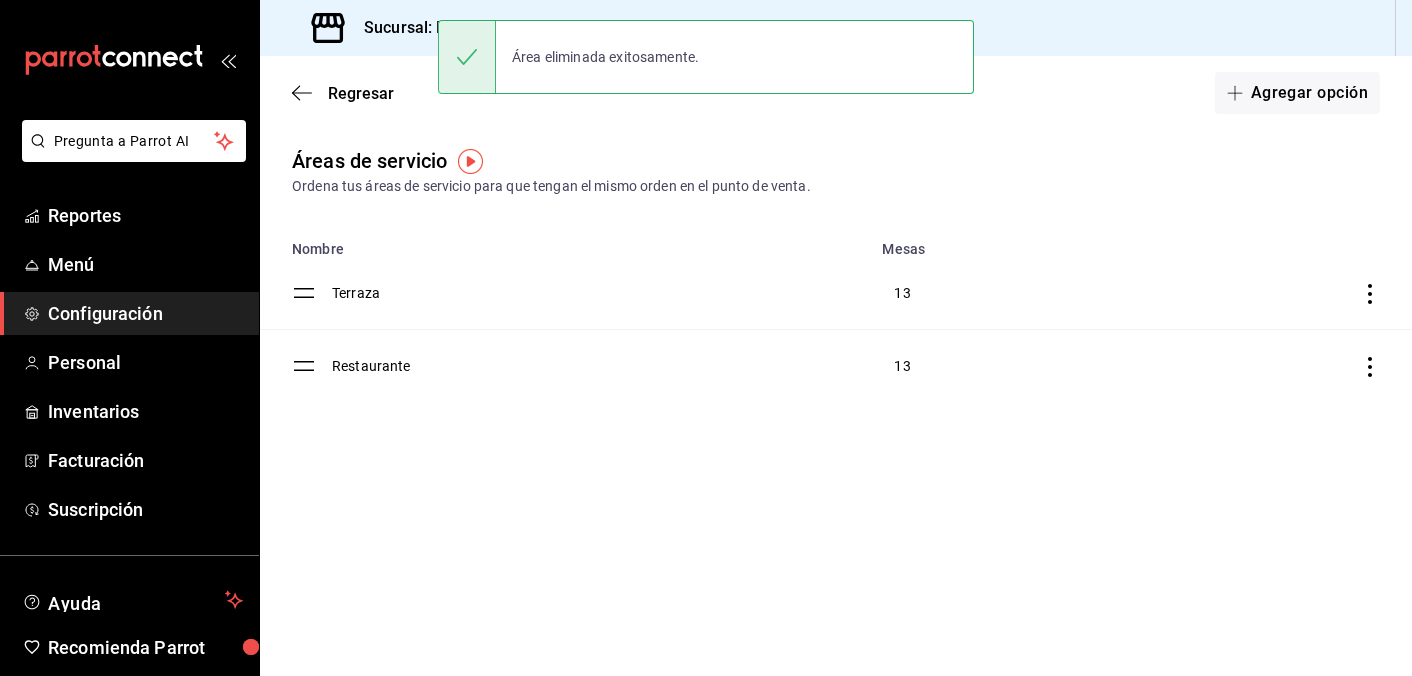 click on "Áreas de servicio" at bounding box center (369, 161) 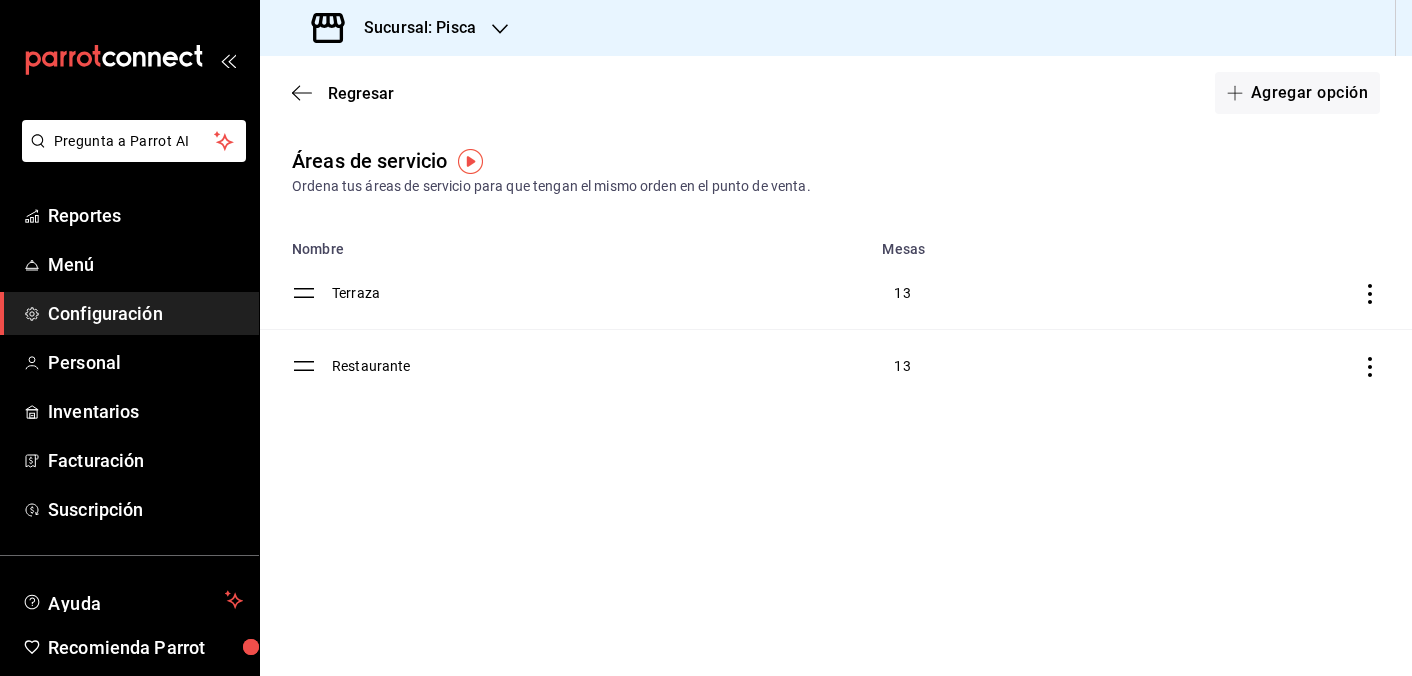 click on "Terraza" at bounding box center [601, 293] 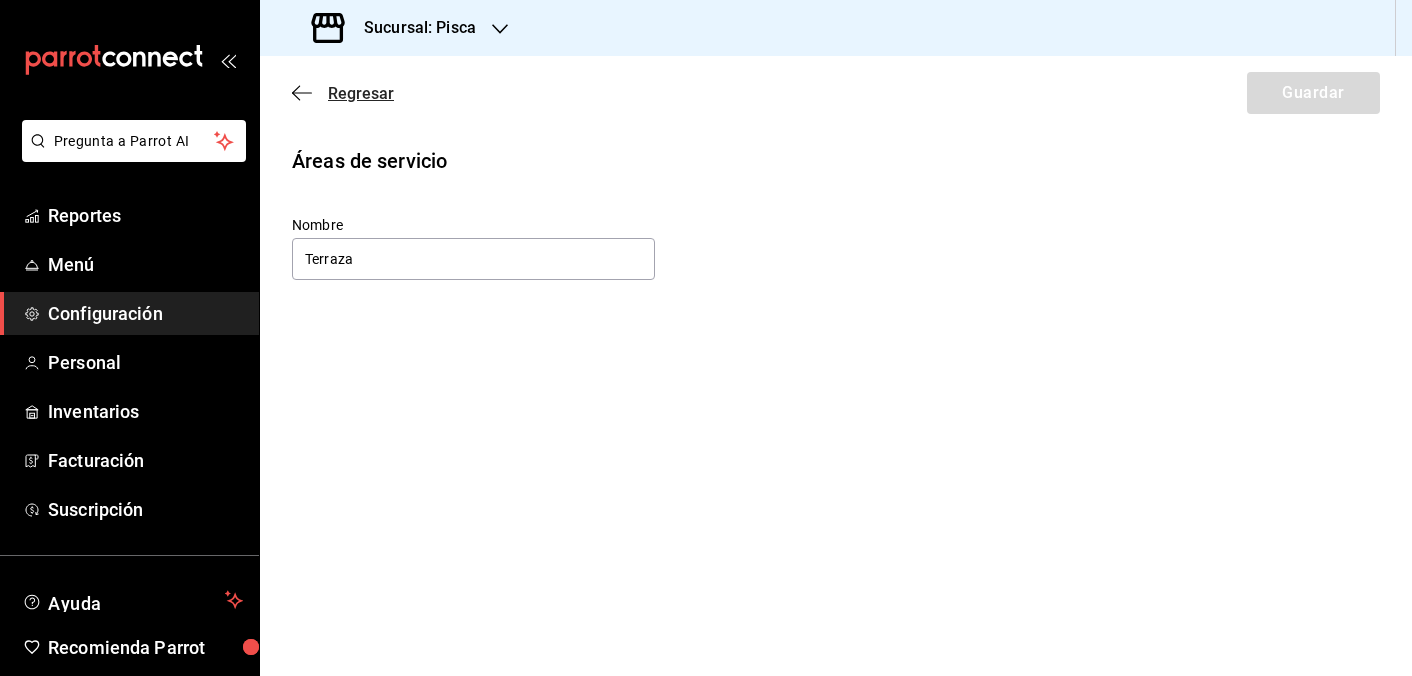click on "Regresar" at bounding box center (361, 93) 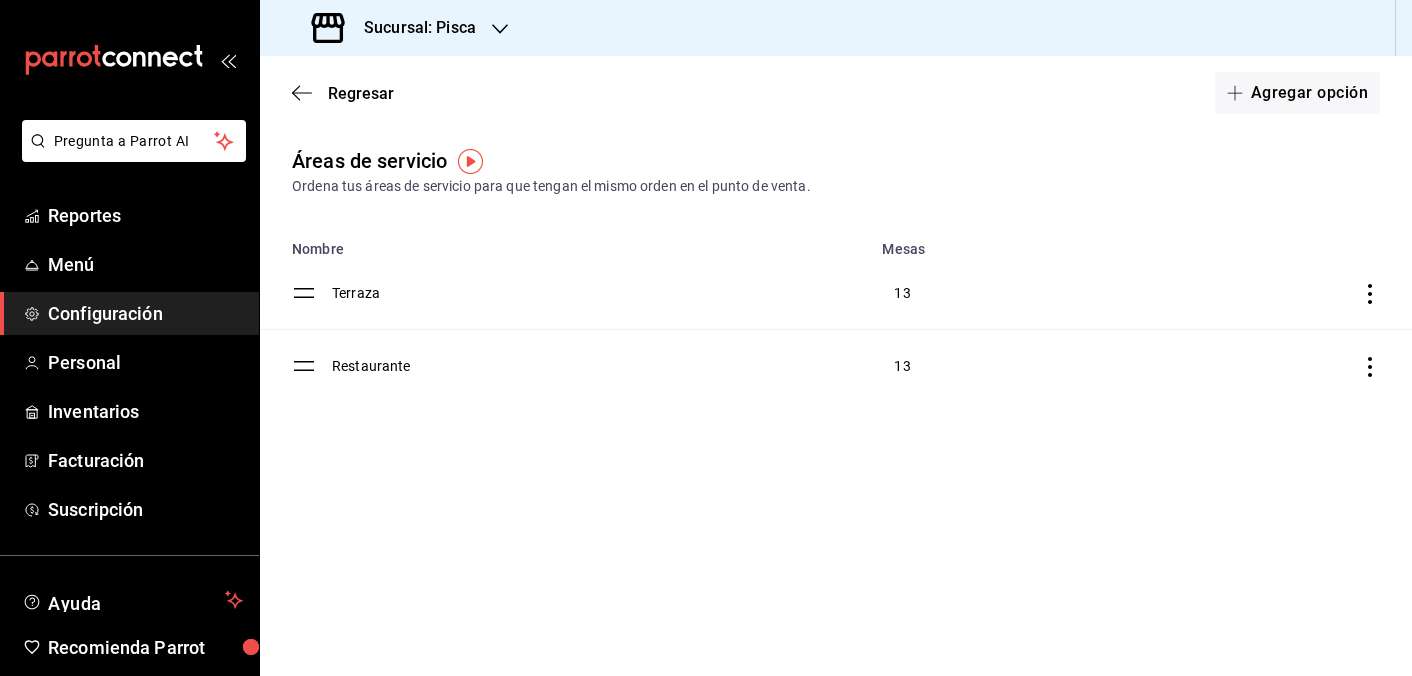 click on "Restaurante" at bounding box center (601, 366) 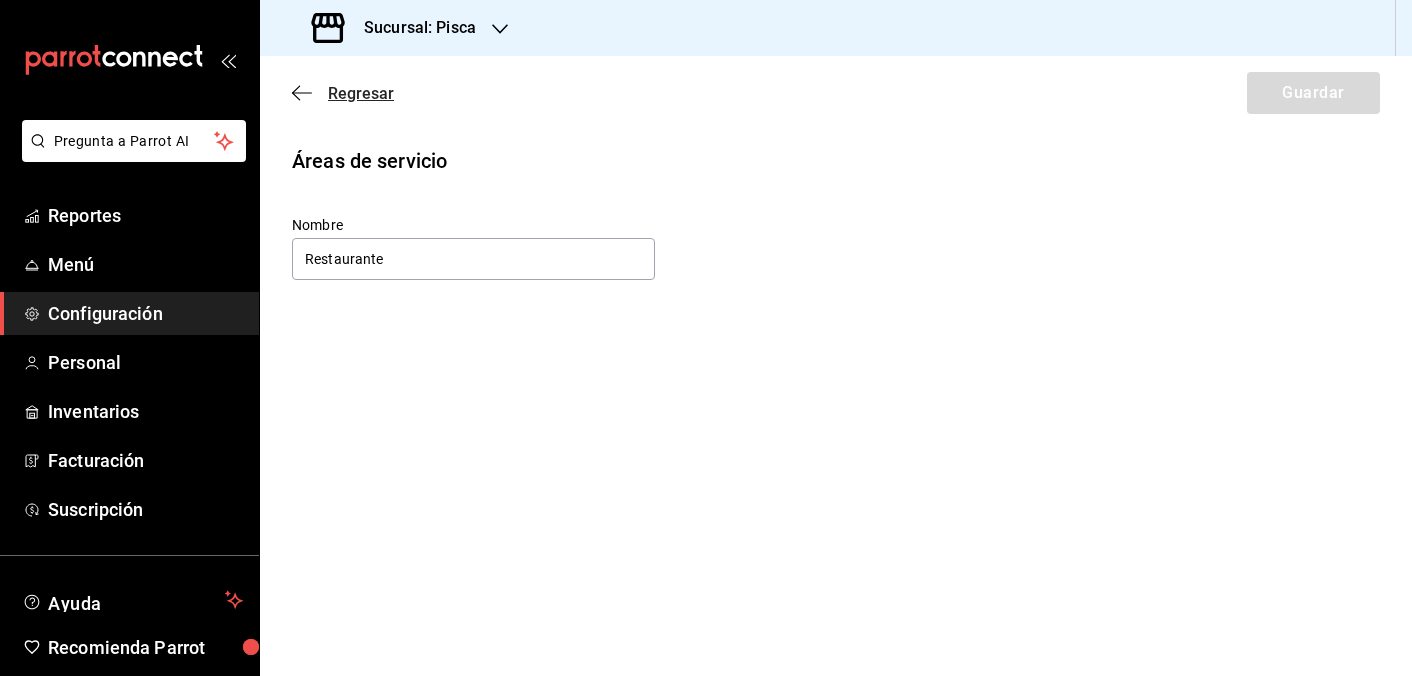 click on "Regresar" at bounding box center [361, 93] 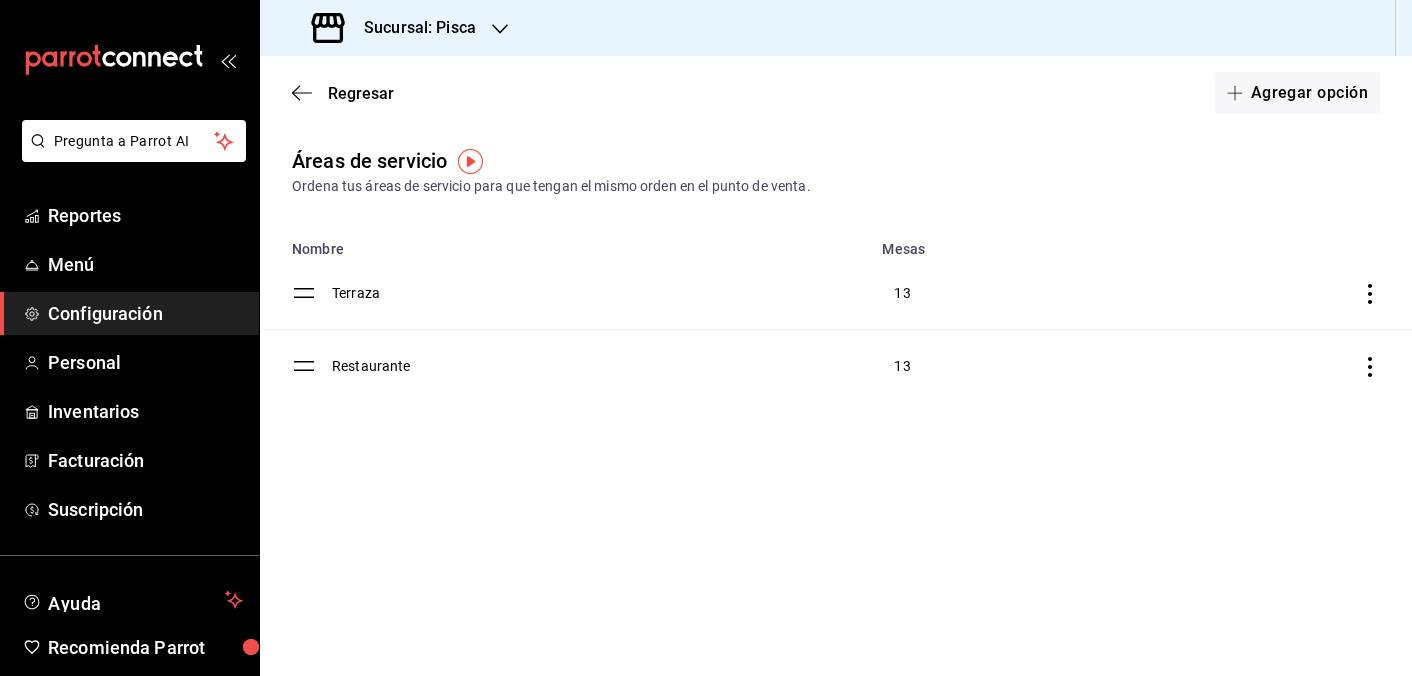 click on "Configuración" at bounding box center (145, 313) 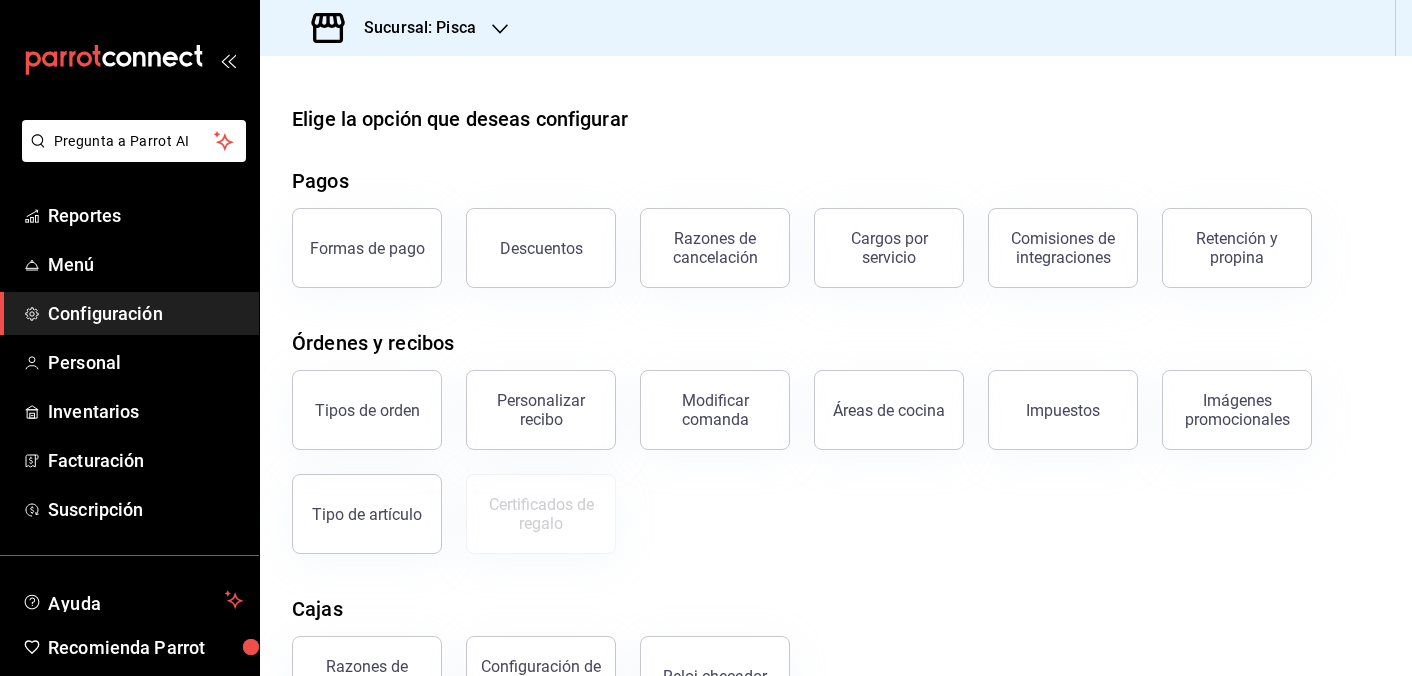 scroll, scrollTop: 234, scrollLeft: 0, axis: vertical 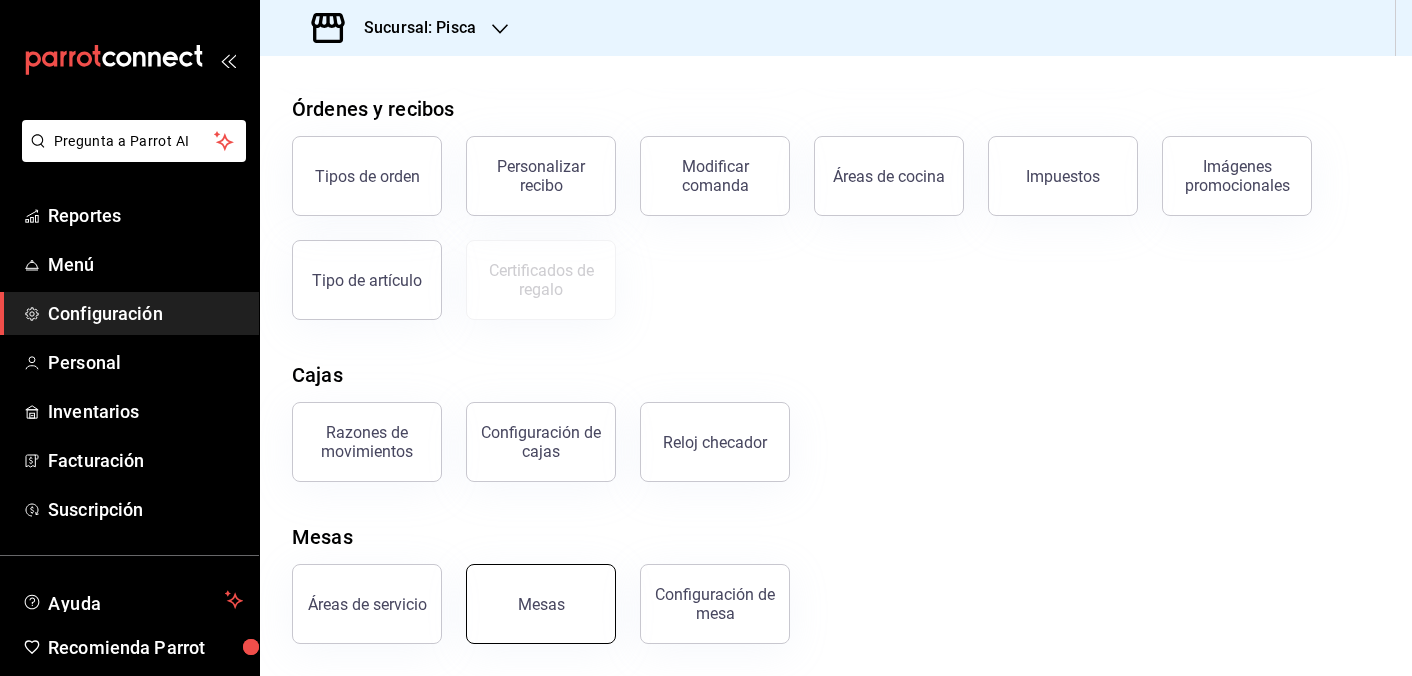 click on "Mesas" at bounding box center (541, 604) 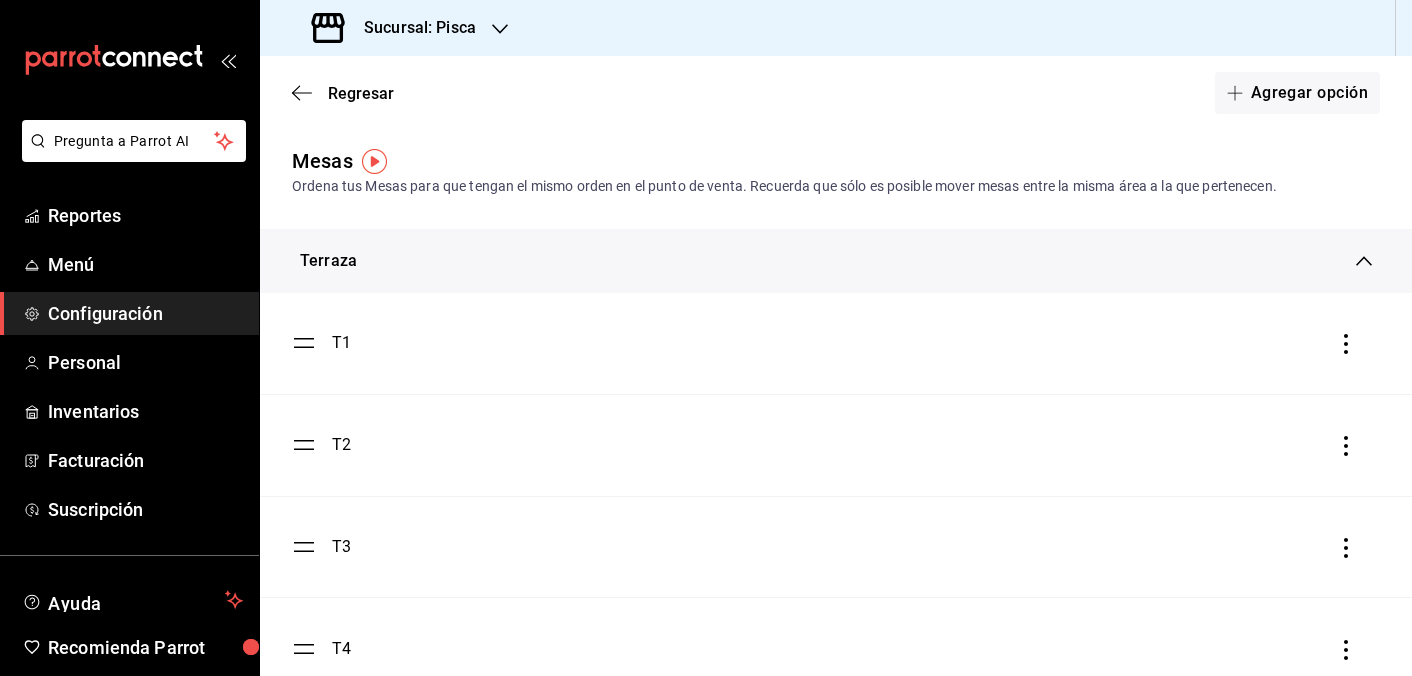click on "Terraza" at bounding box center [836, 261] 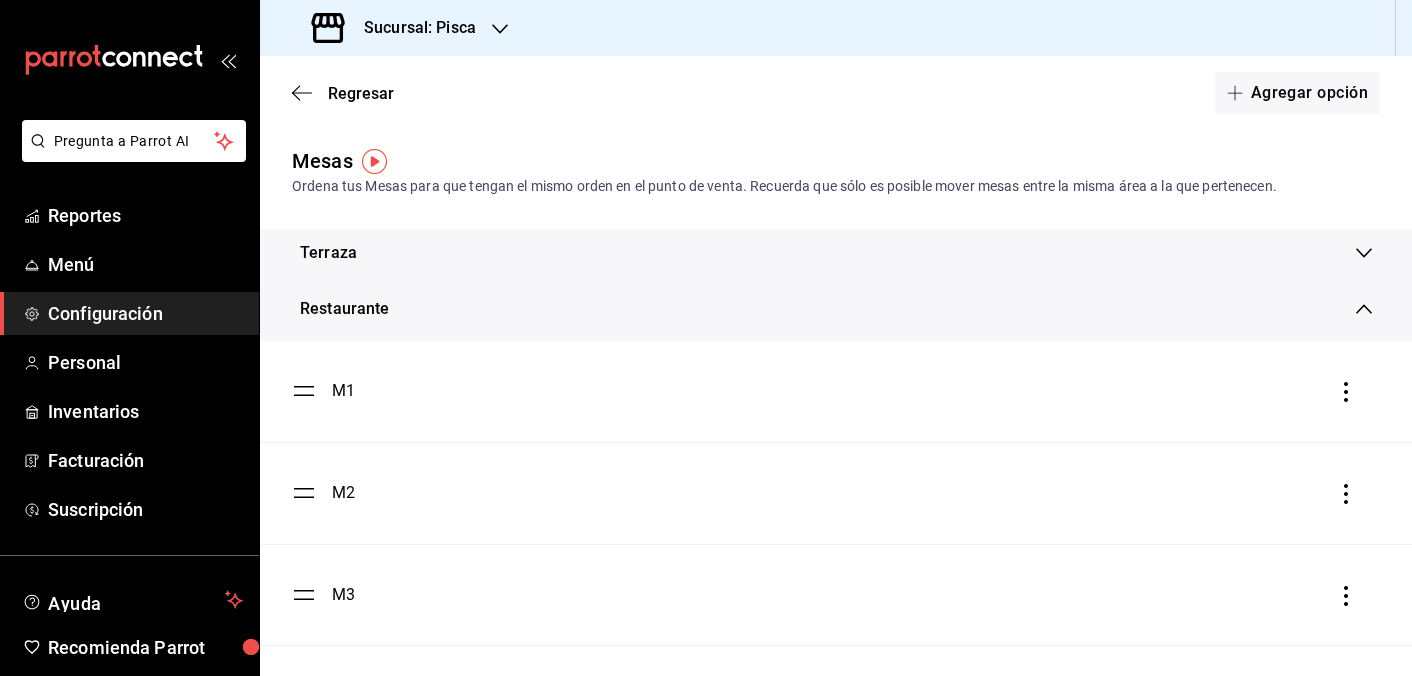 click on "Restaurante" at bounding box center (828, 309) 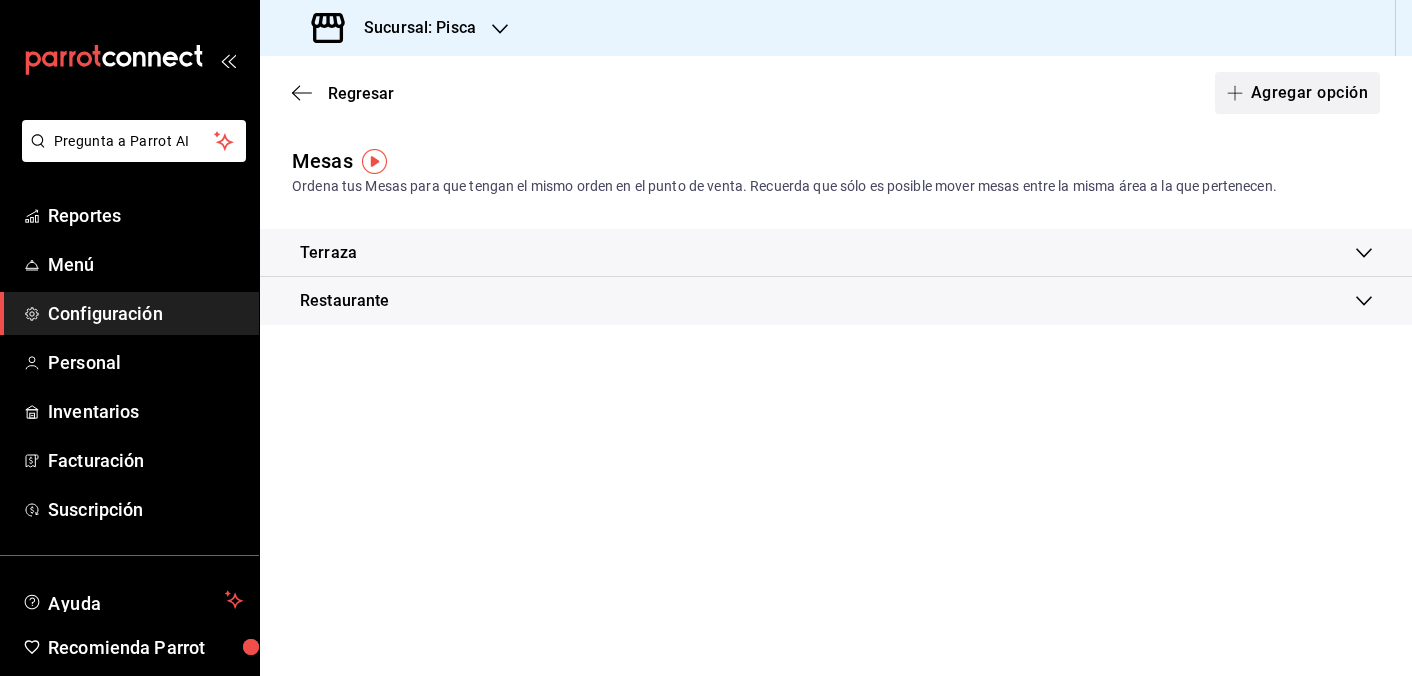 click at bounding box center [1239, 93] 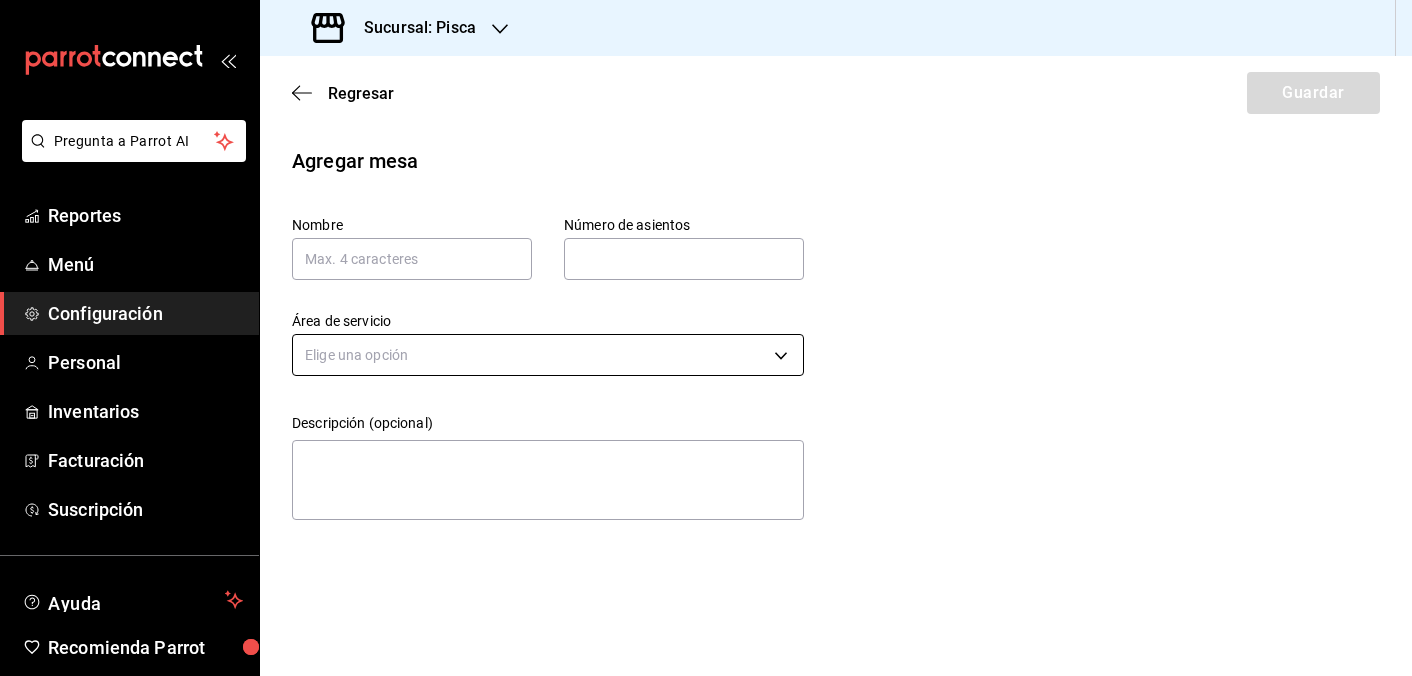click on "Pregunta a Parrot AI Reportes   Menú   Configuración   Personal   Inventarios   Facturación   Suscripción   Ayuda Recomienda Parrot   [FIRST] [LAST]   Sugerir nueva función   Sucursal: Pisca Regresar Guardar Agregar mesa Nombre Número de asientos Número de asientos Área de servicio Elige una opción Descripción (opcional) x GANA 1 MES GRATIS EN TU SUSCRIPCIÓN AQUÍ ¿Recuerdas cómo empezó tu restaurante?
Hoy puedes ayudar a un colega a tener el mismo cambio que tú viviste.
Recomienda Parrot directamente desde tu Portal Administrador.
Es fácil y rápido.
🎁 Por cada restaurante que se una, ganas 1 mes gratis. Ver video tutorial Ir a video Pregunta a Parrot AI Reportes   Menú   Configuración   Personal   Inventarios   Facturación   Suscripción   Ayuda Recomienda Parrot   [FIRST] [LAST]   Sugerir nueva función   Visitar centro de ayuda ([PHONE]) [EMAIL] Visitar centro de ayuda ([PHONE]) [EMAIL]" at bounding box center (706, 338) 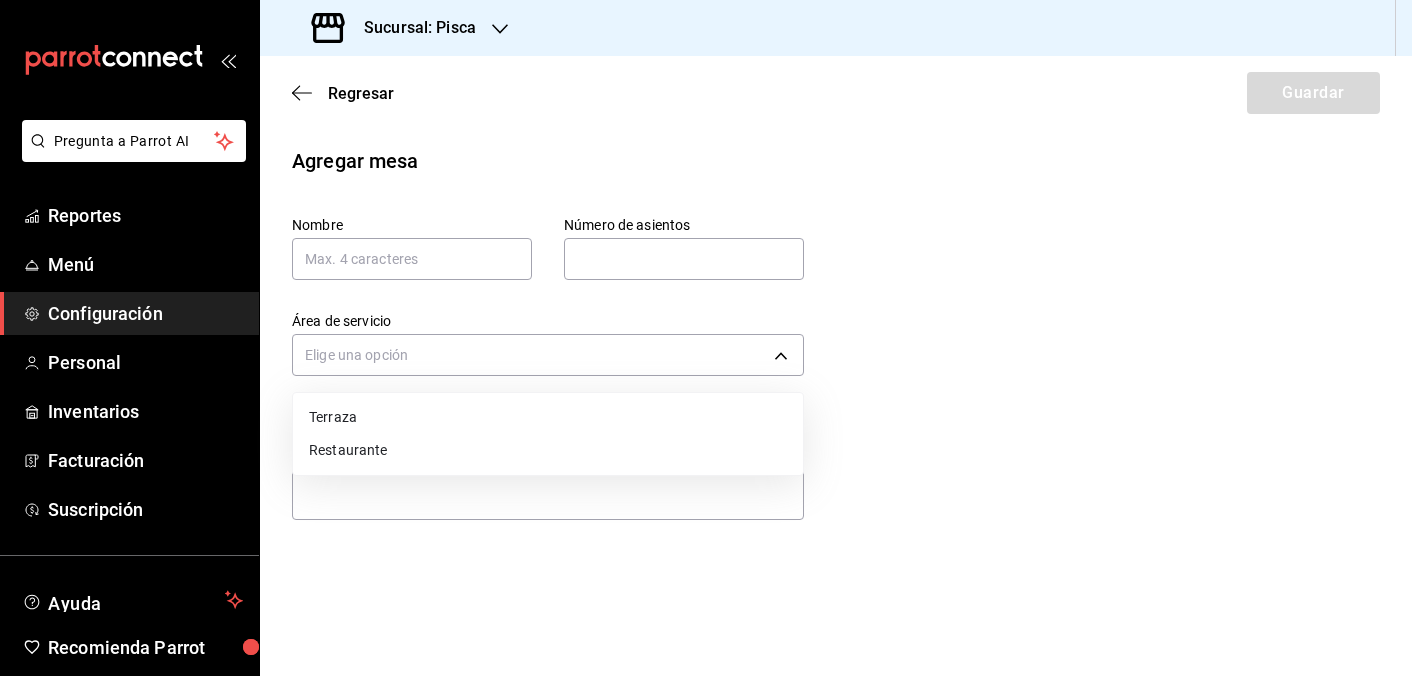 click on "Terraza" at bounding box center [548, 417] 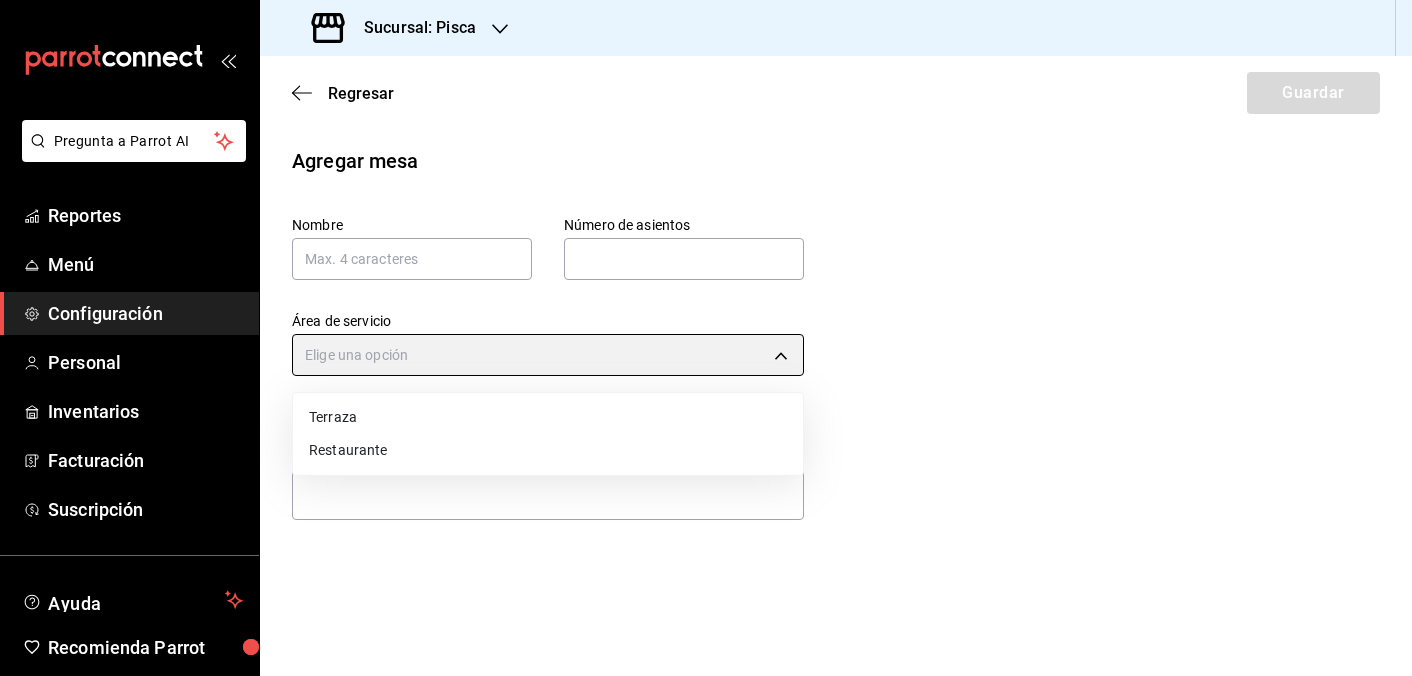 type on "[UUID]" 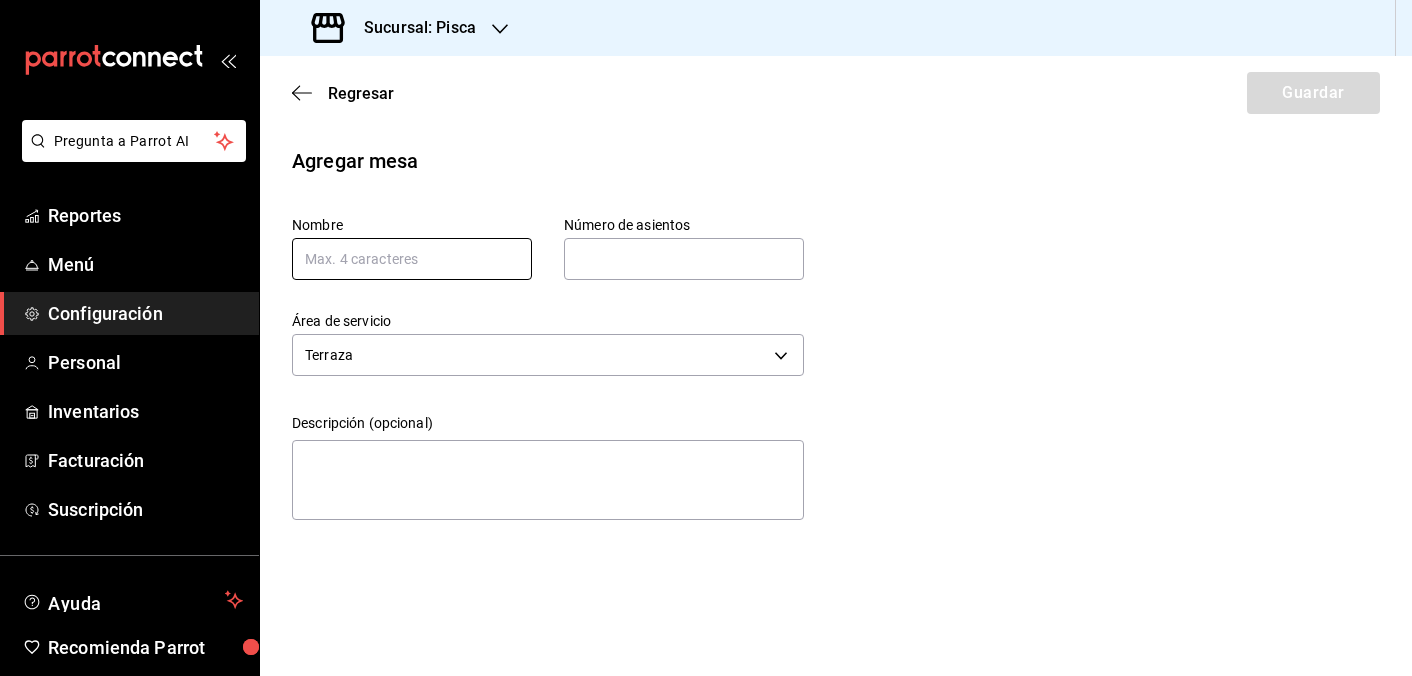 click at bounding box center (412, 259) 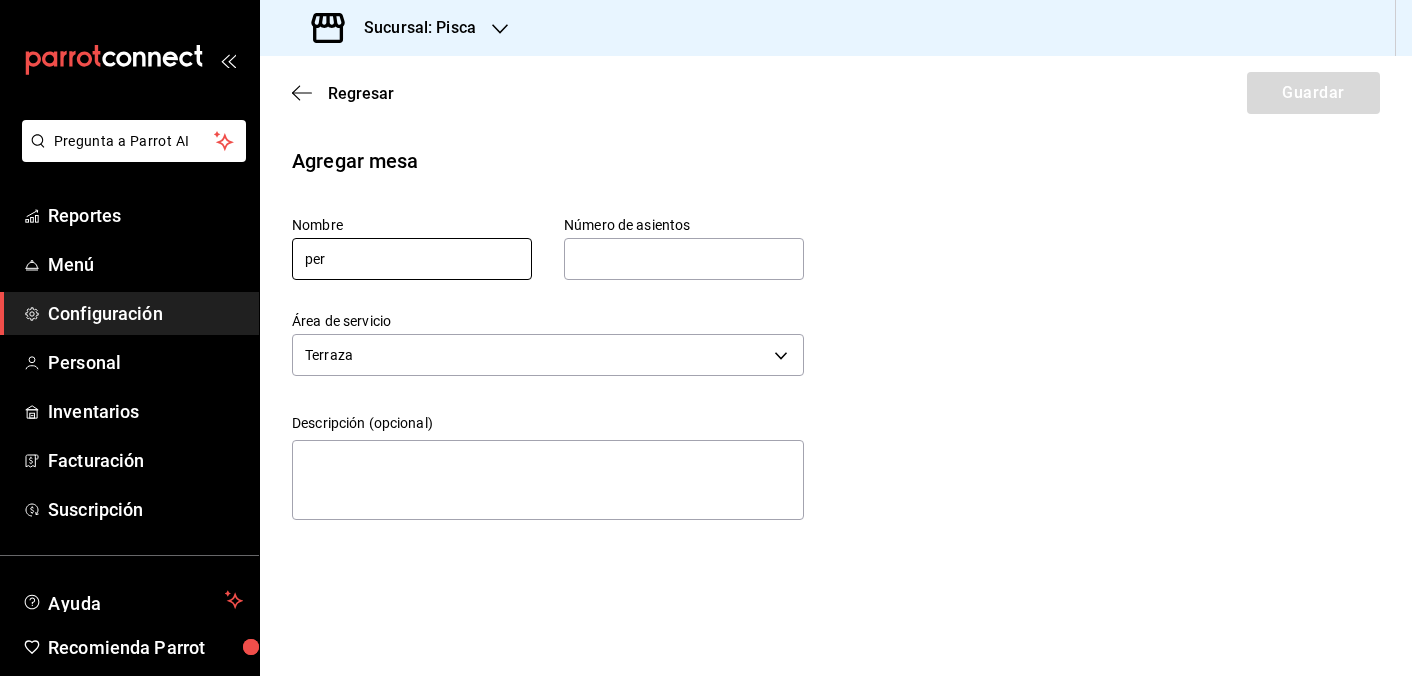 type on "per" 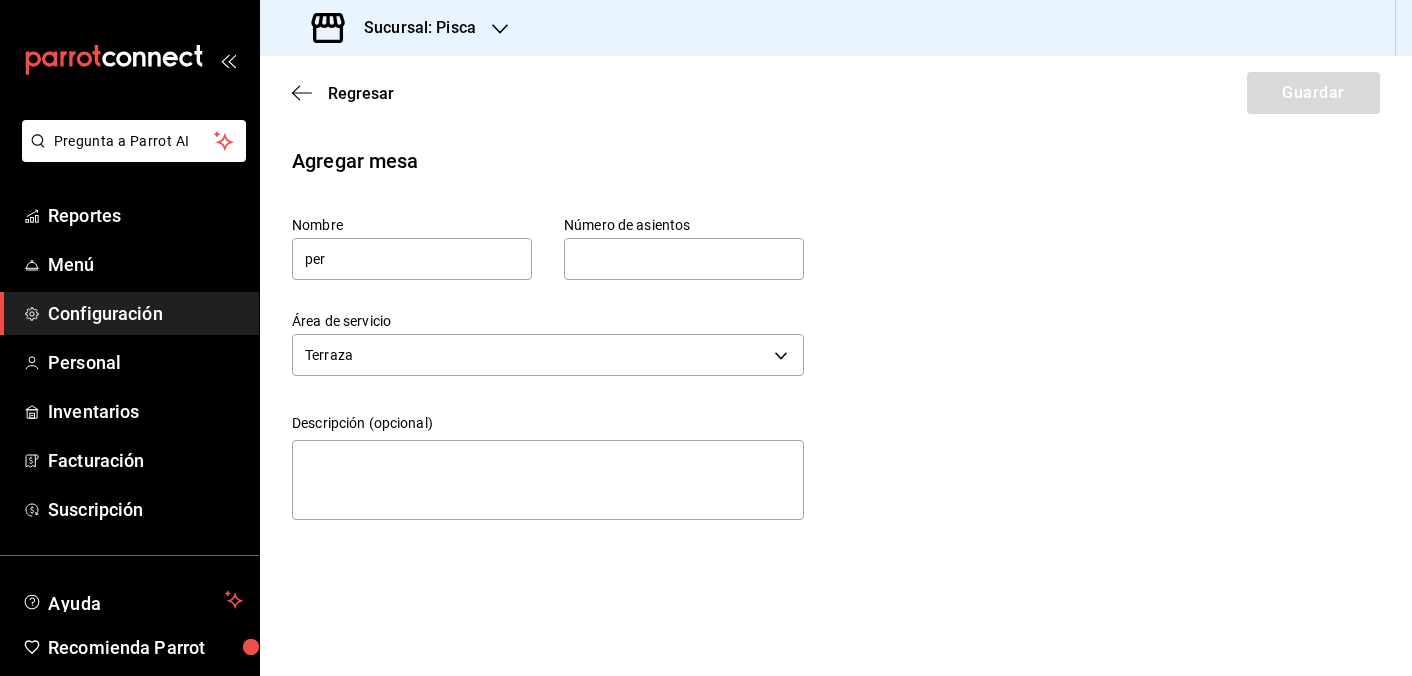 click on "Regresar Guardar" at bounding box center [836, 93] 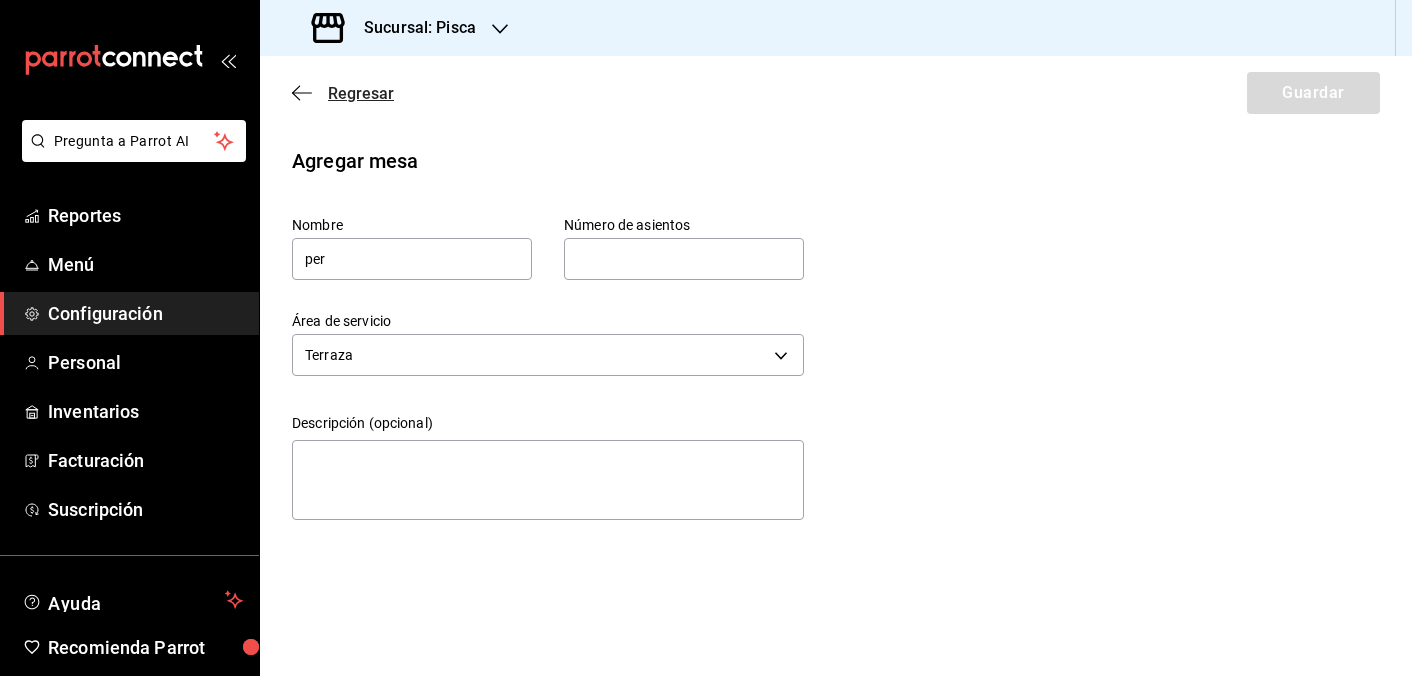 click on "Regresar" at bounding box center [361, 93] 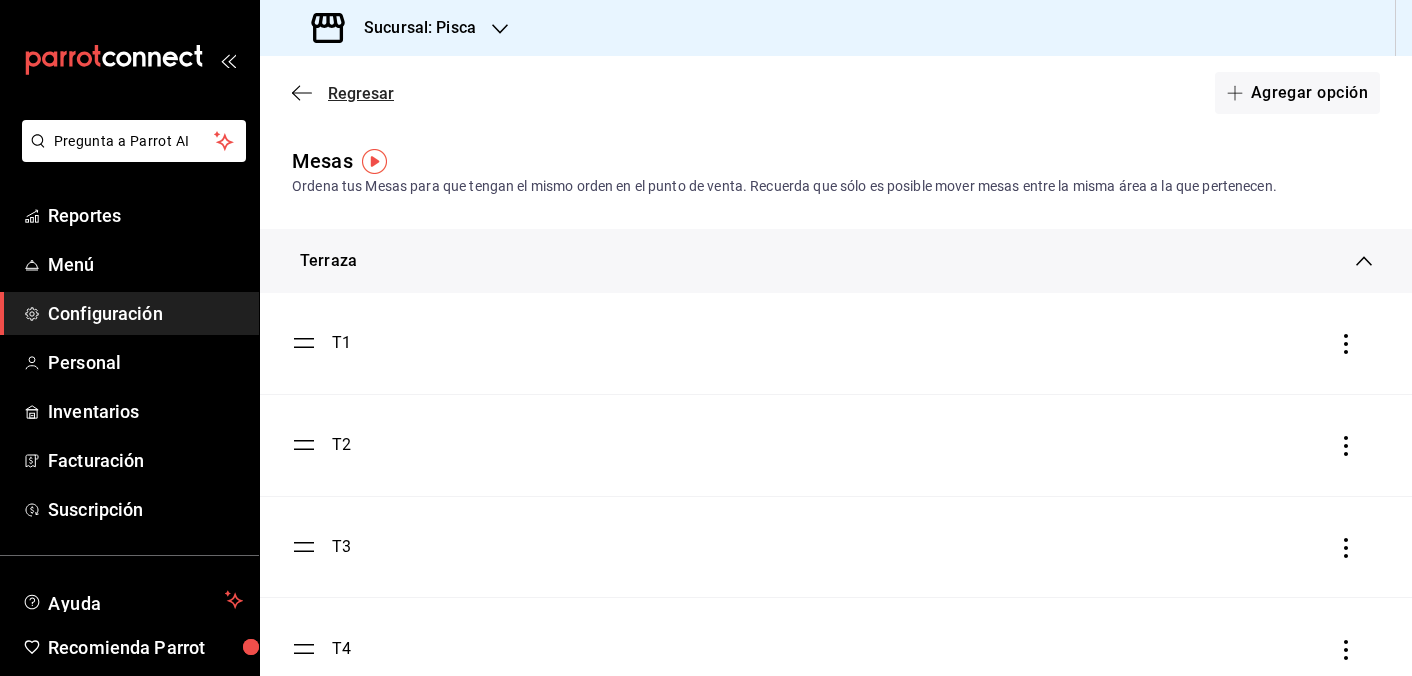 click on "Regresar" at bounding box center (361, 93) 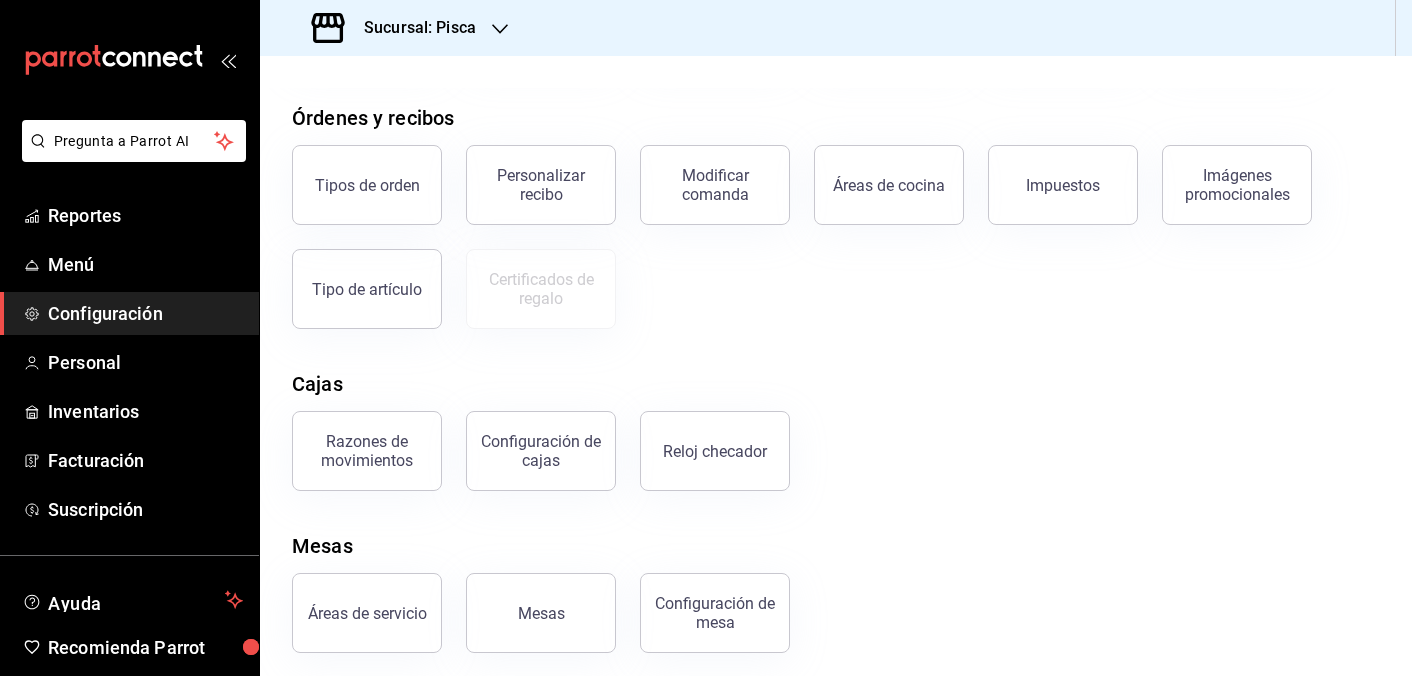 scroll, scrollTop: 234, scrollLeft: 0, axis: vertical 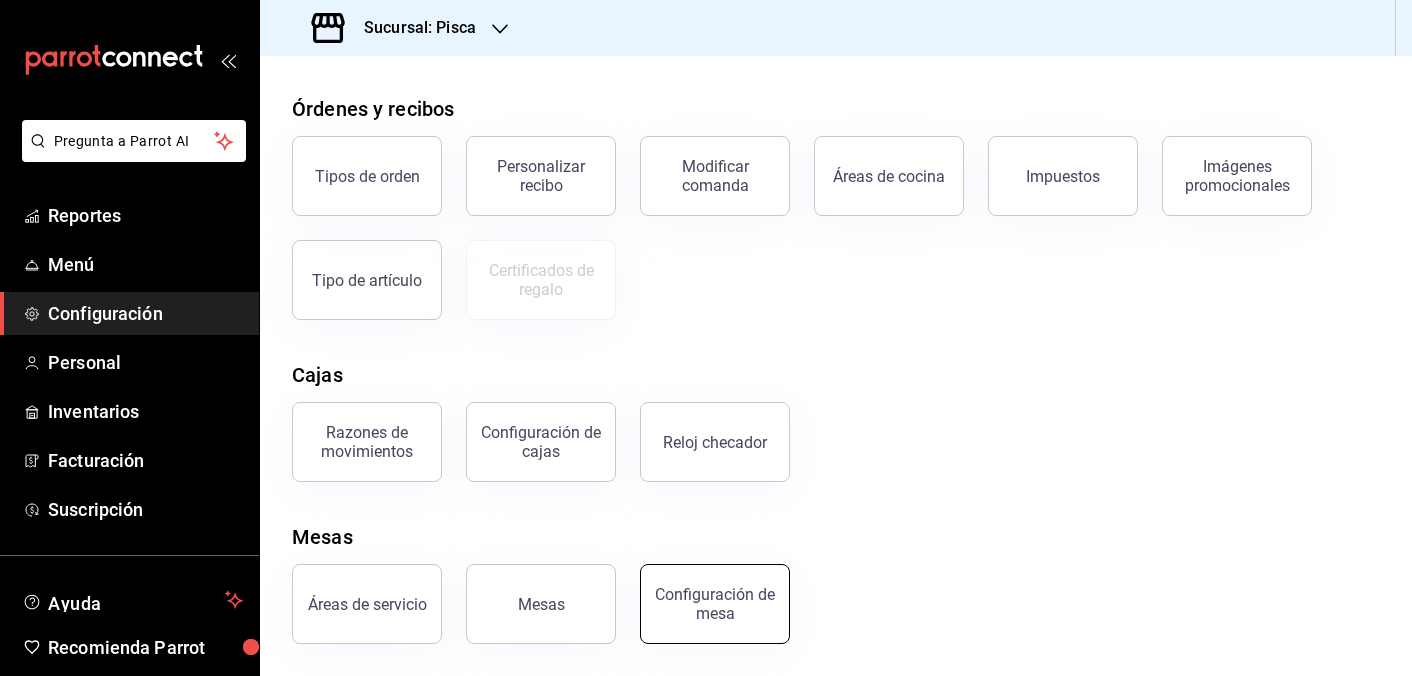 click on "Configuración de mesa" at bounding box center (715, 604) 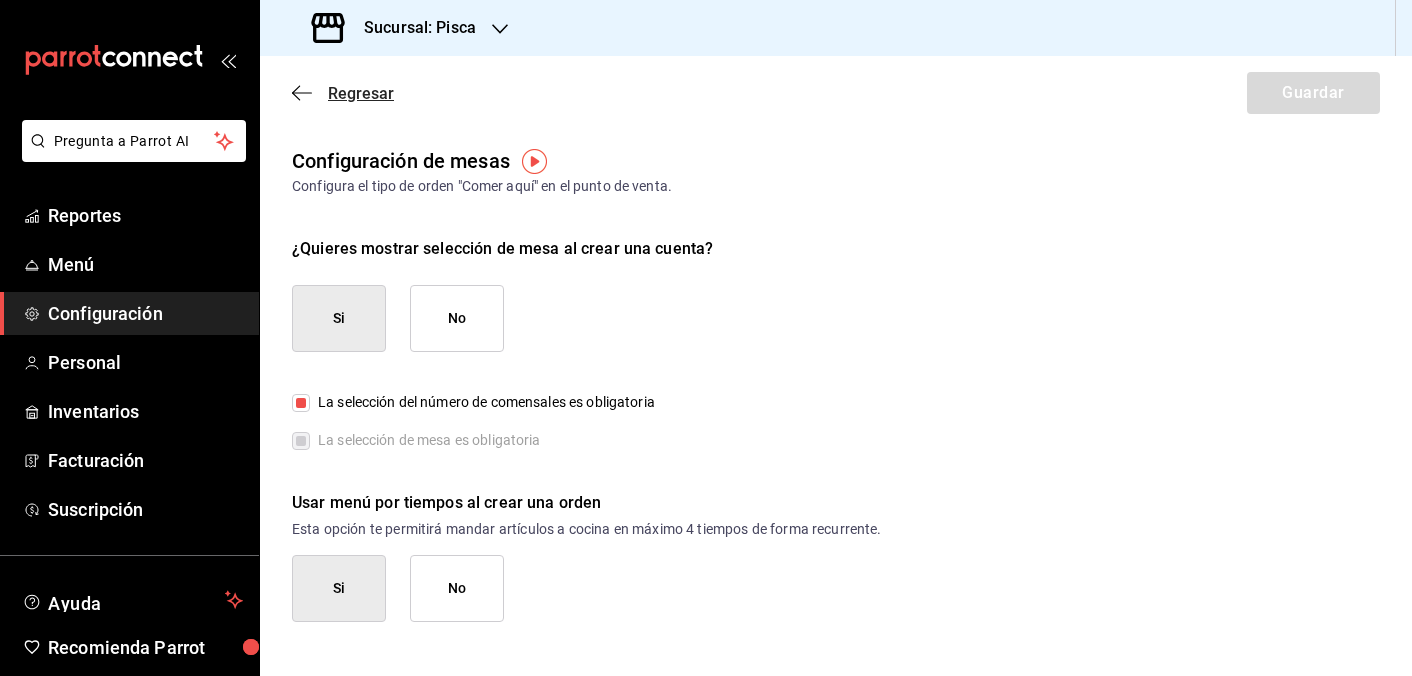 click on "Regresar" at bounding box center [361, 93] 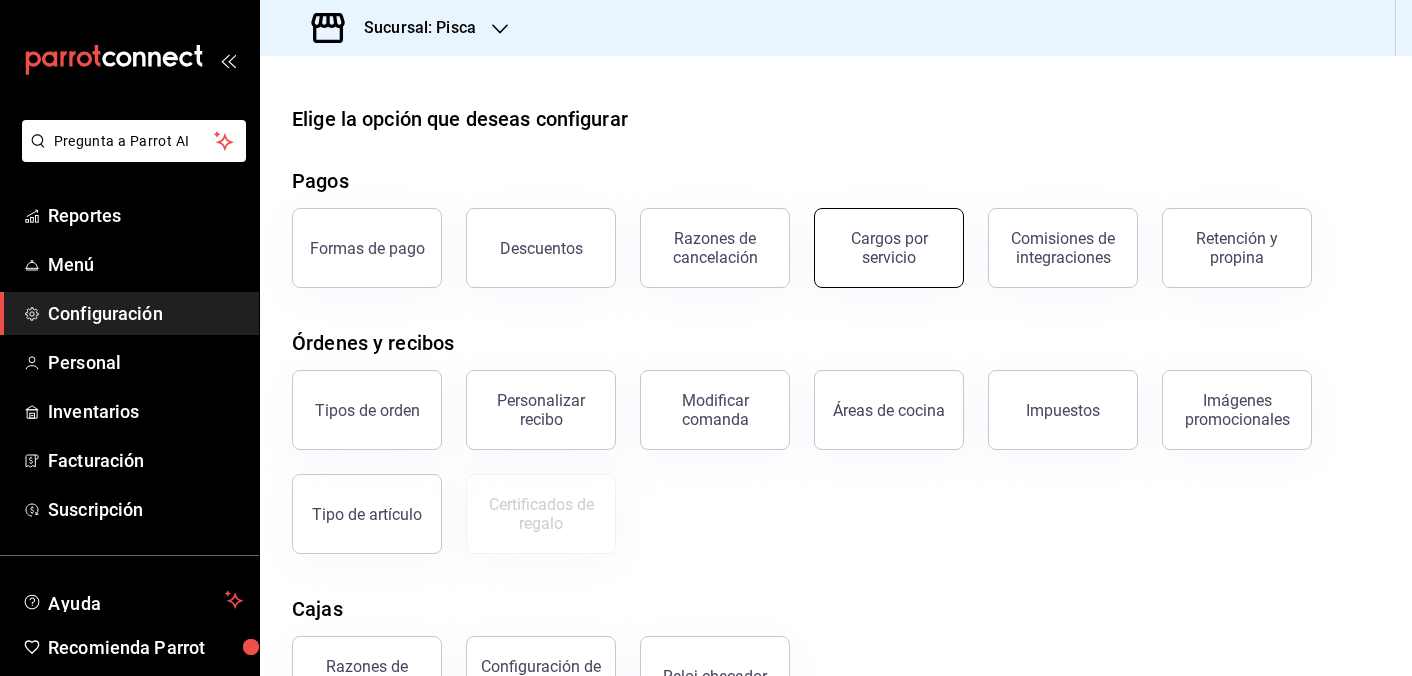scroll, scrollTop: 234, scrollLeft: 0, axis: vertical 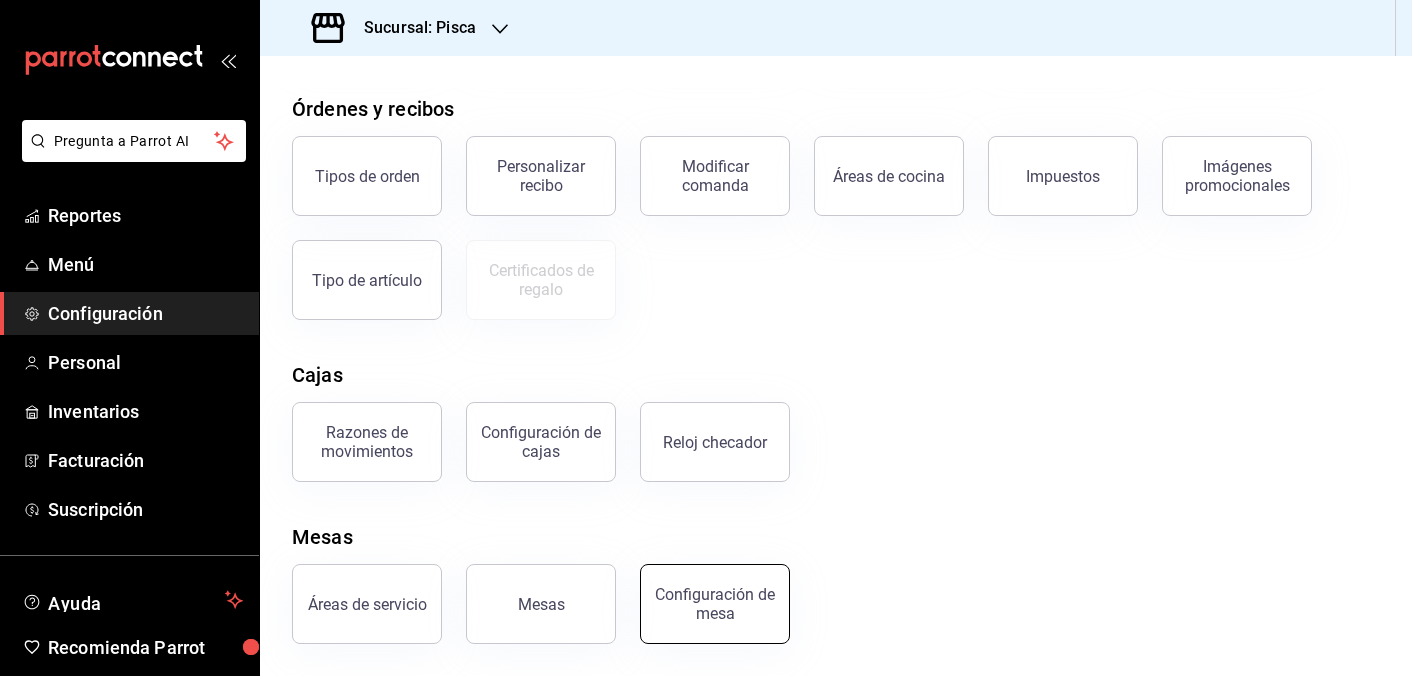 click on "Configuración de mesa" at bounding box center [715, 604] 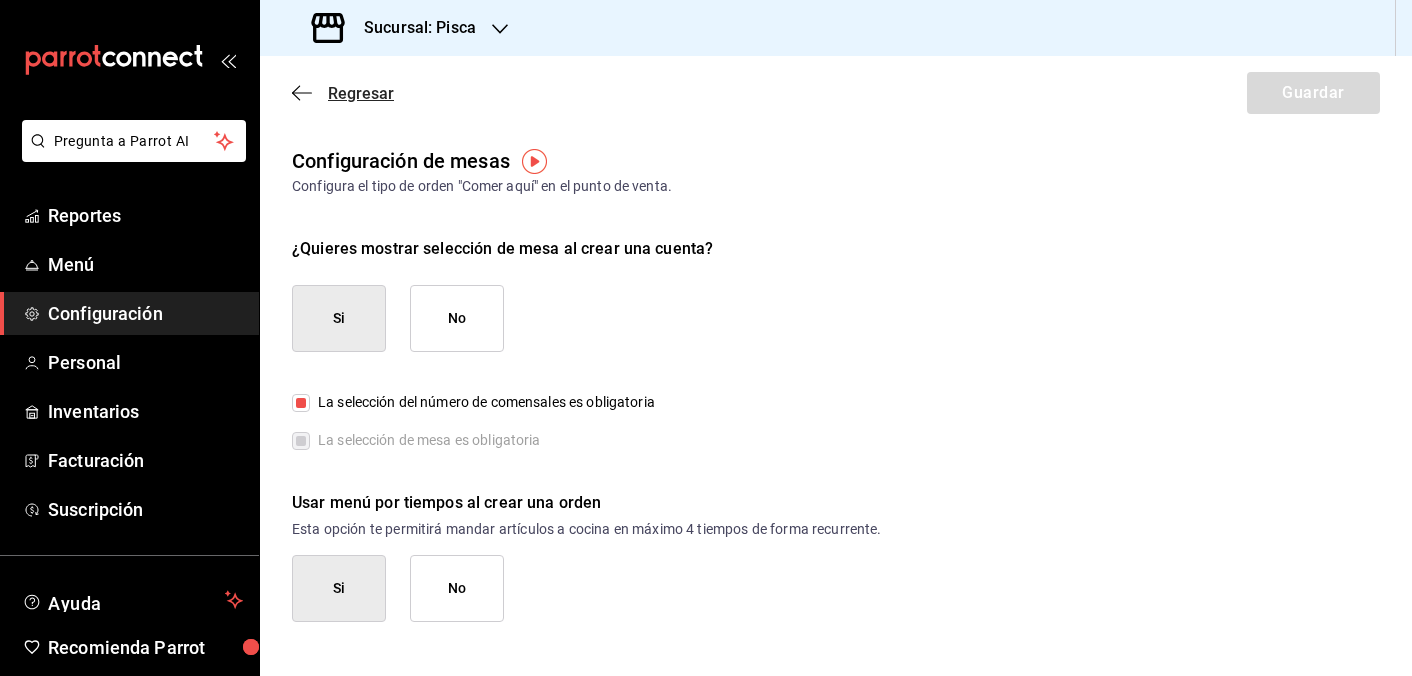 click on "Regresar" at bounding box center (361, 93) 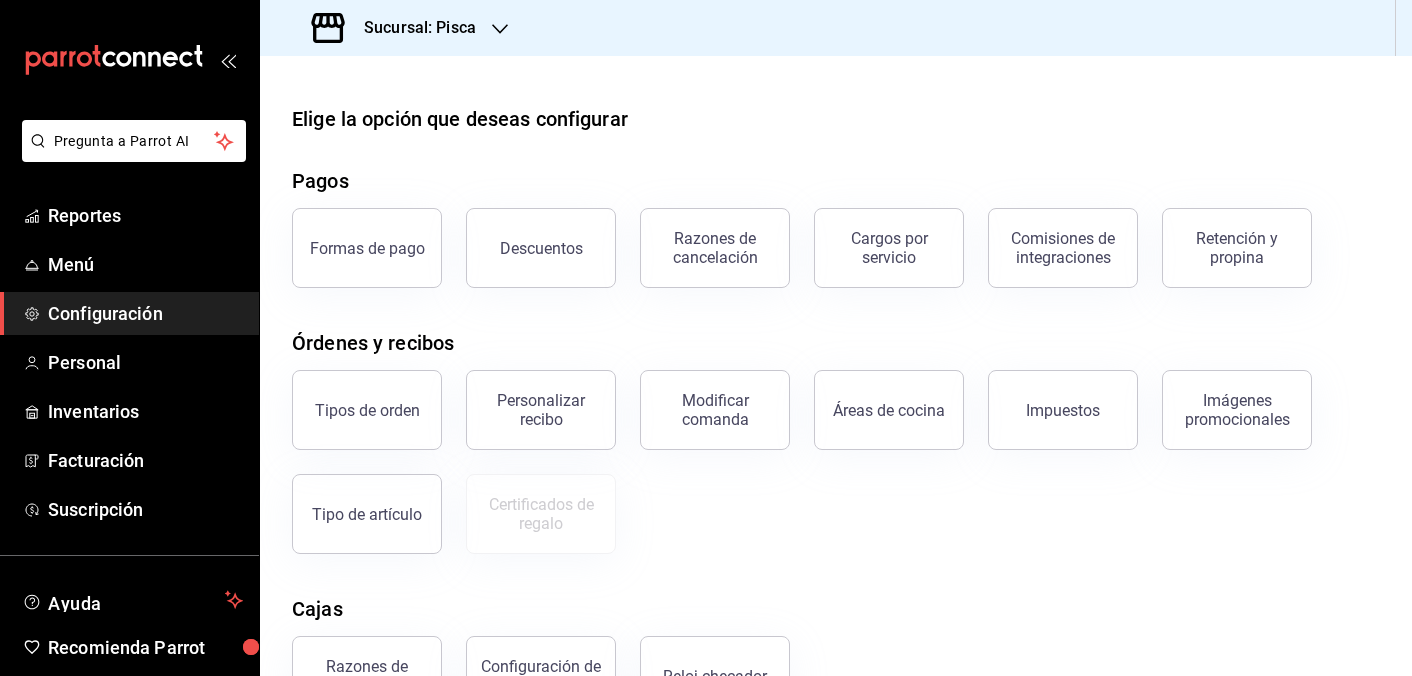 scroll, scrollTop: 234, scrollLeft: 0, axis: vertical 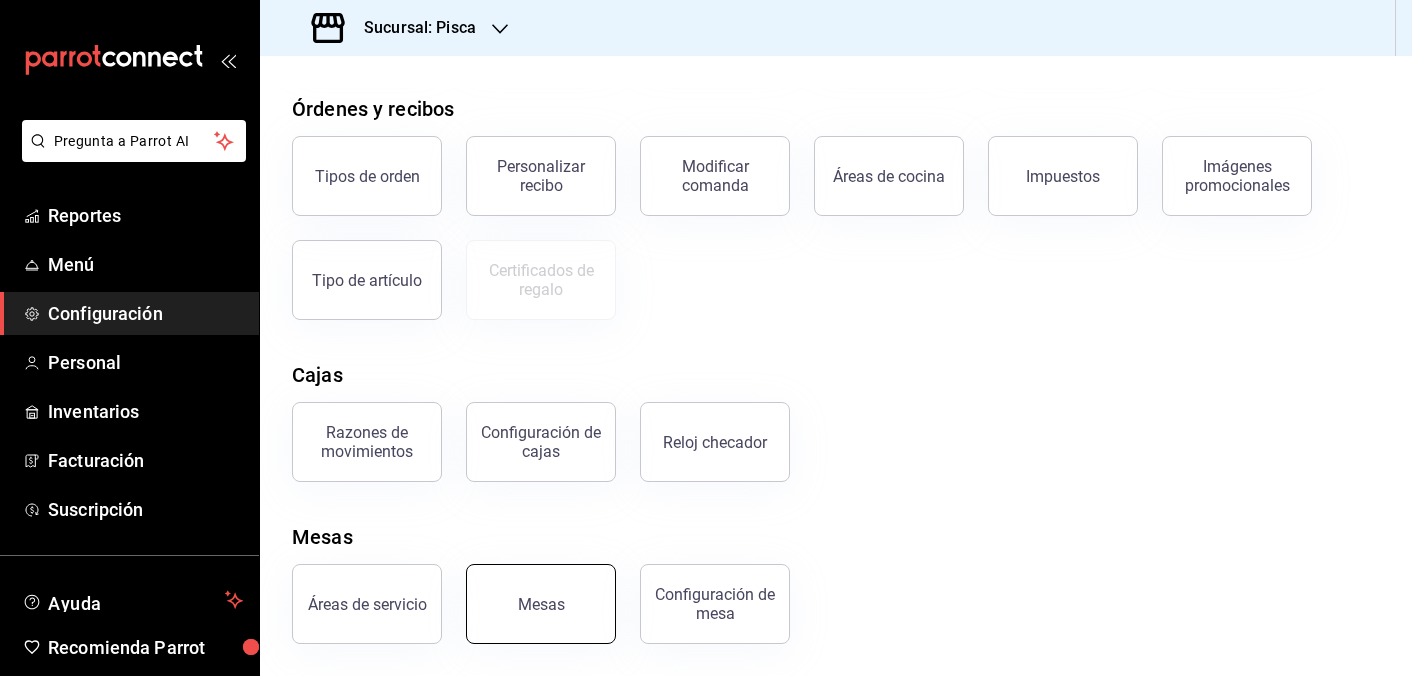 click on "Mesas" at bounding box center (541, 604) 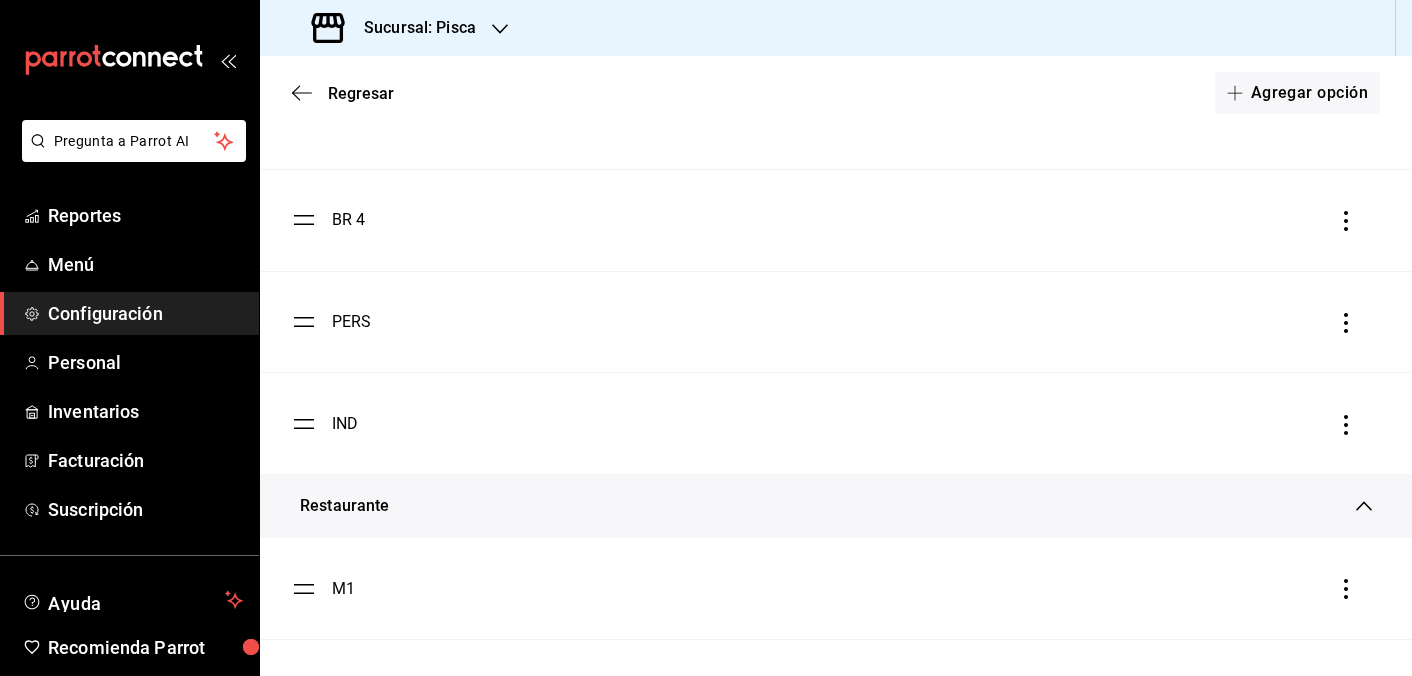 scroll, scrollTop: 1139, scrollLeft: 0, axis: vertical 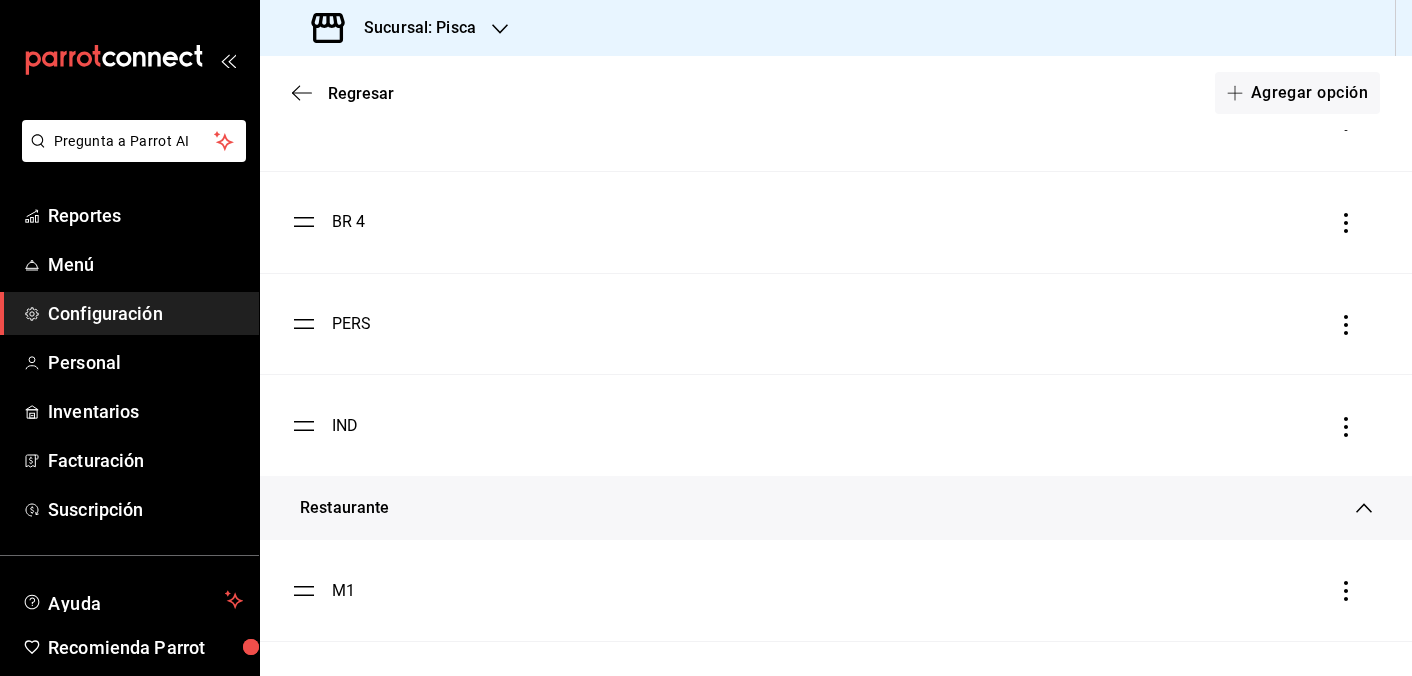 click 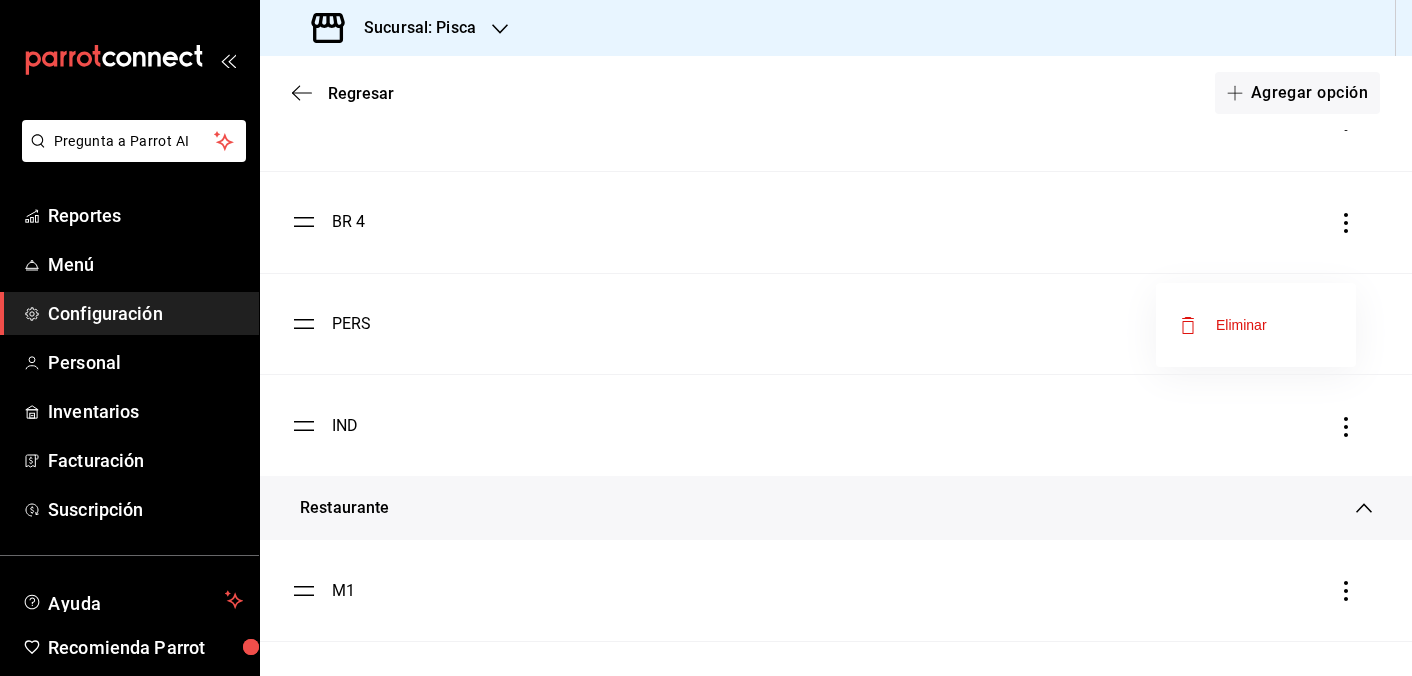 click on "Eliminar" at bounding box center [1241, 325] 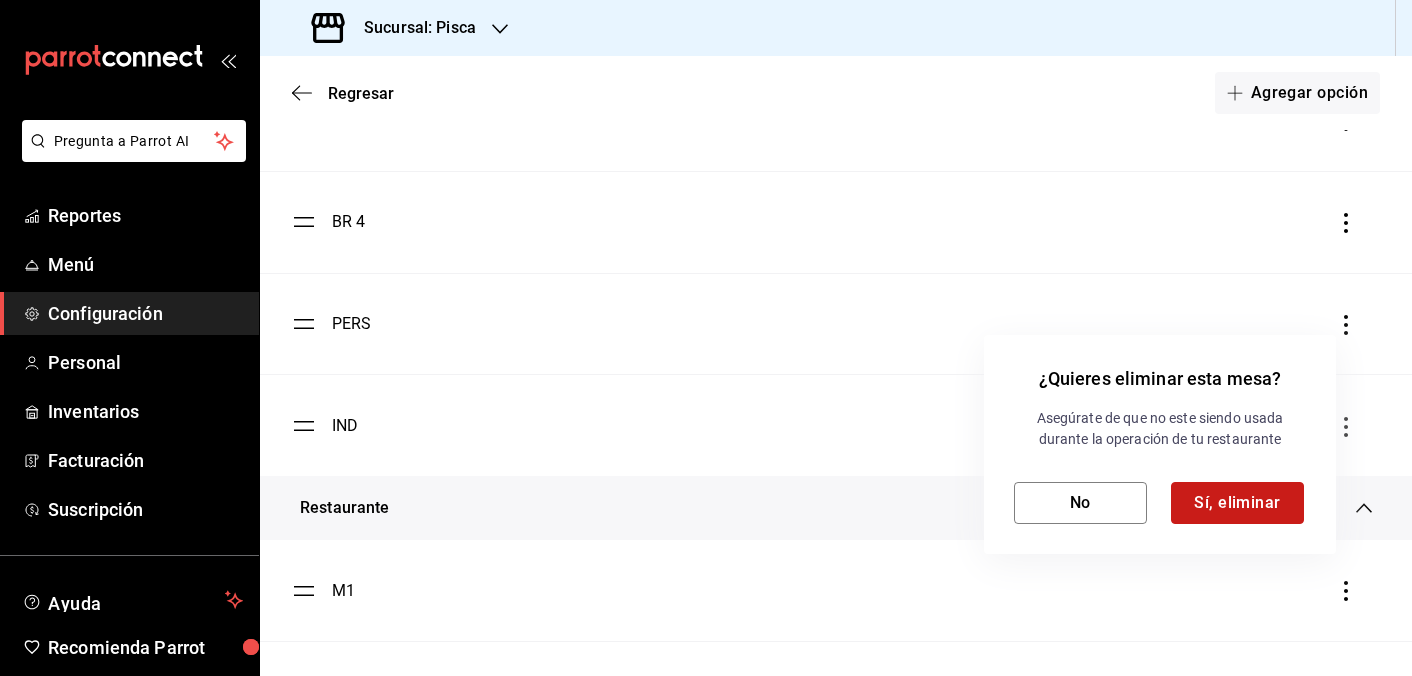 click on "Sí, eliminar" at bounding box center [1237, 503] 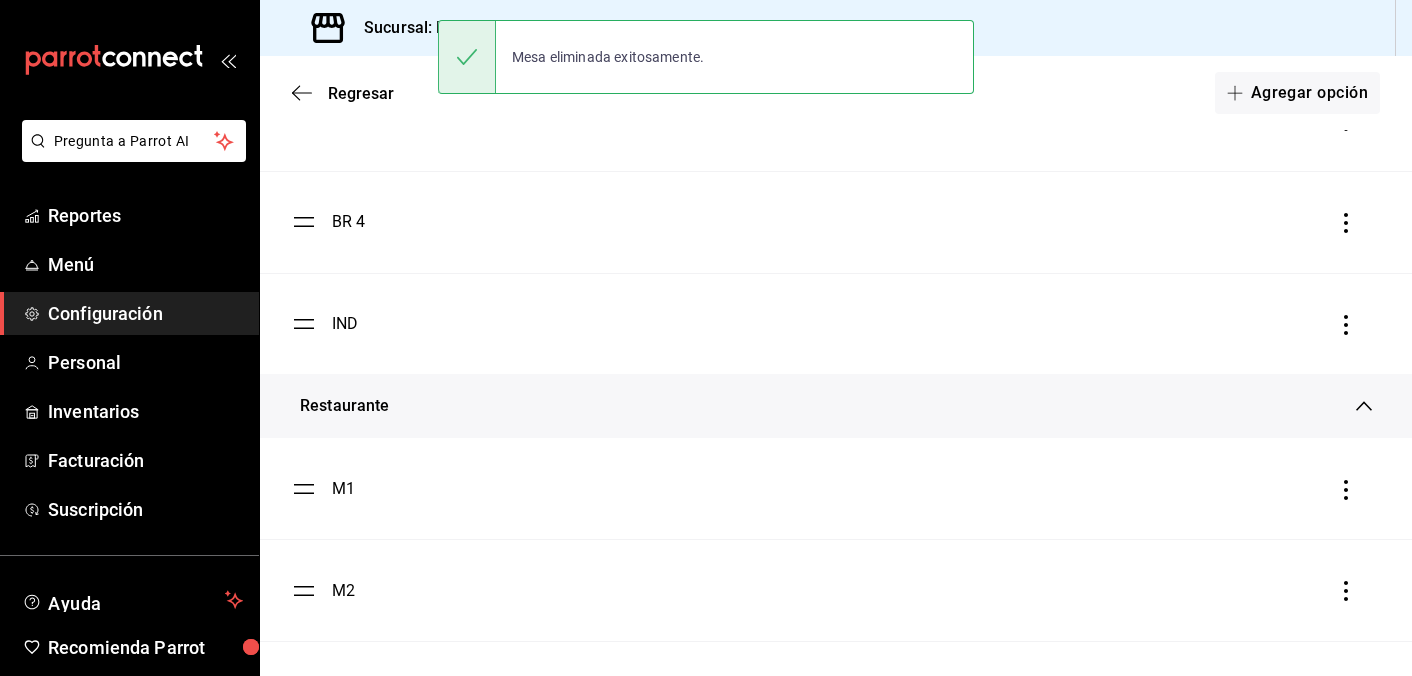 click 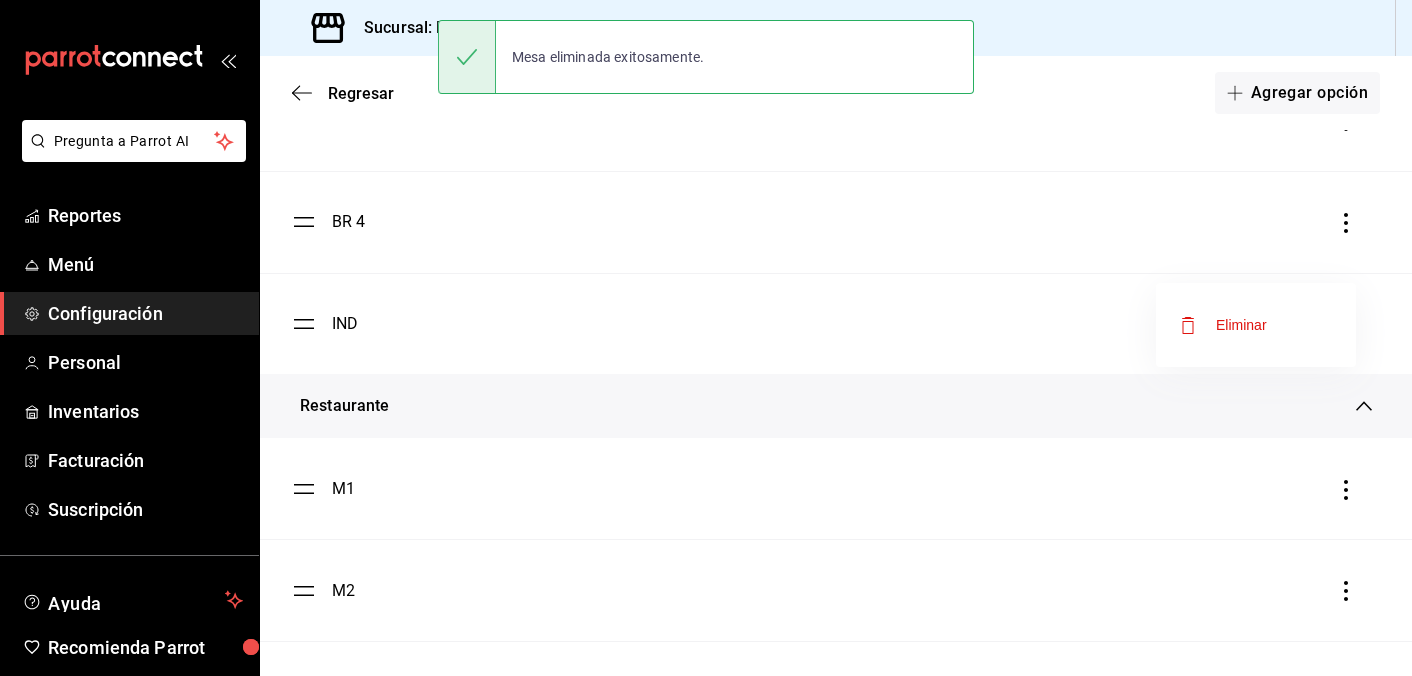 click on "Eliminar" at bounding box center [1256, 325] 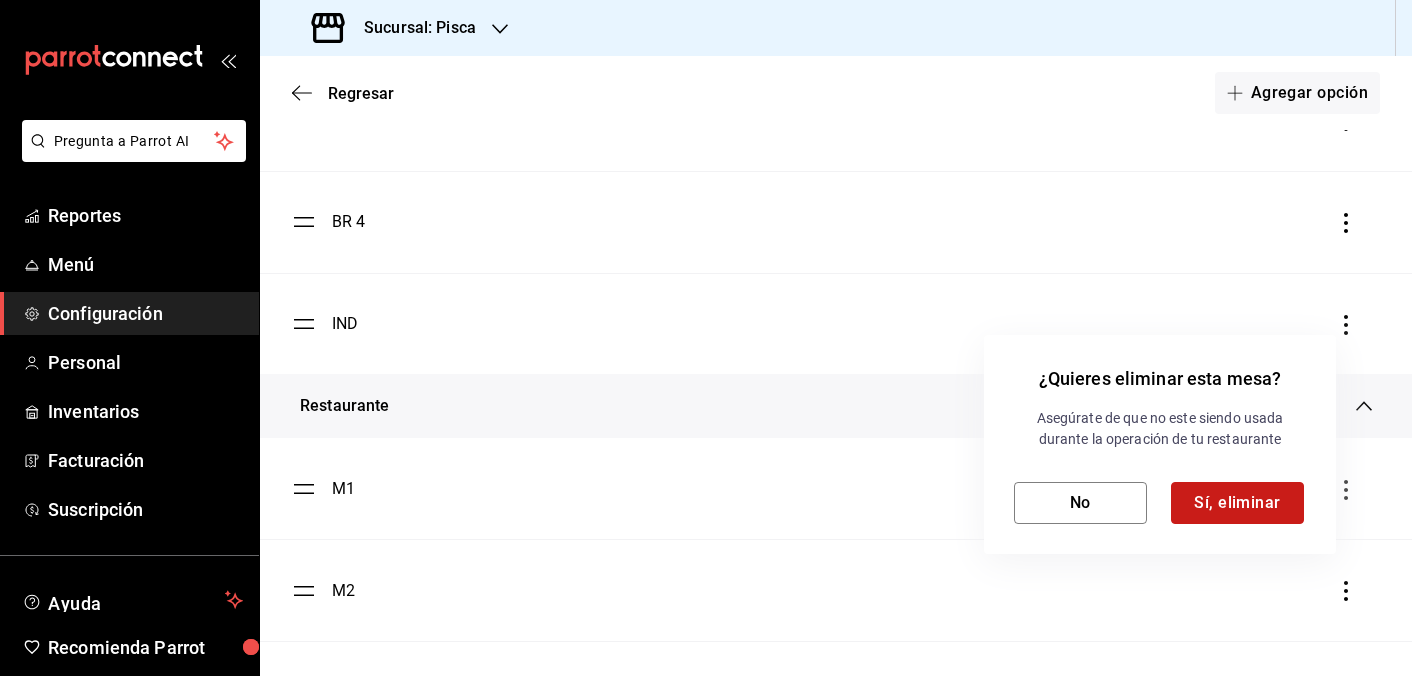 click on "Sí, eliminar" at bounding box center [1237, 503] 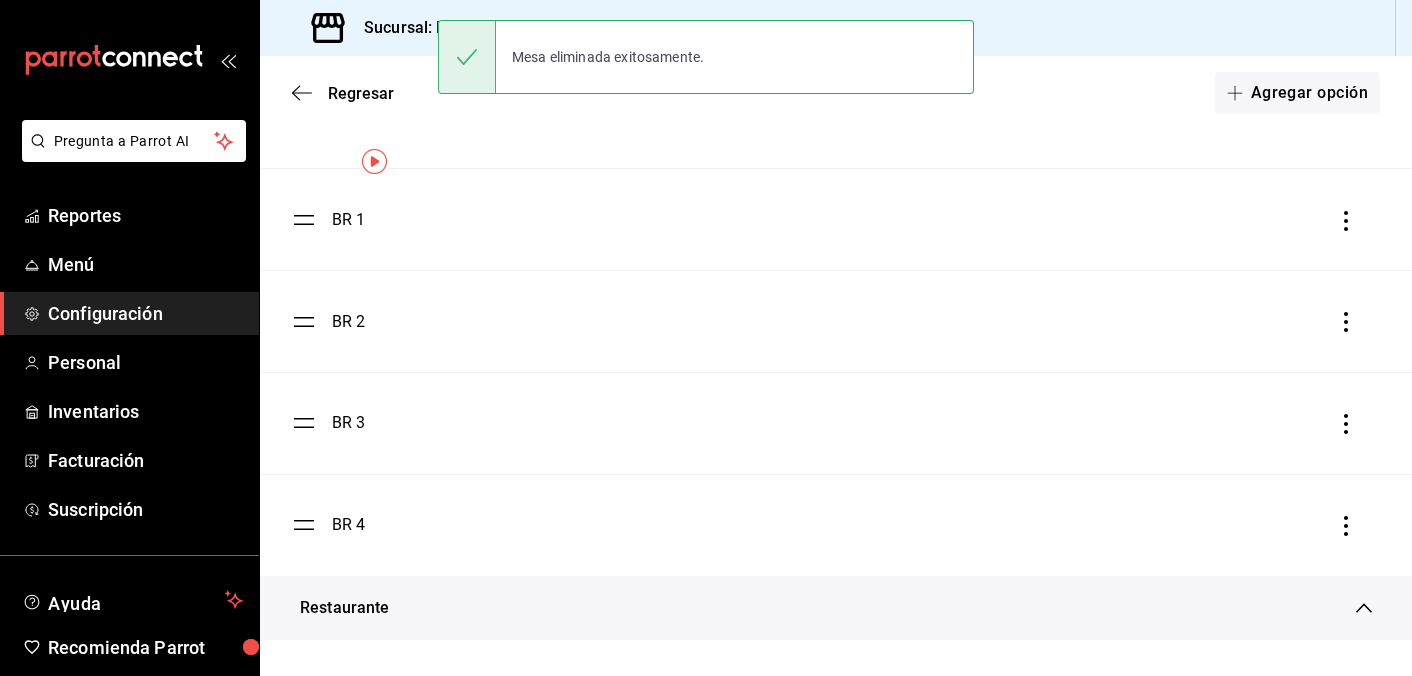scroll, scrollTop: 0, scrollLeft: 0, axis: both 